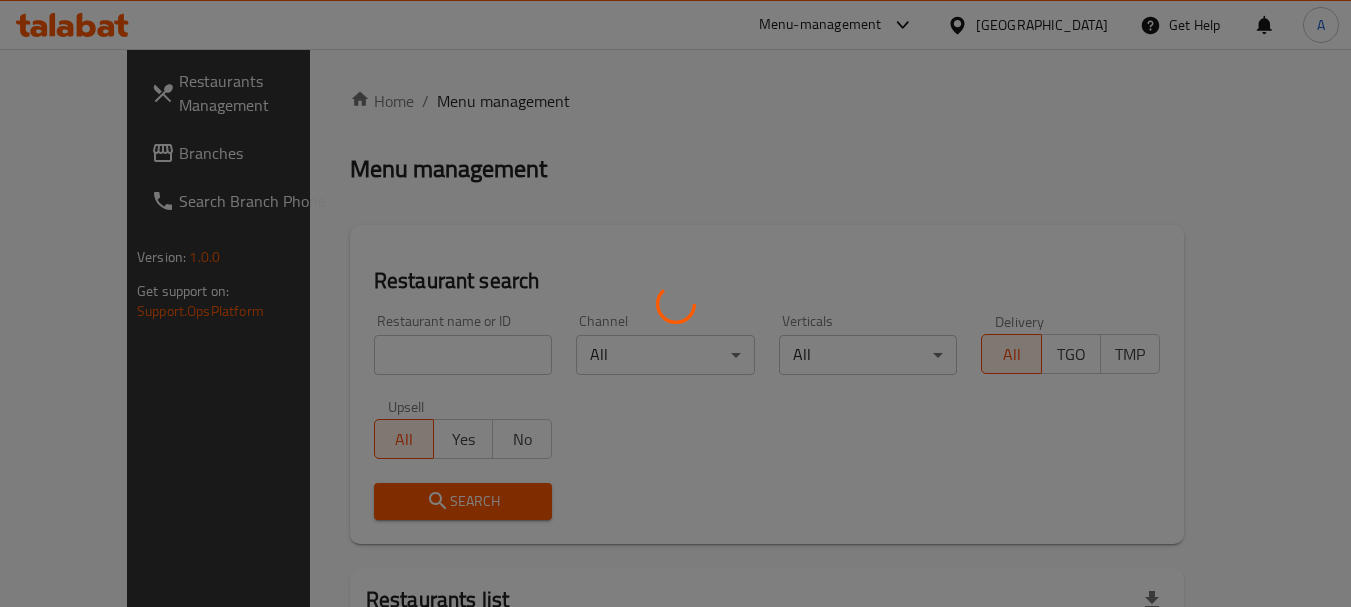 scroll, scrollTop: 0, scrollLeft: 0, axis: both 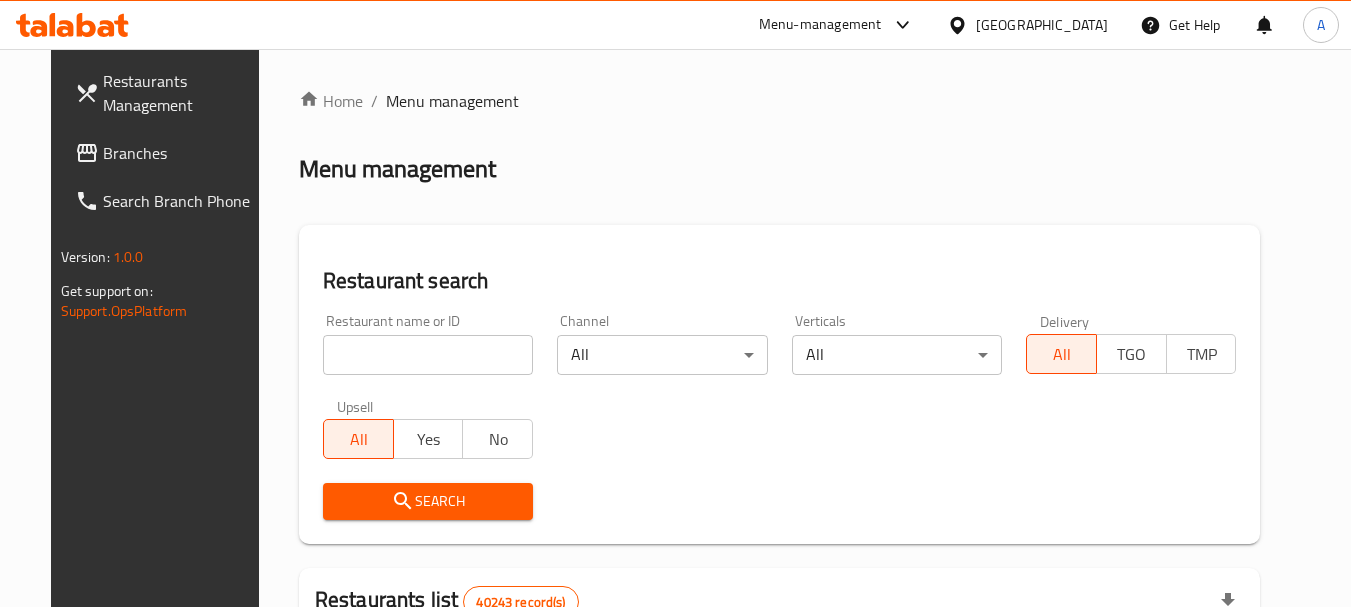 click on "Branches" at bounding box center [182, 153] 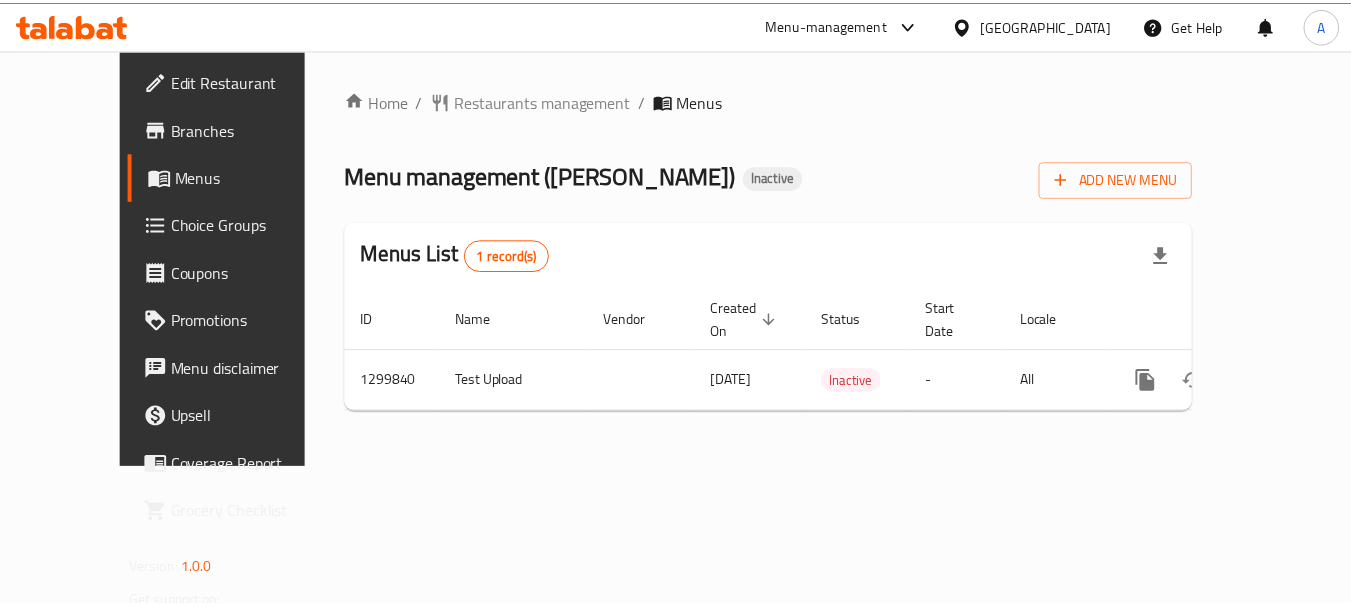 scroll, scrollTop: 0, scrollLeft: 0, axis: both 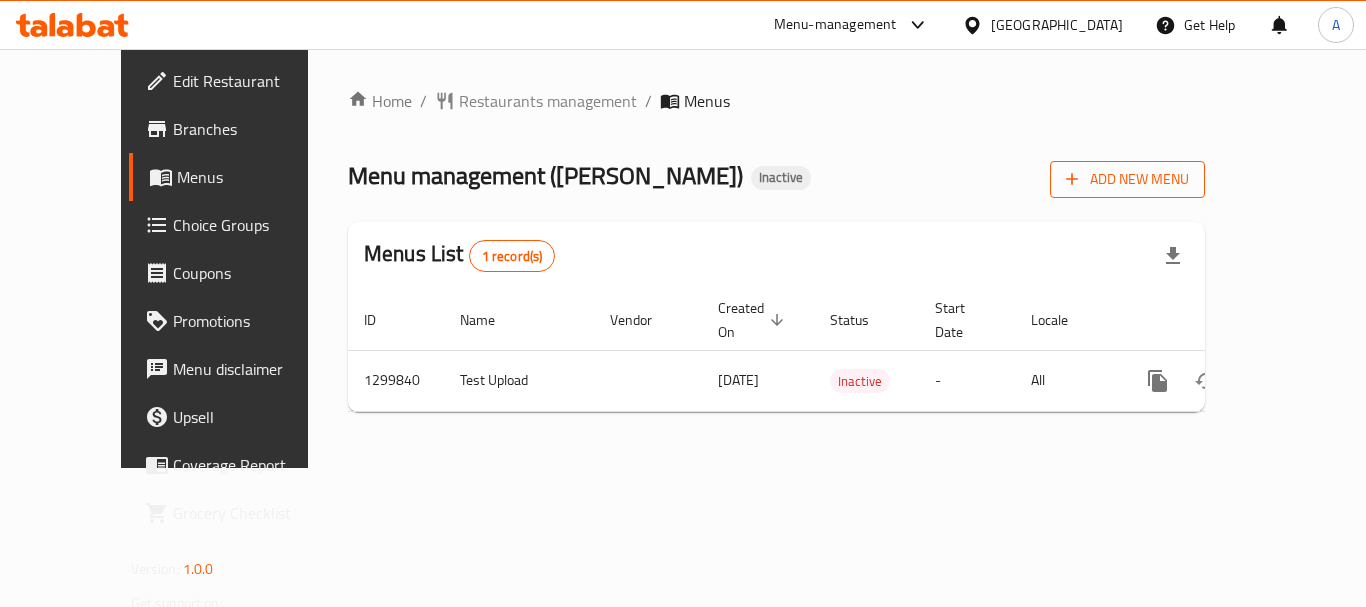 click on "Add New Menu" at bounding box center (1127, 179) 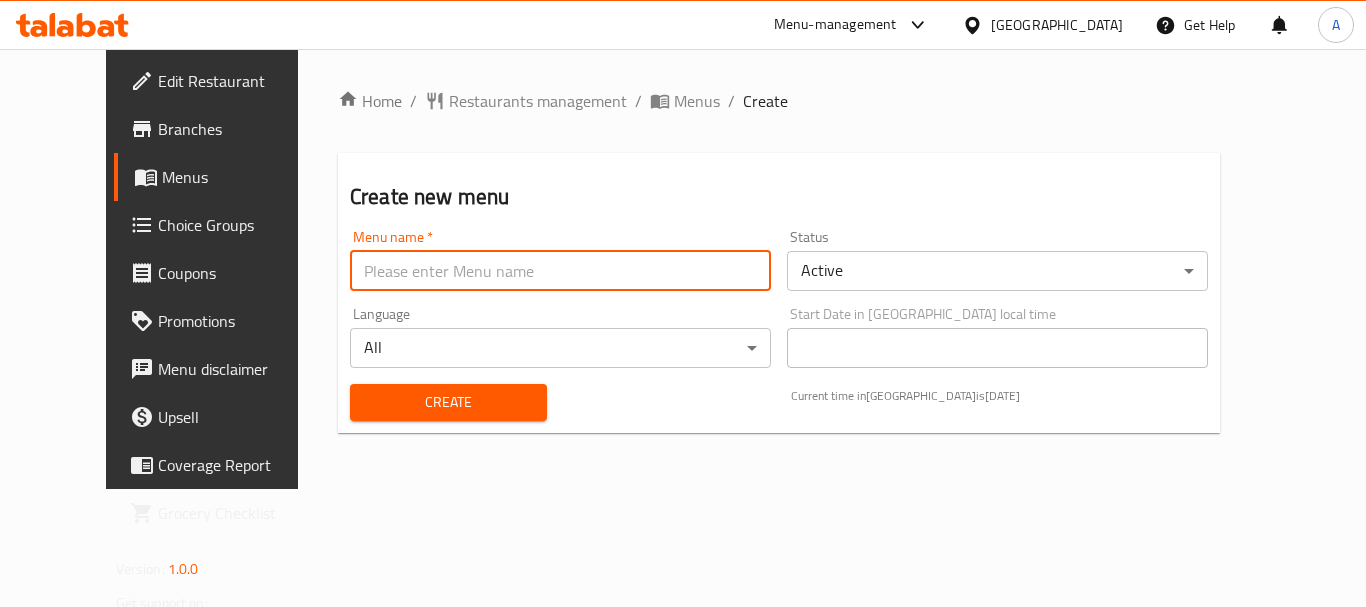 click at bounding box center [560, 271] 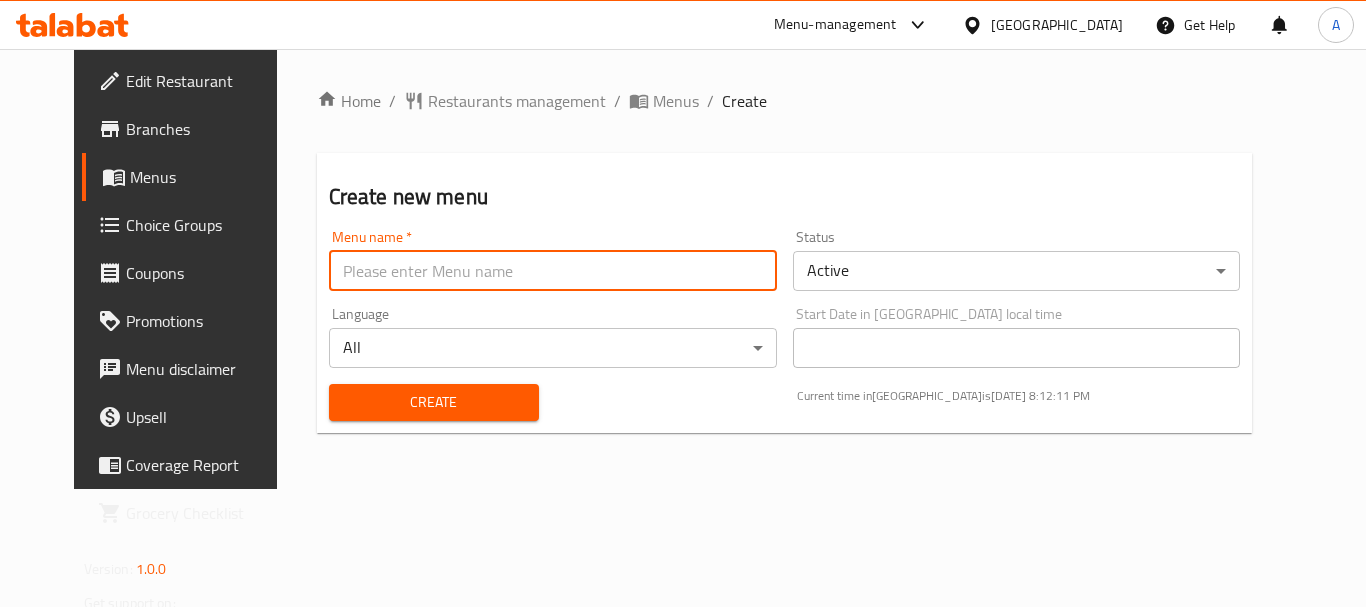 type on "menu" 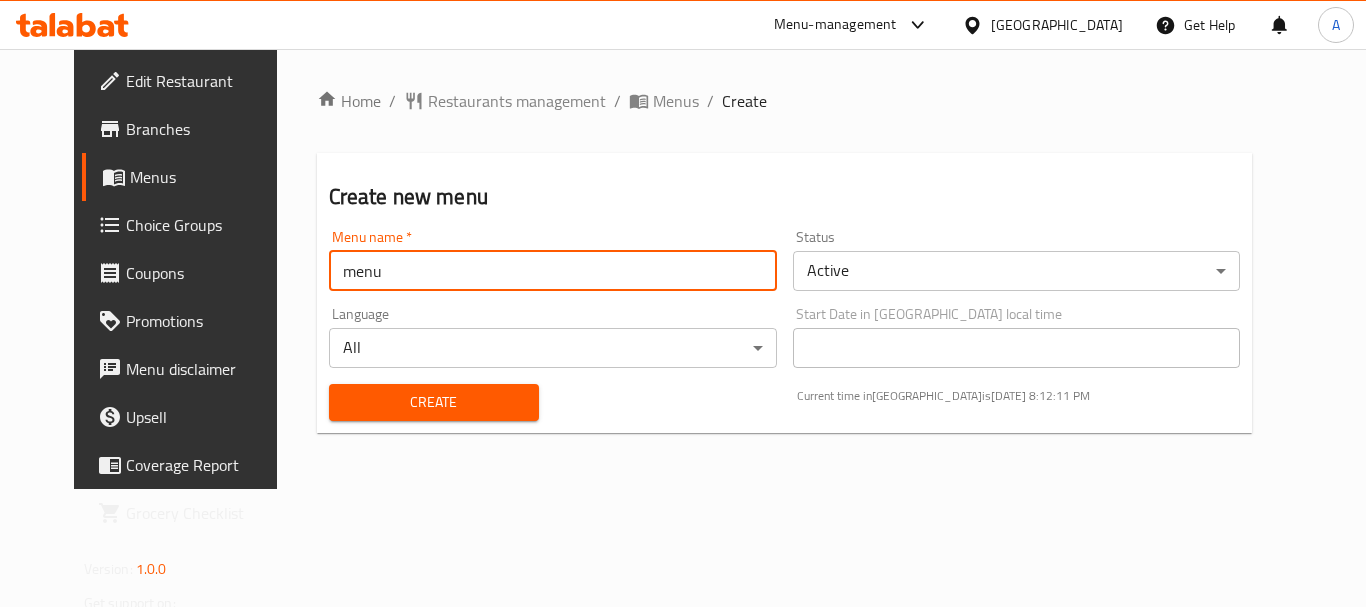 click on "Create" at bounding box center [434, 402] 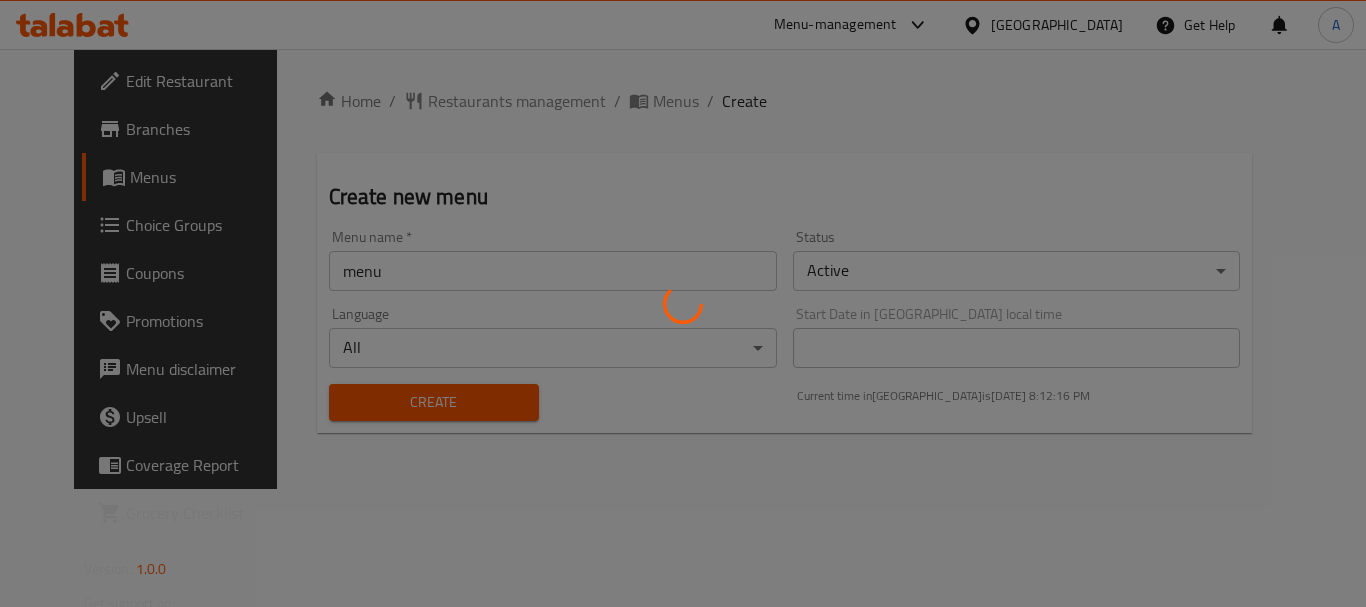 type 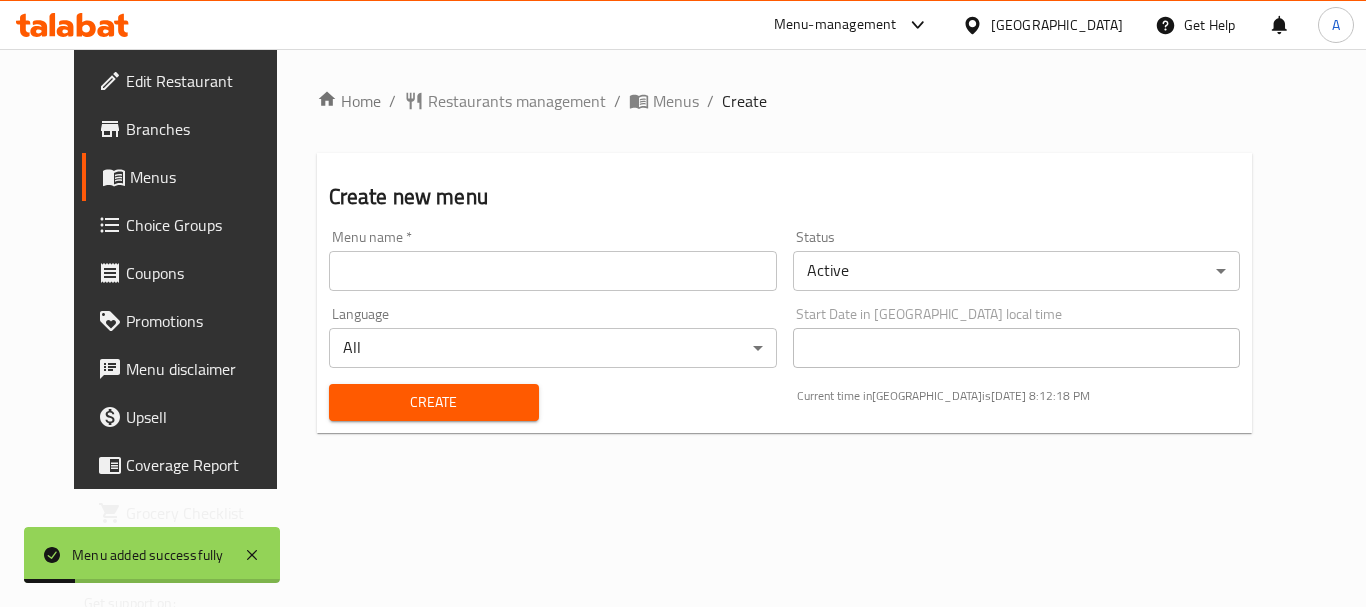 click on "Home / Restaurants management / Menus / Create Create new menu Menu name   * Menu name  * Status Active ​ Language All ​ Start Date in [GEOGRAPHIC_DATA] local time Start Date in [GEOGRAPHIC_DATA] local time Create Current time in  [GEOGRAPHIC_DATA]  is  [DATE]   8:12:18 PM" at bounding box center (785, 269) 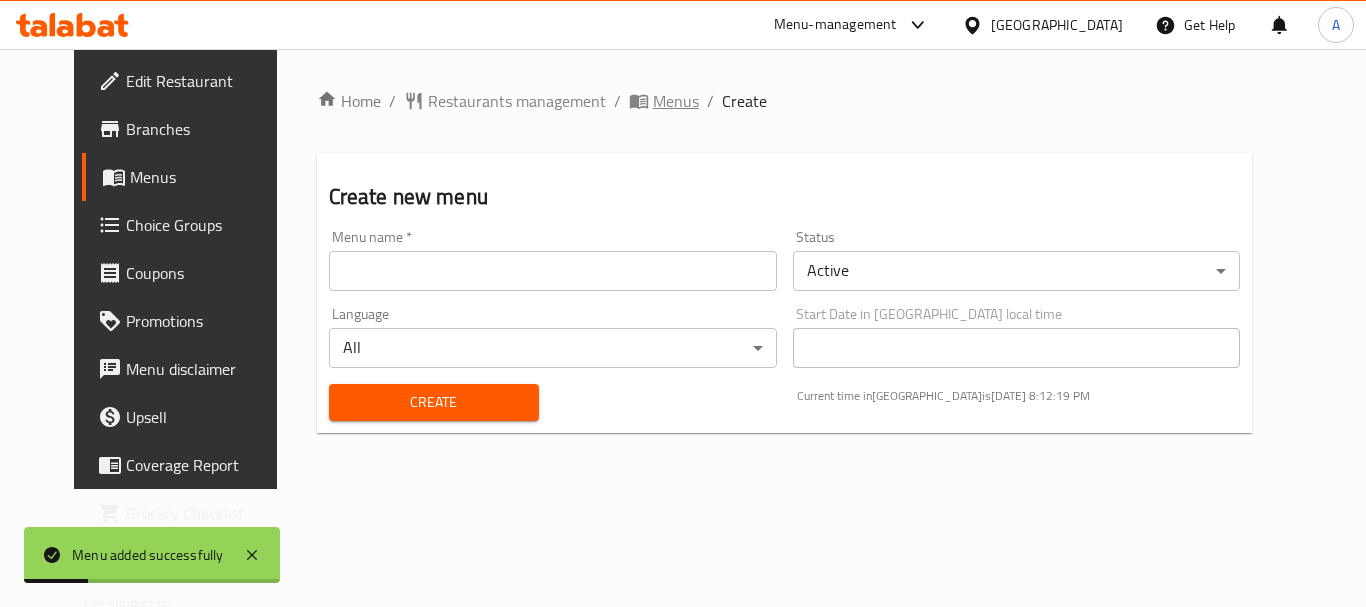 click on "Menus" at bounding box center [676, 101] 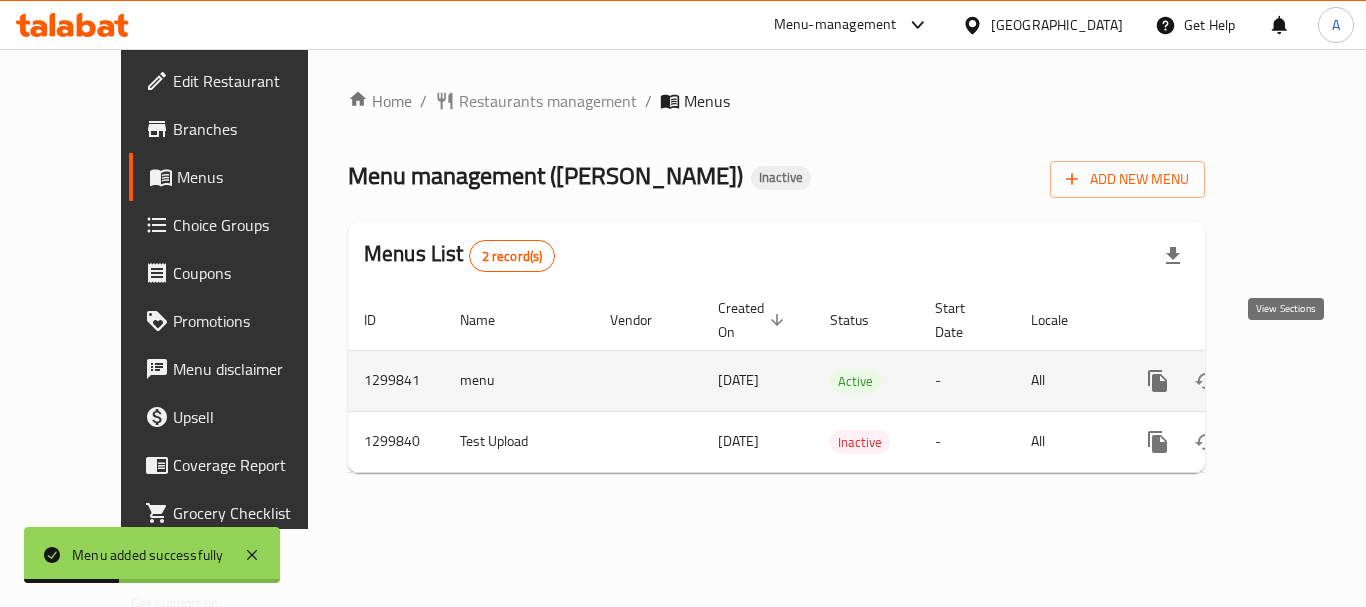 click at bounding box center [1302, 381] 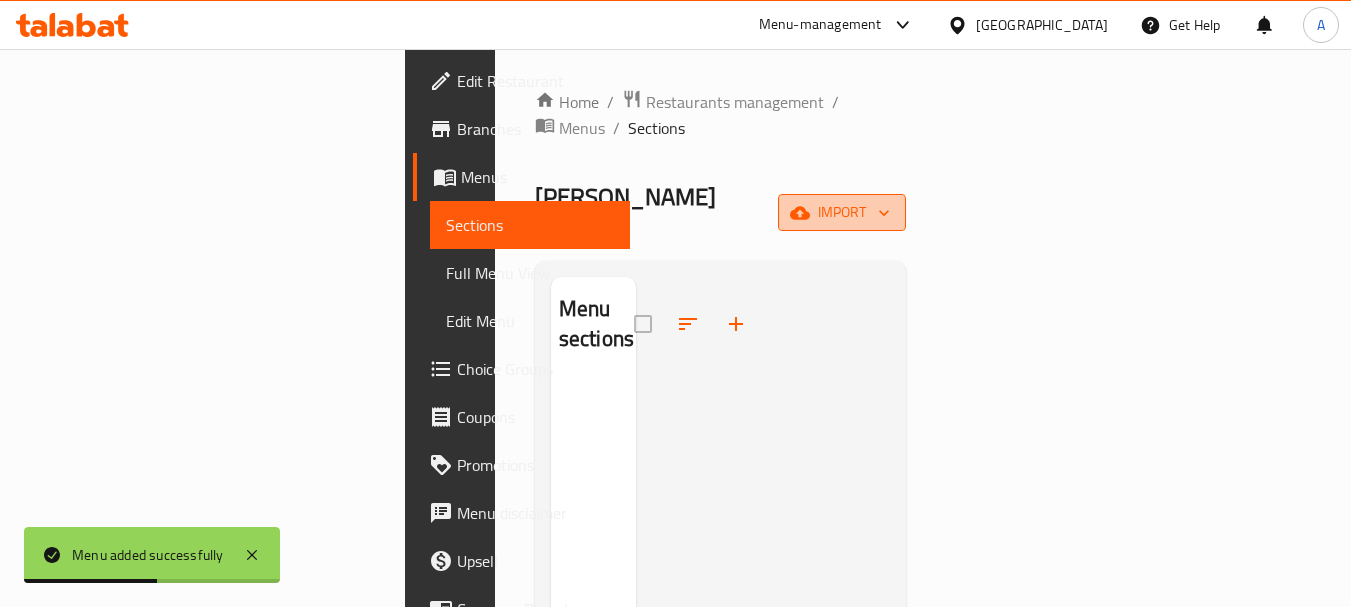 click on "import" at bounding box center (842, 212) 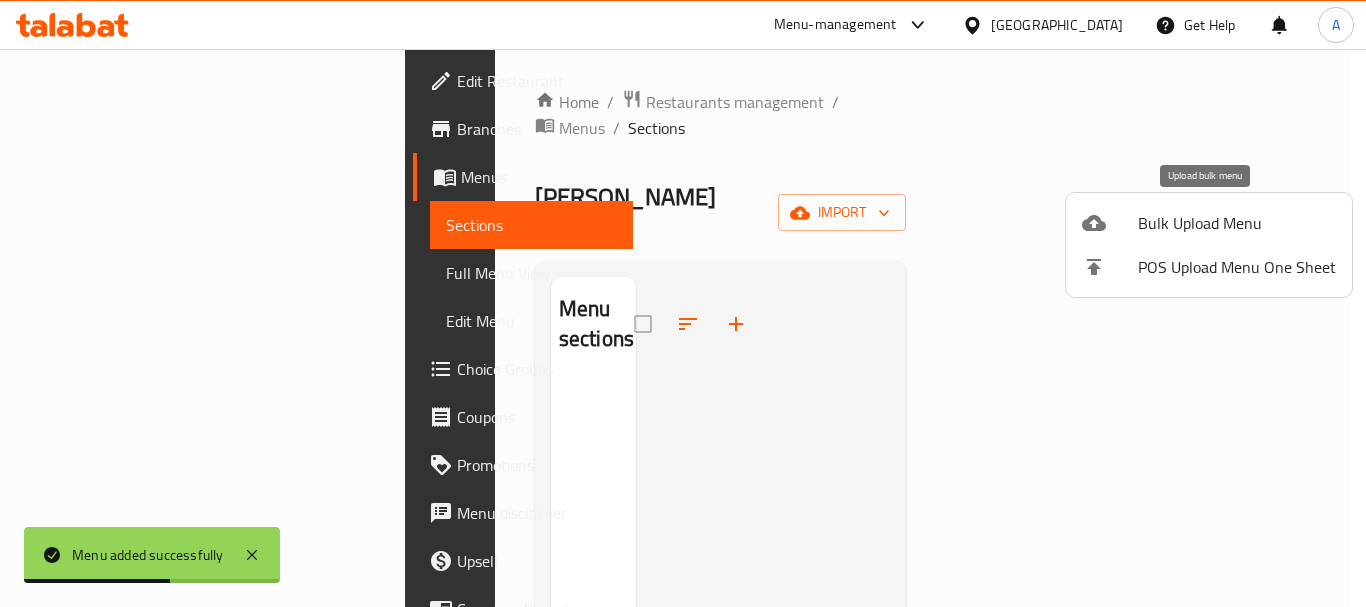 click on "Bulk Upload Menu" at bounding box center (1237, 223) 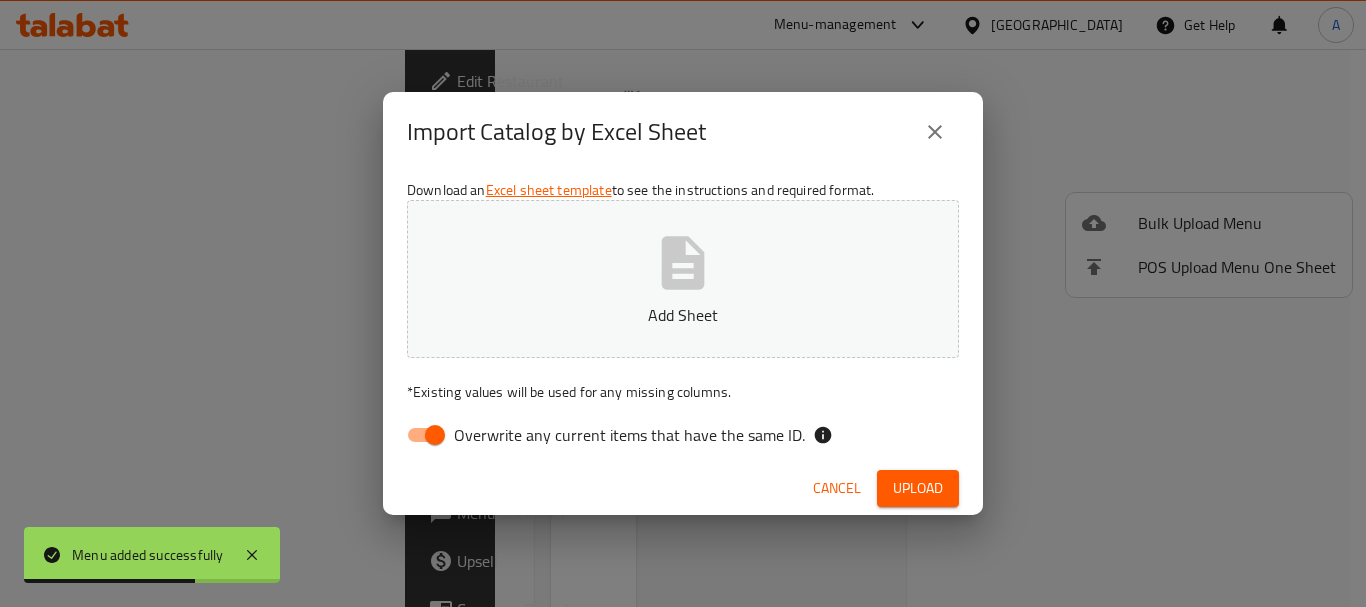 click on "Overwrite any current items that have the same ID." at bounding box center [435, 435] 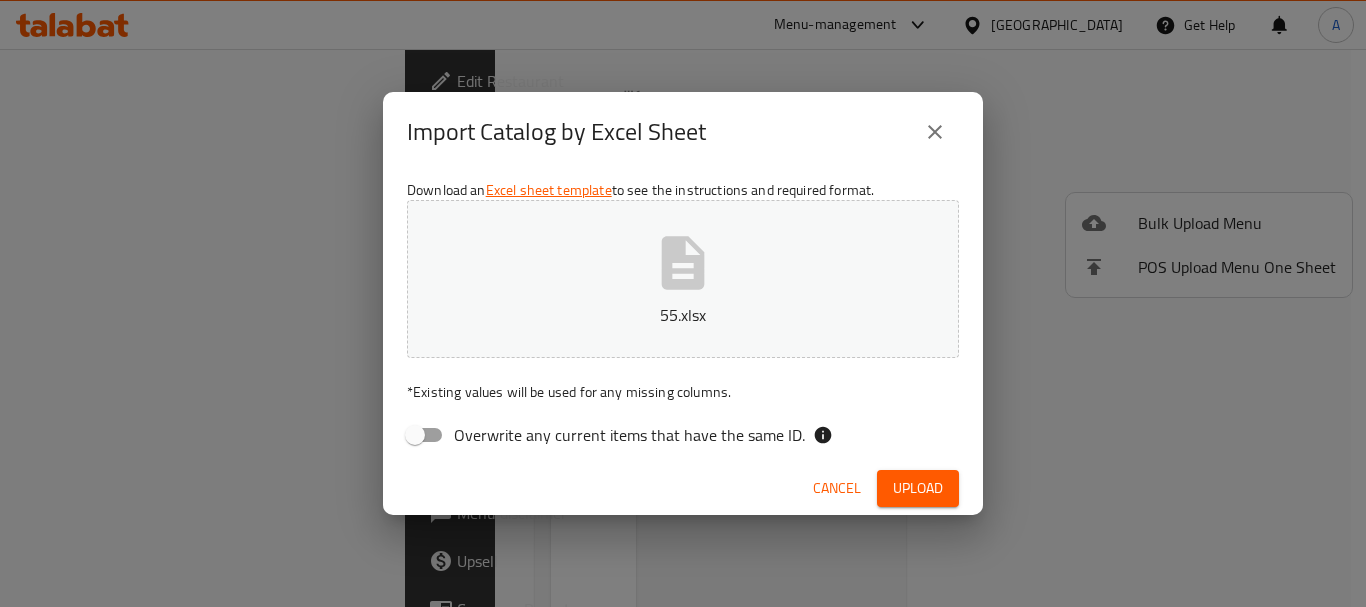 click on "Upload" at bounding box center (918, 488) 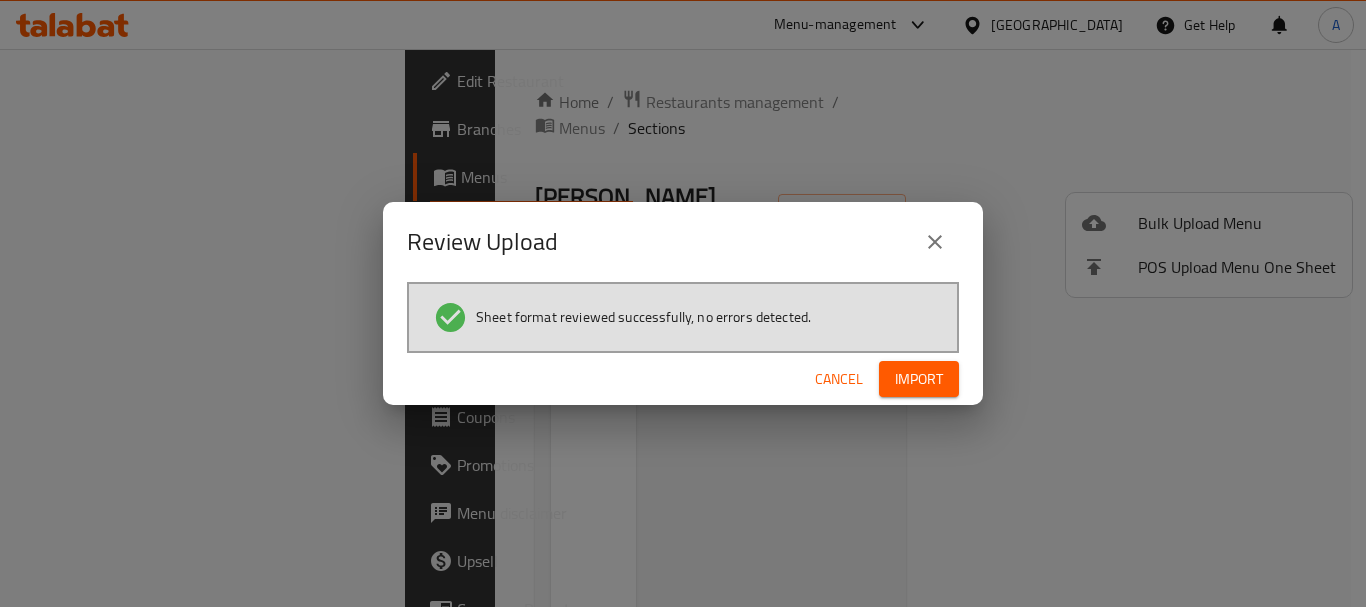 click on "Import" at bounding box center (919, 379) 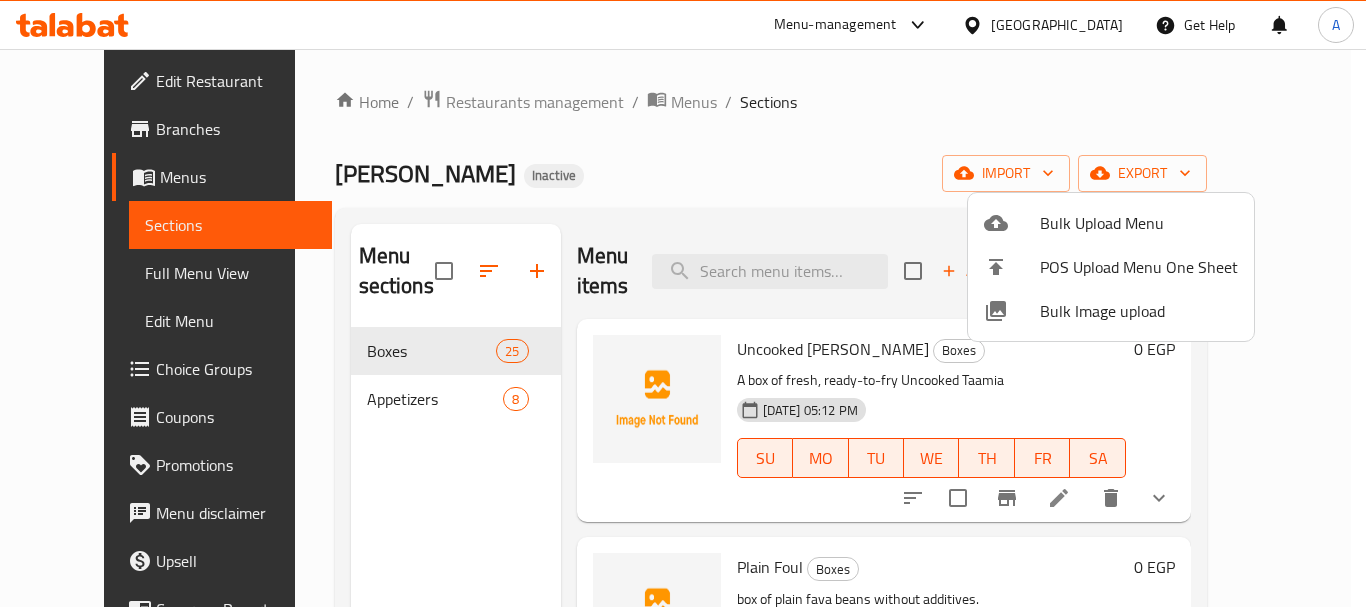 click at bounding box center [683, 303] 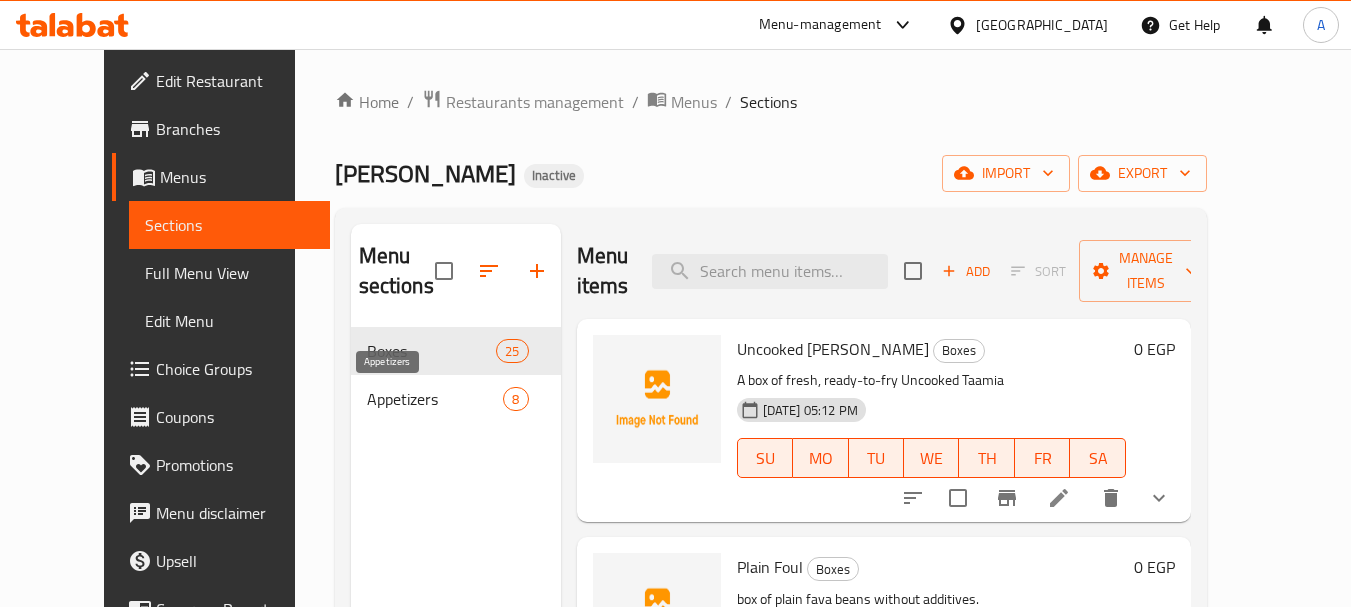 click on "Appetizers" at bounding box center [435, 399] 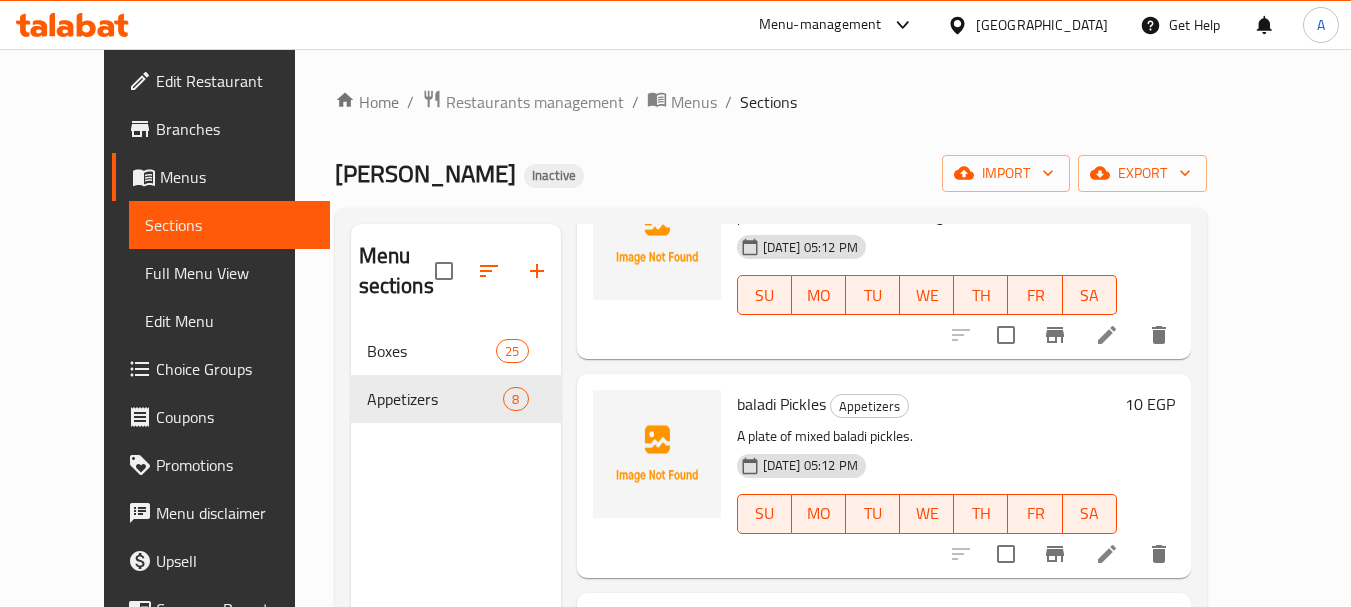 scroll, scrollTop: 1131, scrollLeft: 0, axis: vertical 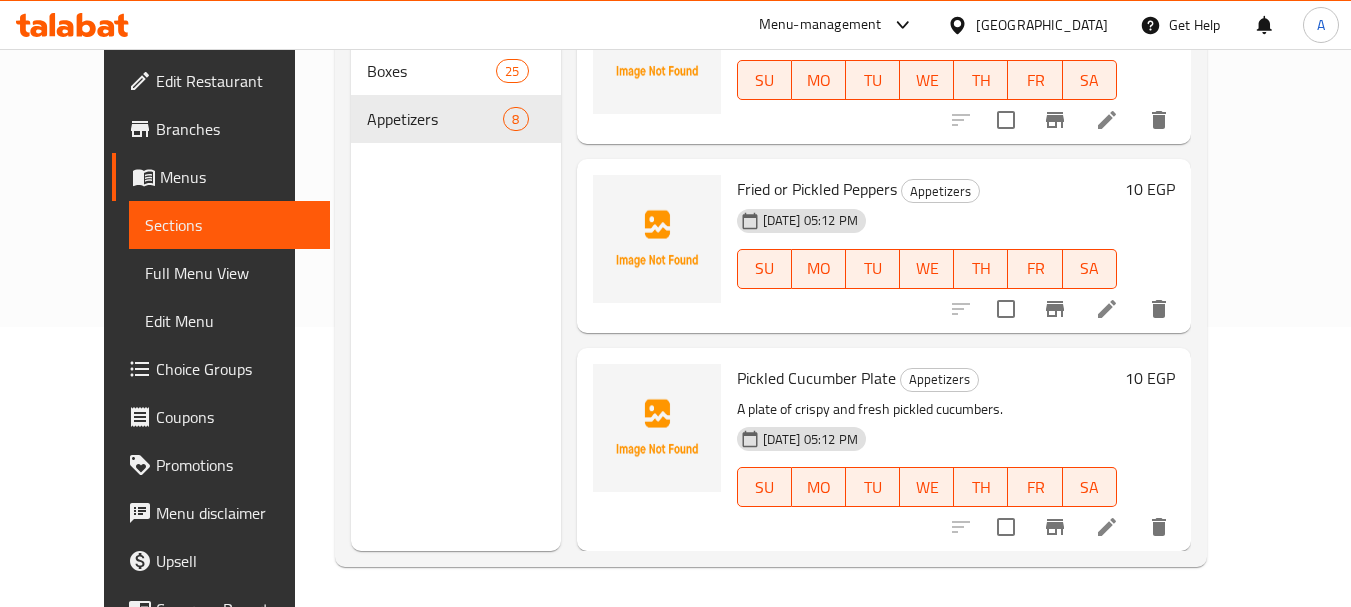click on "Menu sections Boxes 25 Appetizers 8" at bounding box center (456, 247) 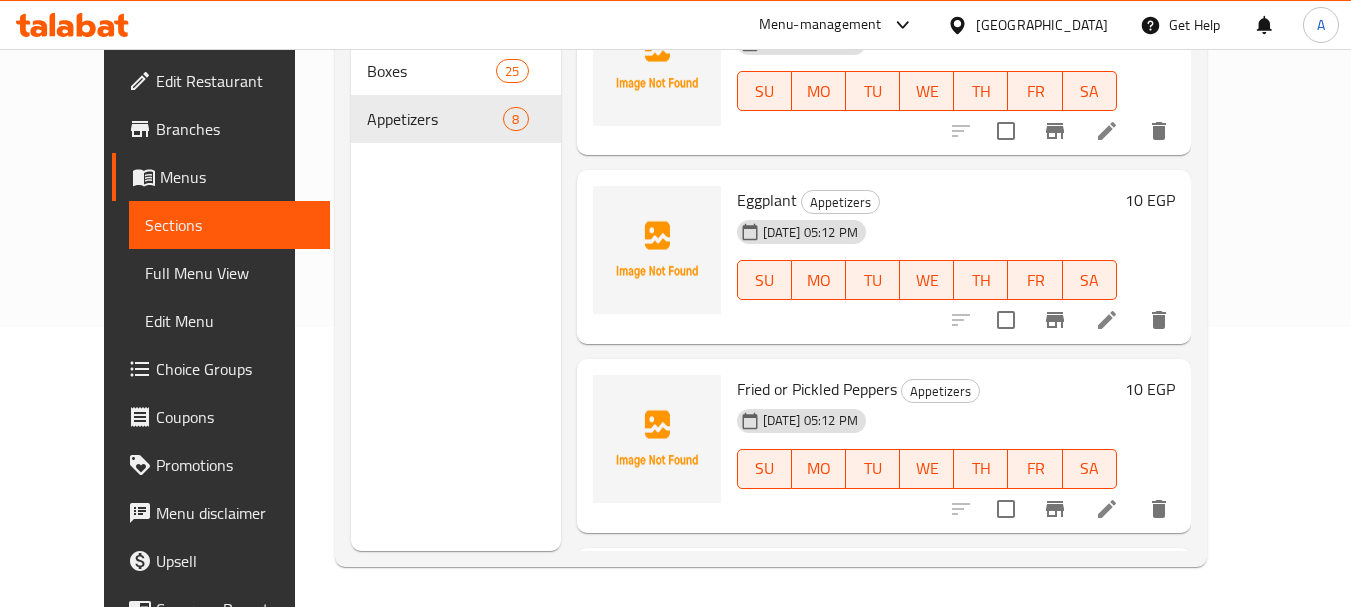 scroll, scrollTop: 831, scrollLeft: 0, axis: vertical 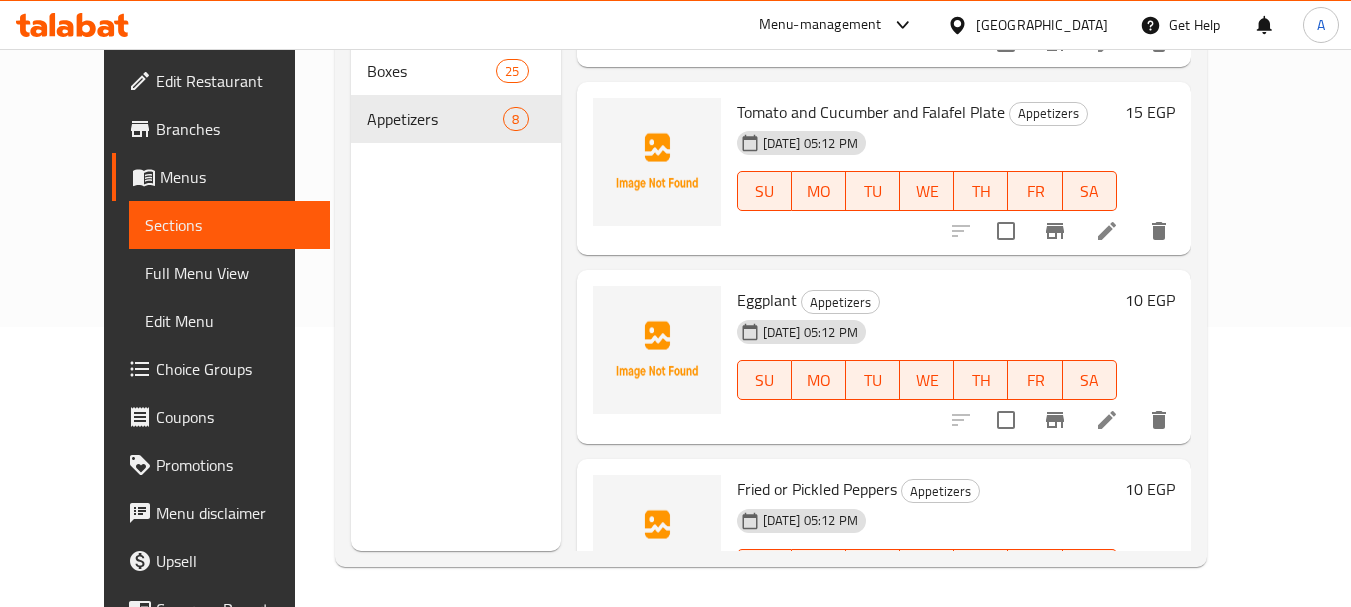 click 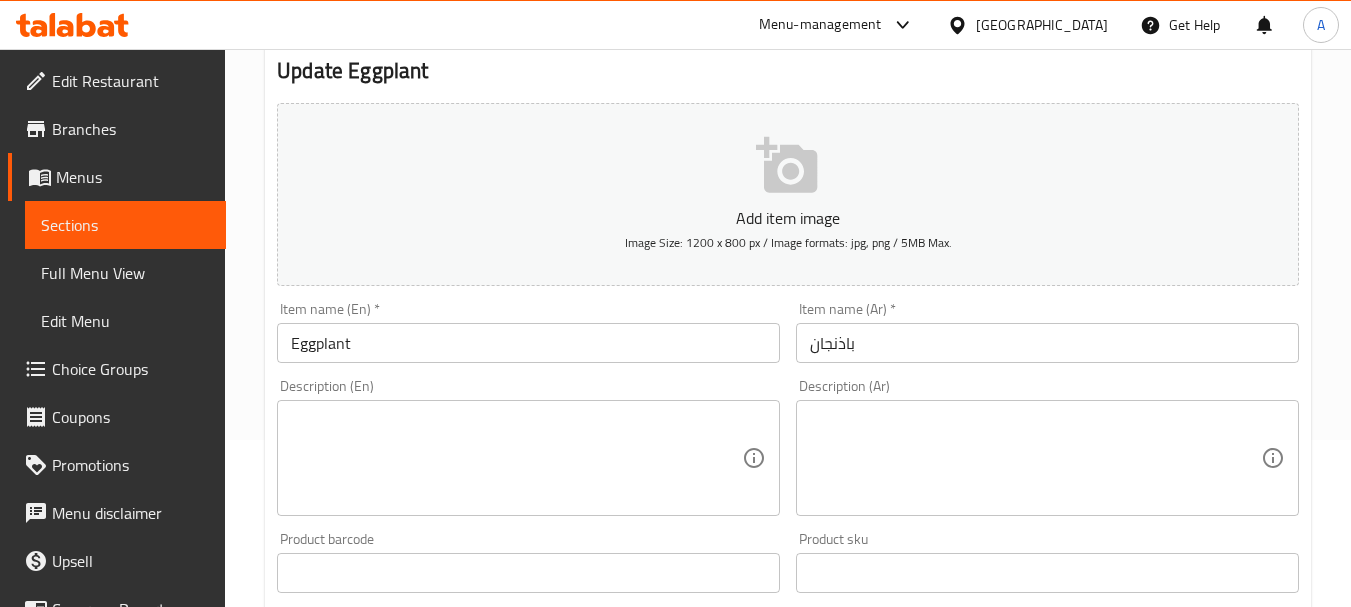 scroll, scrollTop: 200, scrollLeft: 0, axis: vertical 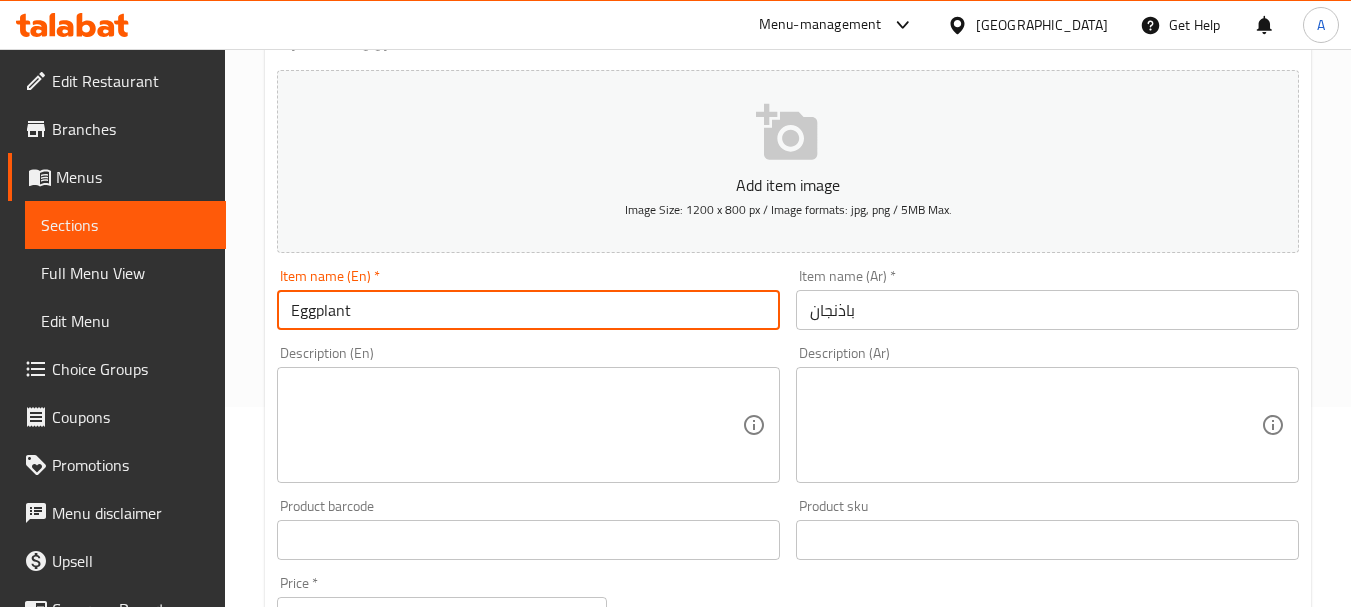 click on "Eggplant" at bounding box center [528, 310] 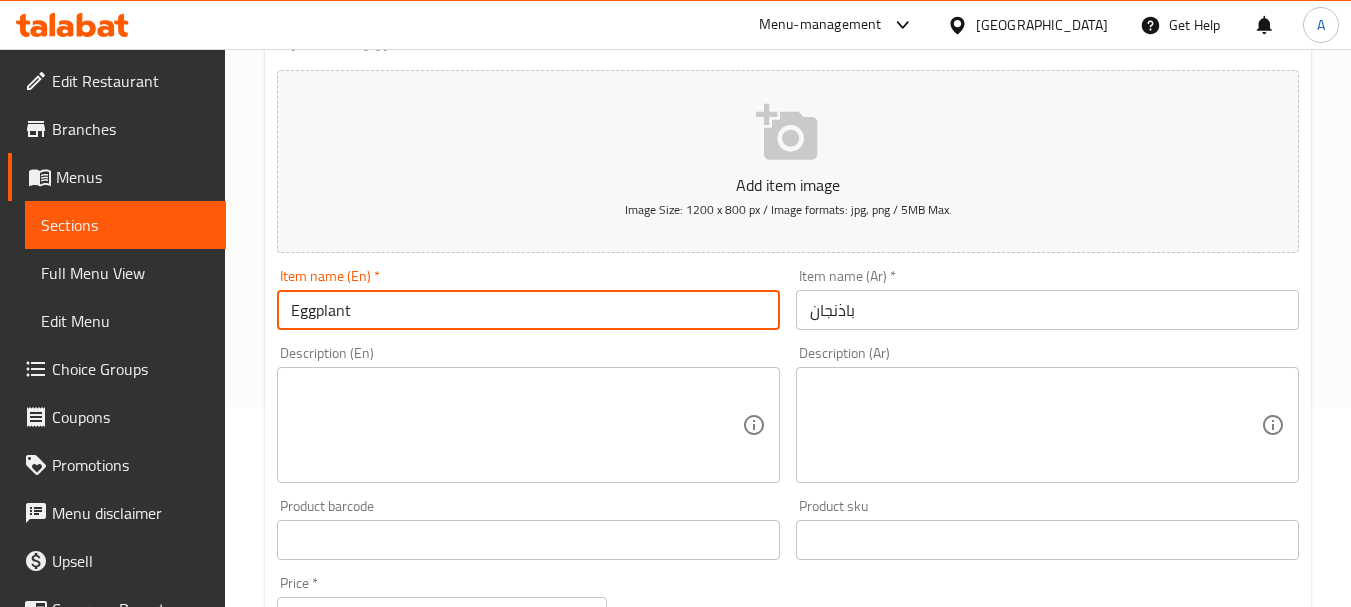 click on "Eggplant" at bounding box center (528, 310) 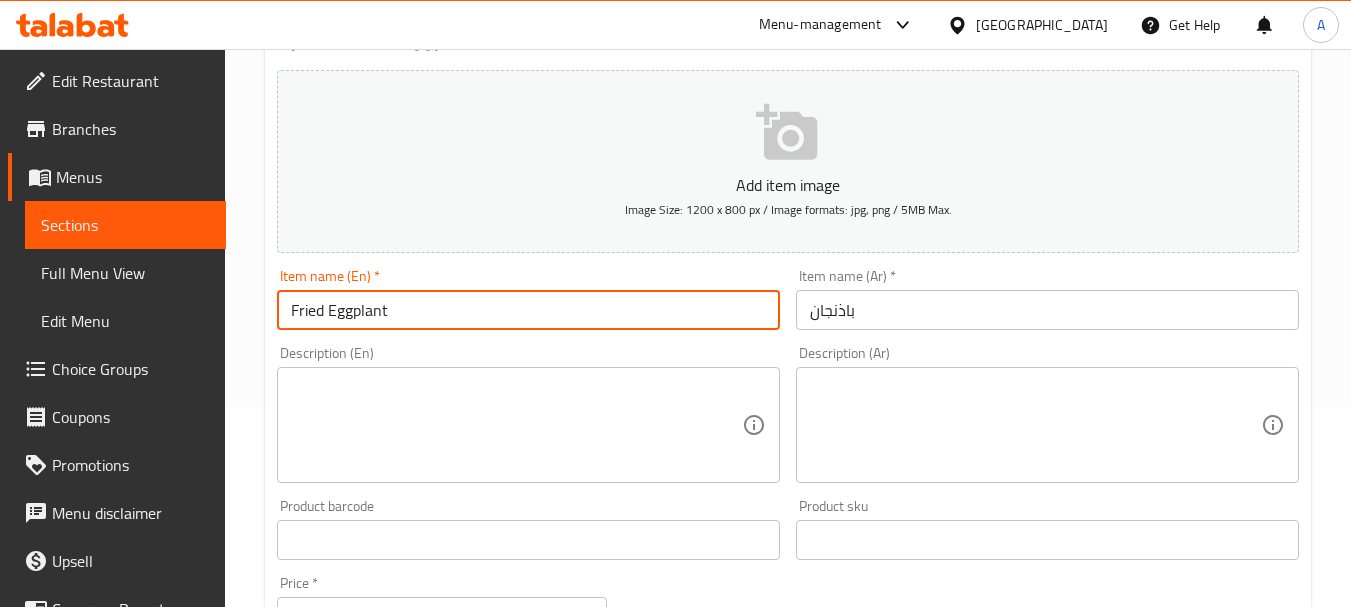 type on "Fried Eggplant" 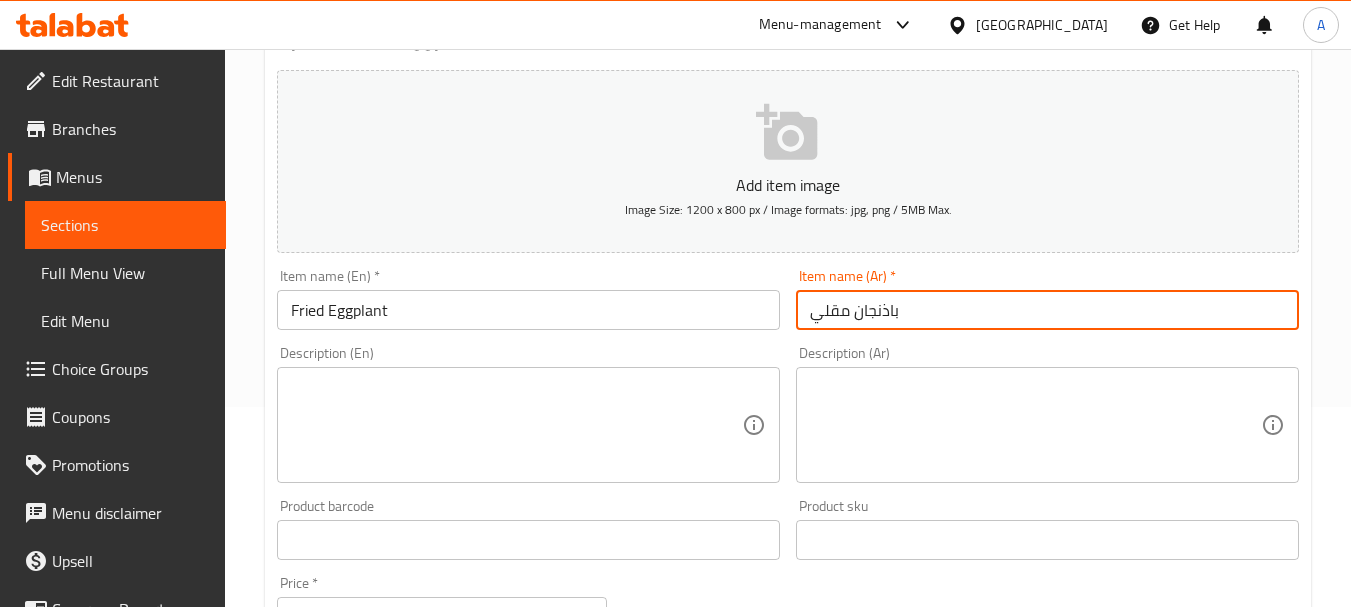 type on "باذنجان مقلي" 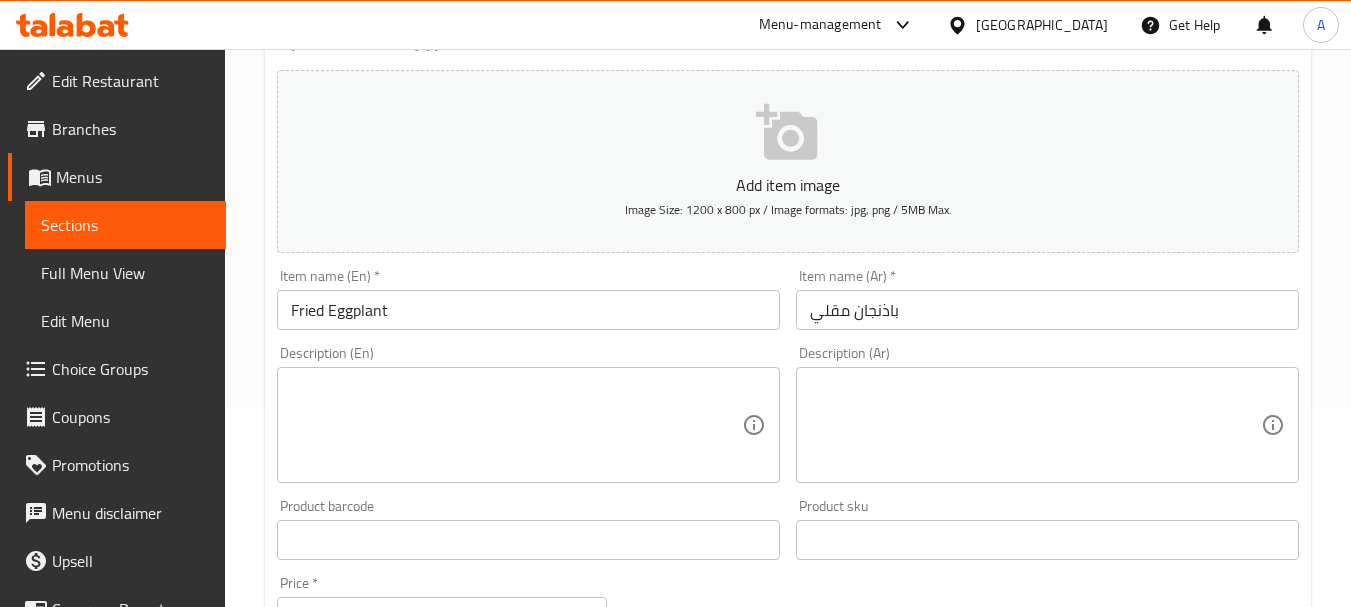 click at bounding box center (1035, 425) 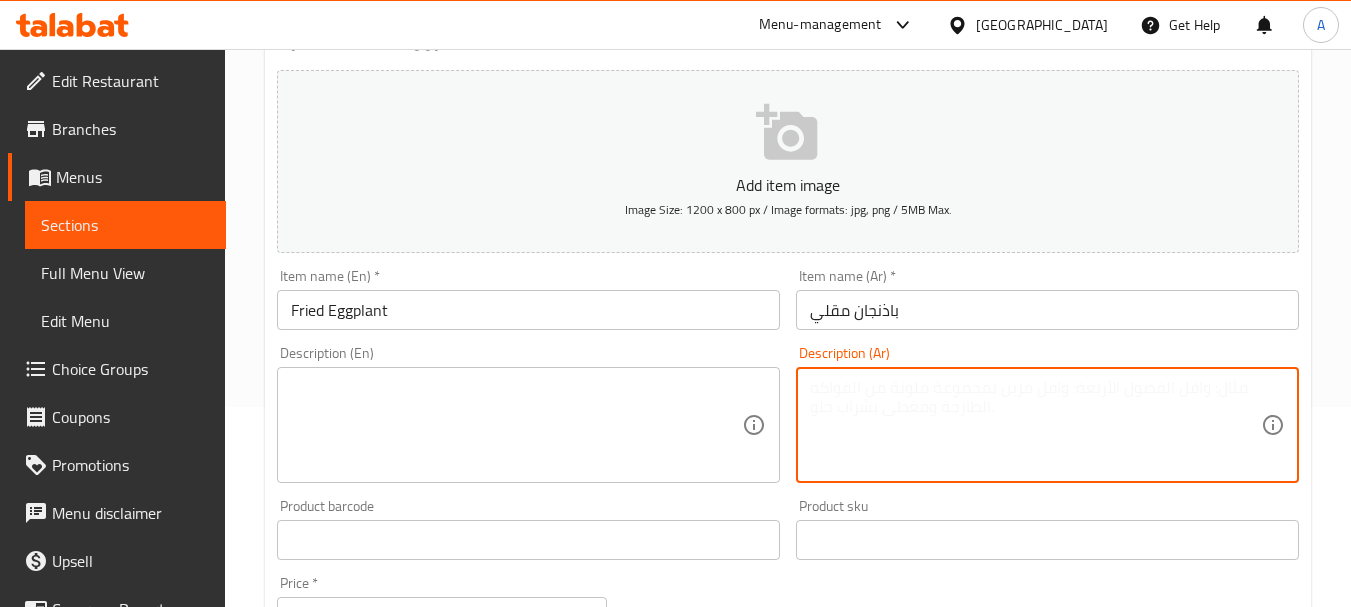 paste on "طبق باذنجان مقلي مقرمش." 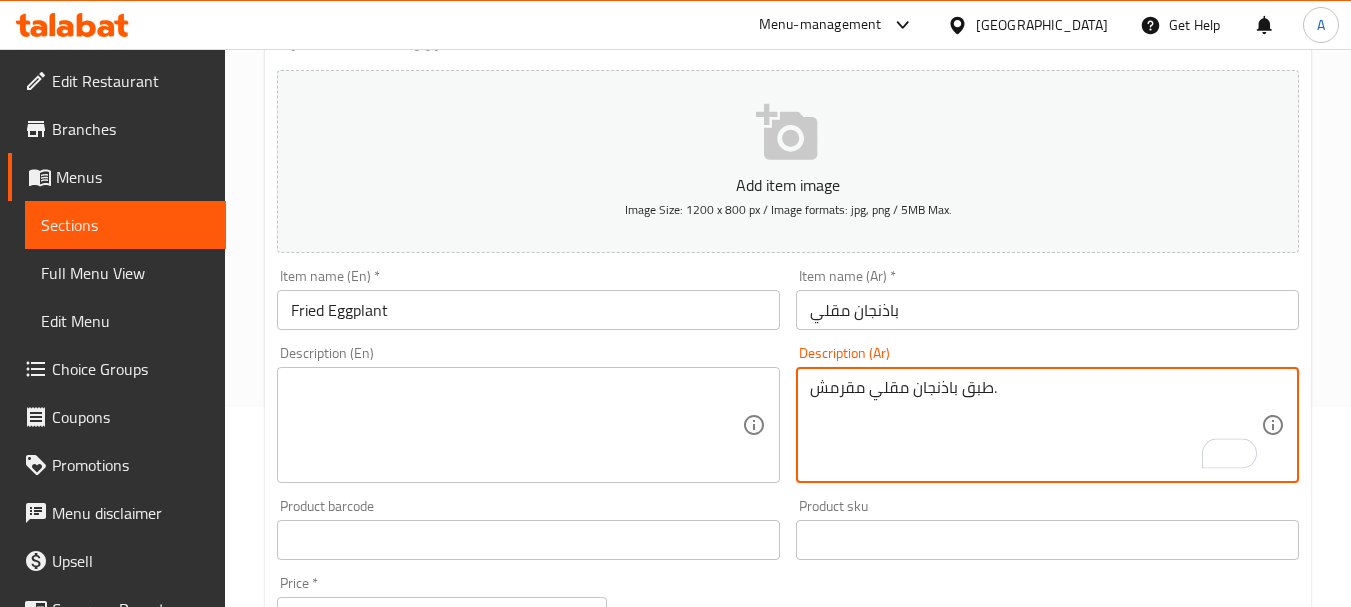 type on "طبق باذنجان مقلي مقرمش." 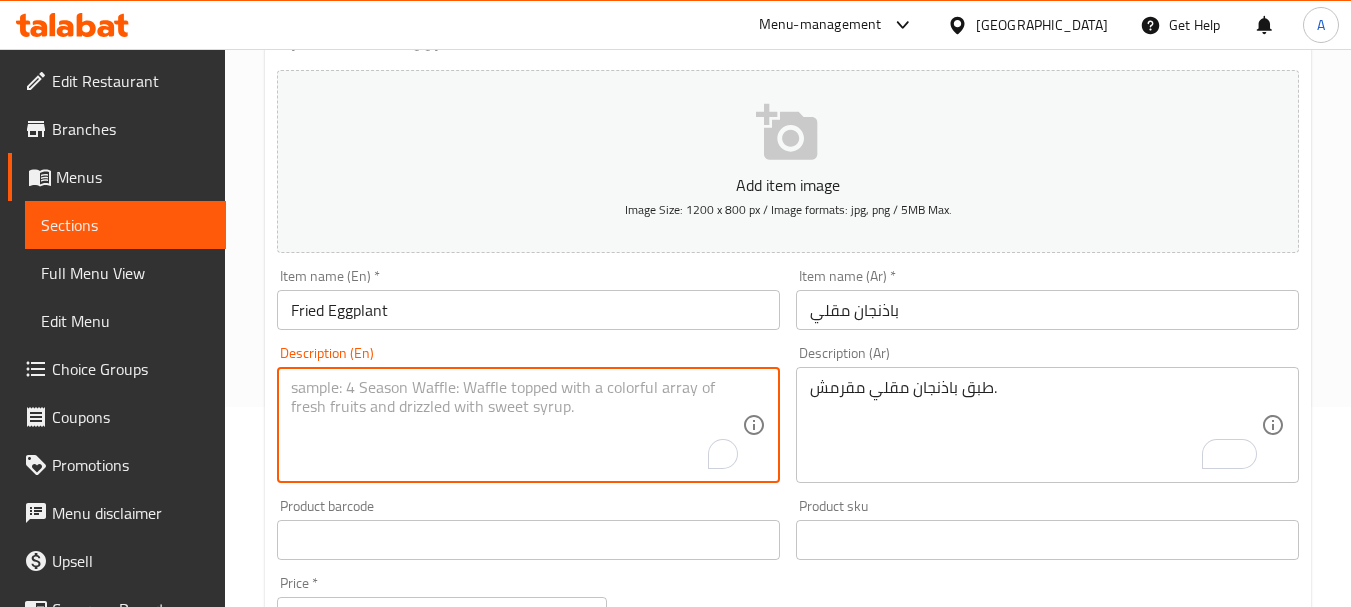 click at bounding box center [516, 425] 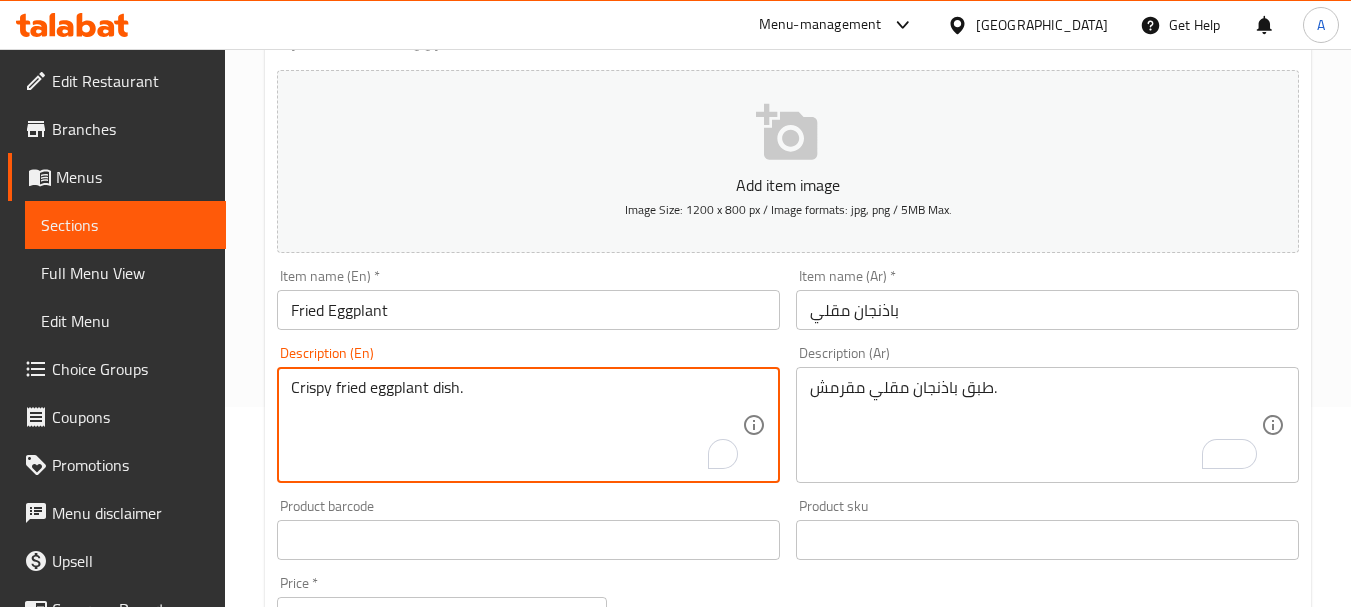type on "Crispy fried eggplant dish." 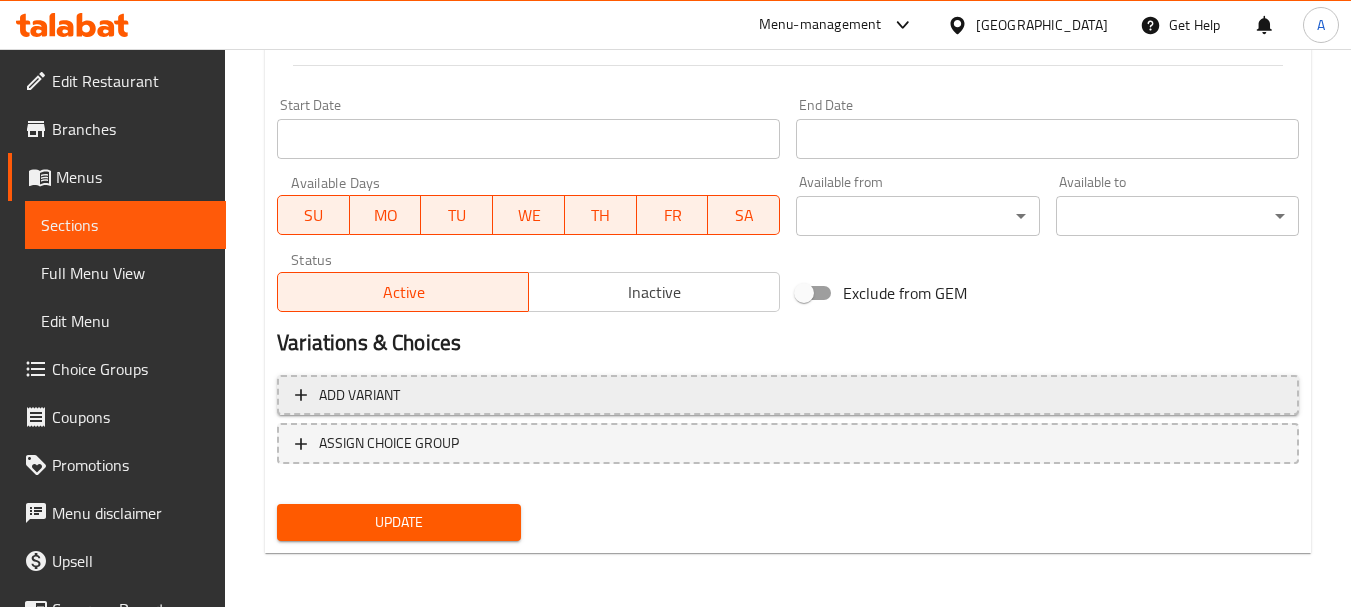 scroll, scrollTop: 806, scrollLeft: 0, axis: vertical 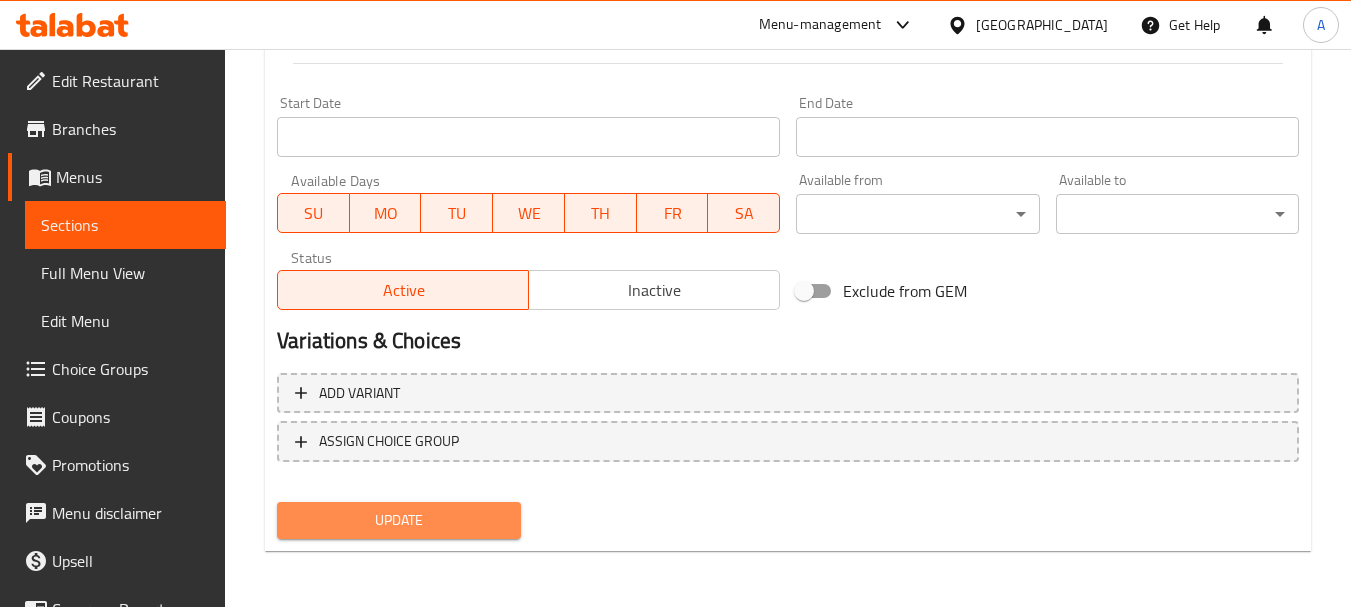 click on "Update" at bounding box center [398, 520] 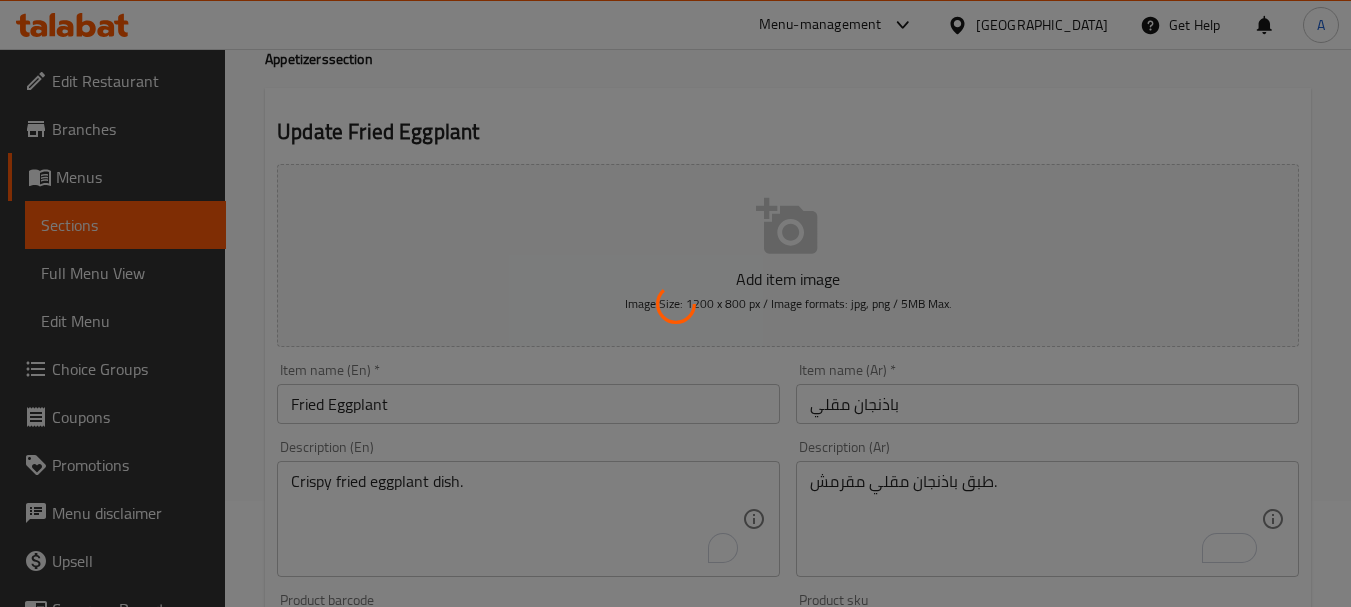 scroll, scrollTop: 0, scrollLeft: 0, axis: both 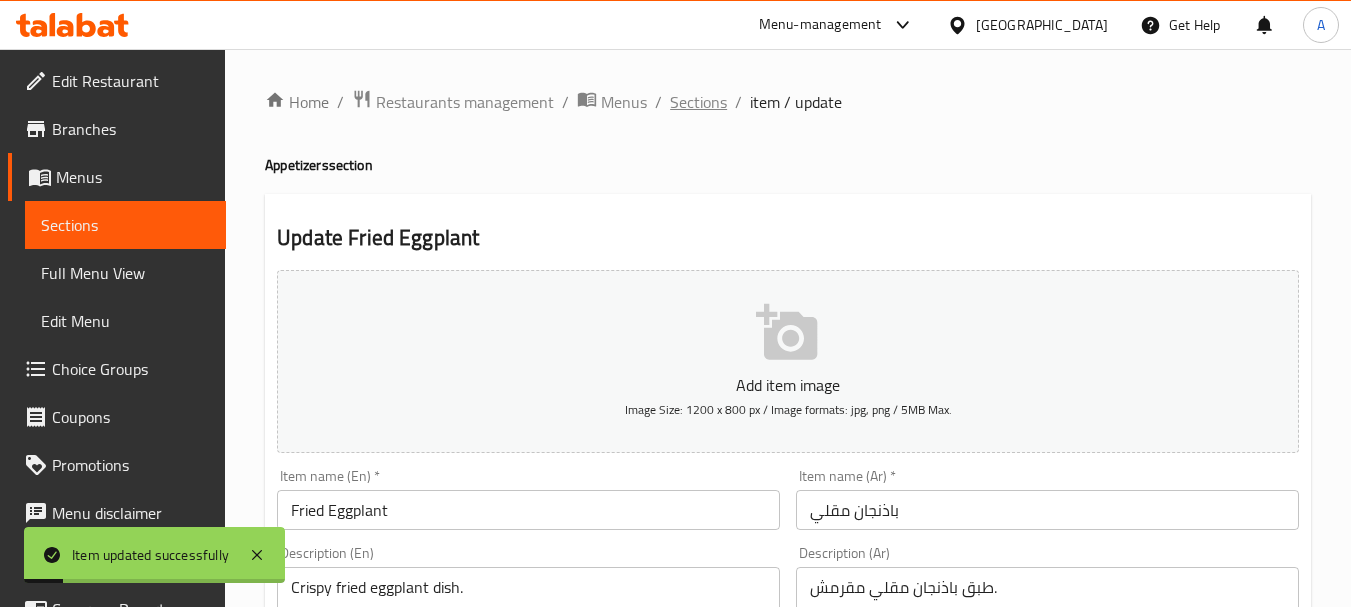click on "Sections" at bounding box center [698, 102] 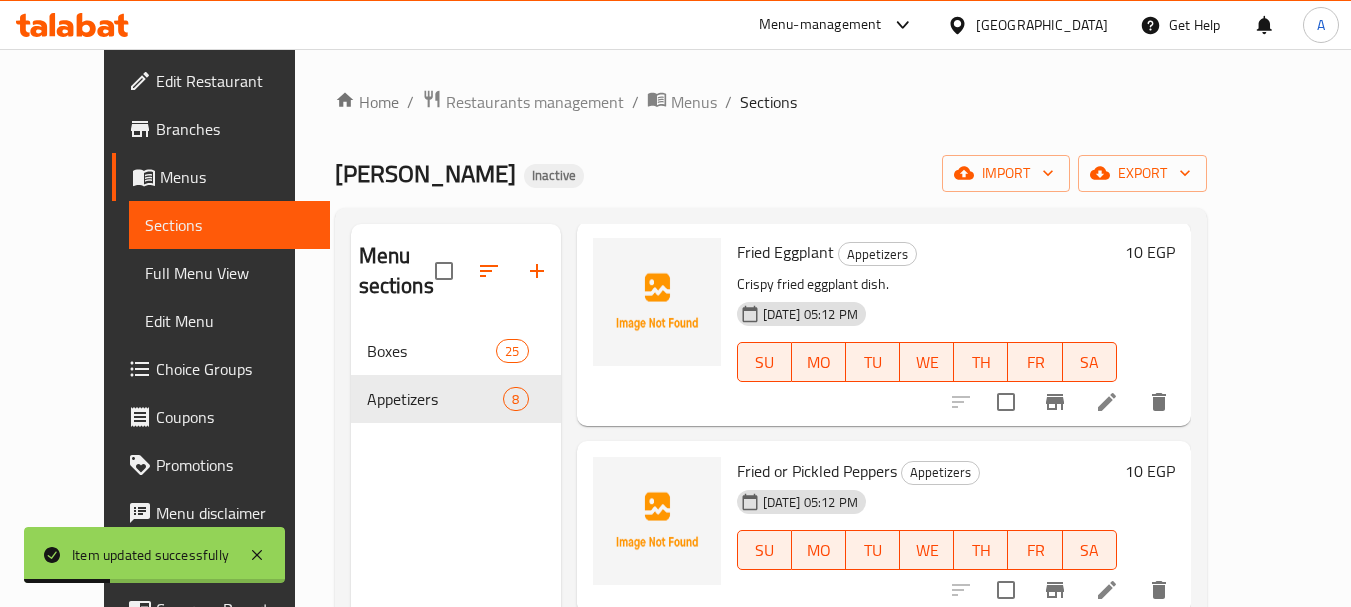 scroll, scrollTop: 1161, scrollLeft: 0, axis: vertical 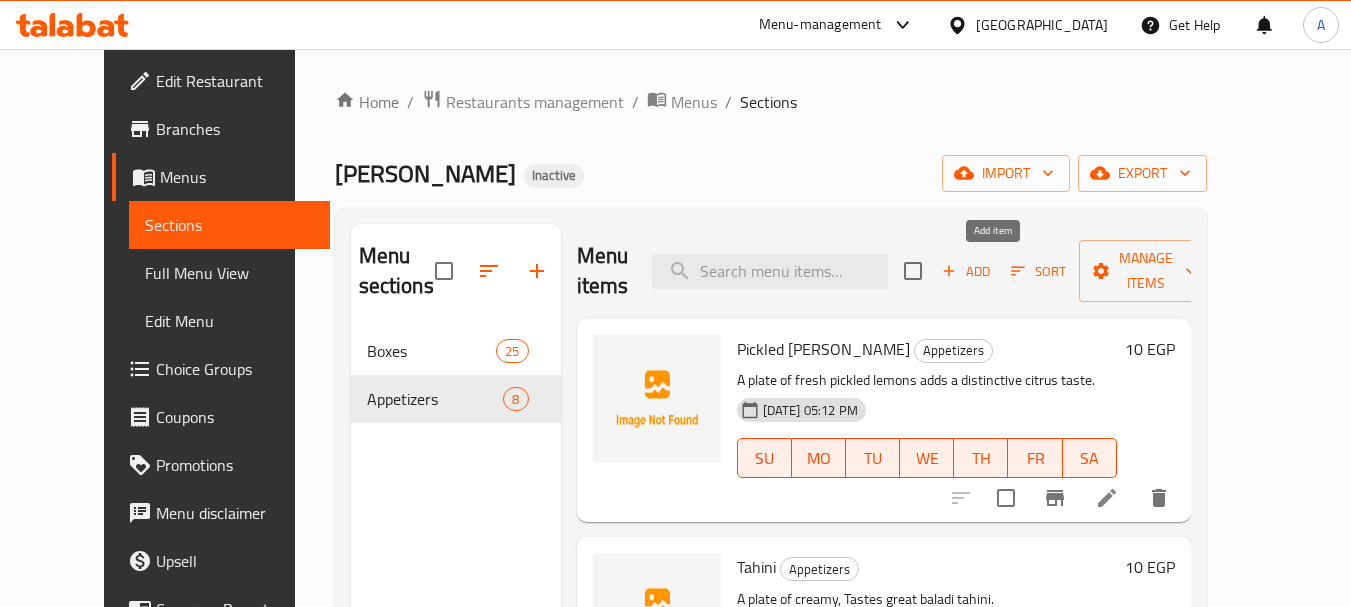 click on "Add" at bounding box center [966, 271] 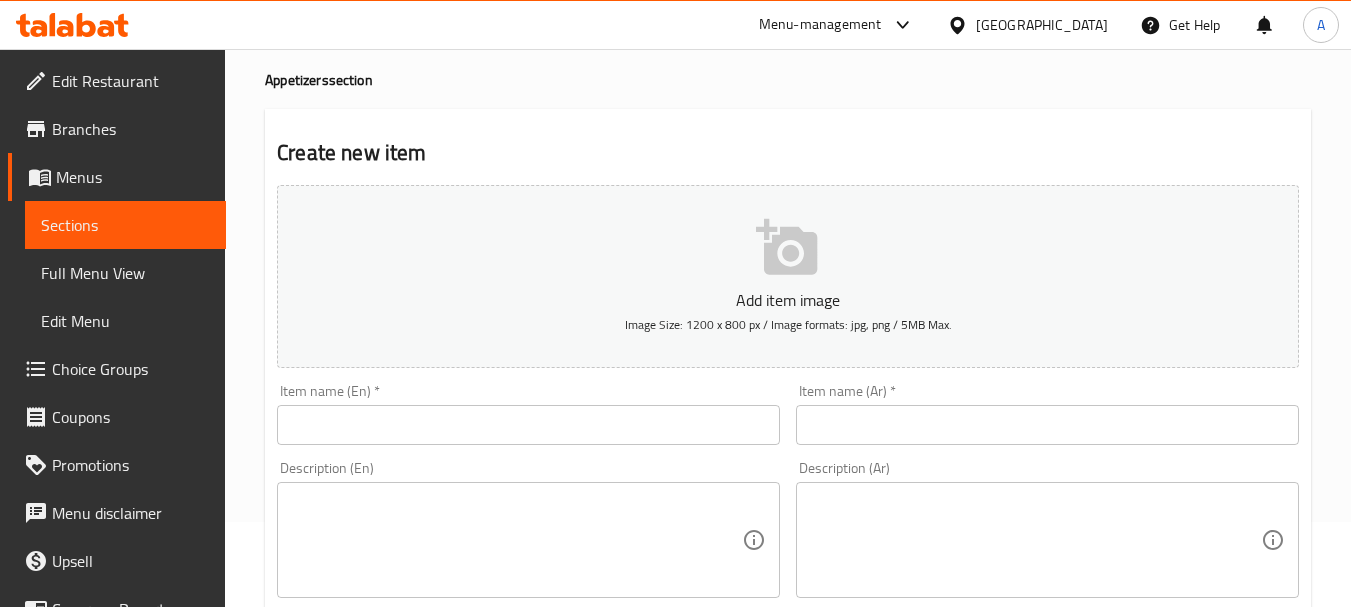 scroll, scrollTop: 200, scrollLeft: 0, axis: vertical 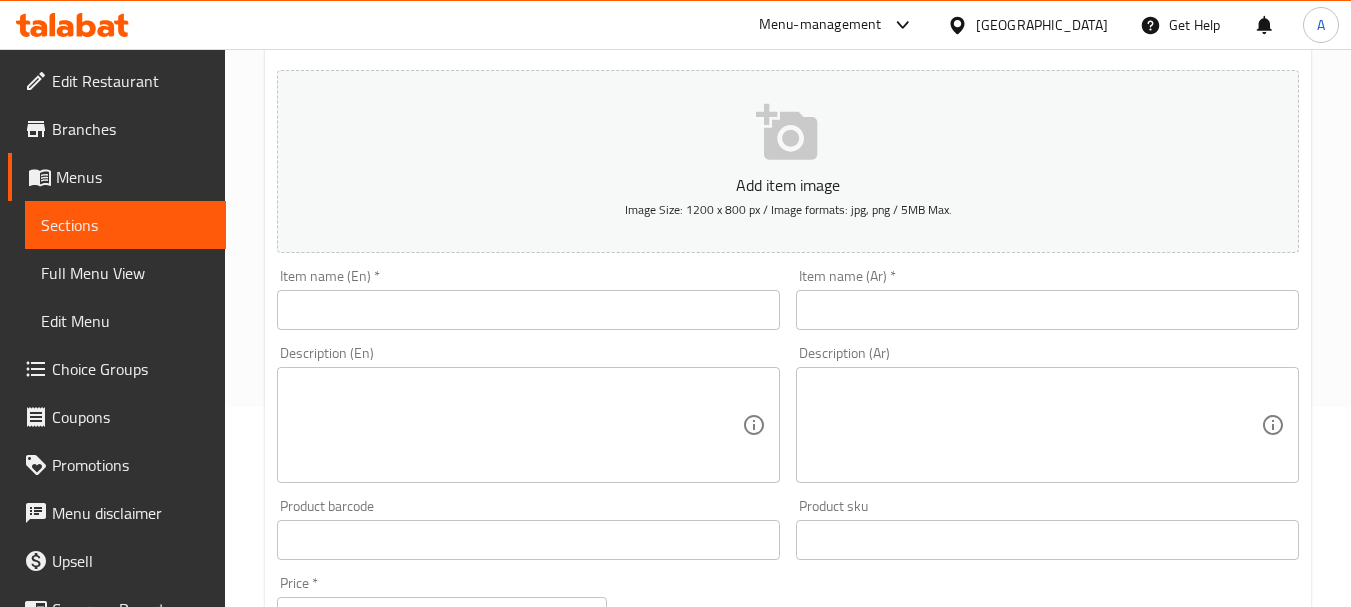 click at bounding box center [1047, 310] 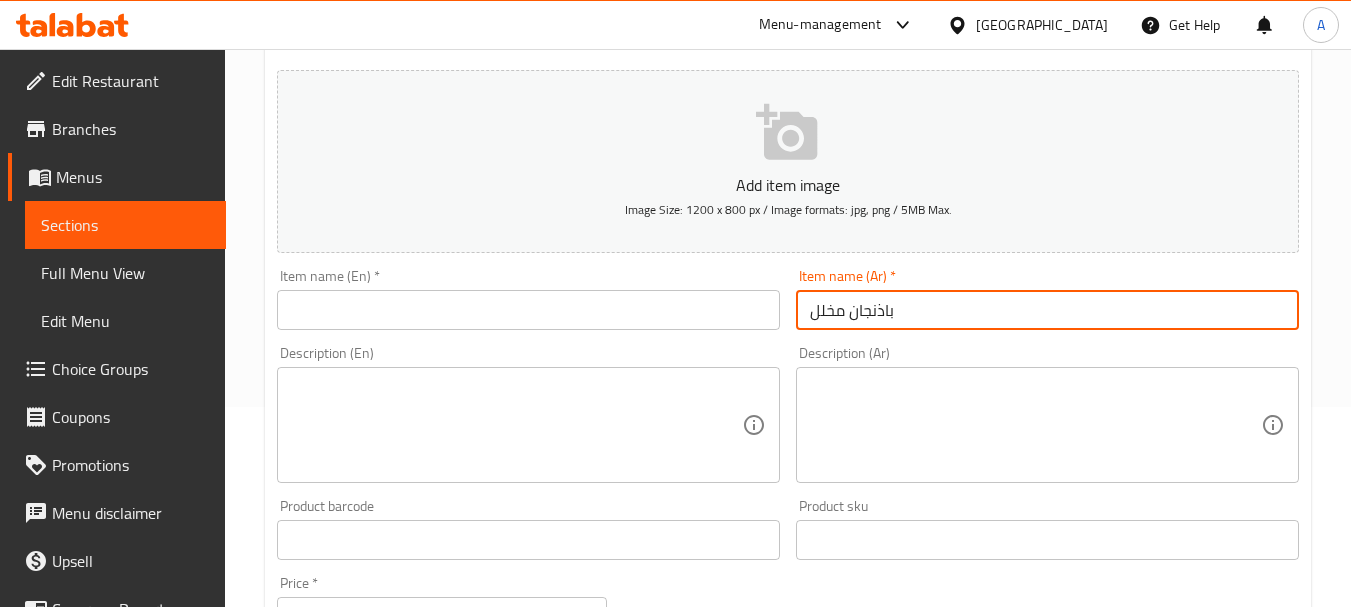 type on "باذنجان مخلل" 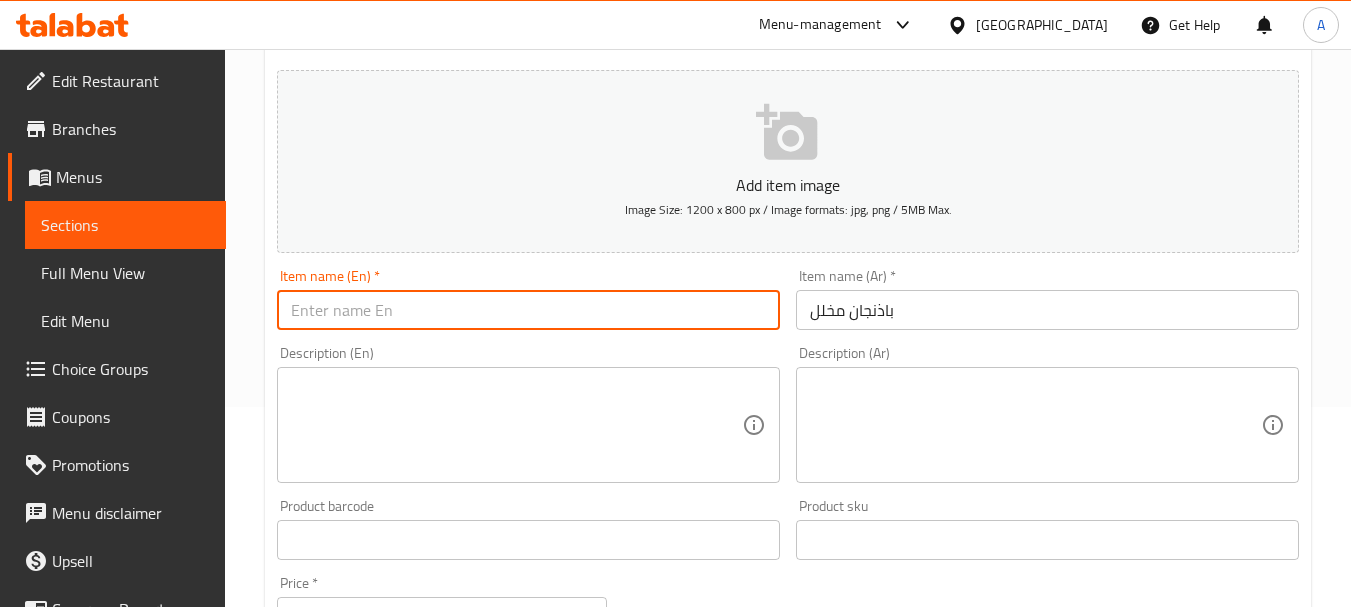 click at bounding box center (528, 310) 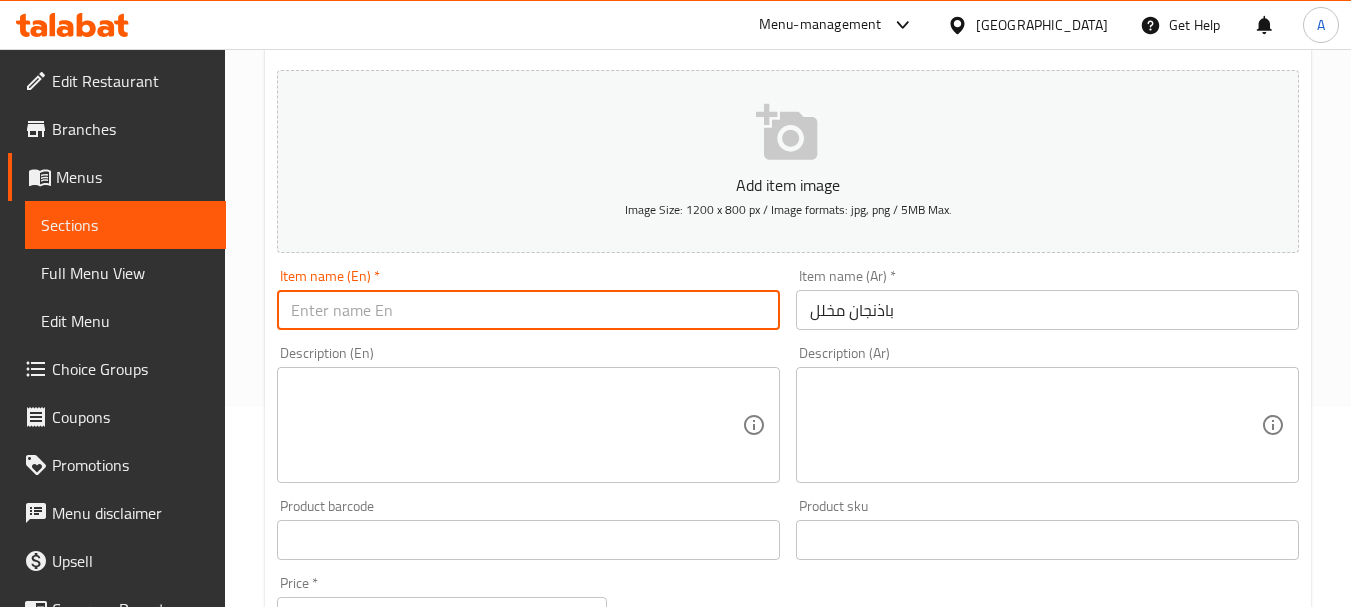 click on "باذنجان مخلل" at bounding box center (1047, 310) 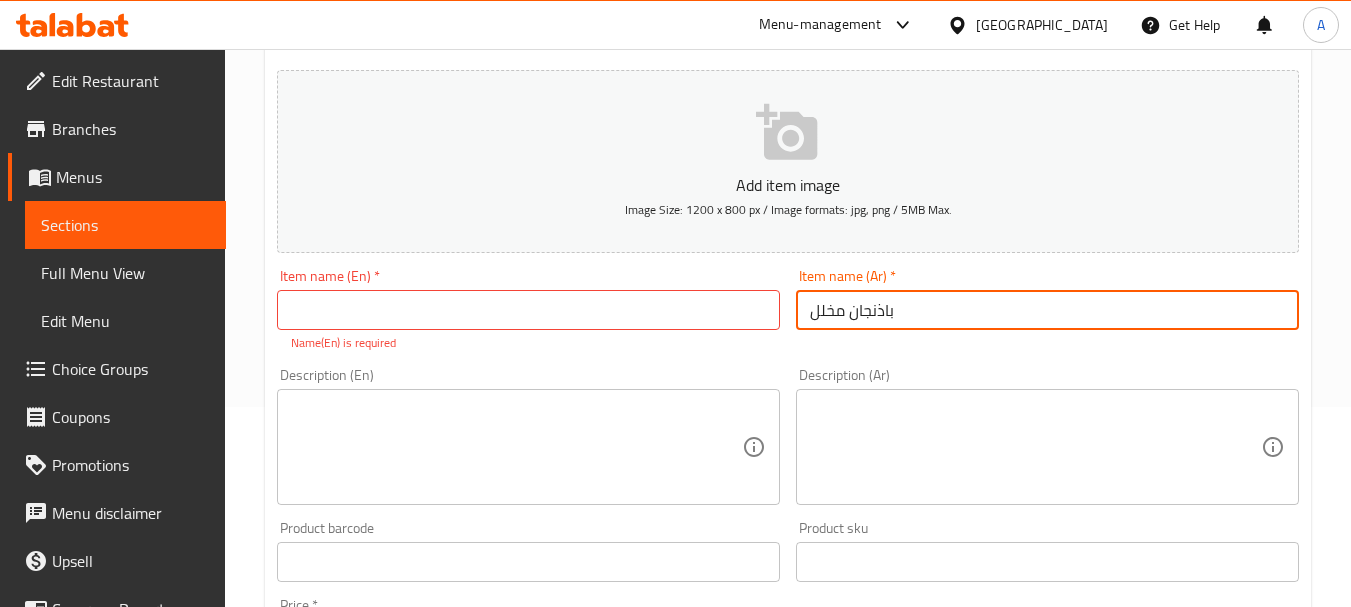 click on "باذنجان مخلل" at bounding box center [1047, 310] 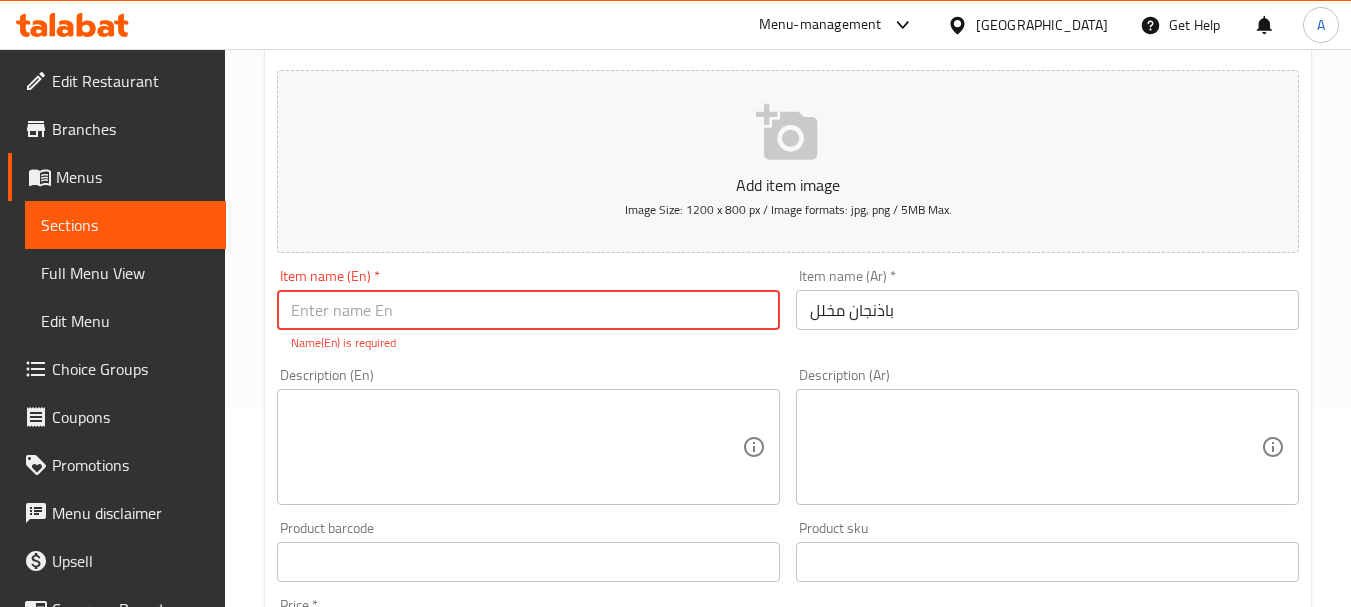 click at bounding box center [528, 310] 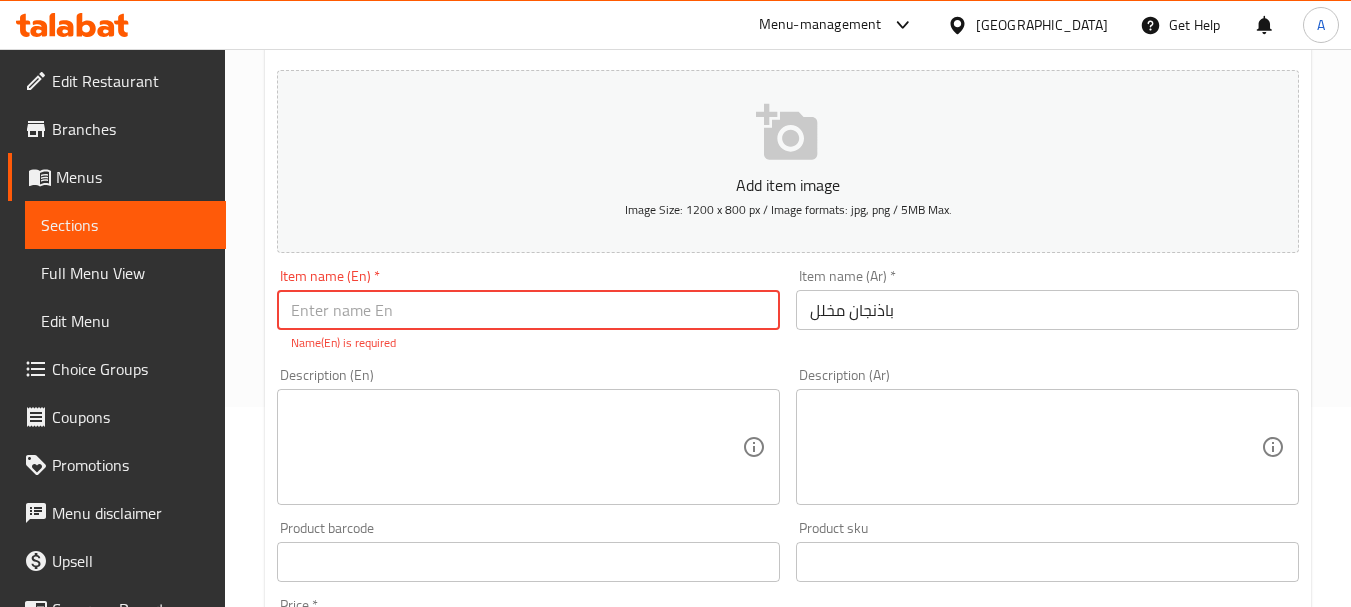 paste on "eggplant" 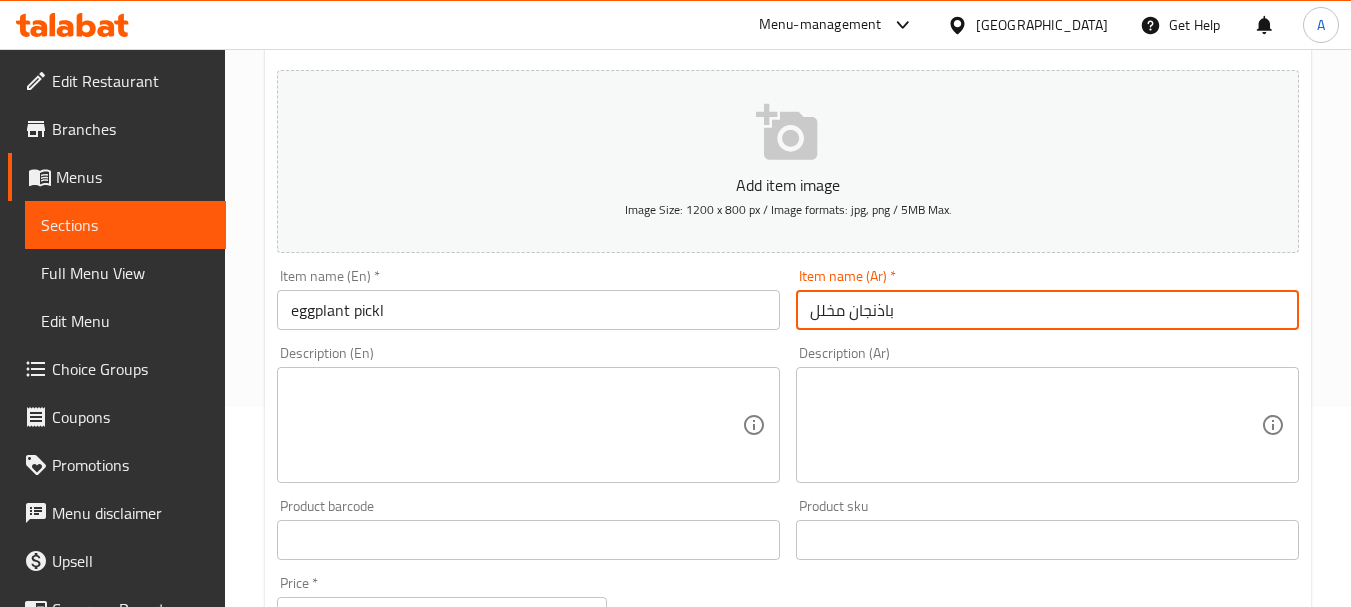 click on "باذنجان مخلل" at bounding box center (1047, 310) 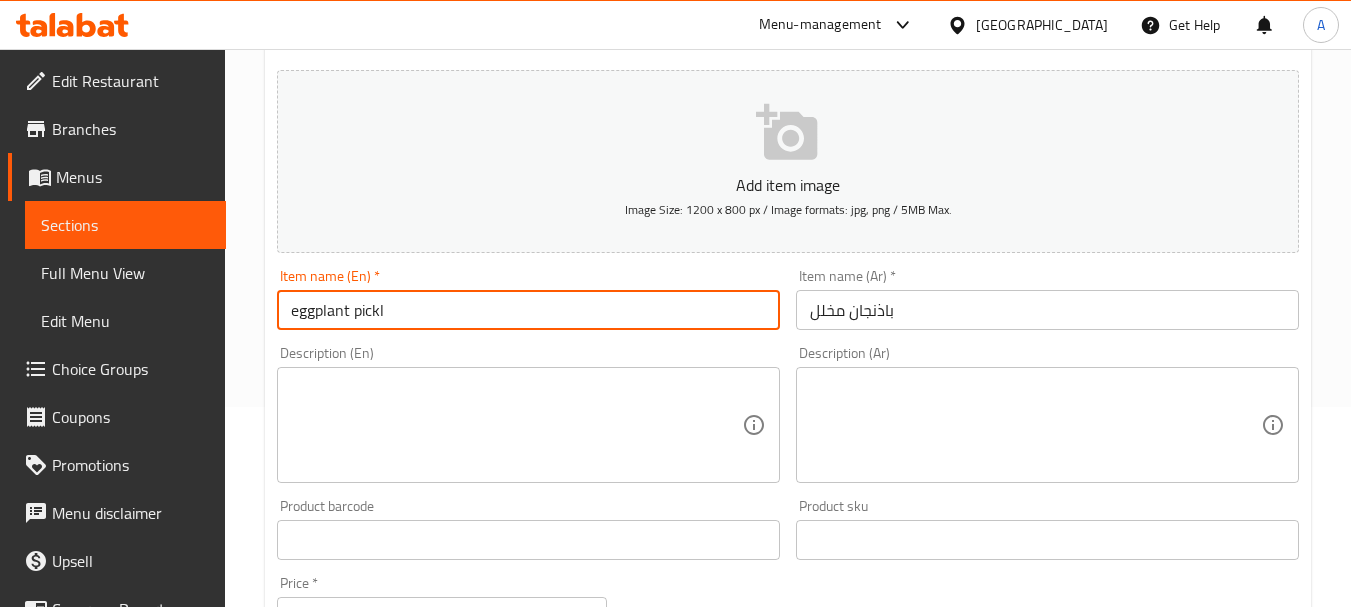 click on "eggplant pickl" at bounding box center (528, 310) 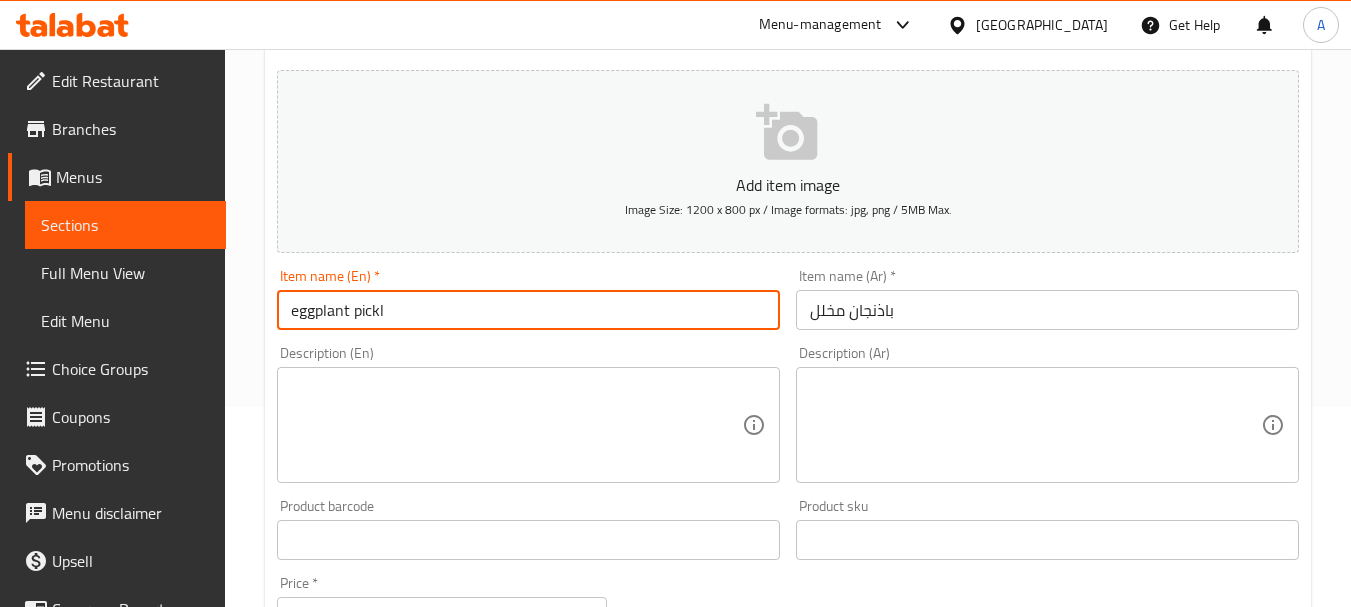 paste on "ed" 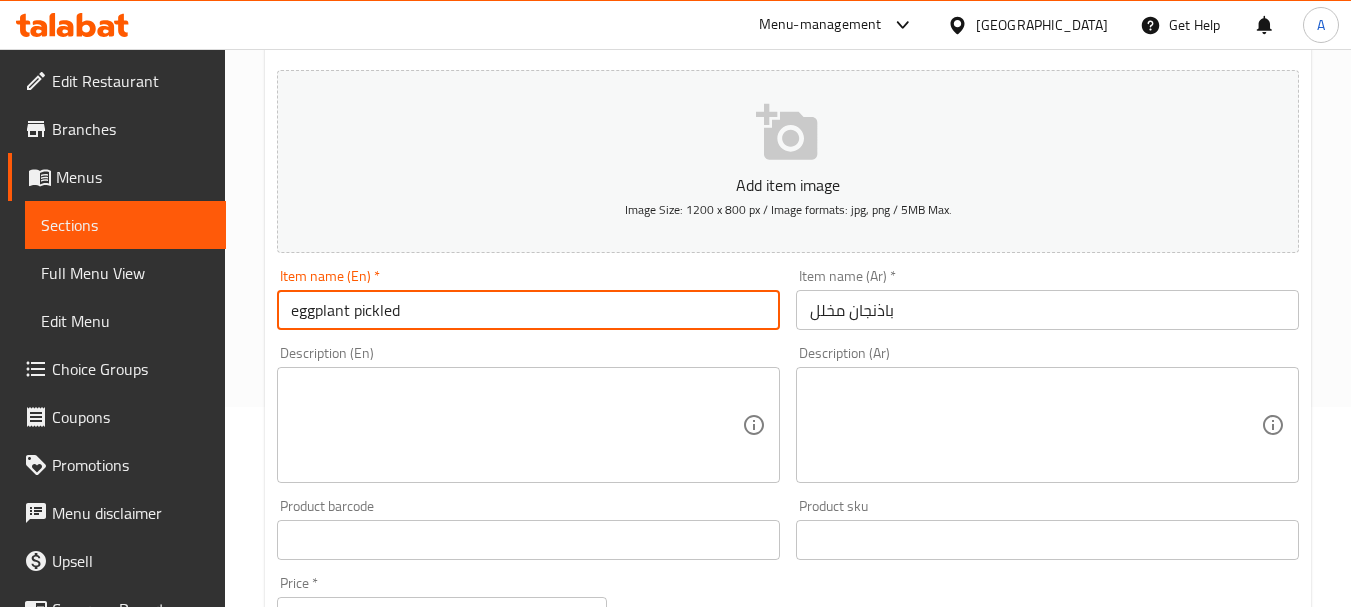 type on "eggplant pickled" 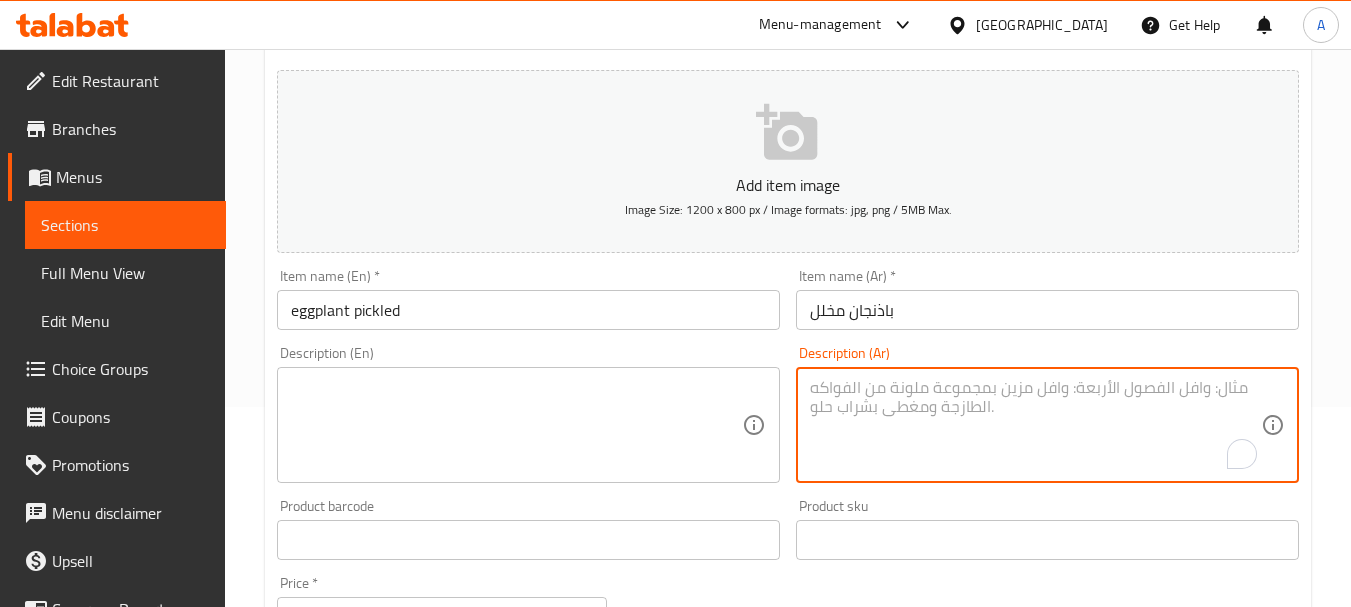 click at bounding box center [1035, 425] 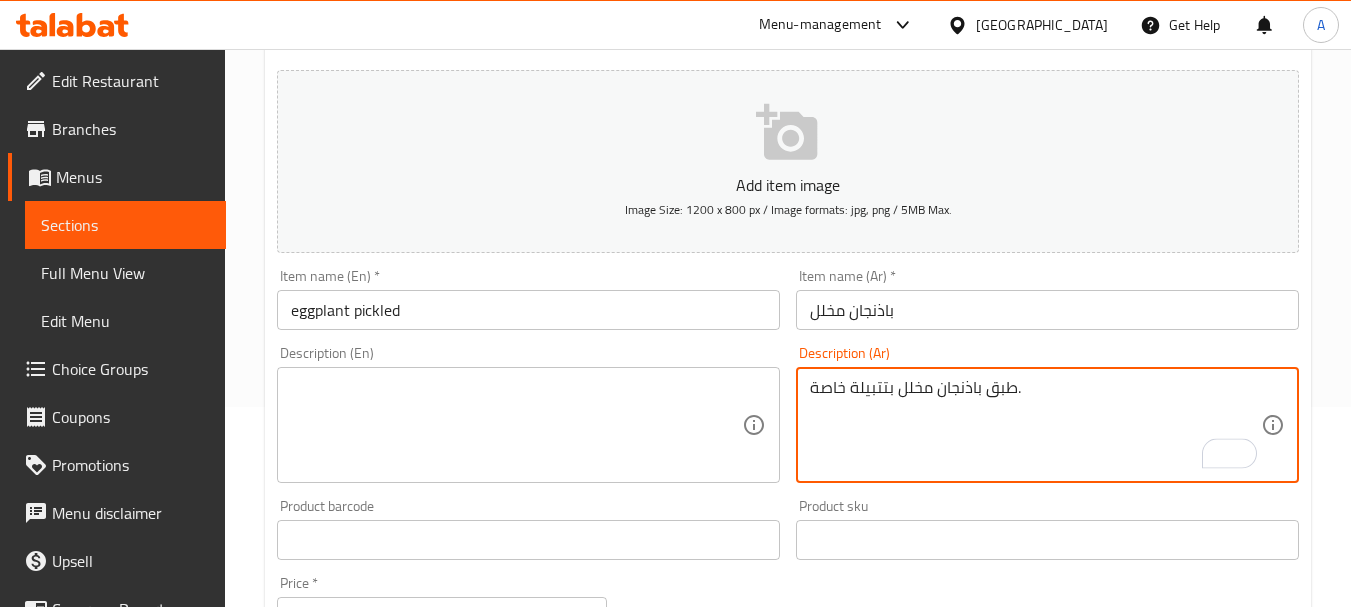 type on "طبق باذنجان مخلل بتتبيلة خاصة." 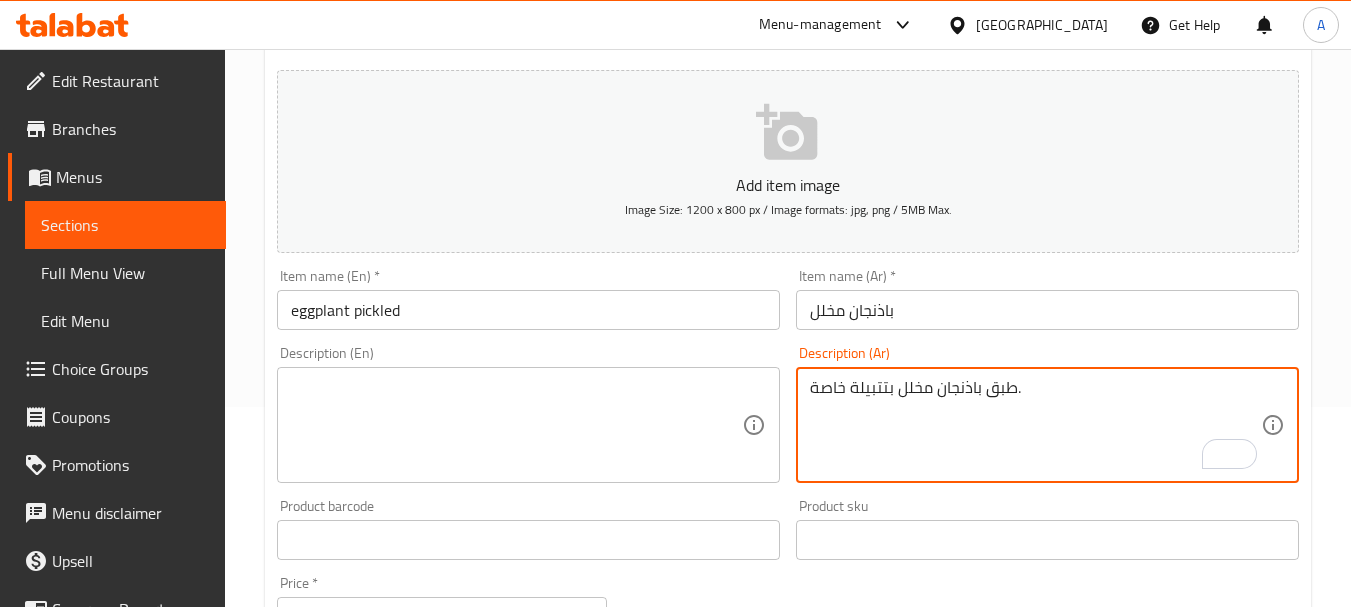 click at bounding box center [516, 425] 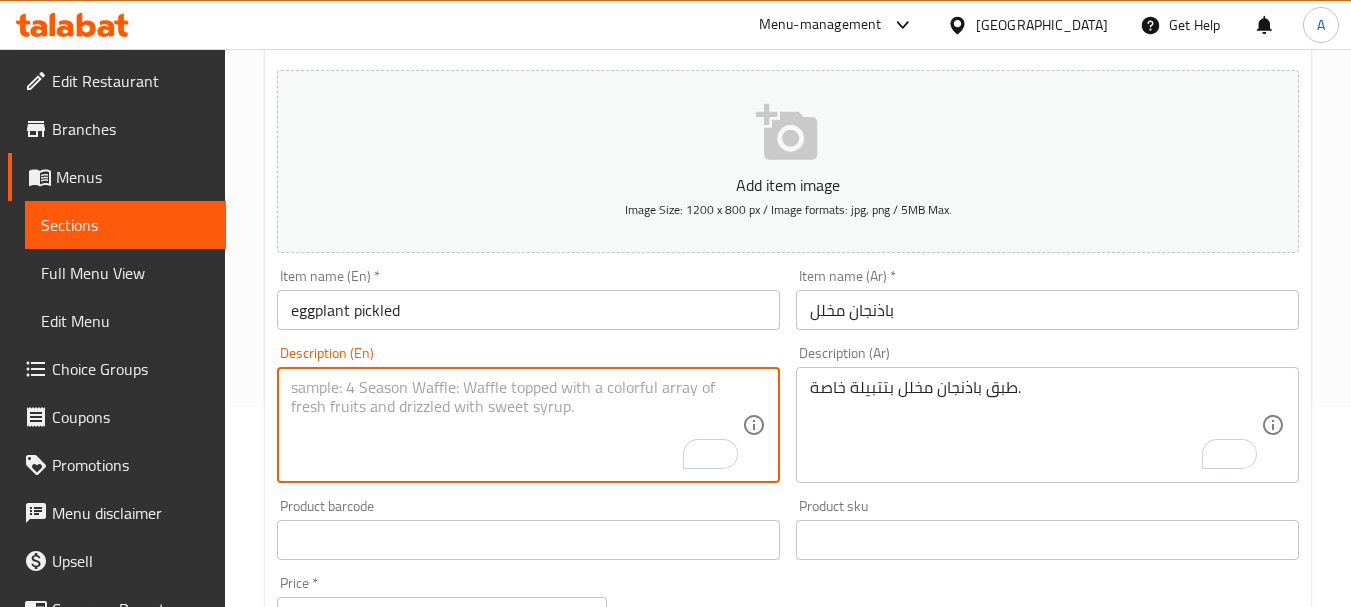 paste on "A dish of pickled eggplant with a special marinade." 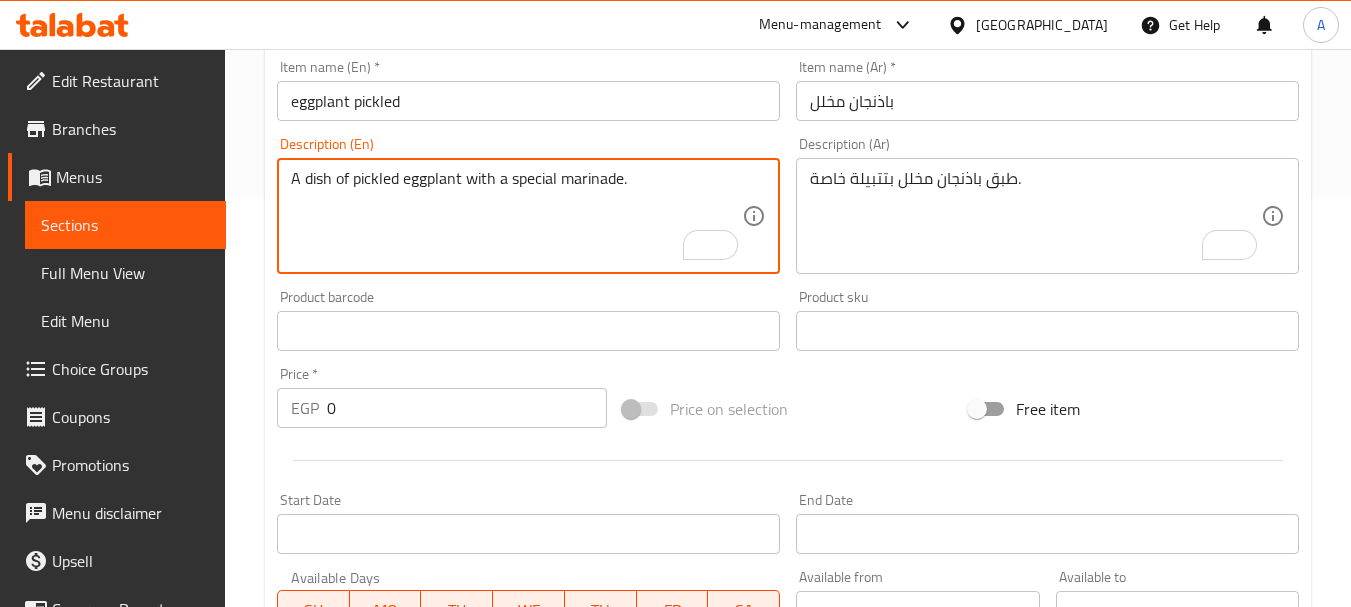 scroll, scrollTop: 406, scrollLeft: 0, axis: vertical 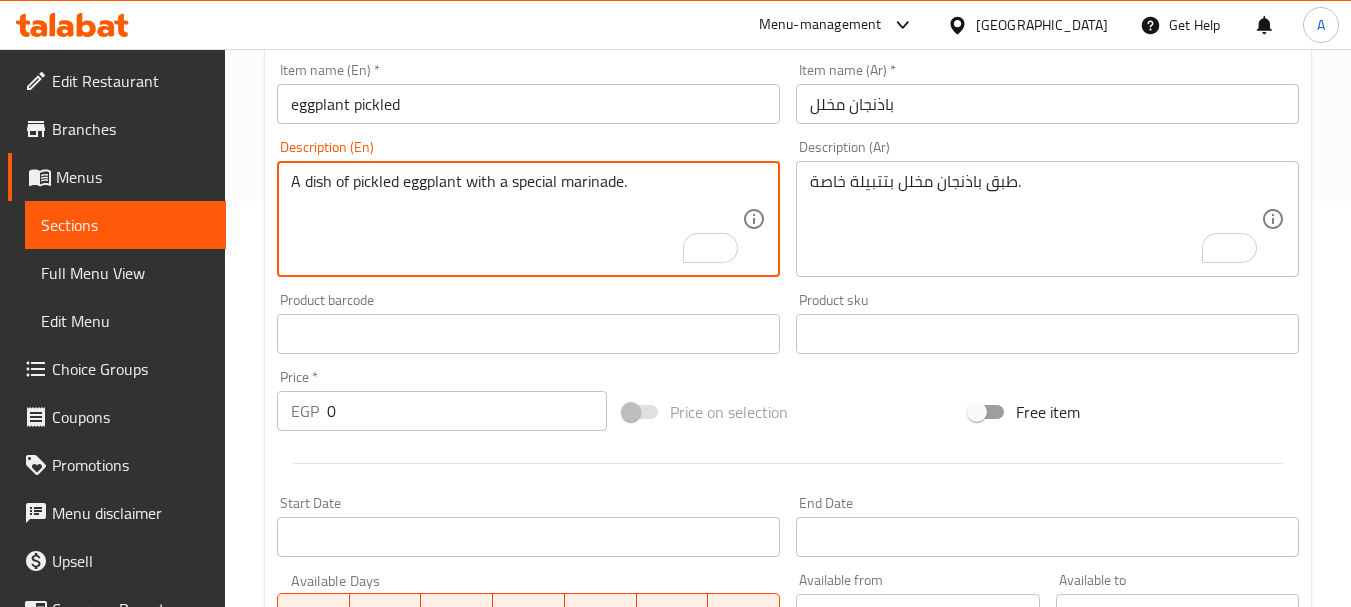 drag, startPoint x: 304, startPoint y: 183, endPoint x: 255, endPoint y: 186, distance: 49.09175 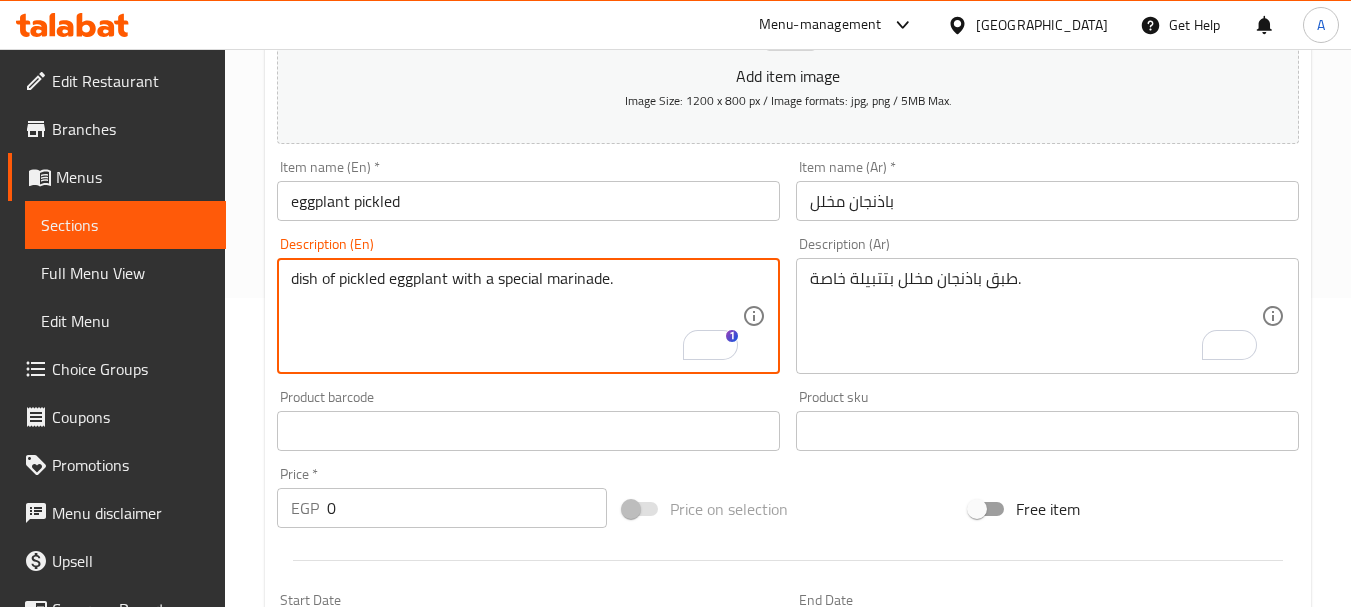 scroll, scrollTop: 306, scrollLeft: 0, axis: vertical 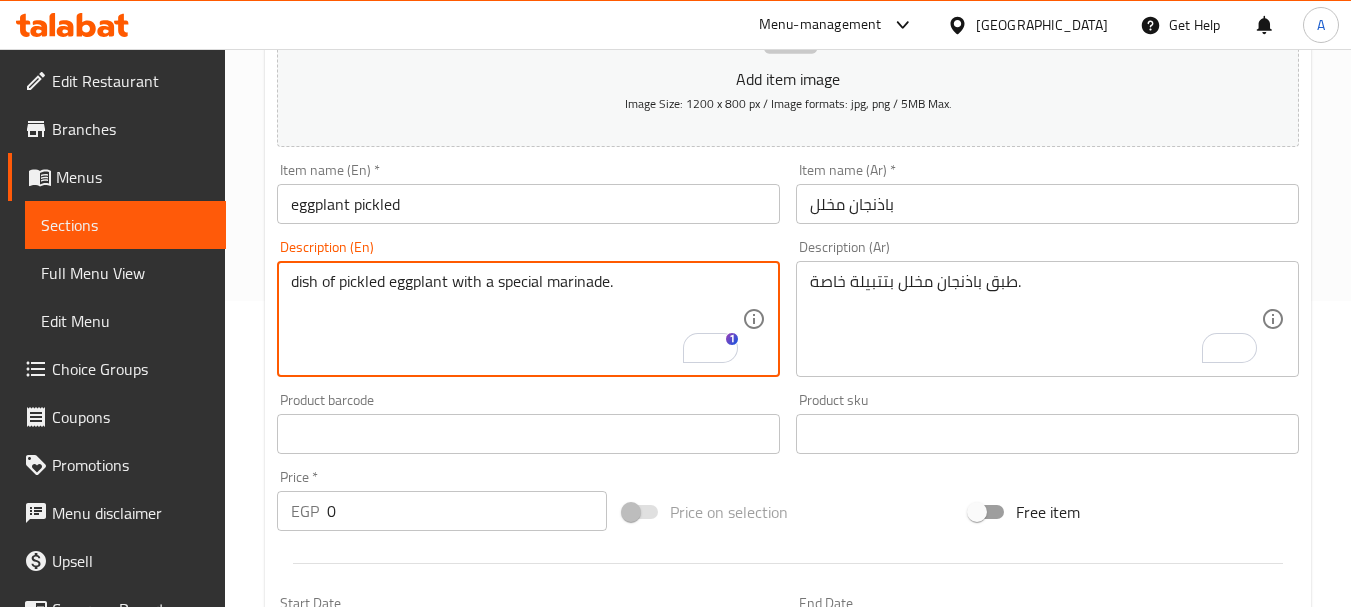 type on "dish of pickled eggplant with a special marinade." 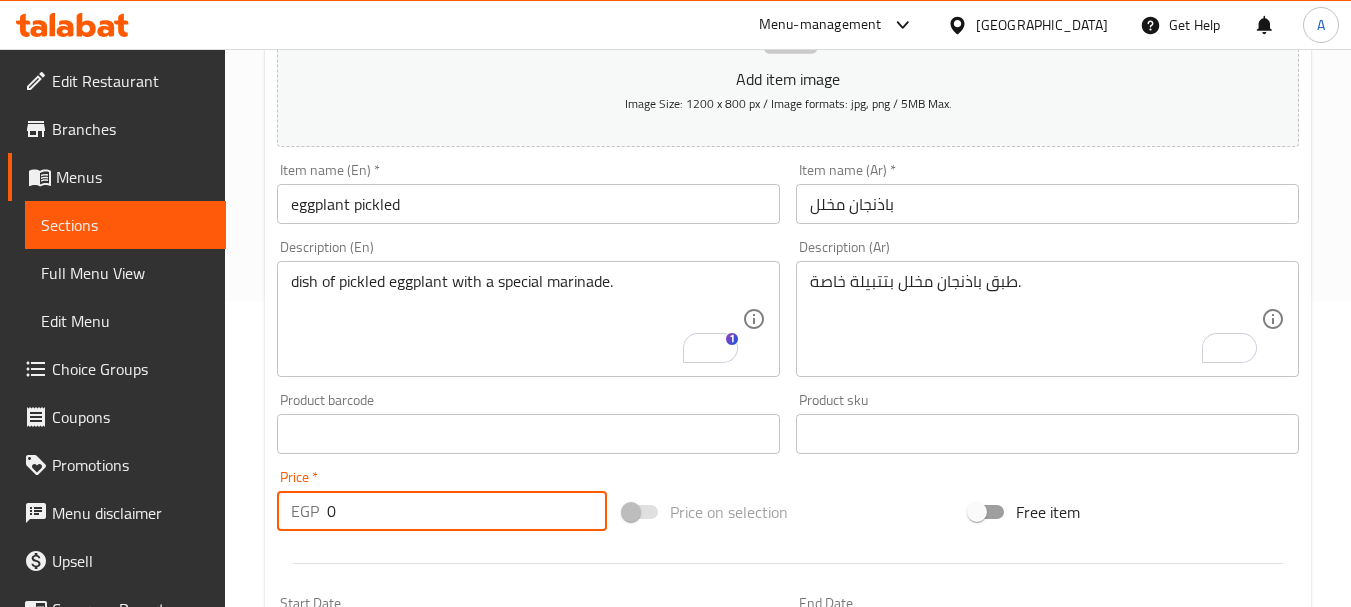 drag, startPoint x: 342, startPoint y: 506, endPoint x: 313, endPoint y: 507, distance: 29.017237 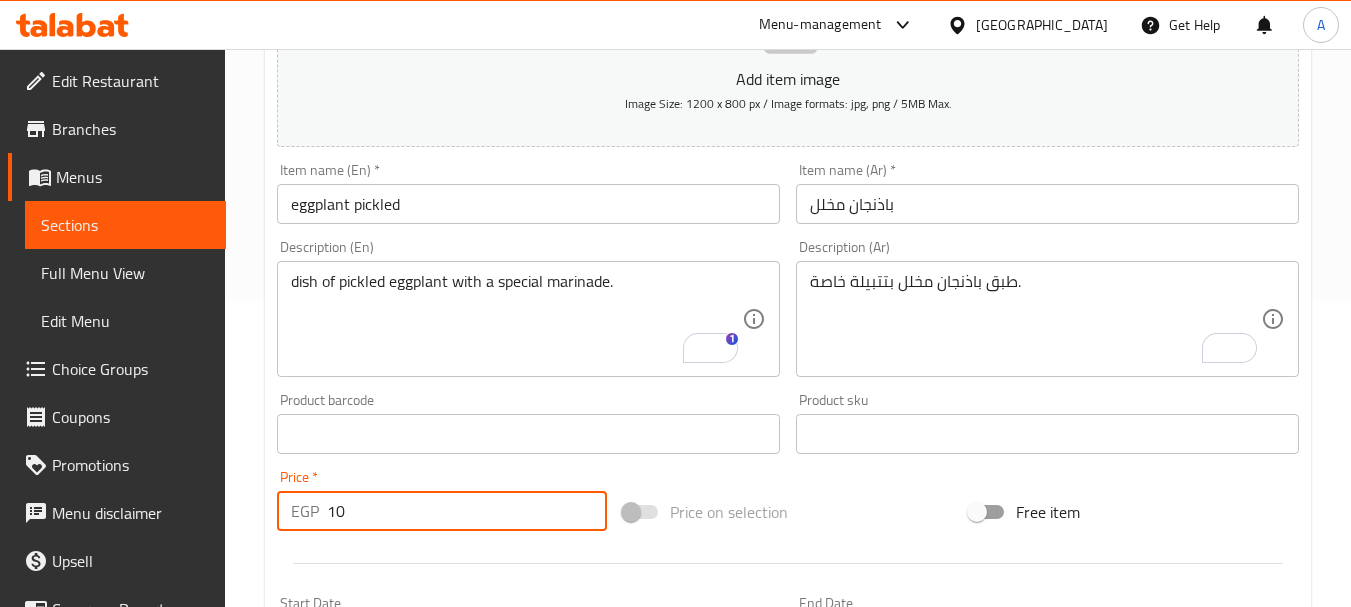type on "10" 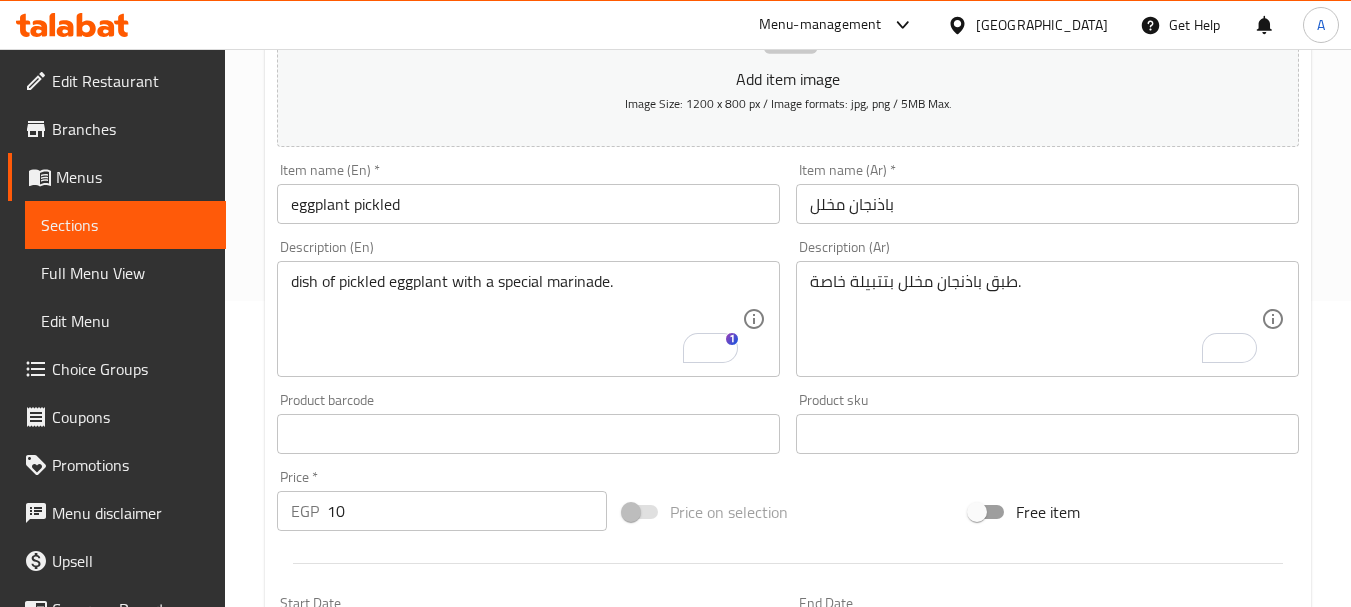 click at bounding box center [788, 563] 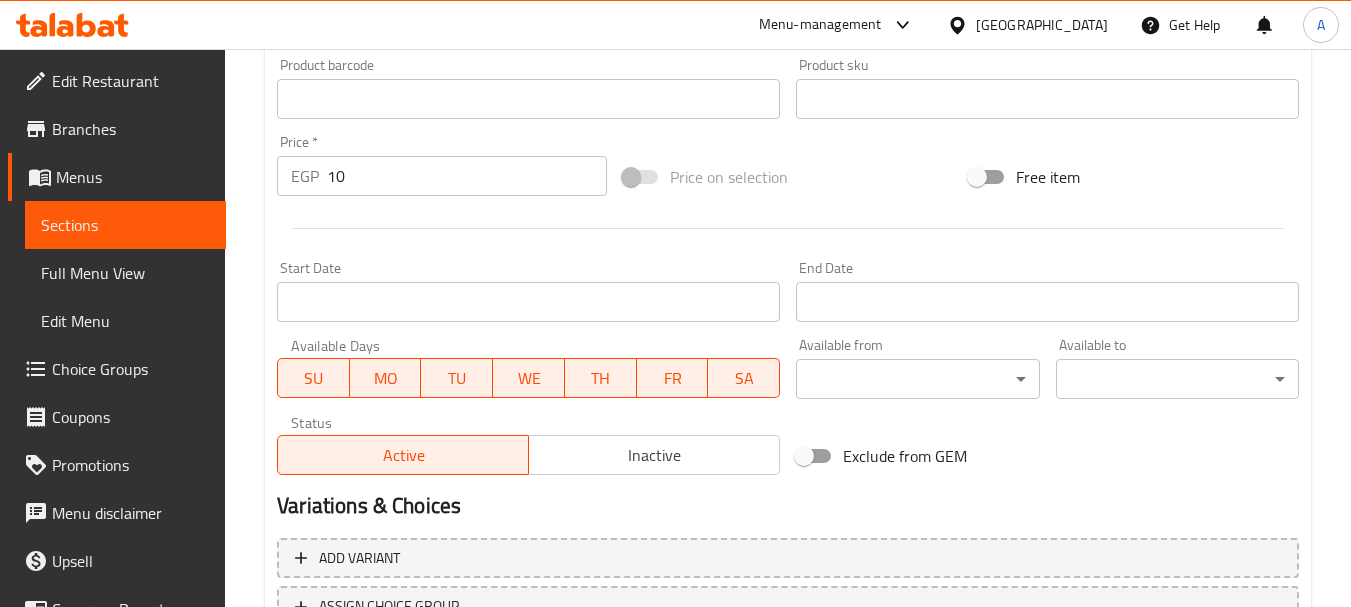 scroll, scrollTop: 806, scrollLeft: 0, axis: vertical 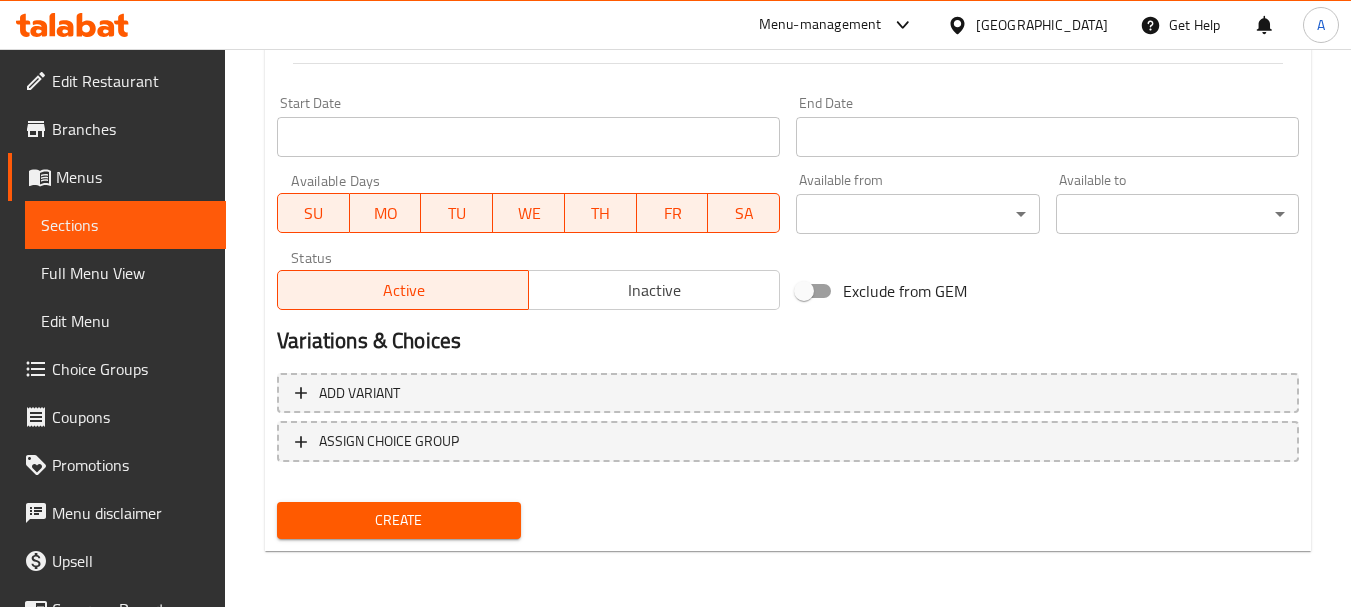 click on "Create" at bounding box center (398, 520) 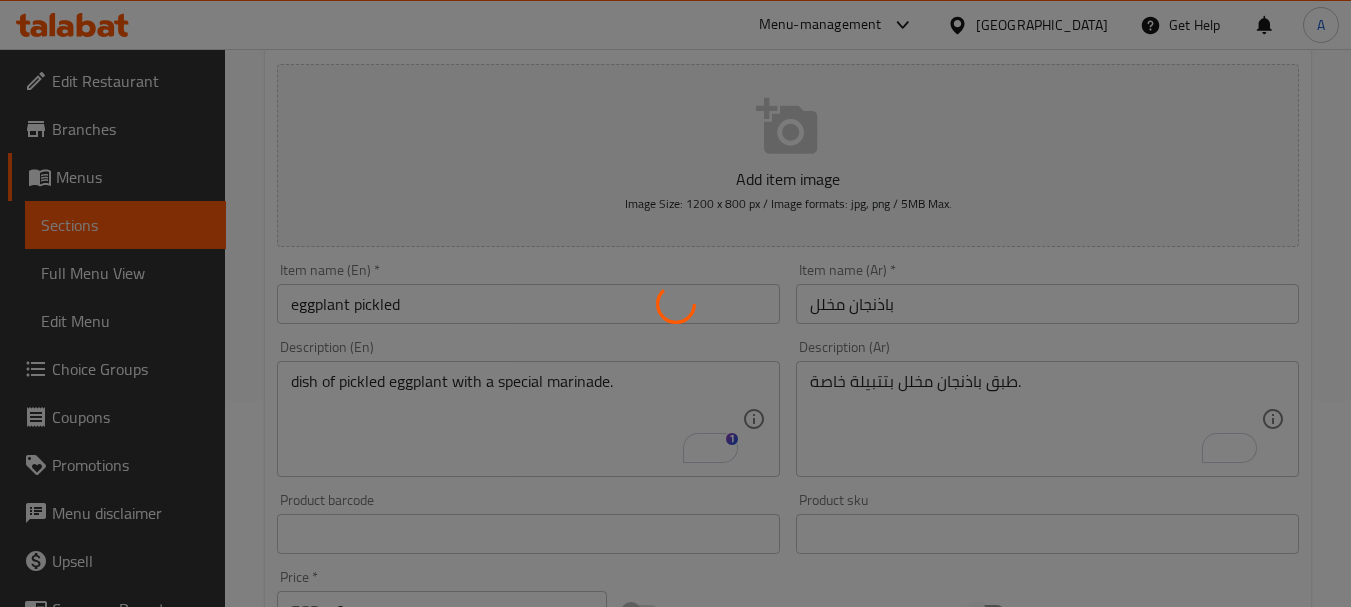 type 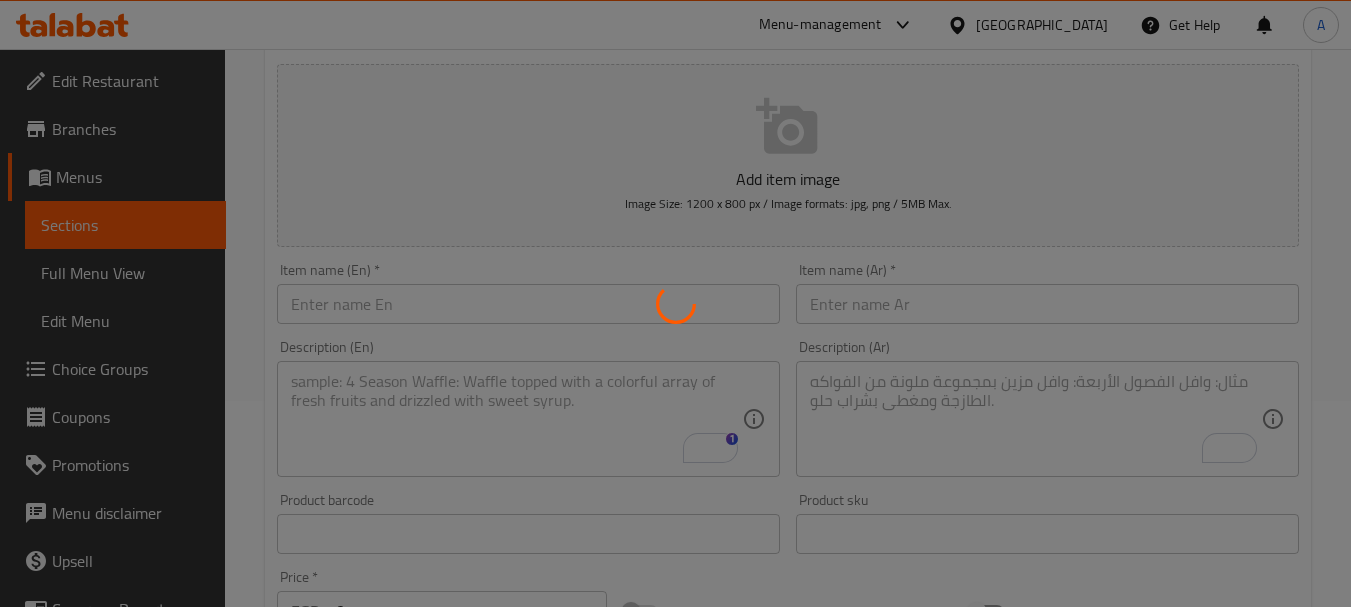 type on "0" 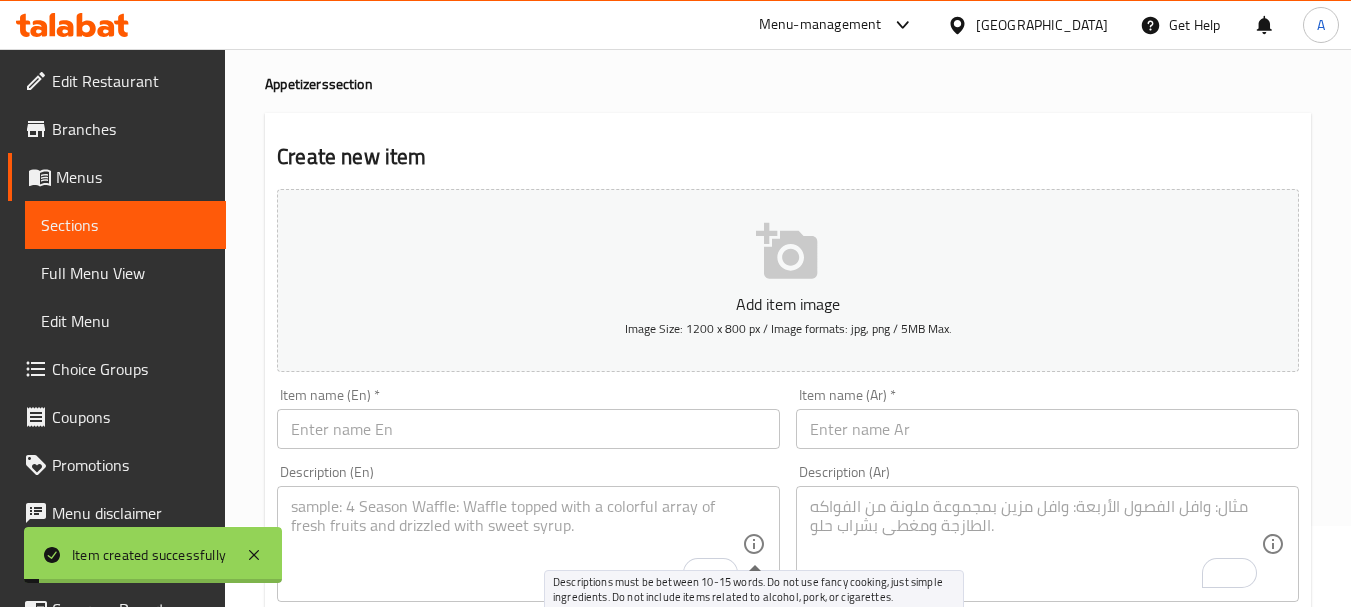 scroll, scrollTop: 0, scrollLeft: 0, axis: both 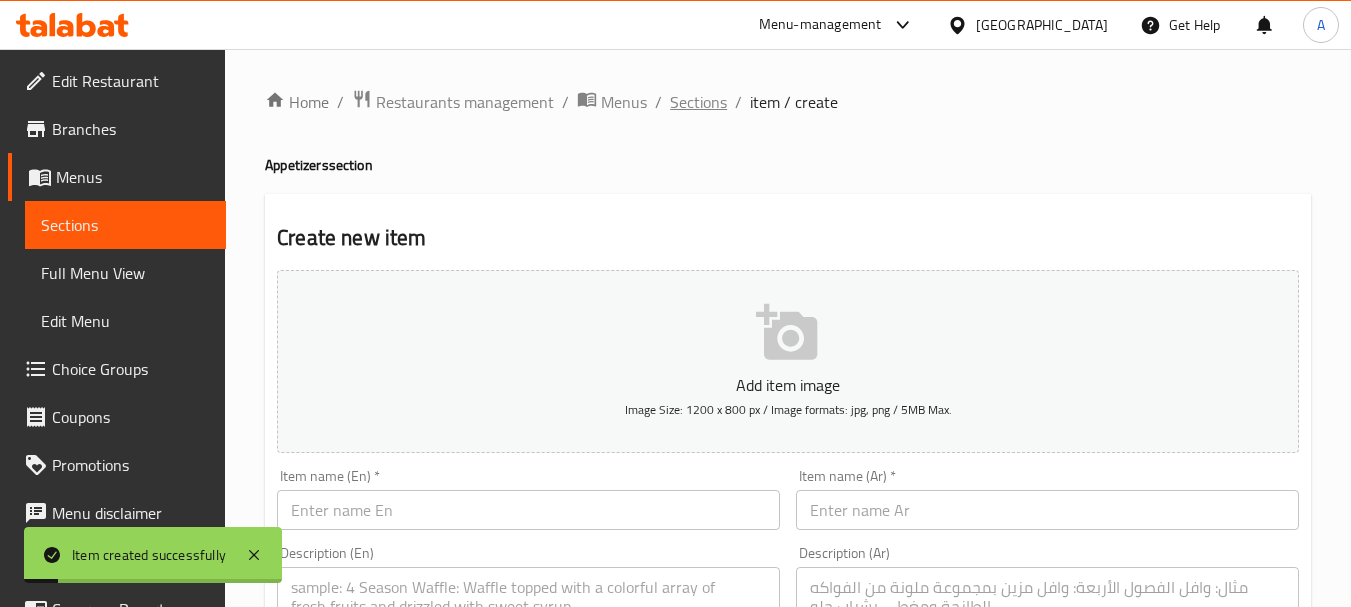 click on "Sections" at bounding box center [698, 102] 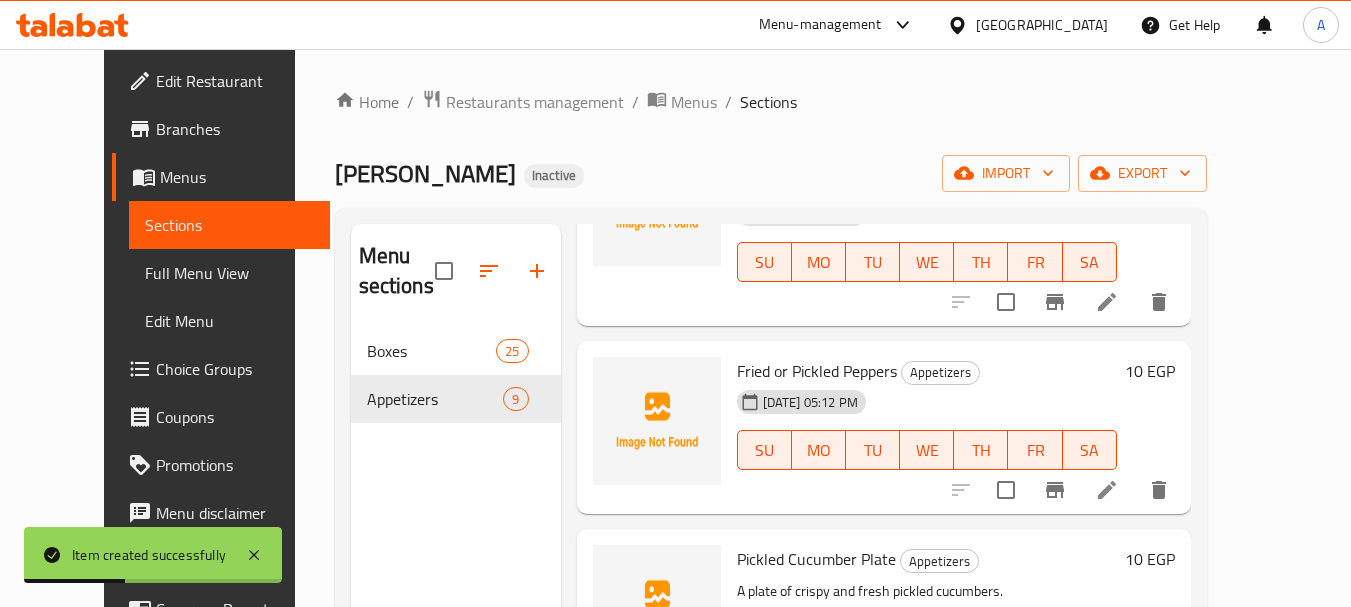 scroll, scrollTop: 1379, scrollLeft: 0, axis: vertical 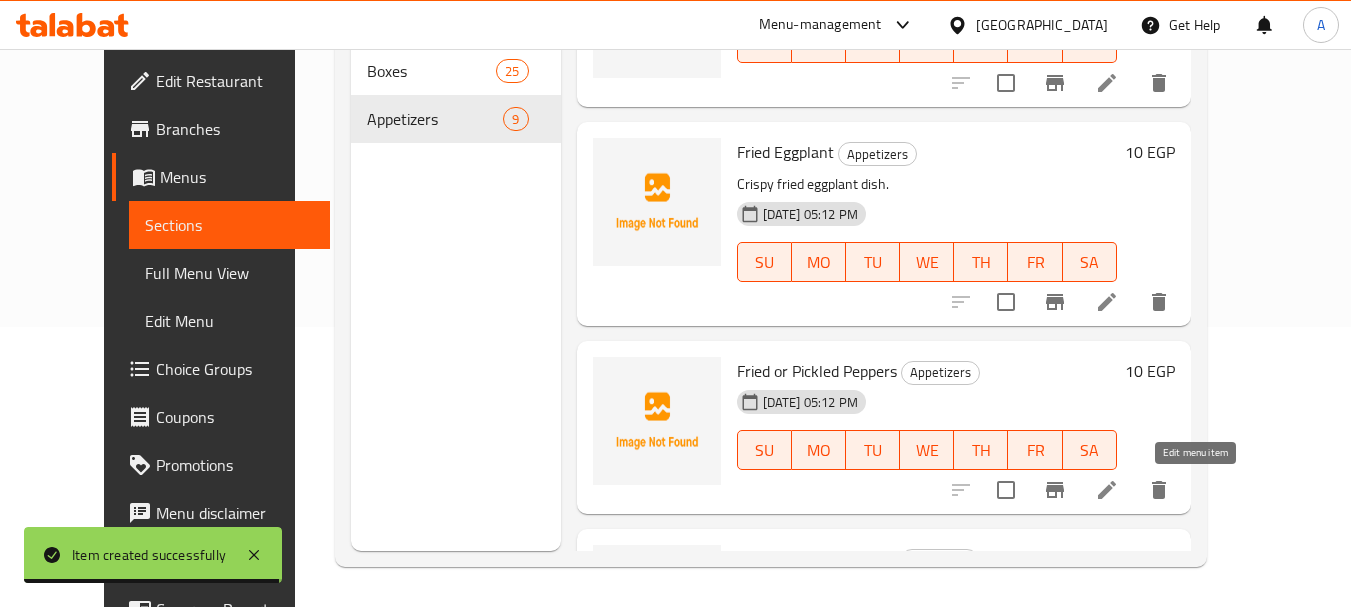 click 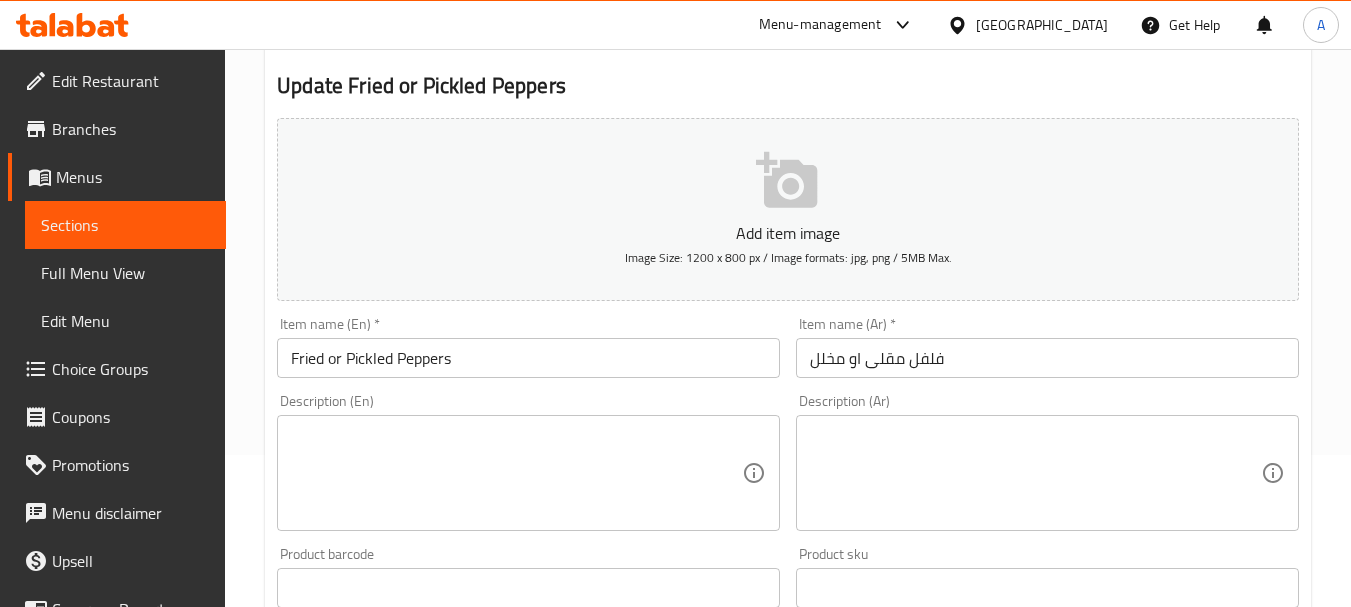 scroll, scrollTop: 200, scrollLeft: 0, axis: vertical 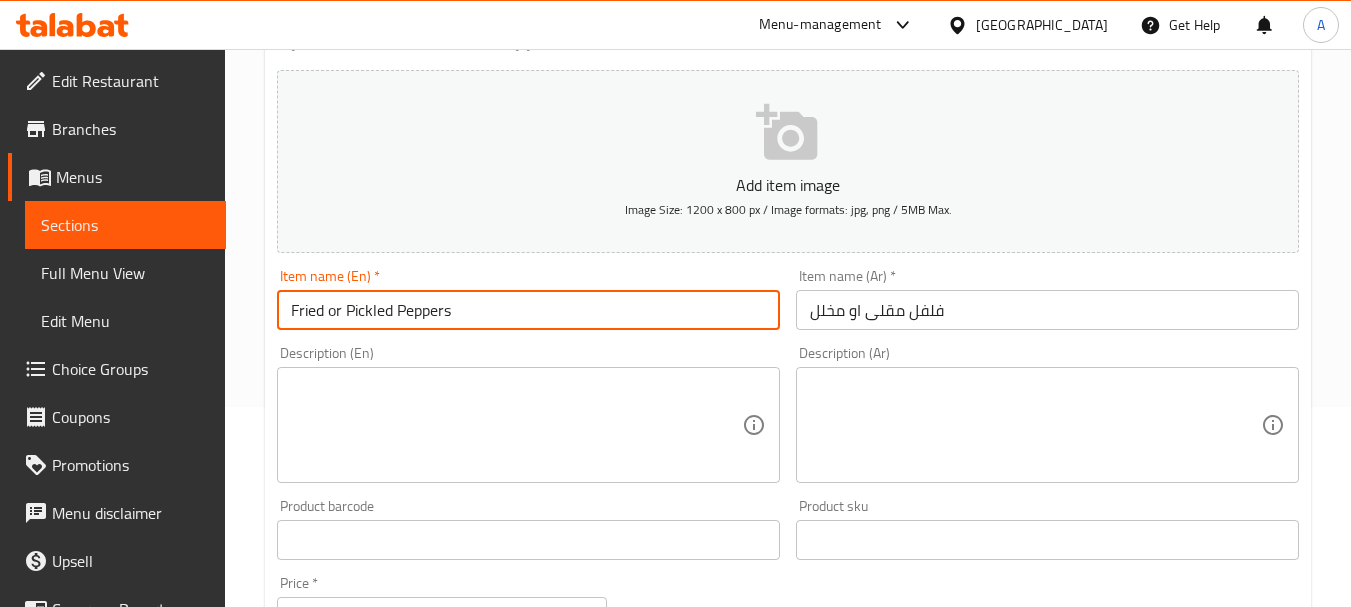 drag, startPoint x: 397, startPoint y: 312, endPoint x: 366, endPoint y: 312, distance: 31 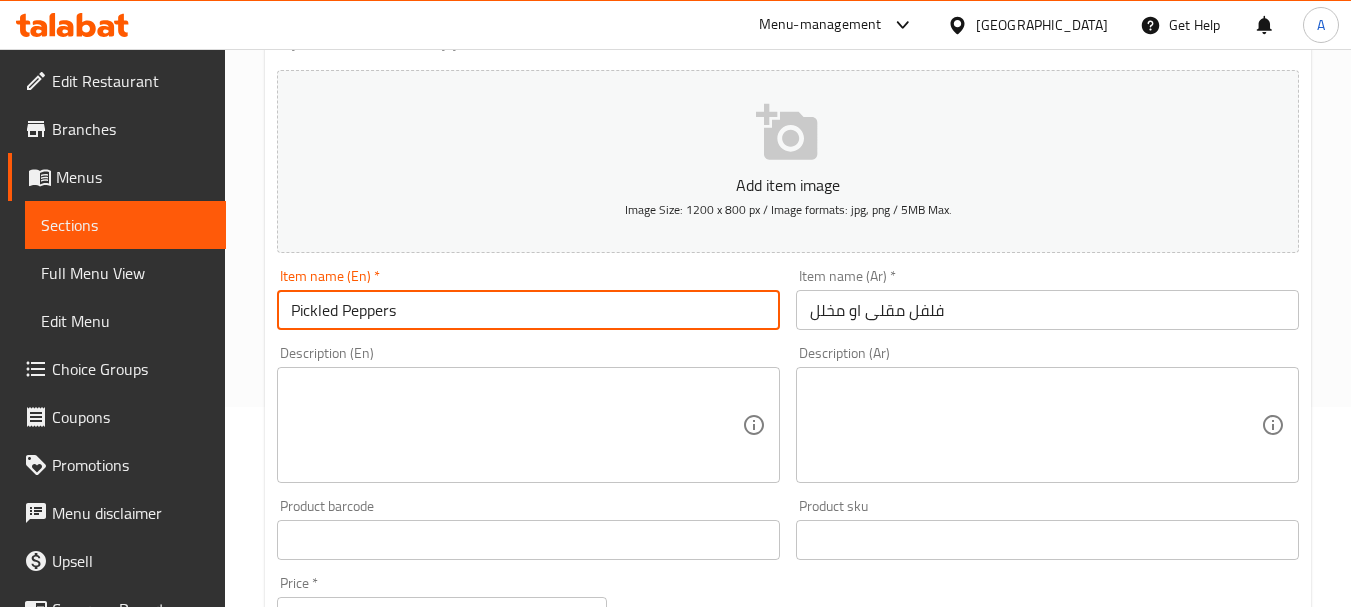 type on "Pickled Peppers" 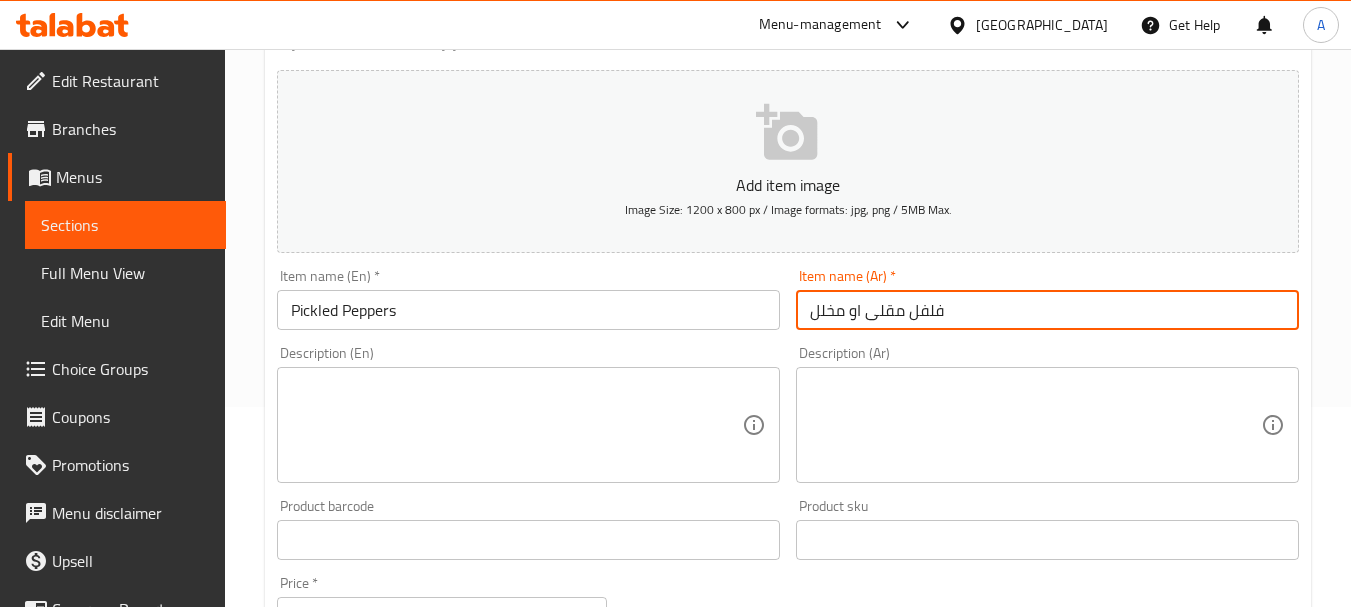 drag, startPoint x: 847, startPoint y: 310, endPoint x: 900, endPoint y: 315, distance: 53.235325 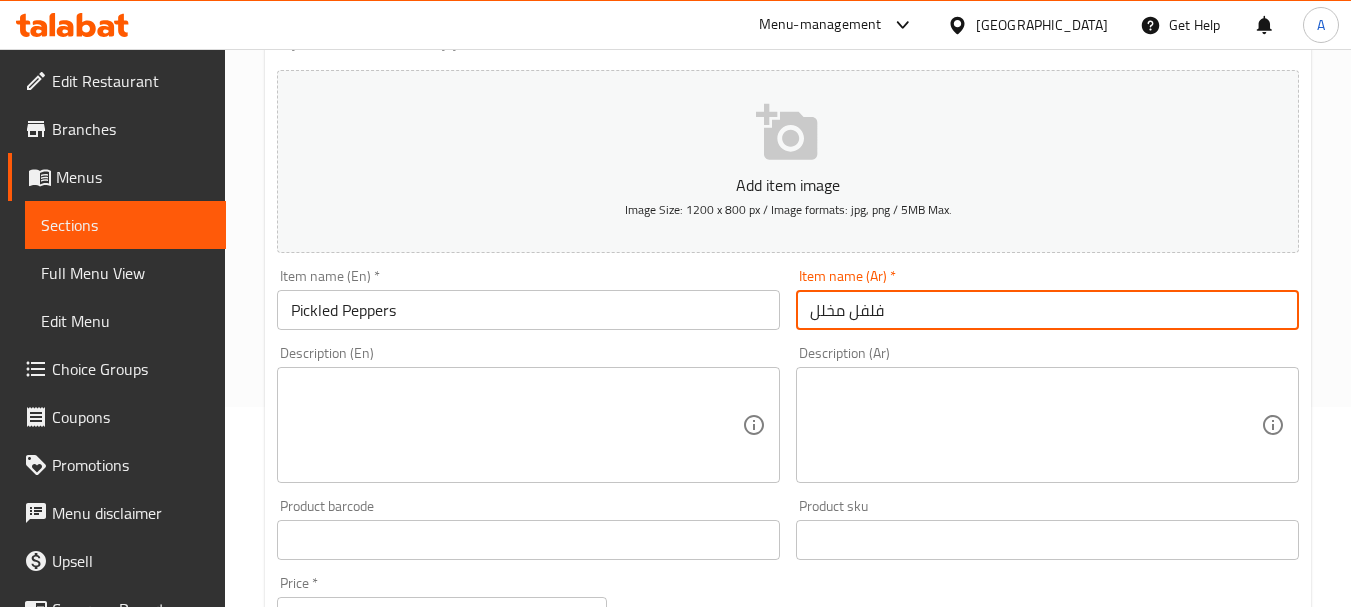 type on "فلفل مخلل" 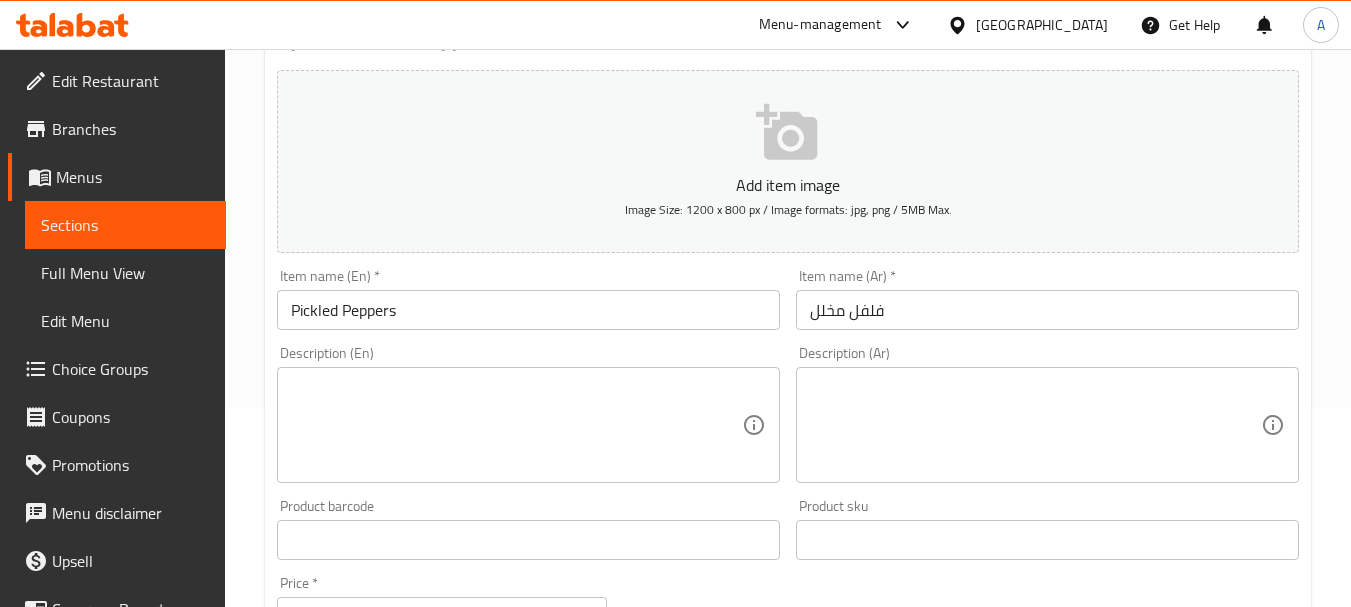 click on "Home / Restaurants management / Menus / Sections / item / update Appetizers  section Update Pickled Peppers Add item image Image Size: 1200 x 800 px / Image formats: jpg, png / 5MB Max. Item name (En)   * Pickled Peppers Item name (En)  * Item name (Ar)   * فلفل مخلل Item name (Ar)  * Description (En) Description (En) Description (Ar) Description (Ar) Product barcode Product barcode Product sku Product sku Price   * EGP 10 Price  * Price on selection Free item Start Date Start Date End Date End Date Available Days SU MO TU WE TH FR SA Available from ​ ​ Available to ​ ​ Status Active Inactive Exclude from GEM Variations & Choices Add variant ASSIGN CHOICE GROUP Update" at bounding box center [788, 531] 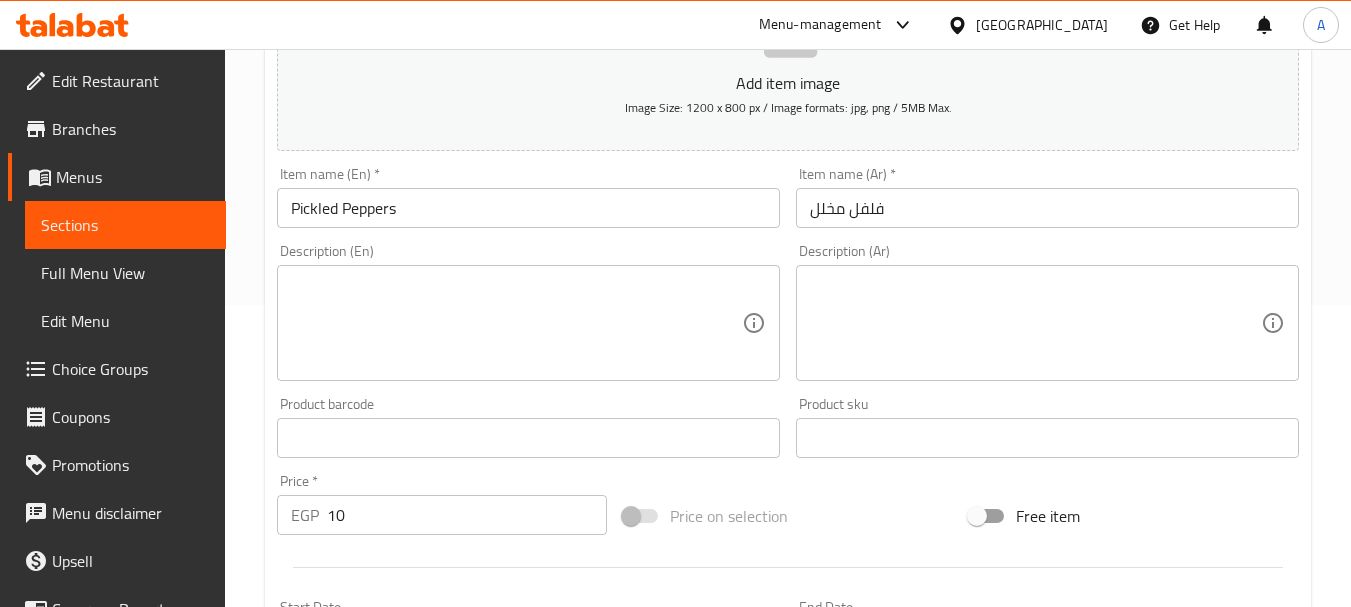 scroll, scrollTop: 300, scrollLeft: 0, axis: vertical 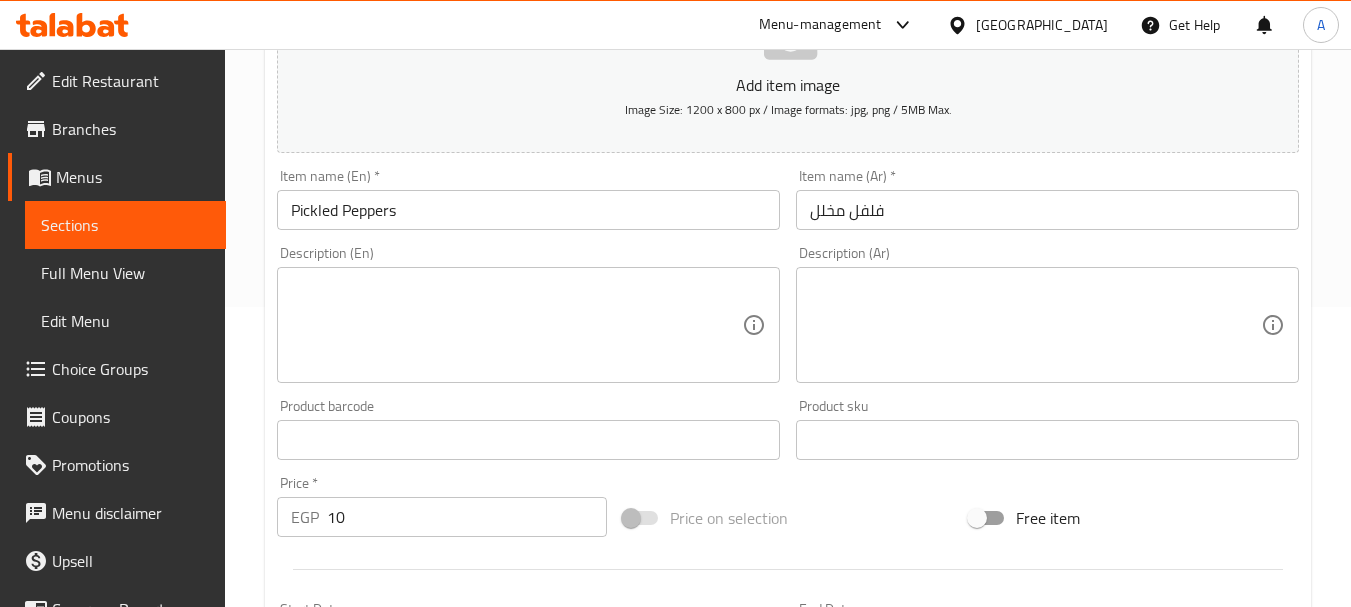 click at bounding box center [1035, 325] 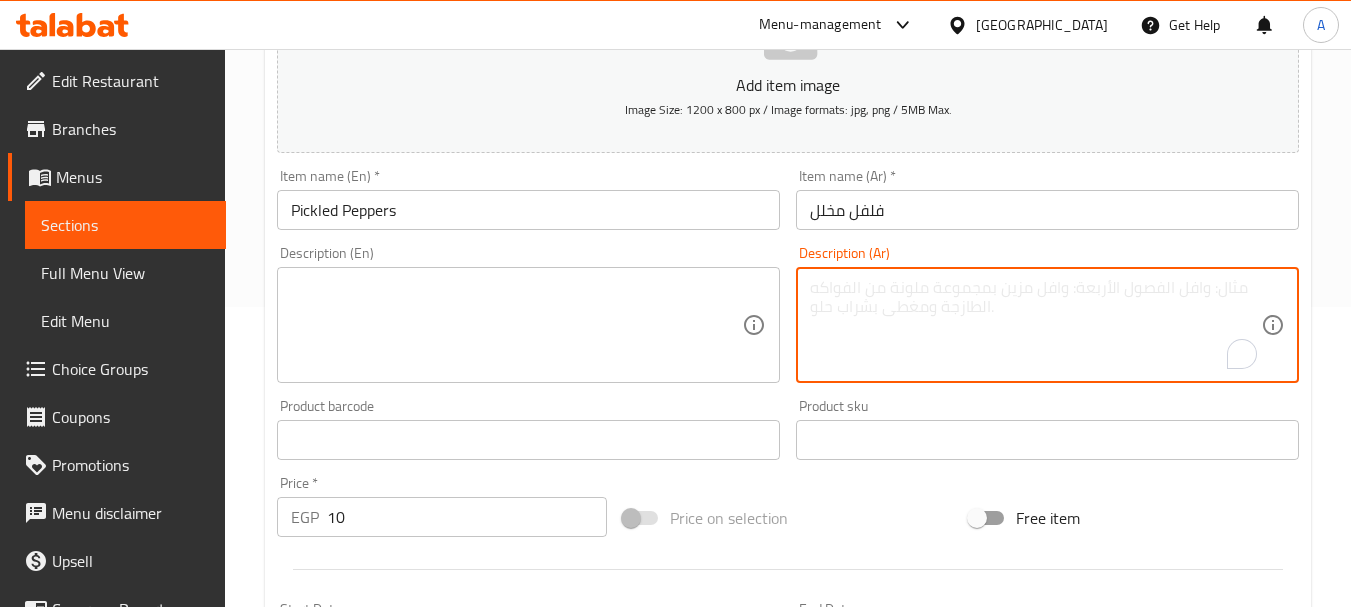 paste on "طبق فلفل مخلل حار ولذيذ." 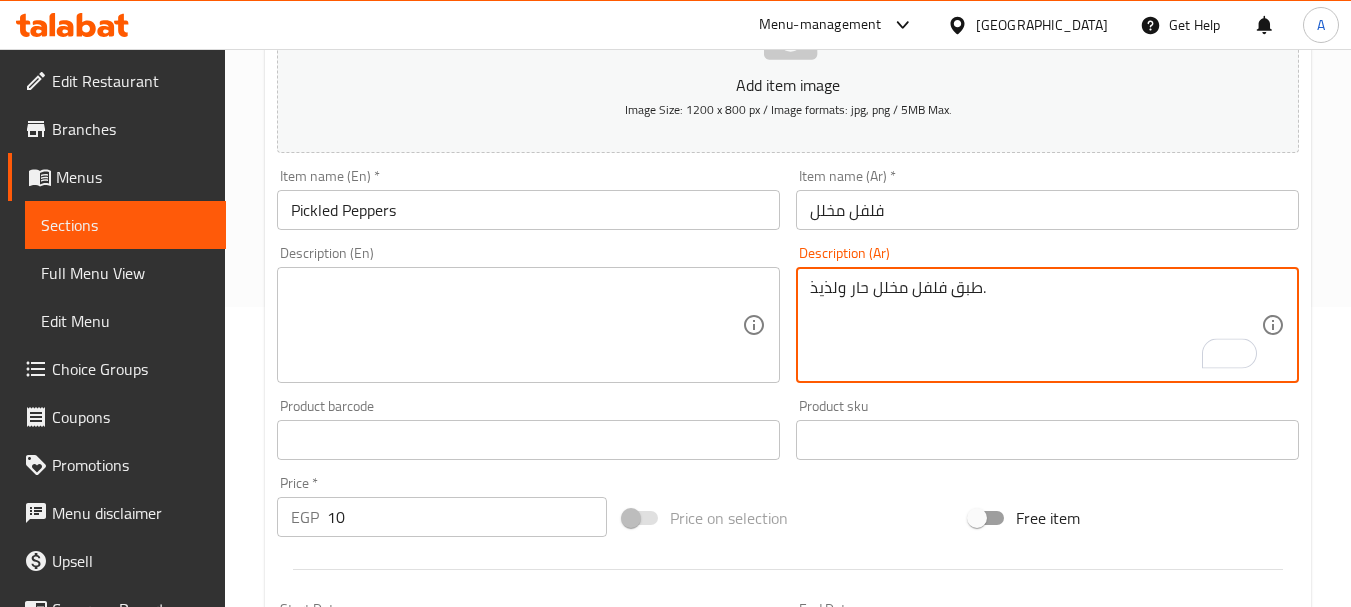 type on "طبق فلفل مخلل حار ولذيذ." 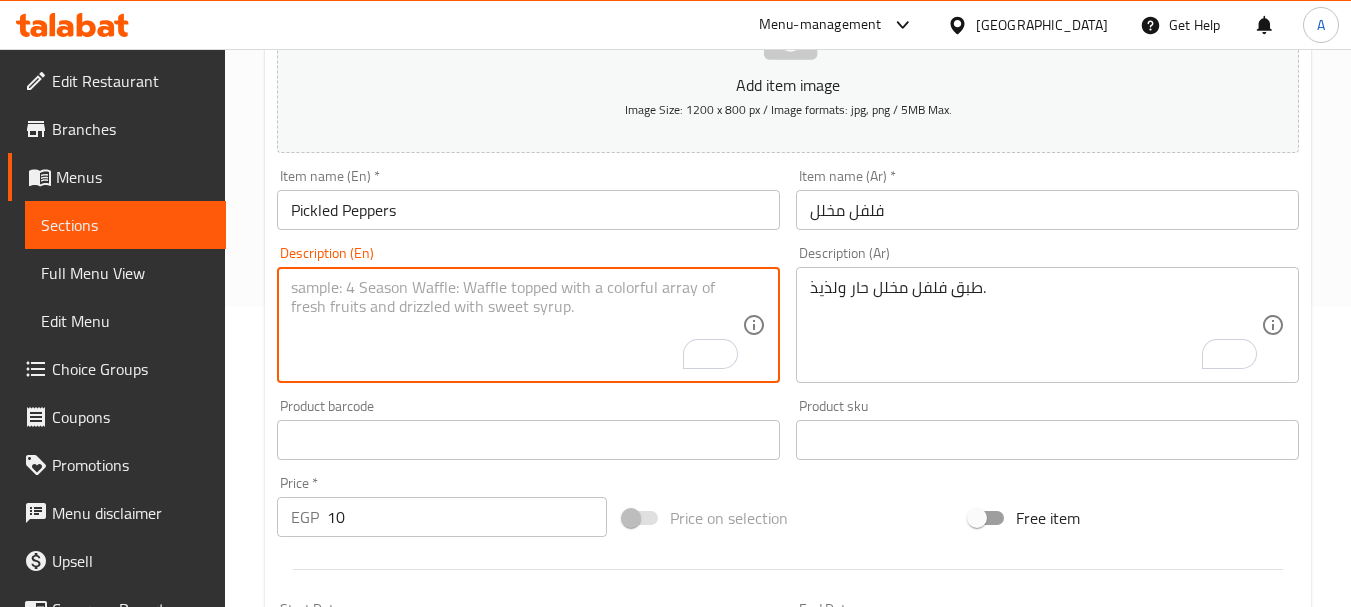 click at bounding box center (516, 325) 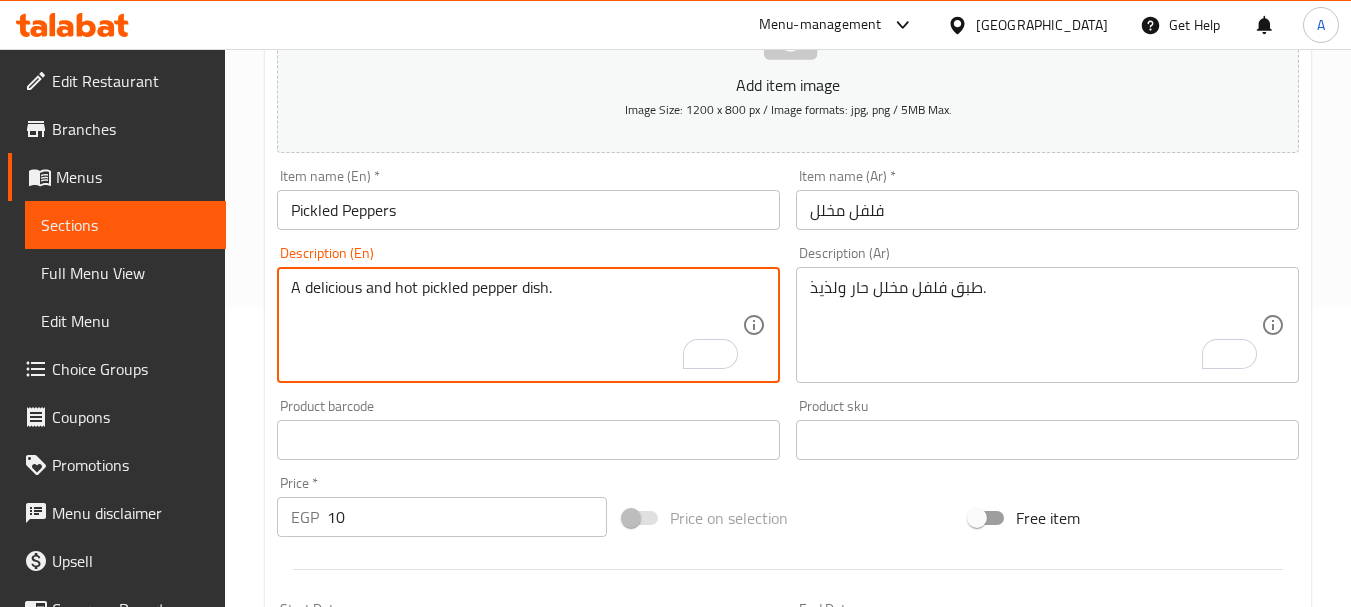 type on "A delicious and hot pickled pepper dish." 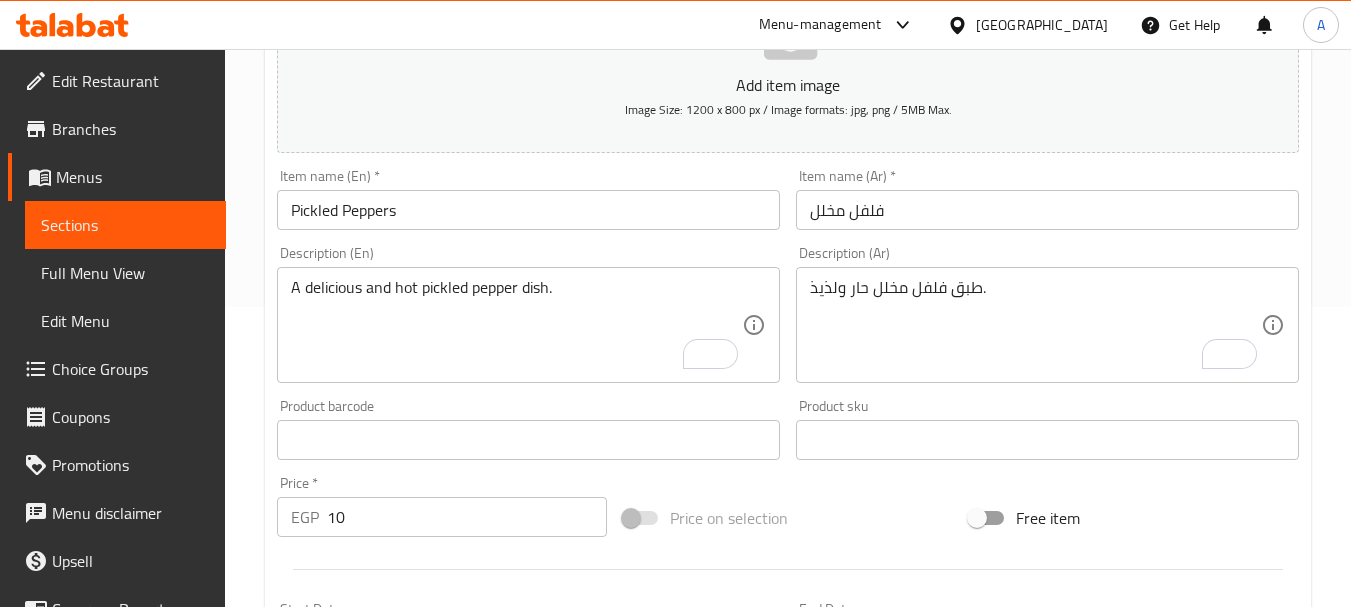 click on "Home / Restaurants management / Menus / Sections / item / update Appetizers  section Update Pickled Peppers Add item image Image Size: 1200 x 800 px / Image formats: jpg, png / 5MB Max. Item name (En)   * Pickled Peppers Item name (En)  * Item name (Ar)   * فلفل مخلل Item name (Ar)  * Description (En) A delicious and hot pickled pepper dish. Description (En) Description (Ar) طبق فلفل مخلل حار ولذيذ. Description (Ar) Product barcode Product barcode Product sku Product sku Price   * EGP 10 Price  * Price on selection Free item Start Date Start Date End Date End Date Available Days SU MO TU WE TH FR SA Available from ​ ​ Available to ​ ​ Status Active Inactive Exclude from GEM Variations & Choices Add variant ASSIGN CHOICE GROUP Update" at bounding box center (788, 431) 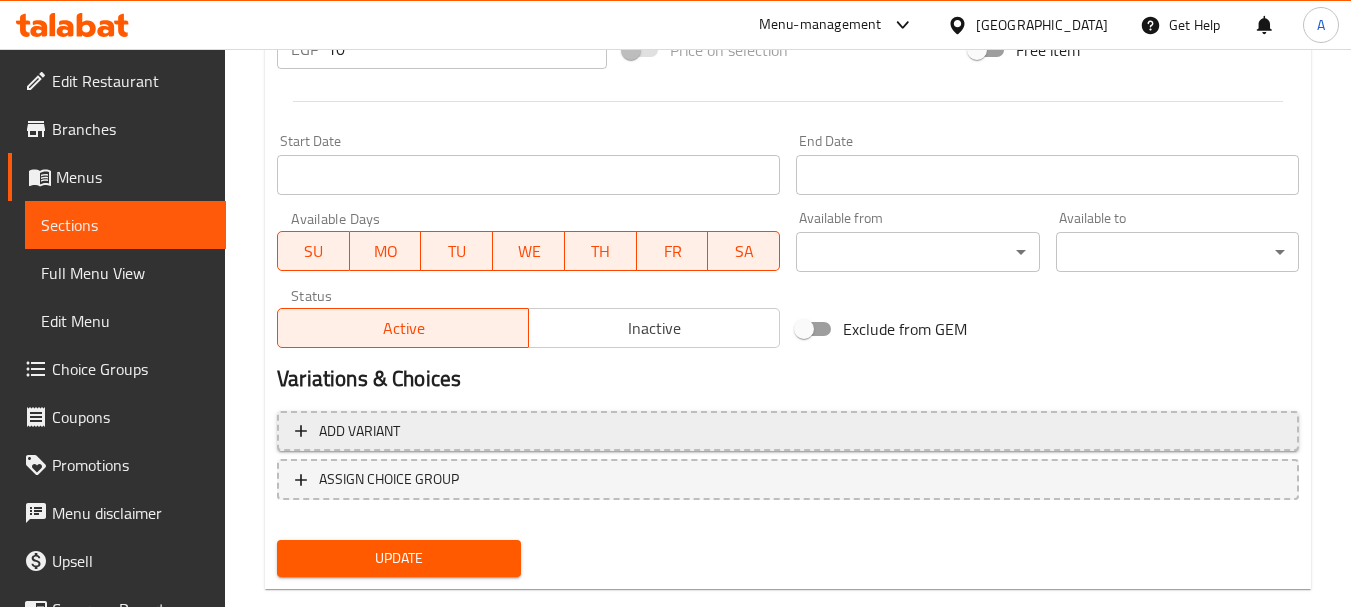 scroll, scrollTop: 806, scrollLeft: 0, axis: vertical 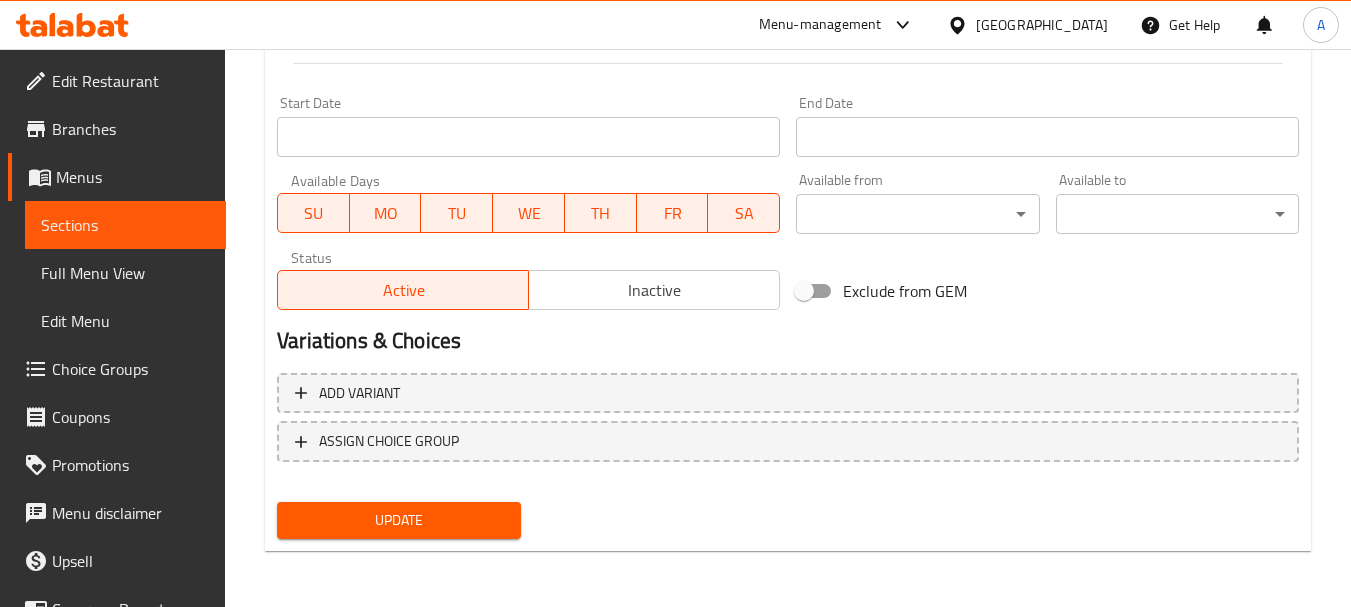 click on "Update" at bounding box center (398, 520) 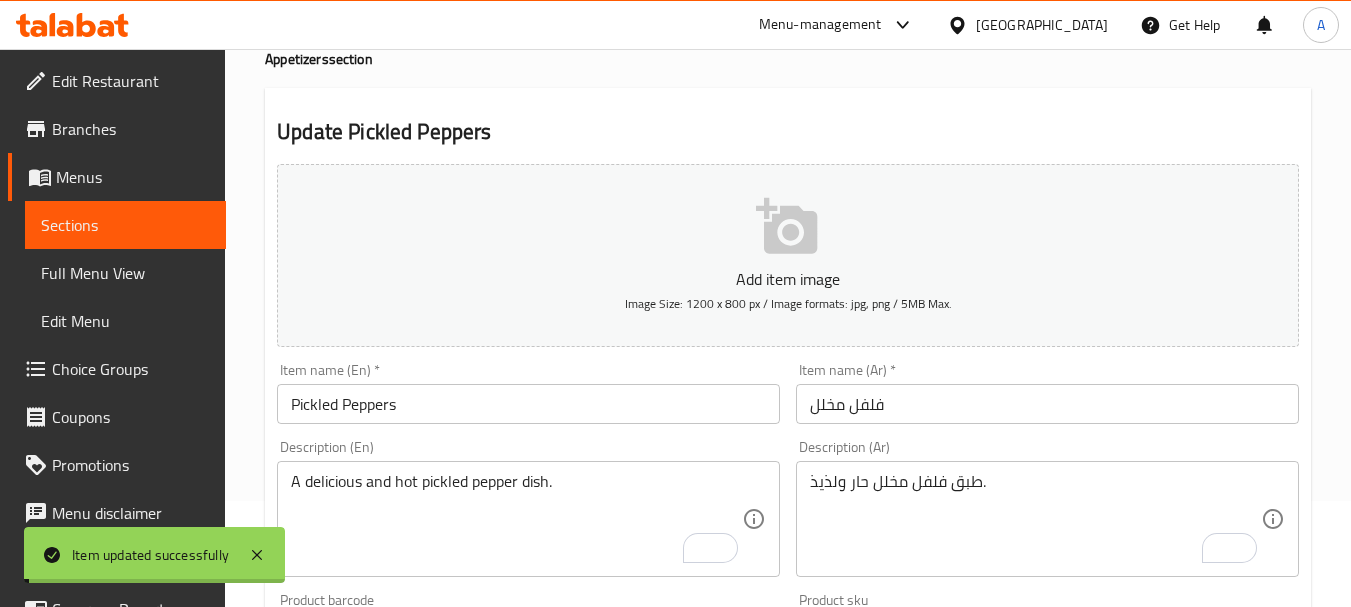 scroll, scrollTop: 0, scrollLeft: 0, axis: both 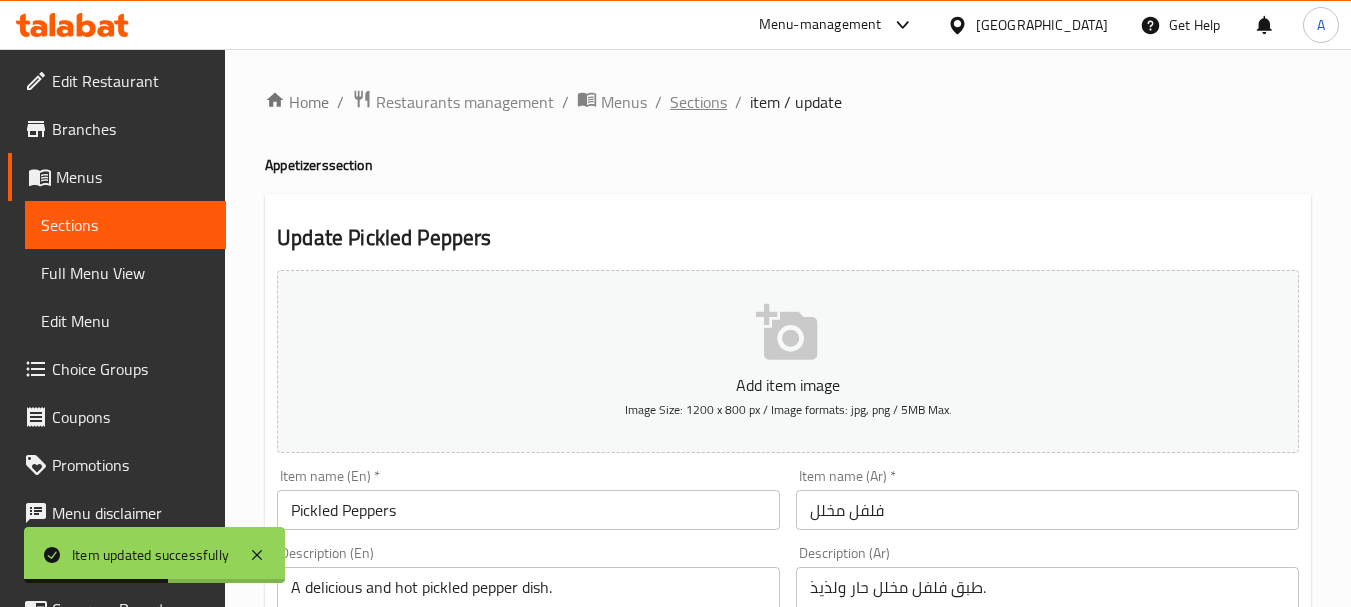 click on "Sections" at bounding box center [698, 102] 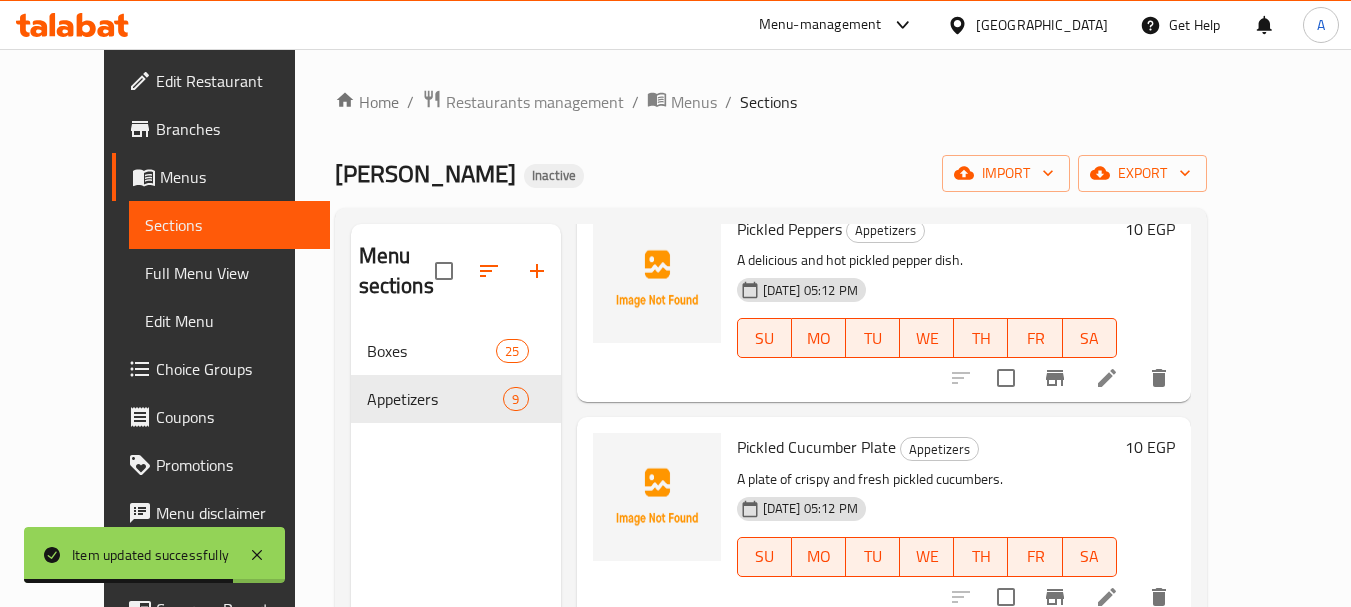 scroll, scrollTop: 1409, scrollLeft: 0, axis: vertical 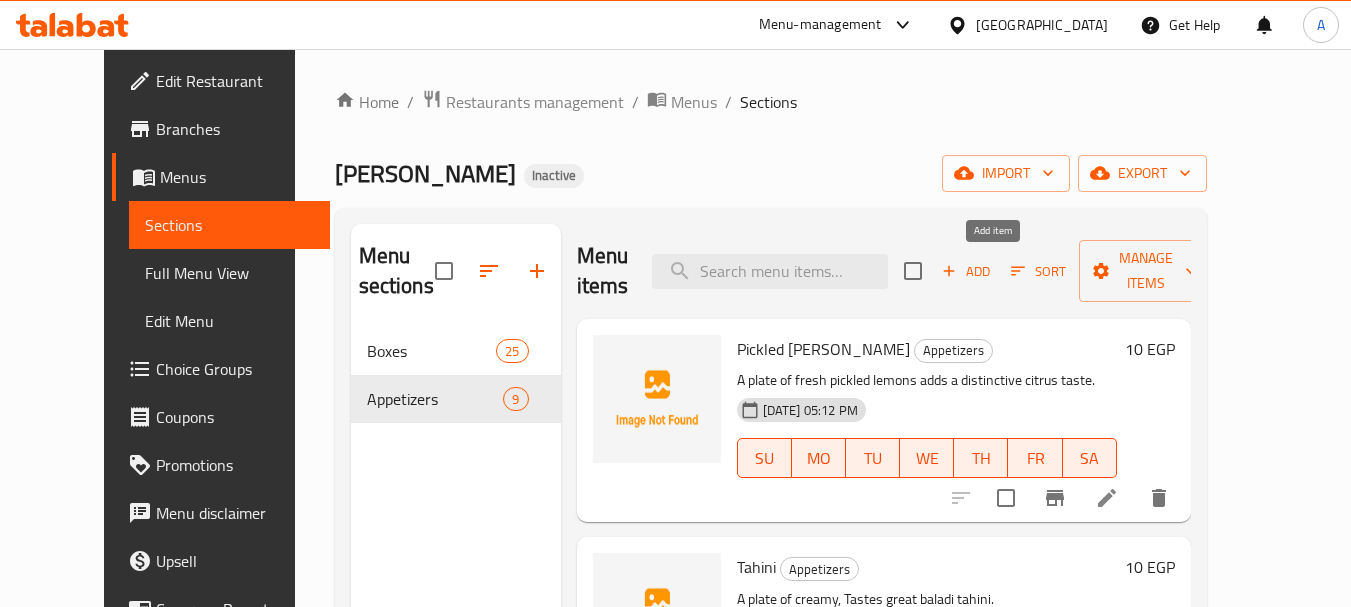 click 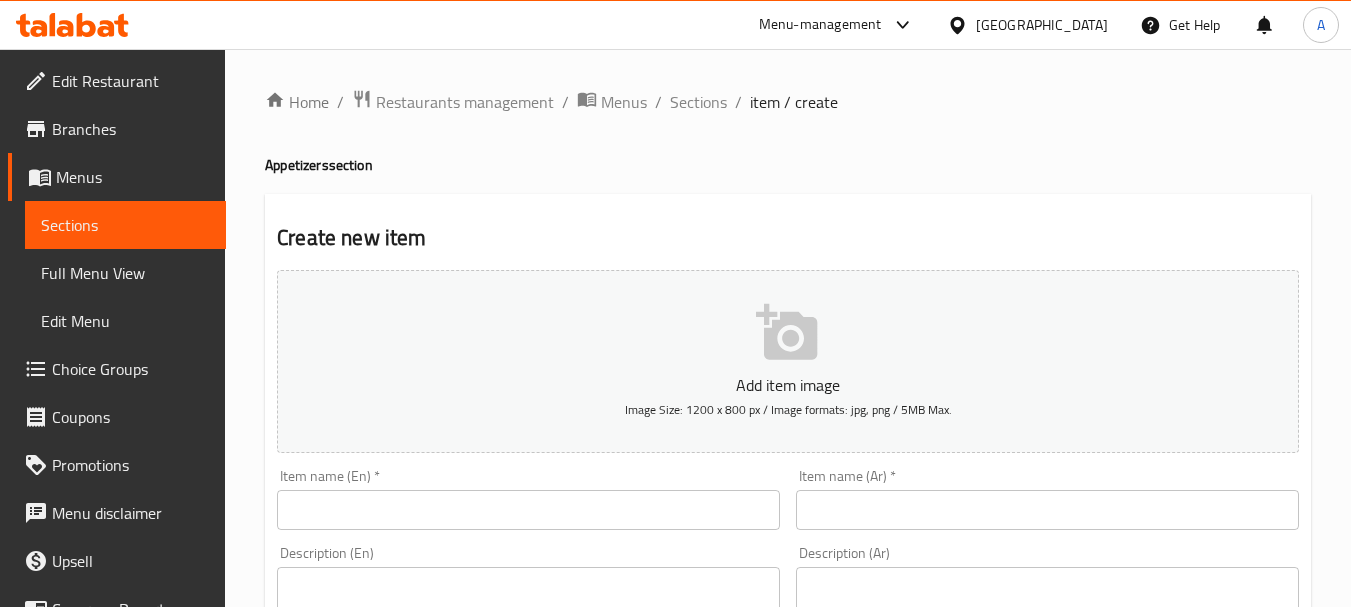click at bounding box center (1047, 510) 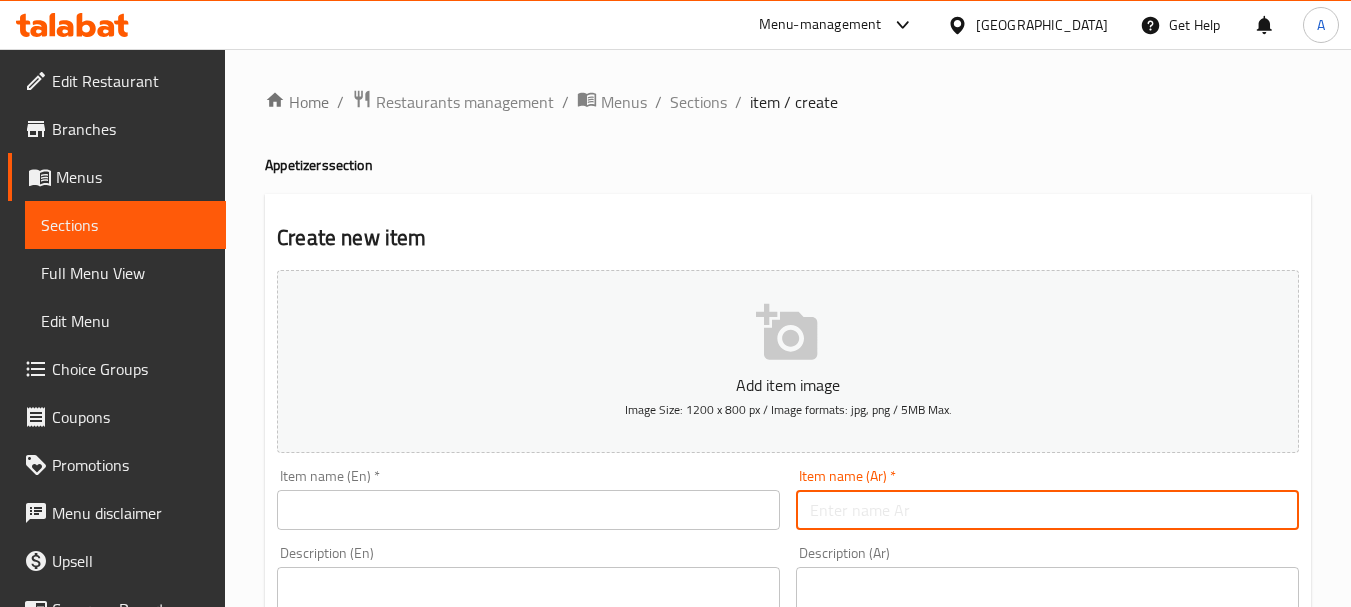 paste on "طبق فلفل مقلي" 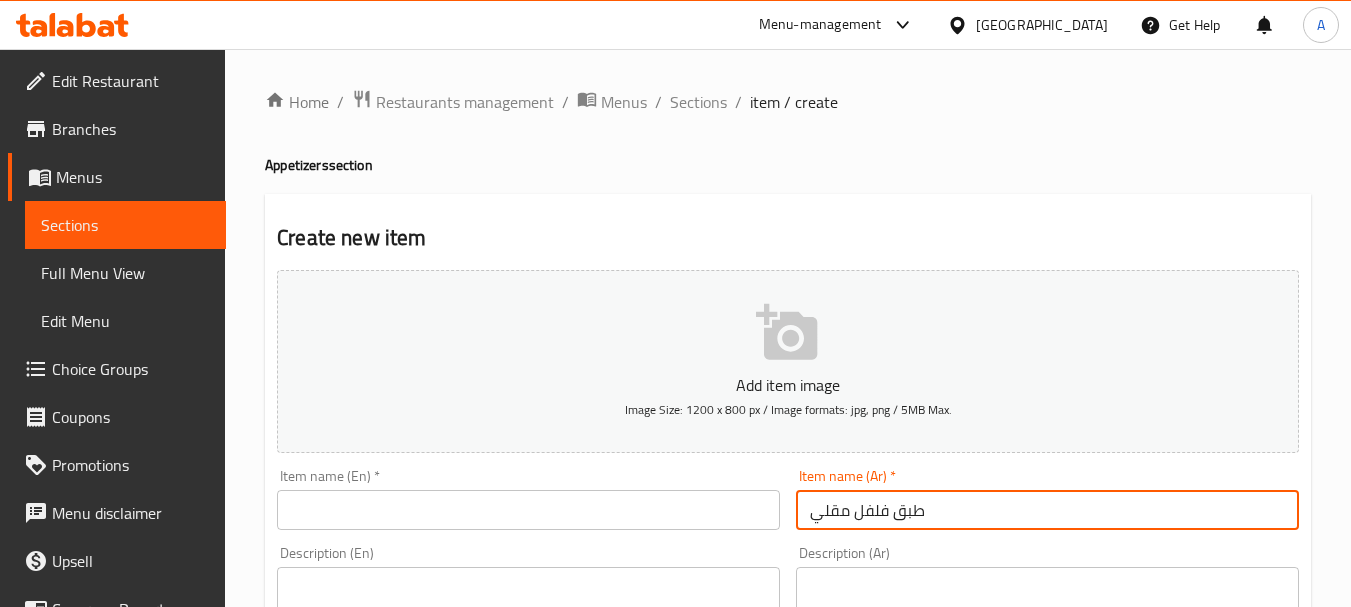 click on "طبق فلفل مقلي" at bounding box center (1047, 510) 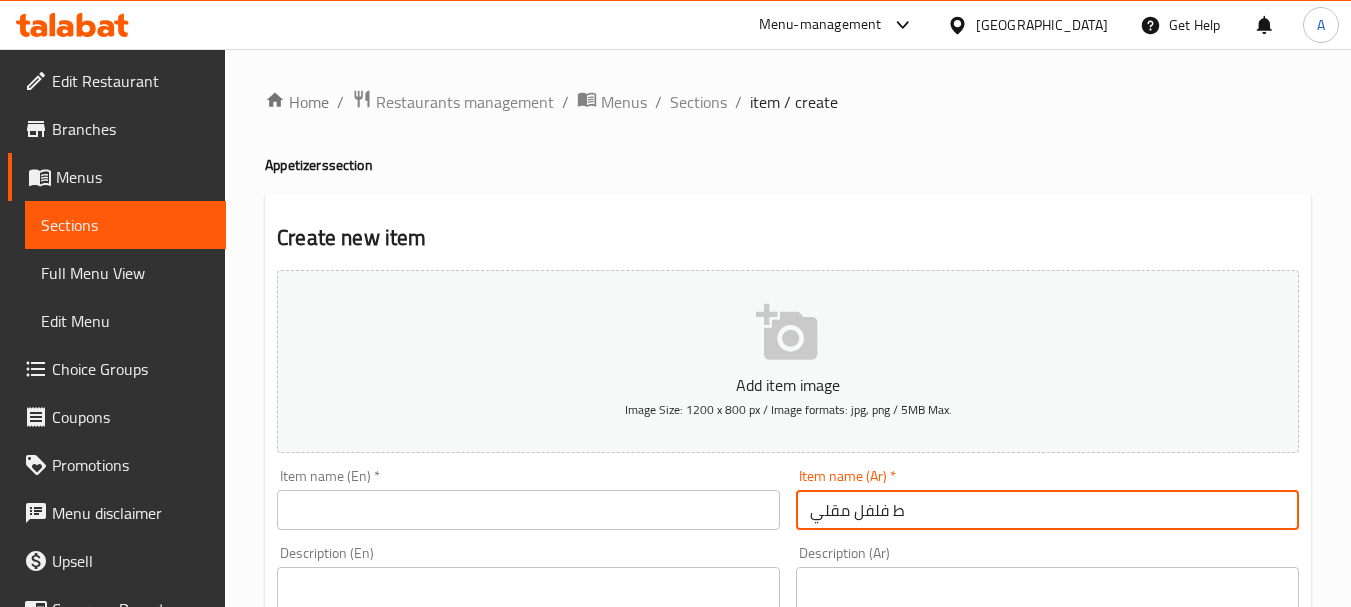 drag, startPoint x: 897, startPoint y: 514, endPoint x: 910, endPoint y: 517, distance: 13.341664 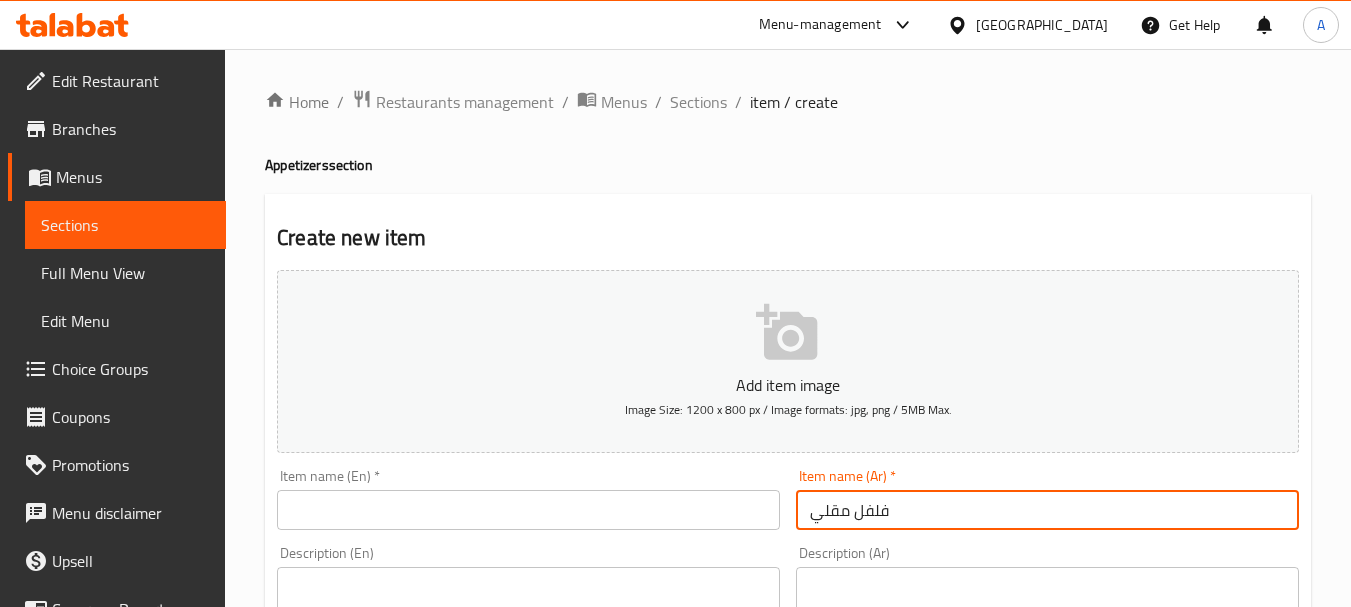 type on "فلفل مقلي" 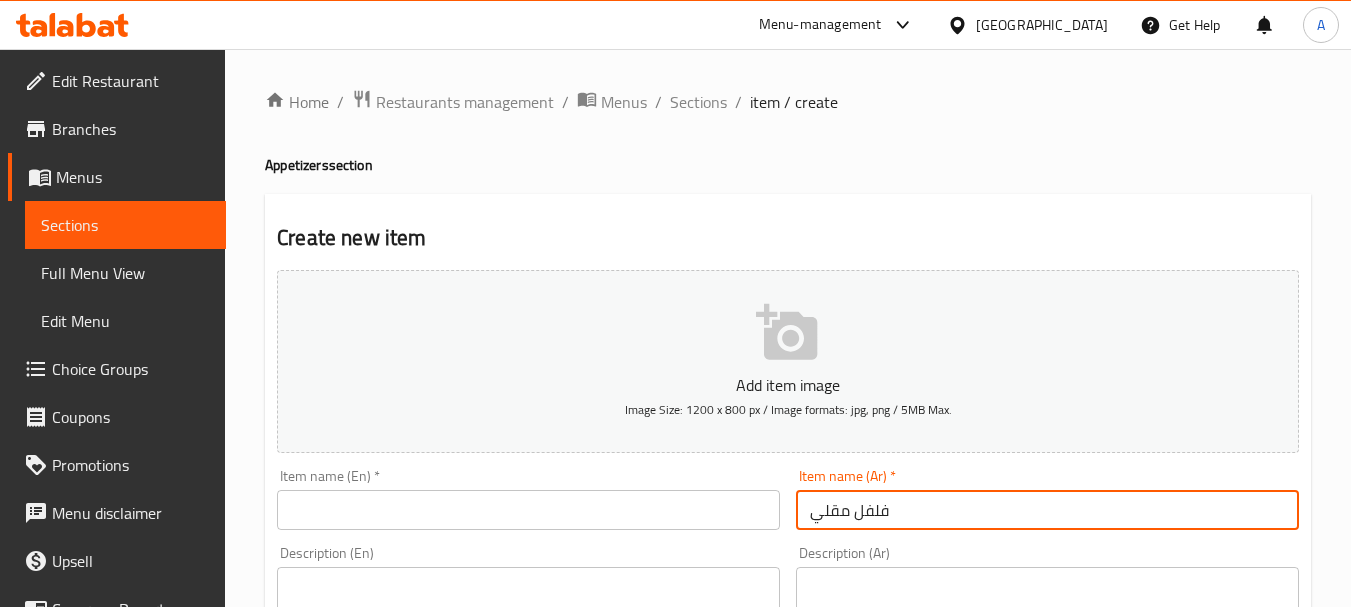 click on "فلفل مقلي" at bounding box center [1047, 510] 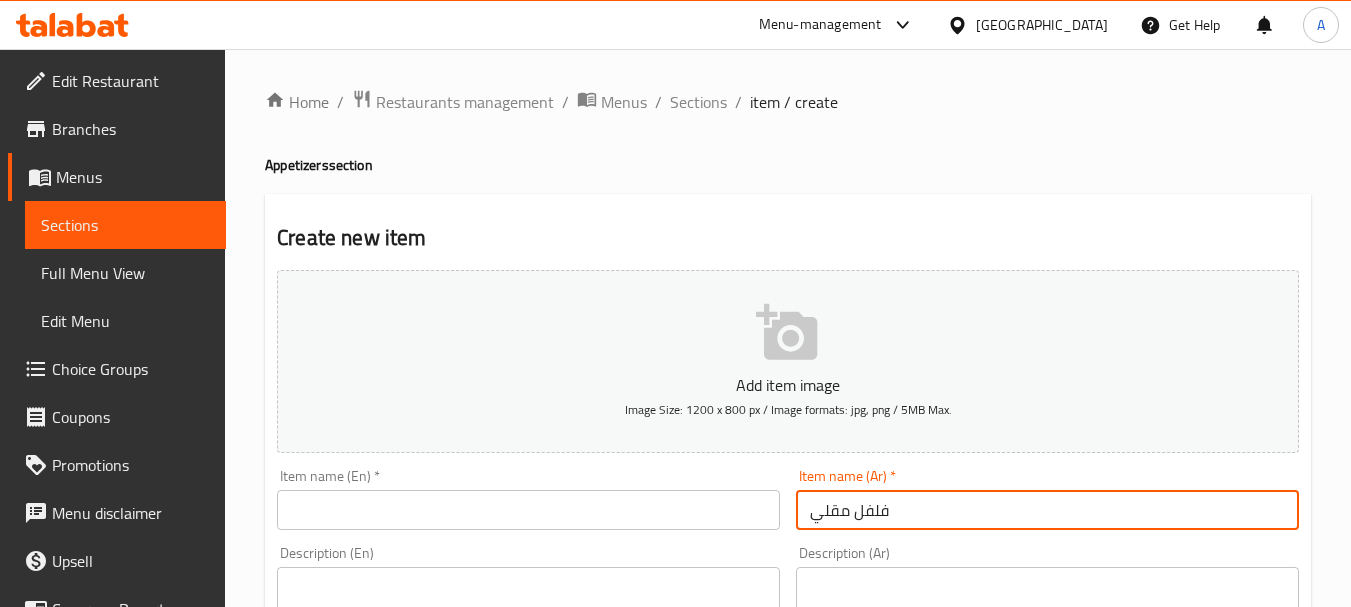 click at bounding box center (528, 510) 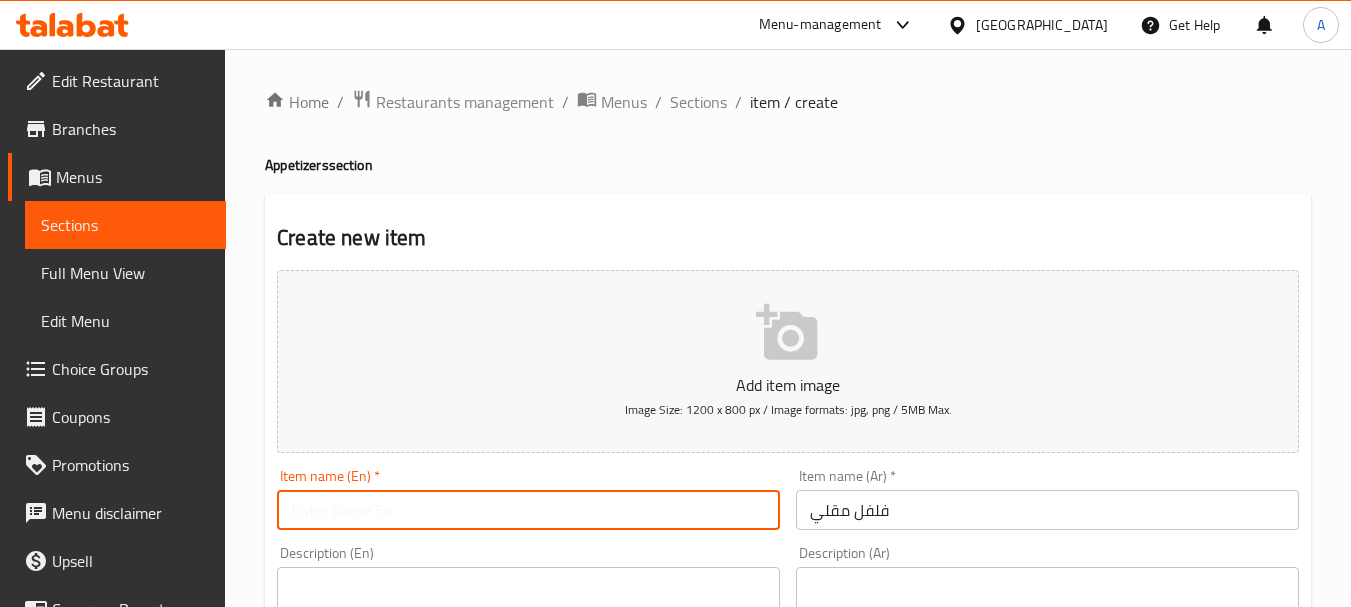 paste on "fried peppers" 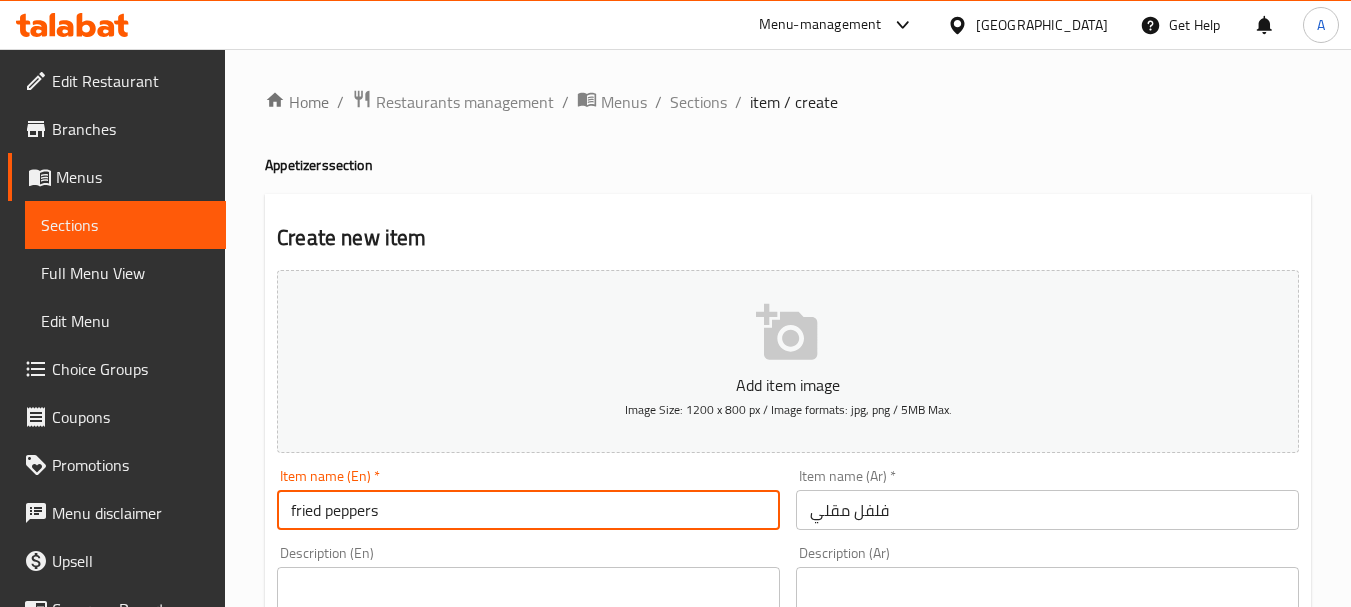 type on "fried peppers" 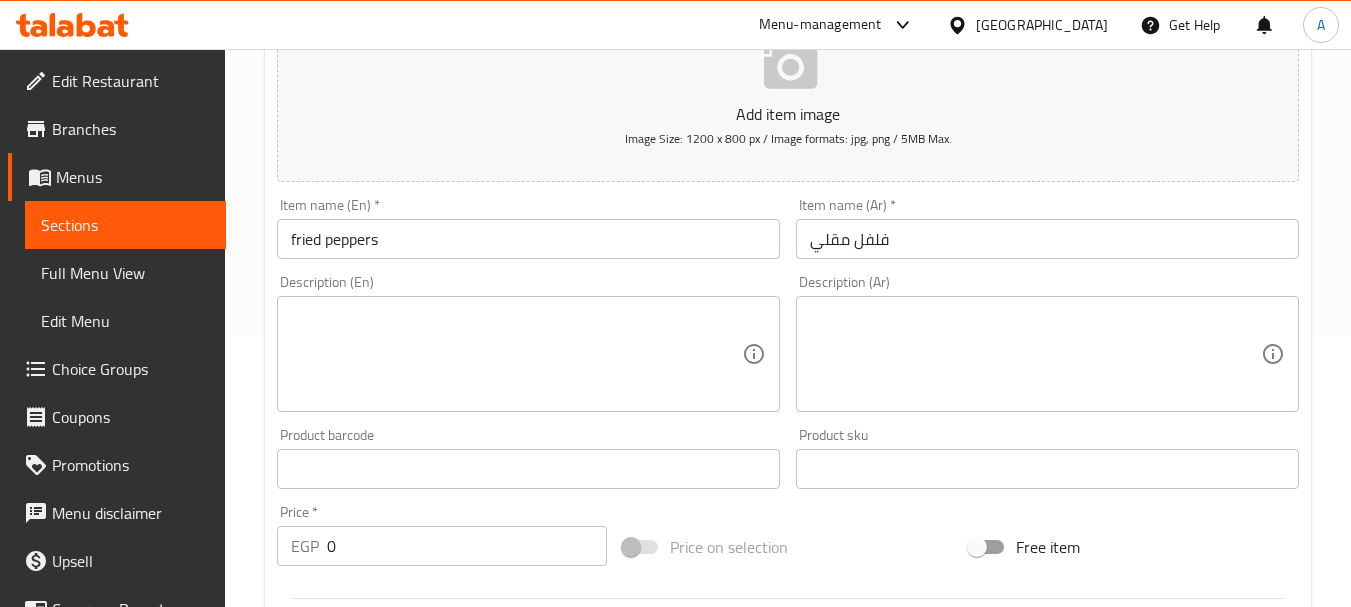 scroll, scrollTop: 300, scrollLeft: 0, axis: vertical 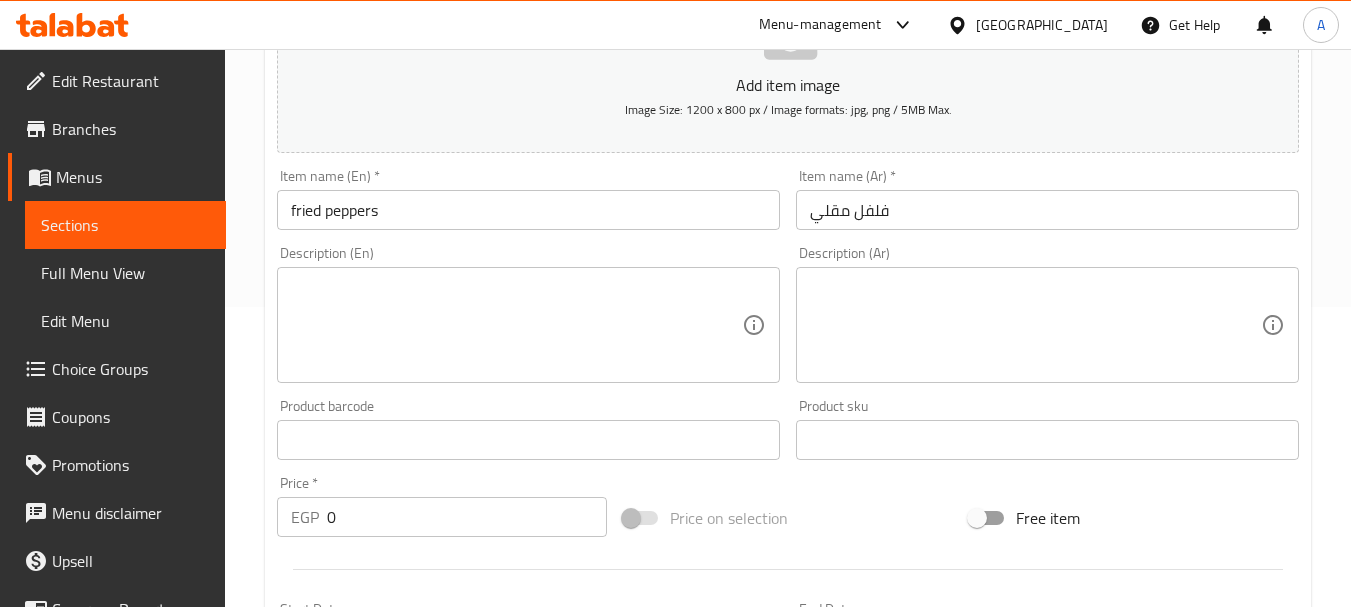 click at bounding box center [1035, 325] 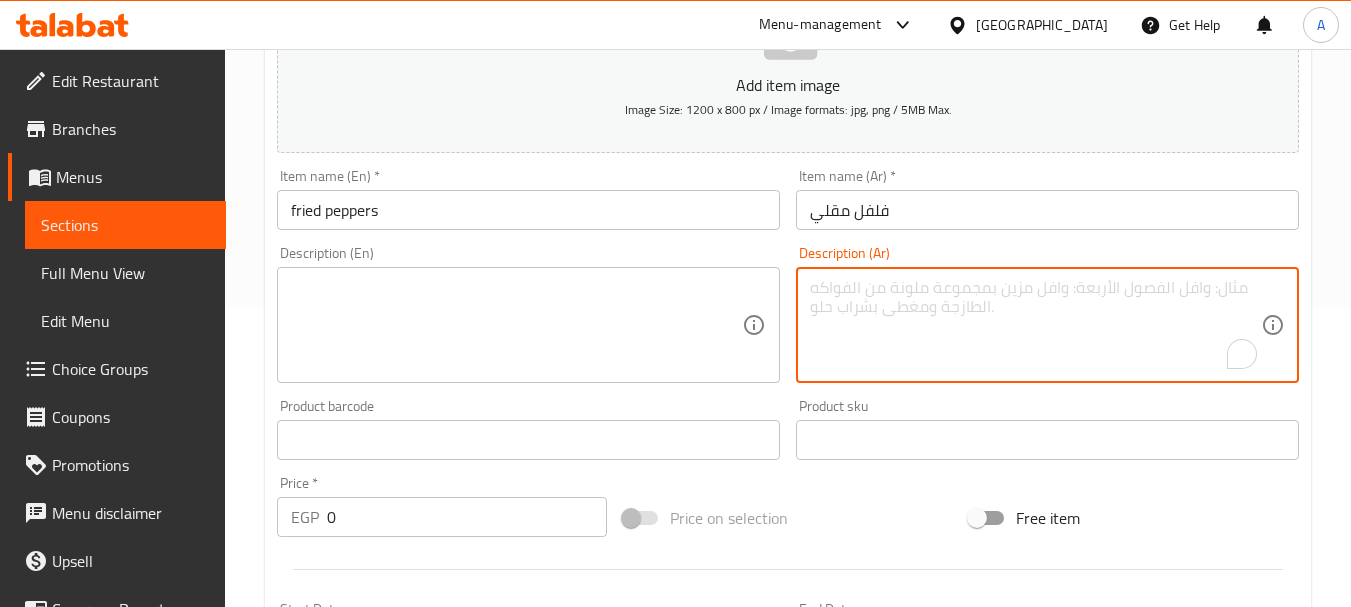 paste on "طبق فلفل مقلي بطعمه البلدي." 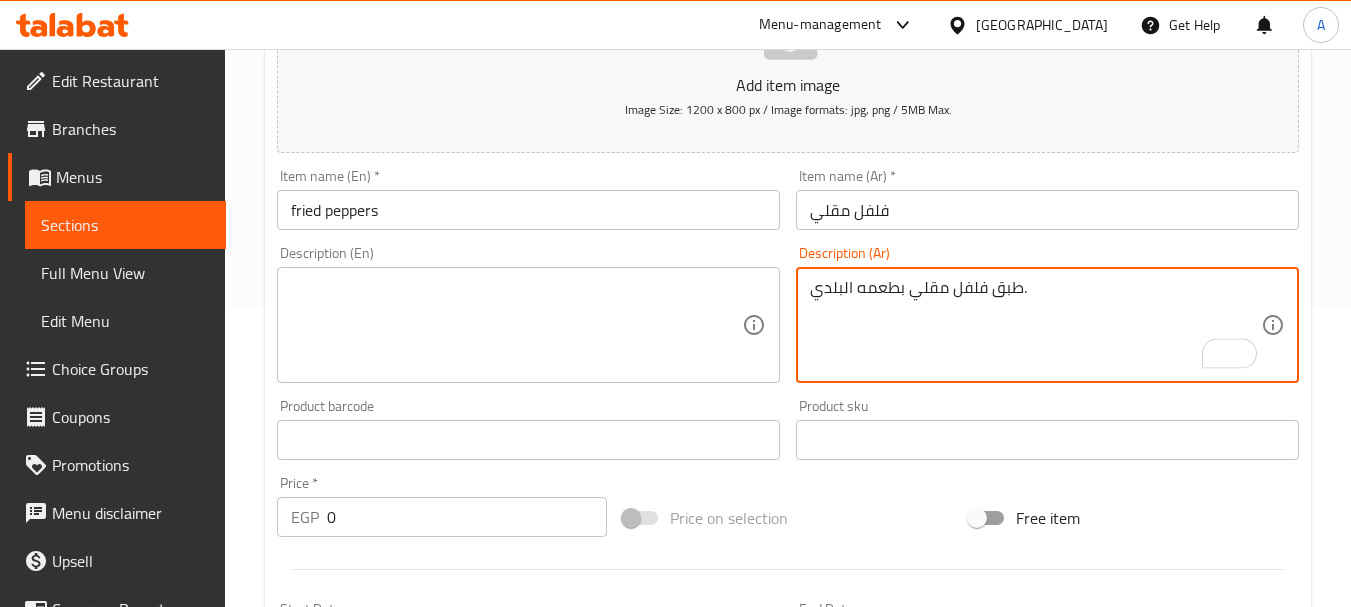 type on "طبق فلفل مقلي بطعمه البلدي." 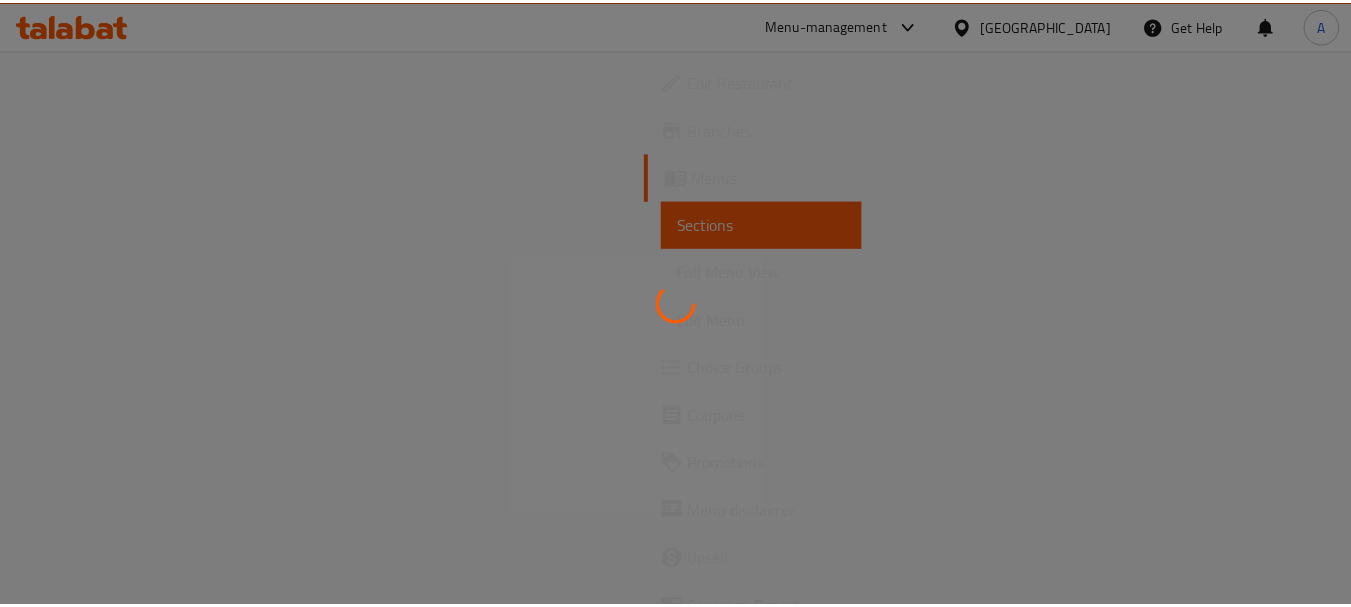 scroll, scrollTop: 0, scrollLeft: 0, axis: both 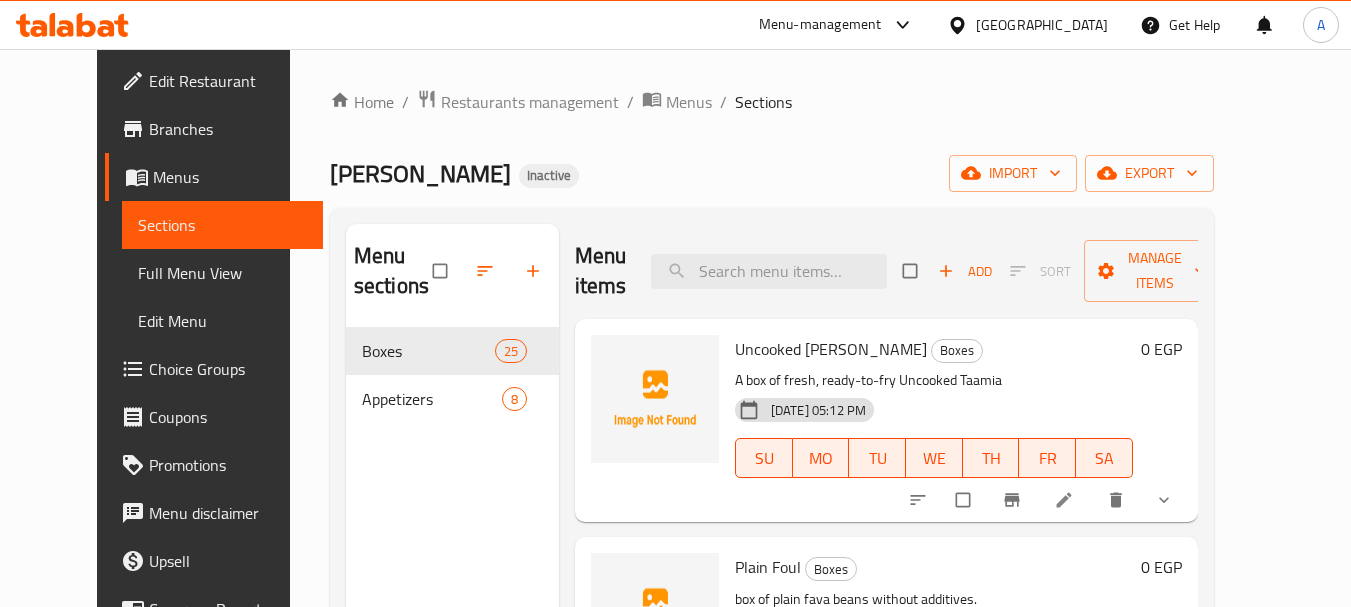 click on "Full Menu View" at bounding box center (222, 273) 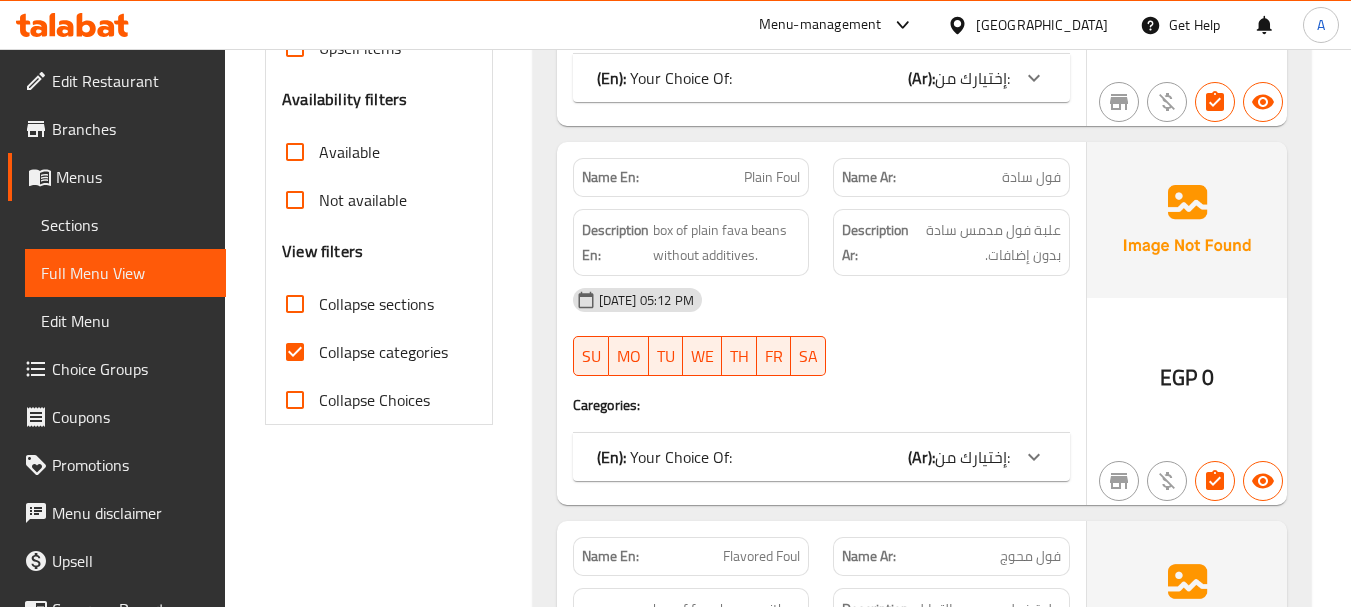 scroll, scrollTop: 600, scrollLeft: 0, axis: vertical 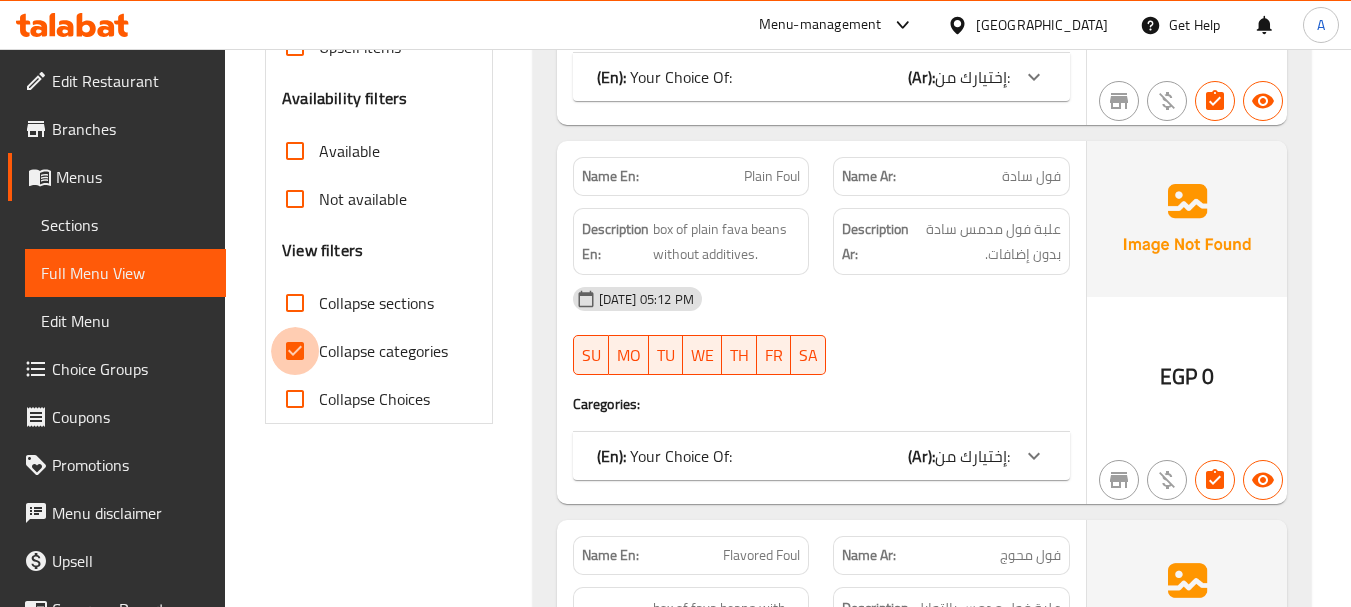 click on "Collapse categories" at bounding box center [295, 351] 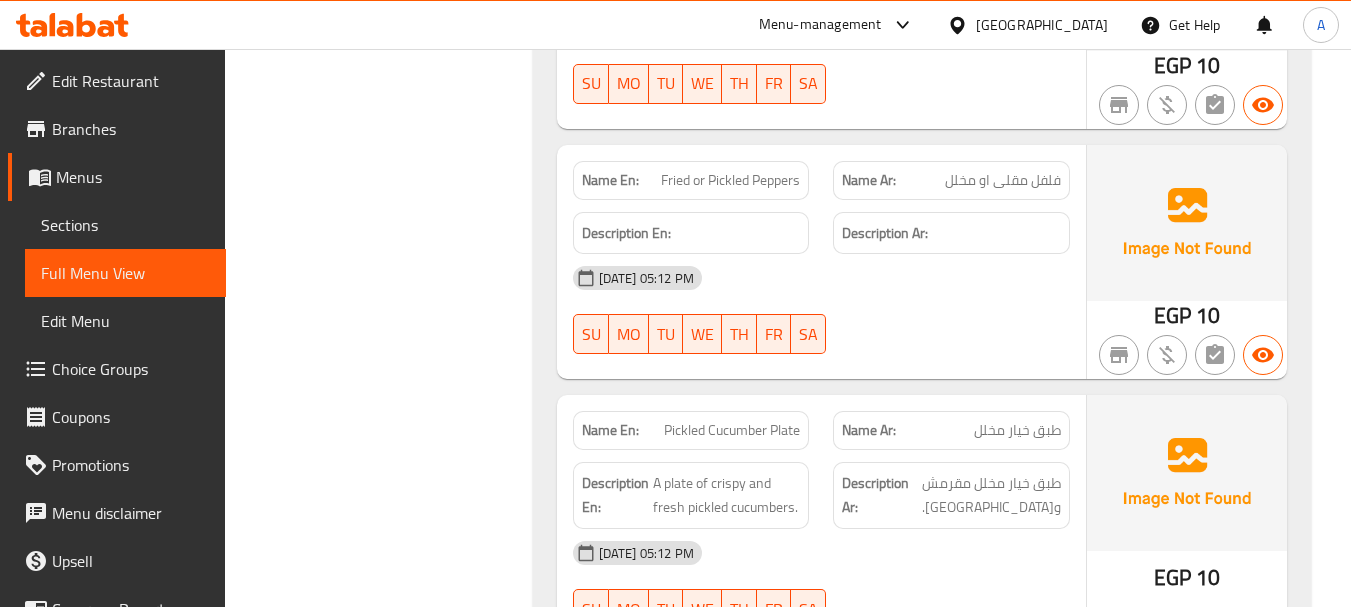 scroll, scrollTop: 18850, scrollLeft: 0, axis: vertical 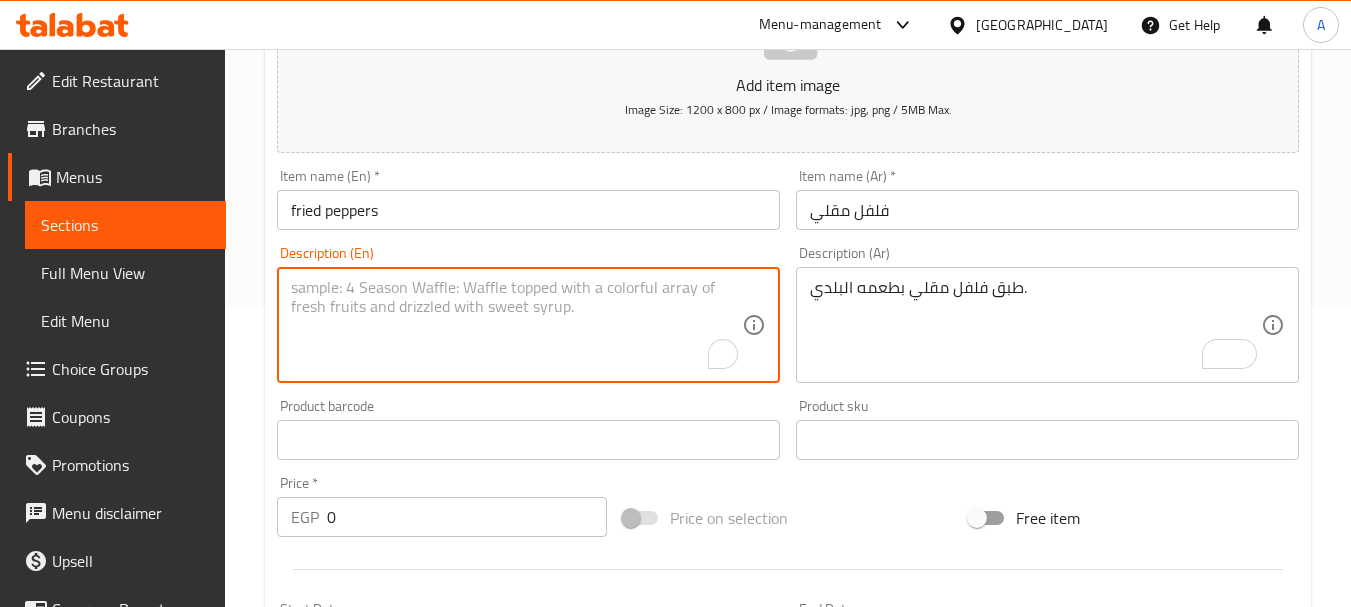 click at bounding box center (516, 325) 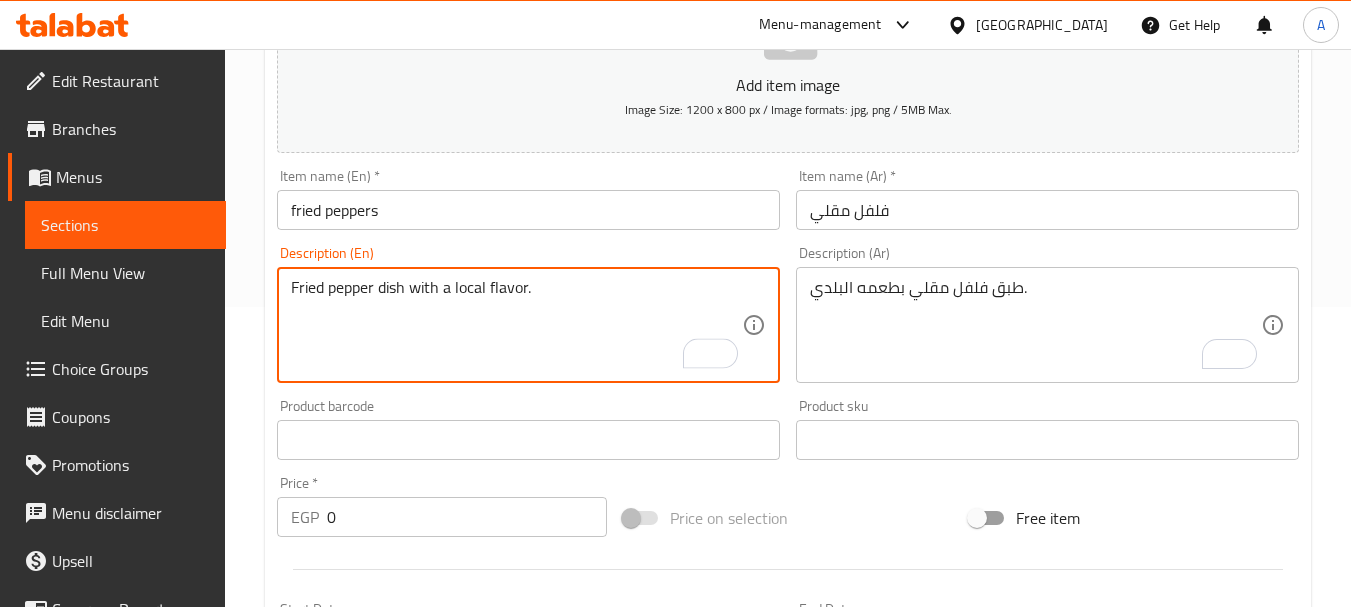 click on "Fried pepper dish with a local flavor." at bounding box center [516, 325] 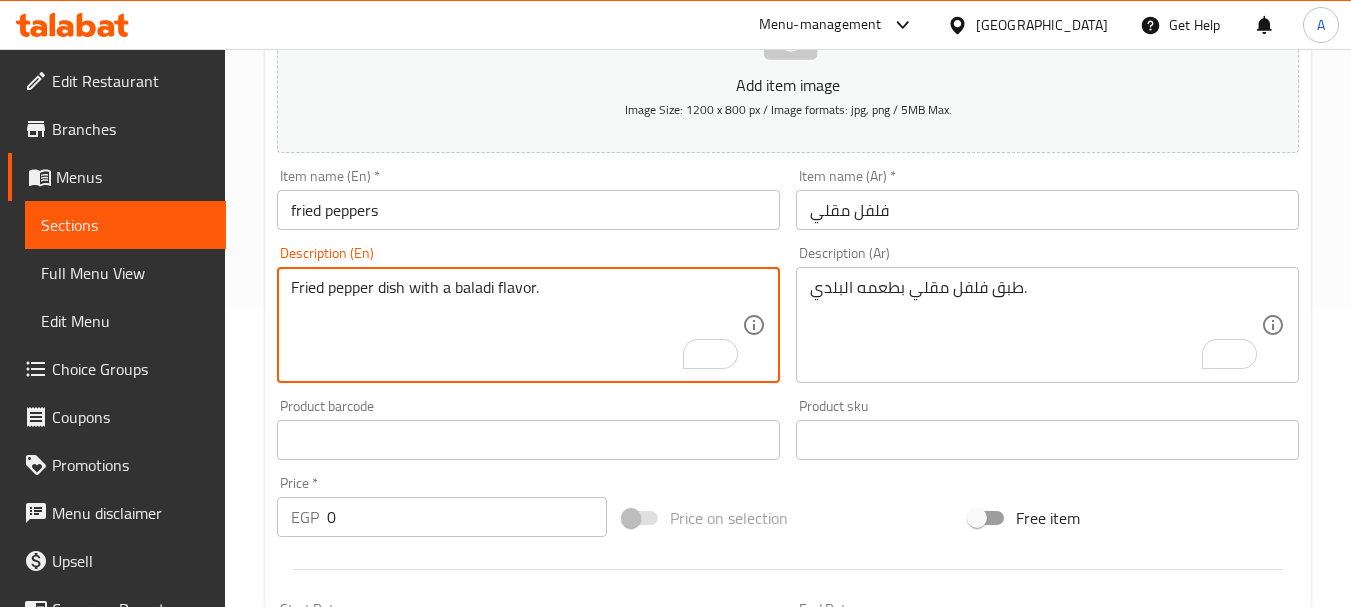 click on "Fried pepper dish with a baladi flavor." at bounding box center [516, 325] 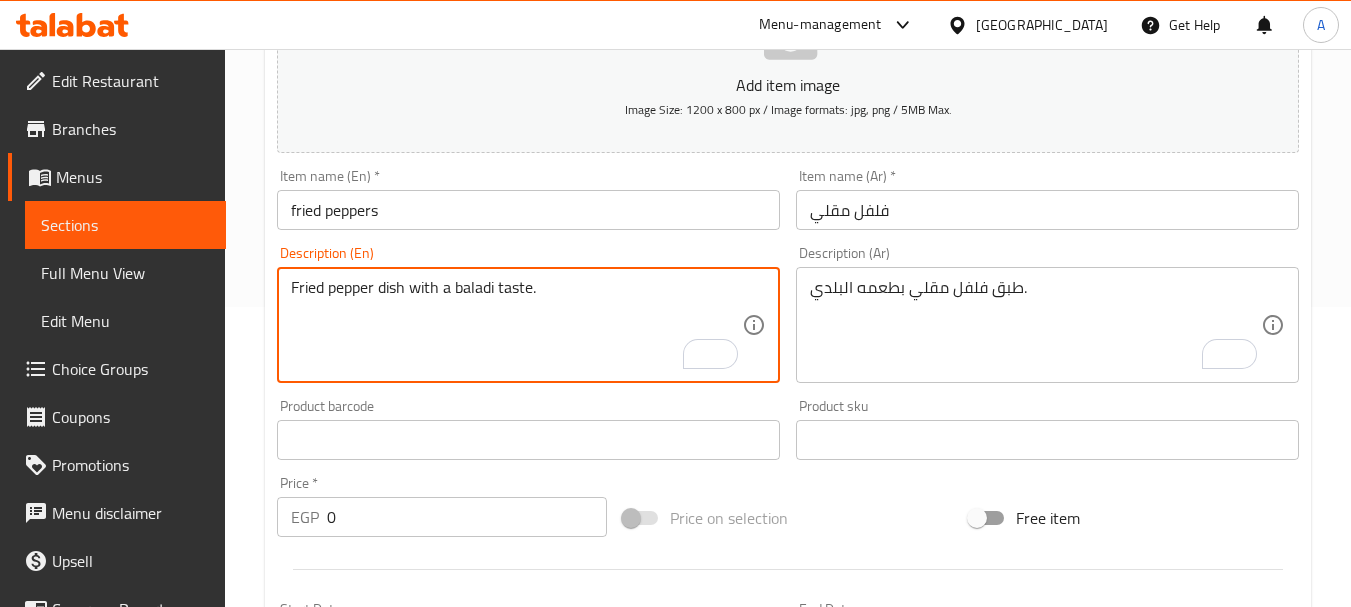 click on "Home / Restaurants management / Menus / Sections / item / create Appetizers  section Create new item Add item image Image Size: 1200 x 800 px / Image formats: jpg, png / 5MB Max. Item name (En)   * fried peppers Item name (En)  * Item name (Ar)   * فلفل مقلي Item name (Ar)  * Description (En) Fried pepper dish with a baladi taste. Description (En) Description (Ar) طبق فلفل مقلي بطعمه البلدي. Description (Ar) Product barcode Product barcode Product sku Product sku Price   * EGP 0 Price  * Price on selection Free item Start Date Start Date End Date End Date Available Days SU MO TU WE TH FR SA Available from ​ ​ Available to ​ ​ Status Active Inactive Exclude from GEM Variations & Choices Add variant ASSIGN CHOICE GROUP Create" at bounding box center (788, 431) 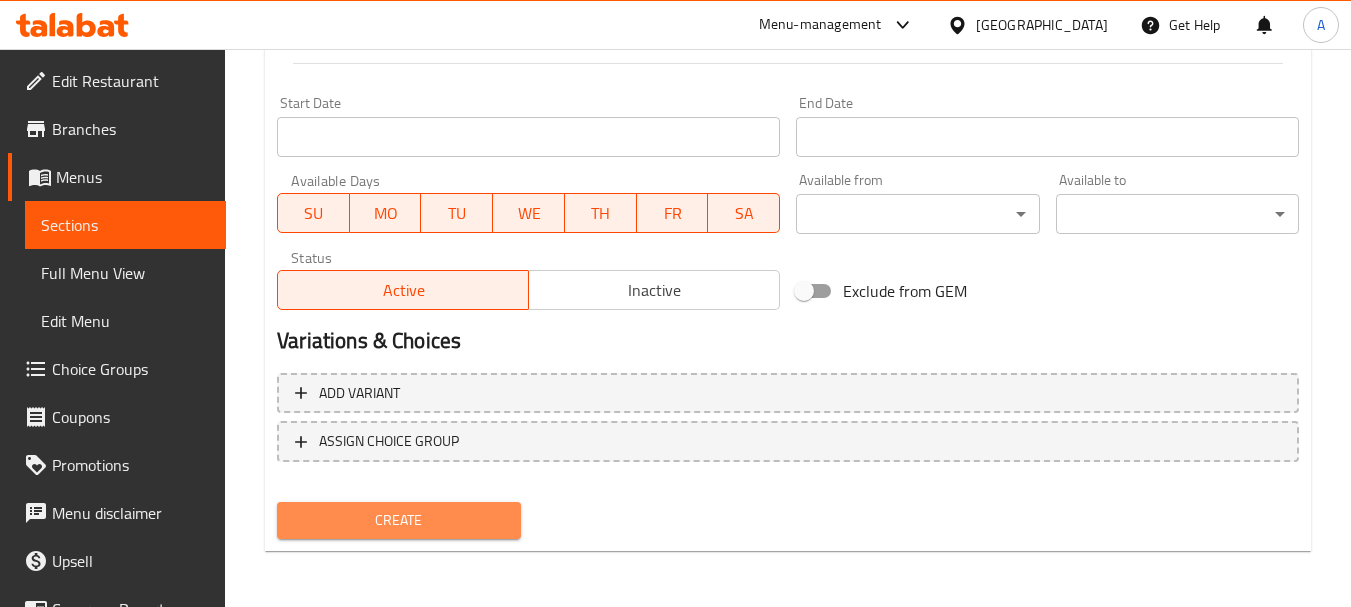 click on "Create" at bounding box center (398, 520) 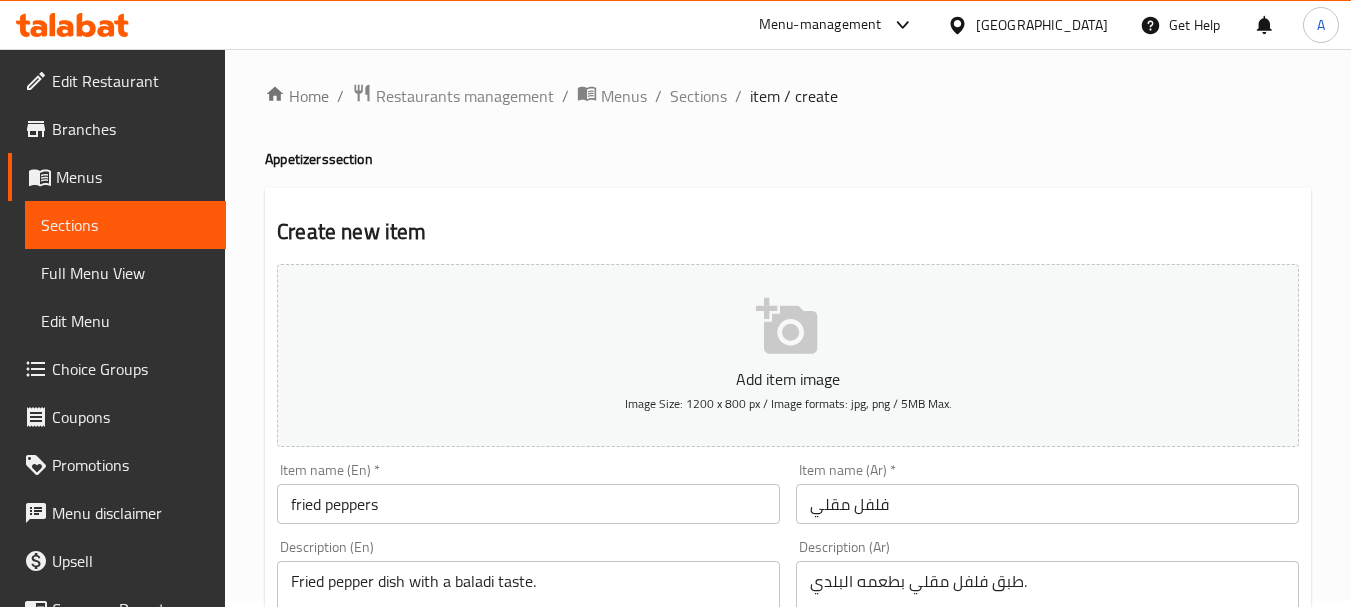 scroll, scrollTop: 206, scrollLeft: 0, axis: vertical 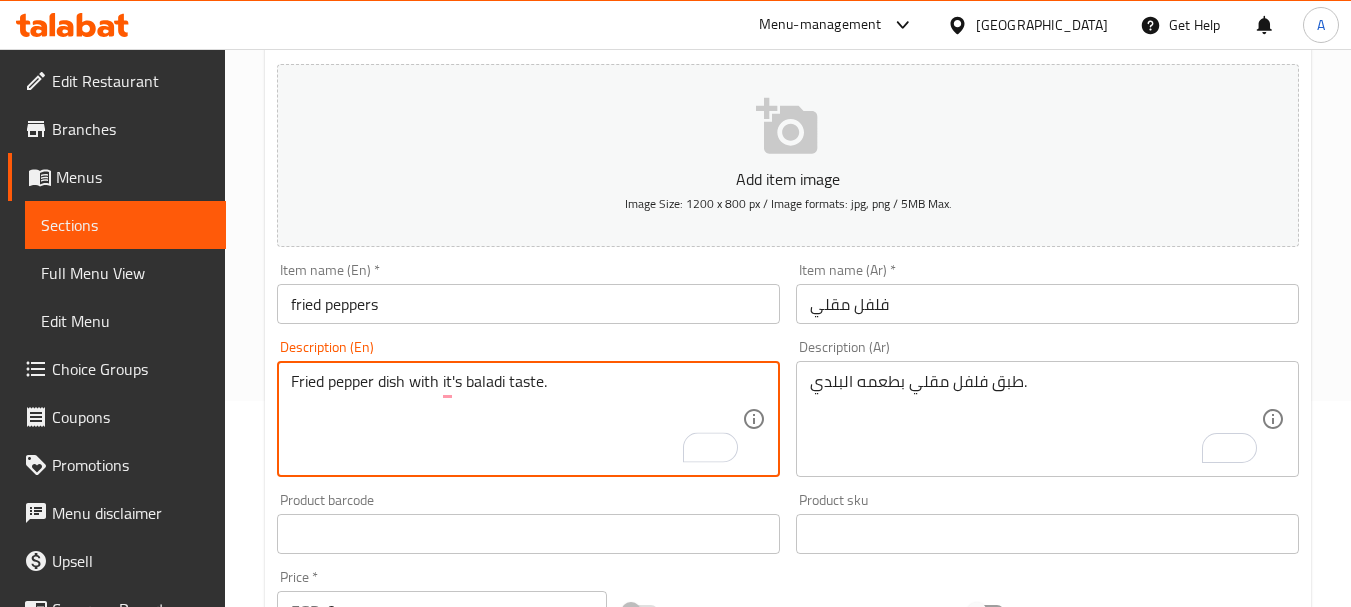 type on "Fried pepper dish with it's baladi taste." 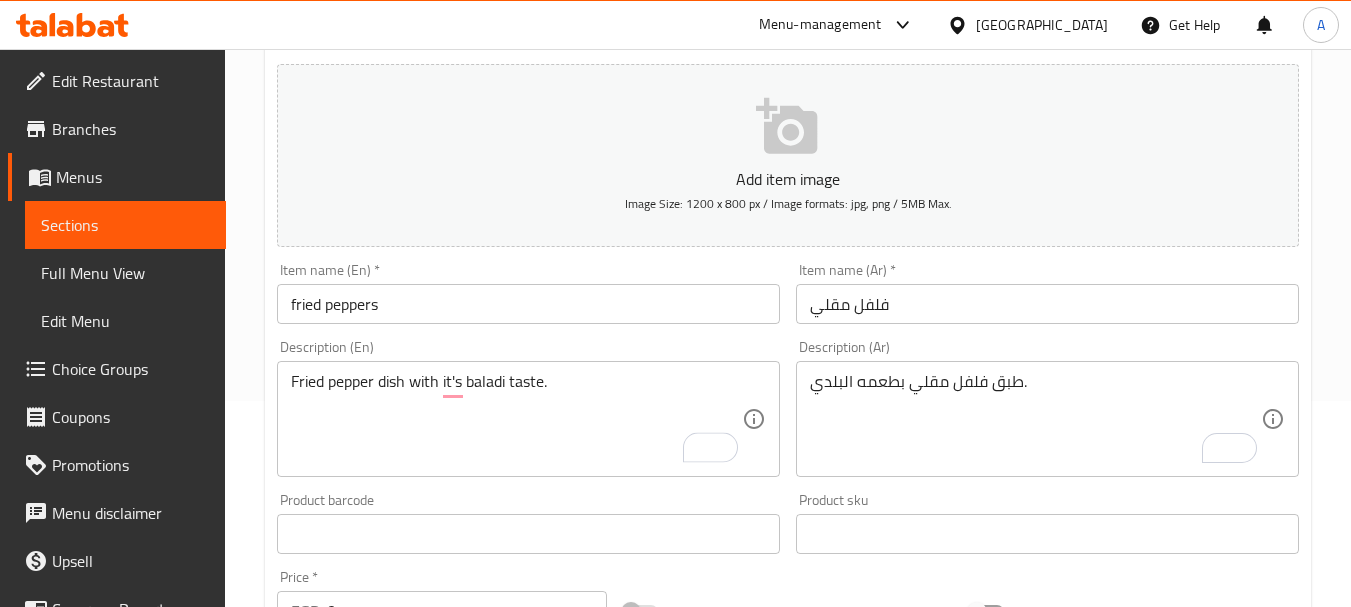 scroll, scrollTop: 806, scrollLeft: 0, axis: vertical 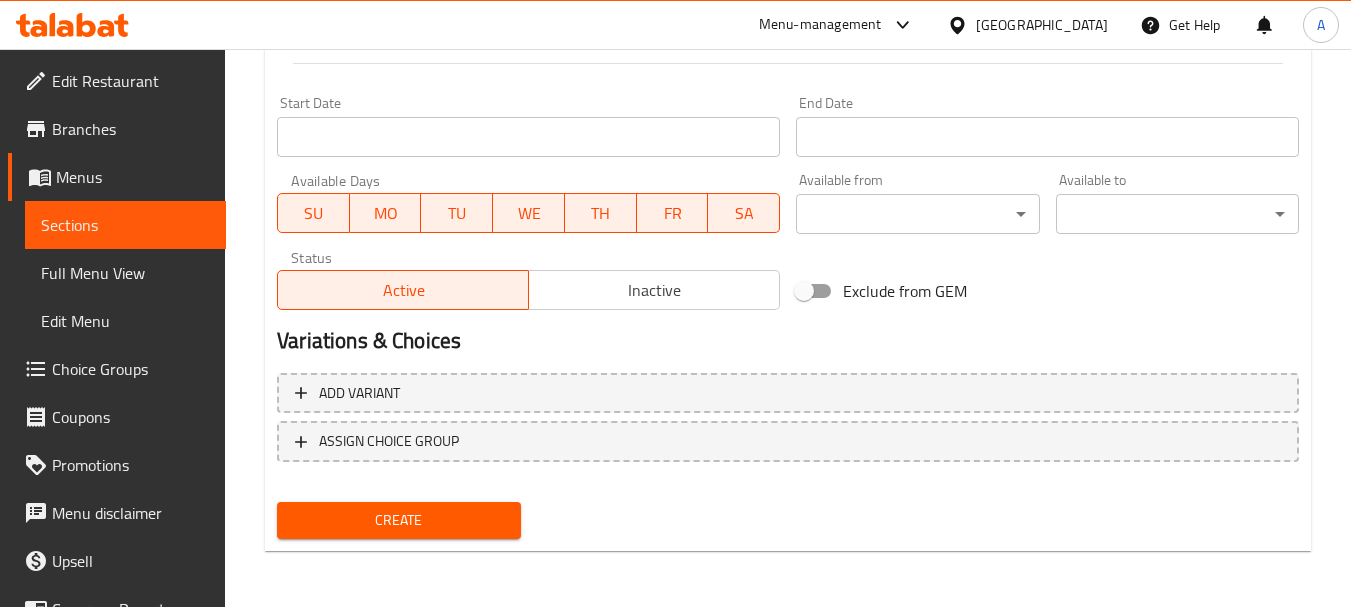 drag, startPoint x: 401, startPoint y: 520, endPoint x: 412, endPoint y: 519, distance: 11.045361 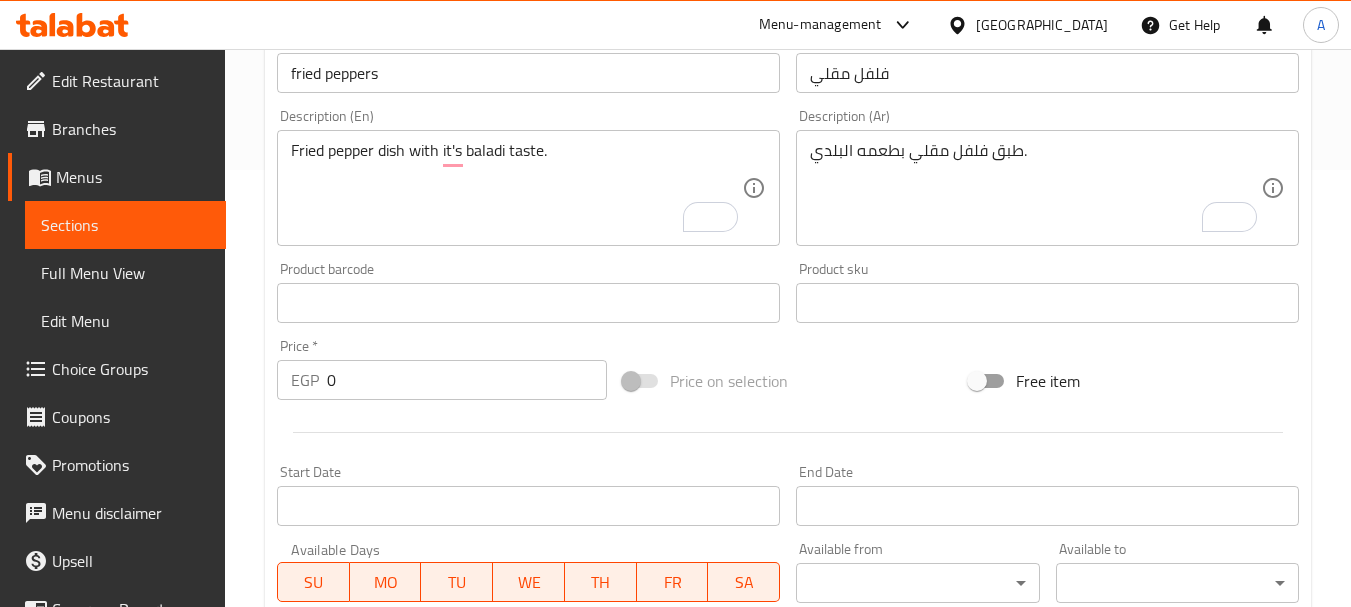 scroll, scrollTop: 406, scrollLeft: 0, axis: vertical 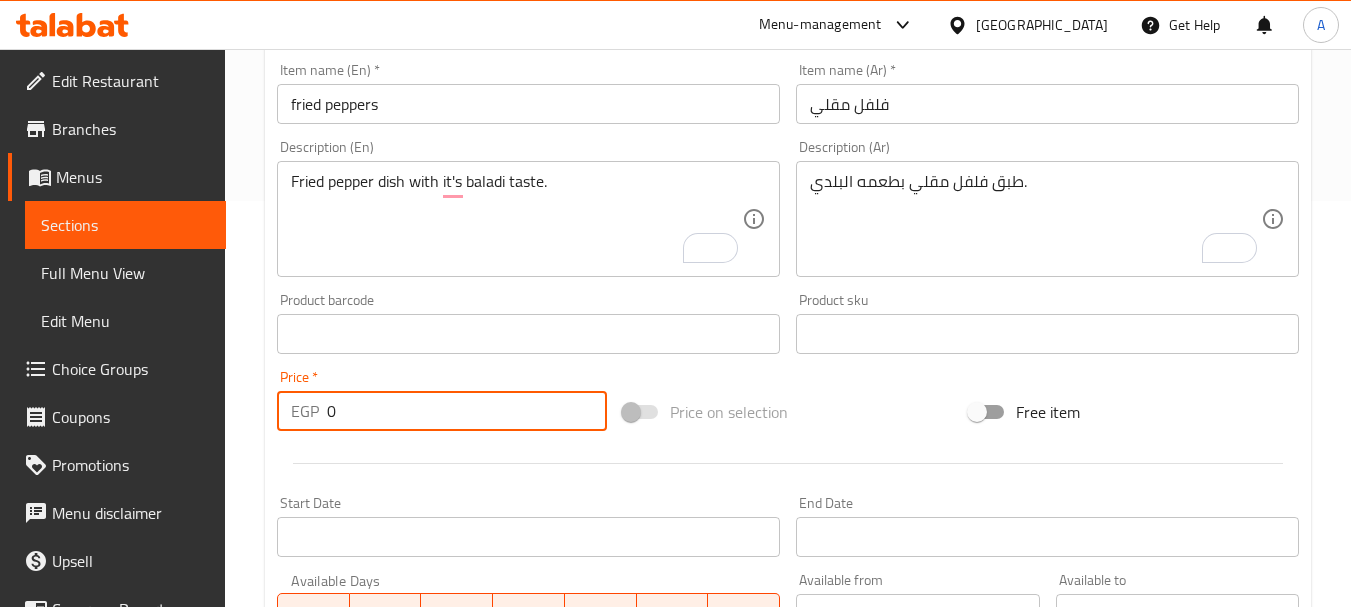 click on "0" at bounding box center [467, 411] 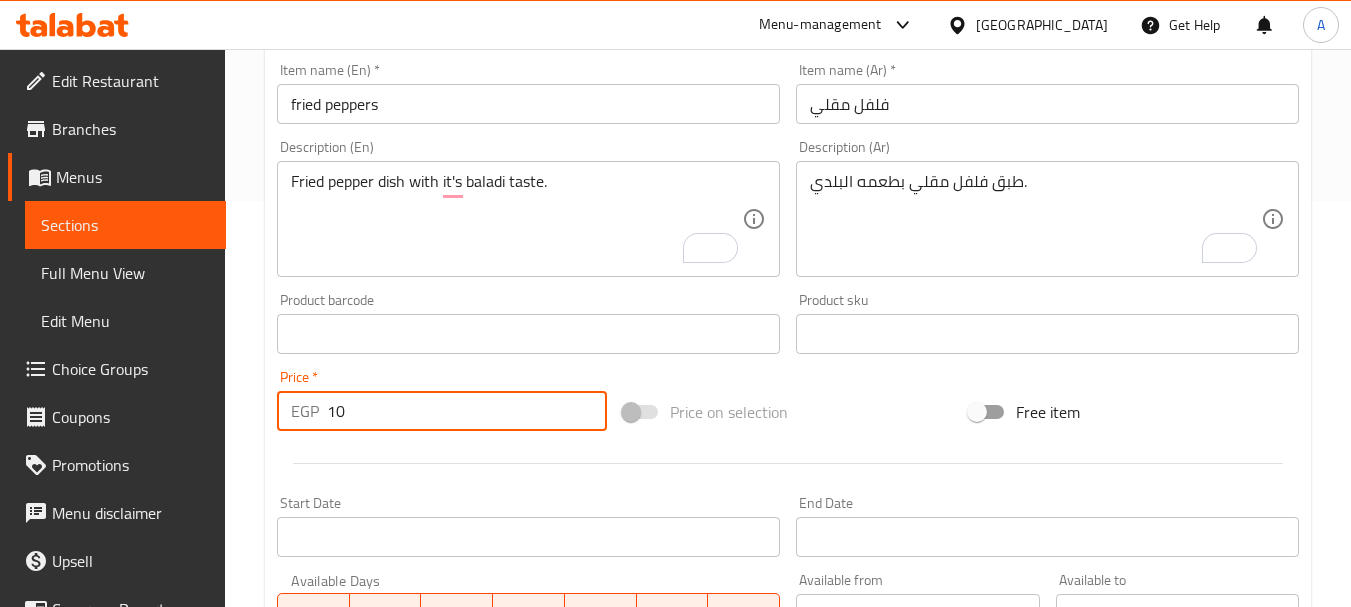 type on "10" 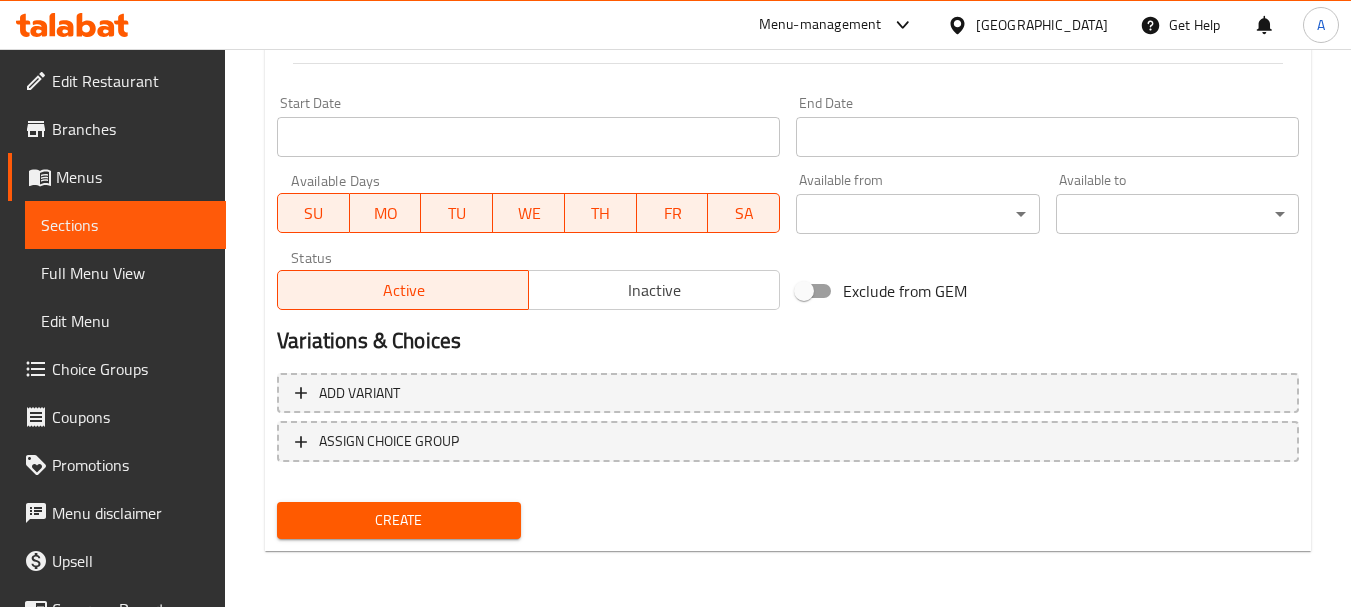 click on "Create" at bounding box center [398, 520] 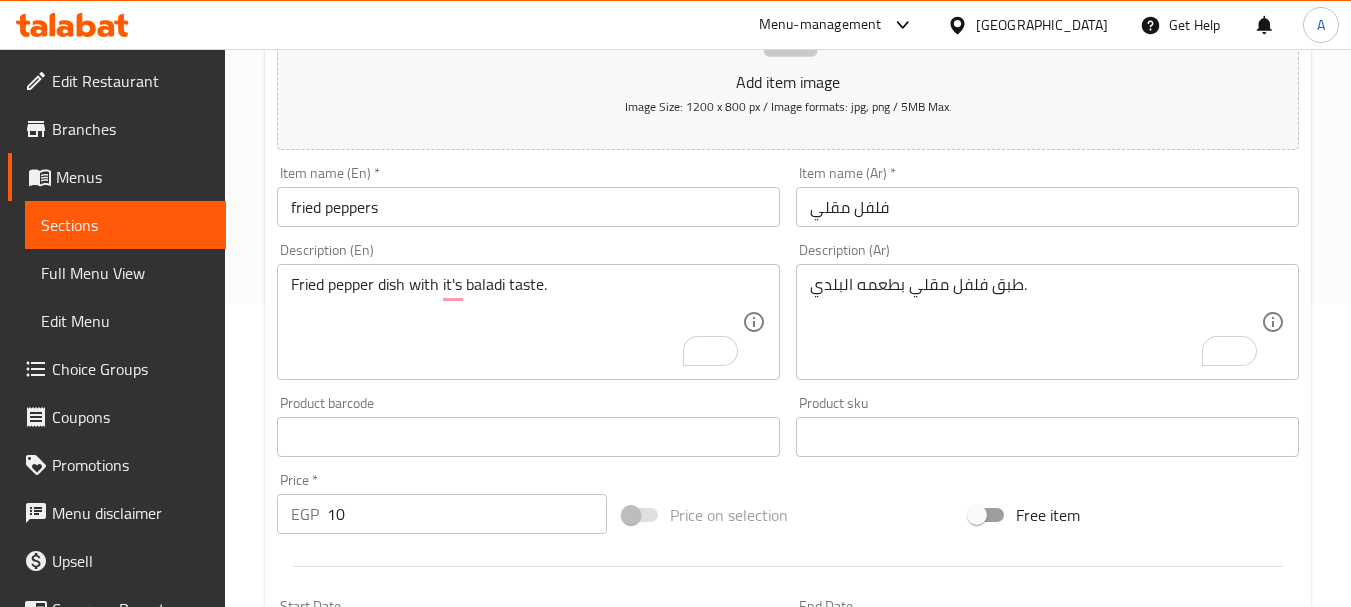 scroll, scrollTop: 300, scrollLeft: 0, axis: vertical 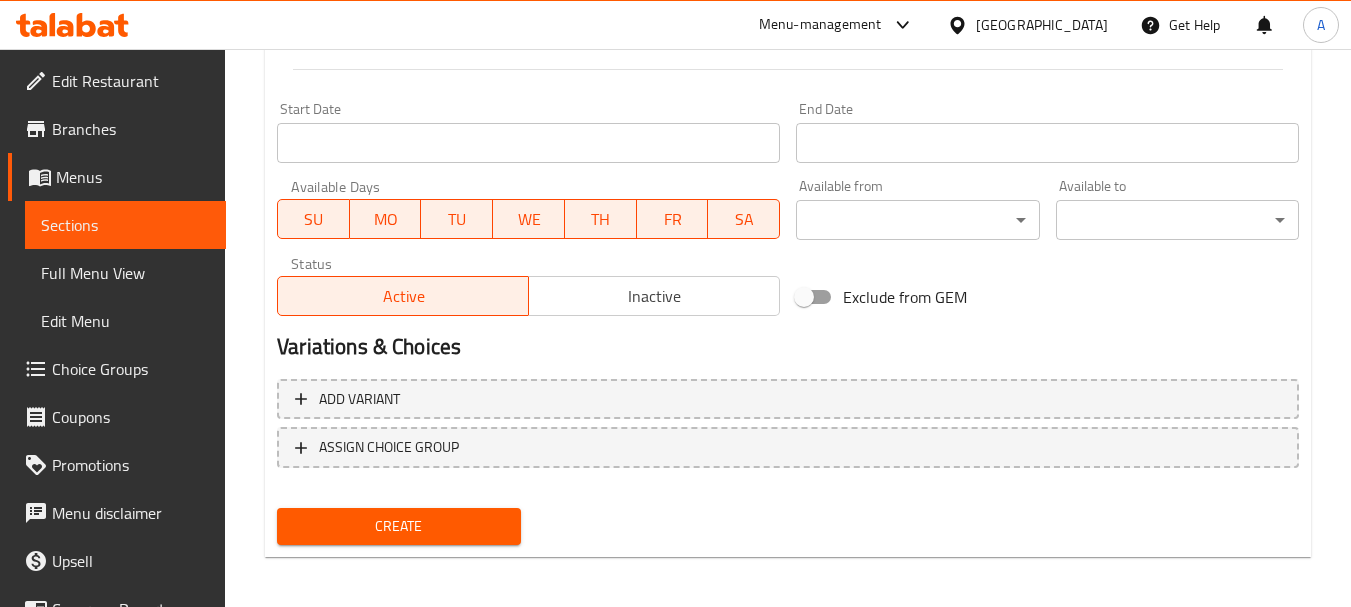 click on "Create" at bounding box center [398, 526] 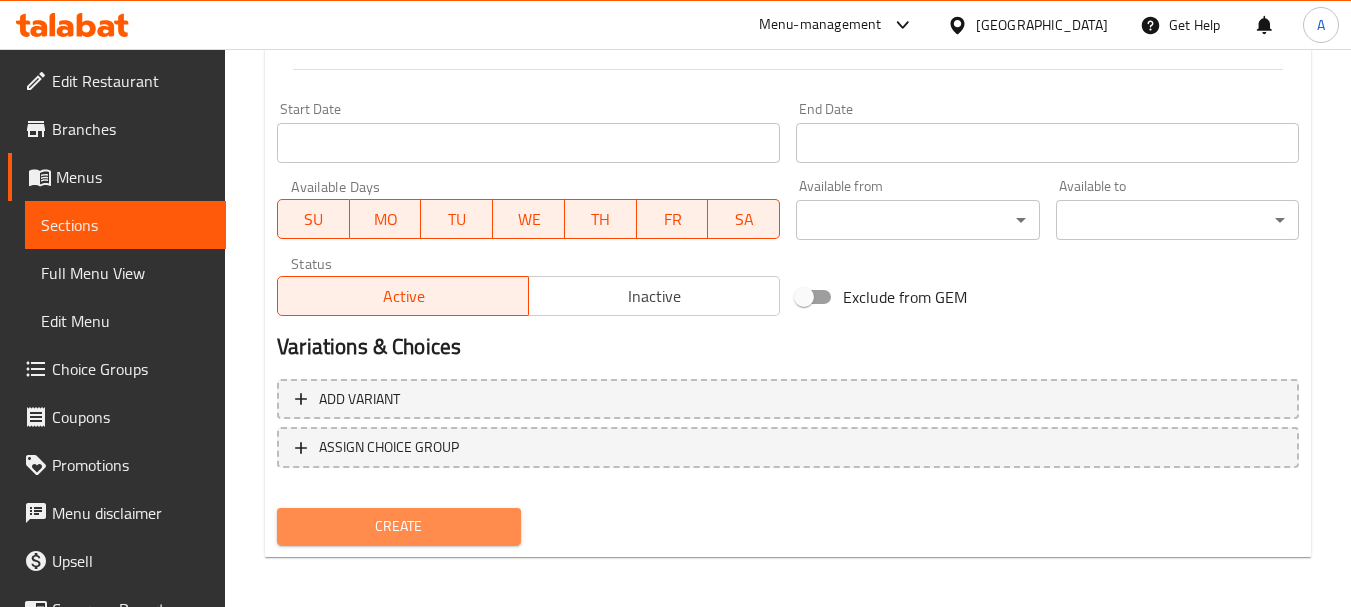 click on "Create" at bounding box center [398, 526] 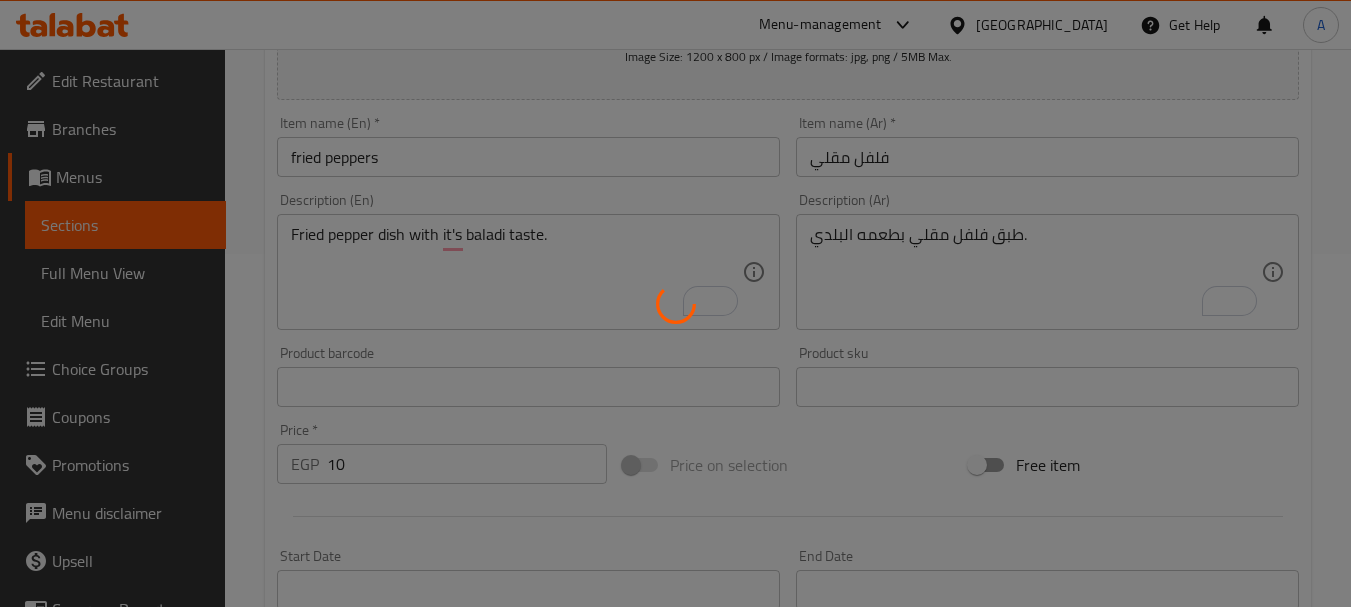 type 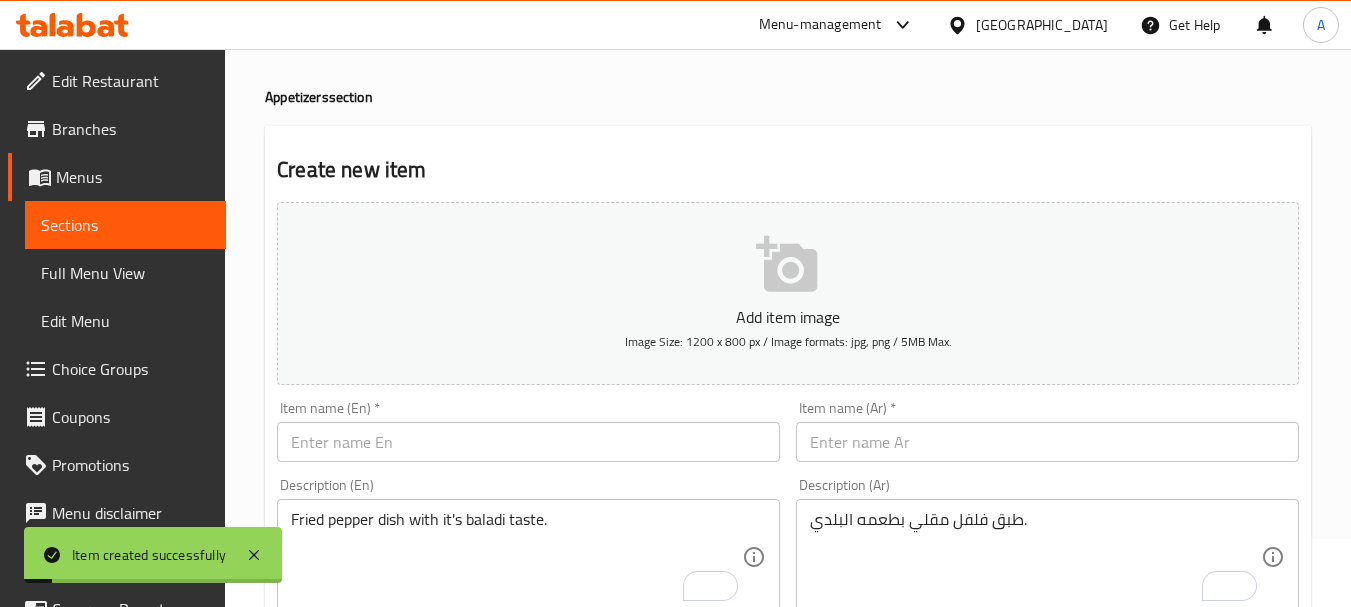 scroll, scrollTop: 0, scrollLeft: 0, axis: both 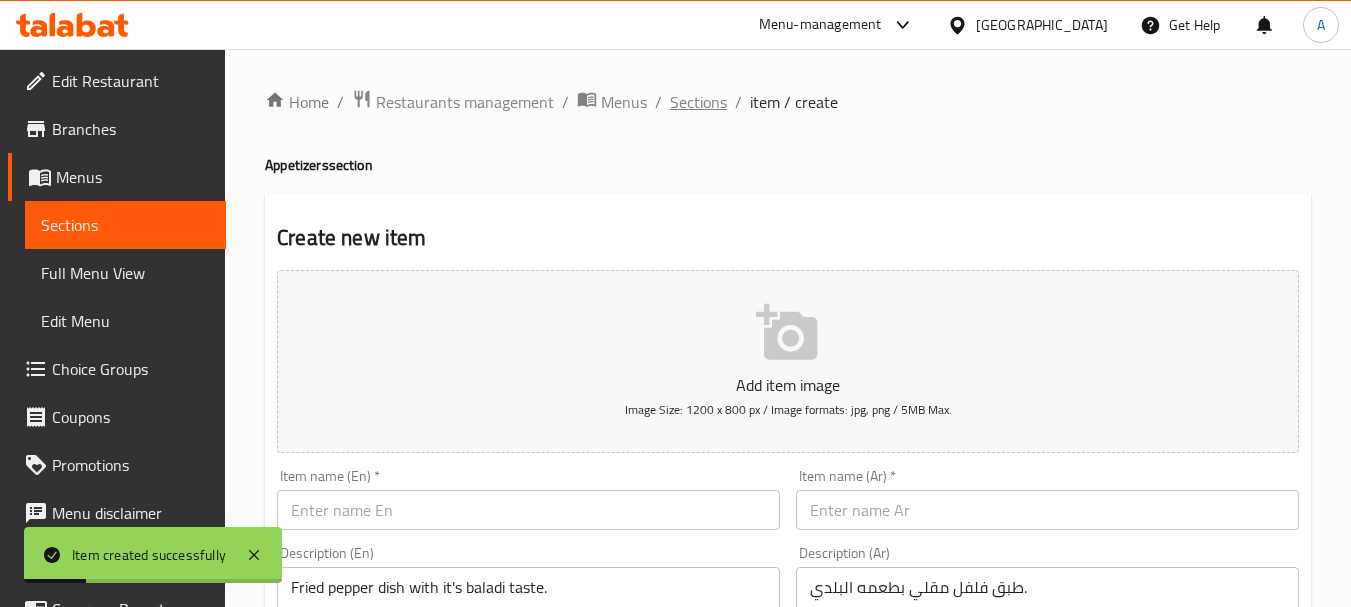 click on "Sections" at bounding box center (698, 102) 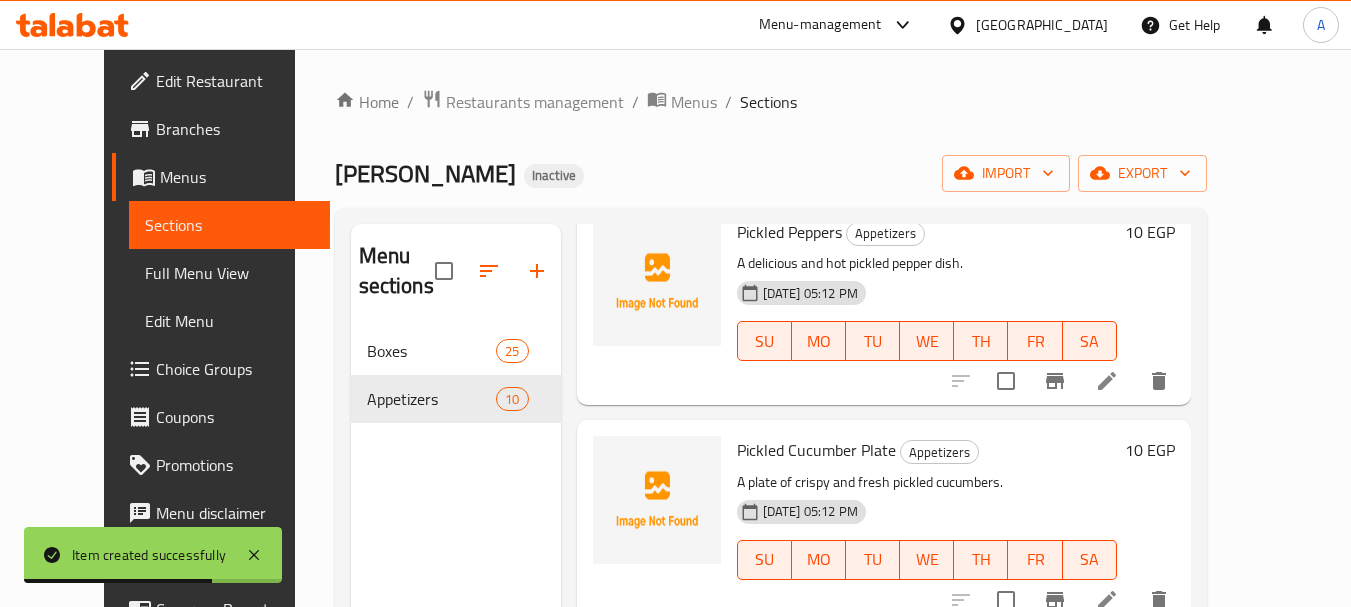 scroll, scrollTop: 1628, scrollLeft: 0, axis: vertical 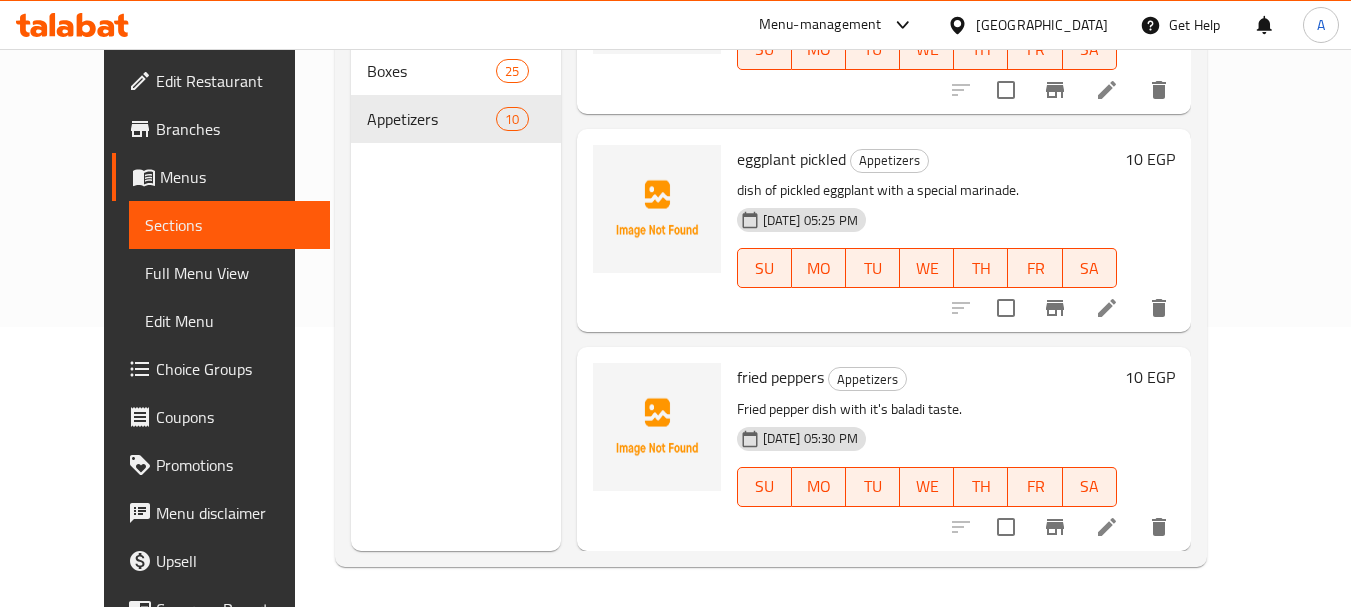 click at bounding box center [1107, 527] 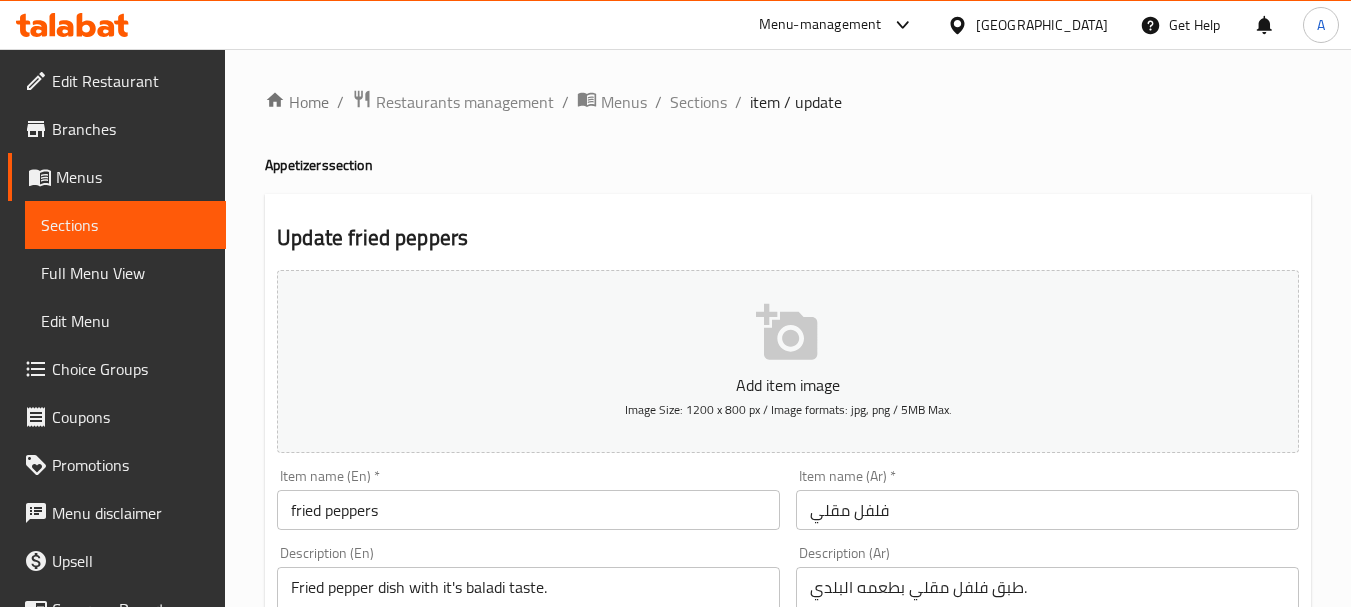 scroll, scrollTop: 200, scrollLeft: 0, axis: vertical 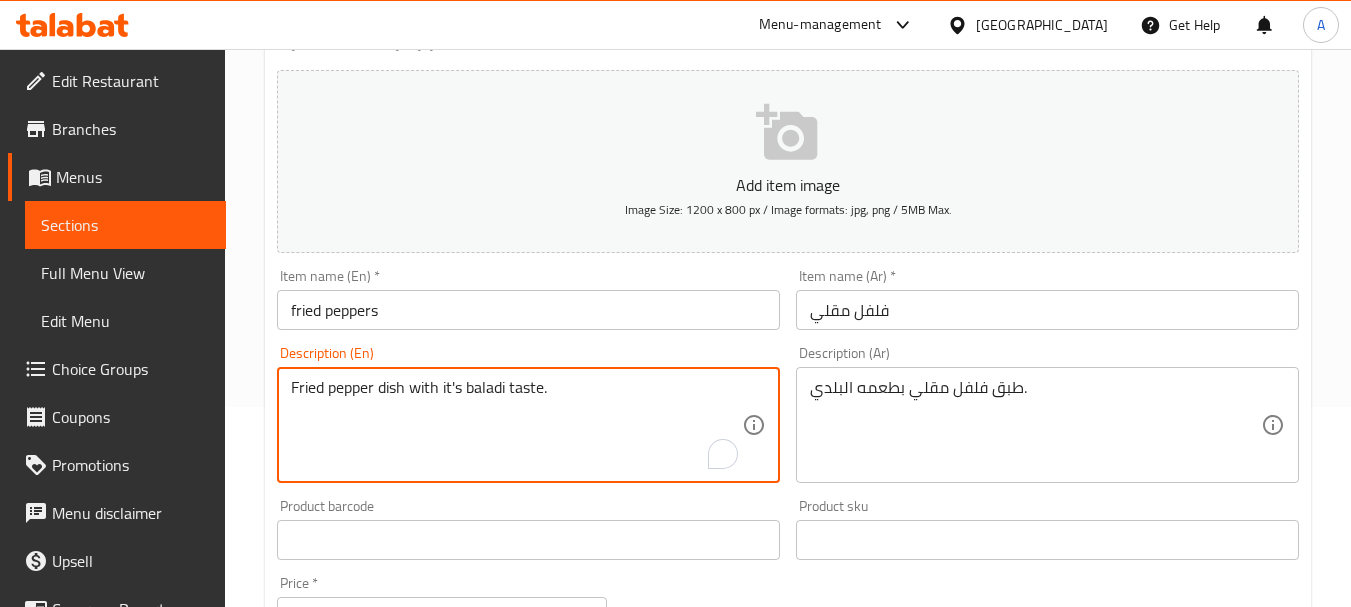 click on "Fried pepper dish with it's baladi taste." at bounding box center [516, 425] 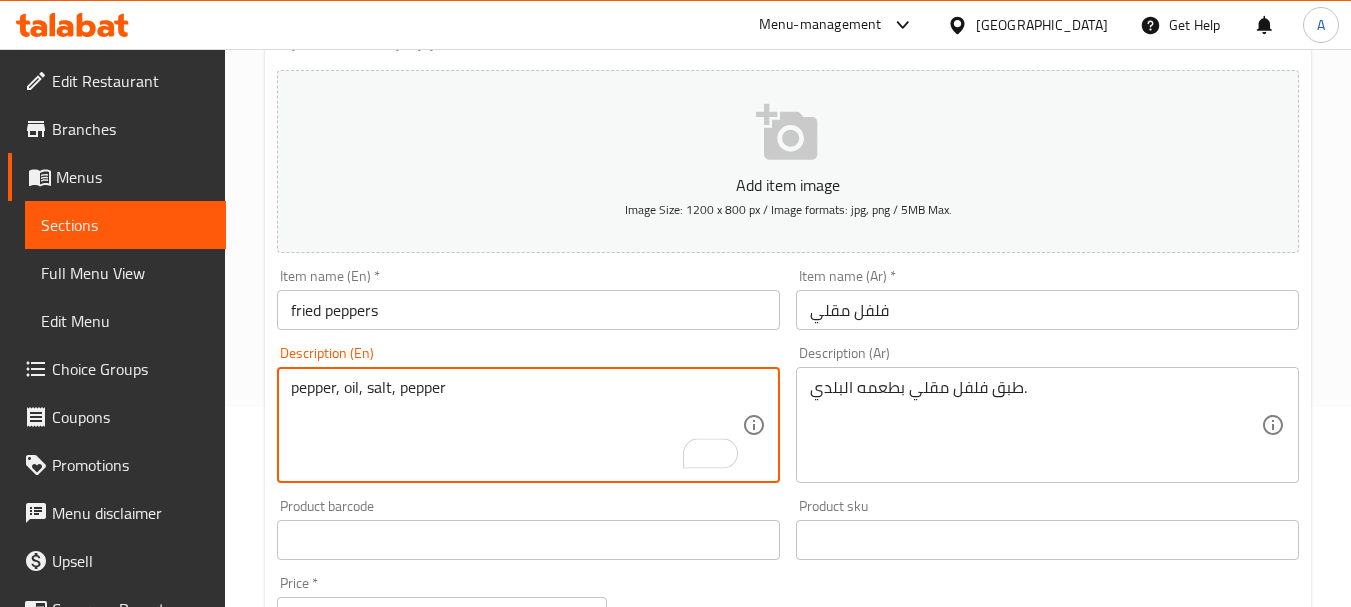 type on "pepper, oil, salt, pepper" 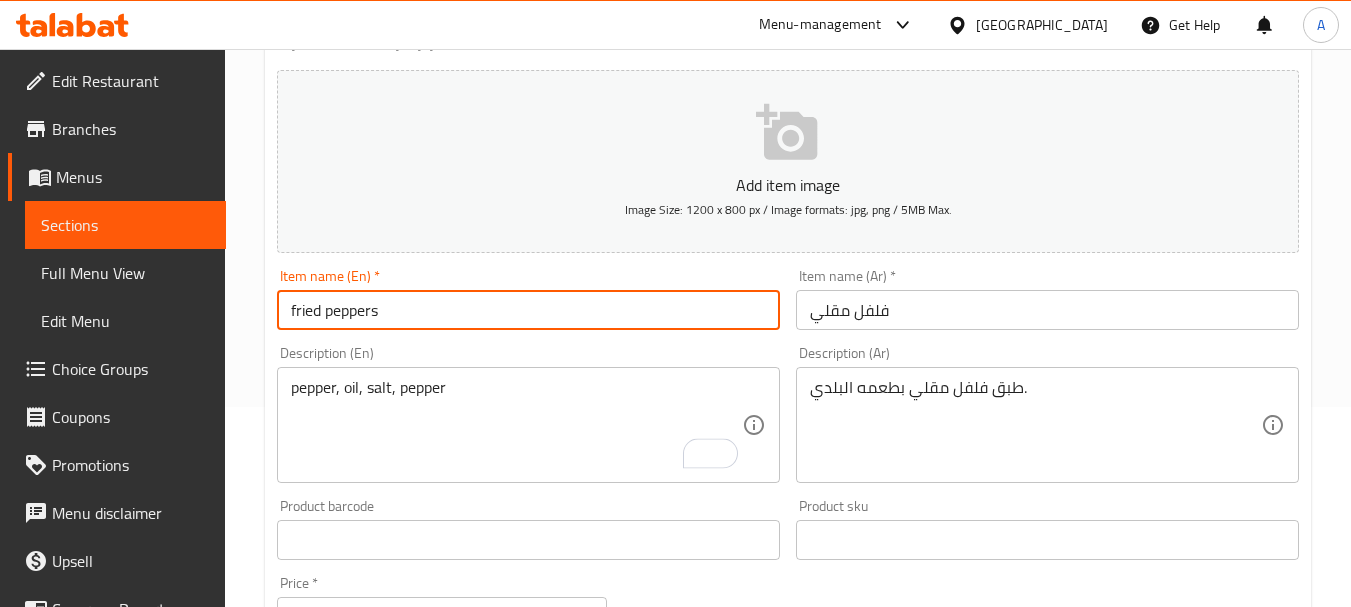click on "fried peppers" at bounding box center [528, 310] 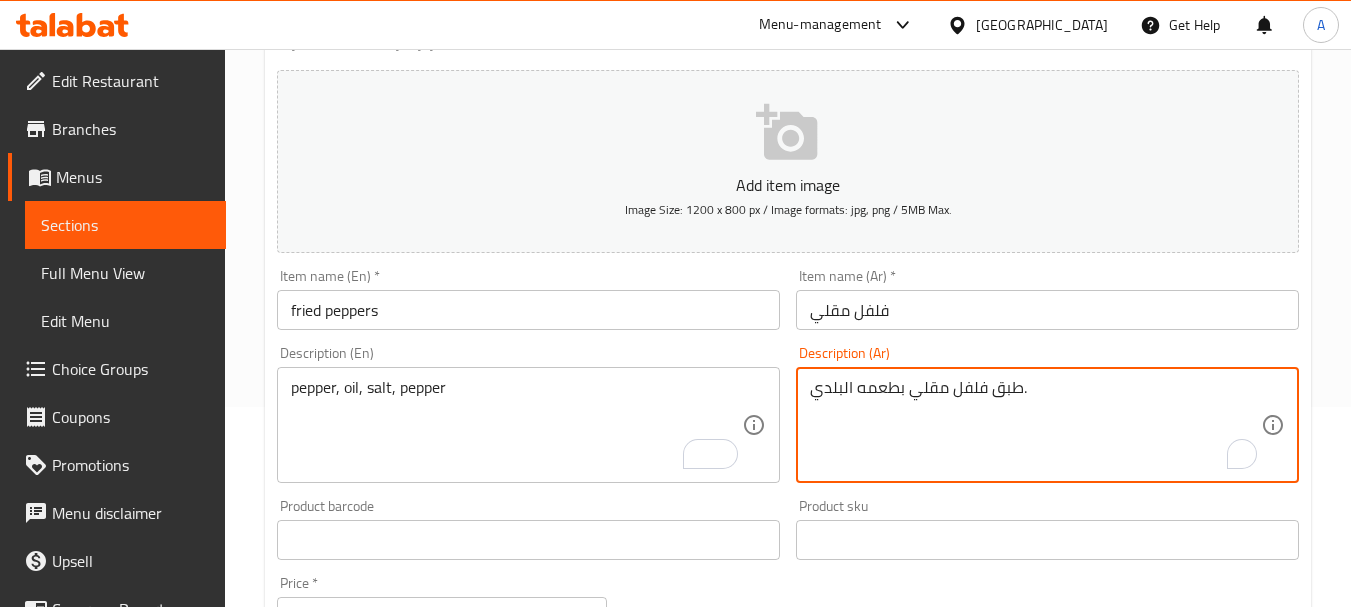 click on "طبق فلفل مقلي بطعمه البلدي." at bounding box center (1035, 425) 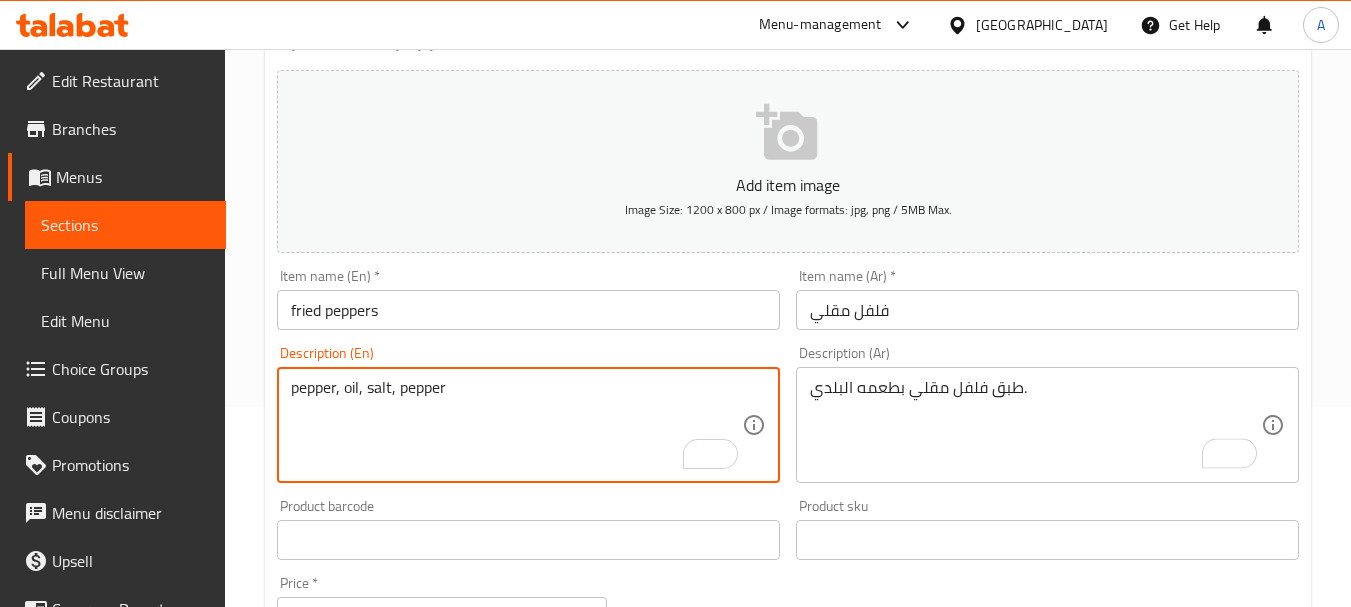 click on "pepper, oil, salt, pepper" at bounding box center [516, 425] 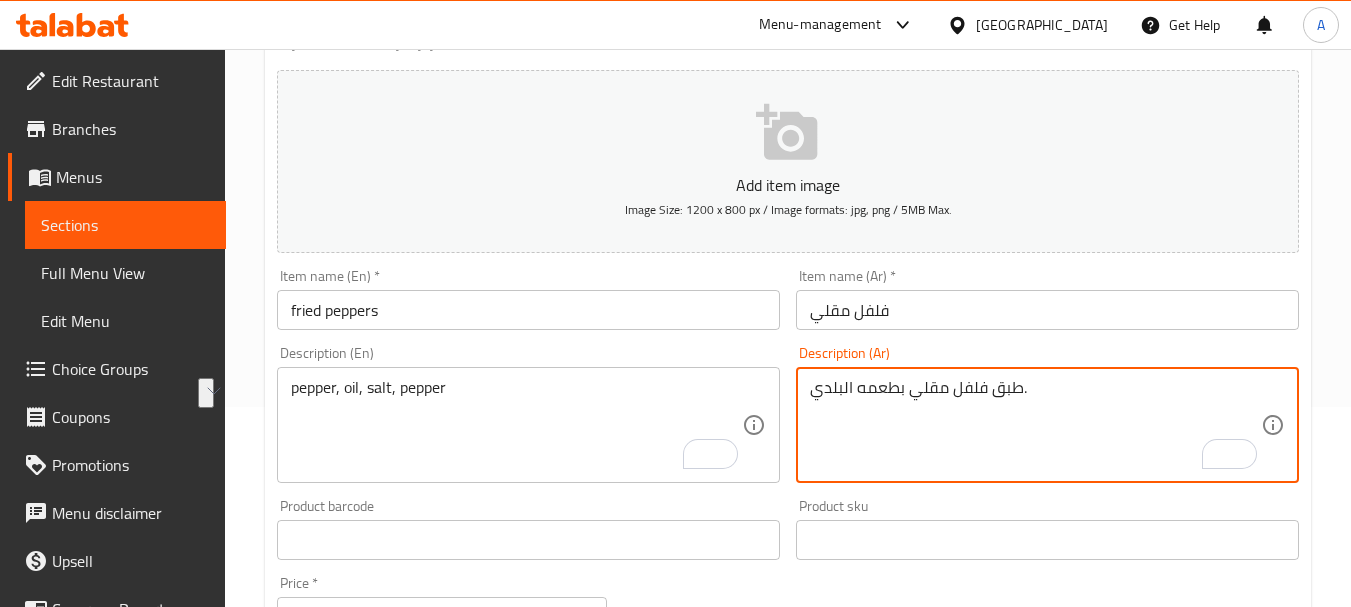 click on "طبق فلفل مقلي بطعمه البلدي." at bounding box center [1035, 425] 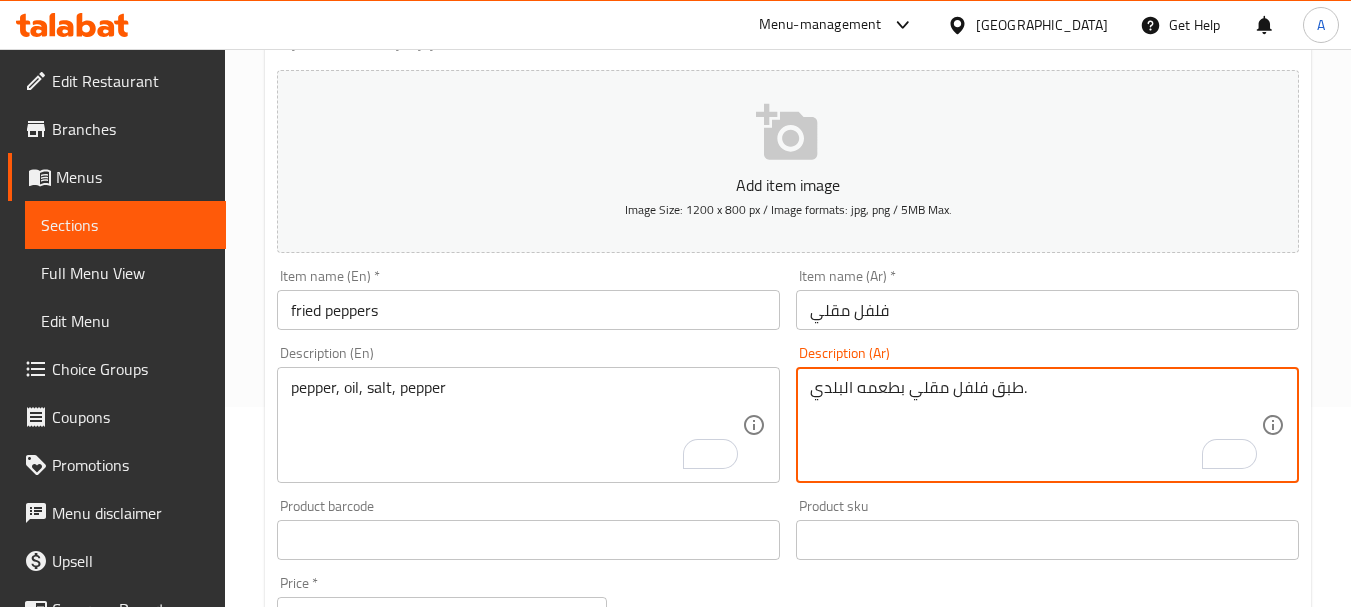 click on "طبق فلفل مقلي بطعمه البلدي." at bounding box center [1035, 425] 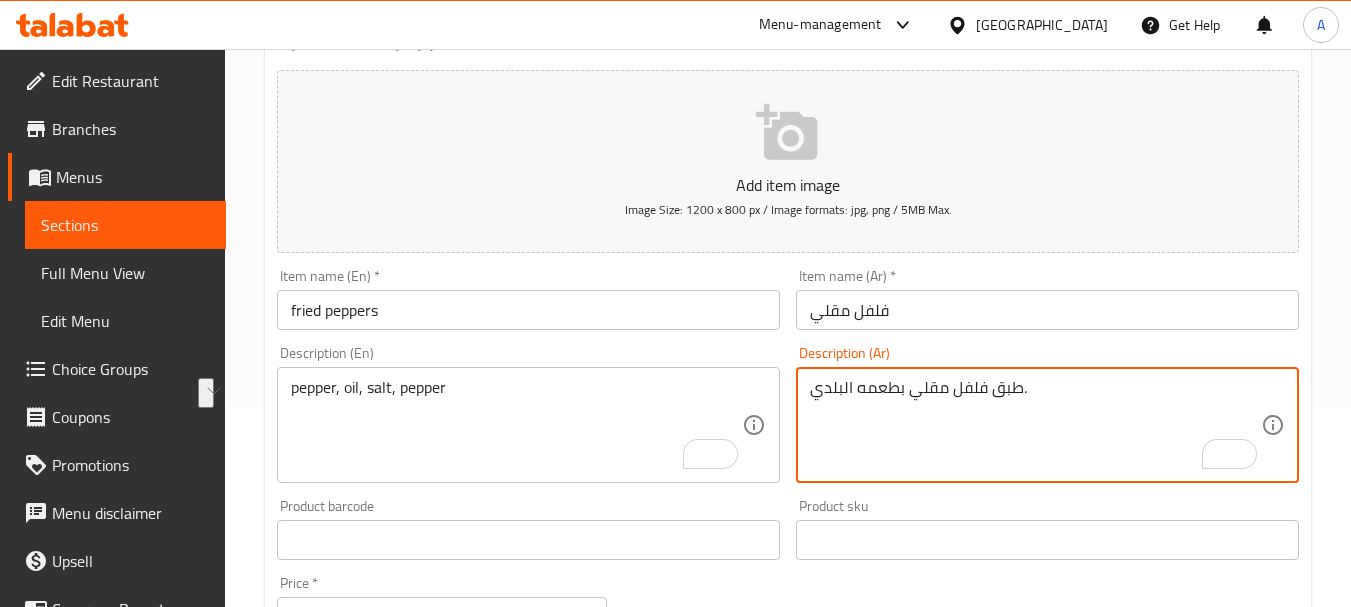 paste on "فلفل، زيت، ملح، فلفل" 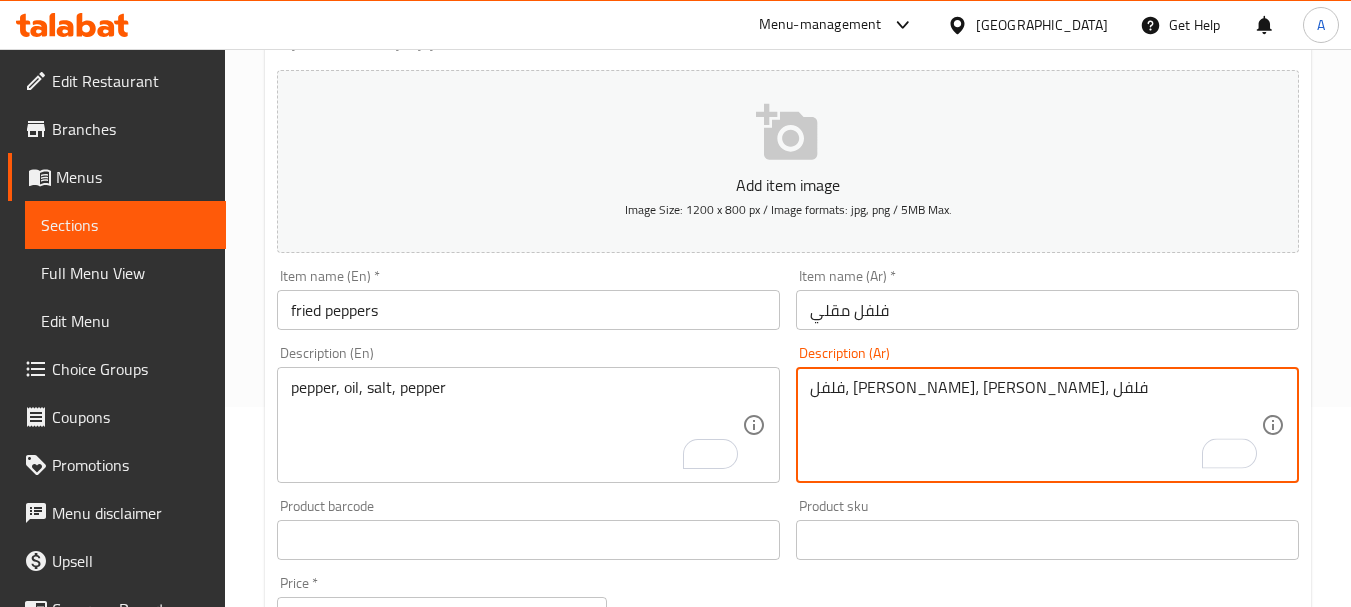 type on "فلفل، زيت، ملح، فلفل" 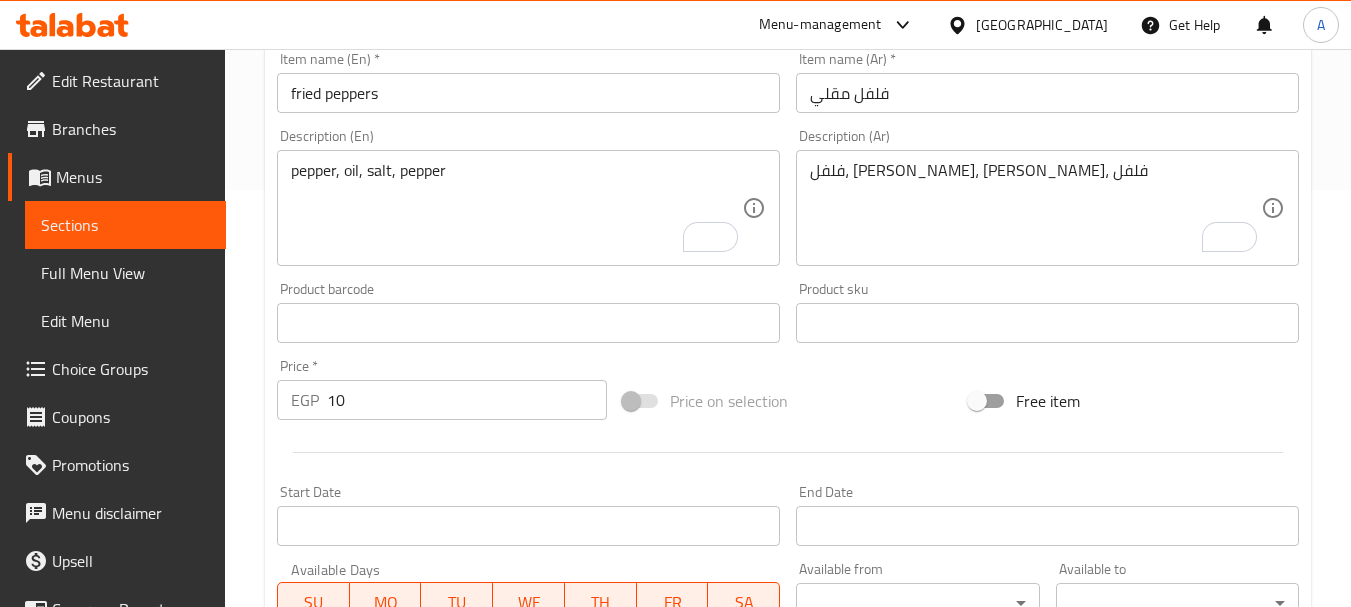 scroll, scrollTop: 306, scrollLeft: 0, axis: vertical 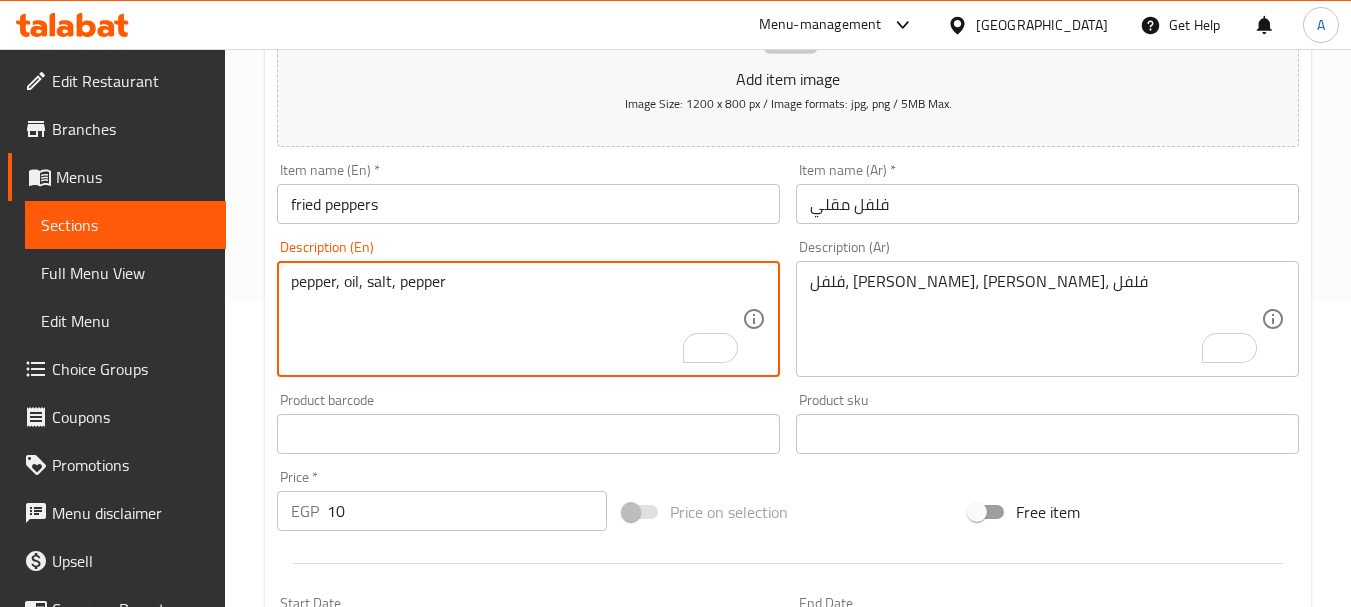 click on "pepper, oil, salt, pepper" at bounding box center (516, 319) 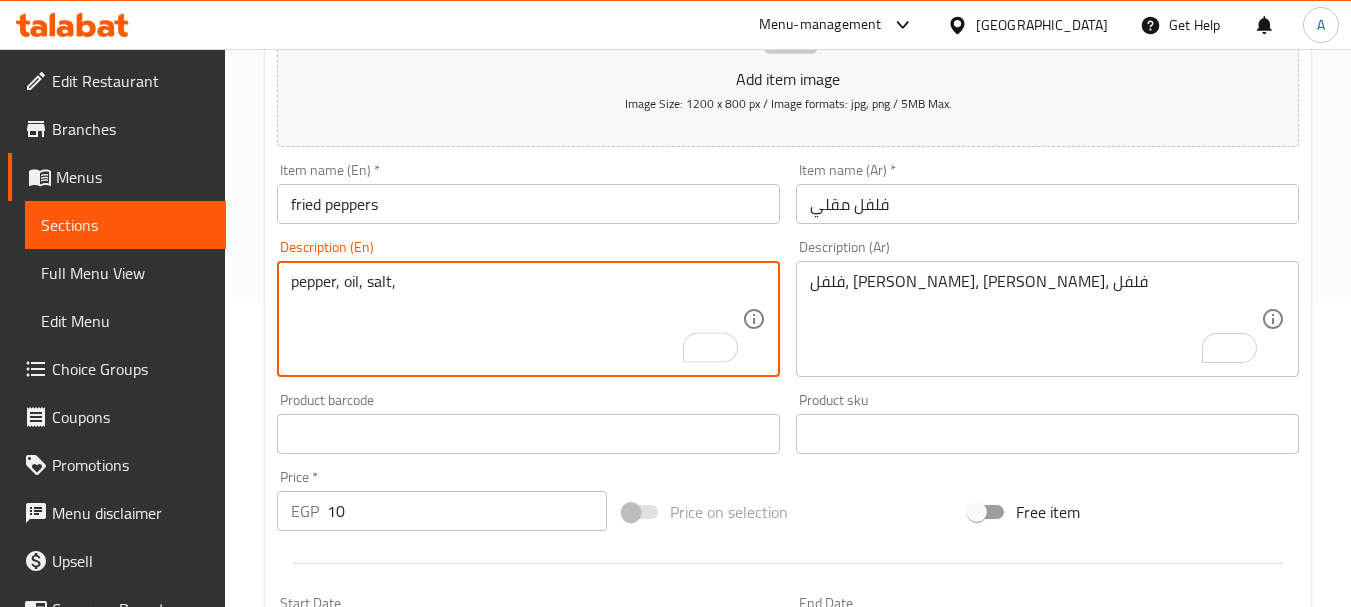 type on "pepper, oil, salt," 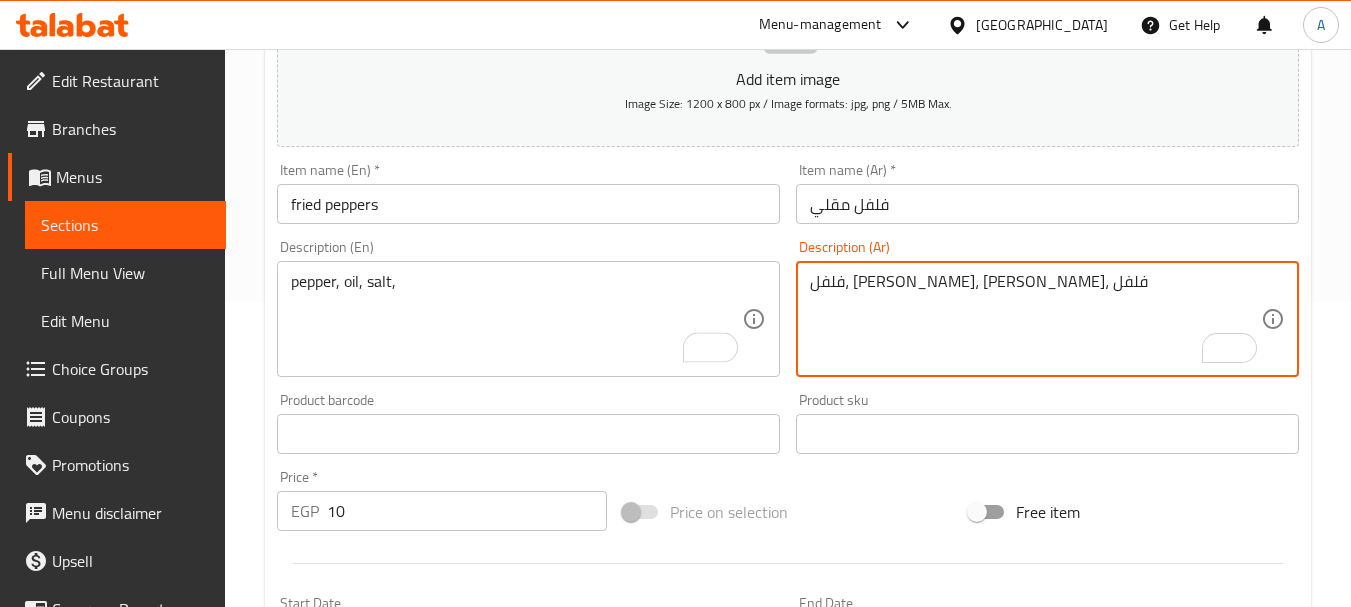 click on "فلفل، زيت، ملح، فلفل" at bounding box center [1035, 319] 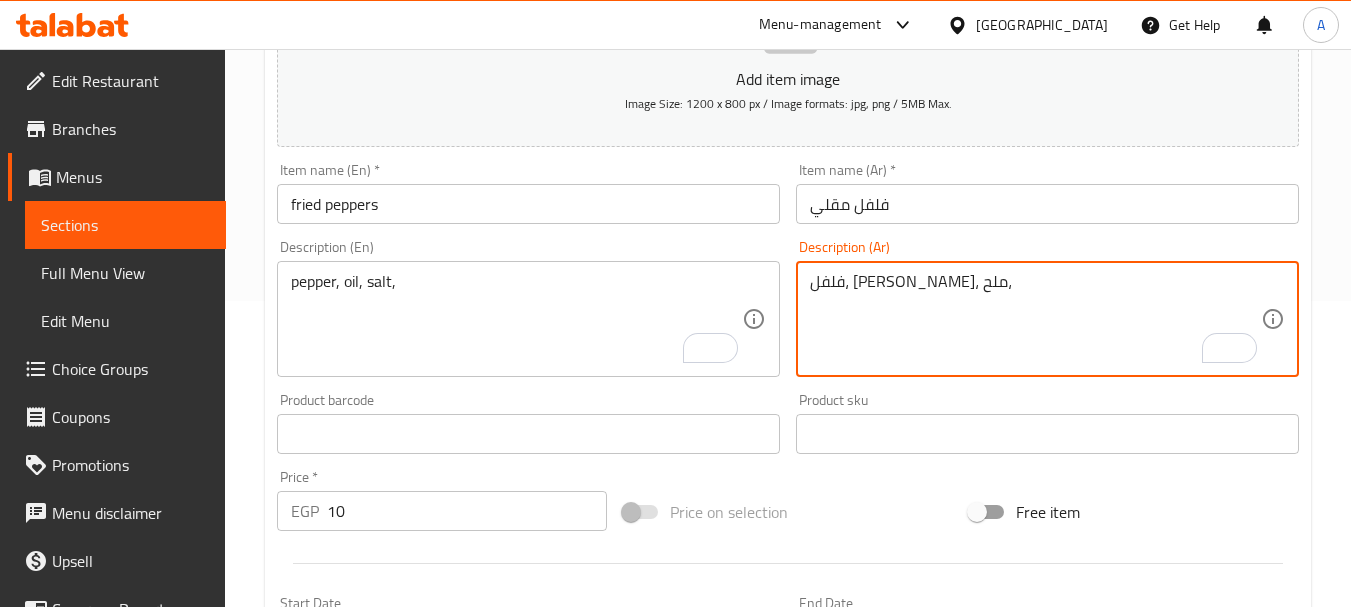 type on "فلفل، [PERSON_NAME]، ملح،" 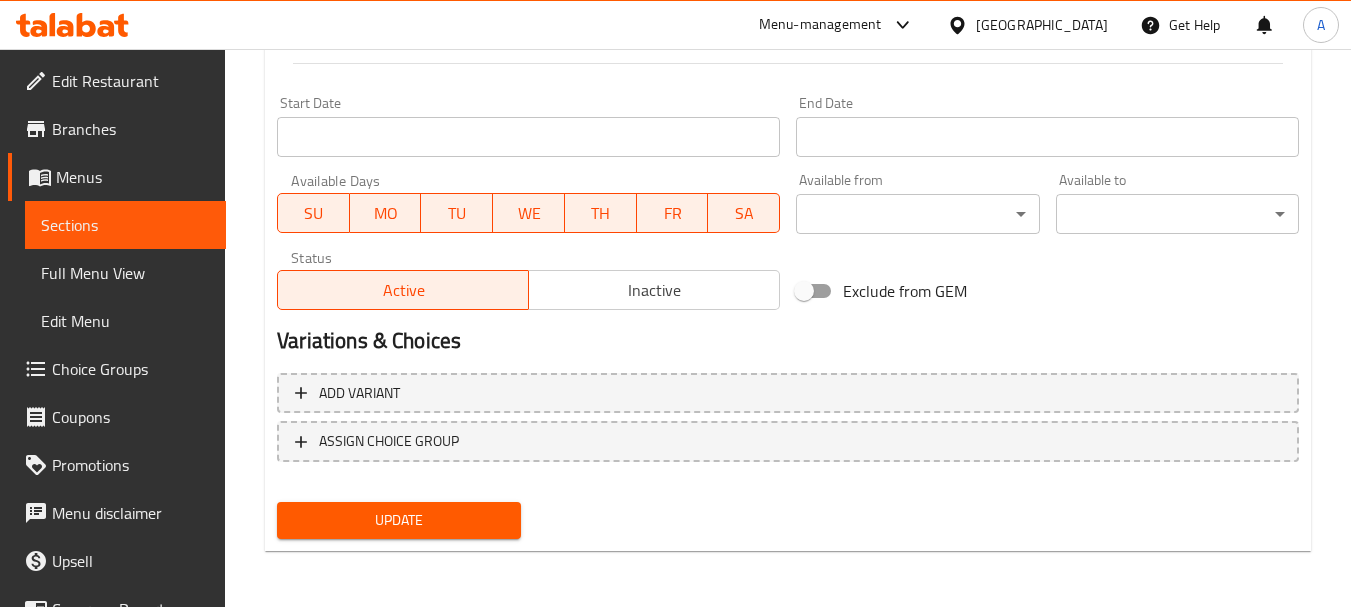 click on "Update" at bounding box center [398, 520] 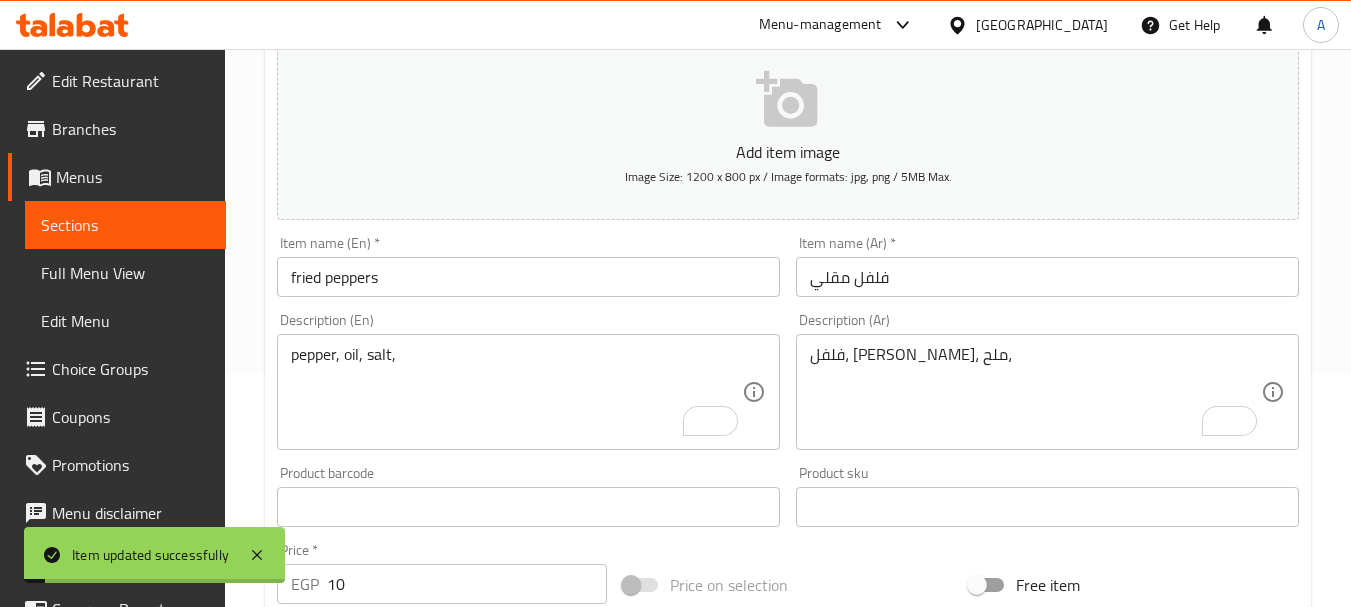scroll, scrollTop: 0, scrollLeft: 0, axis: both 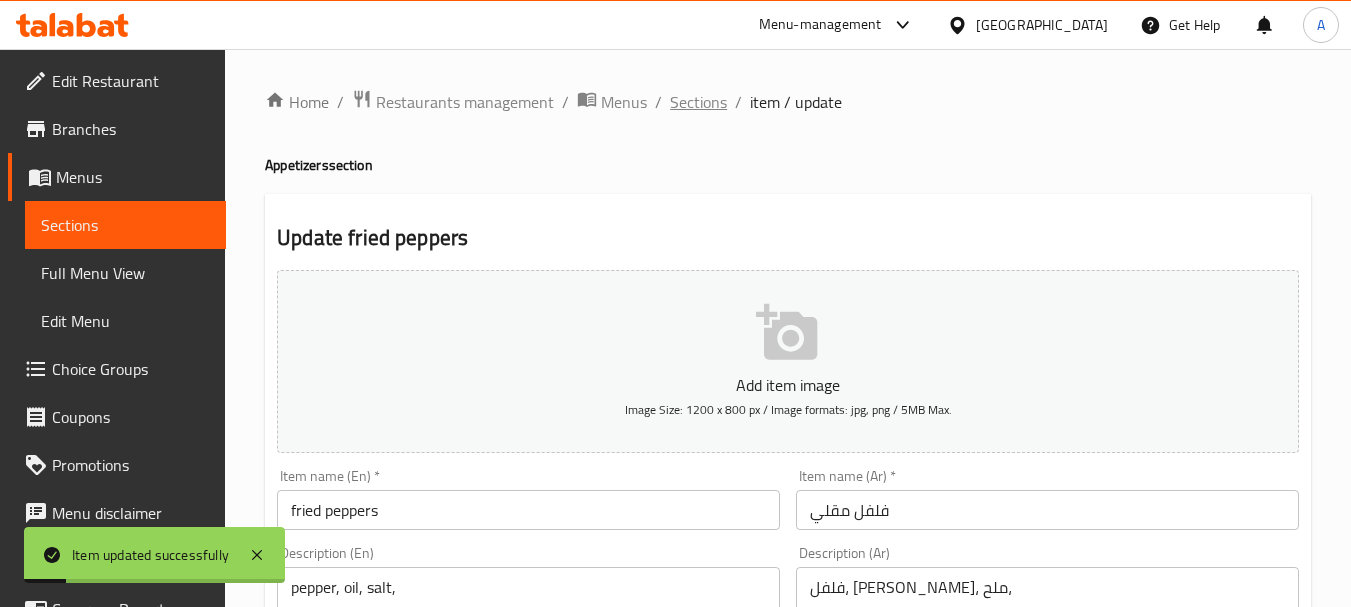click on "Sections" at bounding box center [698, 102] 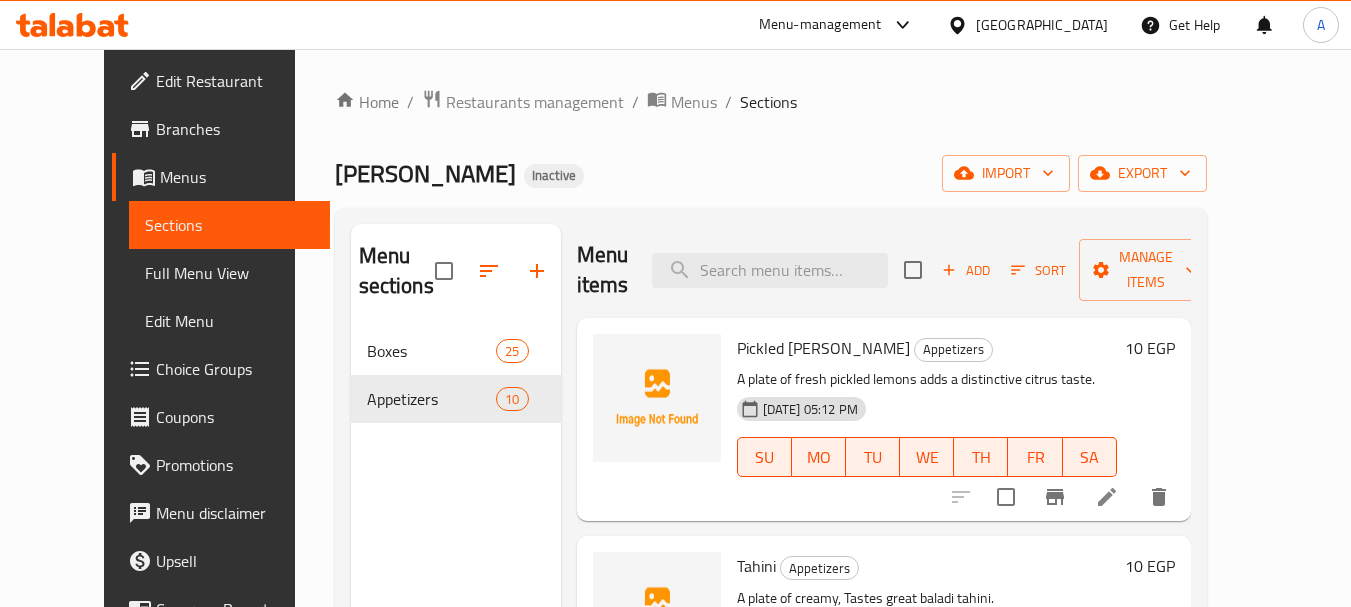 scroll, scrollTop: 0, scrollLeft: 0, axis: both 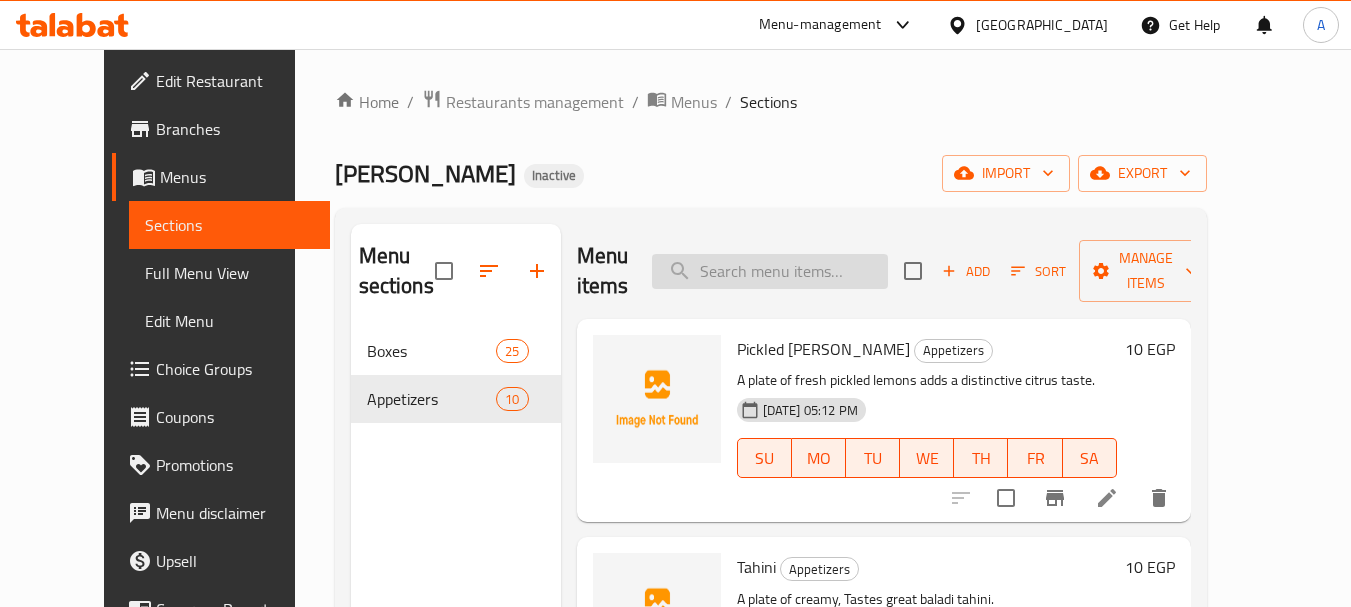 click at bounding box center [770, 271] 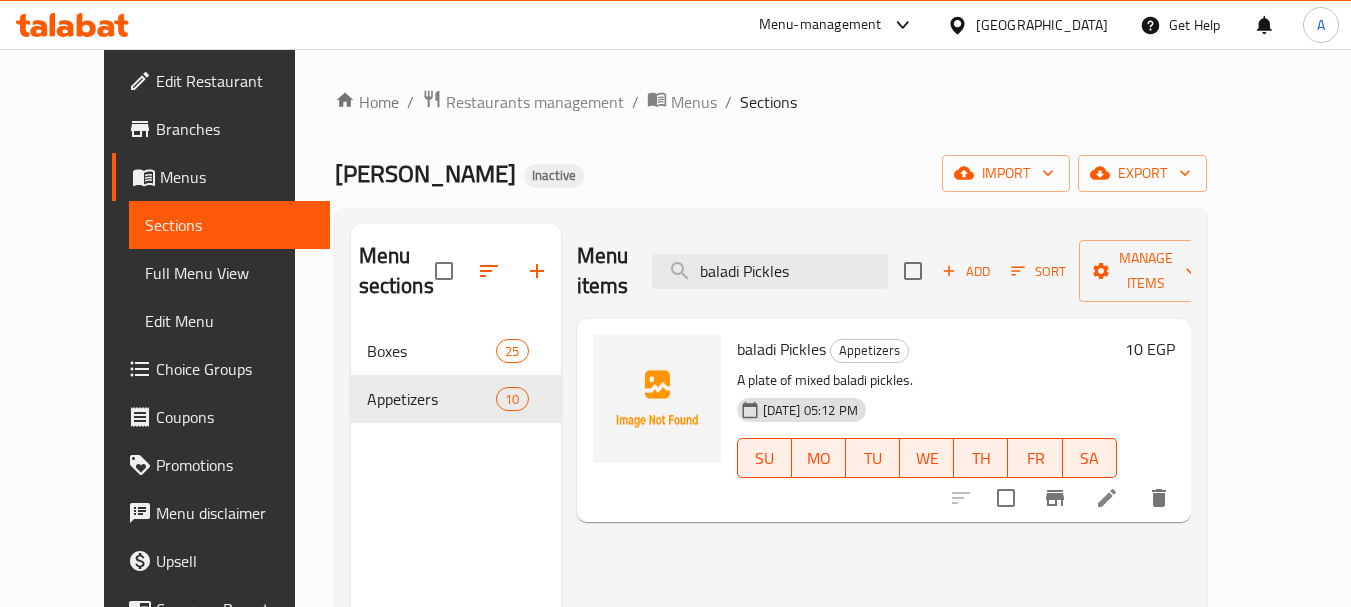type on "baladi Pickles" 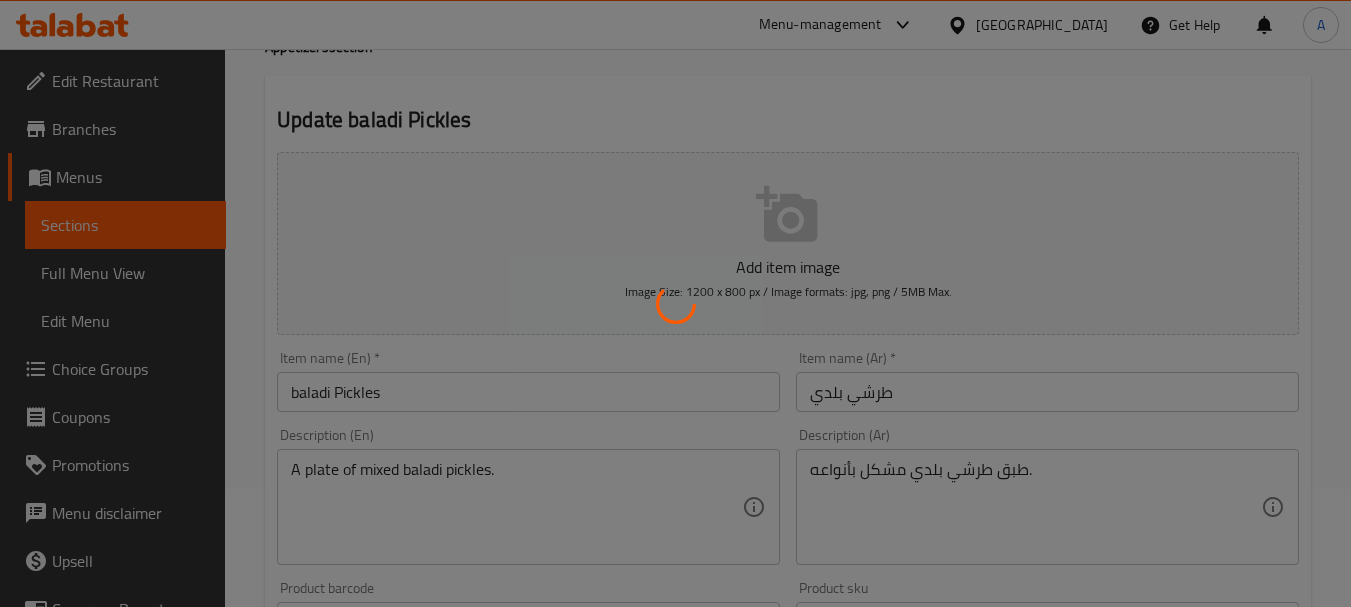 scroll, scrollTop: 200, scrollLeft: 0, axis: vertical 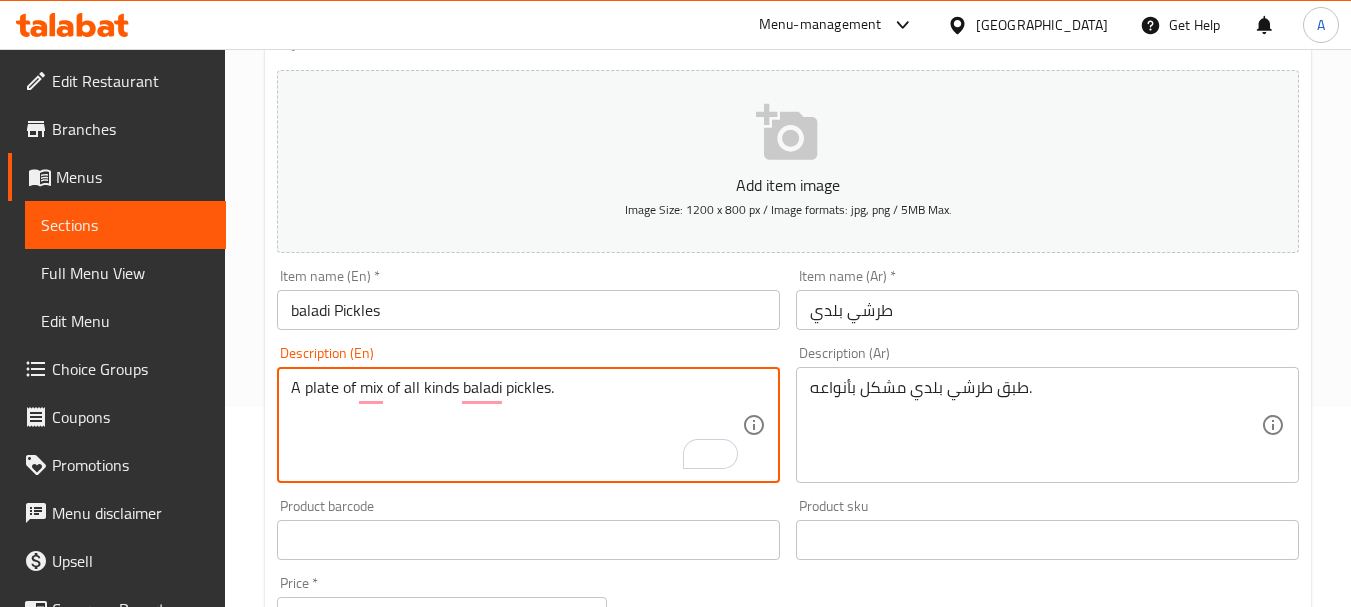 type on "A plate of mix of all kinds baladi pickles." 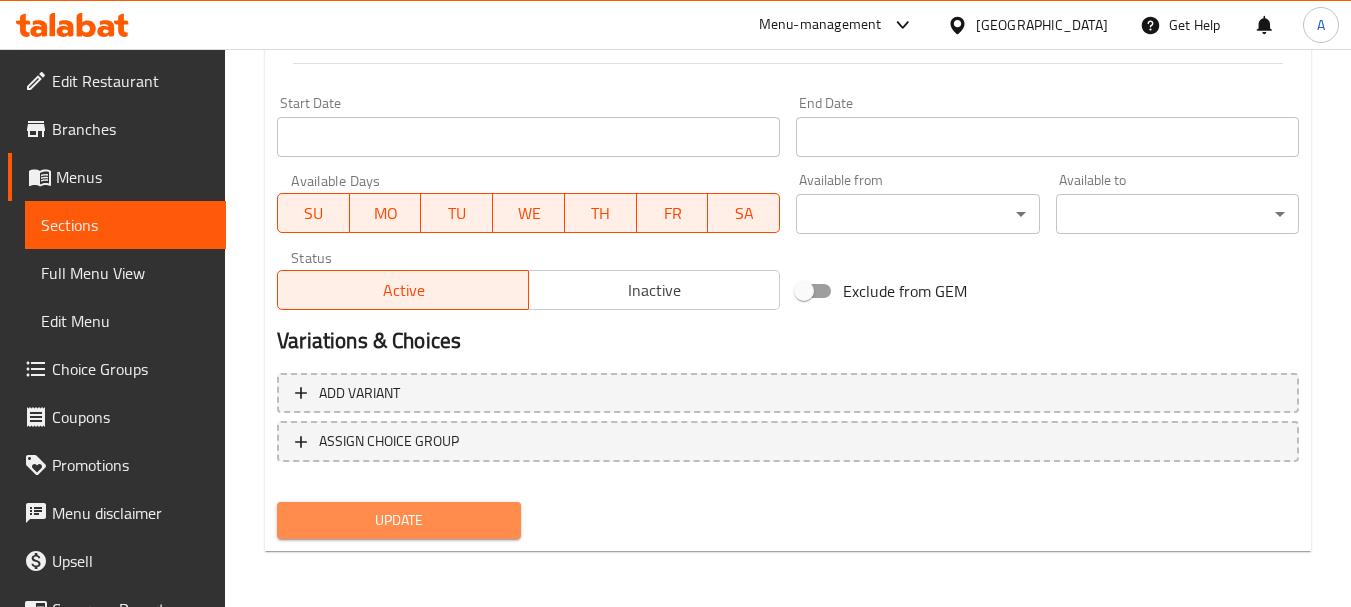 click on "Update" at bounding box center [398, 520] 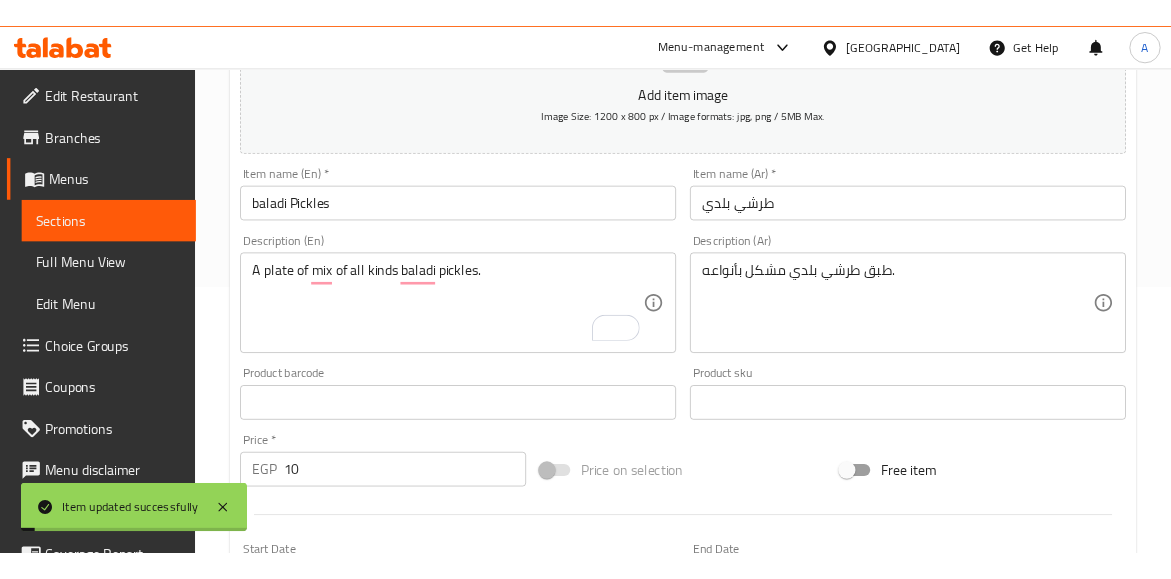 scroll, scrollTop: 0, scrollLeft: 0, axis: both 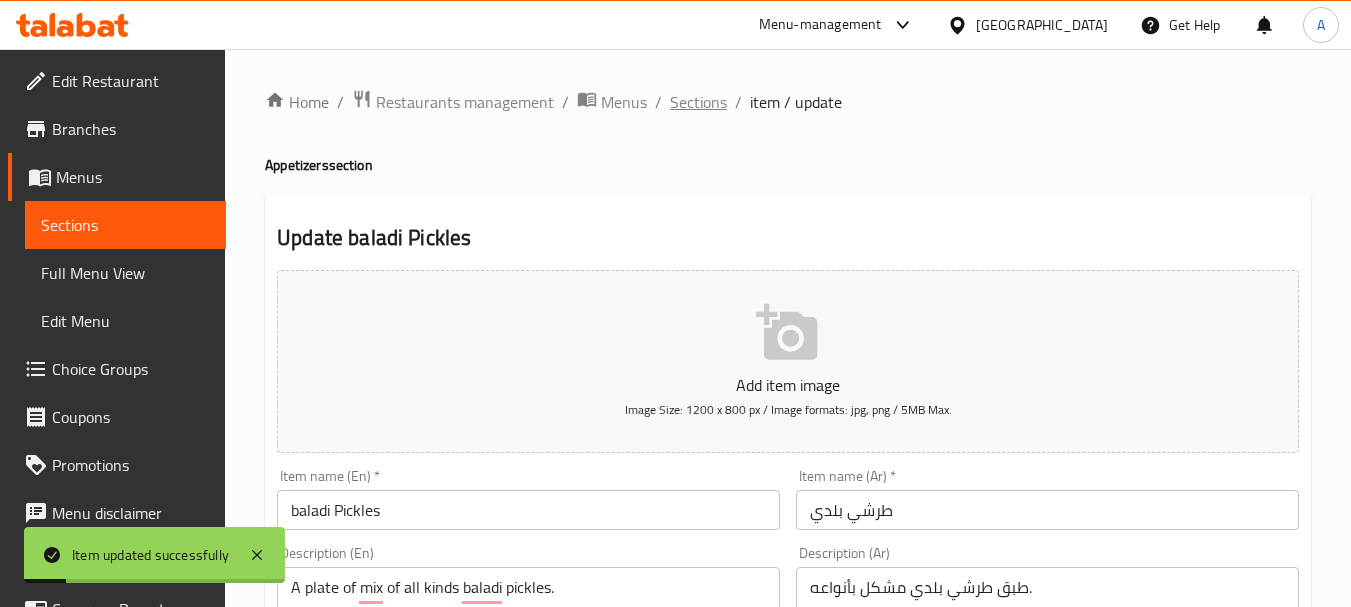 click on "Sections" at bounding box center [698, 102] 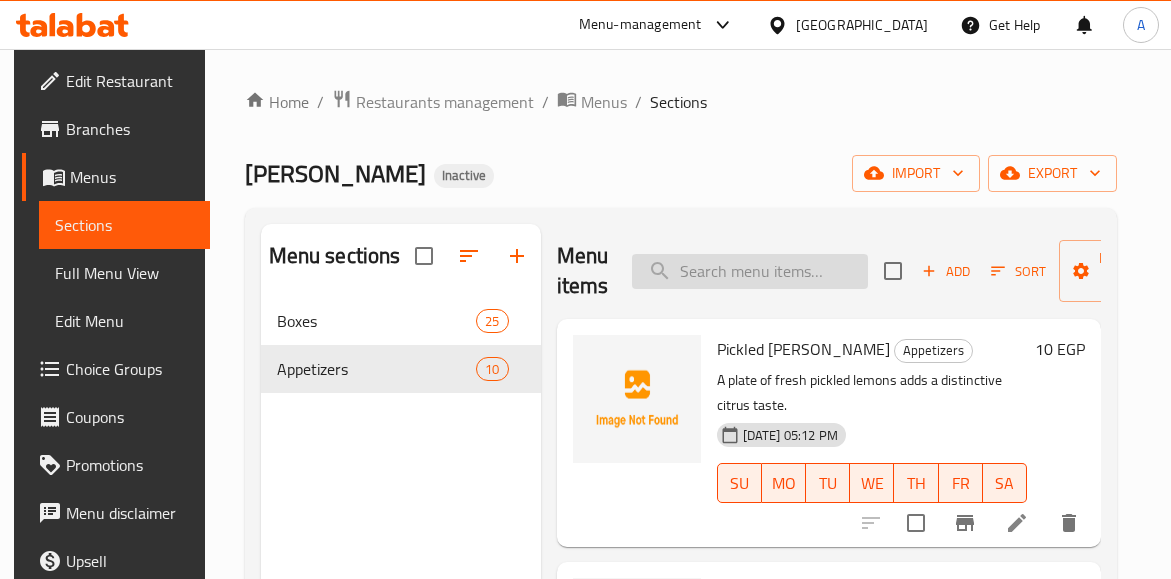 click at bounding box center (750, 271) 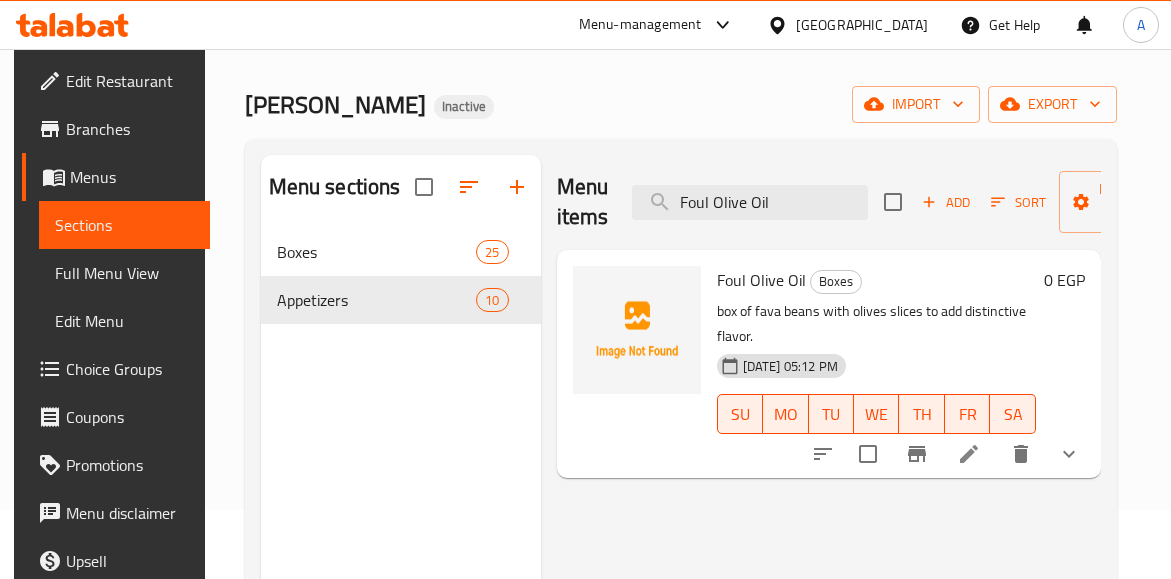 scroll, scrollTop: 100, scrollLeft: 0, axis: vertical 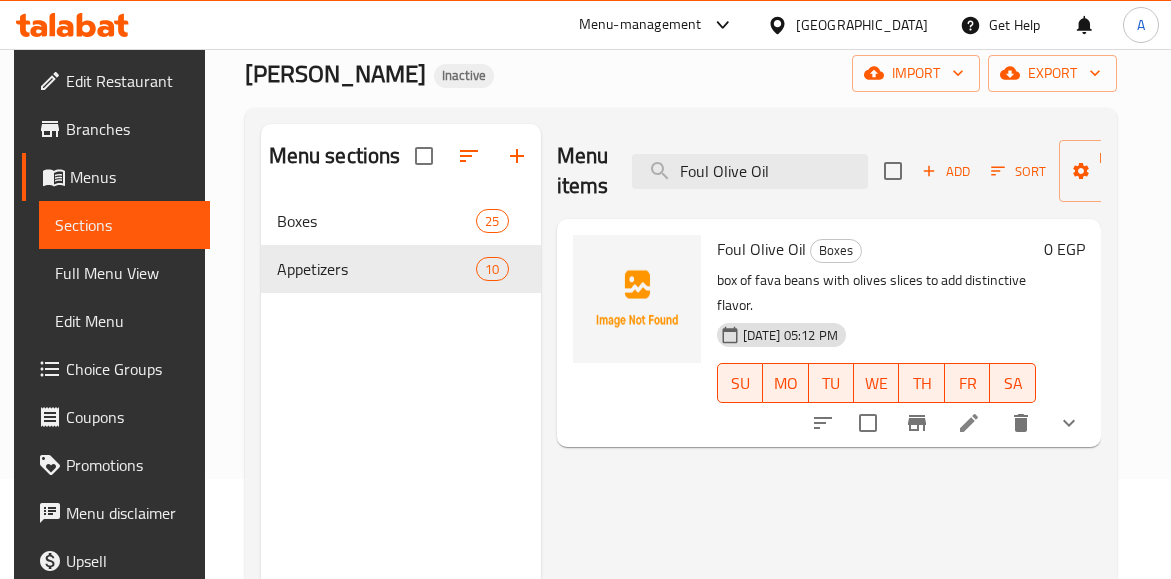 type on "Foul Olive Oil" 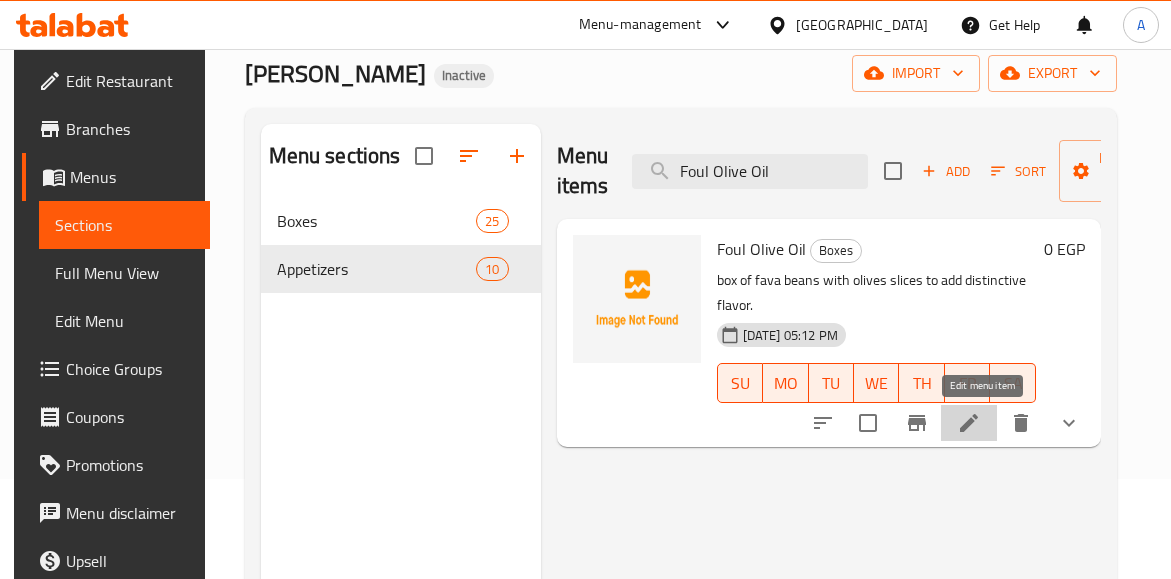 click 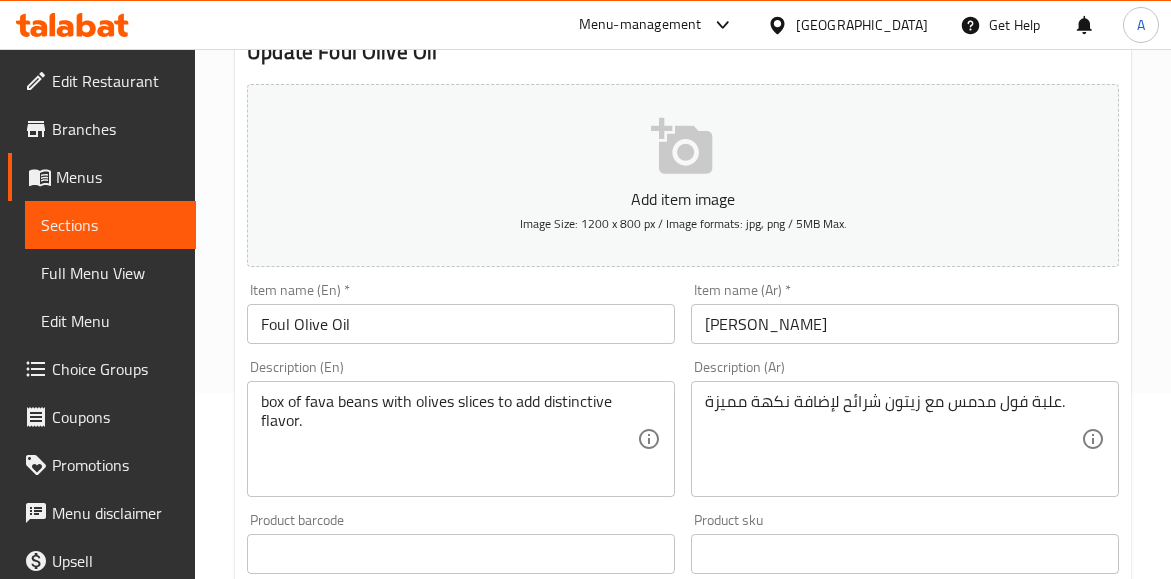 scroll, scrollTop: 200, scrollLeft: 0, axis: vertical 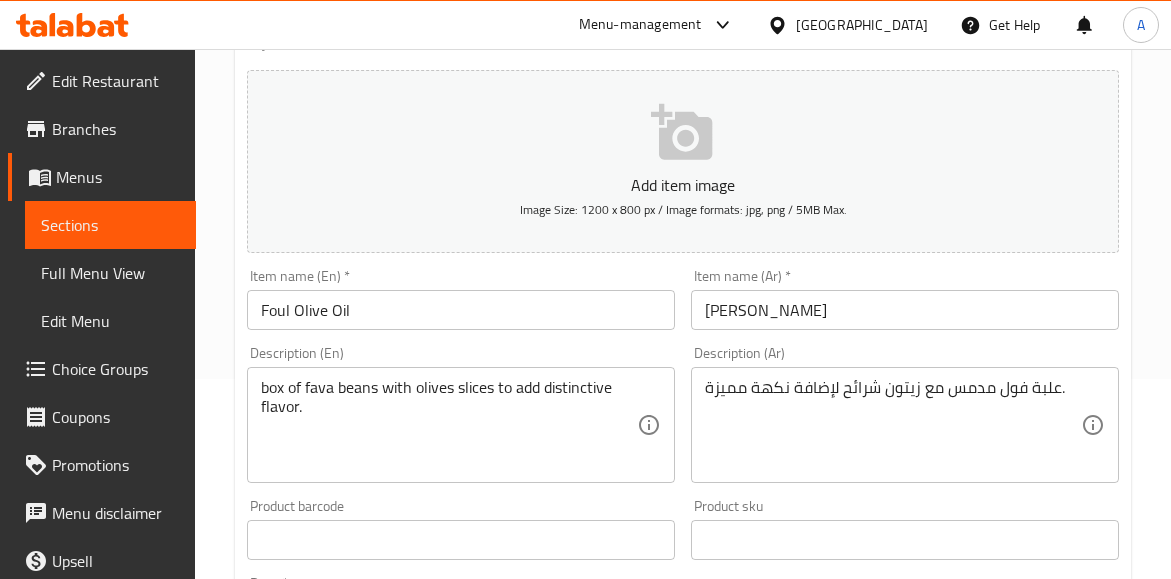 click on "Foul Olive Oil" at bounding box center [461, 310] 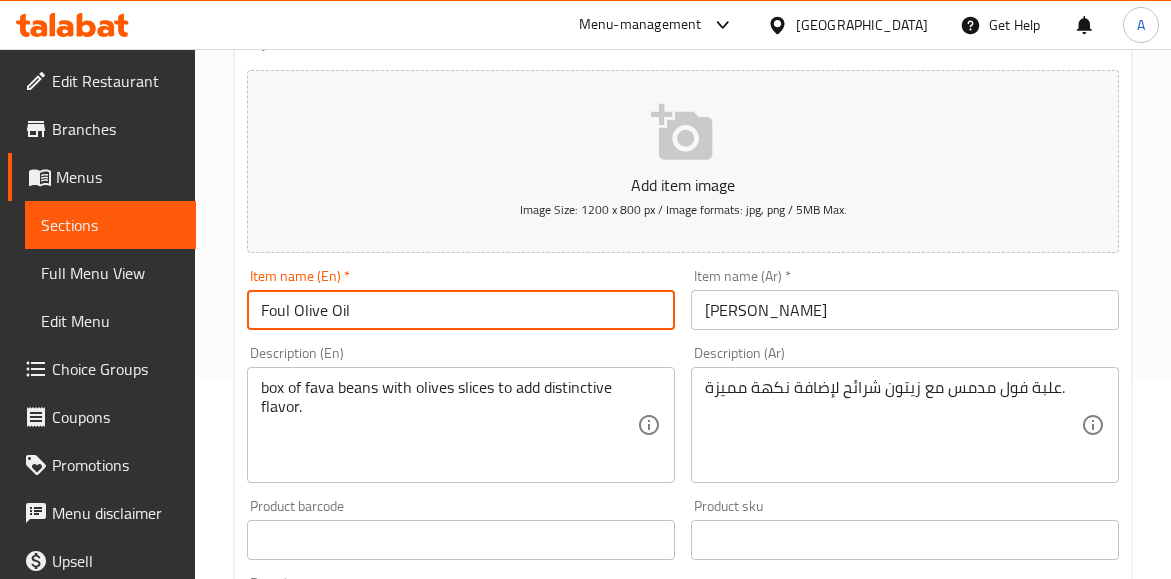 click on "Foul Olive Oil" at bounding box center [461, 310] 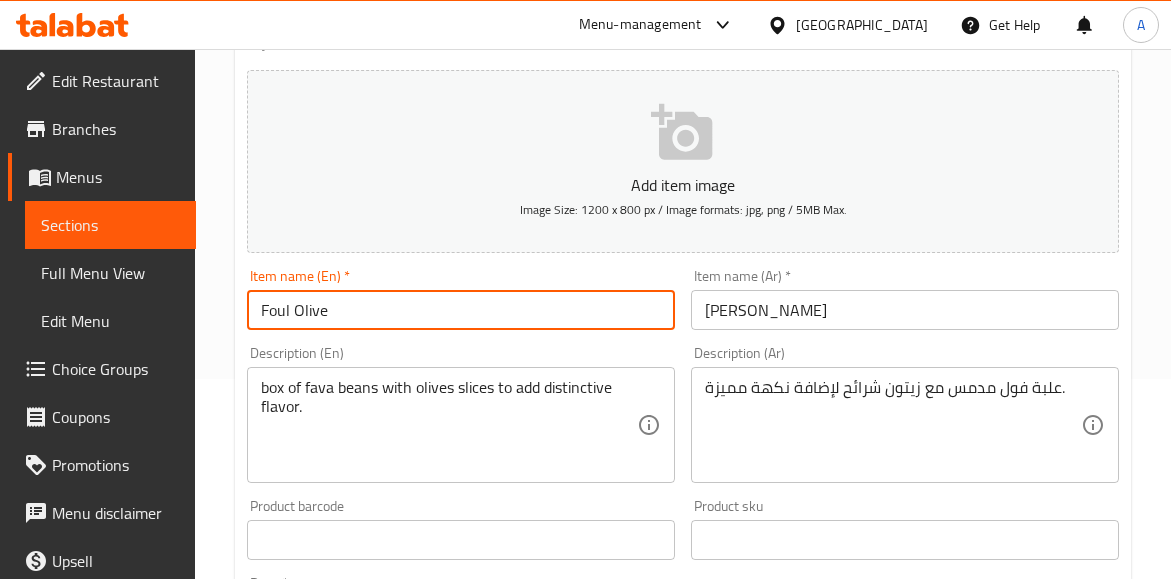 type on "Foul Olive" 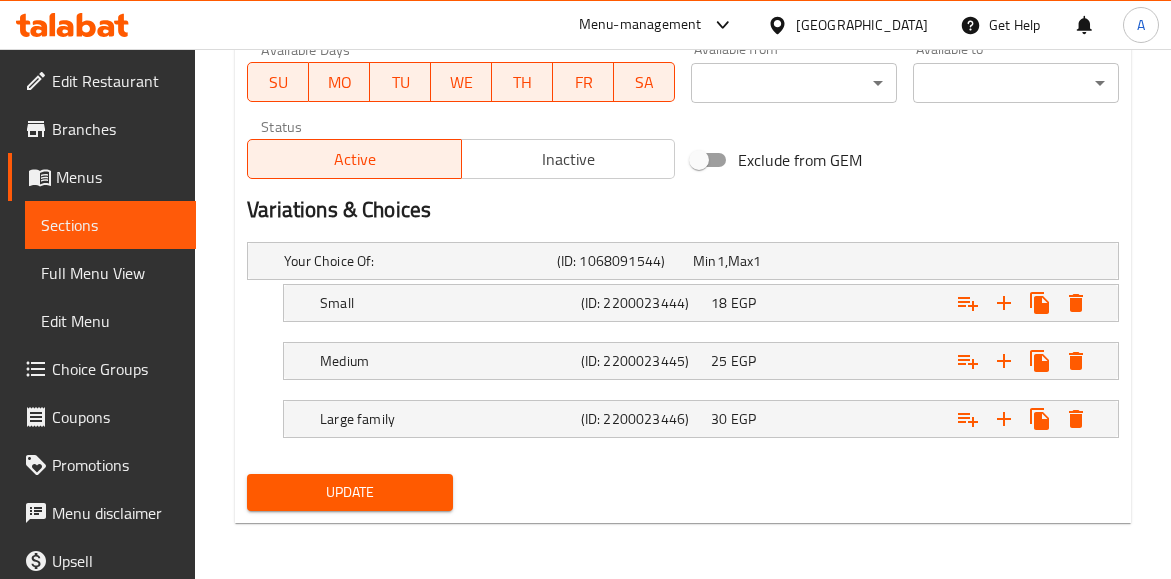 click on "Update" at bounding box center (350, 492) 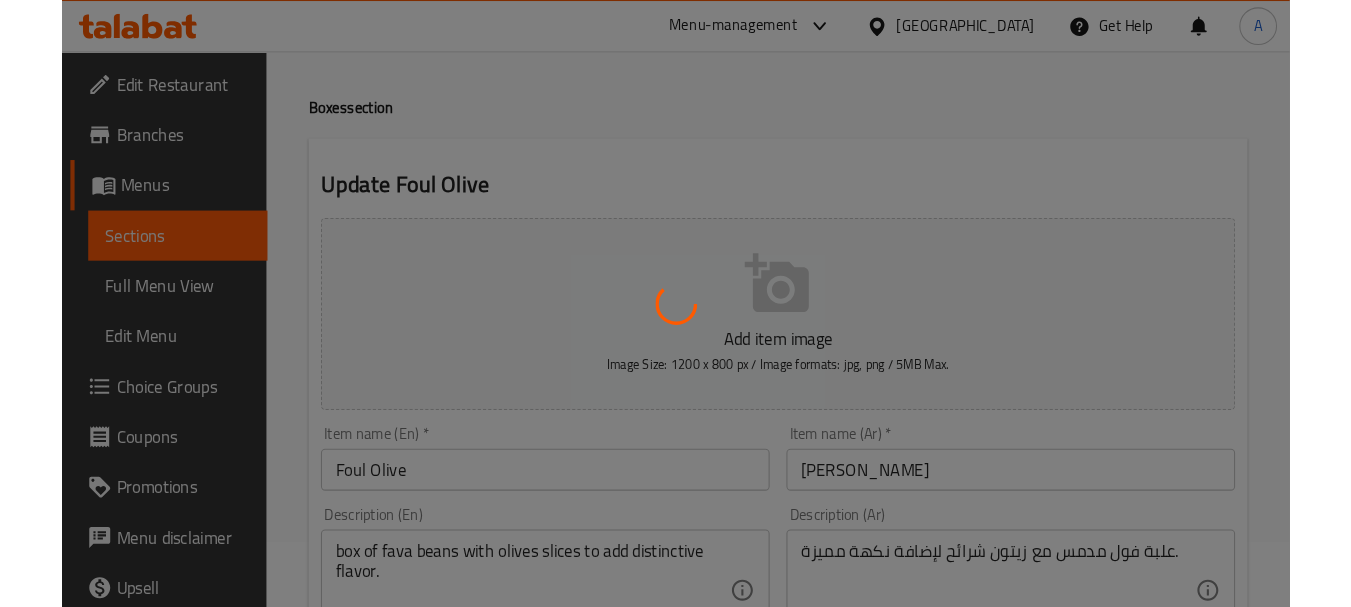 scroll, scrollTop: 0, scrollLeft: 0, axis: both 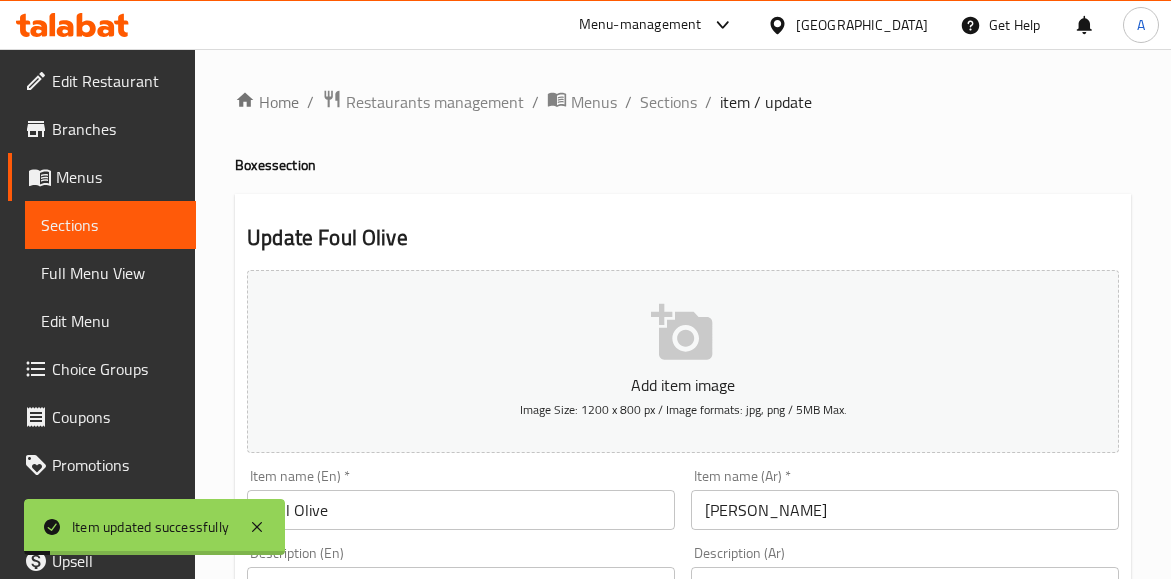 click on "Foul Olive" at bounding box center (461, 510) 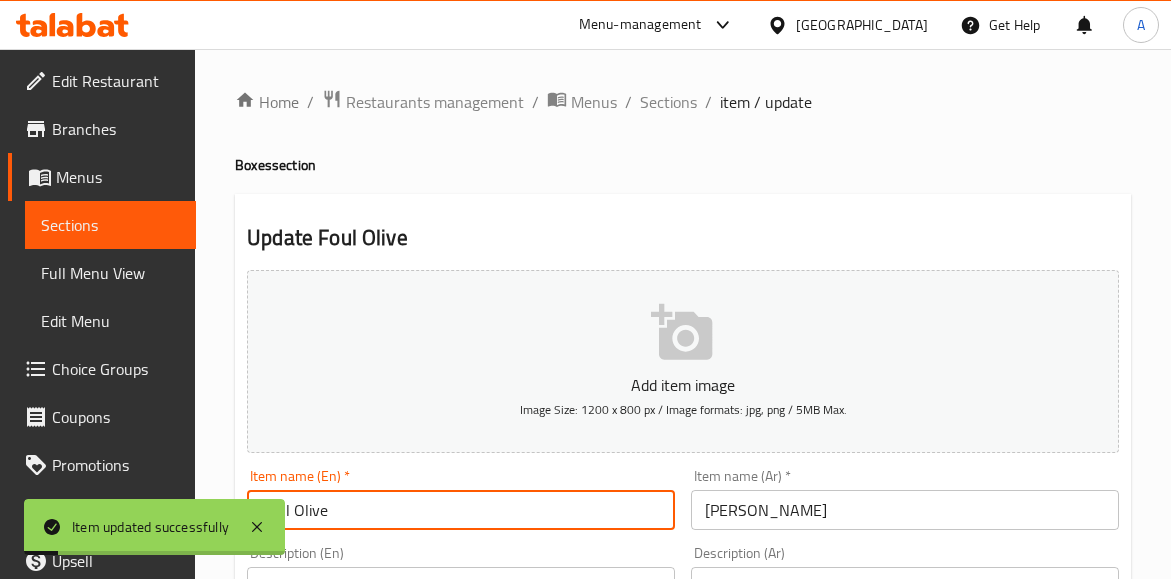 click on "Foul Olive" at bounding box center (461, 510) 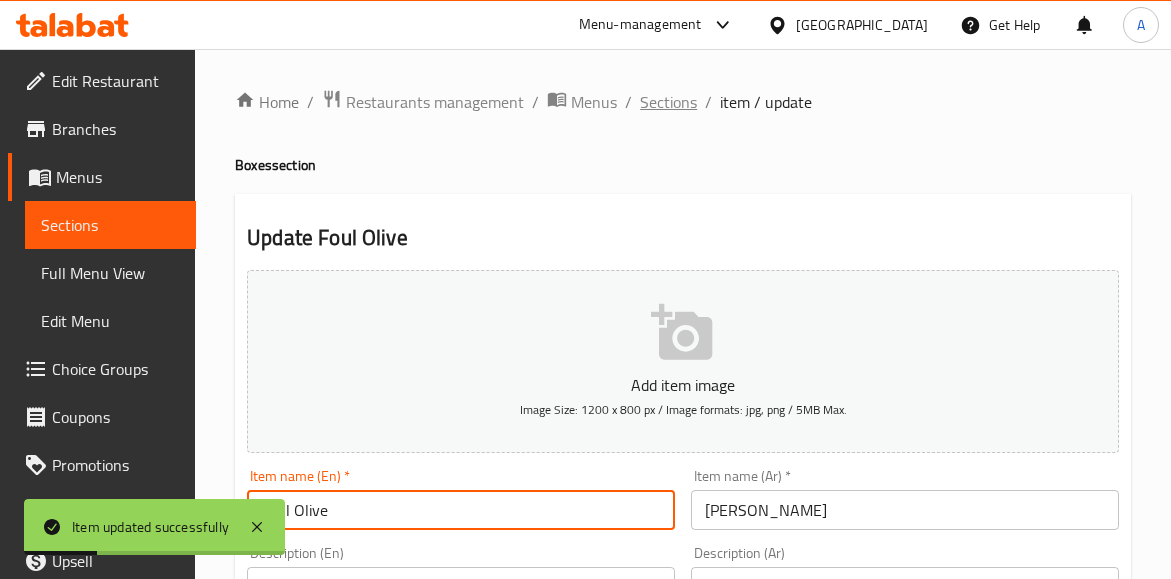 click on "Sections" at bounding box center (668, 102) 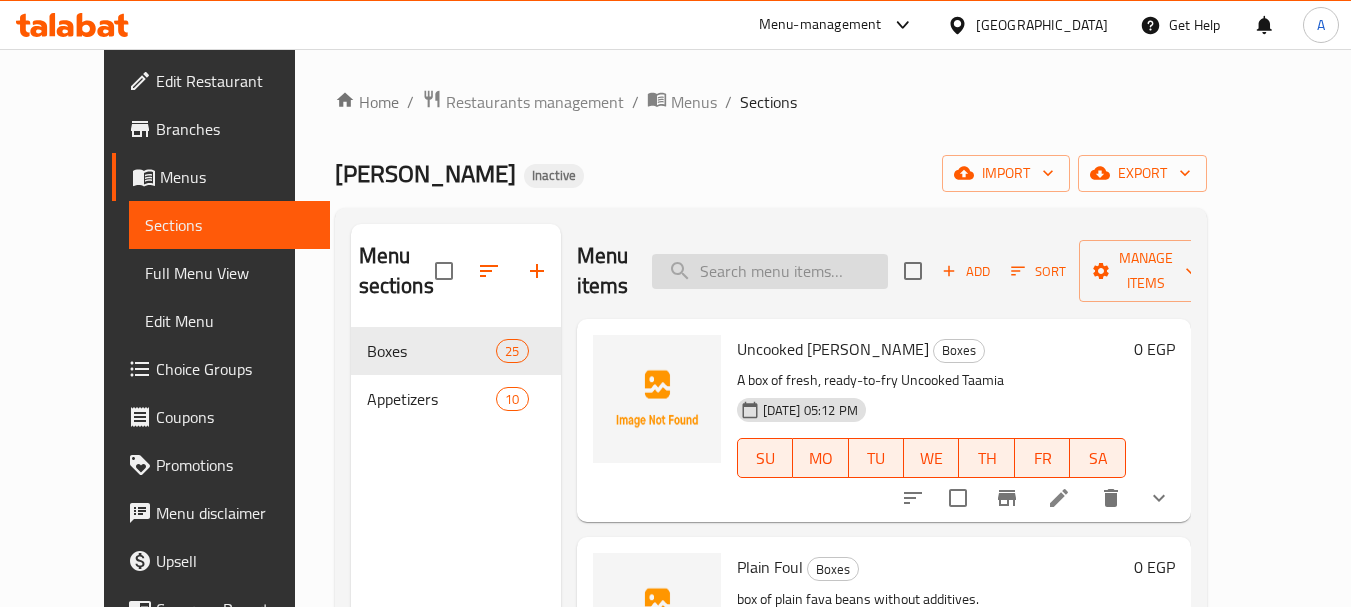 click at bounding box center (770, 271) 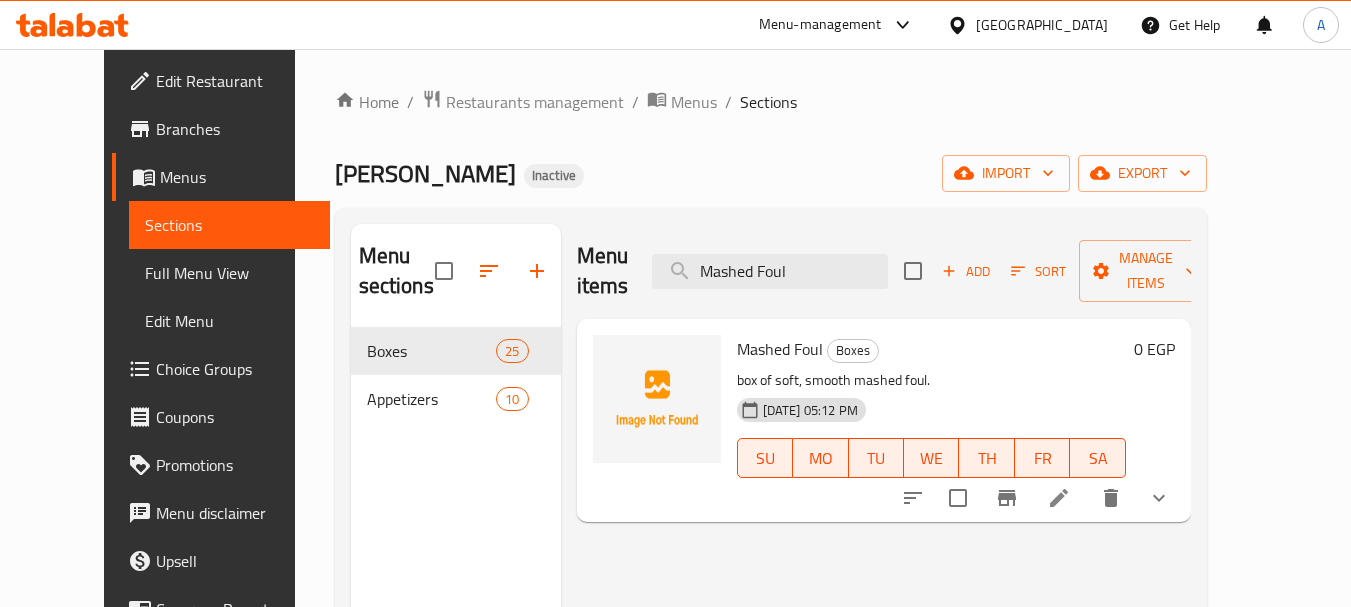 type on "Mashed Foul" 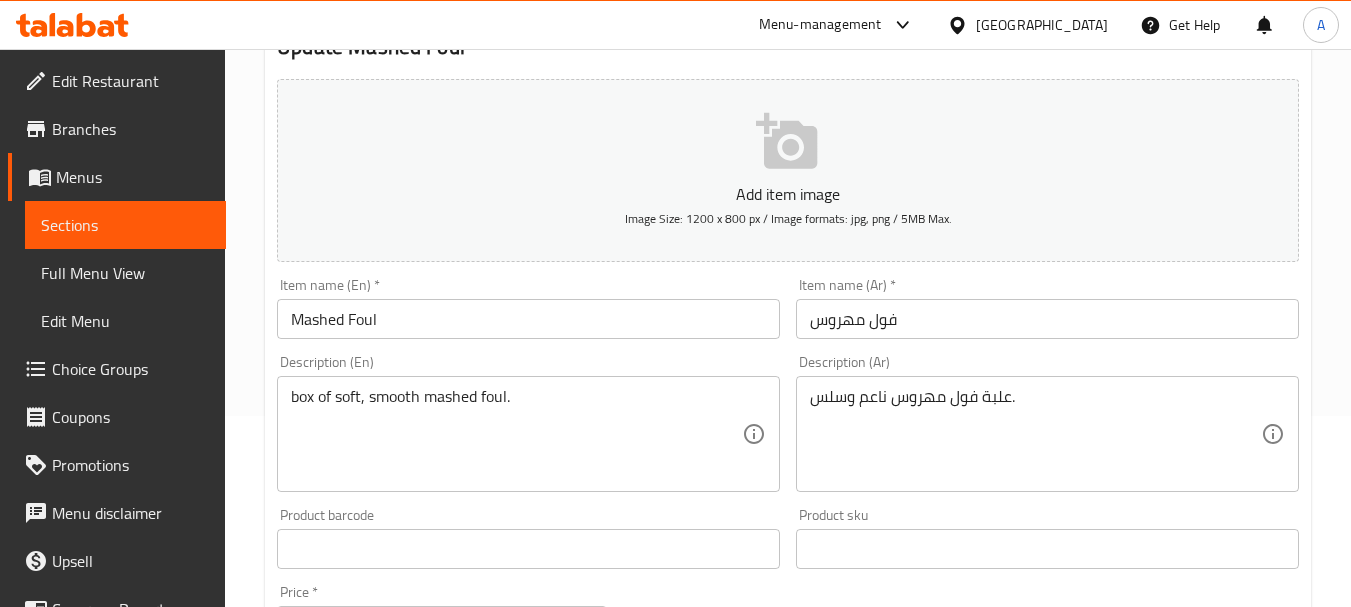 scroll, scrollTop: 200, scrollLeft: 0, axis: vertical 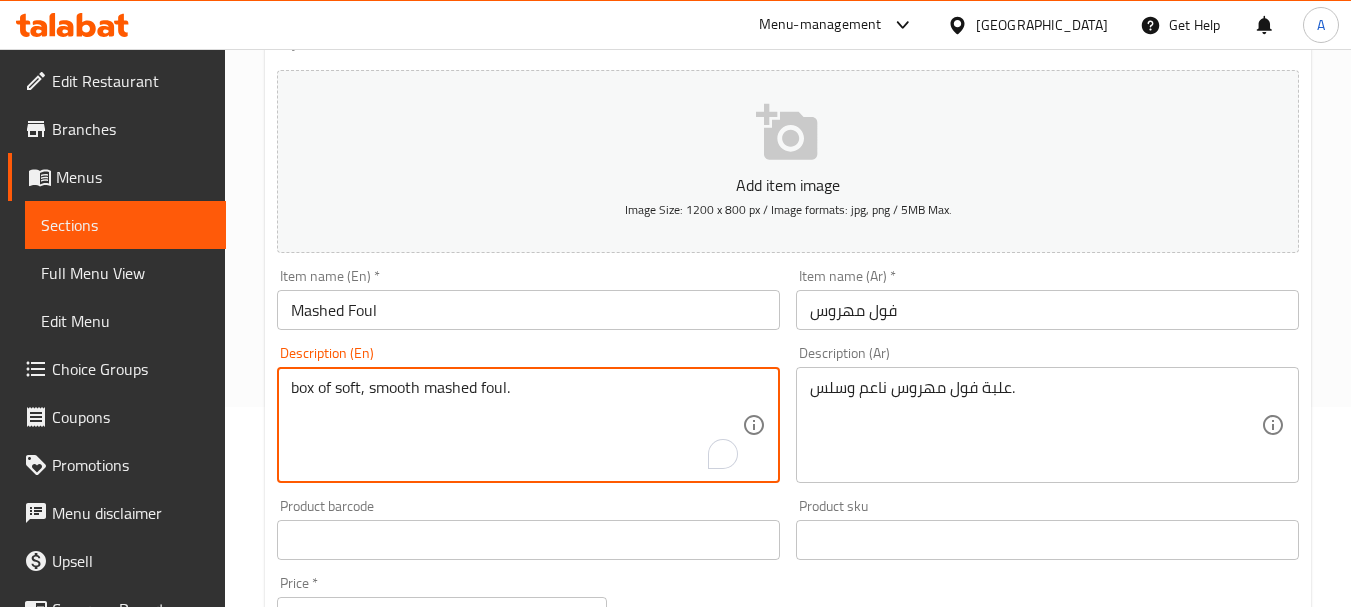 click on "box of soft, smooth mashed foul." at bounding box center [516, 425] 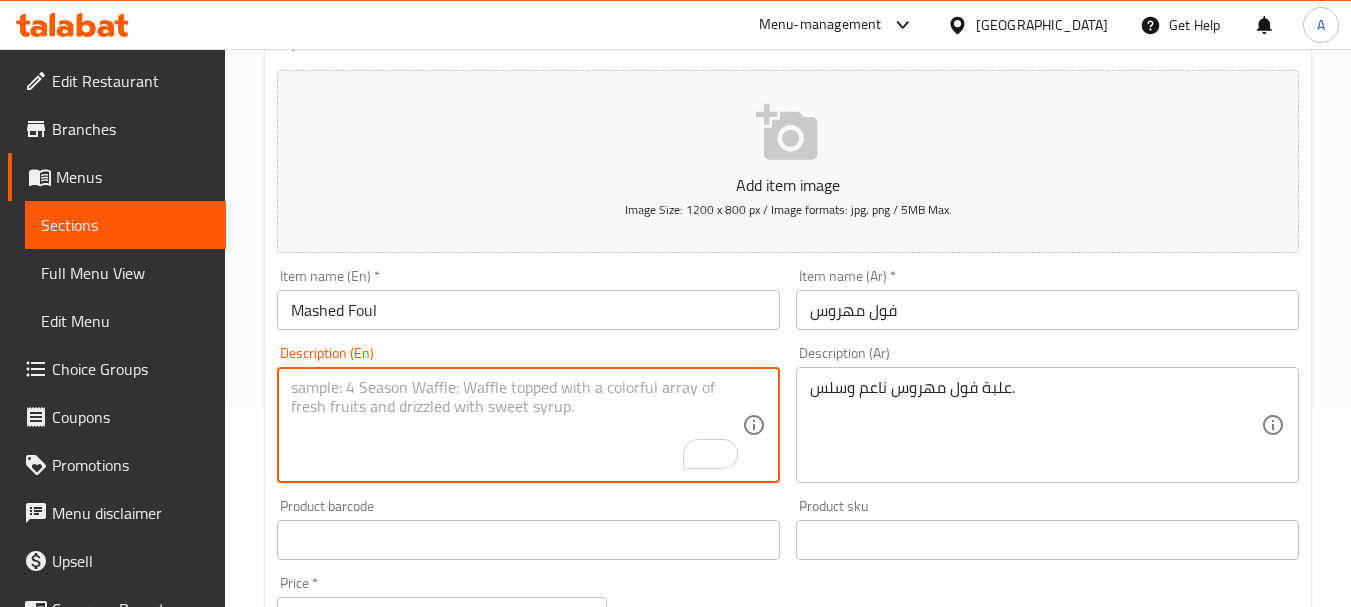type 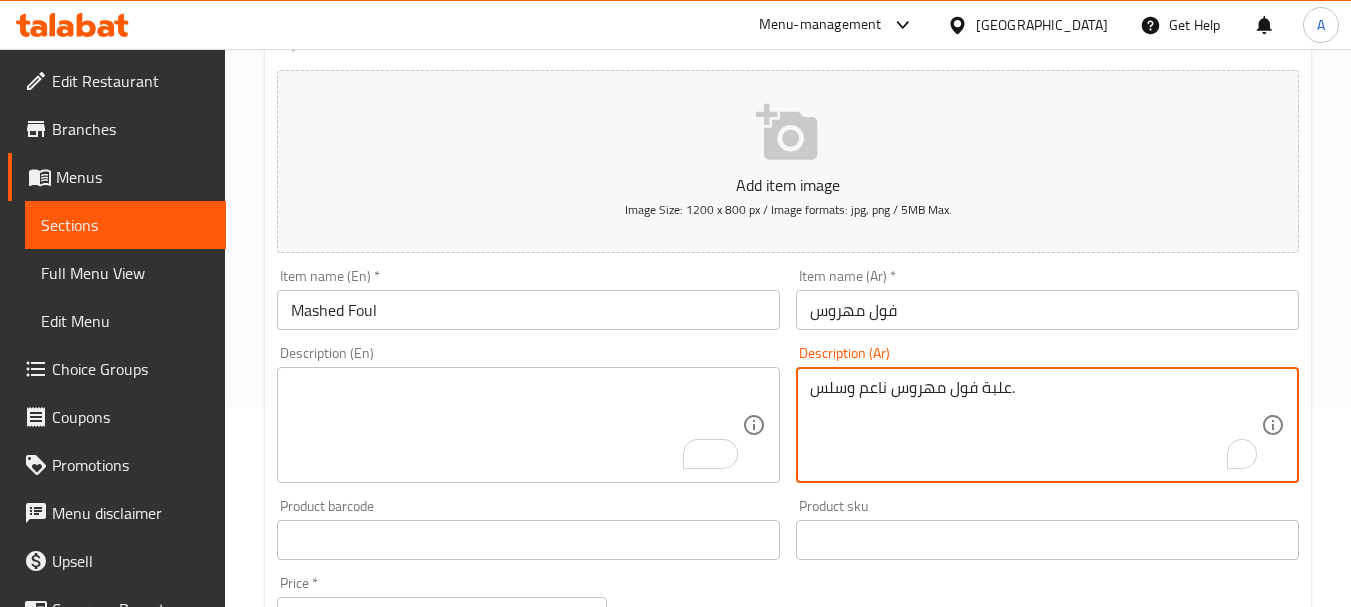 click on "علبة فول مهروس ناعم وسلس." at bounding box center [1035, 425] 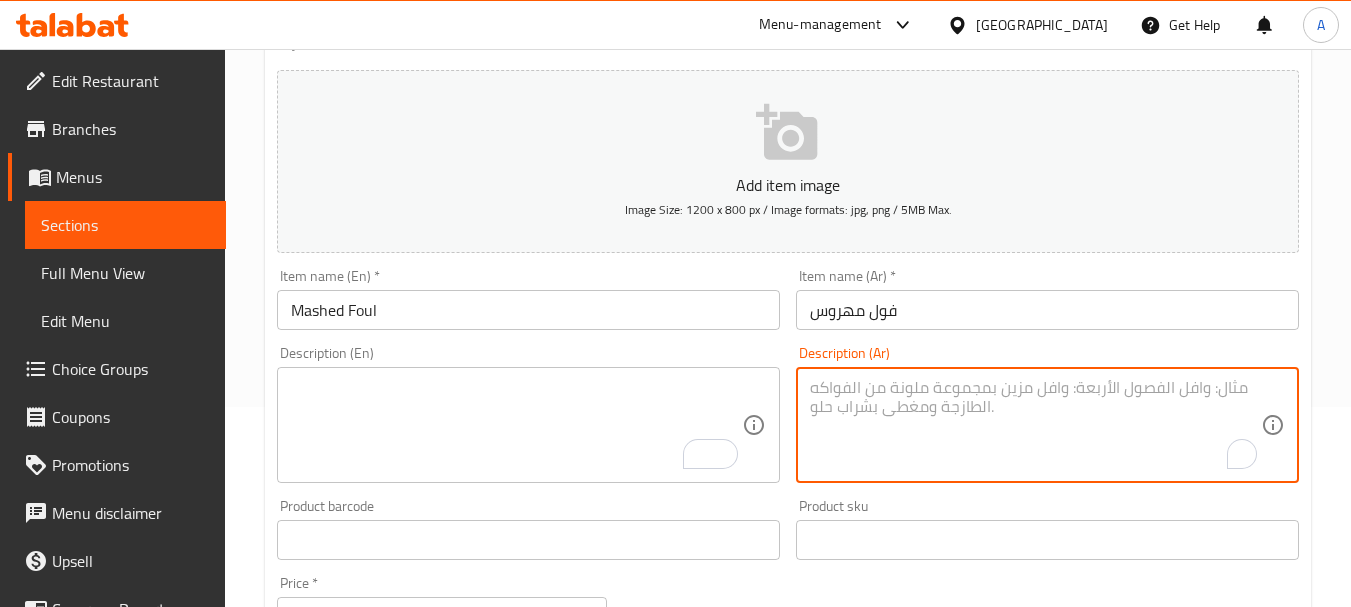 type 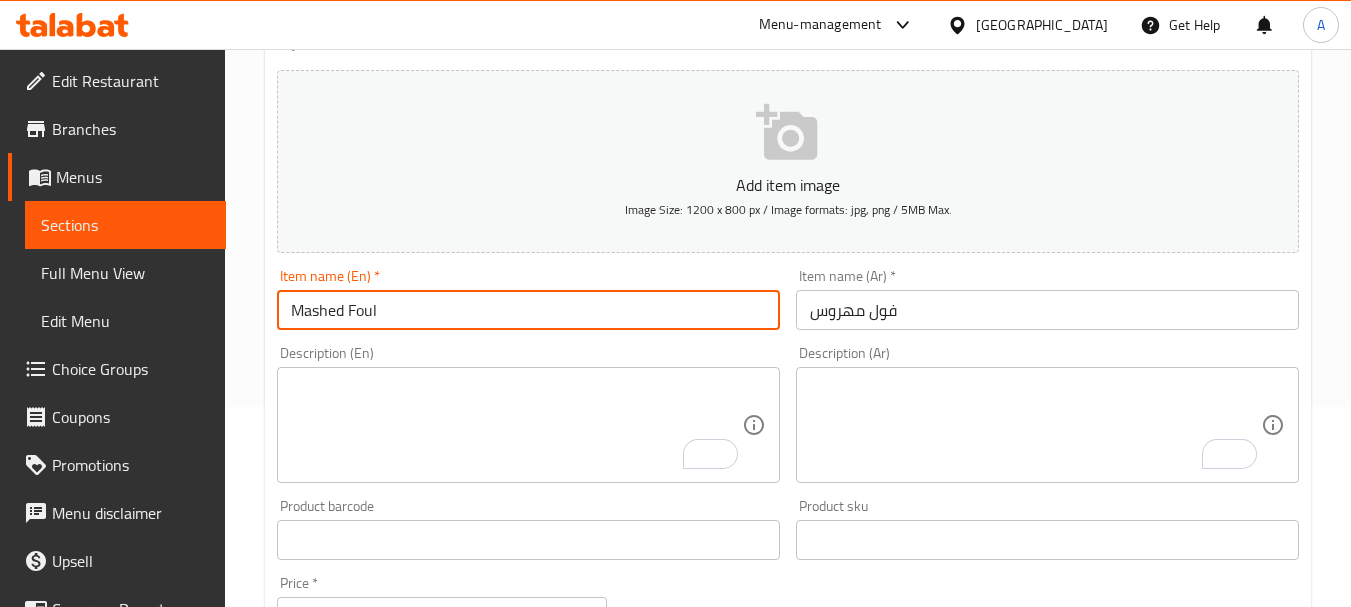 click on "Mashed Foul" at bounding box center [528, 310] 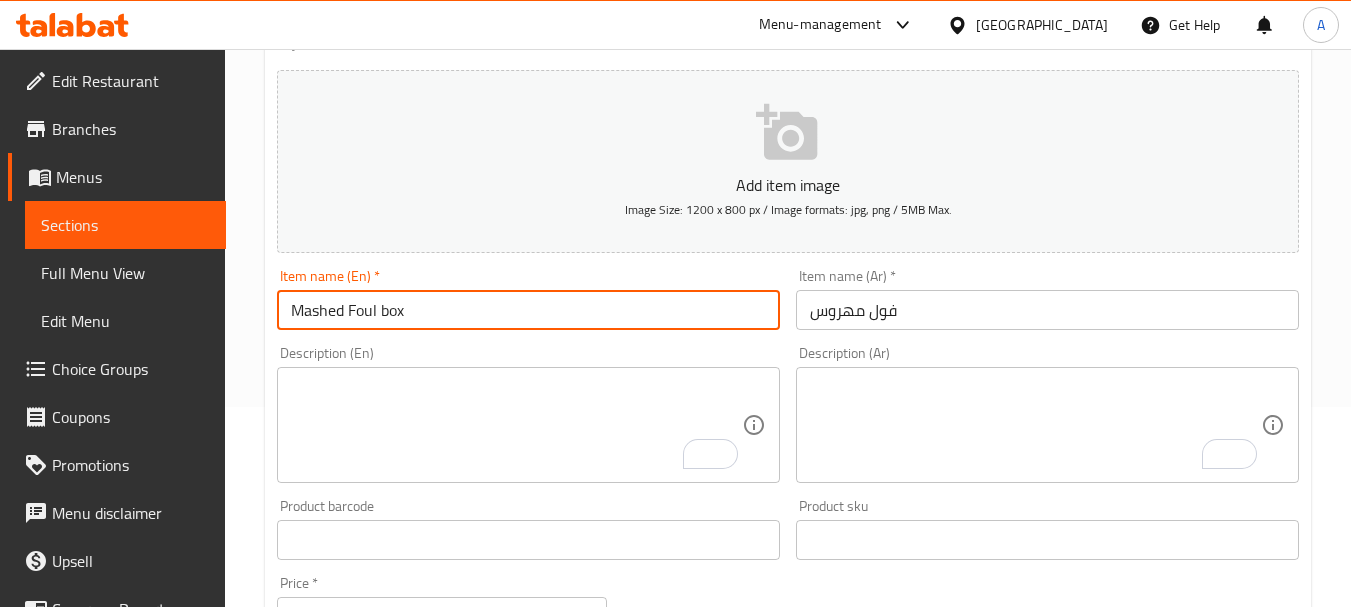 type on "Mashed Foul box" 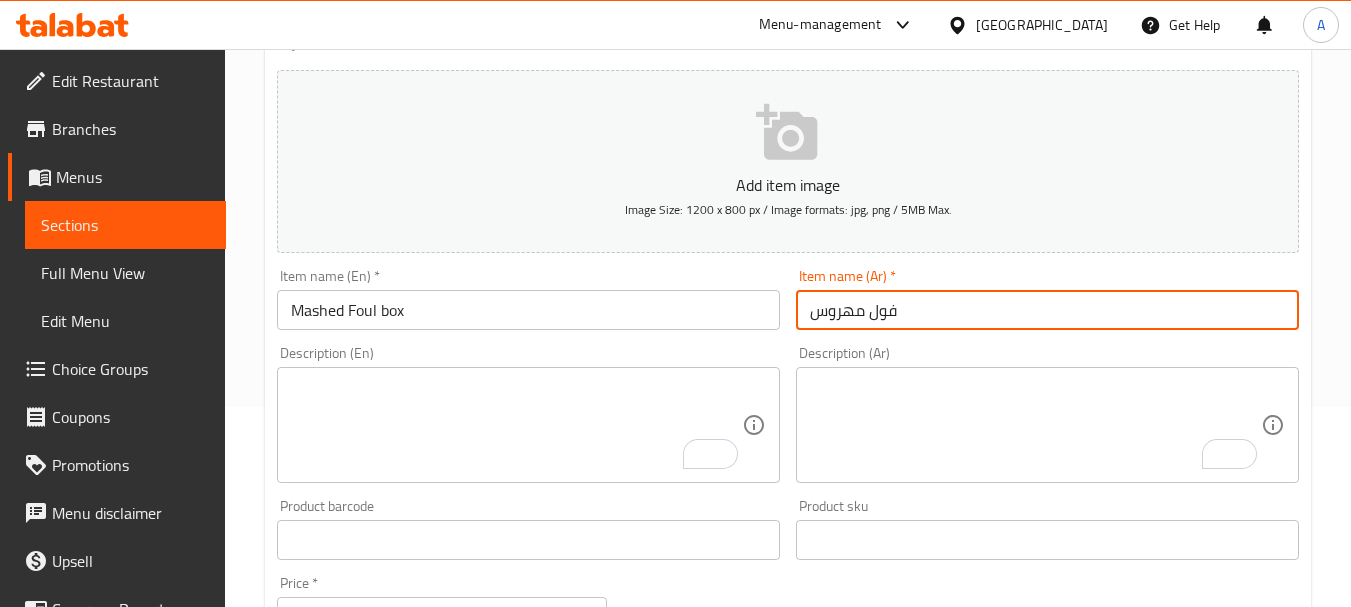 click on "فول مهروس" at bounding box center (1047, 310) 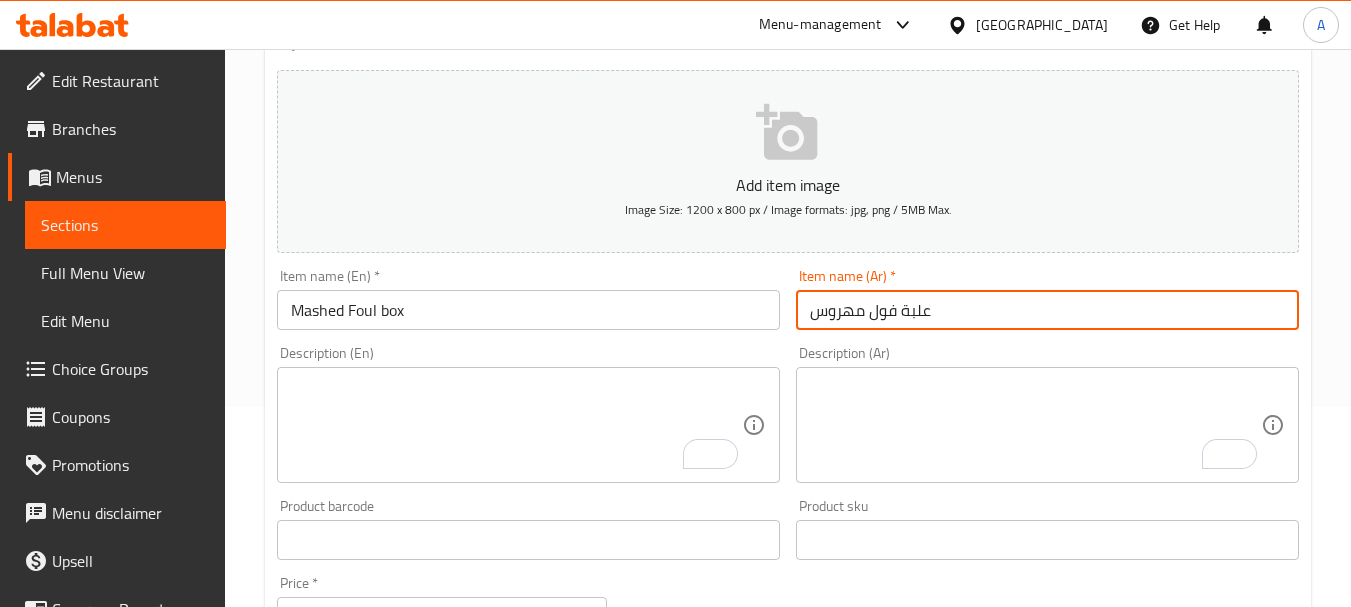 type on "علبة فول مهروس" 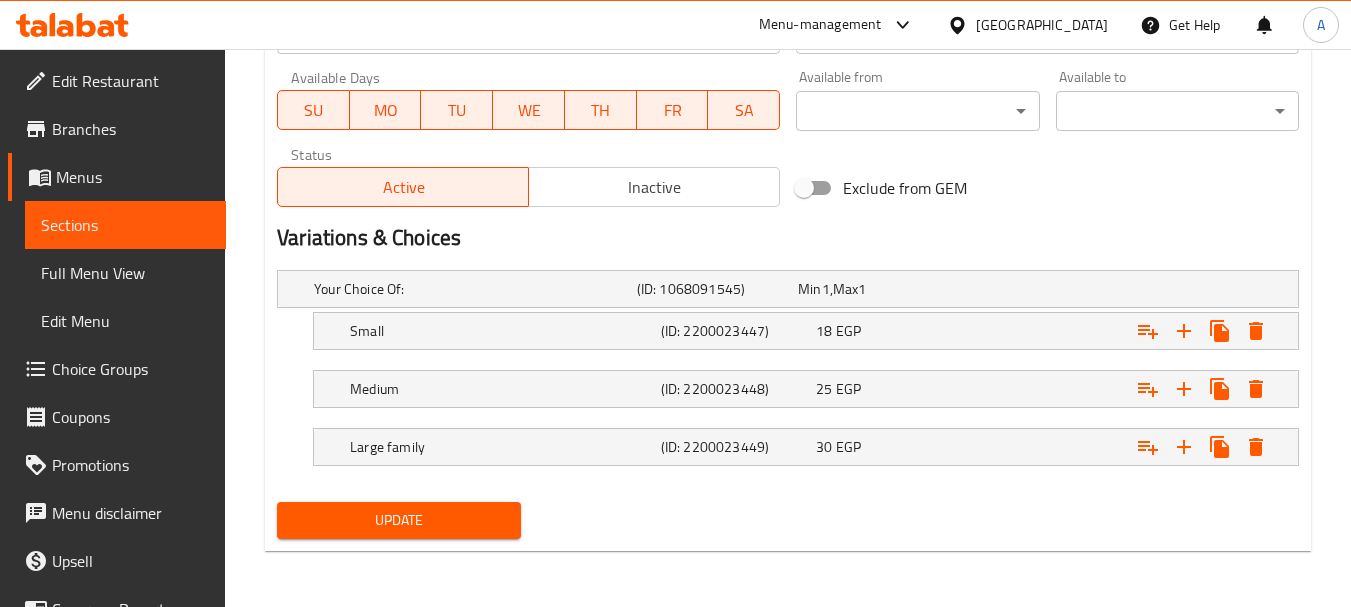 click on "Update" at bounding box center (398, 520) 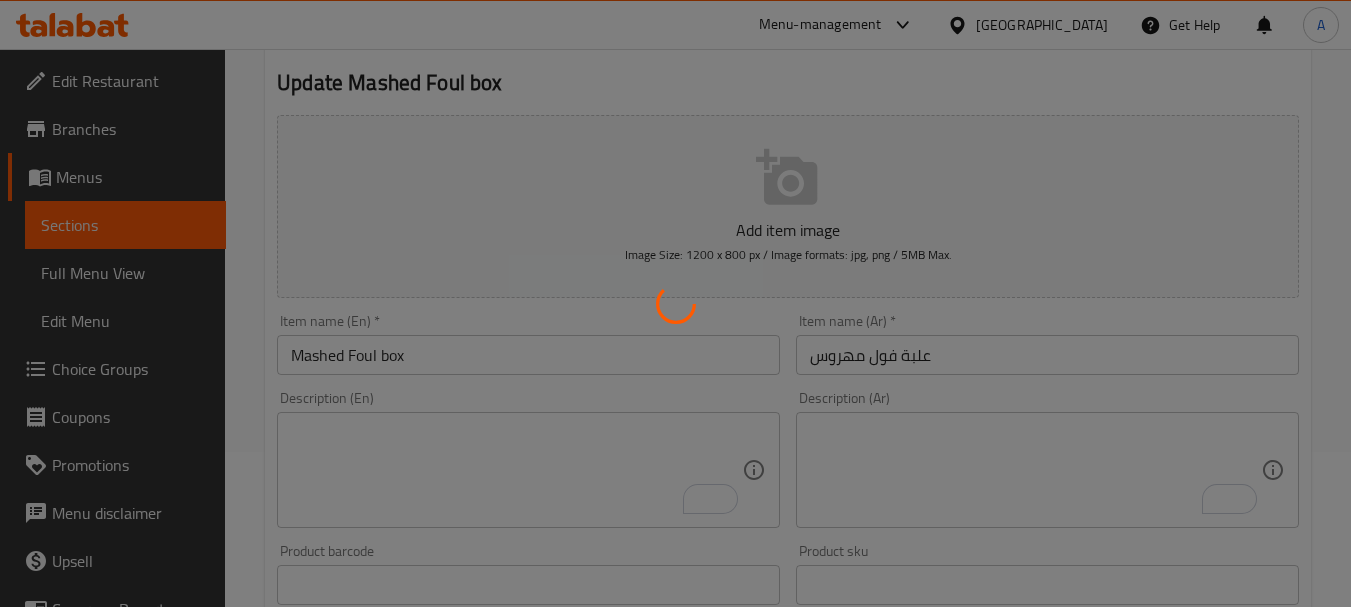 scroll, scrollTop: 0, scrollLeft: 0, axis: both 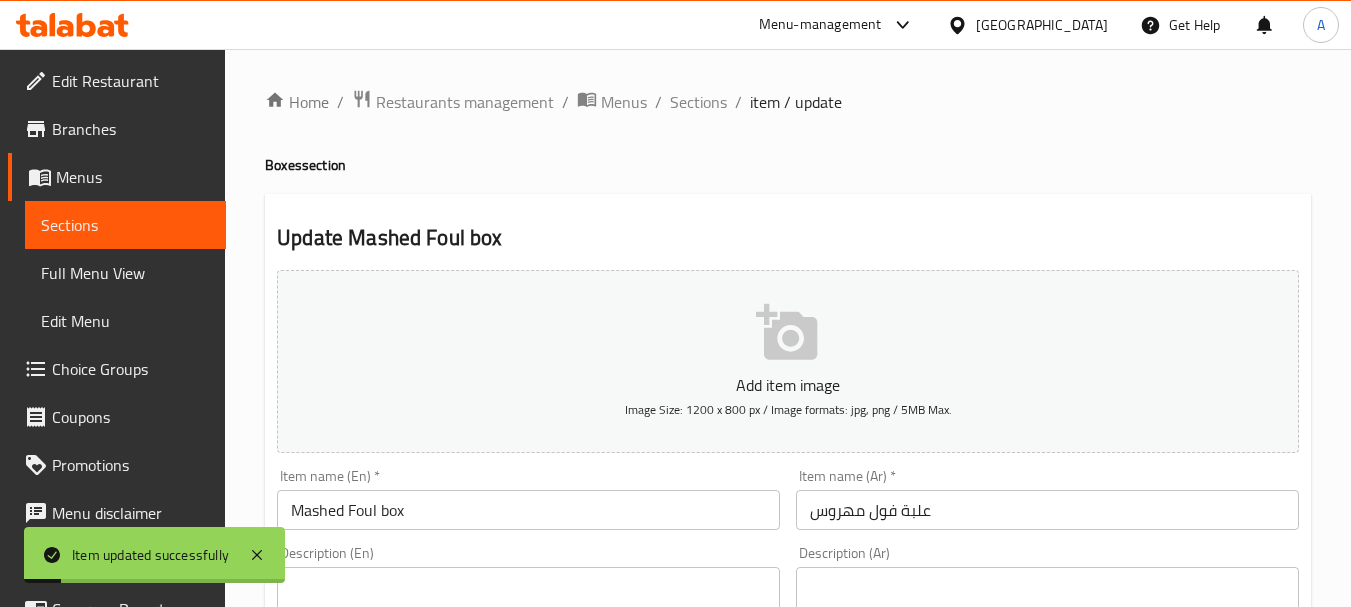 click on "Mashed Foul box" at bounding box center (528, 510) 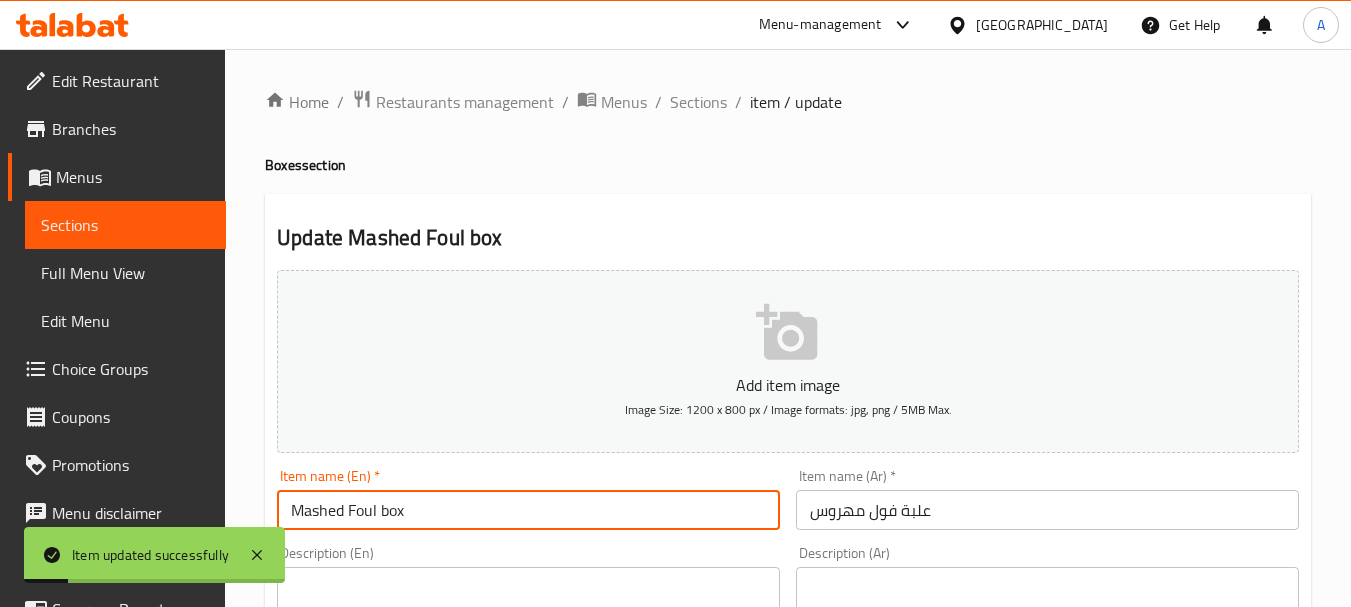 click on "Mashed Foul box" at bounding box center [528, 510] 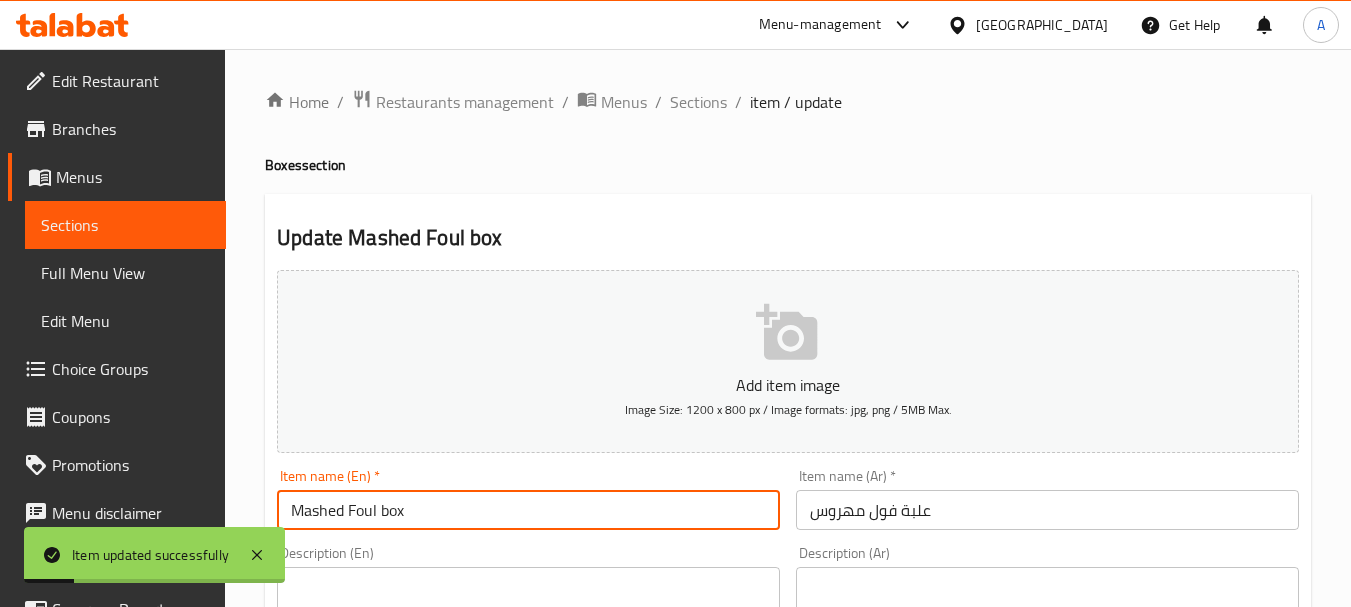 click on "Mashed Foul box" at bounding box center (528, 510) 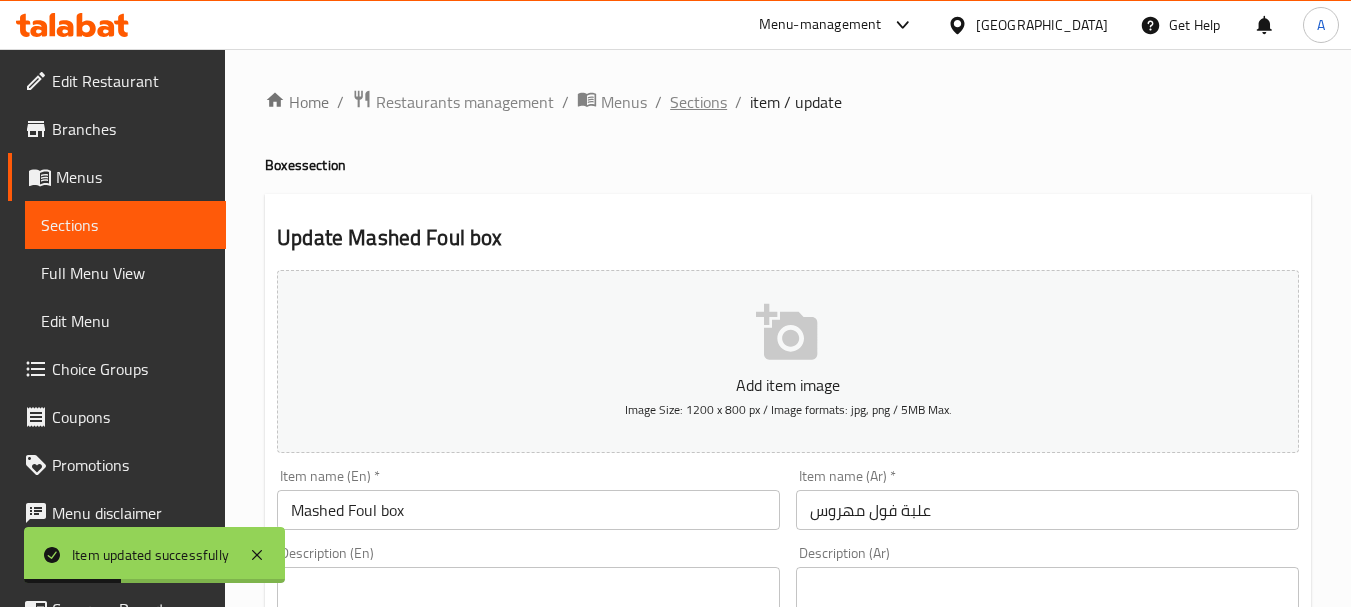 click on "Sections" at bounding box center (698, 102) 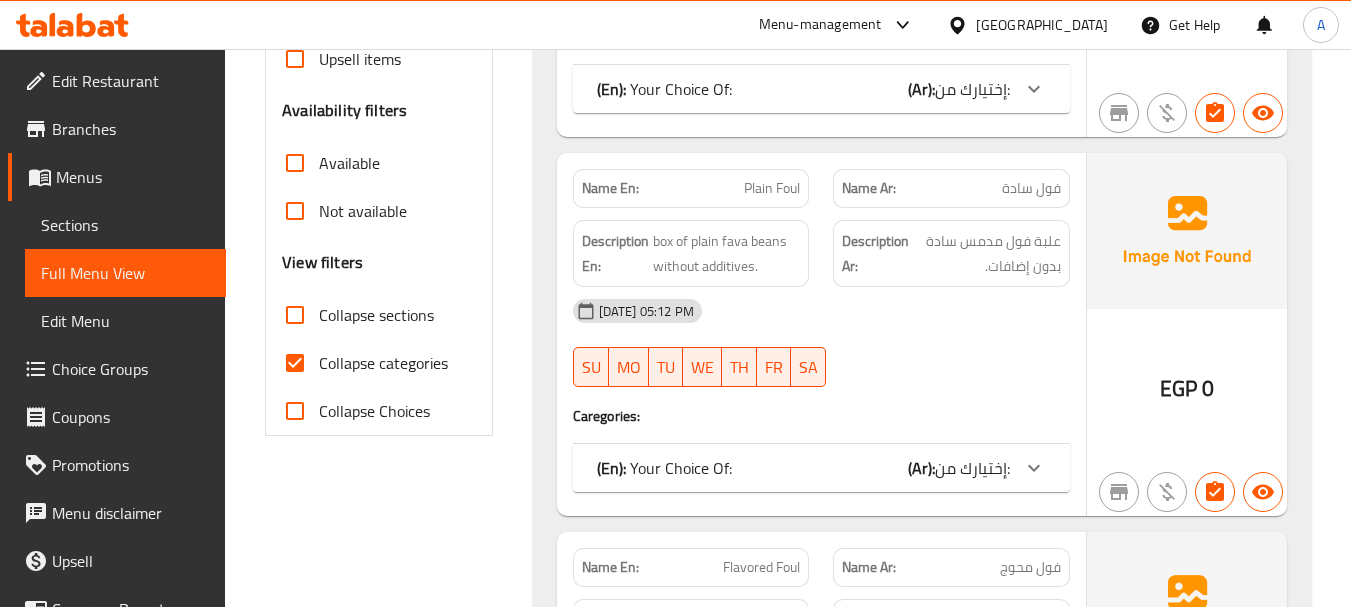 scroll, scrollTop: 500, scrollLeft: 0, axis: vertical 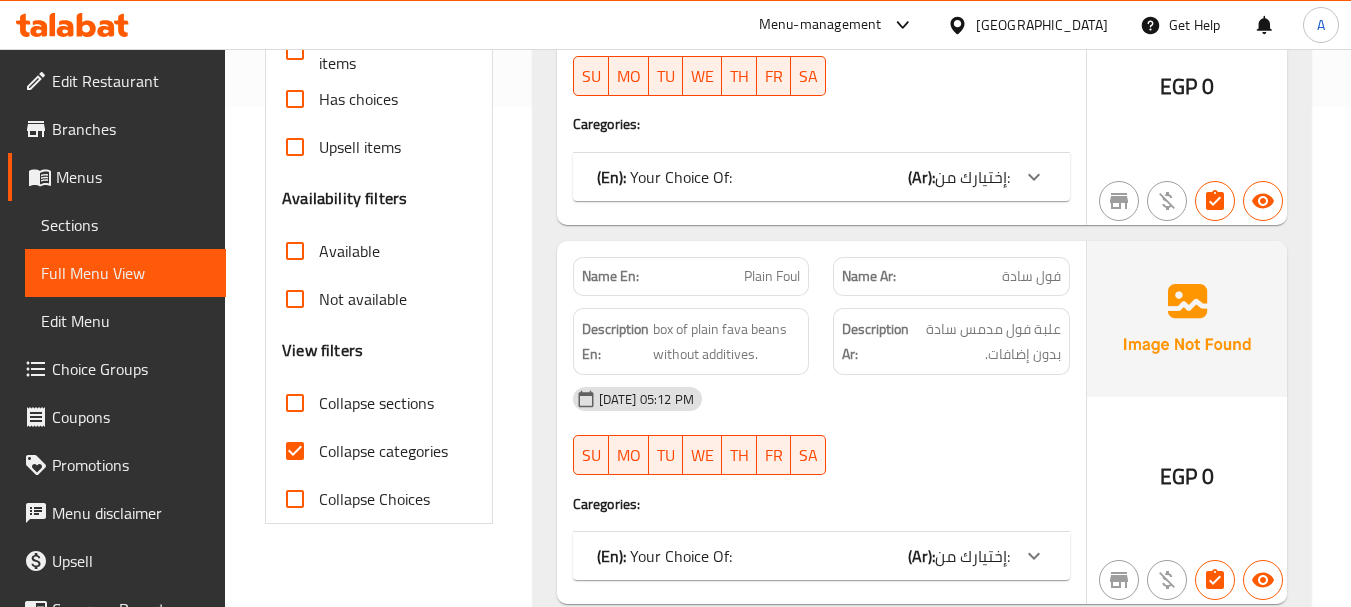 click on "Collapse categories" at bounding box center (295, 451) 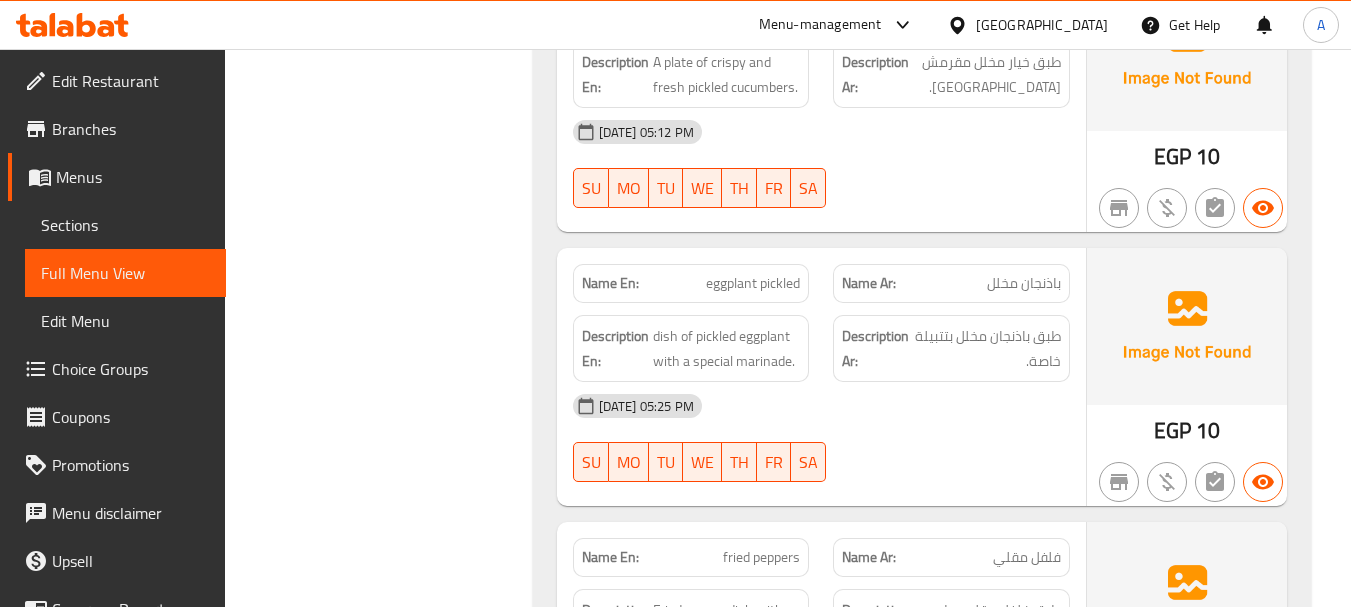 scroll, scrollTop: 19446, scrollLeft: 0, axis: vertical 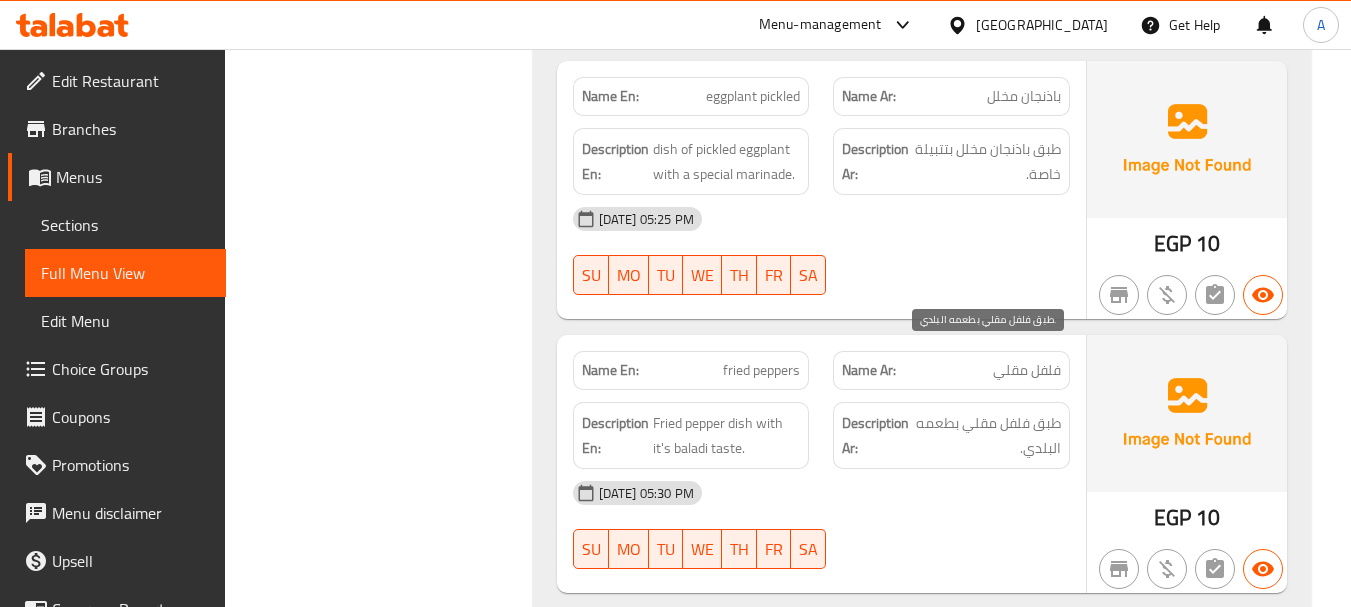 click on "طبق فلفل مقلي بطعمه البلدي." at bounding box center [987, 435] 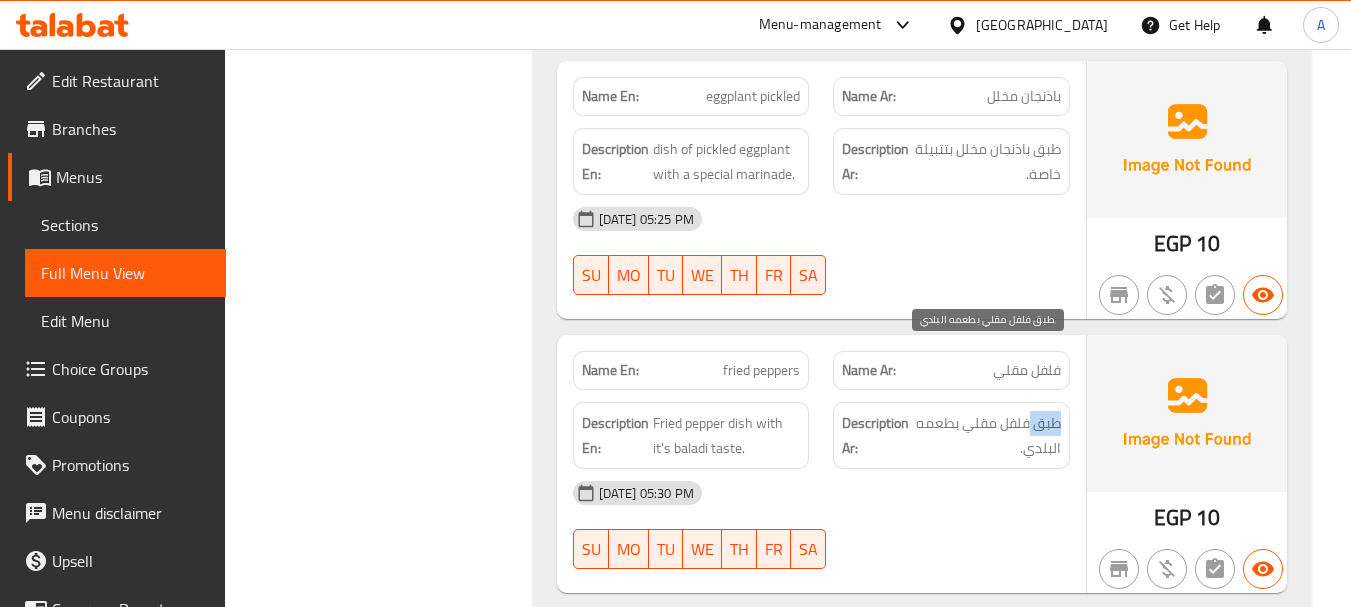 click on "طبق فلفل مقلي بطعمه البلدي." at bounding box center (987, 435) 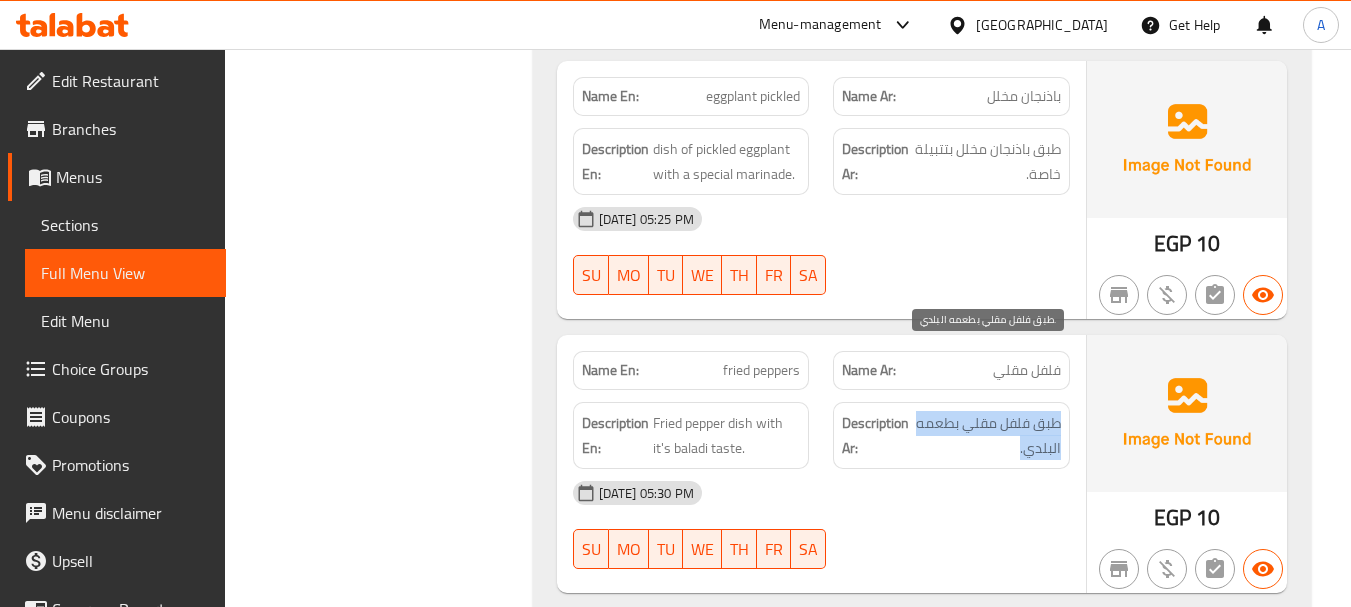 click on "طبق فلفل مقلي بطعمه البلدي." at bounding box center [987, 435] 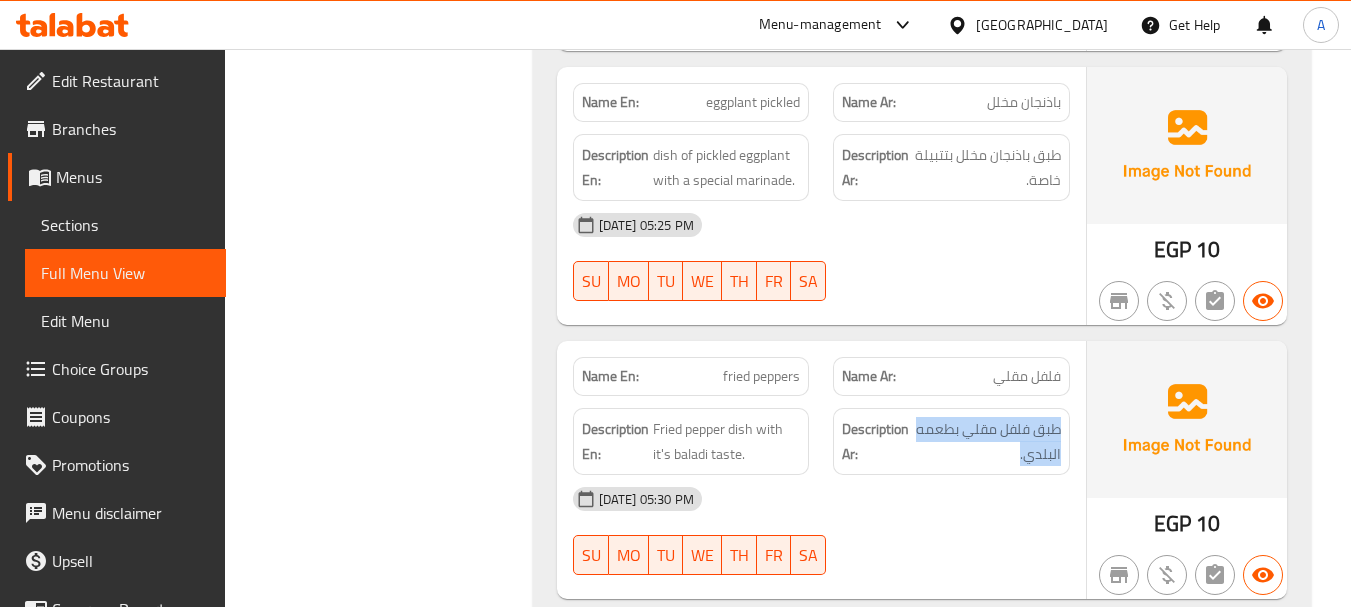 scroll, scrollTop: 19446, scrollLeft: 0, axis: vertical 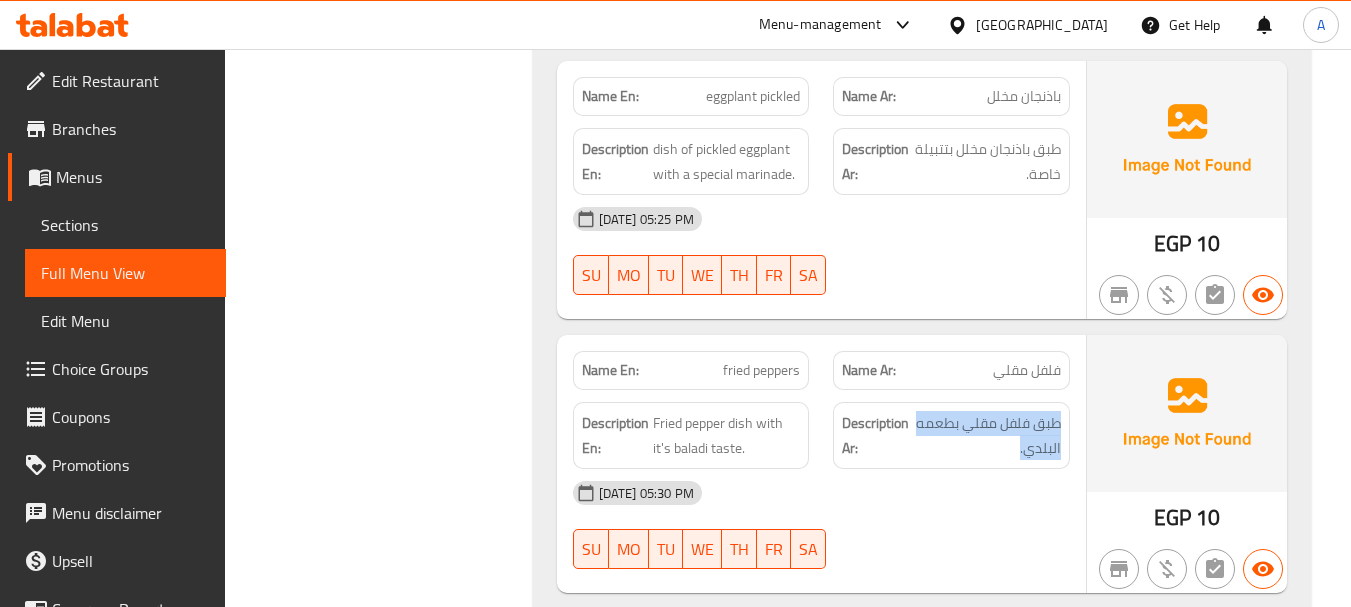 click on "[DATE] 05:30 PM SU MO TU WE TH FR SA" at bounding box center [821, -12783] 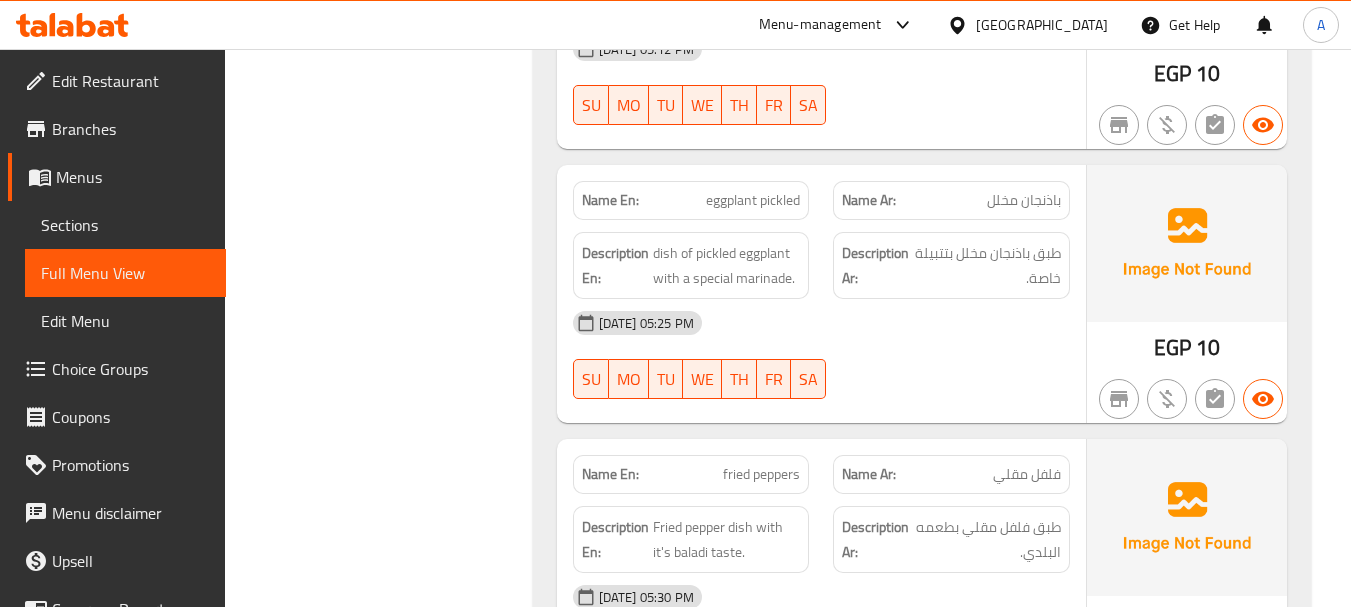 scroll, scrollTop: 19246, scrollLeft: 0, axis: vertical 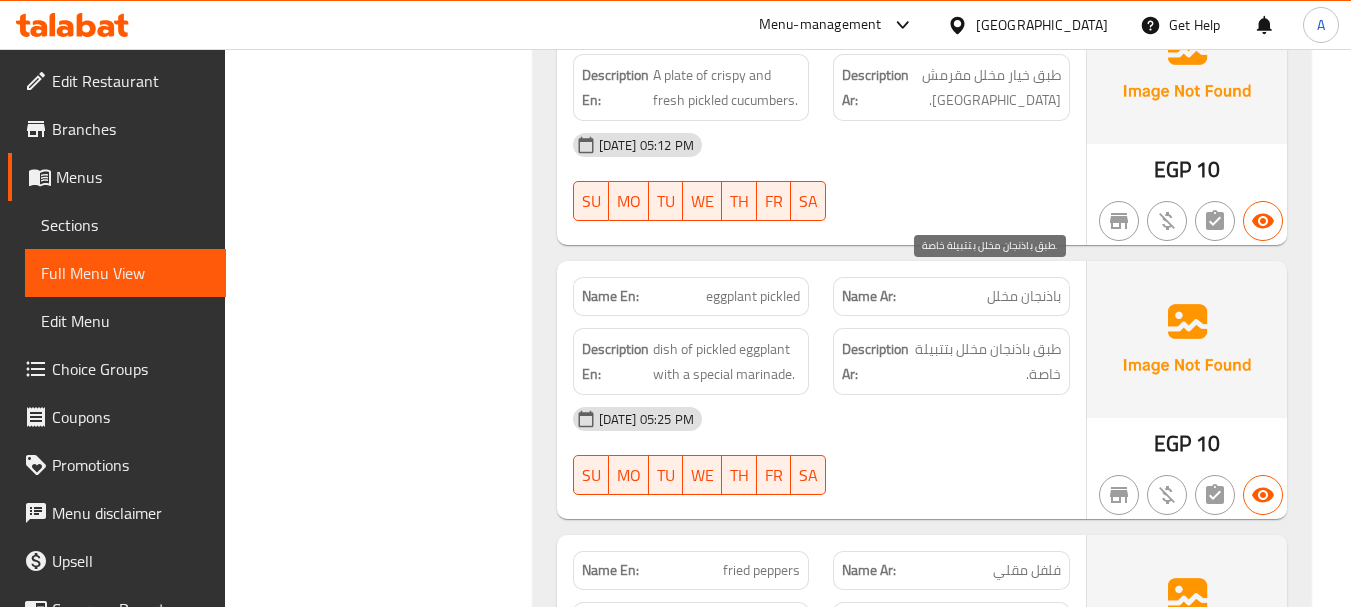 click on "طبق باذنجان مخلل بتتبيلة خاصة." at bounding box center (988, 361) 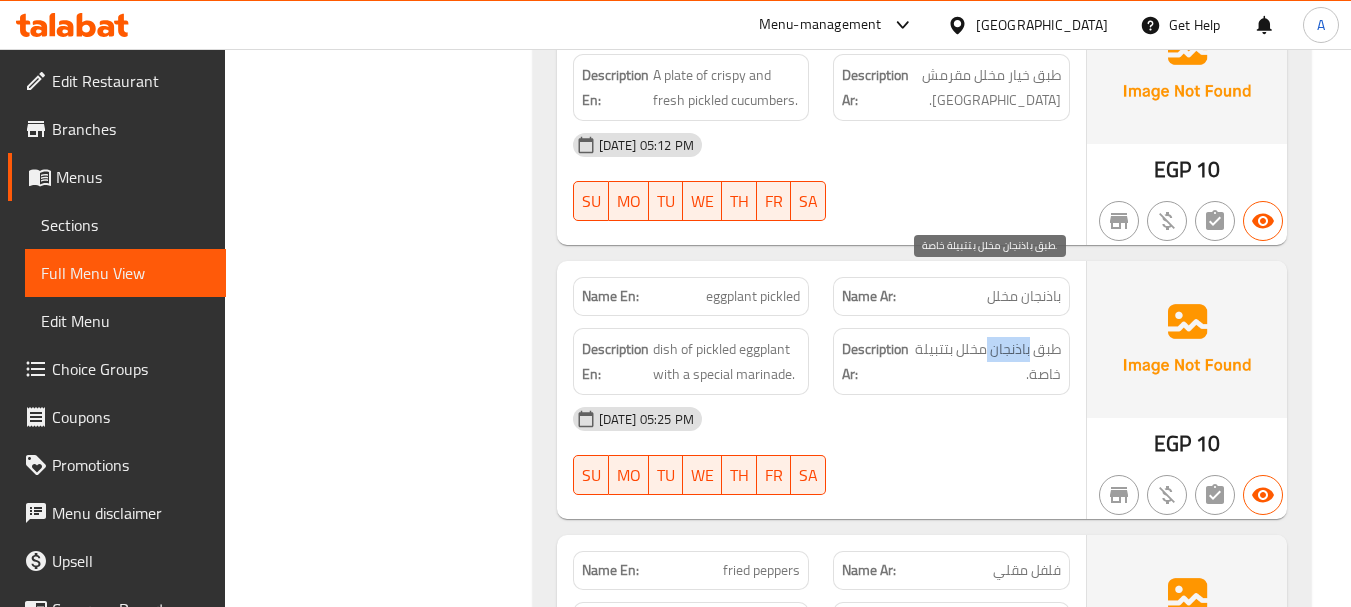 click on "طبق باذنجان مخلل بتتبيلة خاصة." at bounding box center [988, 361] 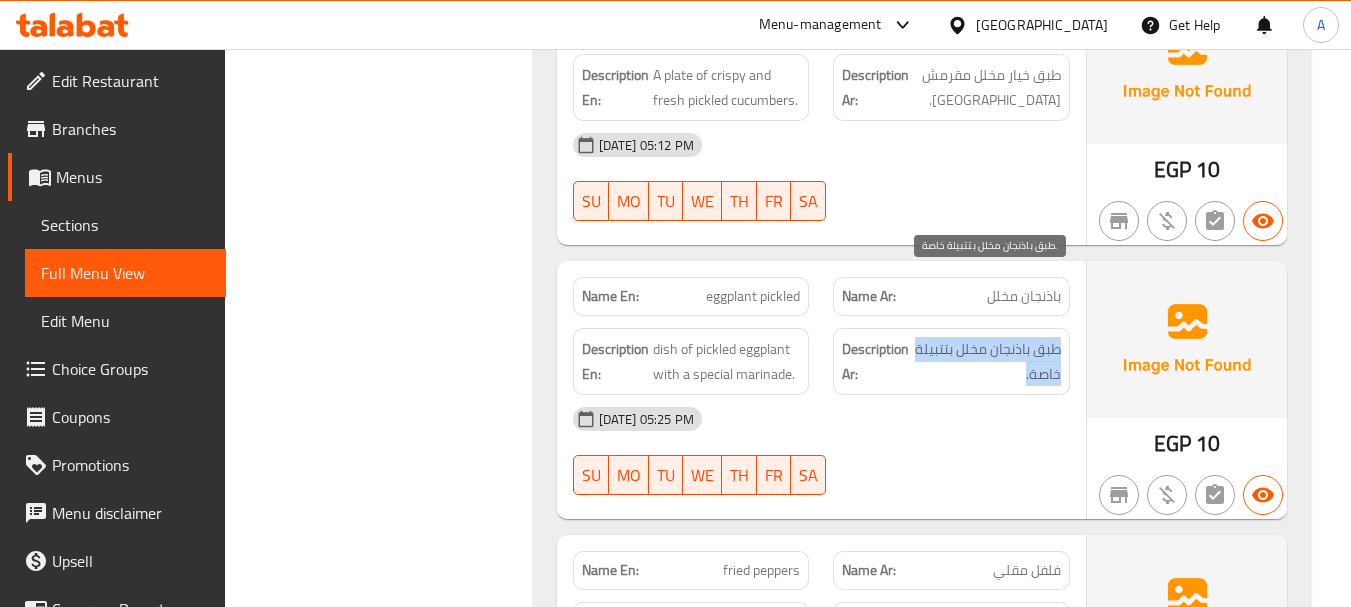 click on "طبق باذنجان مخلل بتتبيلة خاصة." at bounding box center (988, 361) 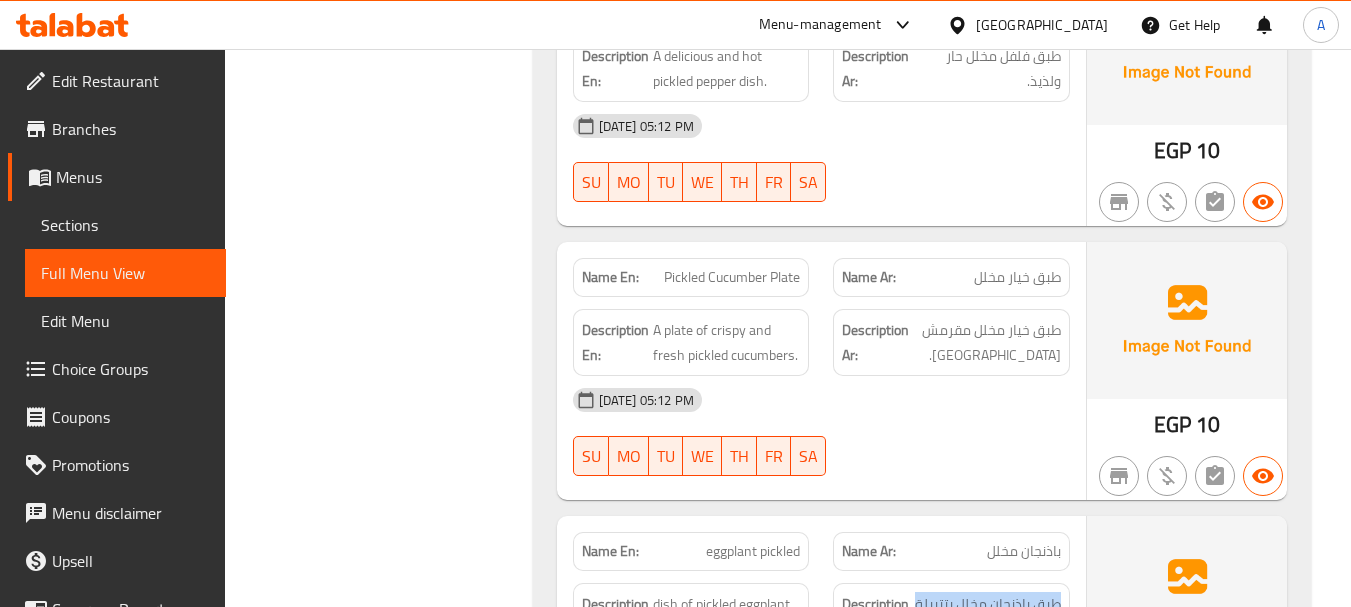 scroll, scrollTop: 18946, scrollLeft: 0, axis: vertical 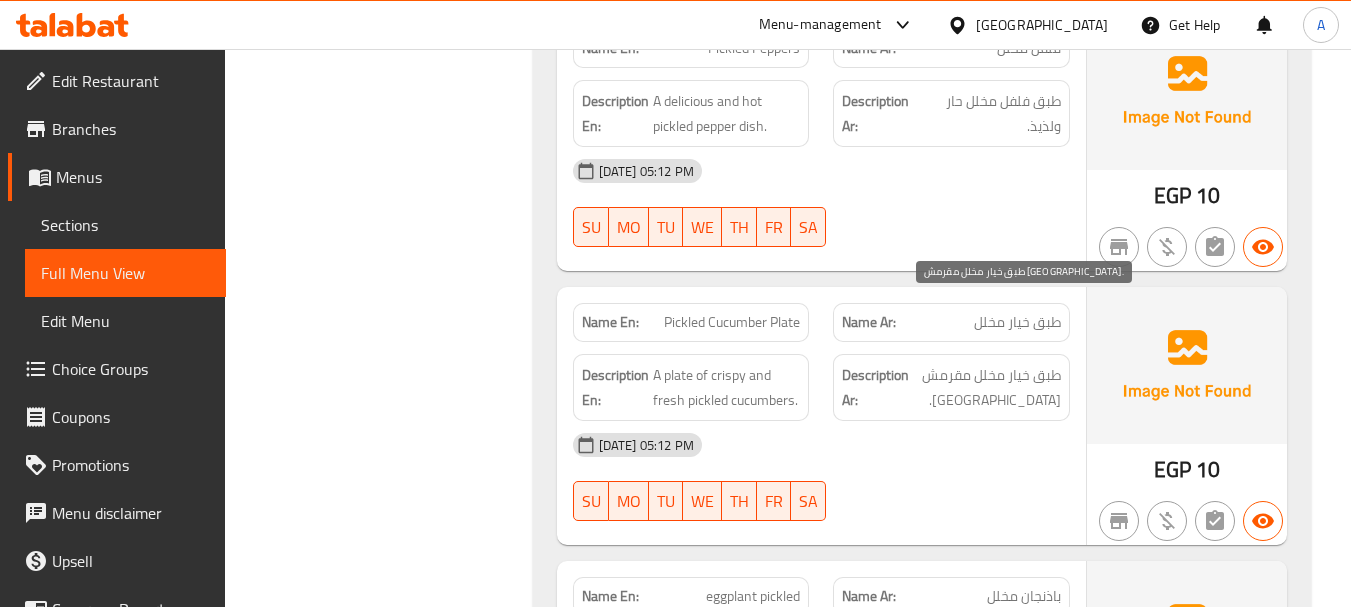 click on "طبق خيار مخلل مقرمش [GEOGRAPHIC_DATA]." at bounding box center [987, 387] 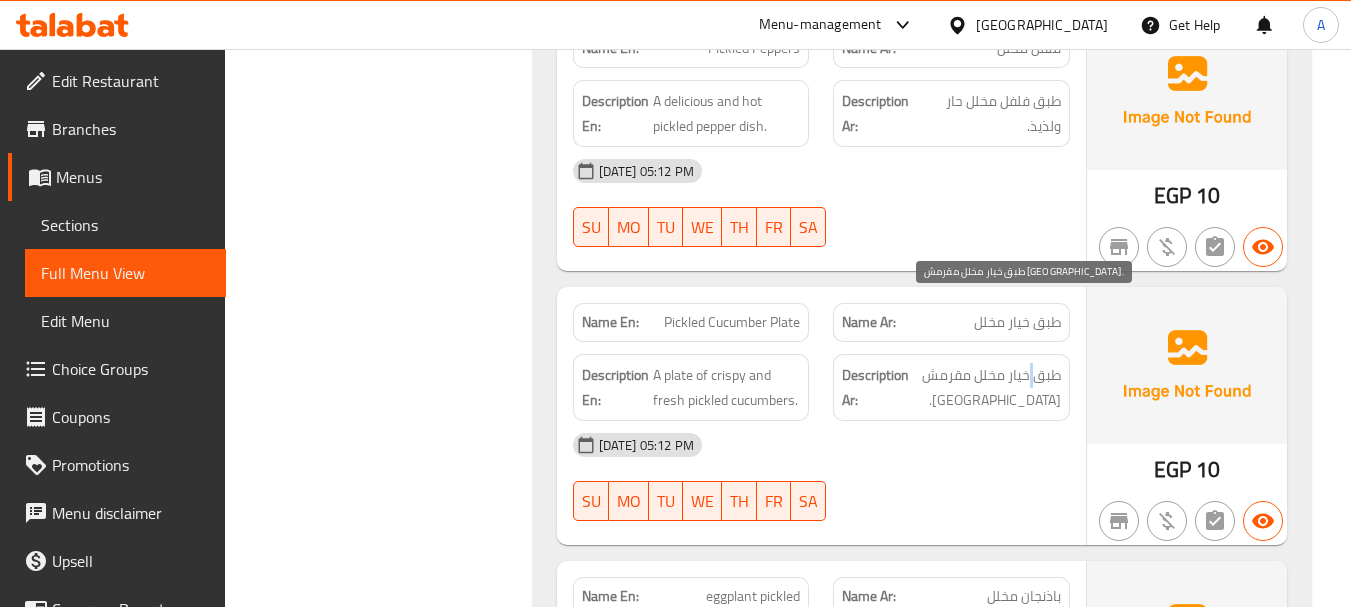 click on "طبق خيار مخلل مقرمش و[GEOGRAPHIC_DATA]." at bounding box center [987, 387] 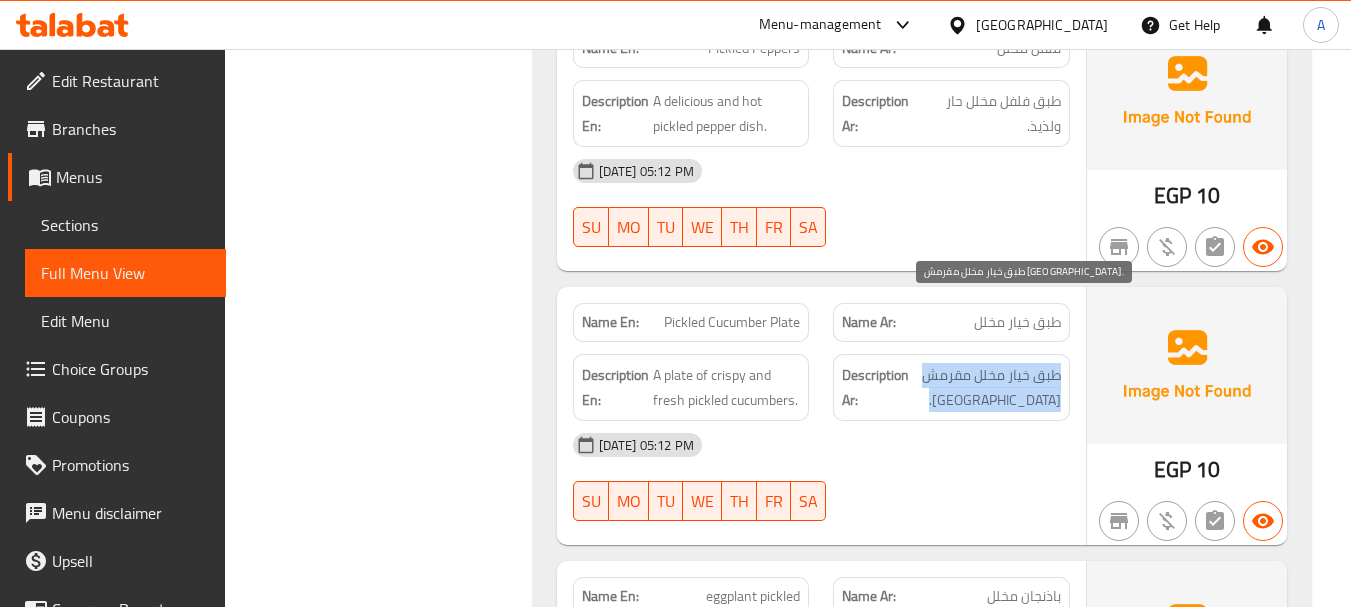 click on "طبق خيار مخلل مقرمش و[GEOGRAPHIC_DATA]." at bounding box center (987, 387) 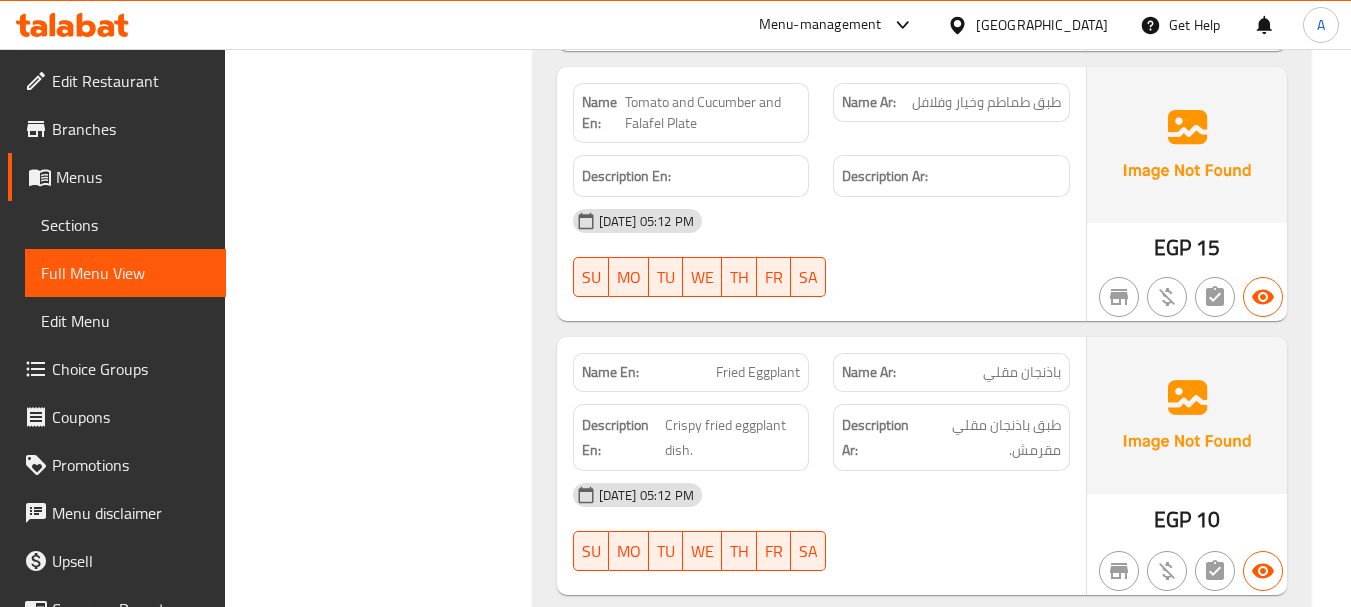 scroll, scrollTop: 18346, scrollLeft: 0, axis: vertical 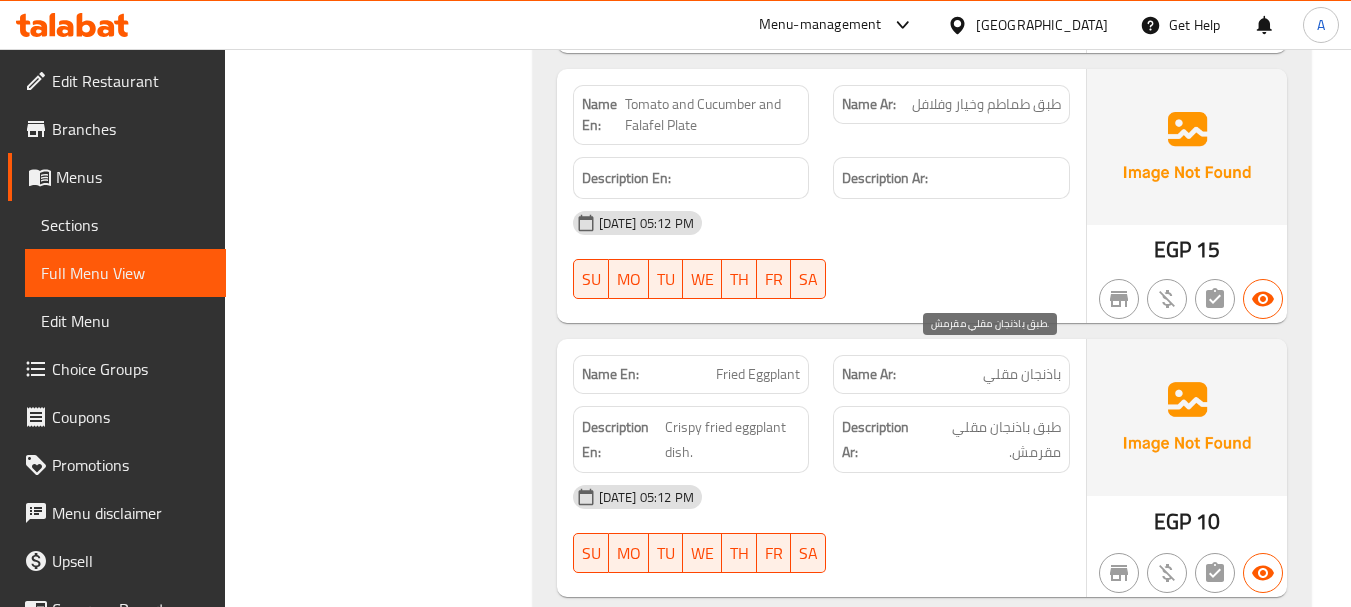 click on "طبق باذنجان مقلي مقرمش." at bounding box center [990, 439] 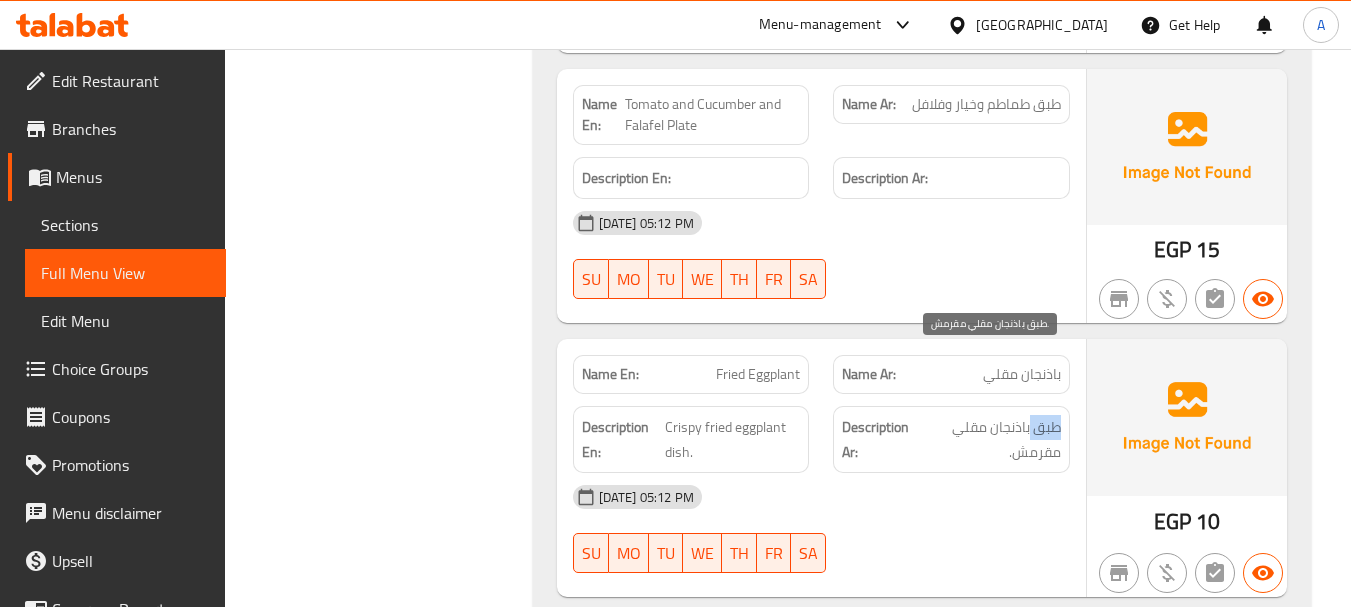 click on "طبق باذنجان مقلي مقرمش." at bounding box center [990, 439] 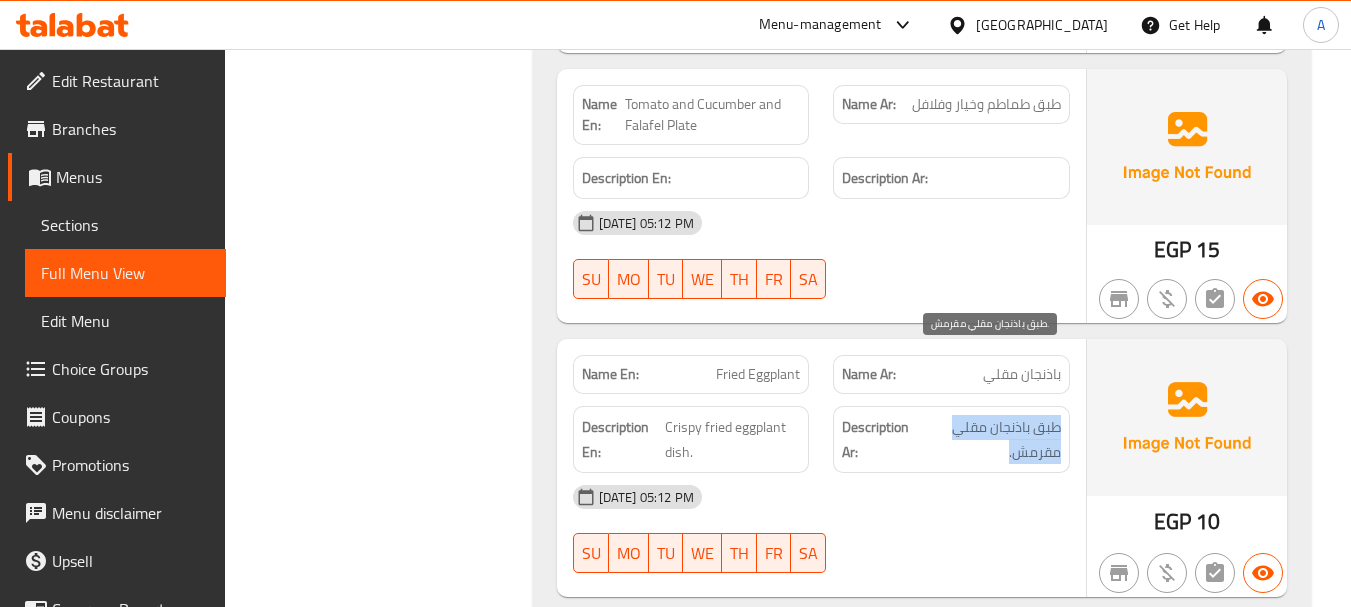 click on "طبق باذنجان مقلي مقرمش." at bounding box center [990, 439] 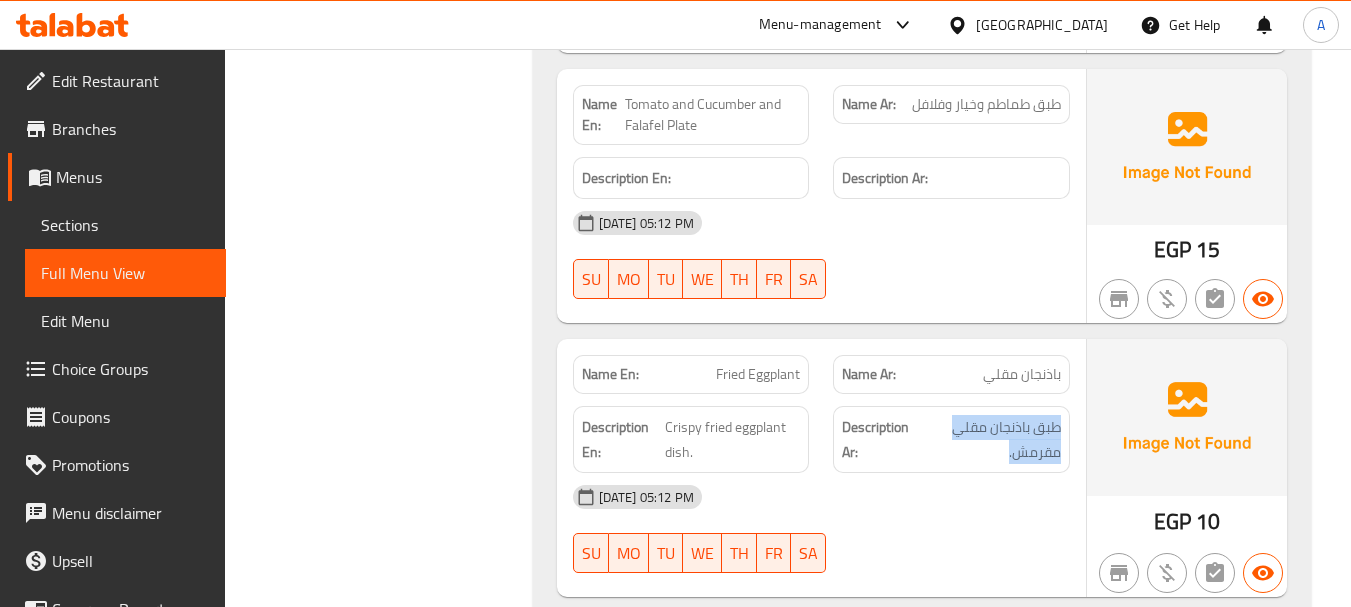 scroll, scrollTop: 18446, scrollLeft: 0, axis: vertical 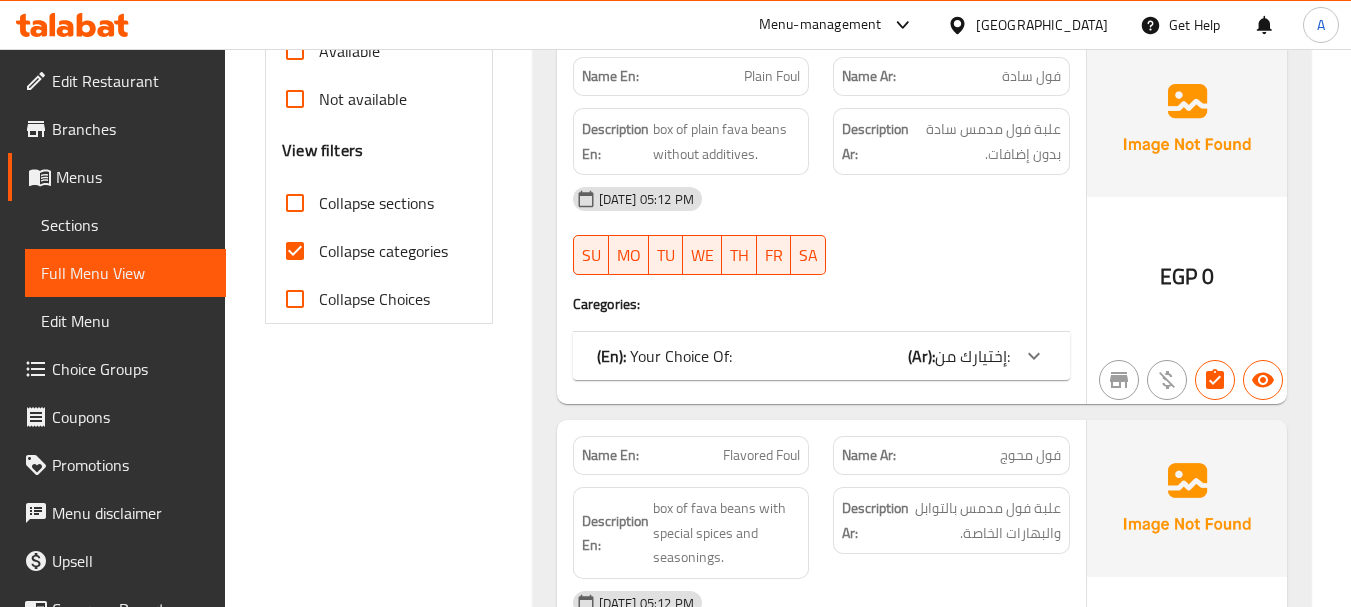 click on "Collapse categories" at bounding box center [295, 251] 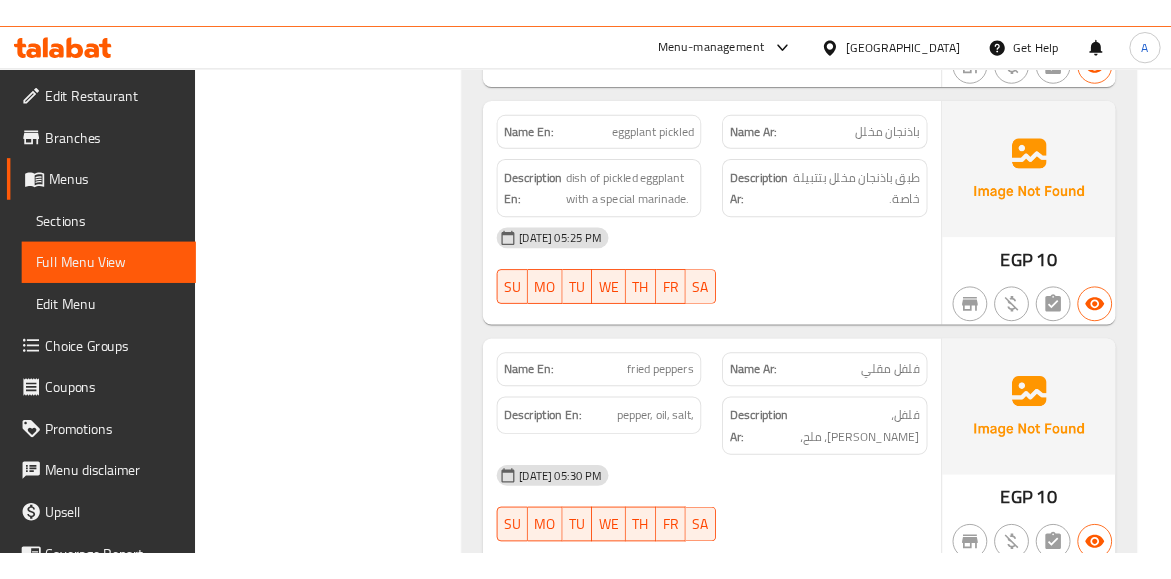 scroll, scrollTop: 19422, scrollLeft: 0, axis: vertical 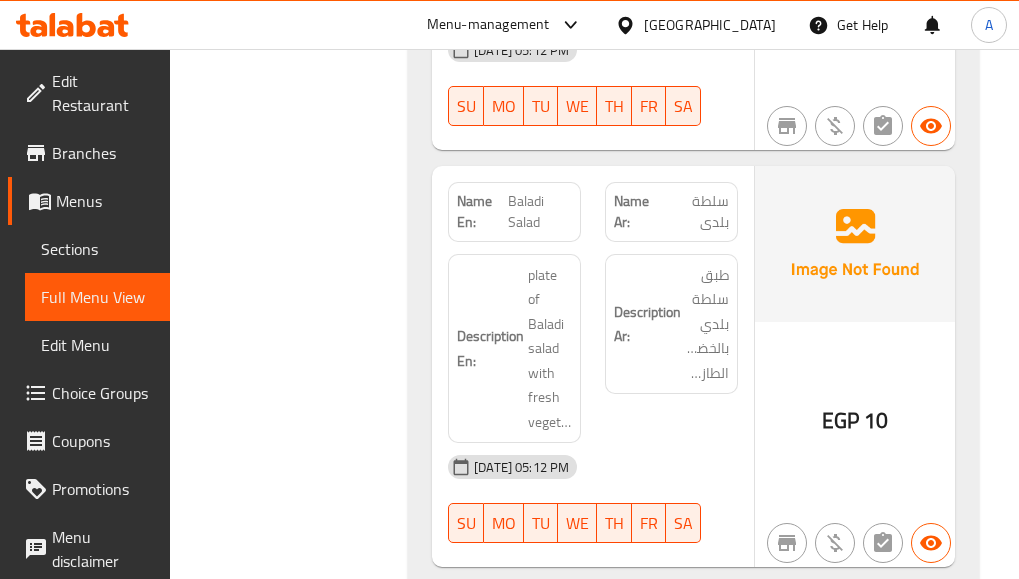 drag, startPoint x: 673, startPoint y: 492, endPoint x: 686, endPoint y: 464, distance: 30.870699 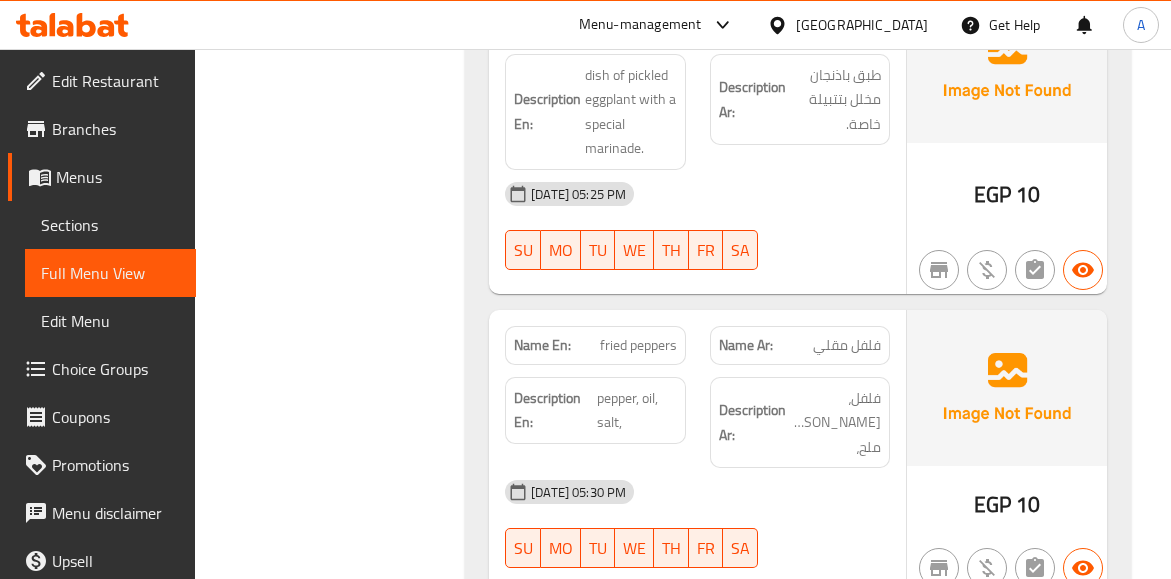 scroll, scrollTop: 21303, scrollLeft: 0, axis: vertical 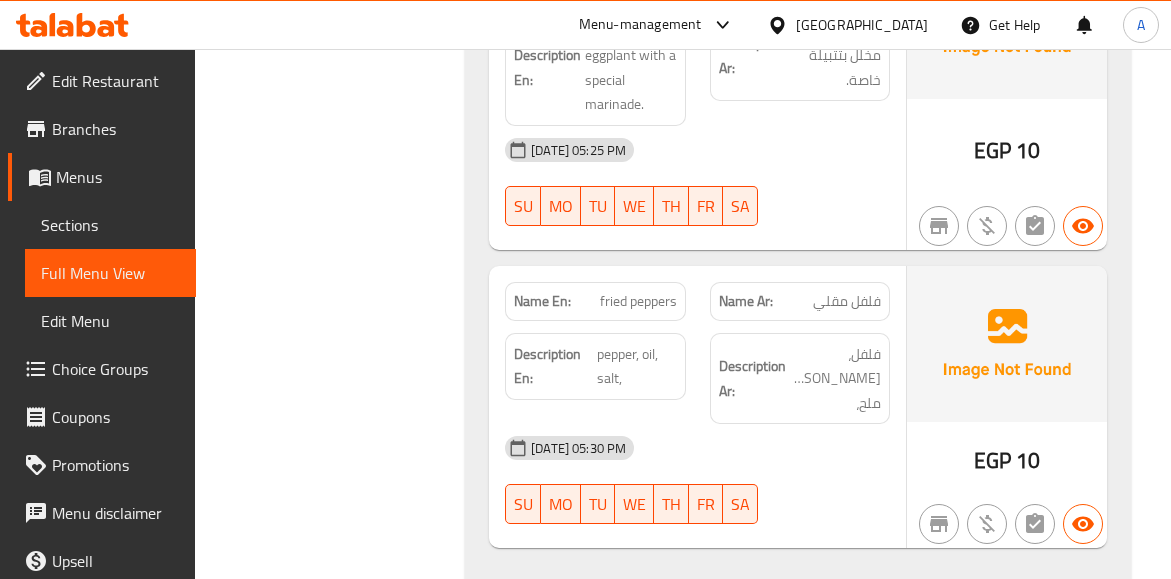 click on "فلفل مقلي" at bounding box center [853, -14378] 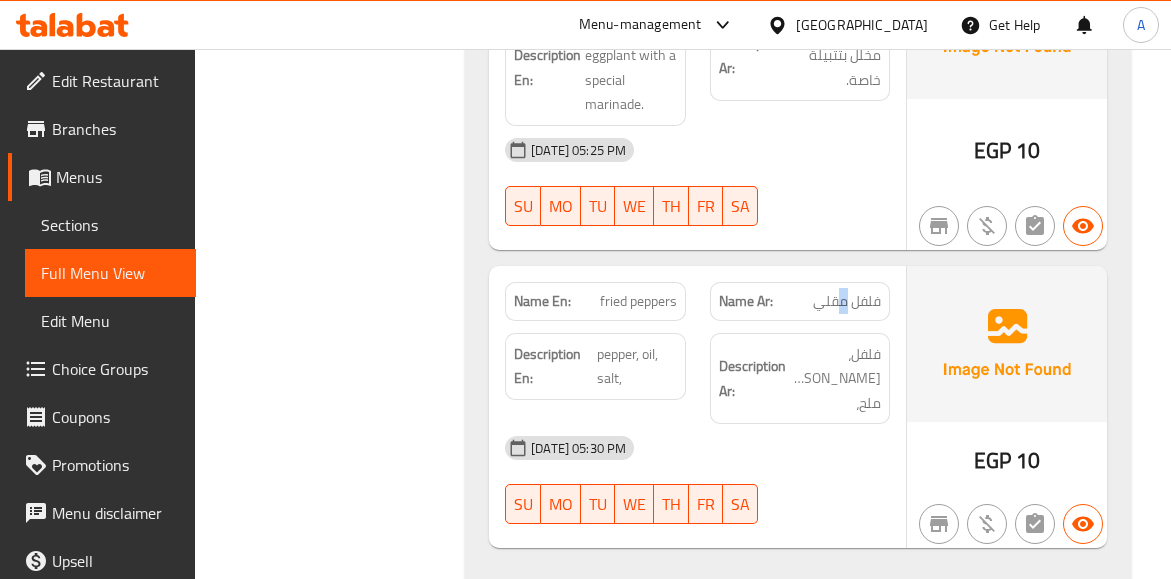click on "فلفل مقلي" at bounding box center [853, -14378] 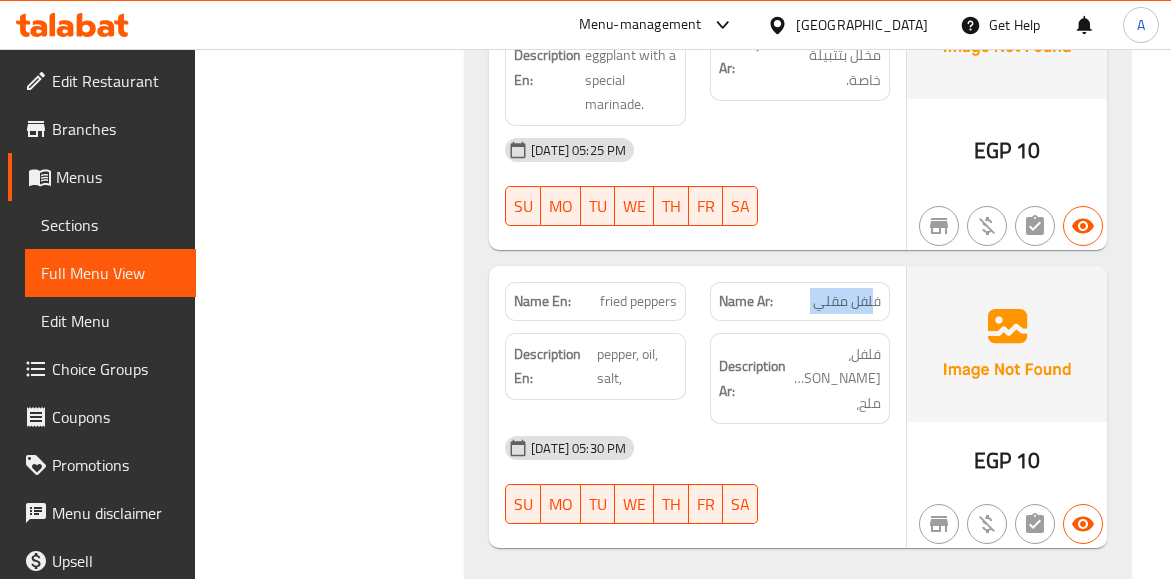 click on "فلفل مقلي" at bounding box center (853, -14378) 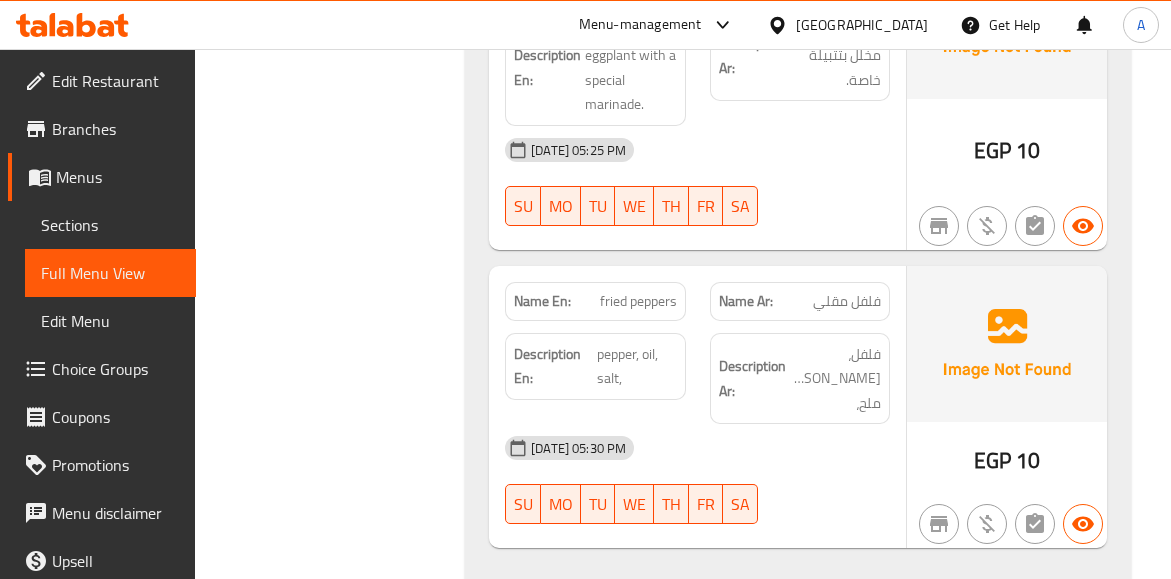 click on "fried peppers" at bounding box center [642, -14378] 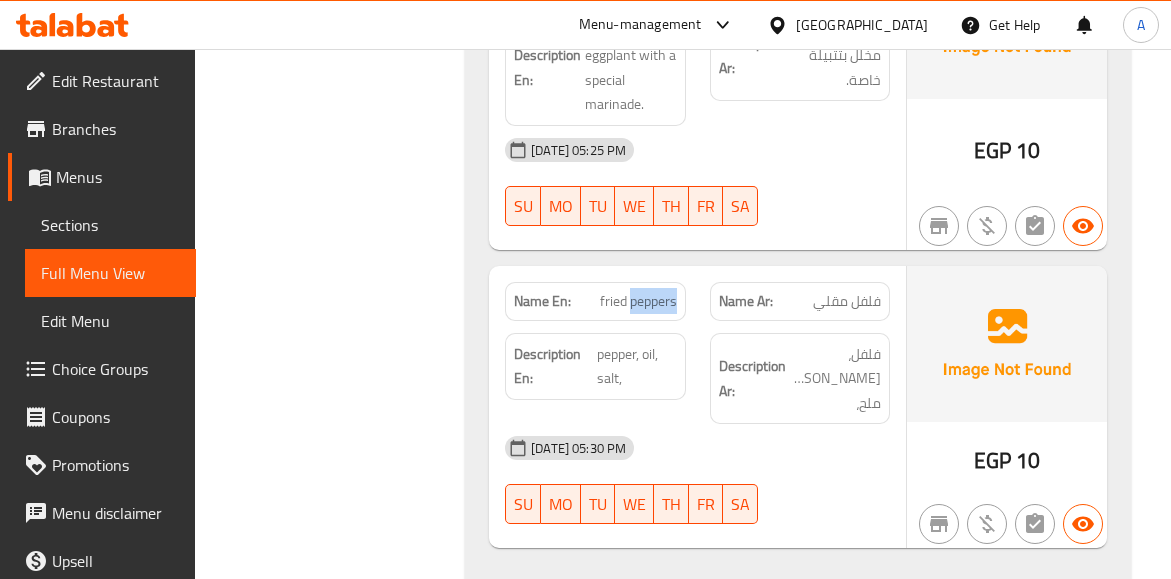 click on "fried peppers" at bounding box center [642, -14378] 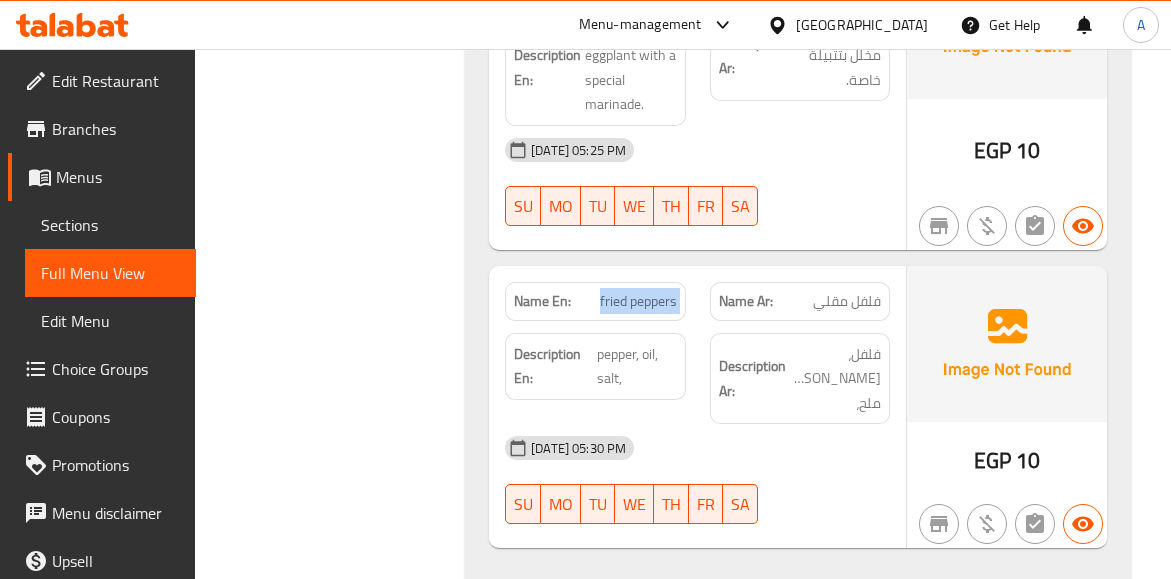 click on "fried peppers" at bounding box center [642, -14378] 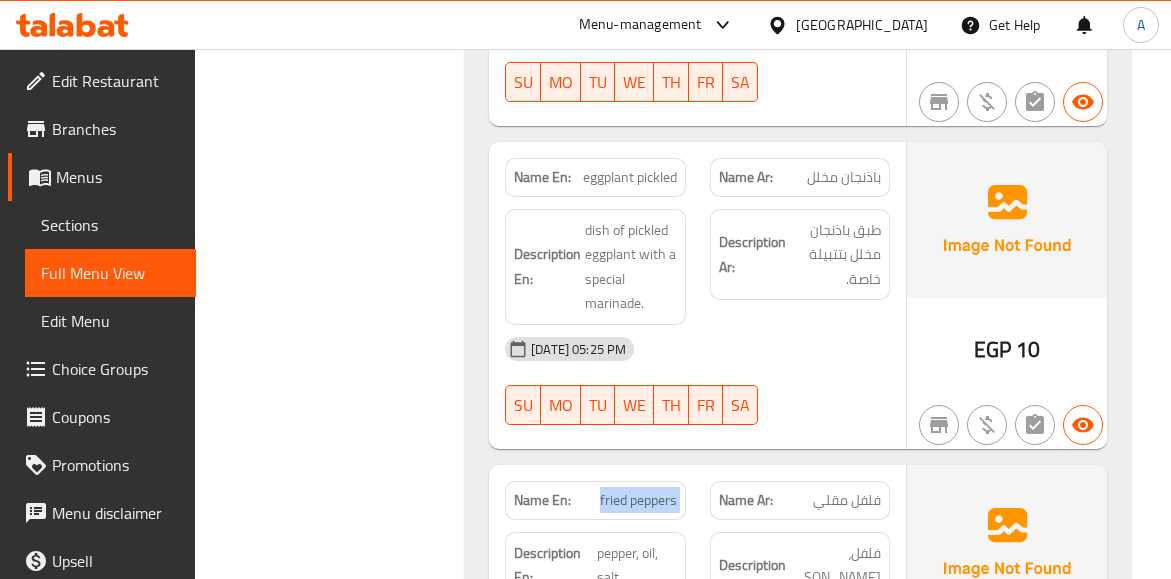scroll, scrollTop: 21103, scrollLeft: 0, axis: vertical 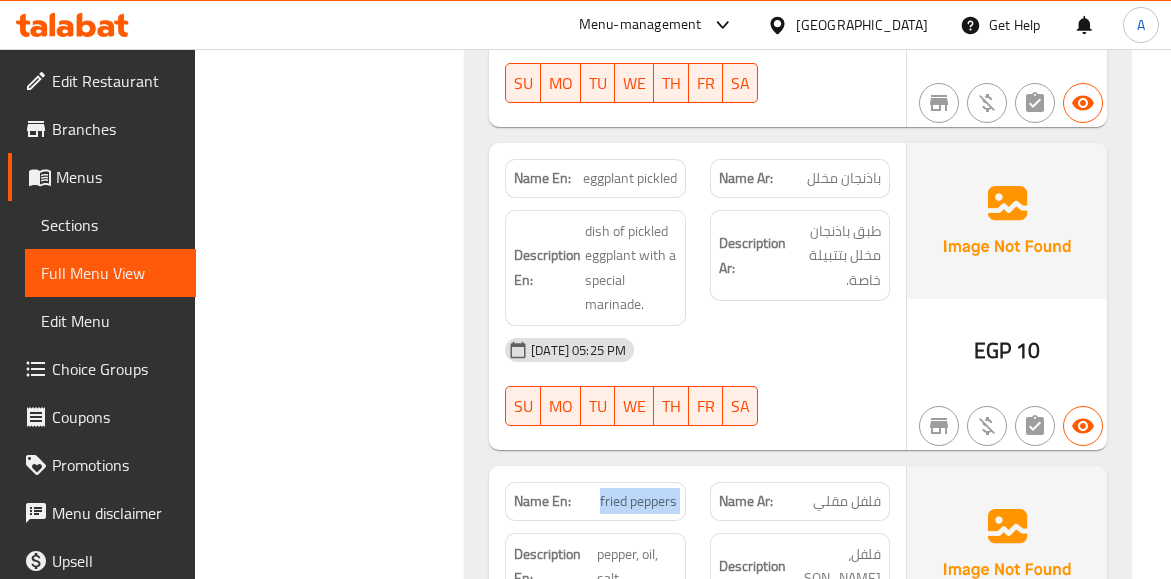 click on "باذنجان مخلل" at bounding box center (860, -14915) 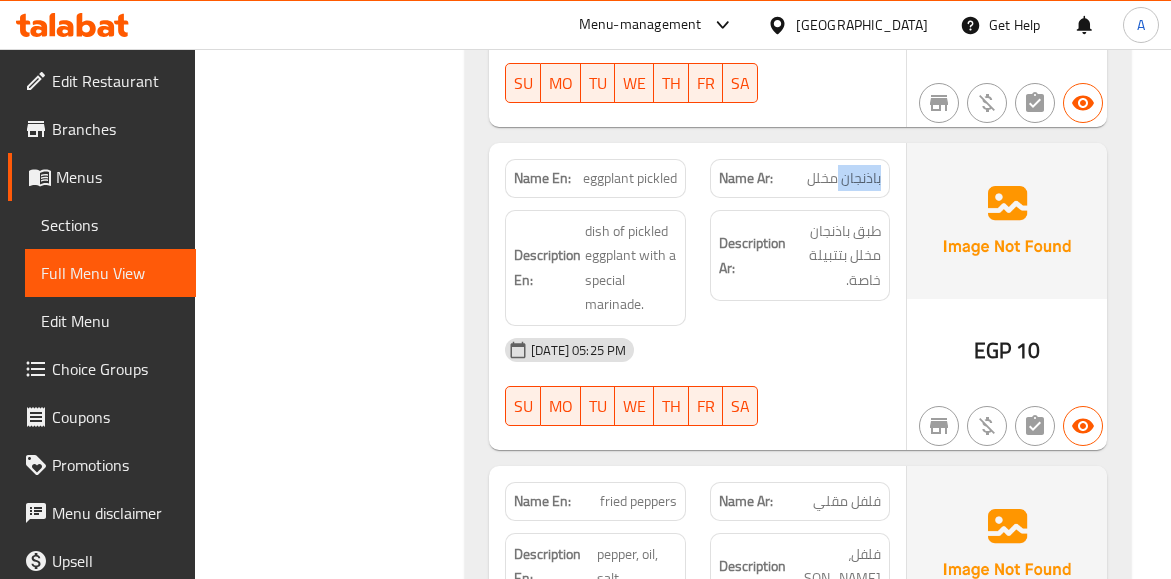 click on "باذنجان مخلل" at bounding box center [860, -14915] 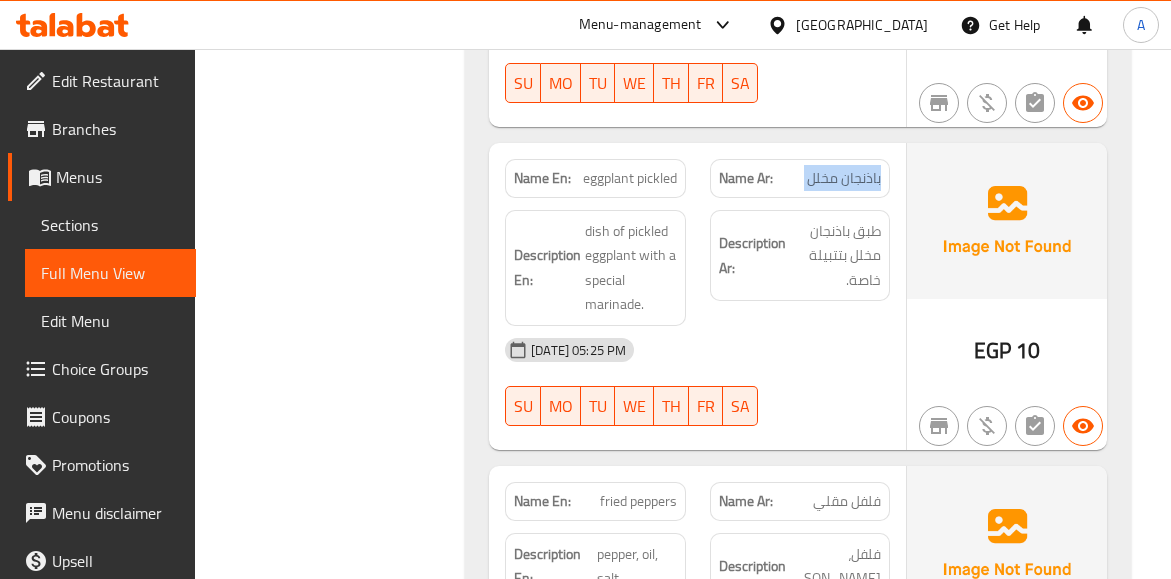 click on "باذنجان مخلل" at bounding box center [860, -14915] 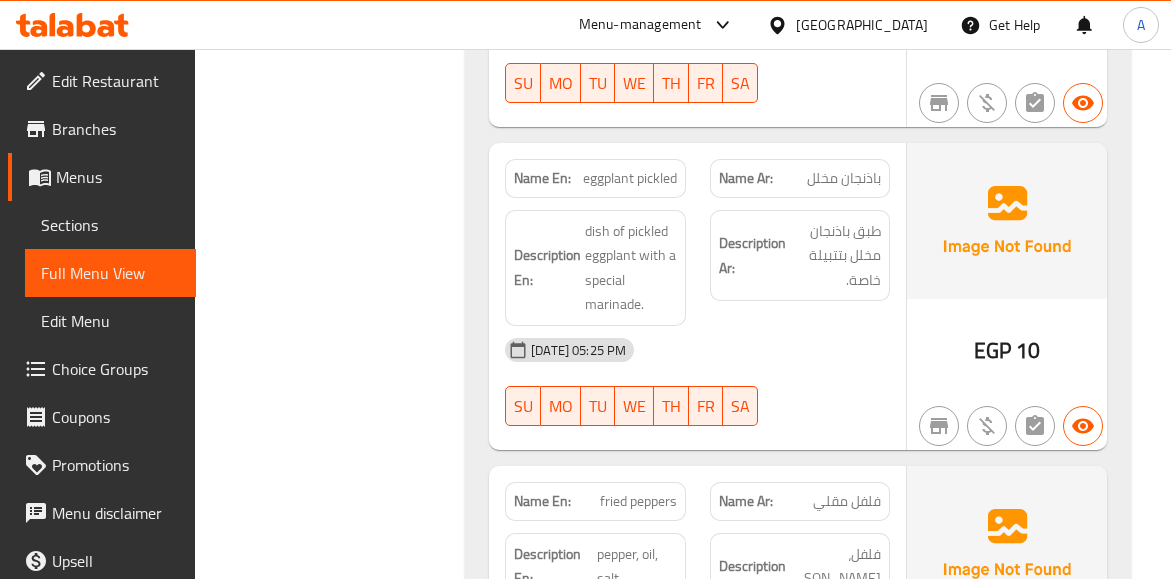 click on "eggplant pickled" at bounding box center [632, -14915] 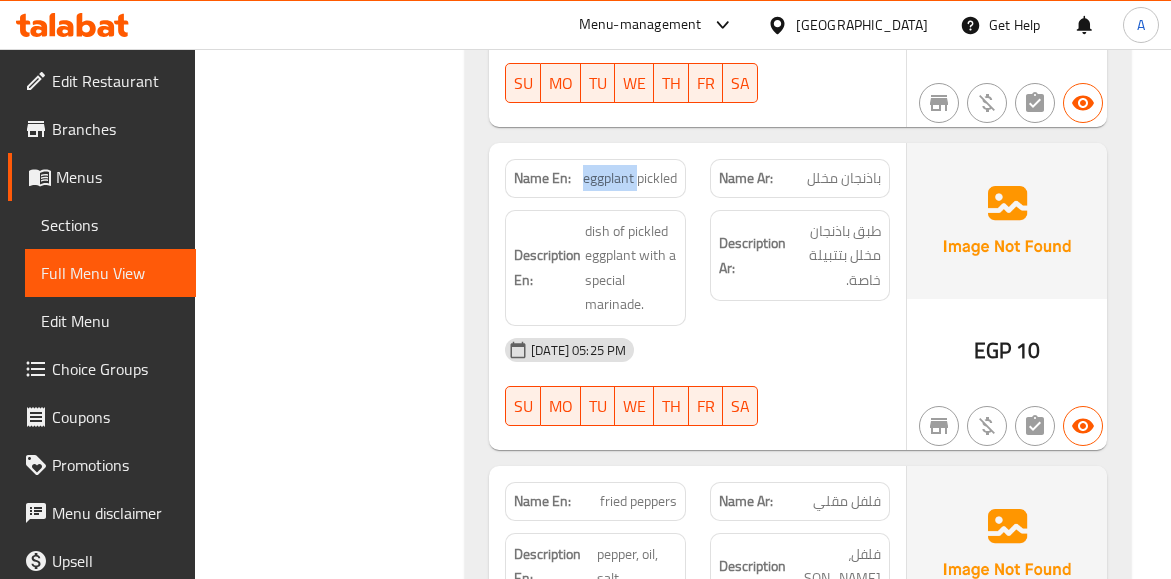click on "eggplant pickled" at bounding box center [632, -14915] 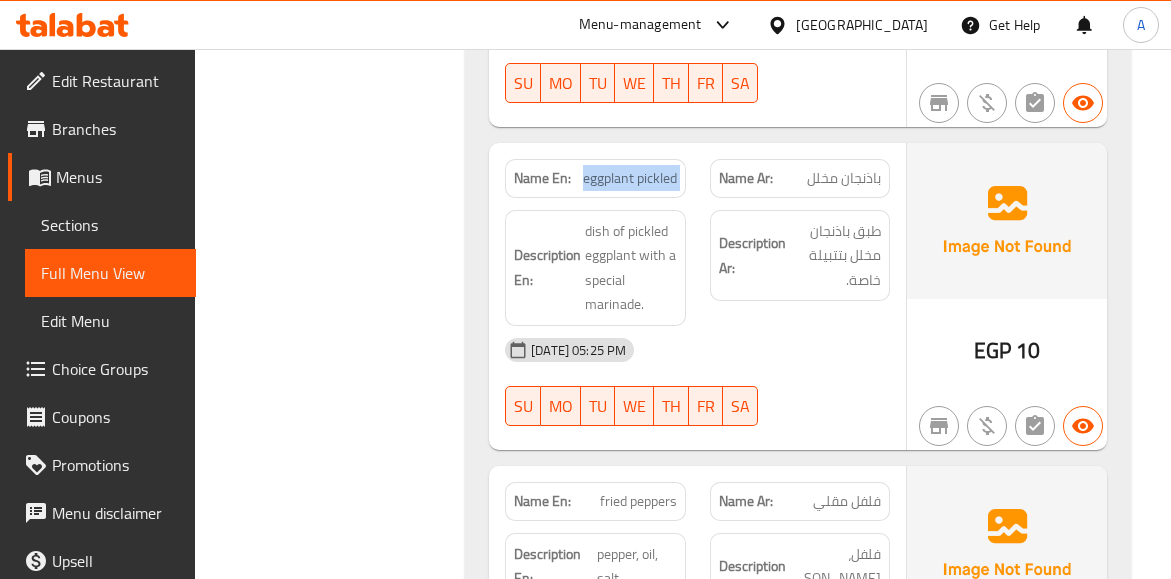 click on "eggplant pickled" at bounding box center [632, -14915] 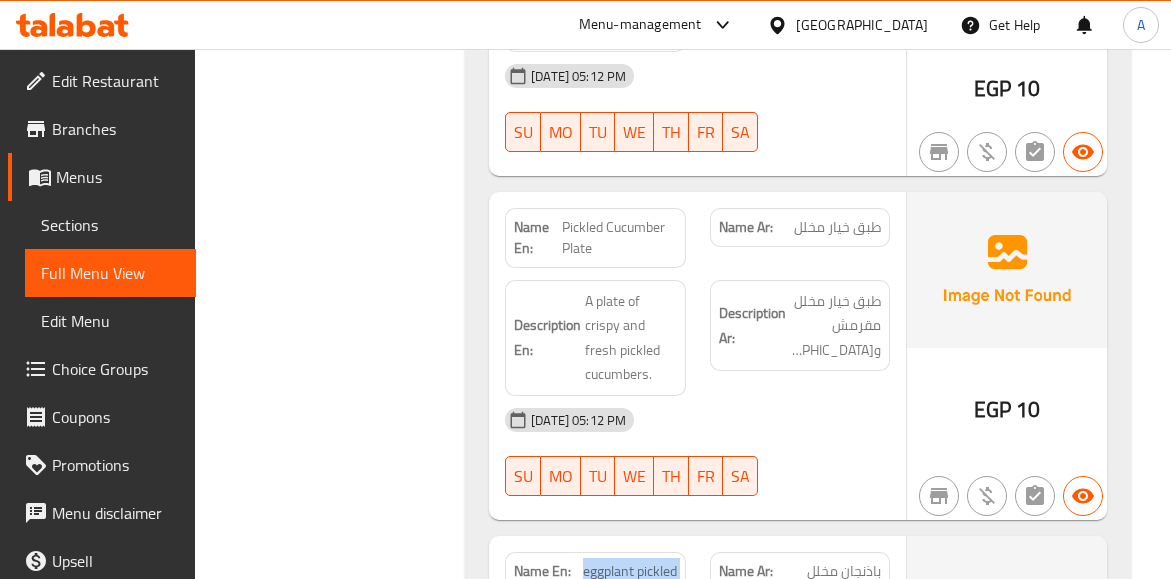 scroll, scrollTop: 20703, scrollLeft: 0, axis: vertical 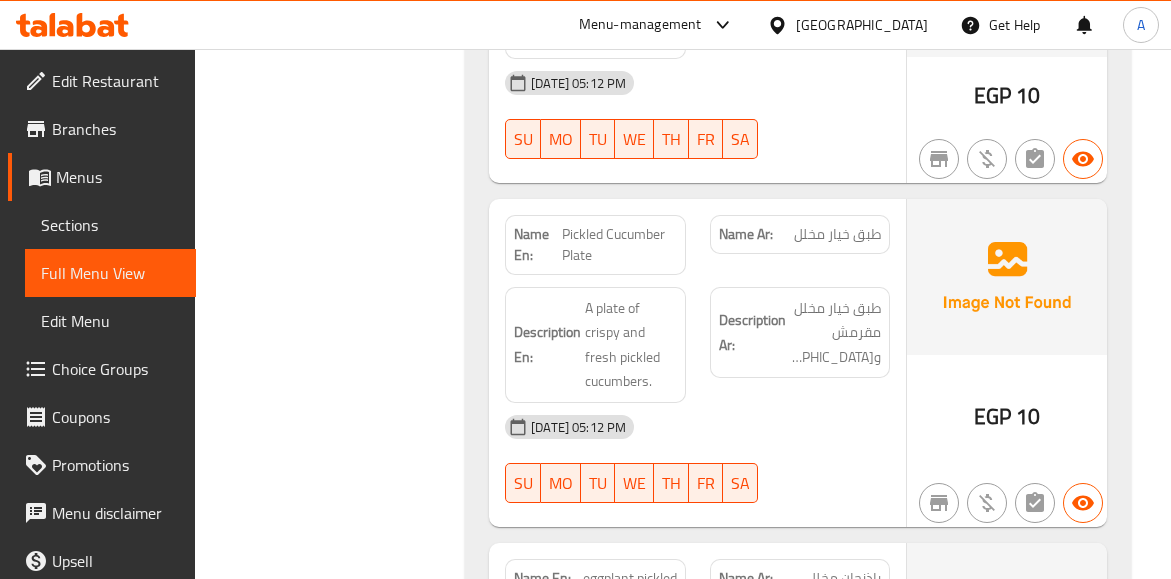 click on "طبق خيار مخلل" at bounding box center (868, -15226) 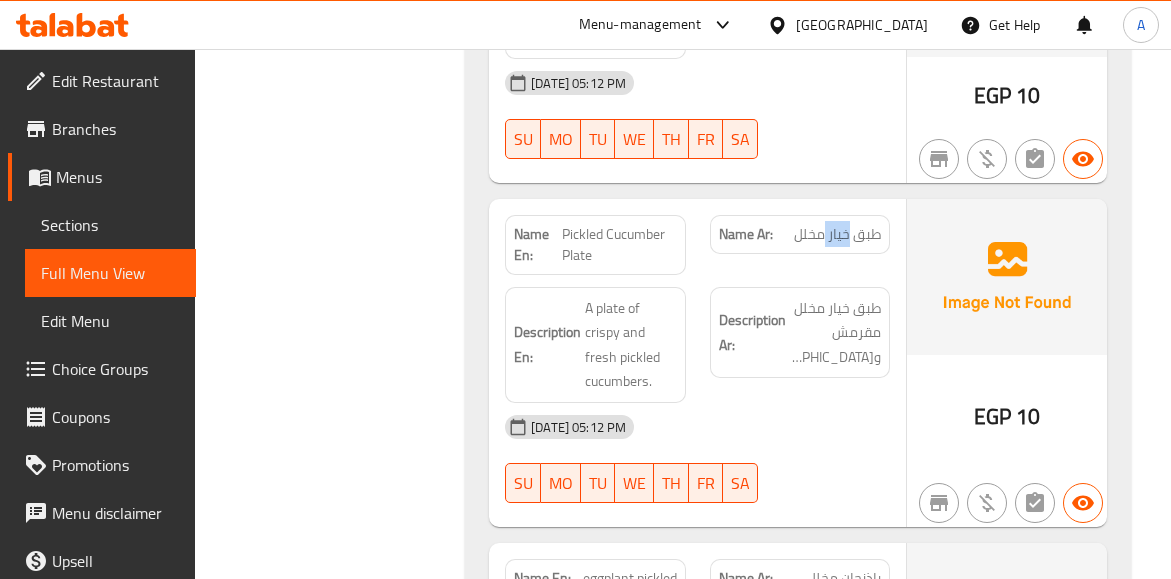 click on "طبق خيار مخلل" at bounding box center (868, -15226) 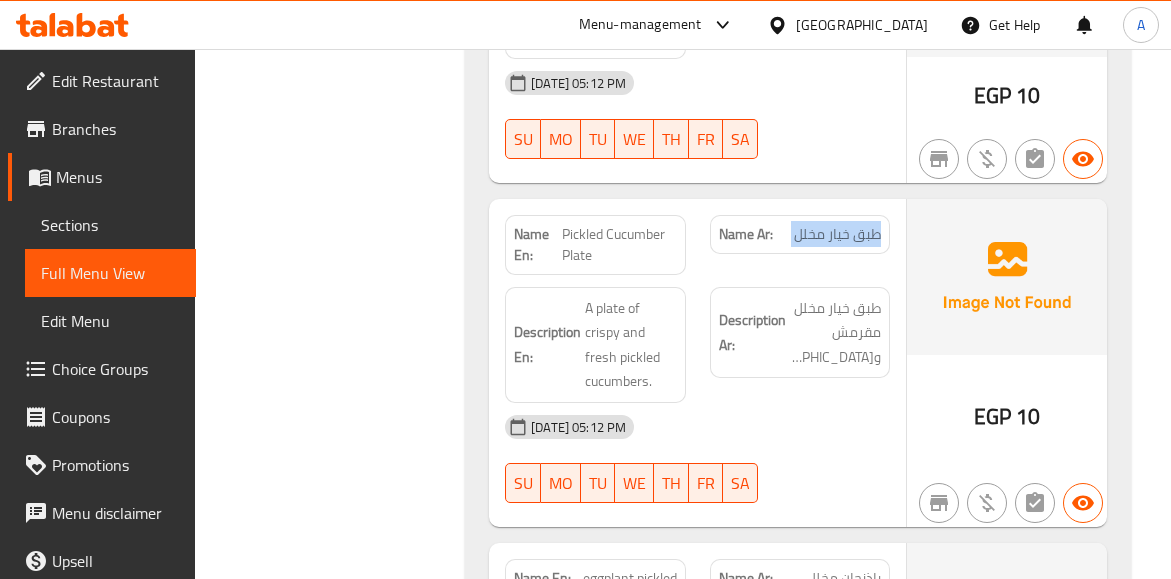 click on "طبق خيار مخلل" at bounding box center [868, -15226] 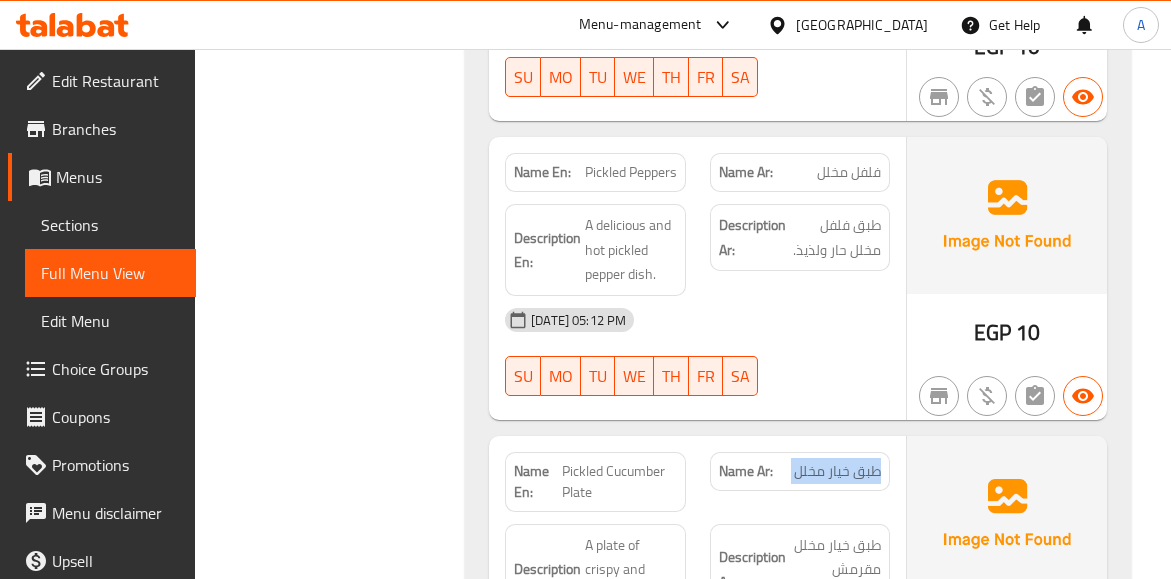 scroll, scrollTop: 20403, scrollLeft: 0, axis: vertical 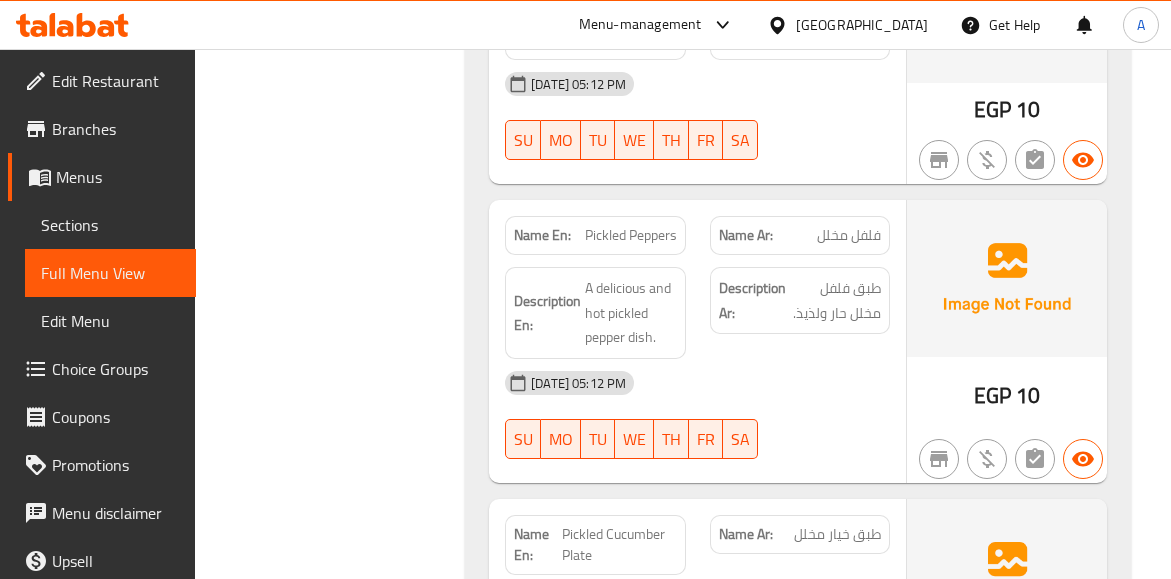 click on "فلفل مخلل" at bounding box center (853, -15662) 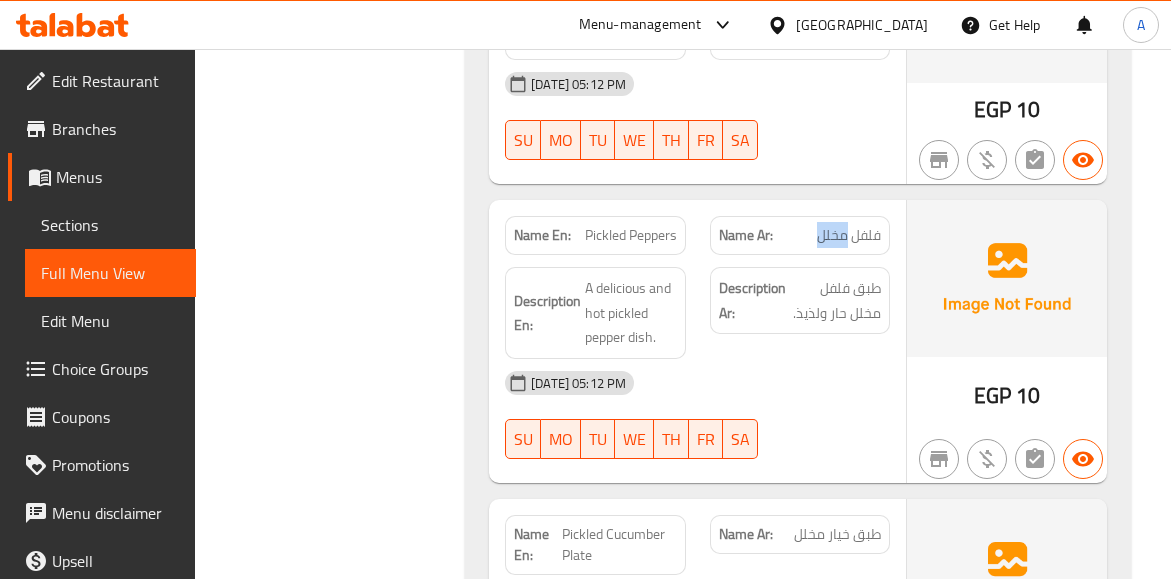 click on "فلفل مخلل" at bounding box center (853, -15662) 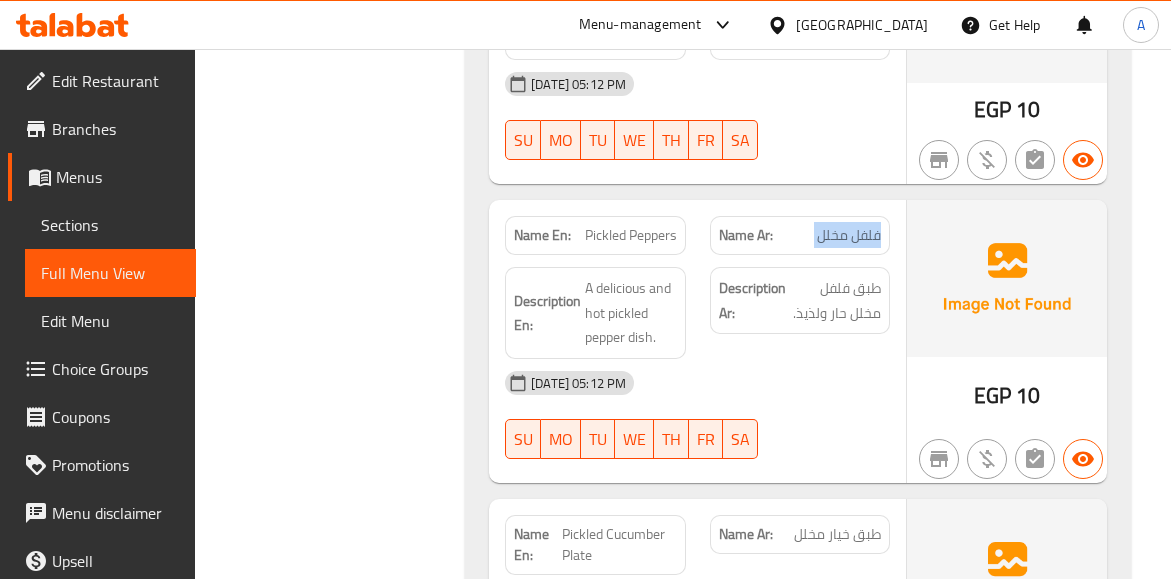 click on "فلفل مخلل" at bounding box center [853, -15662] 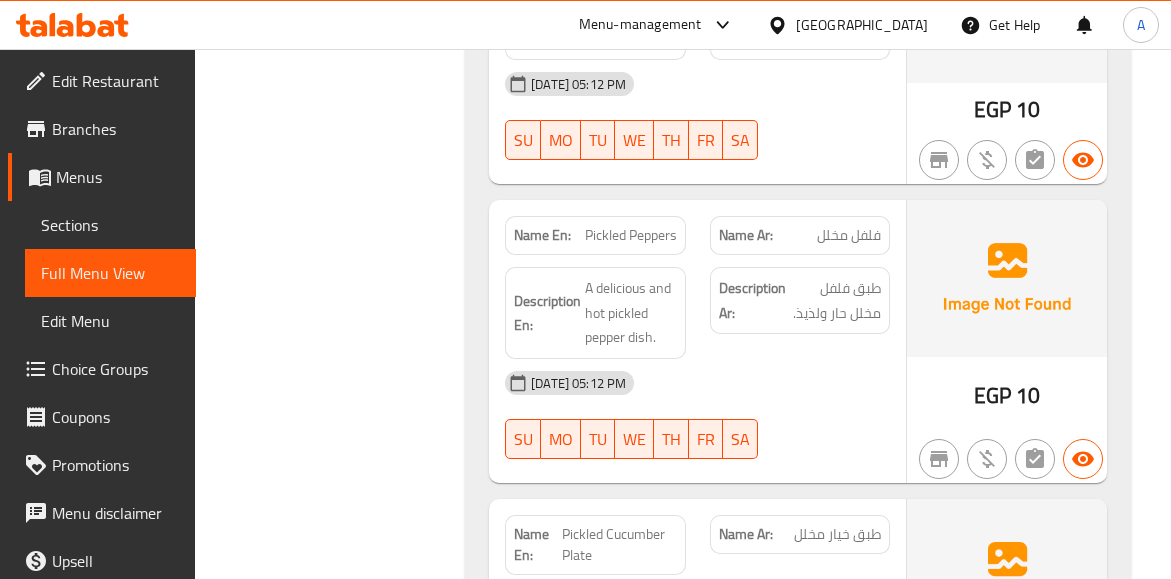 click on "Pickled Peppers" at bounding box center (653, -15662) 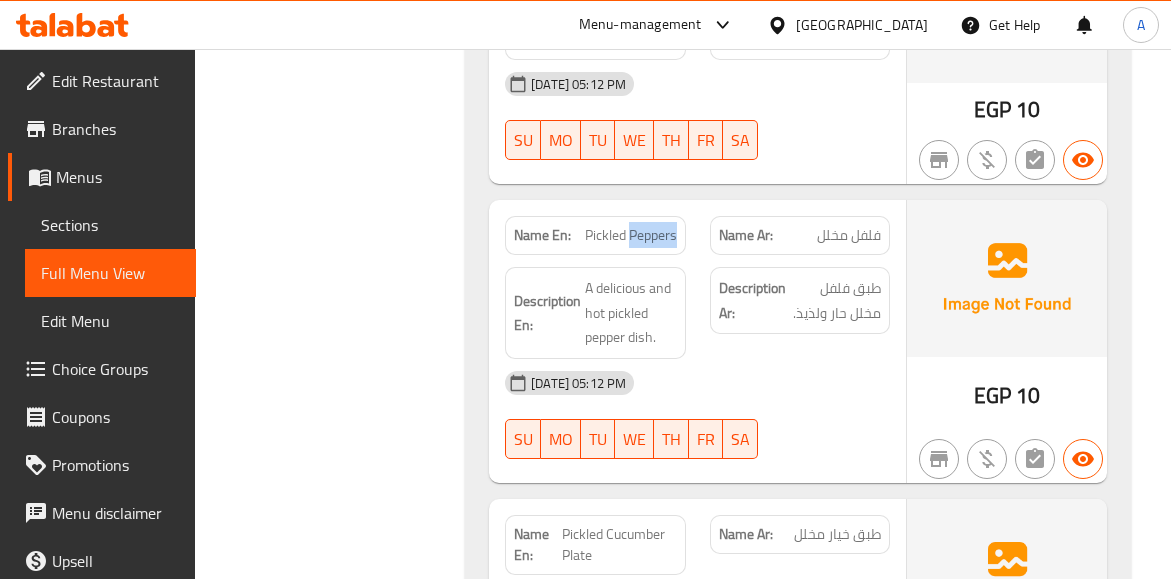 click on "Pickled Peppers" at bounding box center [653, -15662] 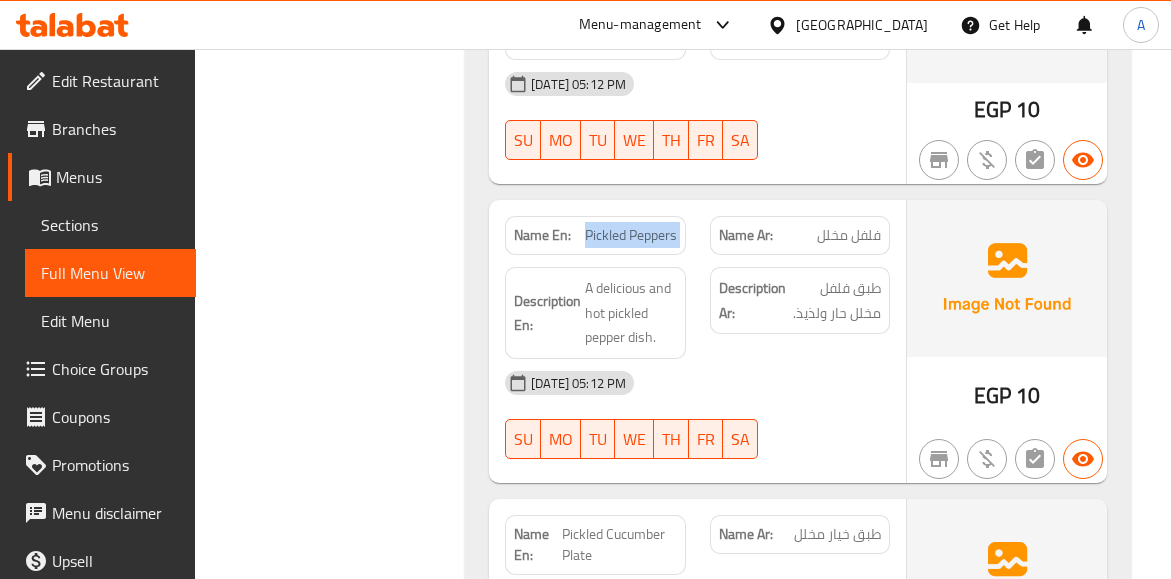 click on "Pickled Peppers" at bounding box center (653, -15662) 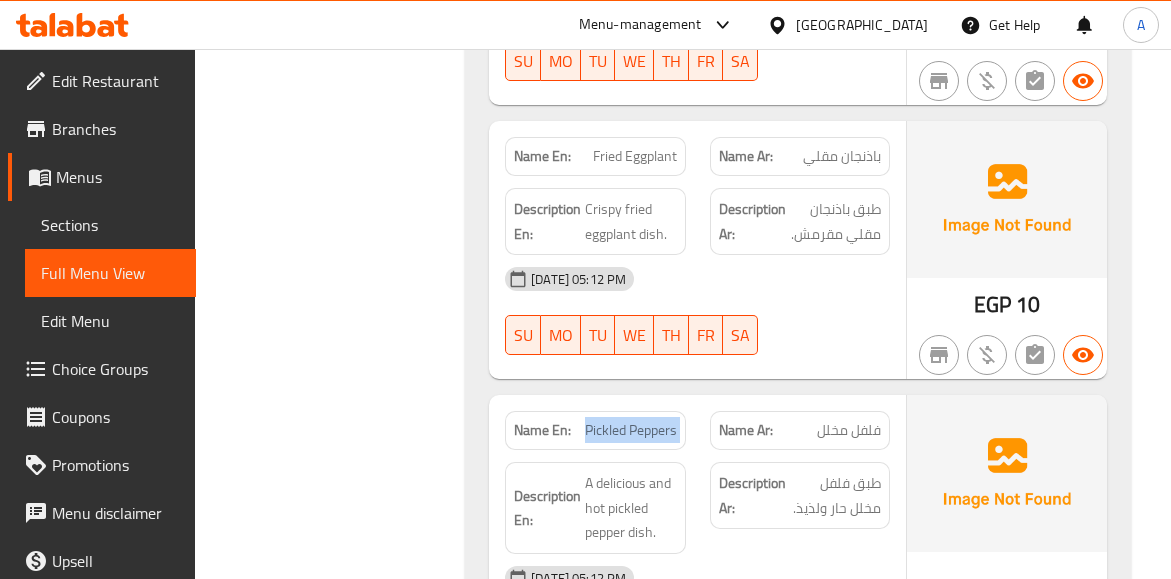 scroll, scrollTop: 20103, scrollLeft: 0, axis: vertical 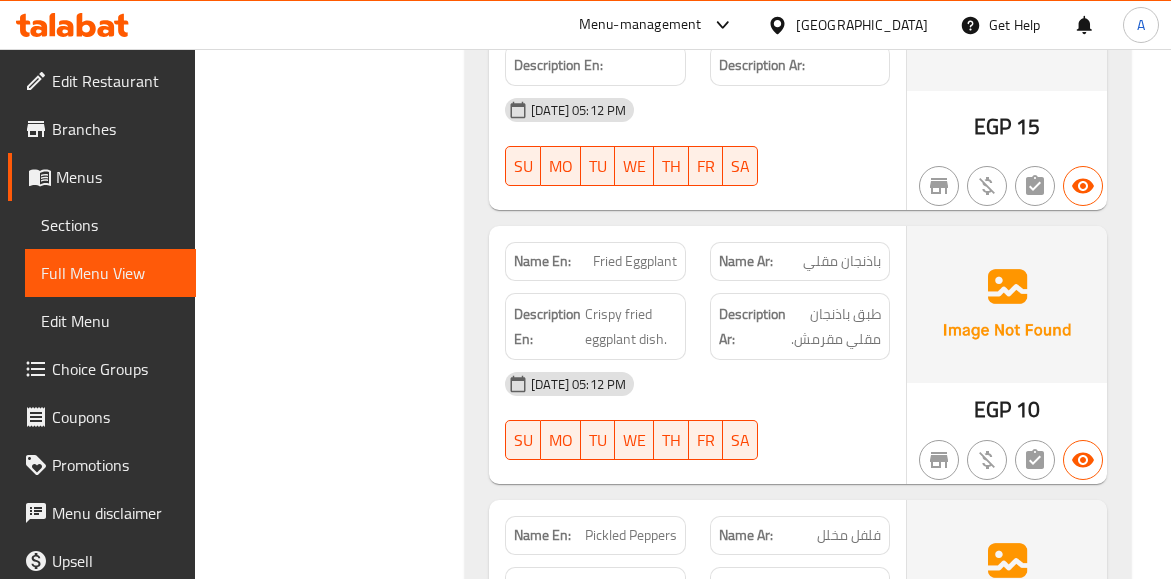 click on "باذنجان مقلي" at bounding box center (884, -16099) 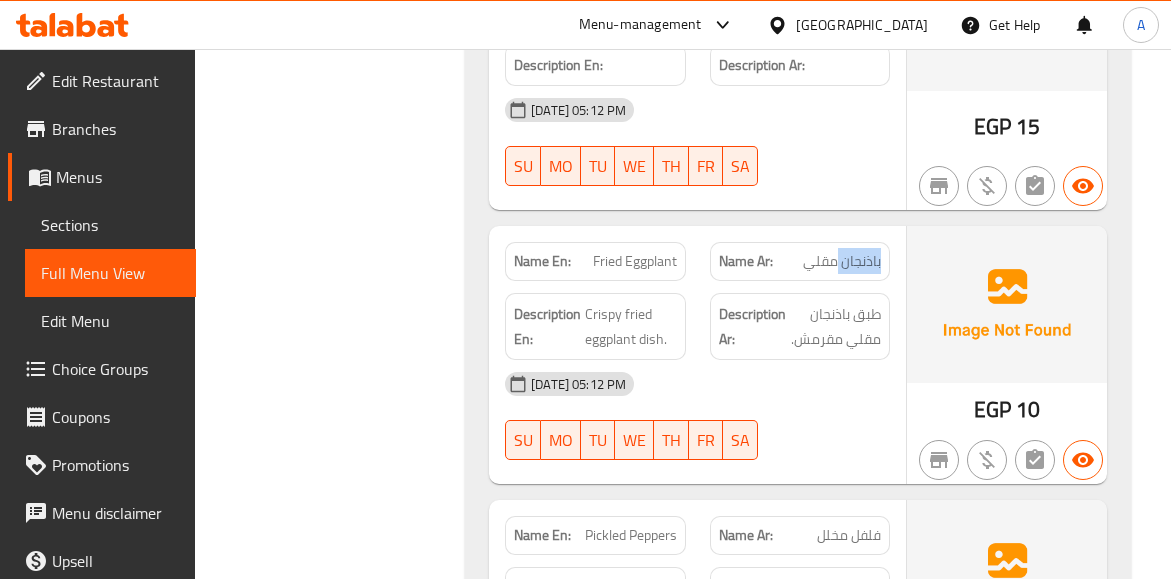 click on "باذنجان مقلي" at bounding box center (884, -16099) 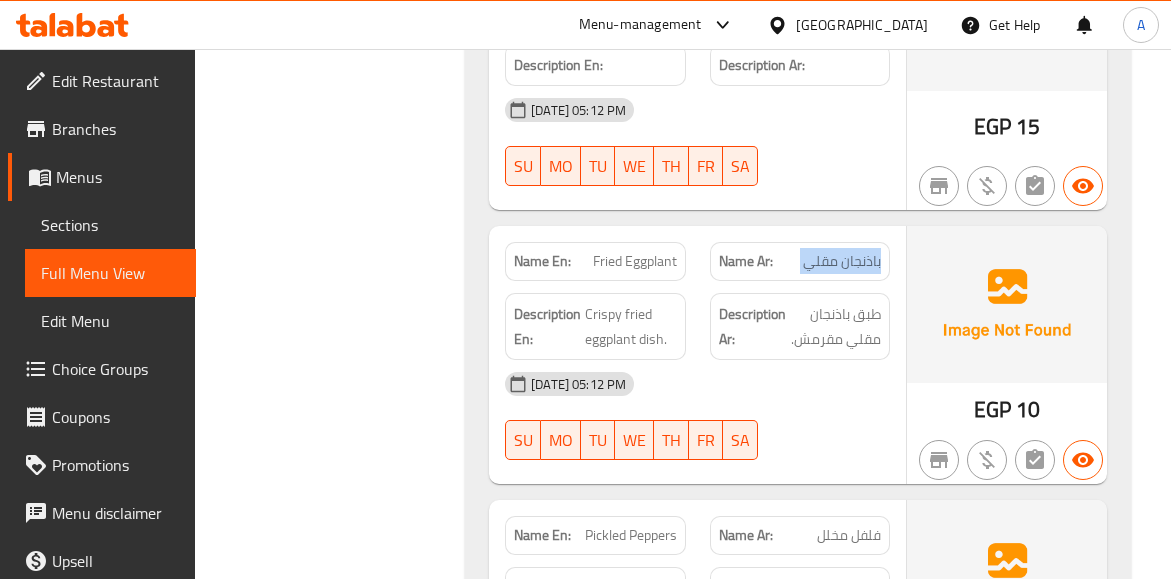 click on "باذنجان مقلي" at bounding box center (884, -16099) 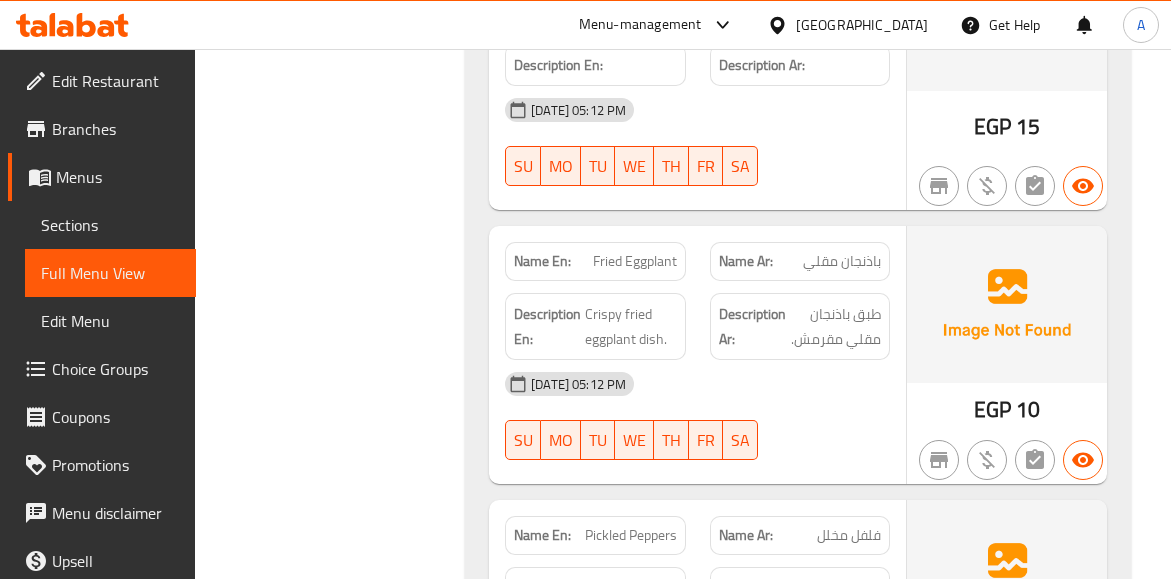 click on "Fried Eggplant" at bounding box center (661, -16099) 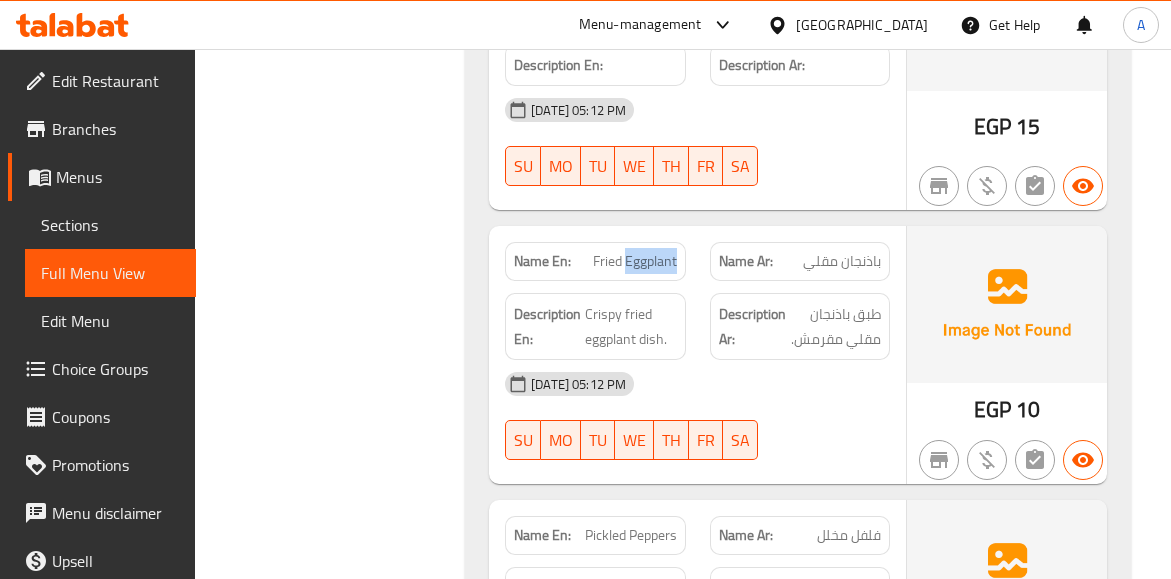 click on "Fried Eggplant" at bounding box center (661, -16099) 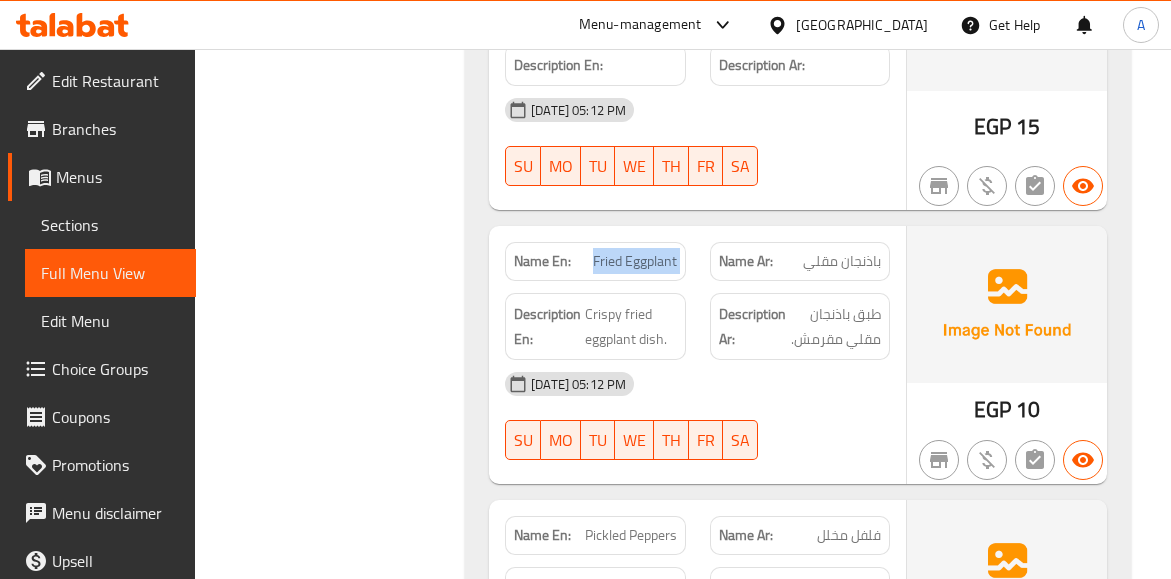 click on "Fried Eggplant" at bounding box center [661, -16099] 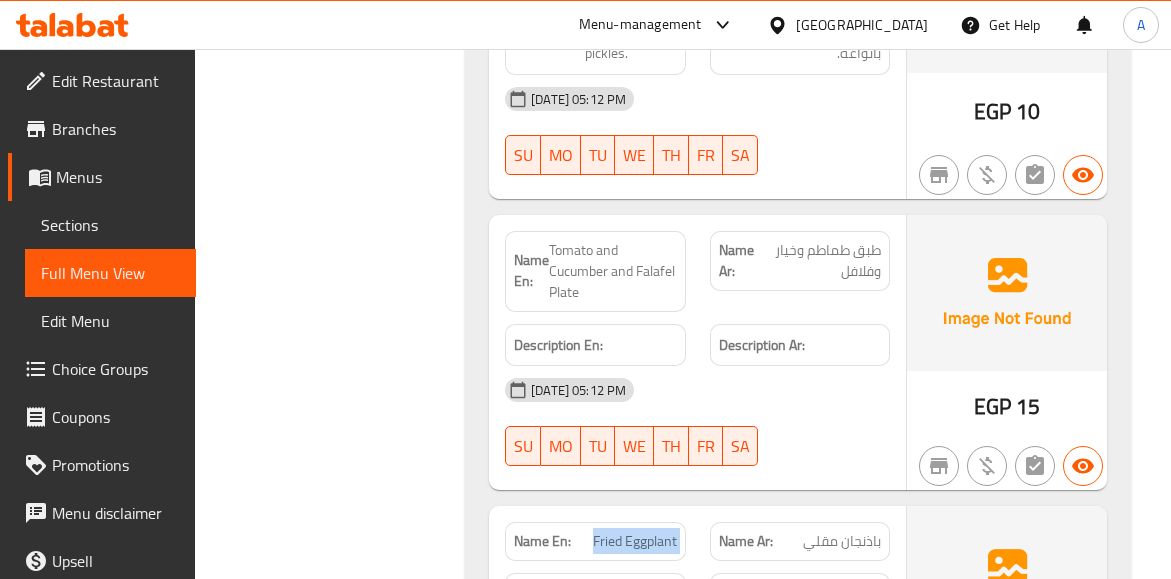scroll, scrollTop: 19803, scrollLeft: 0, axis: vertical 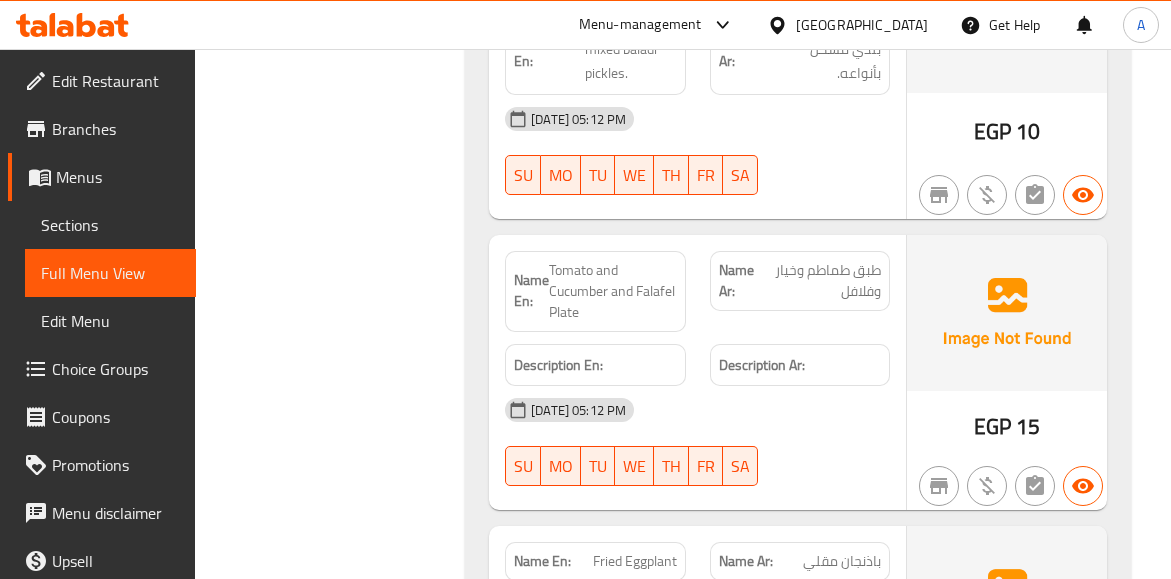 click on "طبق طماطم وخيار وفلافل" at bounding box center (868, -16510) 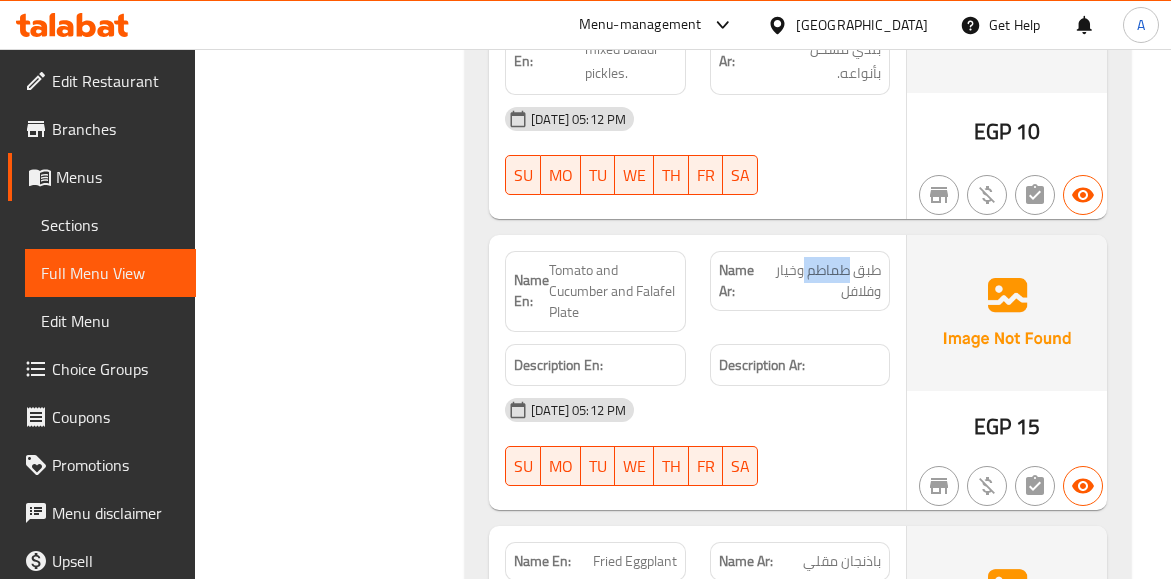 click on "طبق طماطم وخيار وفلافل" at bounding box center (868, -16510) 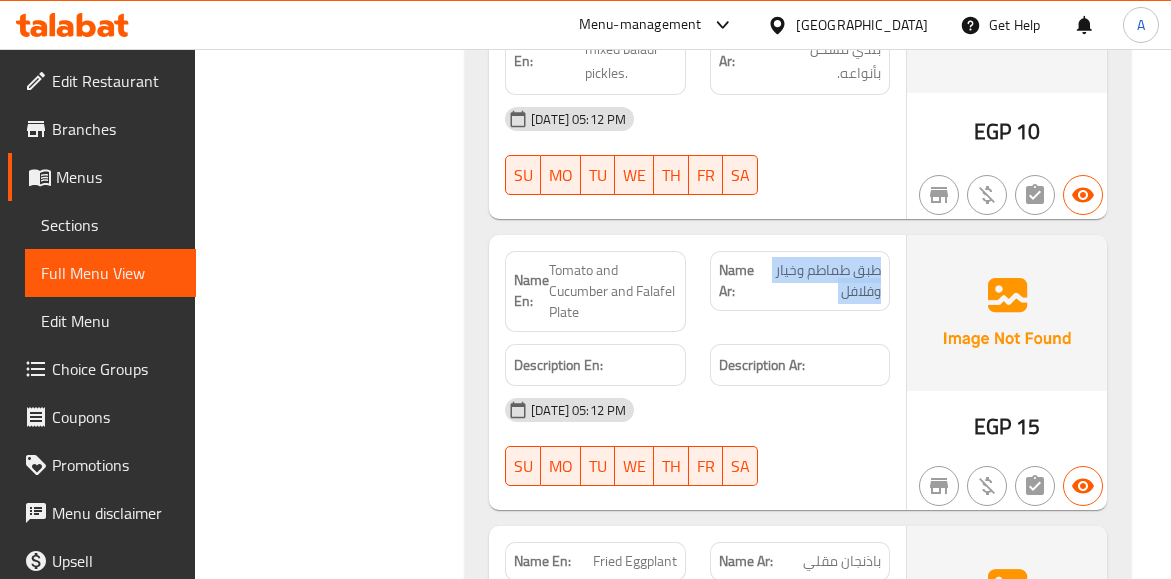 click on "طبق طماطم وخيار وفلافل" at bounding box center [868, -16510] 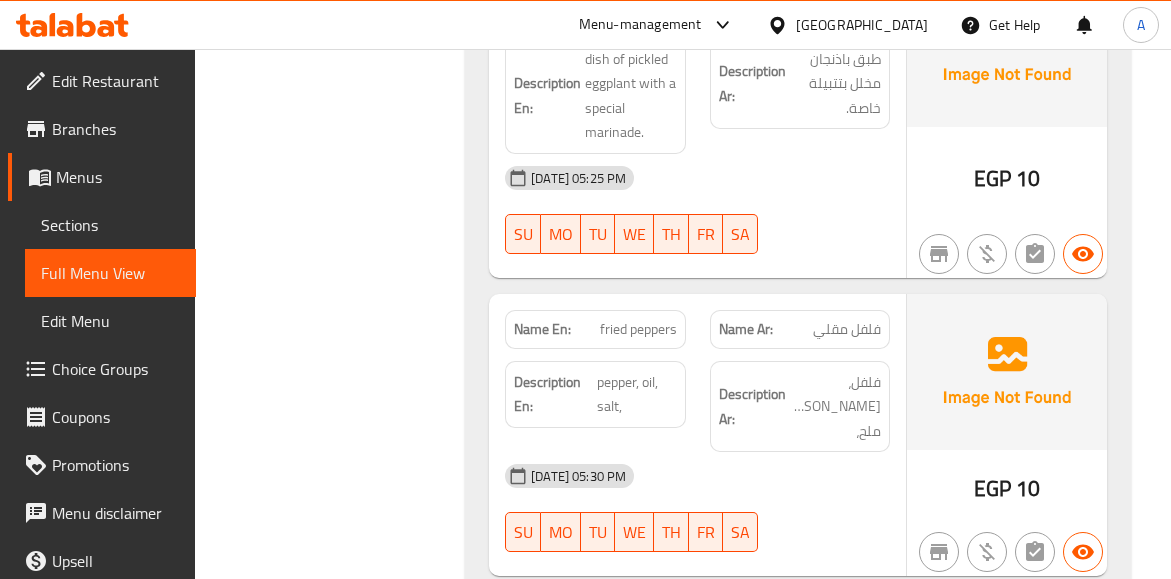 scroll, scrollTop: 21303, scrollLeft: 0, axis: vertical 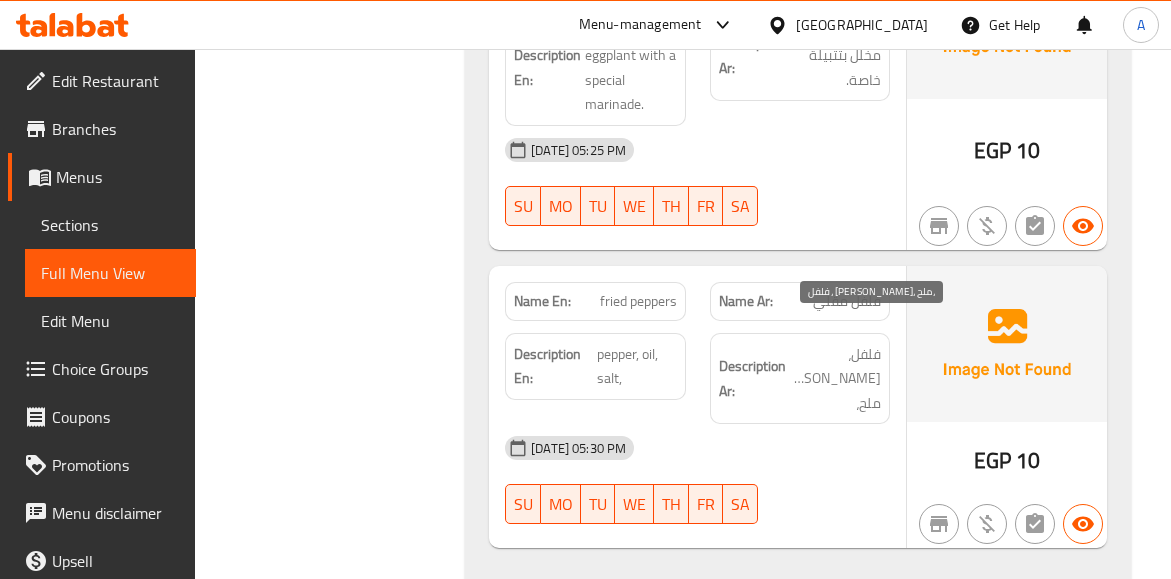 click on "فلفل، [PERSON_NAME]، ملح،" at bounding box center [835, 379] 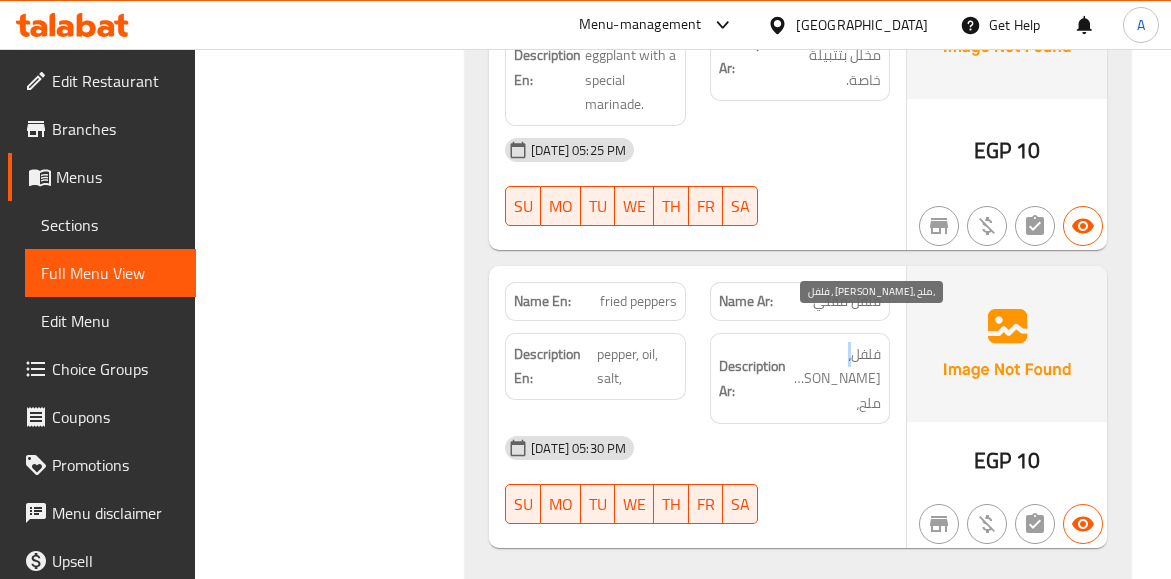 click on "فلفل، [PERSON_NAME]، ملح،" at bounding box center [835, 379] 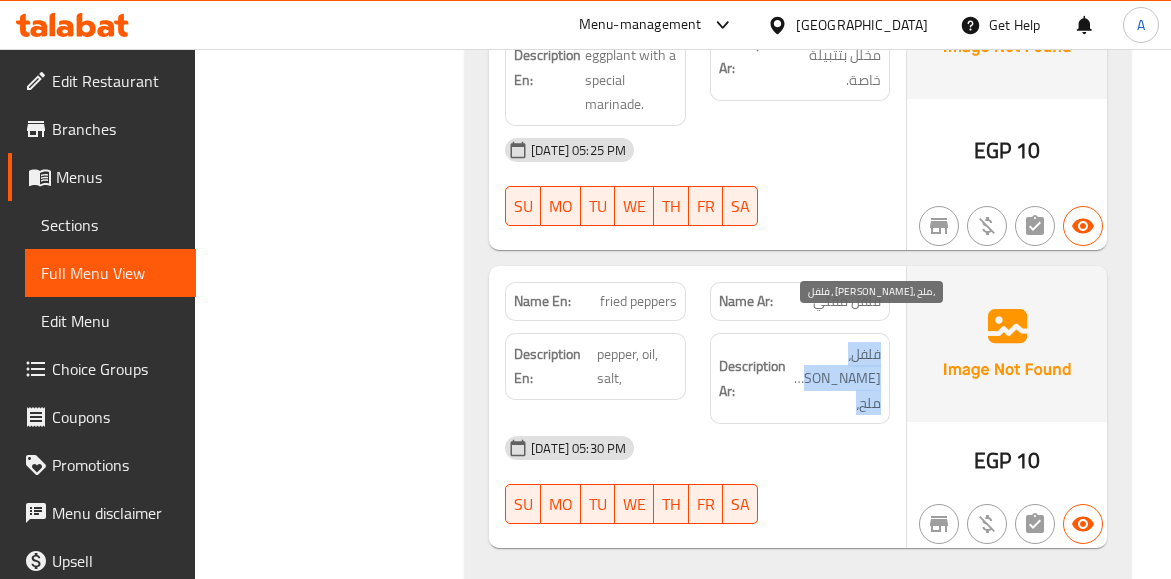 click on "فلفل، [PERSON_NAME]، ملح،" at bounding box center (835, 379) 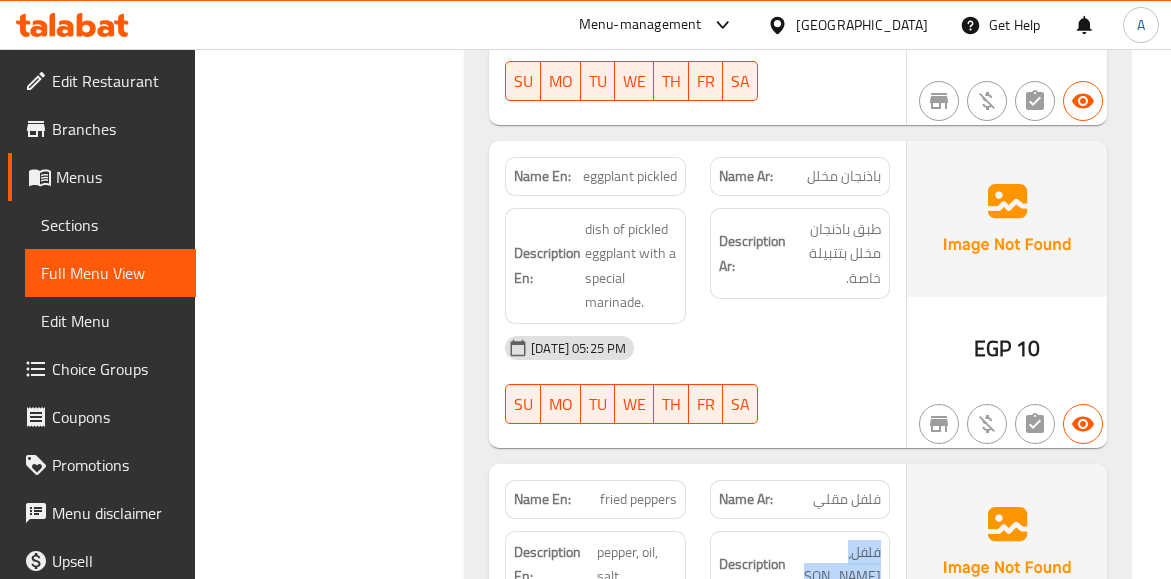 scroll, scrollTop: 21103, scrollLeft: 0, axis: vertical 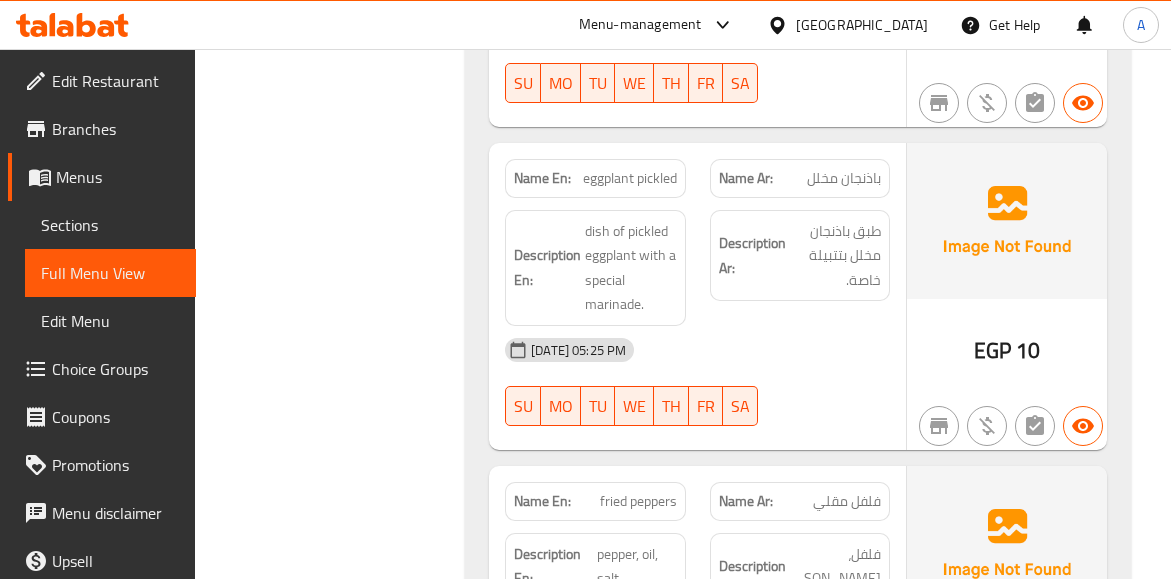click on "باذنجان مخلل" at bounding box center (860, -14915) 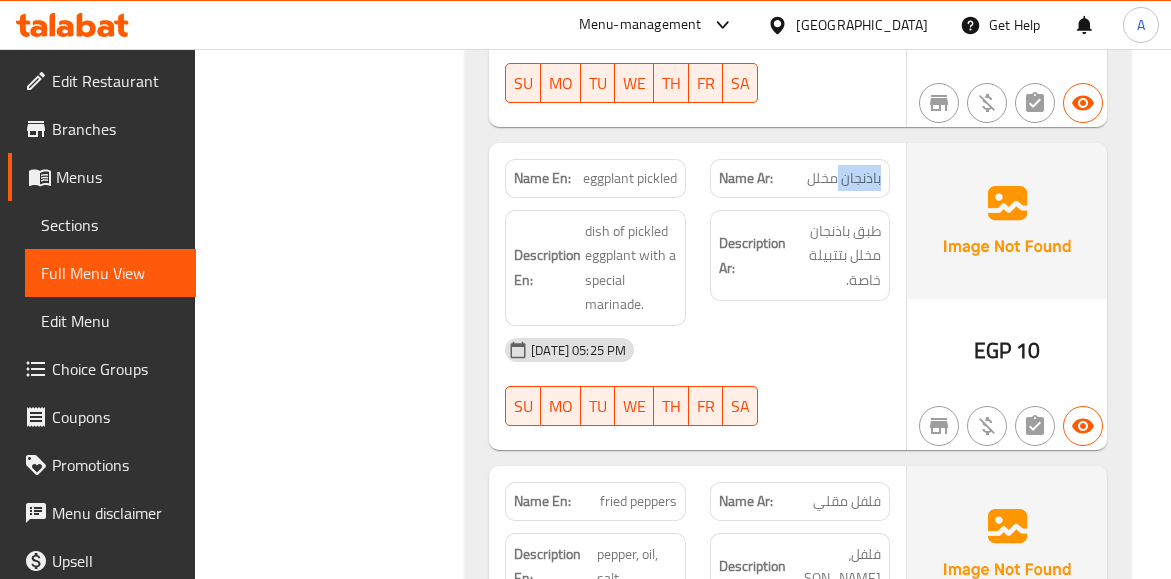 click on "باذنجان مخلل" at bounding box center (860, -14915) 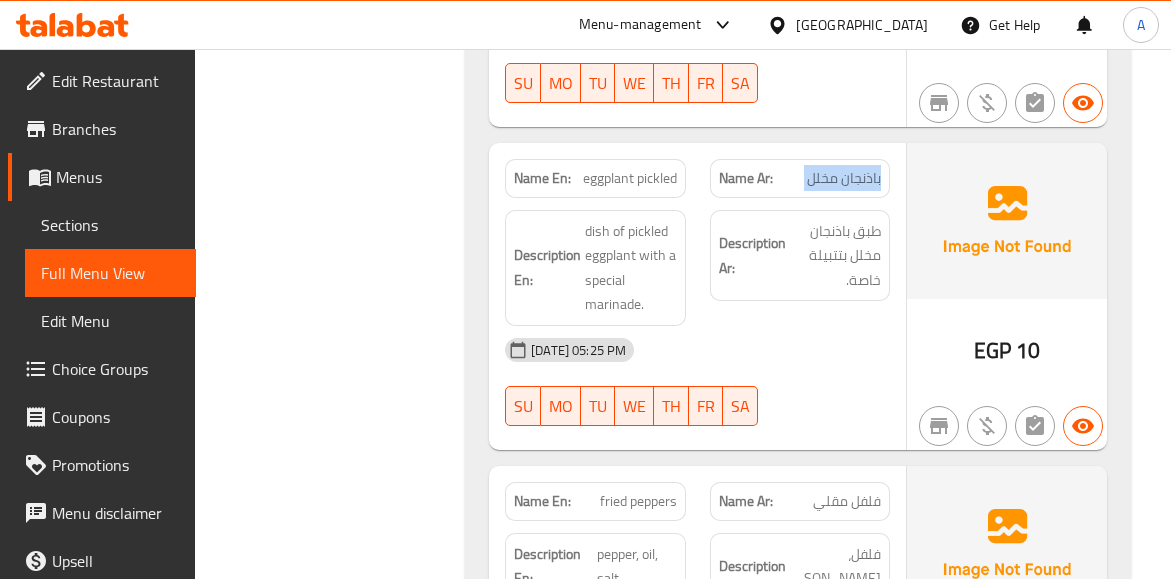 click on "باذنجان مخلل" at bounding box center [860, -14915] 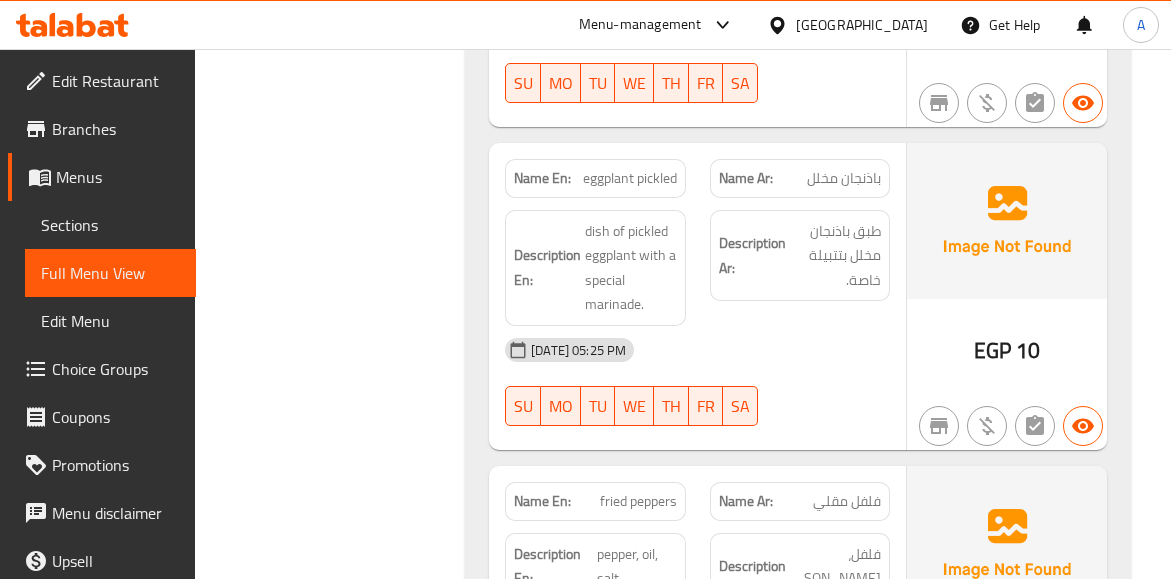 click on "eggplant pickled" at bounding box center [632, -14915] 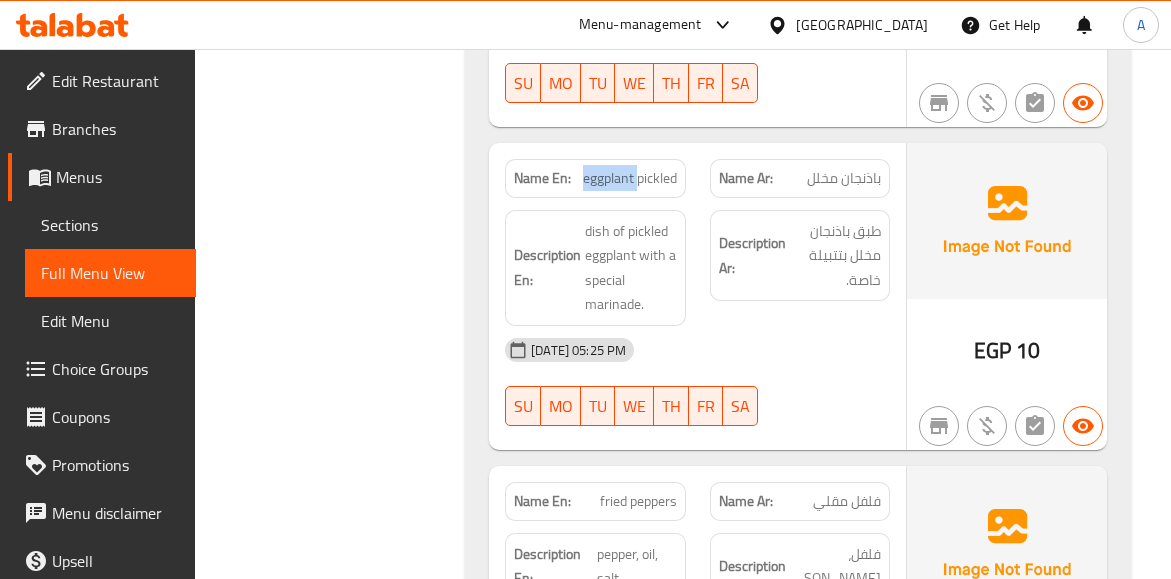 click on "eggplant pickled" at bounding box center (632, -14915) 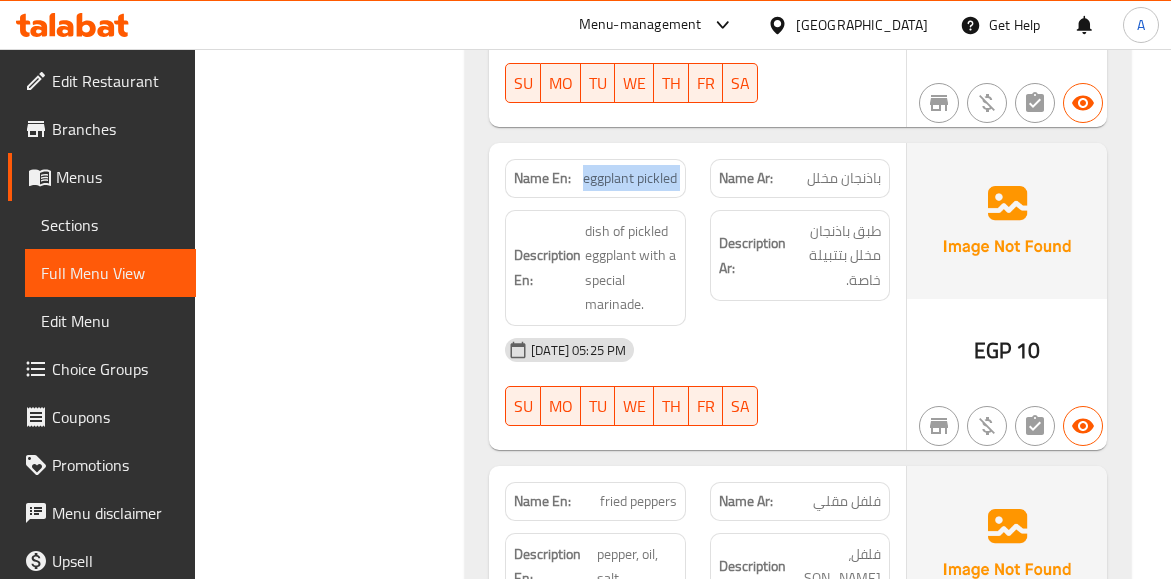 click on "eggplant pickled" at bounding box center [632, -14915] 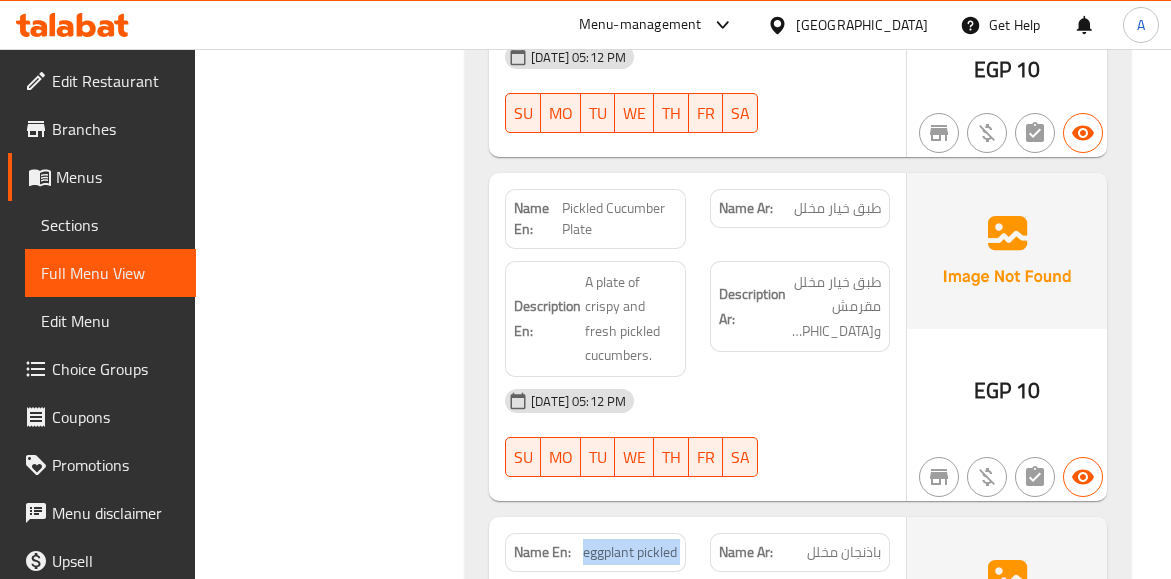 scroll, scrollTop: 20703, scrollLeft: 0, axis: vertical 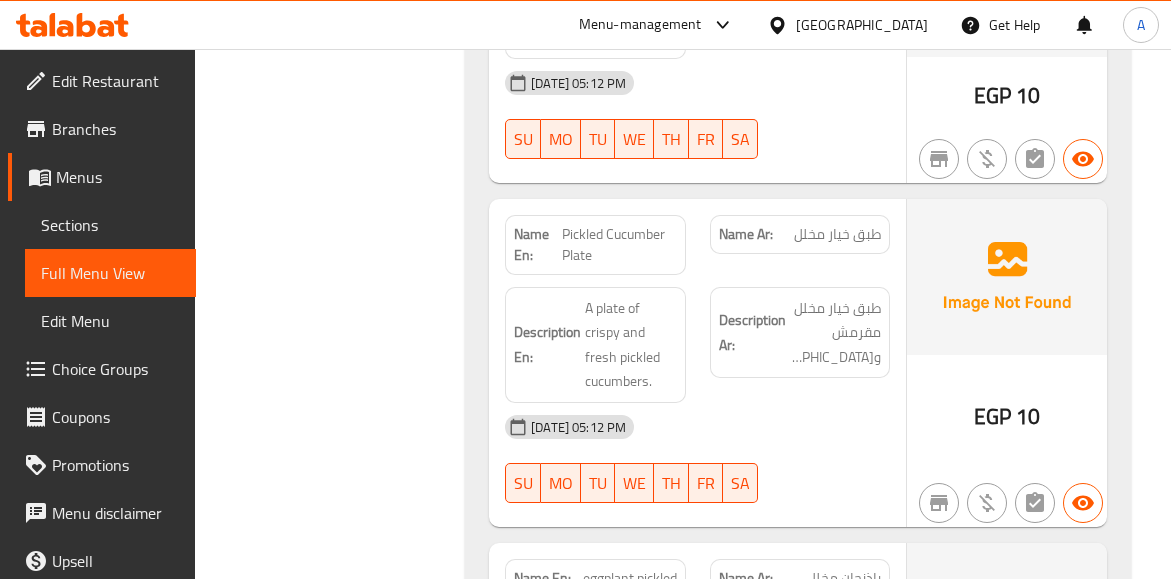 click on "طبق خيار مخلل" at bounding box center [868, -15226] 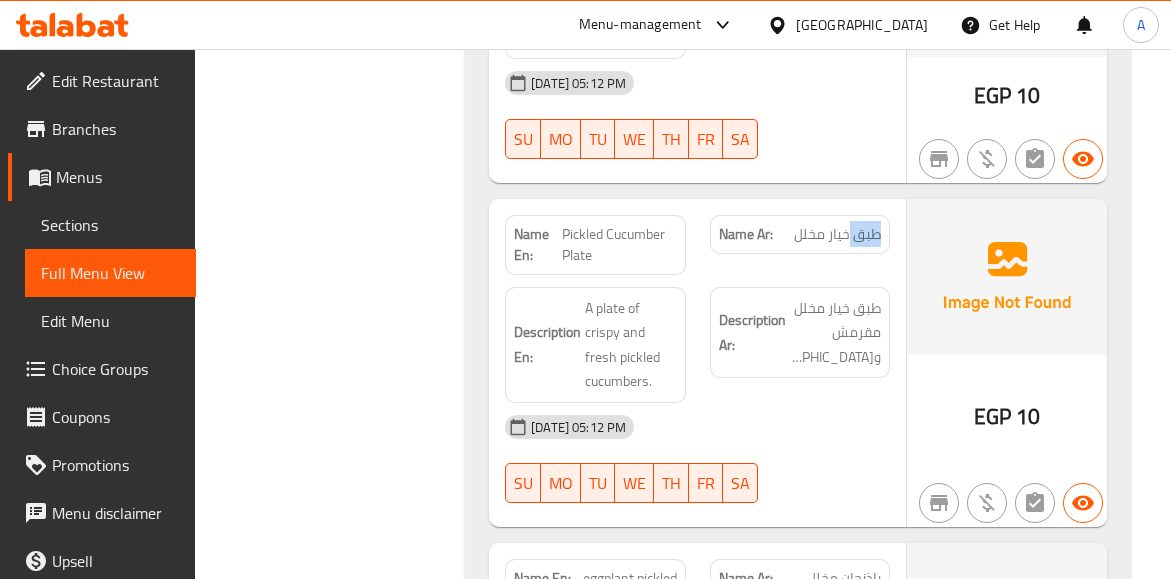 click on "طبق خيار مخلل" at bounding box center (868, -15226) 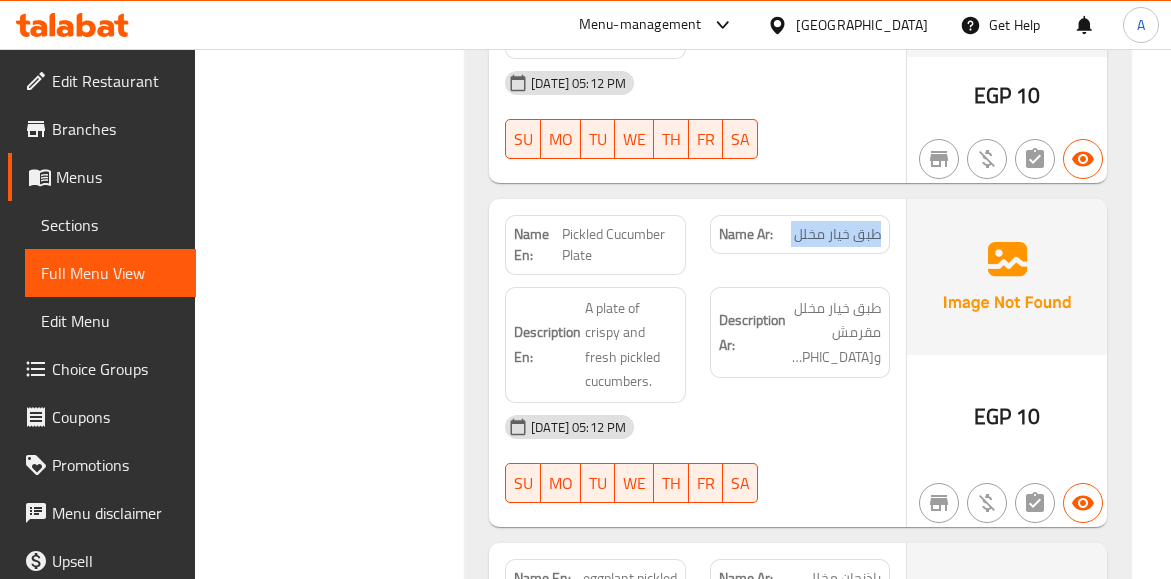 click on "طبق خيار مخلل" at bounding box center [868, -15226] 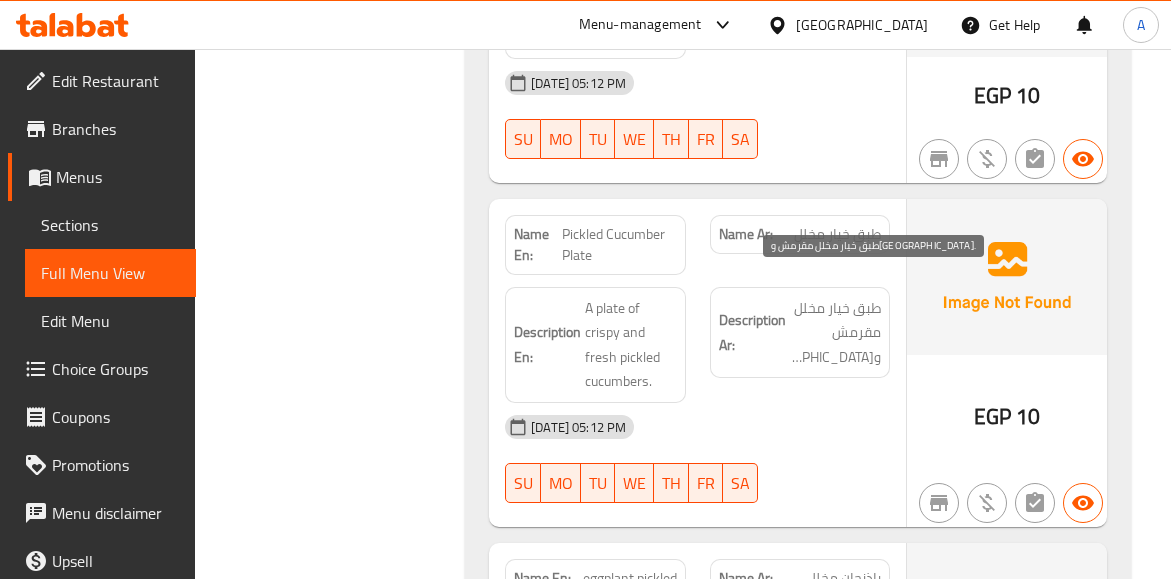 click on "طبق خيار مخلل مقرمش و[GEOGRAPHIC_DATA]." at bounding box center [835, 333] 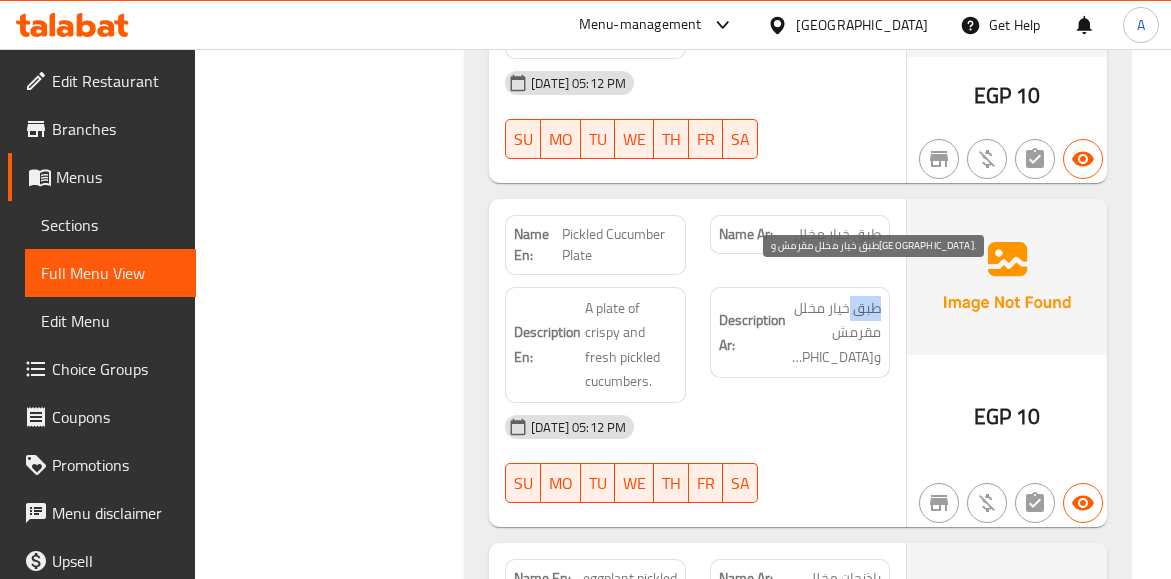 click on "طبق خيار مخلل مقرمش و[GEOGRAPHIC_DATA]." at bounding box center [835, 333] 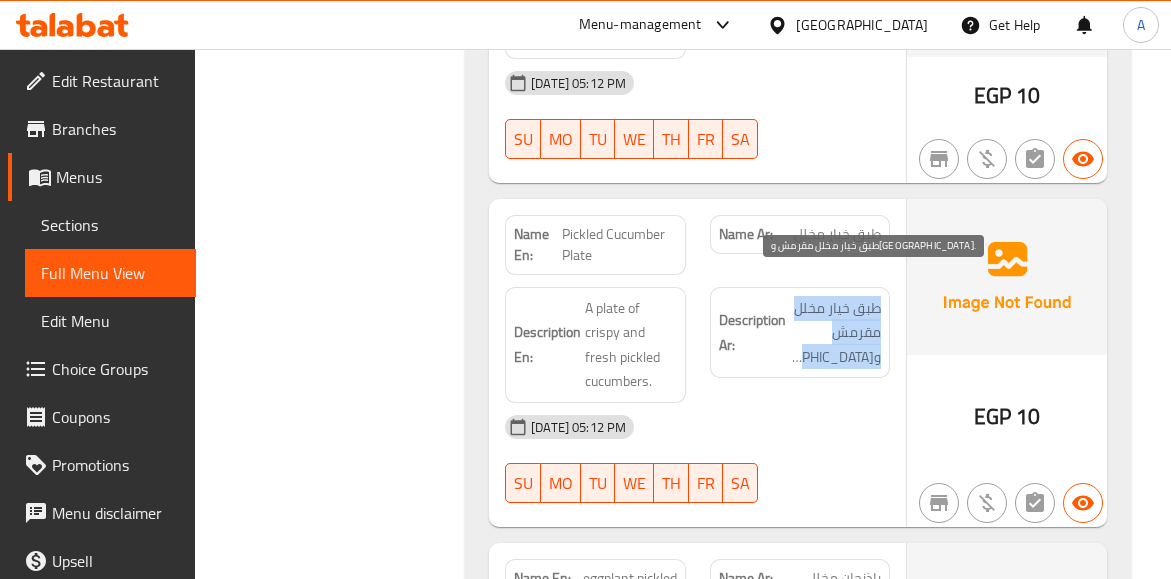 click on "طبق خيار مخلل مقرمش و[GEOGRAPHIC_DATA]." at bounding box center (835, 333) 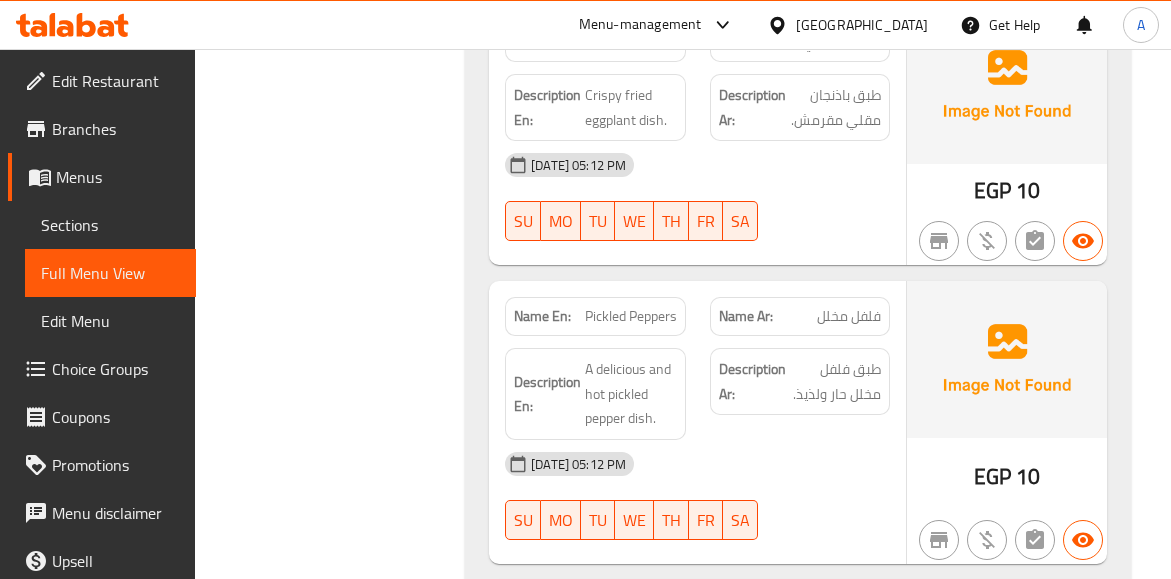 scroll, scrollTop: 20303, scrollLeft: 0, axis: vertical 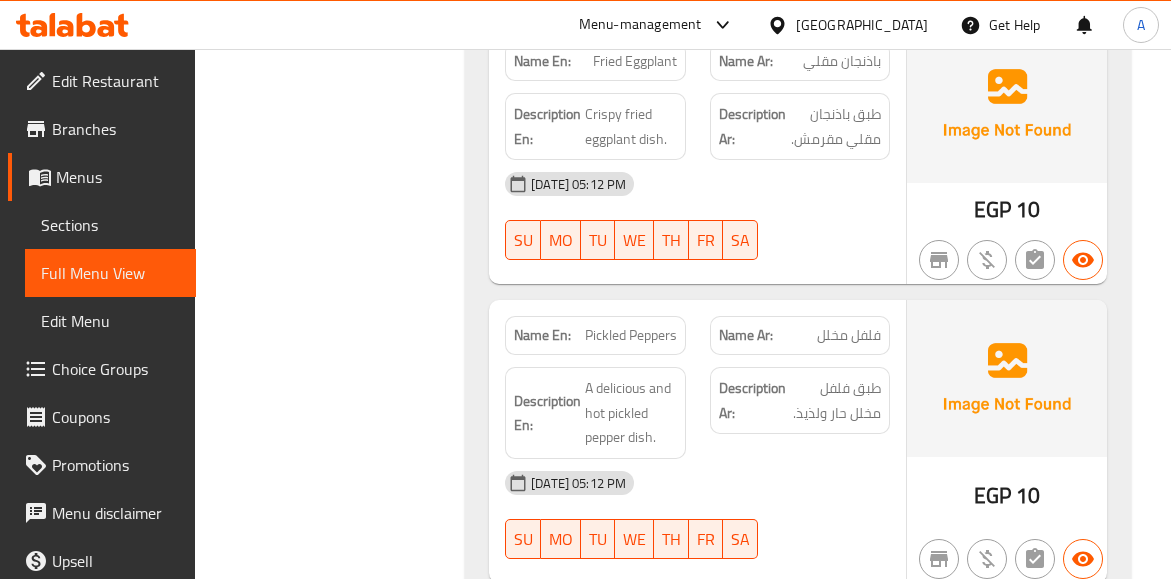 click on "فلفل مخلل" at bounding box center [853, -15562] 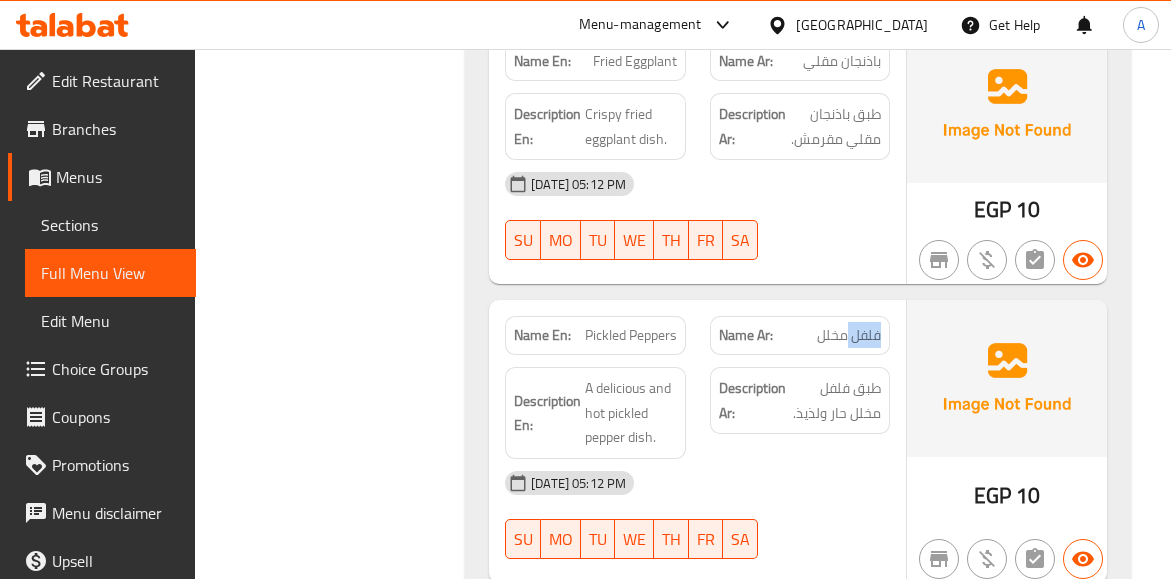 click on "فلفل مخلل" at bounding box center (853, -15562) 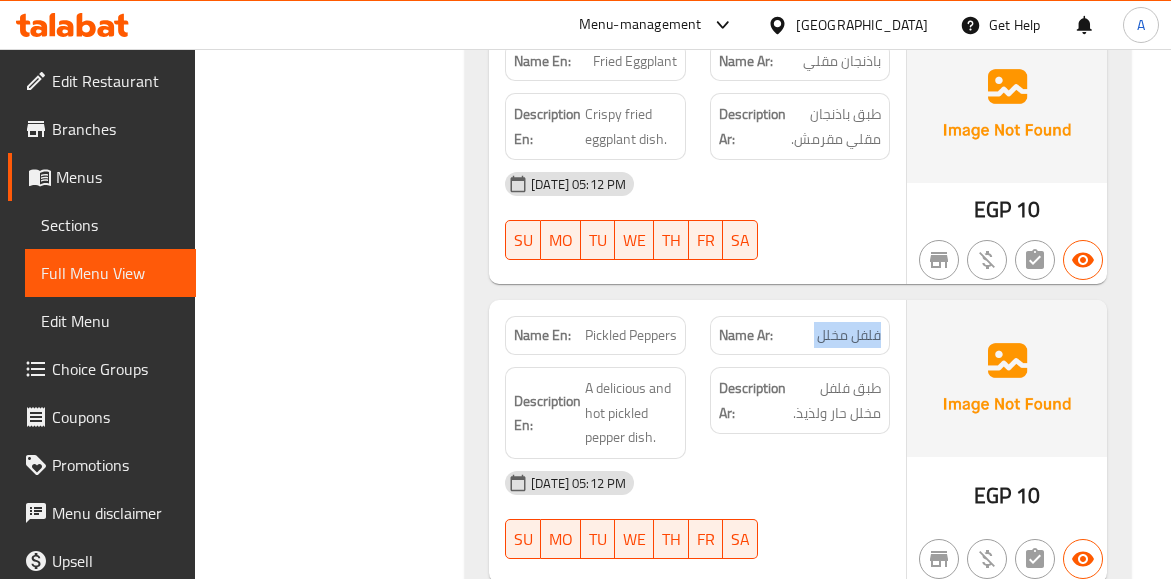 drag, startPoint x: 867, startPoint y: 310, endPoint x: 749, endPoint y: 310, distance: 118 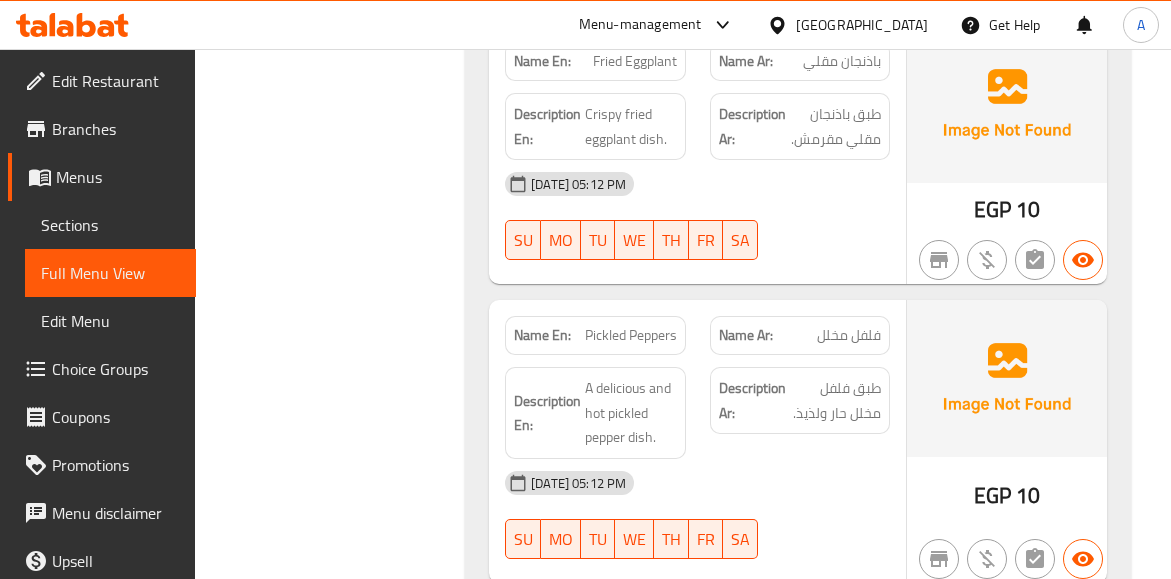 click on "Name En: Pickled Peppers" at bounding box center (602, -15562) 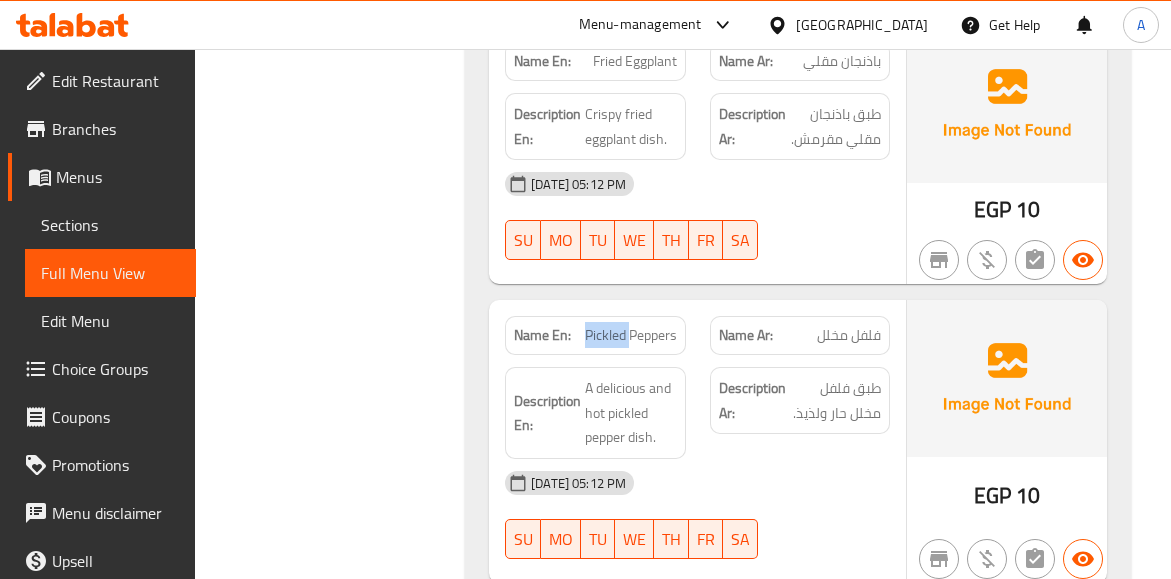 click on "Pickled Peppers" at bounding box center [653, -15562] 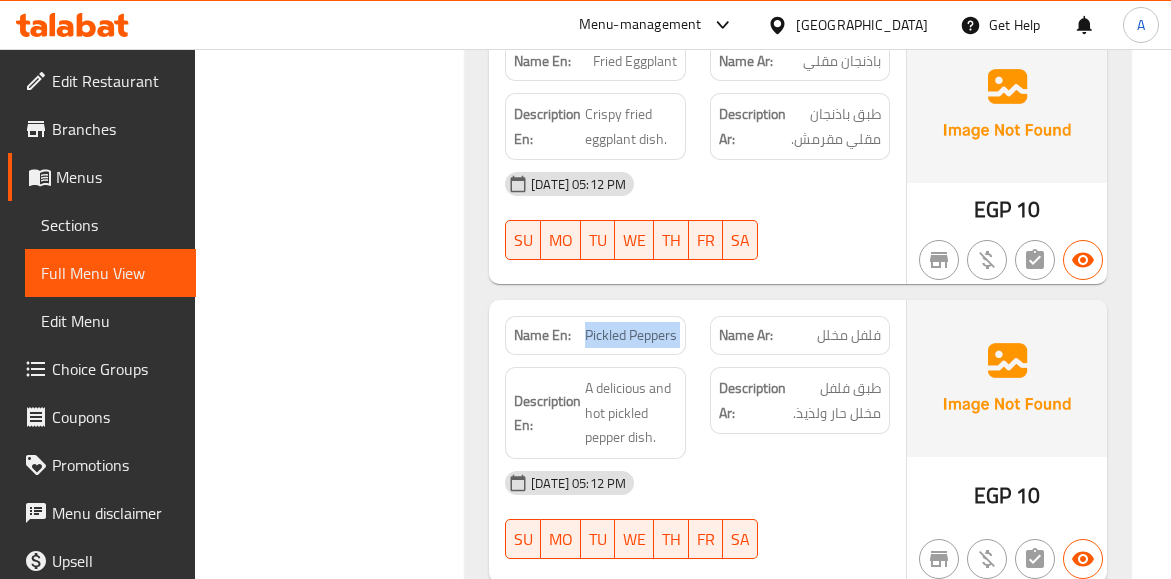 click on "Pickled Peppers" at bounding box center (653, -15562) 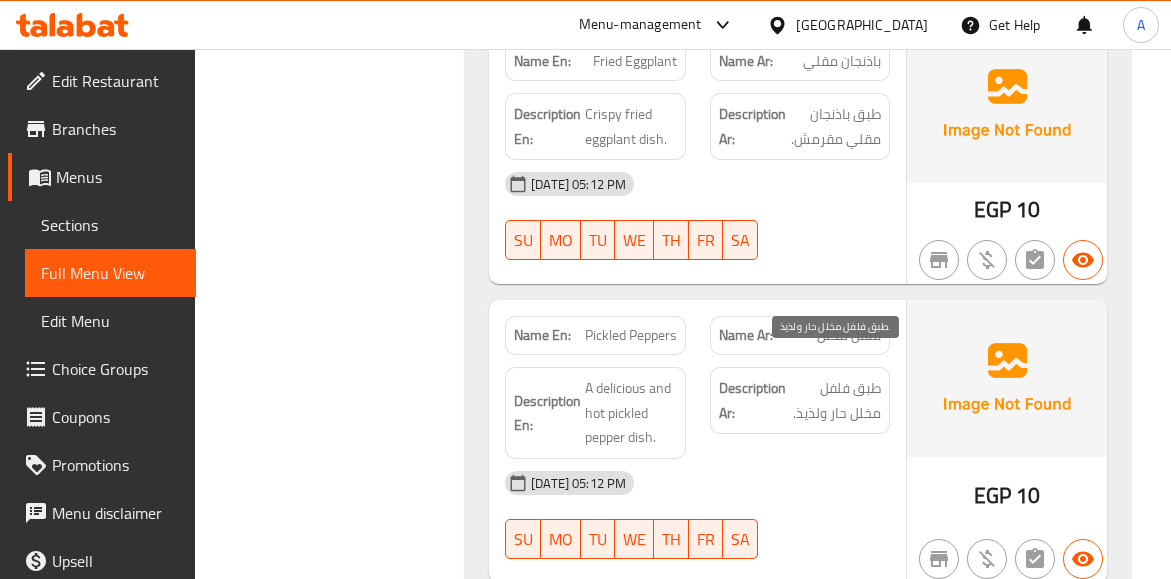 click on "طبق فلفل مخلل حار ولذيذ." at bounding box center (835, 400) 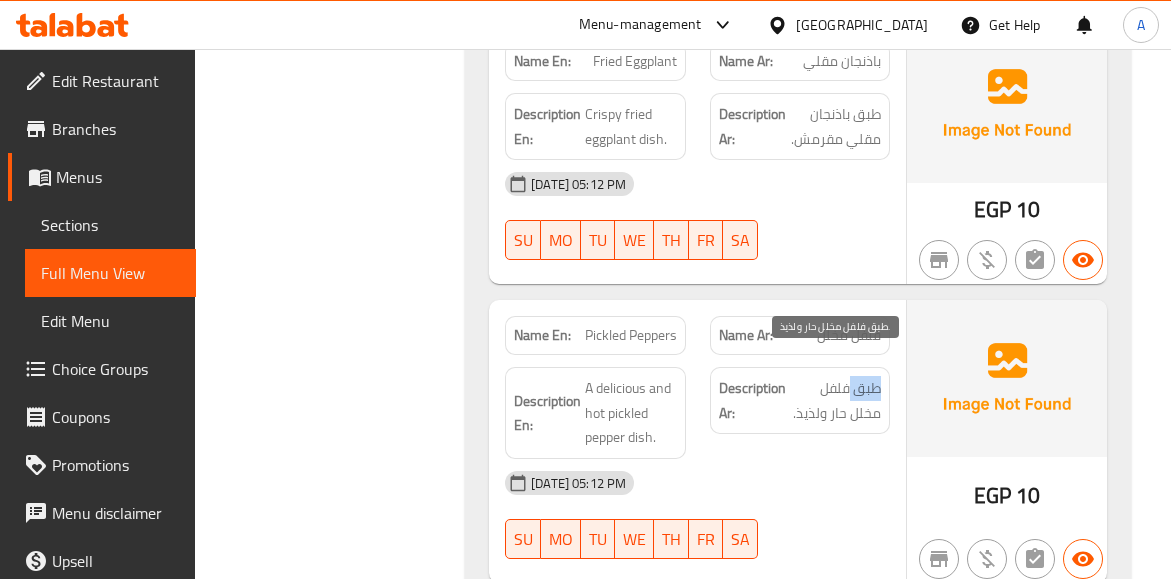 click on "طبق فلفل مخلل حار ولذيذ." at bounding box center (835, 400) 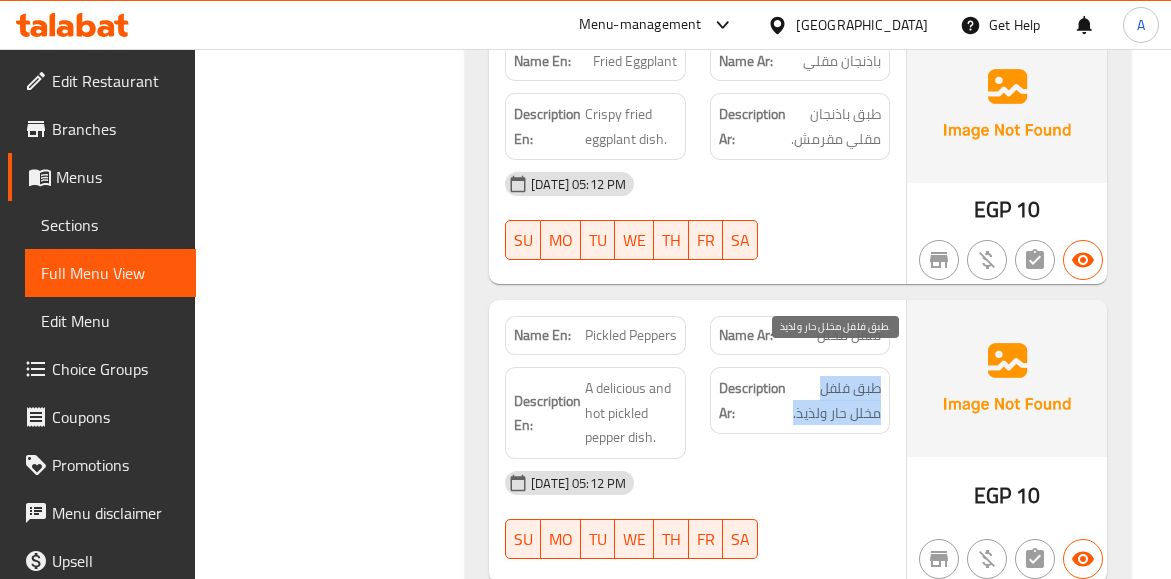 click on "طبق فلفل مخلل حار ولذيذ." at bounding box center [835, 400] 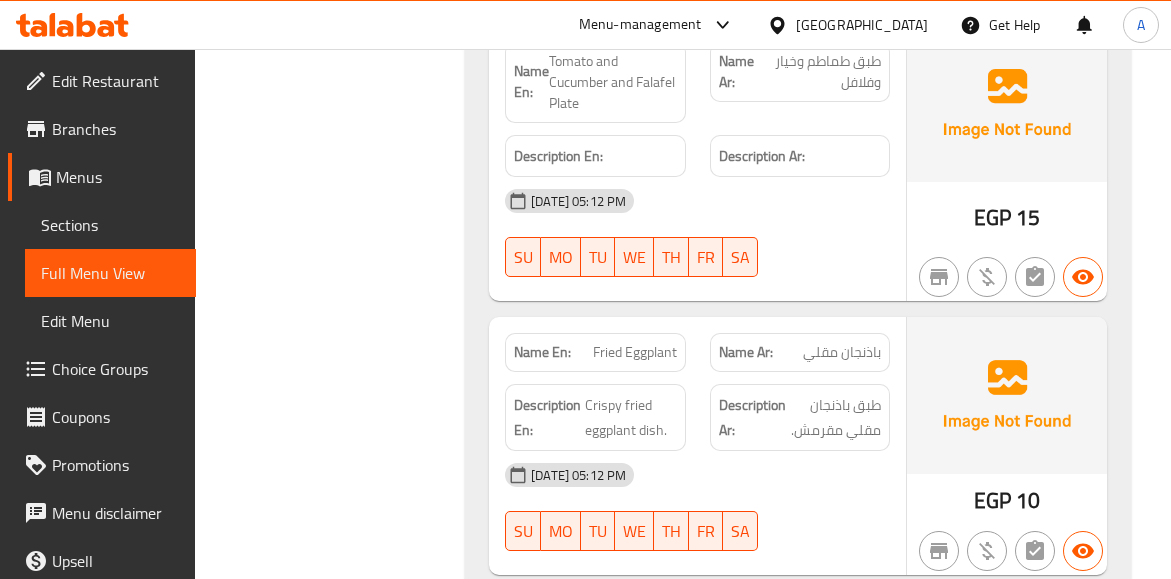 scroll, scrollTop: 20003, scrollLeft: 0, axis: vertical 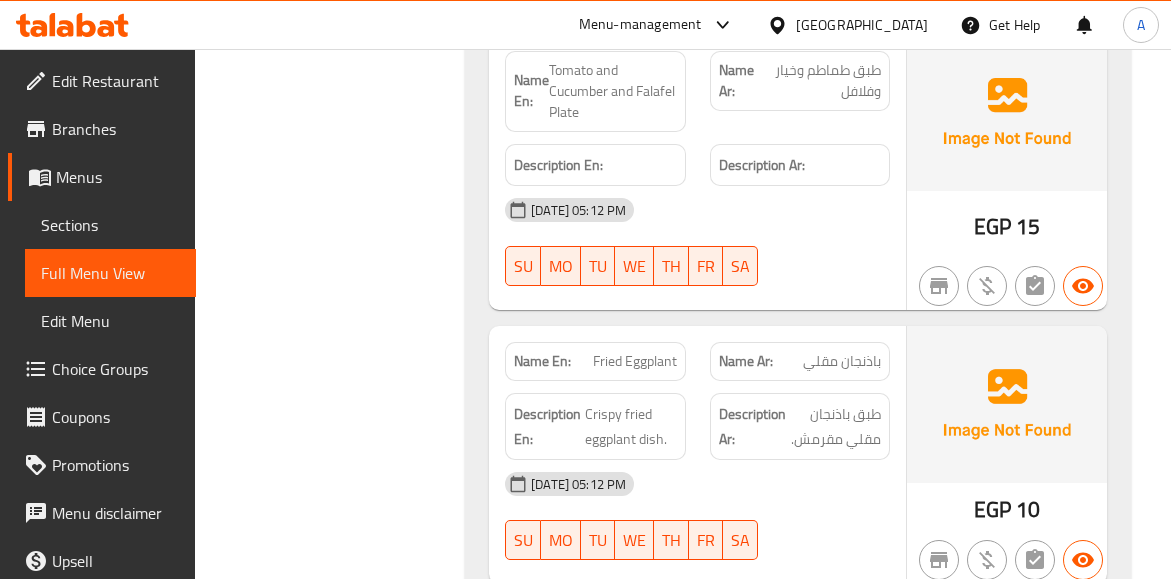 click on "باذنجان مقلي" at bounding box center (884, -15999) 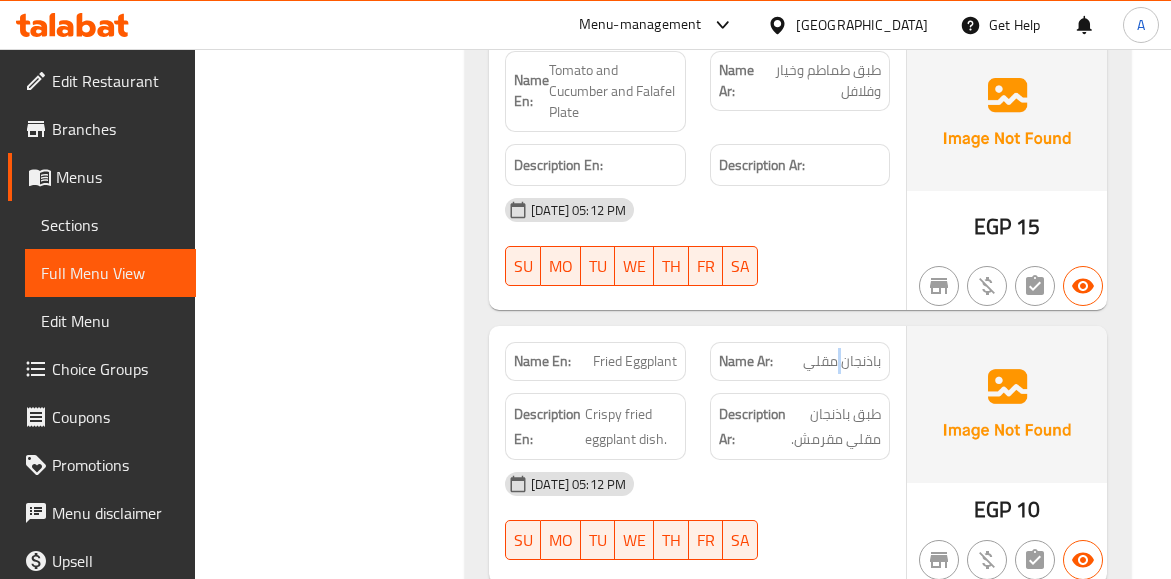 click on "باذنجان مقلي" at bounding box center (884, -15999) 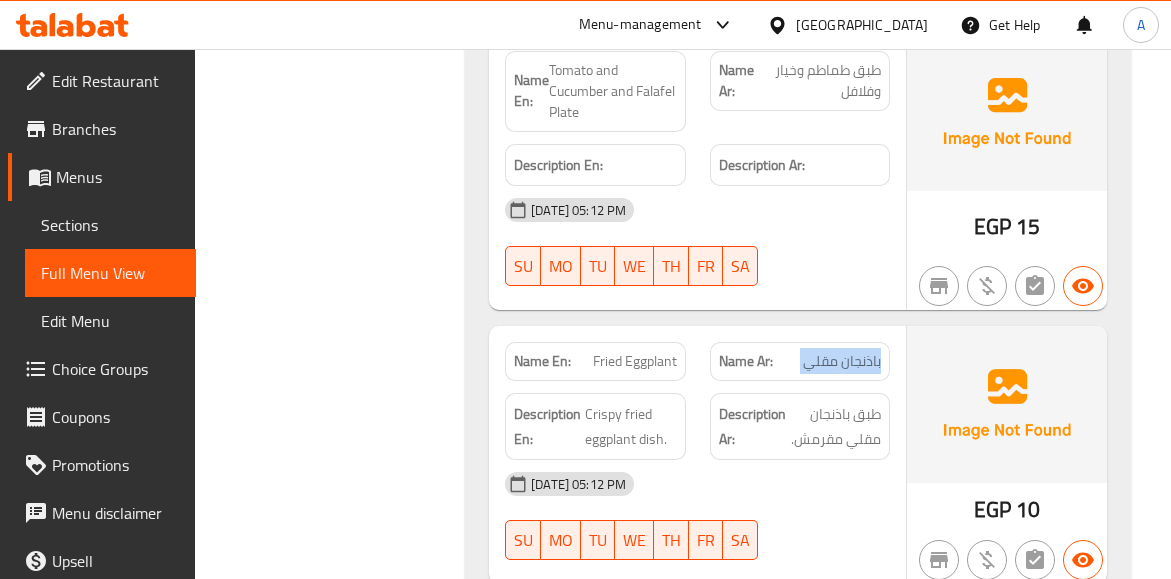 click on "باذنجان مقلي" at bounding box center (884, -15999) 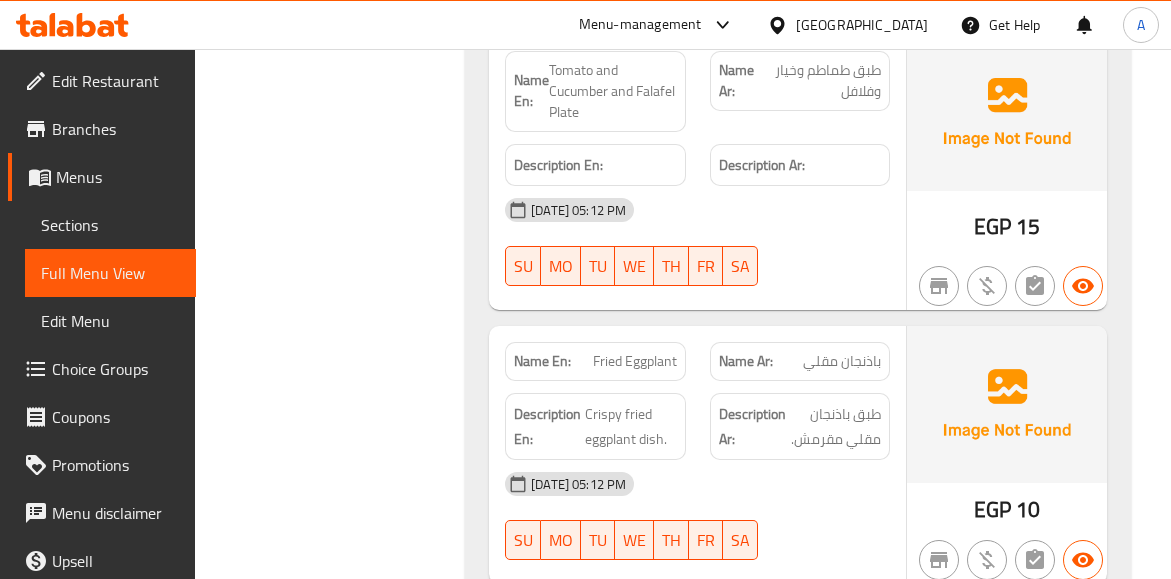 click on "Fried Eggplant" at bounding box center [661, -15999] 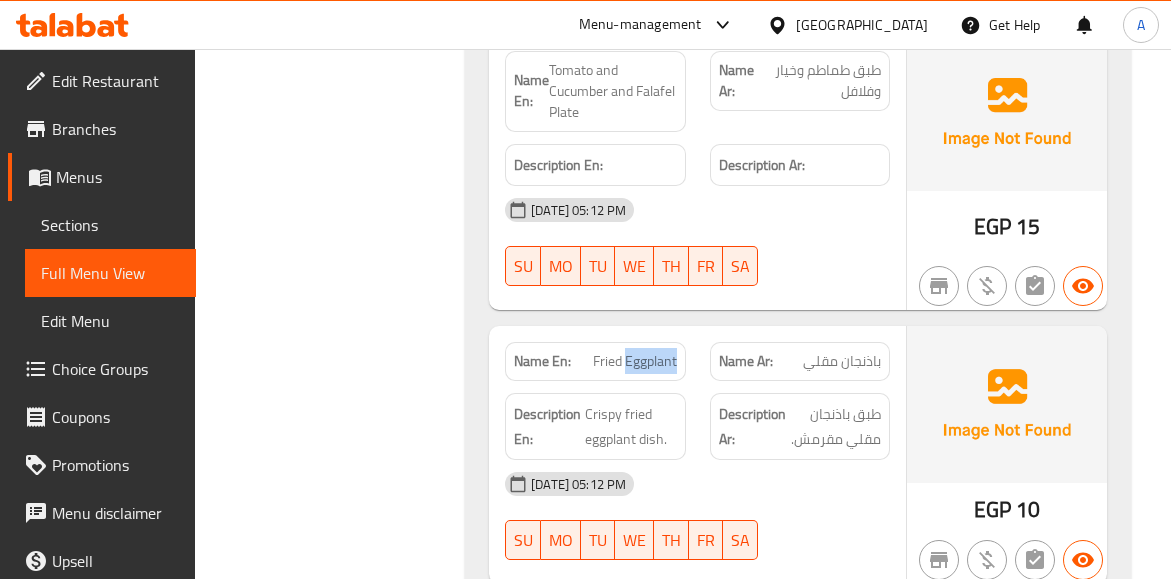 click on "Fried Eggplant" at bounding box center (661, -15999) 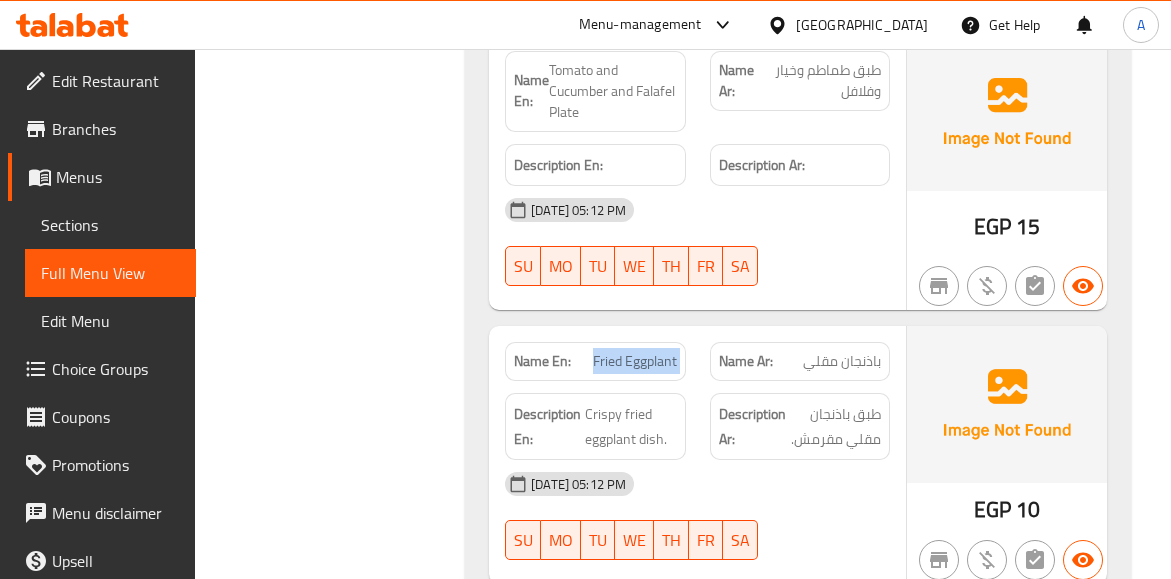 click on "Fried Eggplant" at bounding box center [661, -15999] 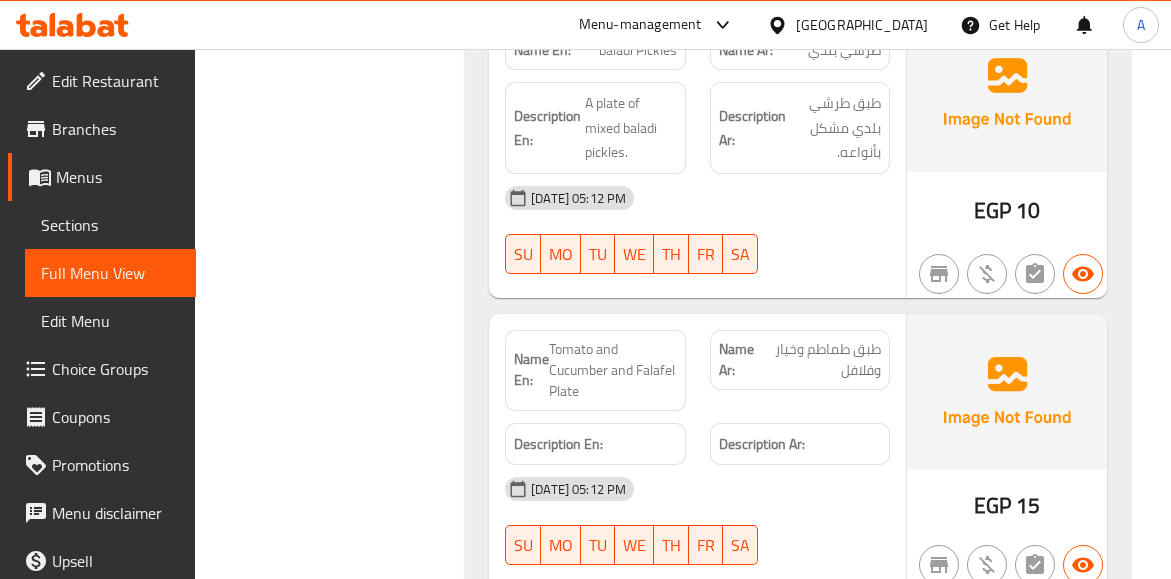 scroll, scrollTop: 19703, scrollLeft: 0, axis: vertical 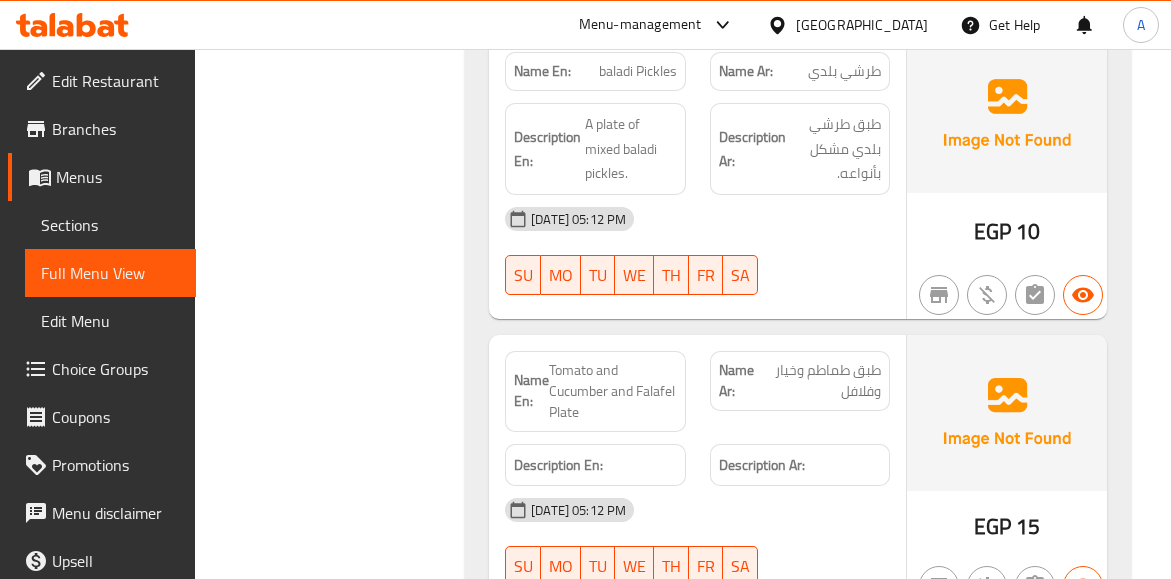 click on "طبق طماطم وخيار وفلافل" at bounding box center (868, -16410) 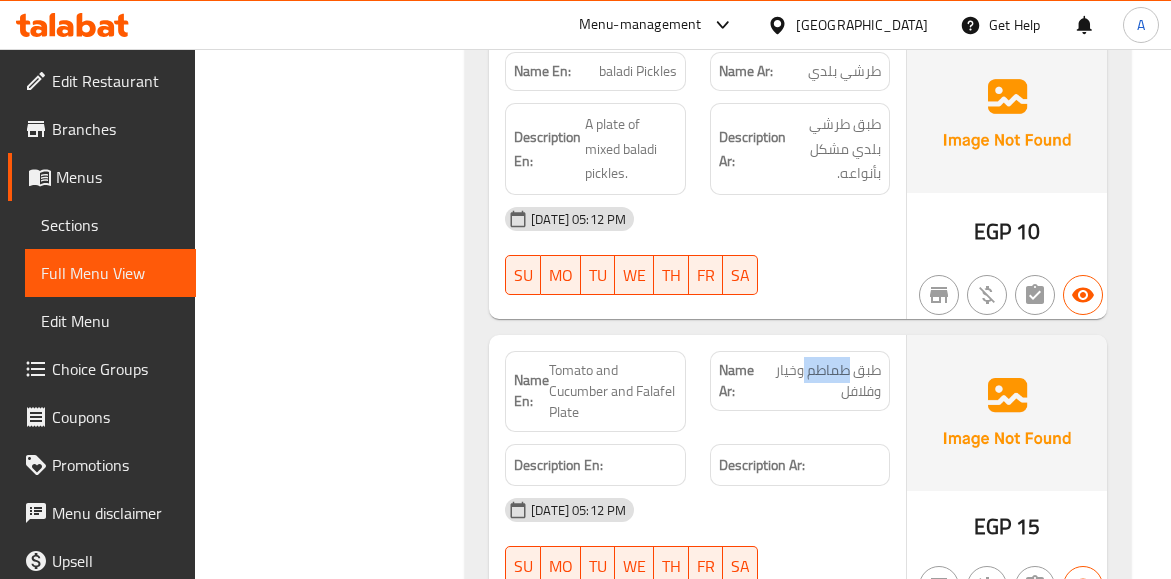 click on "طبق طماطم وخيار وفلافل" at bounding box center [868, -16410] 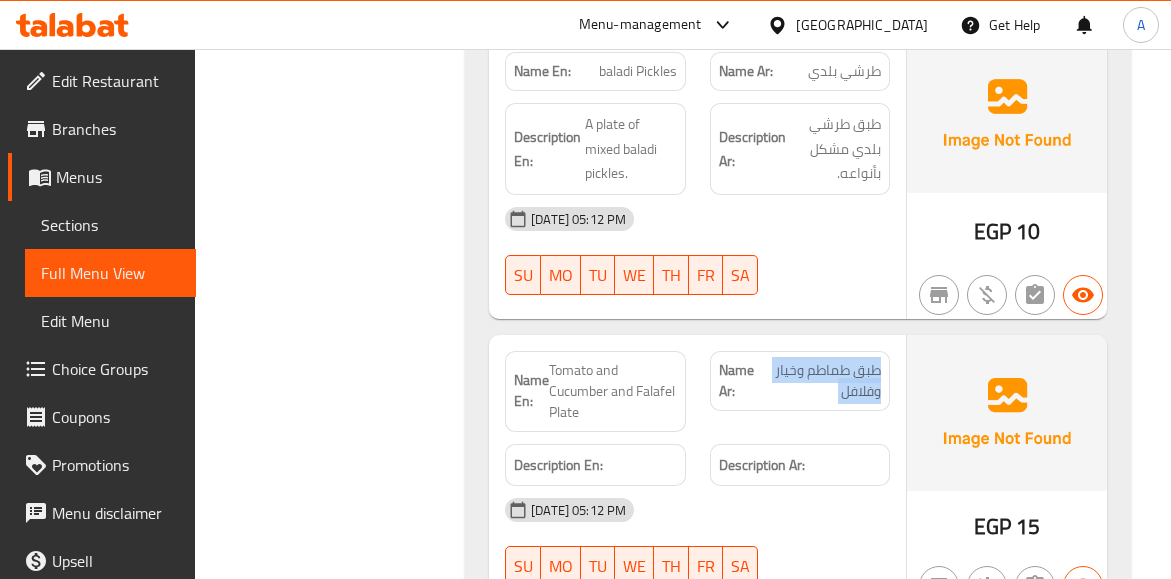 click on "طبق طماطم وخيار وفلافل" at bounding box center (868, -16410) 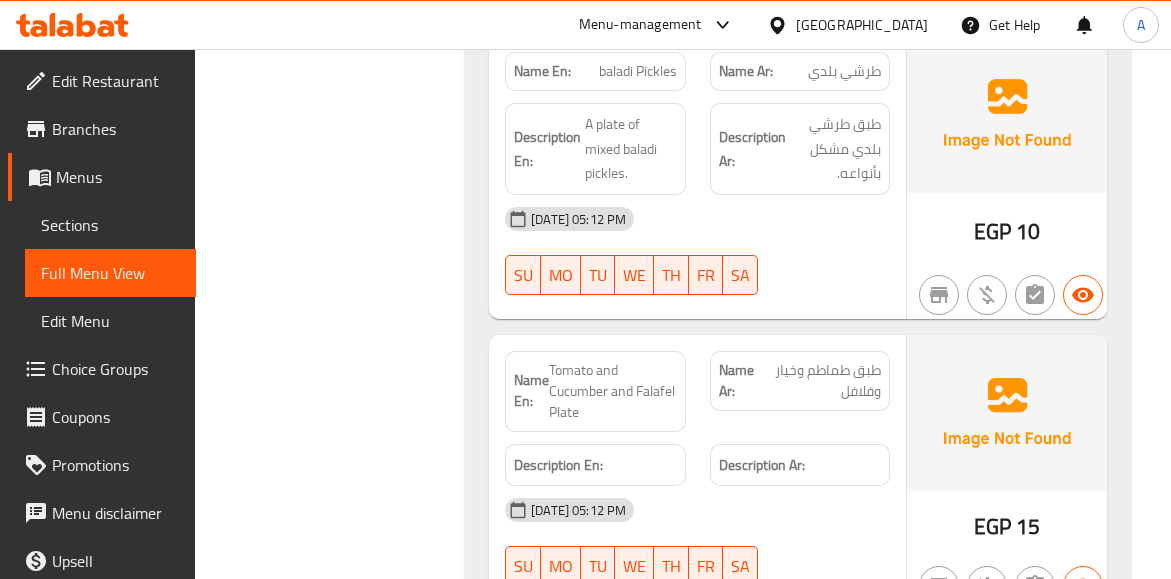 click on "Tomato and Cucumber and Falafel Plate" at bounding box center [644, -16410] 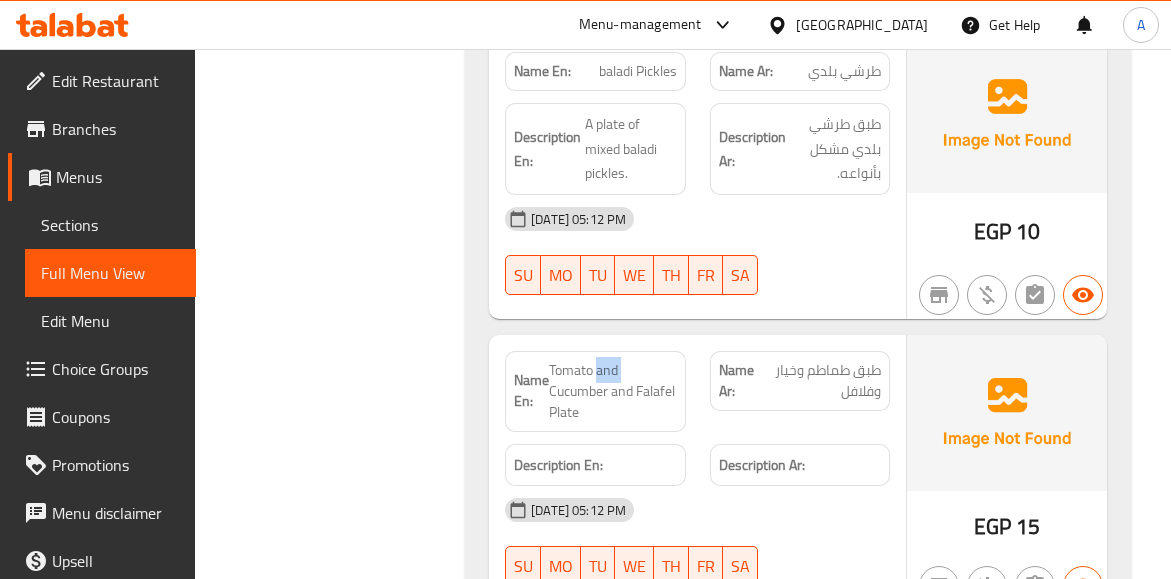 click on "Tomato and Cucumber and Falafel Plate" at bounding box center (644, -16410) 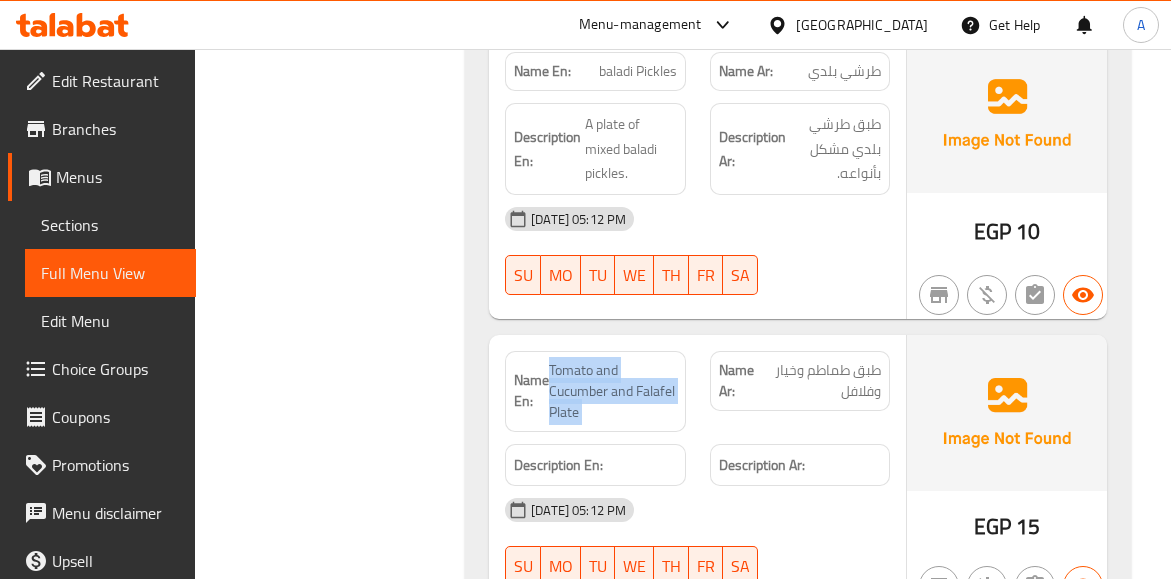 click on "Tomato and Cucumber and Falafel Plate" at bounding box center [644, -16410] 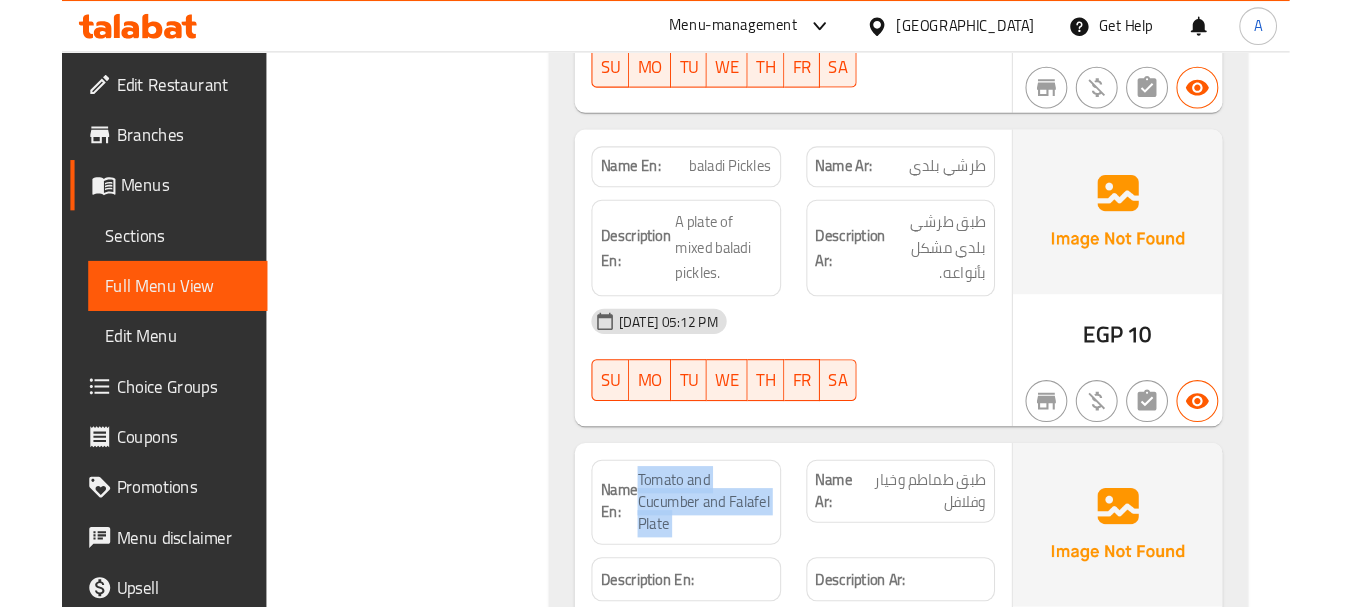 scroll, scrollTop: 19403, scrollLeft: 0, axis: vertical 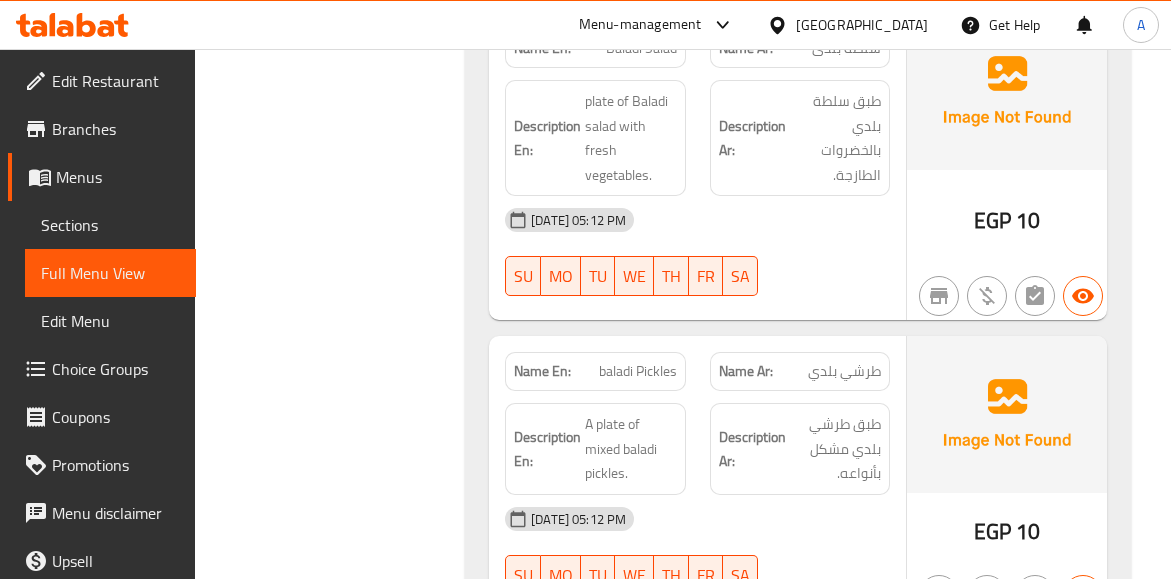 click on "طرشي بلدي" at bounding box center (874, -16847) 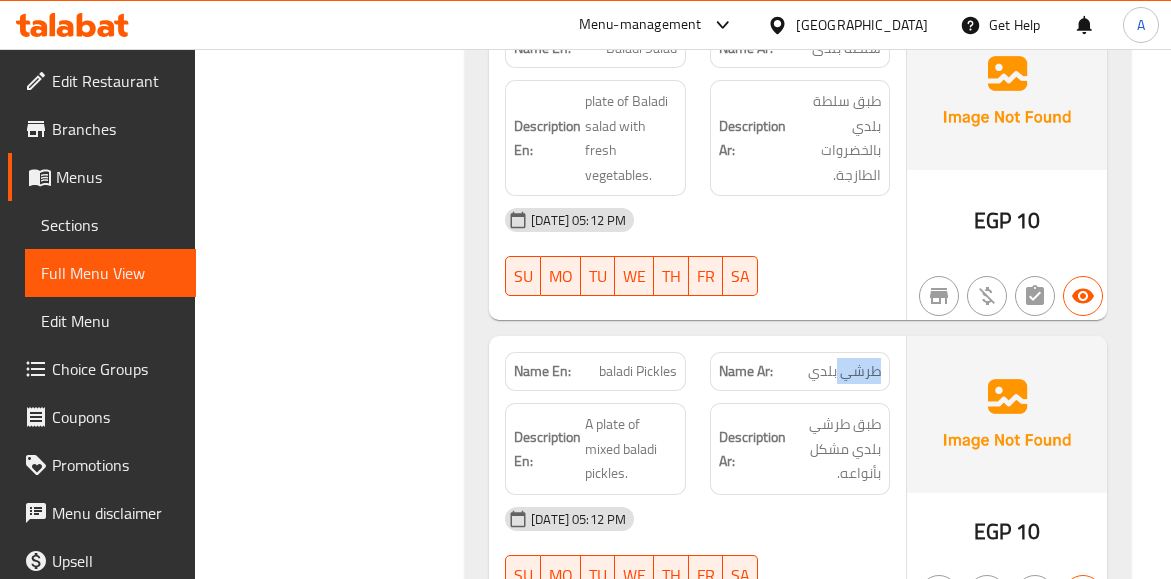 click on "طرشي بلدي" at bounding box center [874, -16847] 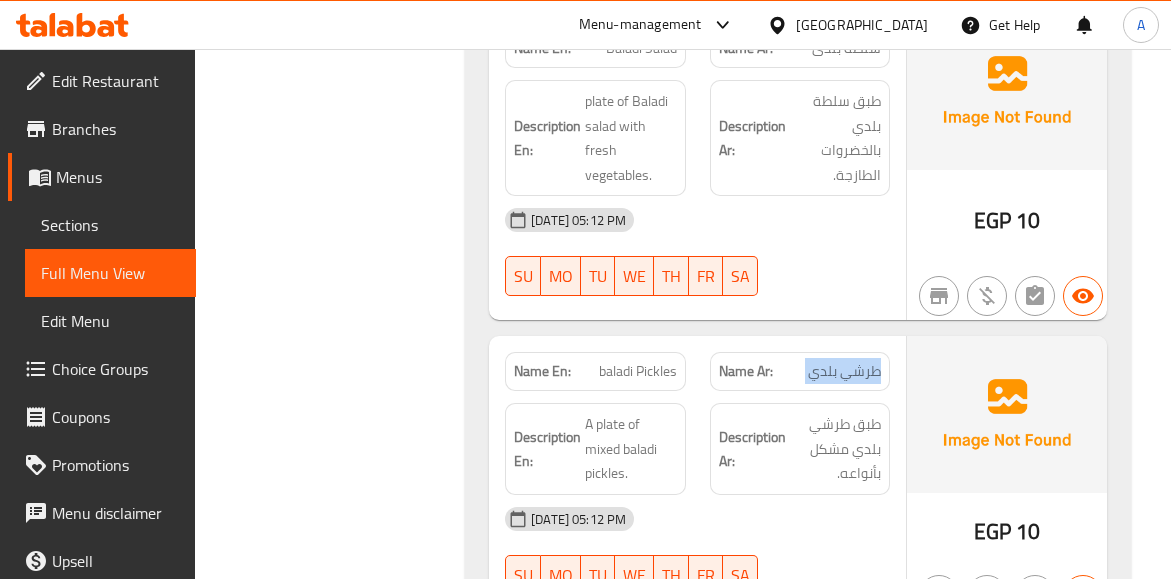 drag, startPoint x: 854, startPoint y: 345, endPoint x: 842, endPoint y: 345, distance: 12 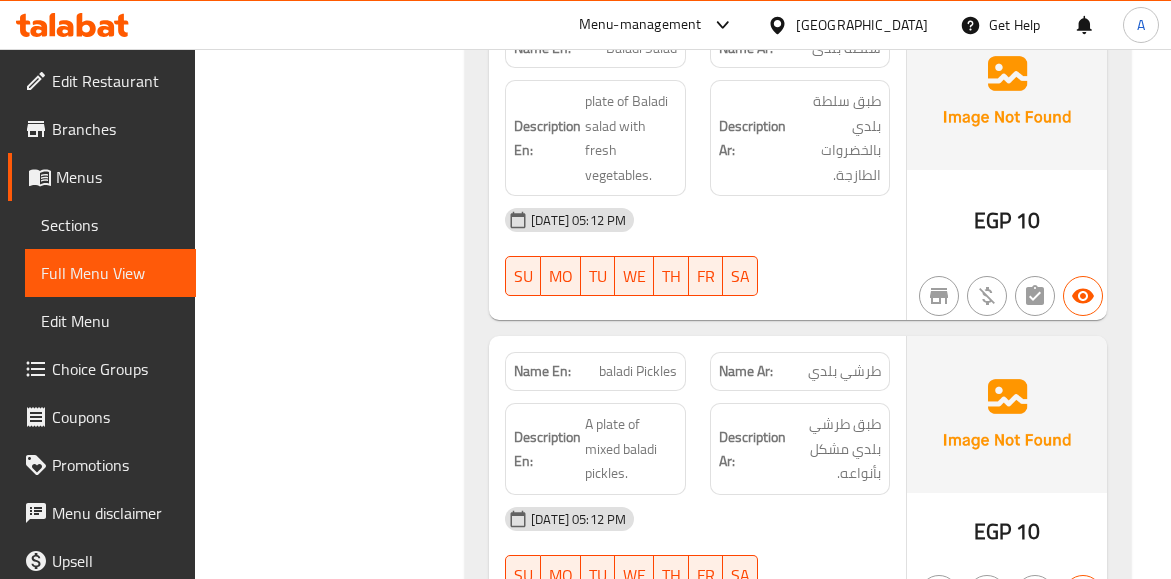 click on "baladi Pickles" at bounding box center [642, -16847] 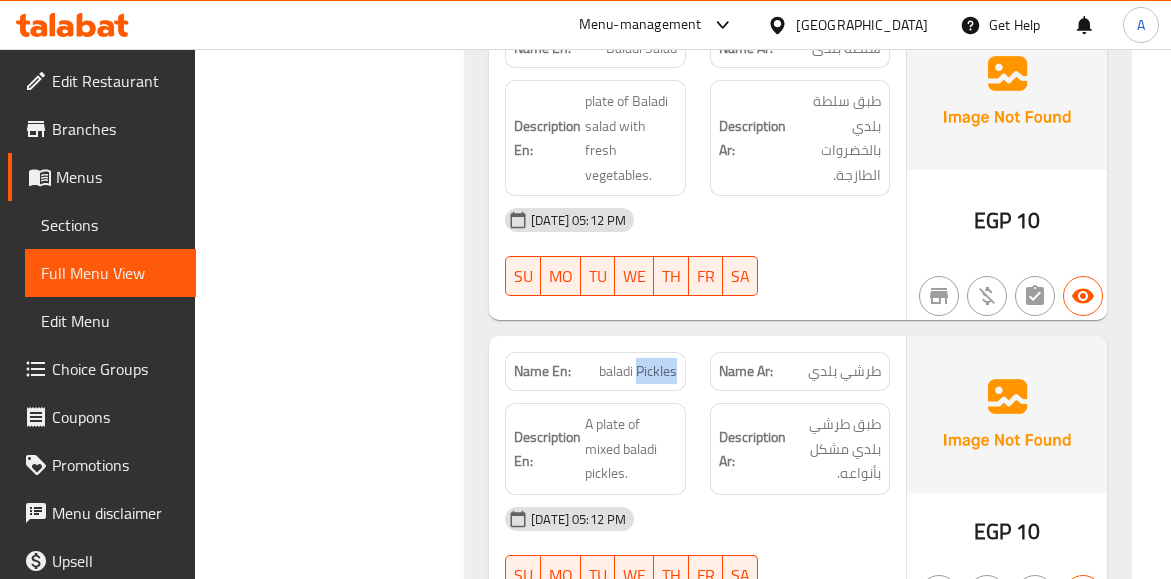 click on "baladi Pickles" at bounding box center (642, -16847) 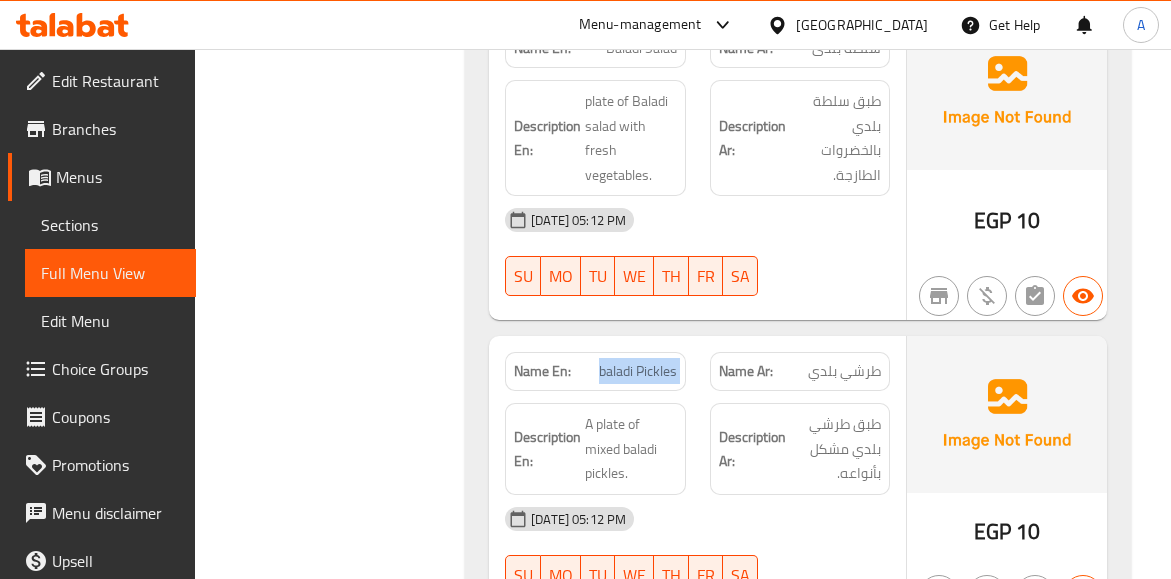 click on "baladi Pickles" at bounding box center [642, -16847] 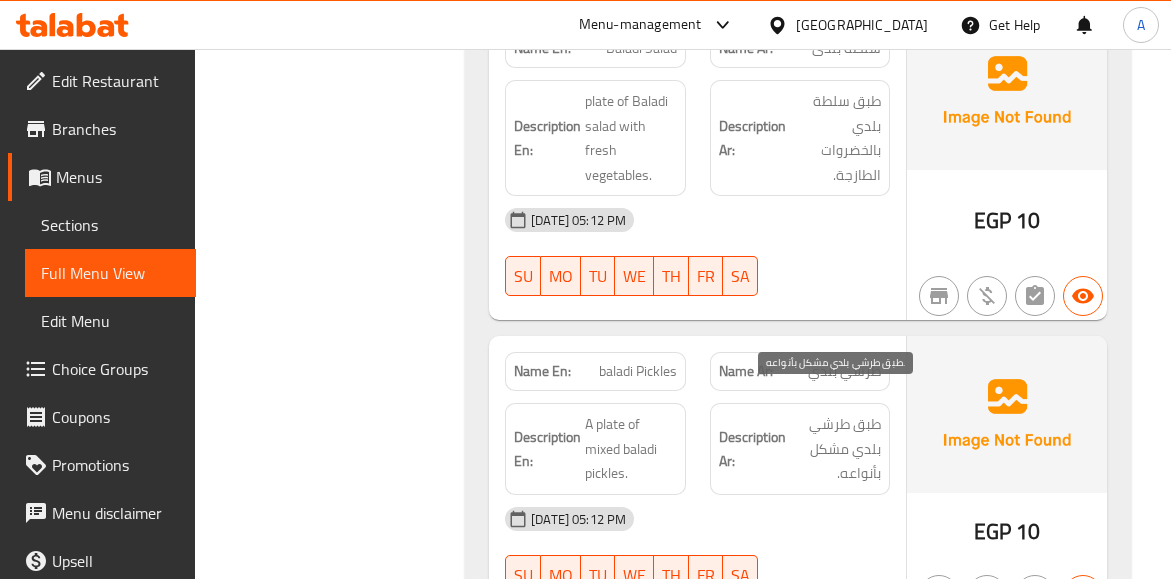 click on "طبق طرشي بلدي مشكل بأنواعه." at bounding box center [835, 449] 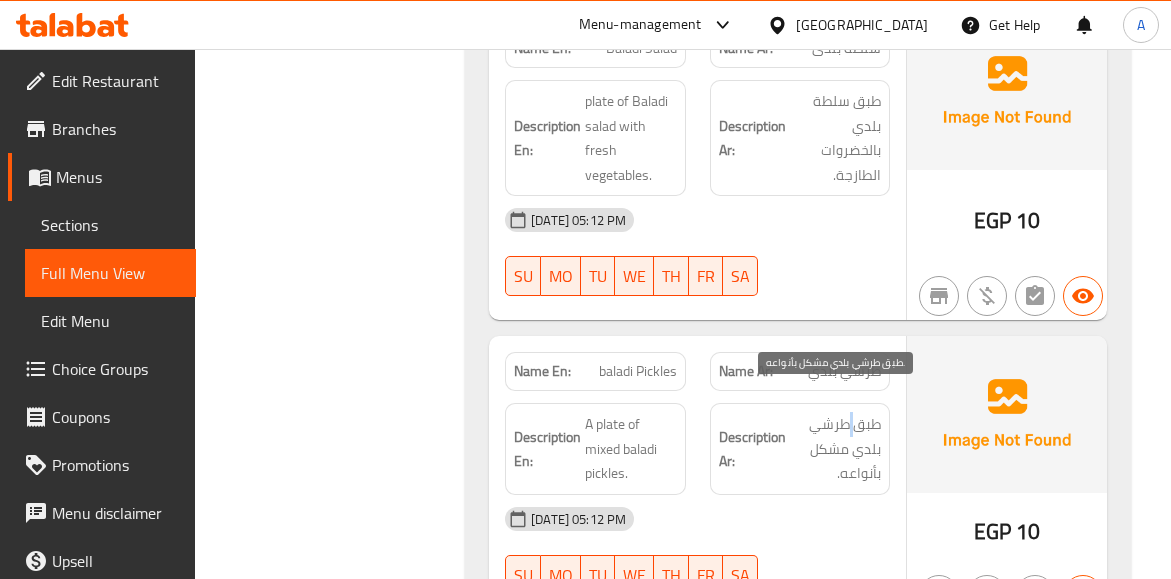 click on "طبق طرشي بلدي مشكل بأنواعه." at bounding box center [835, 449] 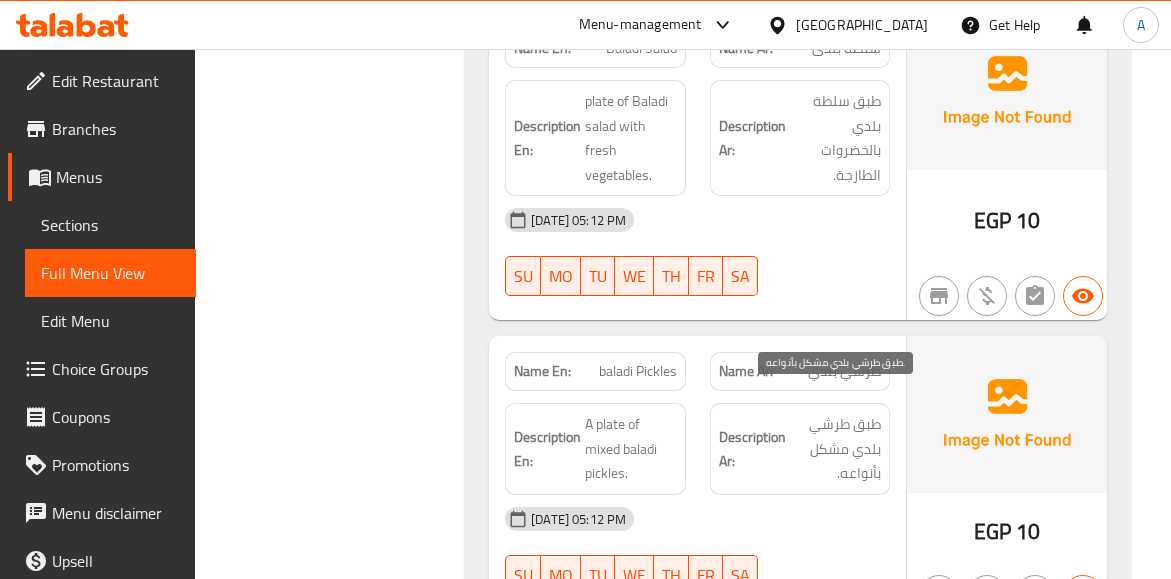 click on "طبق طرشي بلدي مشكل بأنواعه." at bounding box center (835, 449) 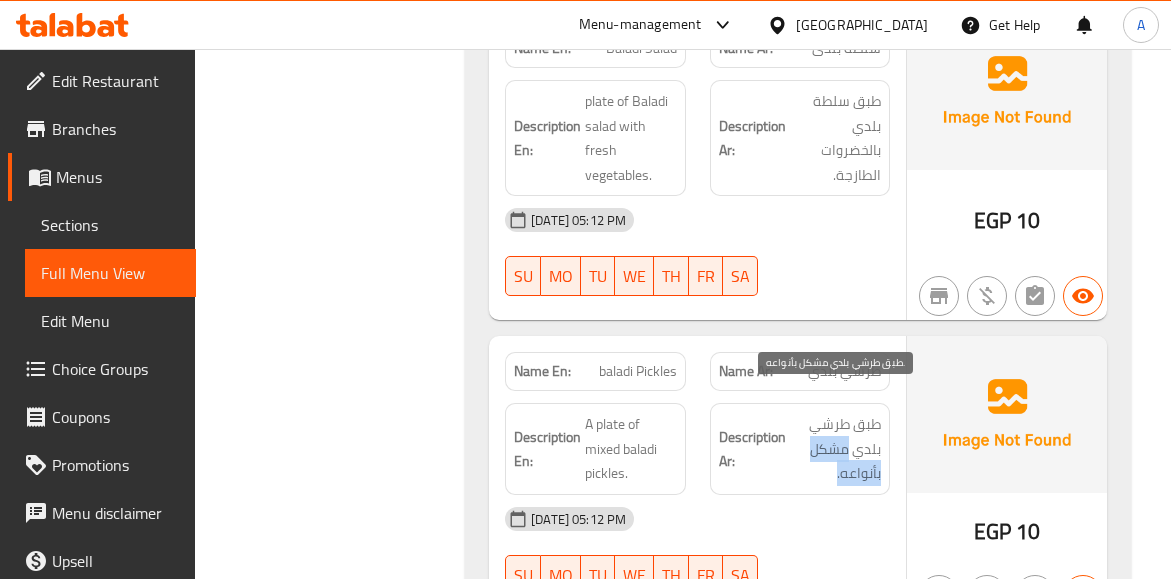 drag, startPoint x: 848, startPoint y: 424, endPoint x: 798, endPoint y: 455, distance: 58.830265 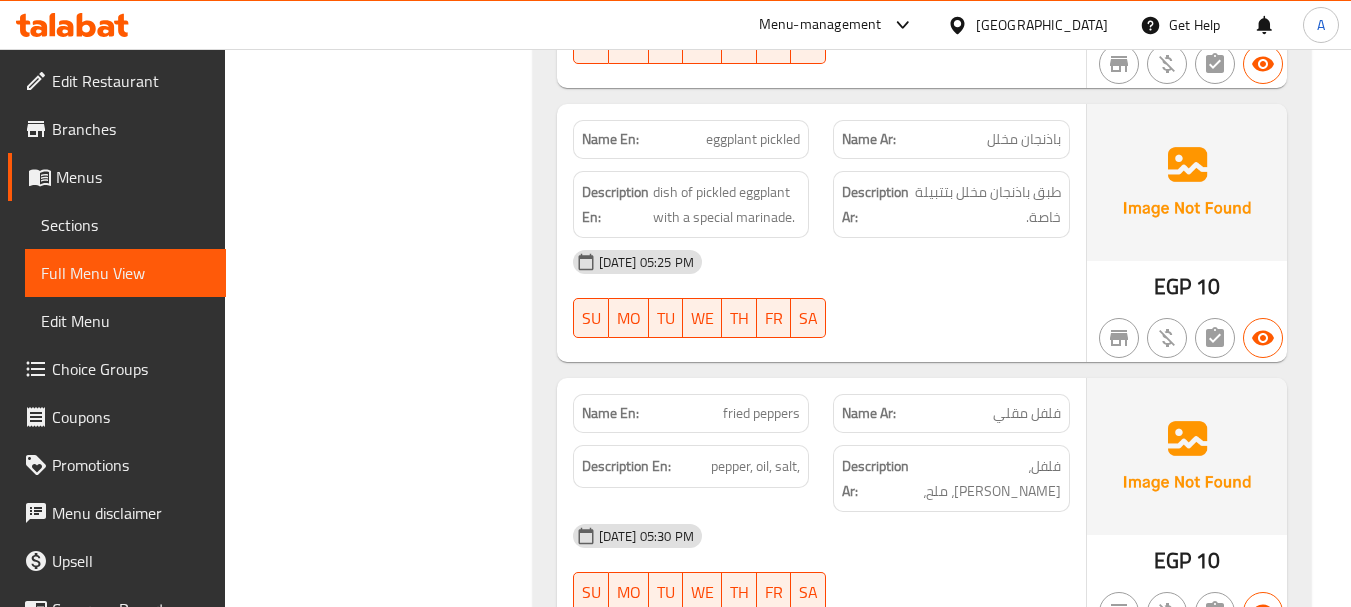 click on "[DATE] 05:25 PM" at bounding box center [821, -13459] 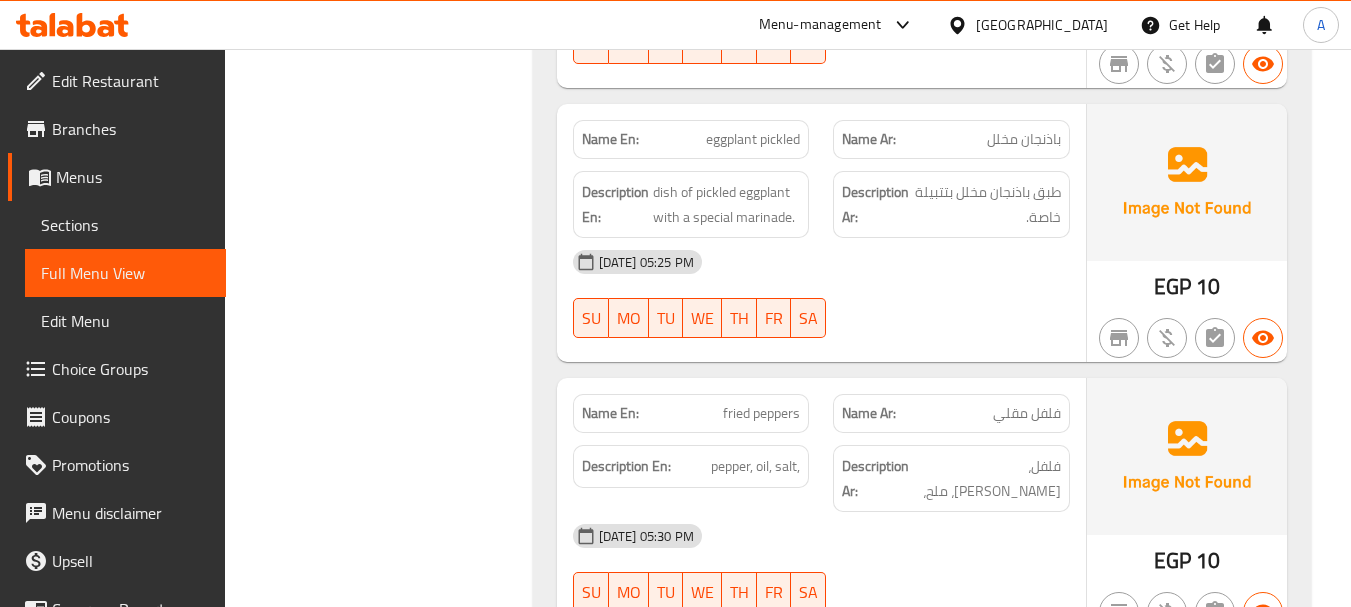 scroll, scrollTop: 17871, scrollLeft: 0, axis: vertical 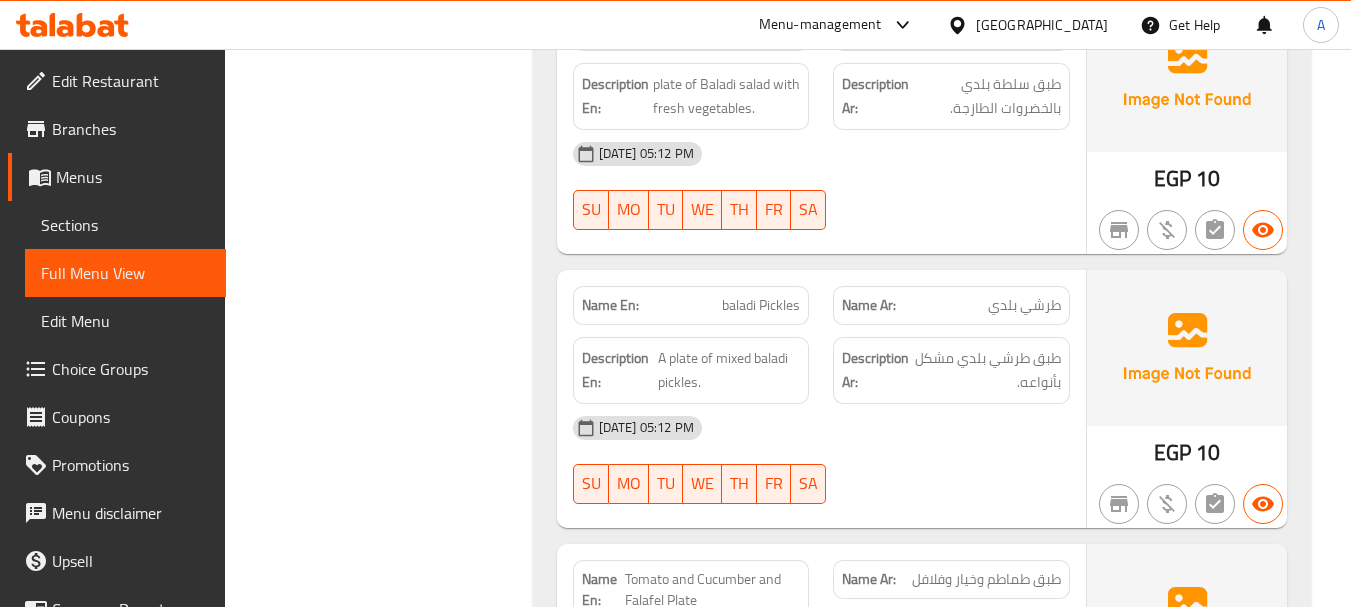 click on "baladi Pickles" at bounding box center (752, -15461) 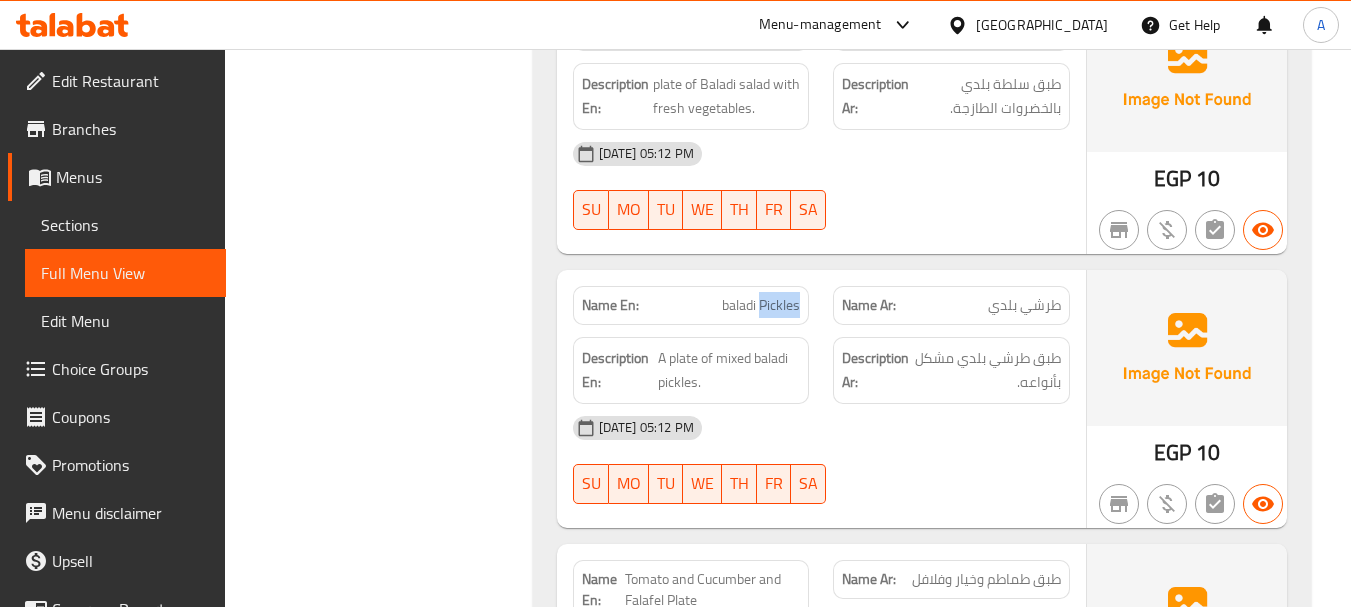 click on "baladi Pickles" at bounding box center (752, -15461) 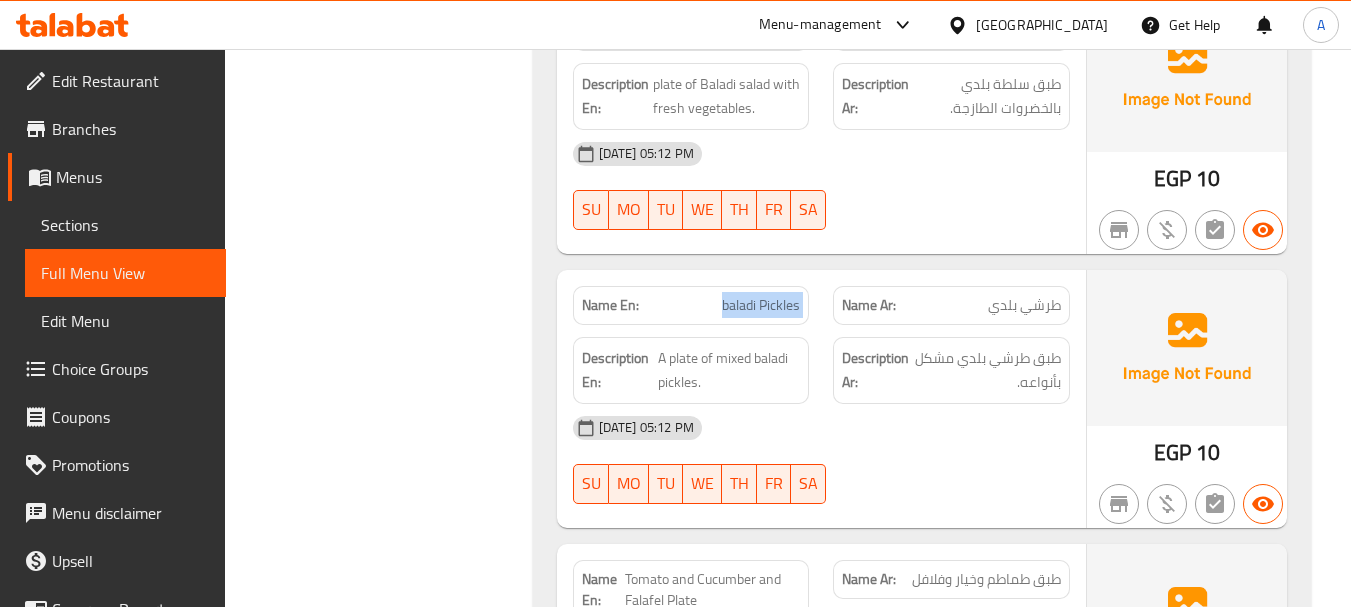 click on "baladi Pickles" at bounding box center (752, -15461) 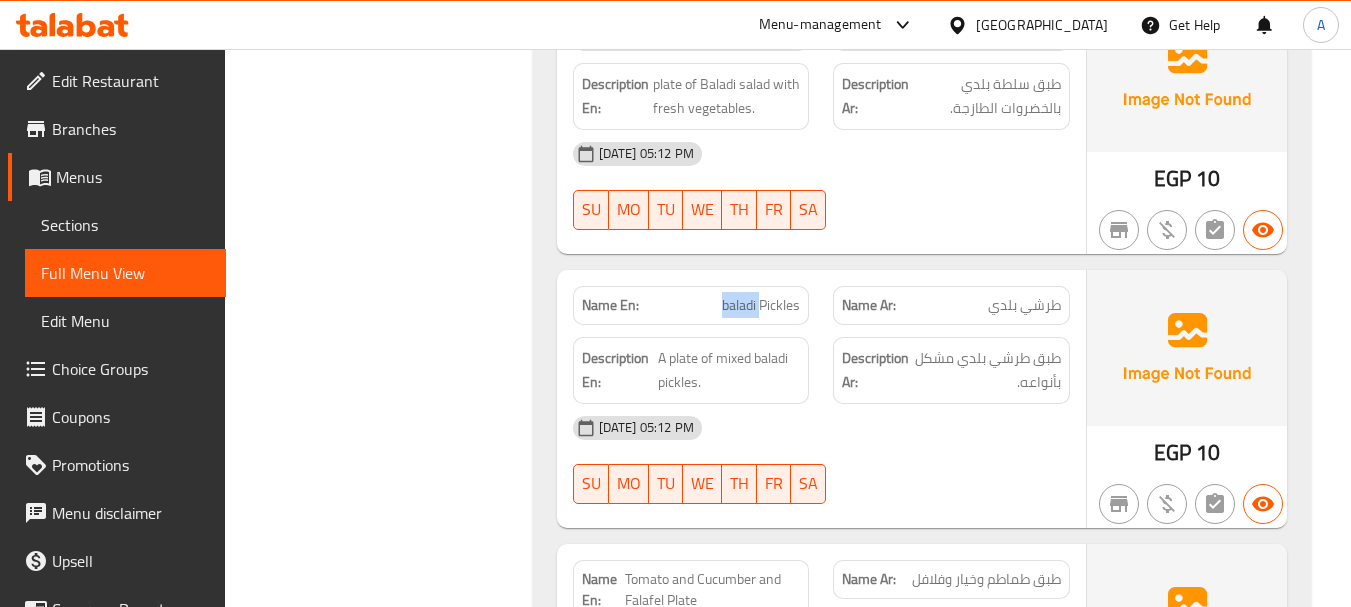 click on "baladi Pickles" at bounding box center [752, -15461] 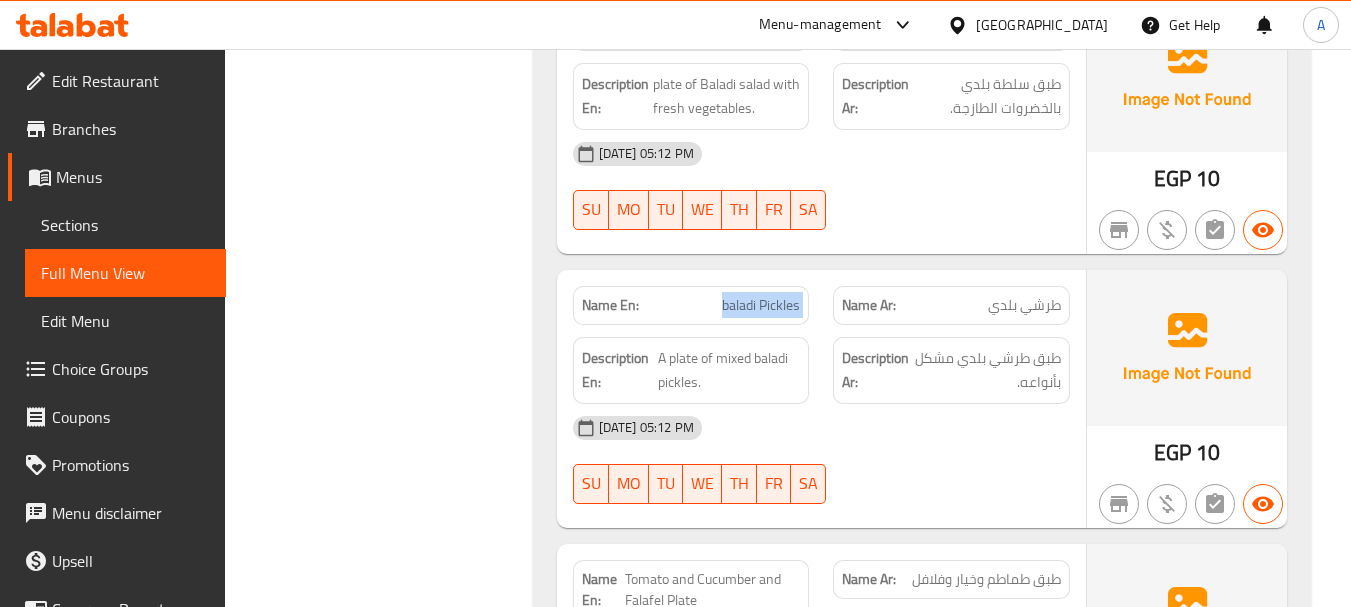 click on "baladi Pickles" at bounding box center [752, -15461] 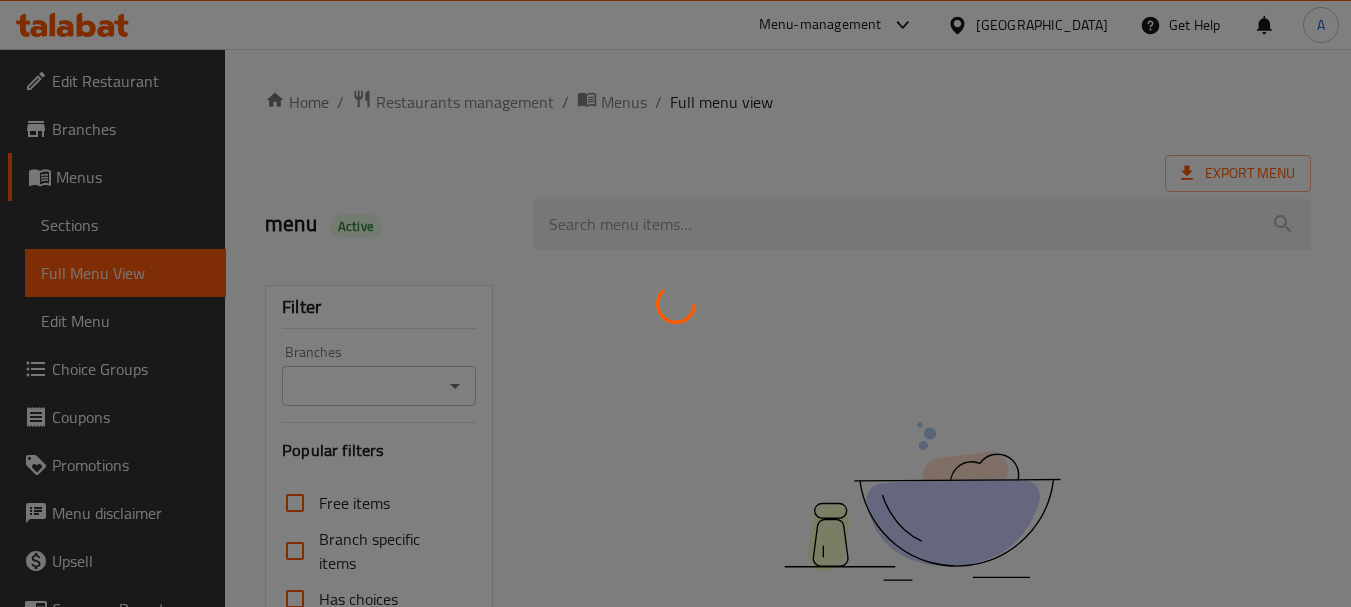 scroll, scrollTop: 0, scrollLeft: 0, axis: both 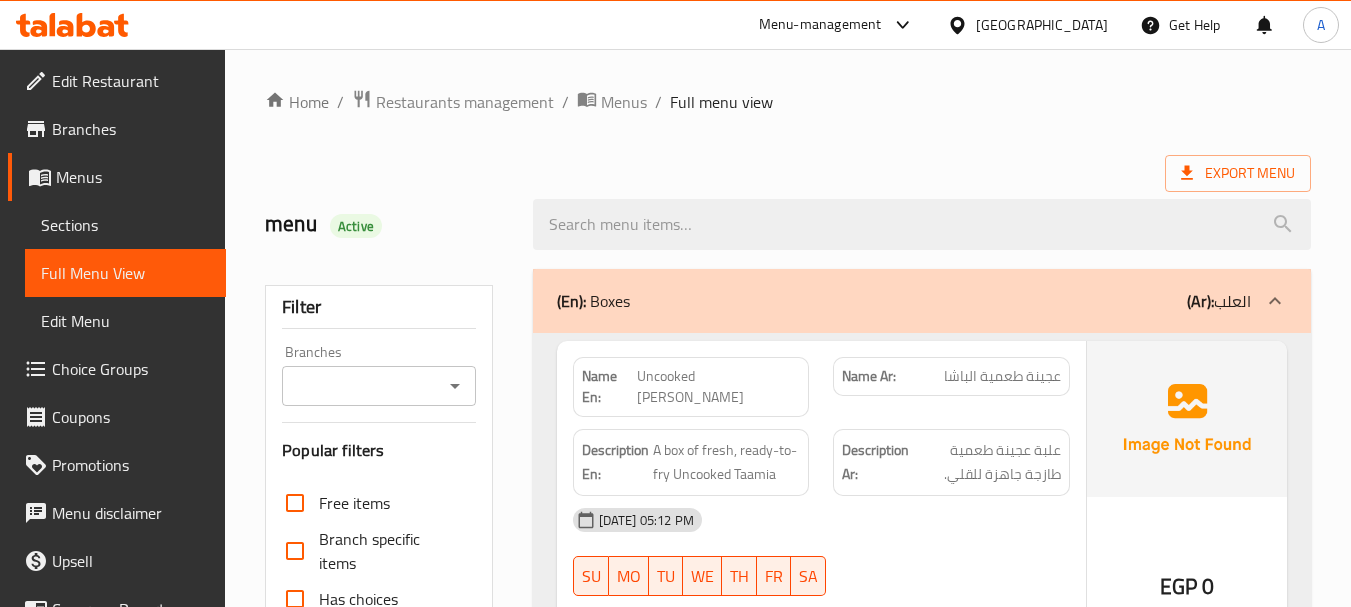 click on "Home / Restaurants management / Menus / Full menu view Export Menu menu   Active Filter Branches Branches Popular filters Free items Branch specific items Has choices Upsell items Availability filters Available Not available View filters Collapse sections Collapse categories Collapse Choices (En):   Boxes (Ar): العلب Name En: Uncooked Taamia pasha Name Ar: عجينة طعمية الباشا Description En: A box of fresh, ready-to-fry Uncooked Taamia Description Ar: علبة عجينة طعمية طازجة جاهزة للقلي. [DATE] 05:12 PM SU MO TU WE TH FR SA Caregories: (En):   Your Choice Of: (Ar): إختيارك من: Name(En) Name(Ar) Status Price Small صغير Active 12 Medium وسط Active 17 Large family كبير عائلي Active 20 EGP 0 Name En: Plain Foul Name Ar: فول سادة Description En: box of plain fava beans without additives. Description Ar: علبة فول مدمس سادة بدون إضافات. [DATE] 05:12 PM SU MO TU WE TH FR SA Caregories: (En):   (Ar): Status" at bounding box center [788, 6629] 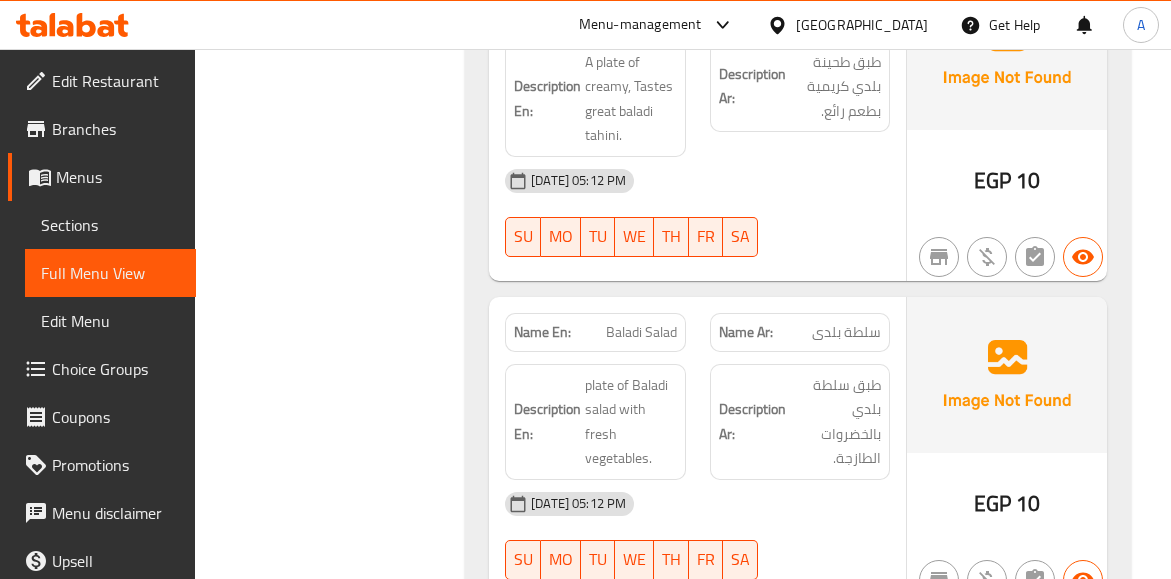 scroll, scrollTop: 11597, scrollLeft: 0, axis: vertical 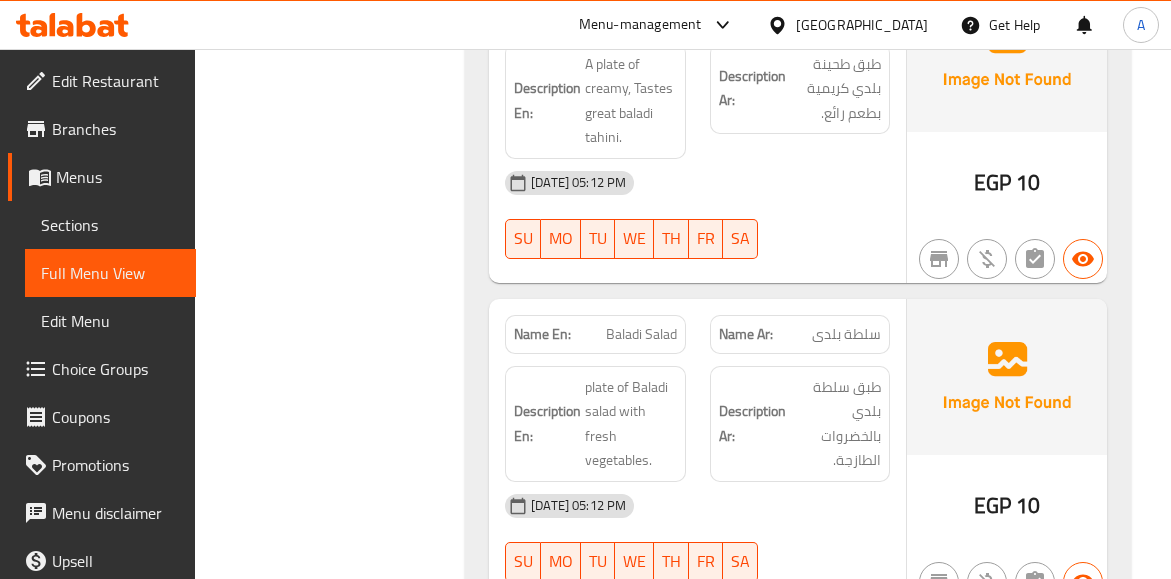 click on "سلطة بلدى" at bounding box center [876, -10393] 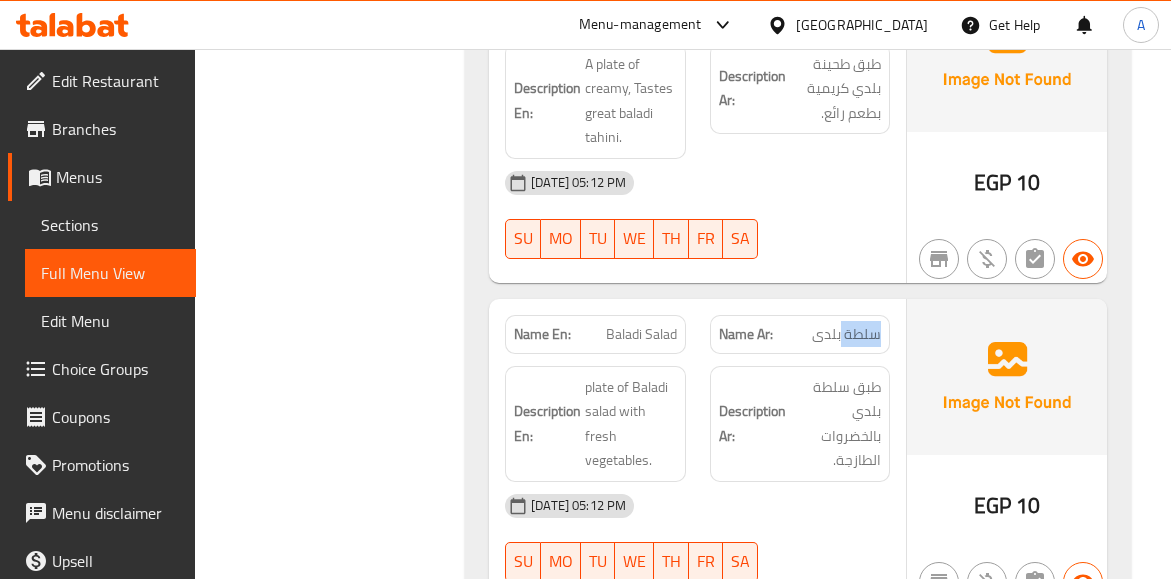 click on "سلطة بلدى" at bounding box center (876, -10393) 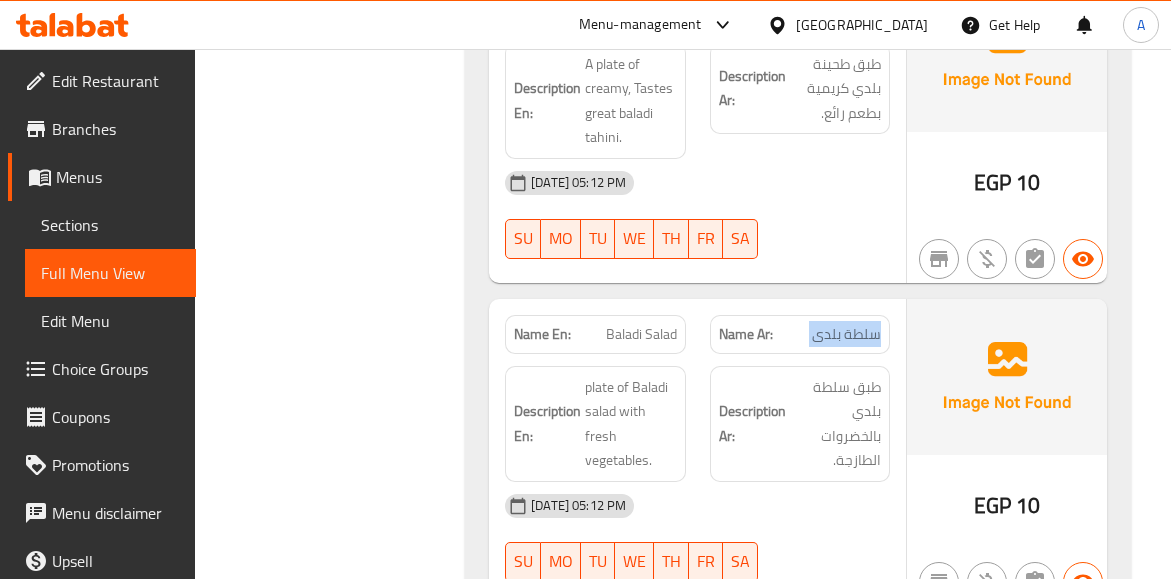 click on "سلطة بلدى" at bounding box center (876, -10393) 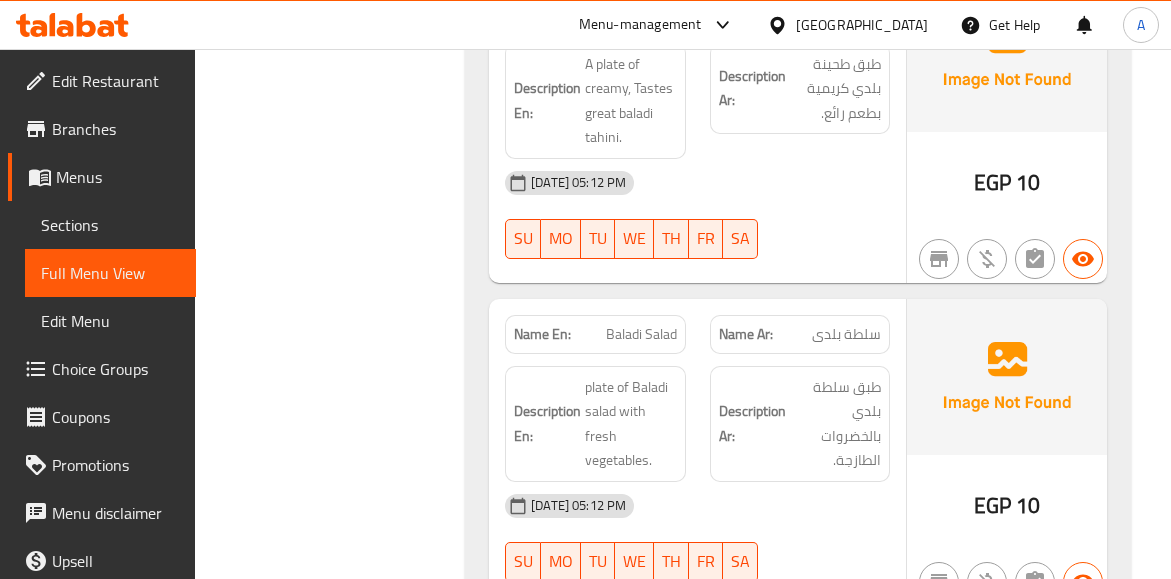 click on "Baladi Salad" at bounding box center (651, -10393) 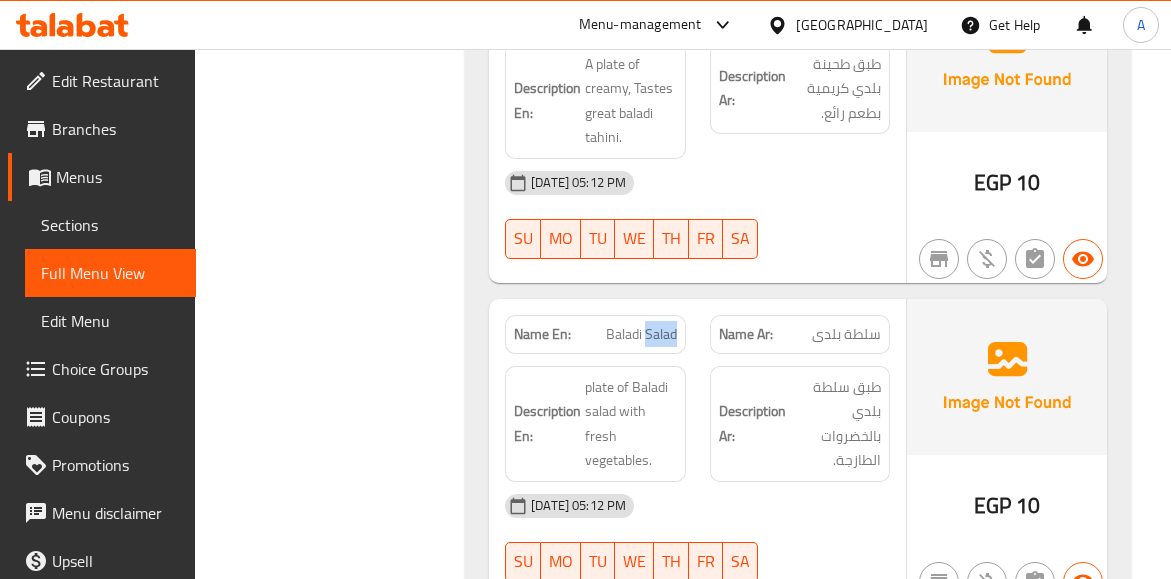click on "Baladi Salad" at bounding box center [651, -10393] 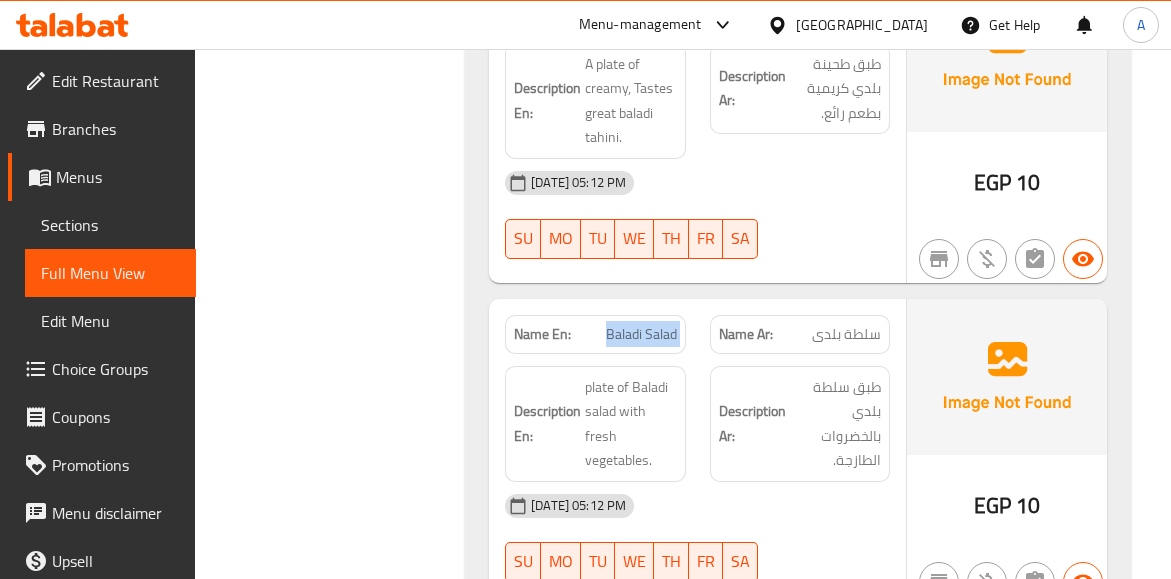 click on "Baladi Salad" at bounding box center (651, -10393) 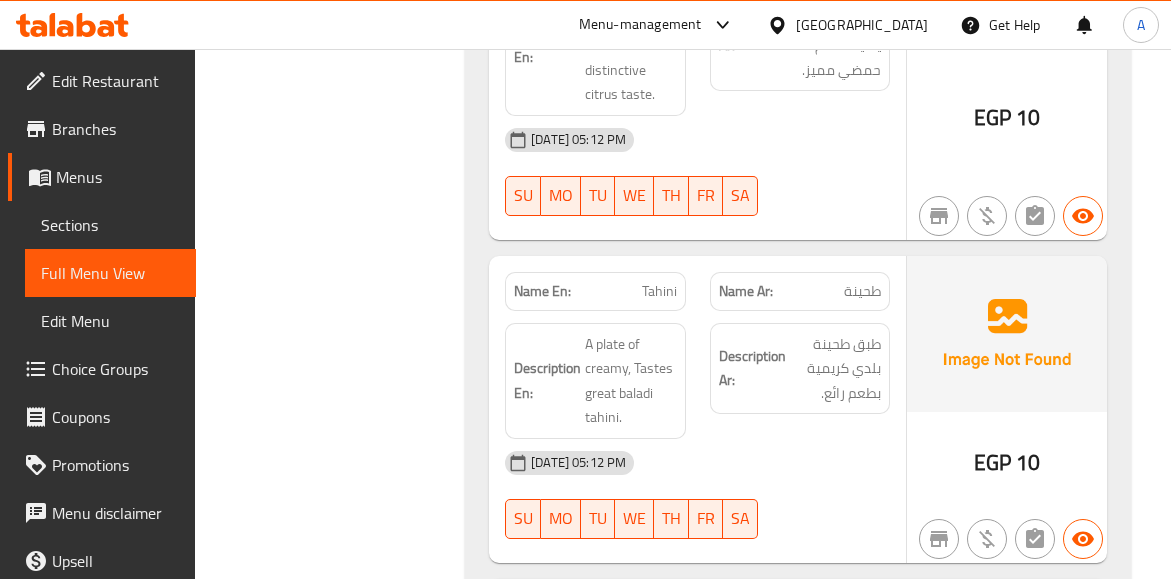 scroll, scrollTop: 11297, scrollLeft: 0, axis: vertical 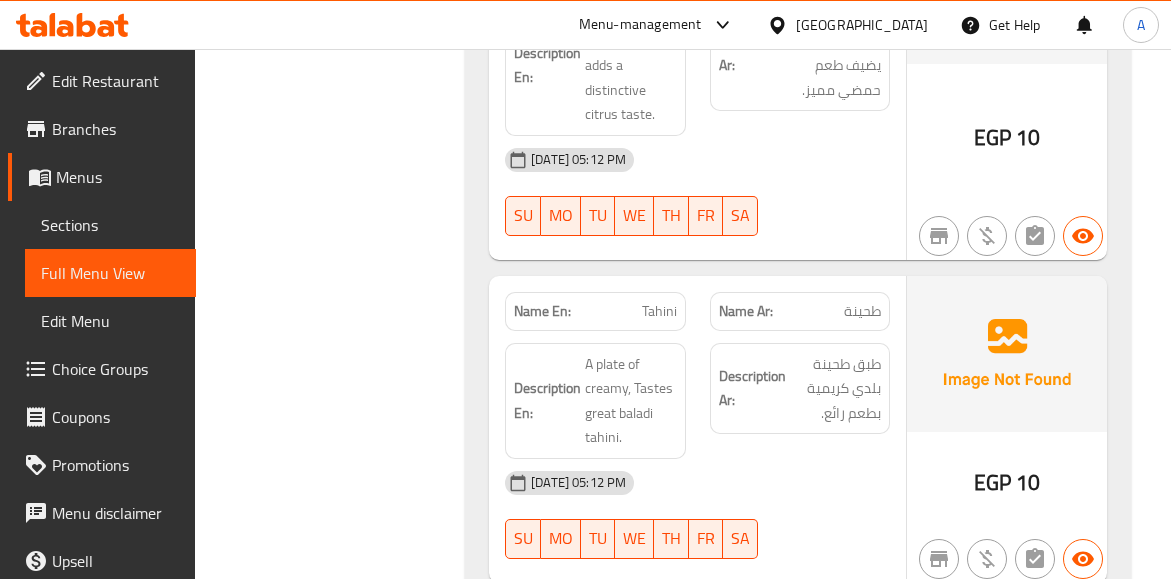 click on "طحينة" at bounding box center (877, -10496) 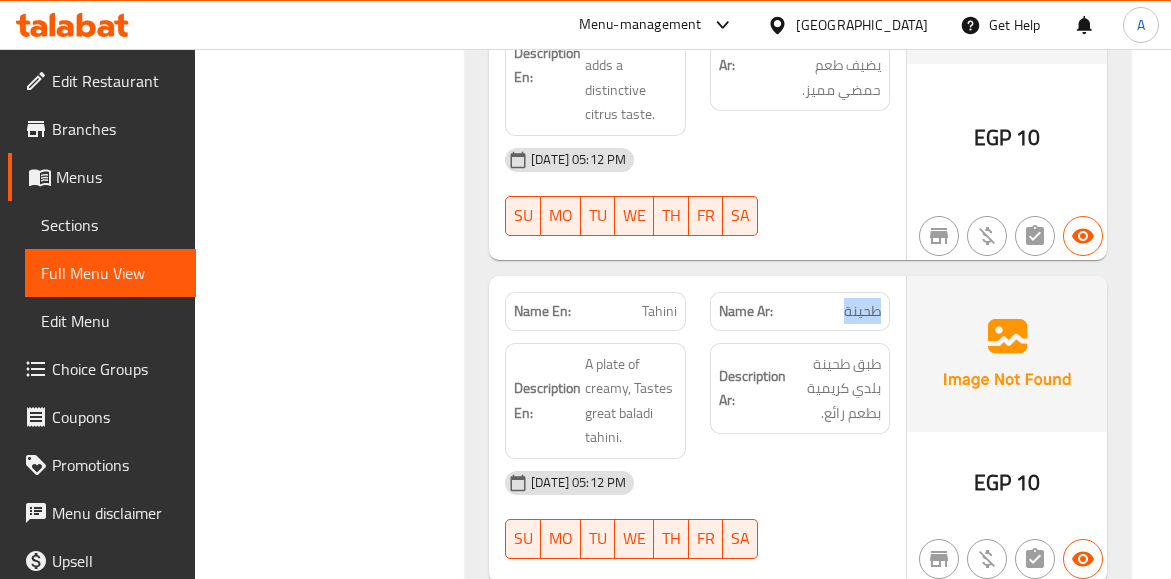click on "طحينة" at bounding box center [877, -10496] 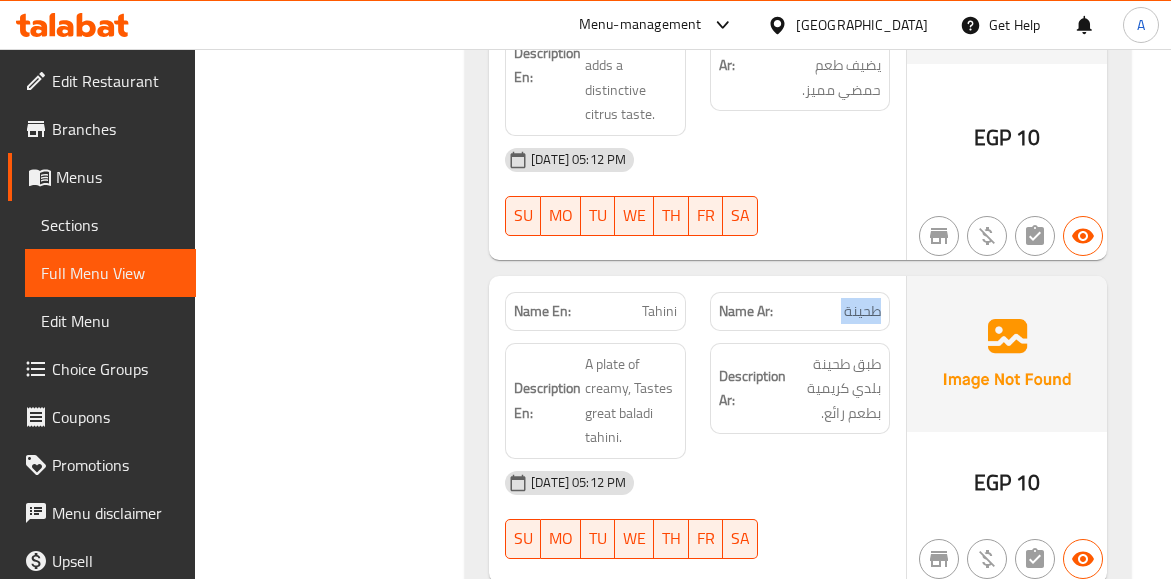 click on "طحينة" at bounding box center (877, -10496) 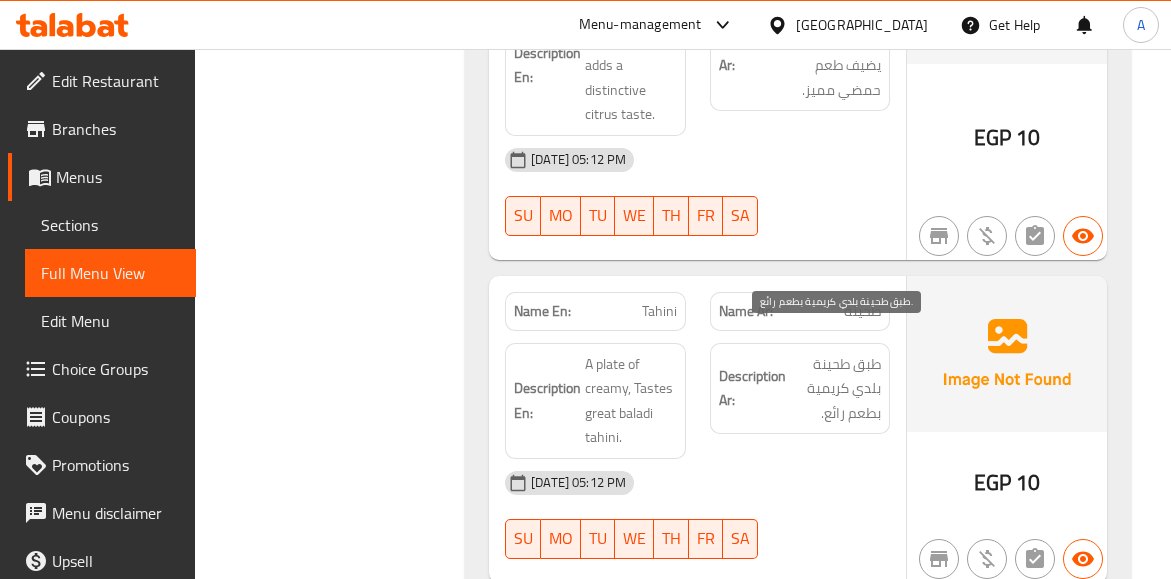 click on "طبق طحينة بلدي كريمية بطعم رائع." at bounding box center [835, 389] 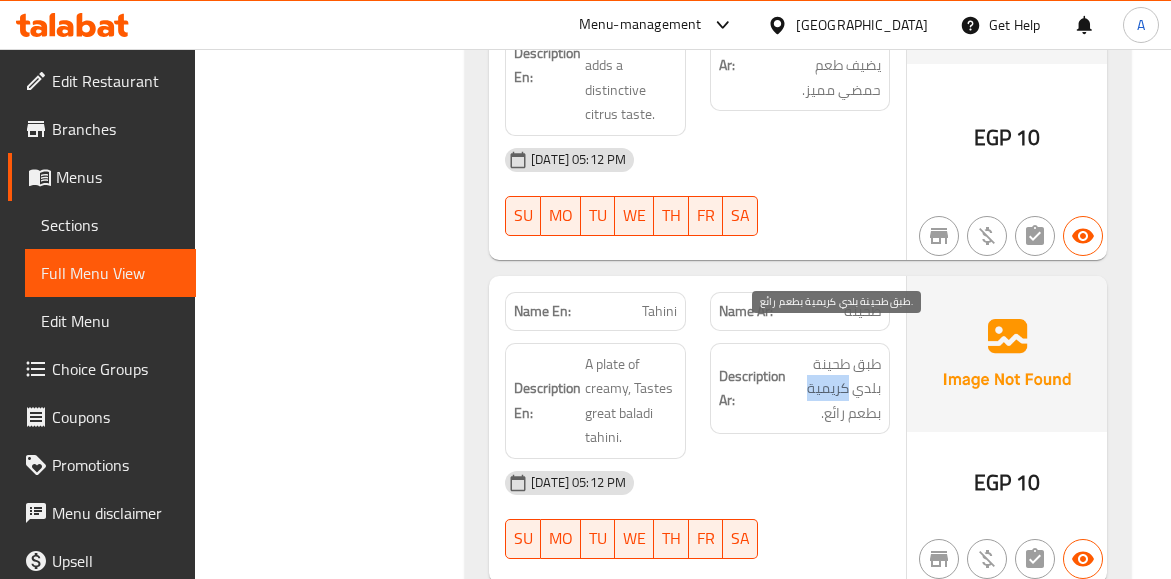click on "طبق طحينة بلدي كريمية بطعم رائع." at bounding box center (835, 389) 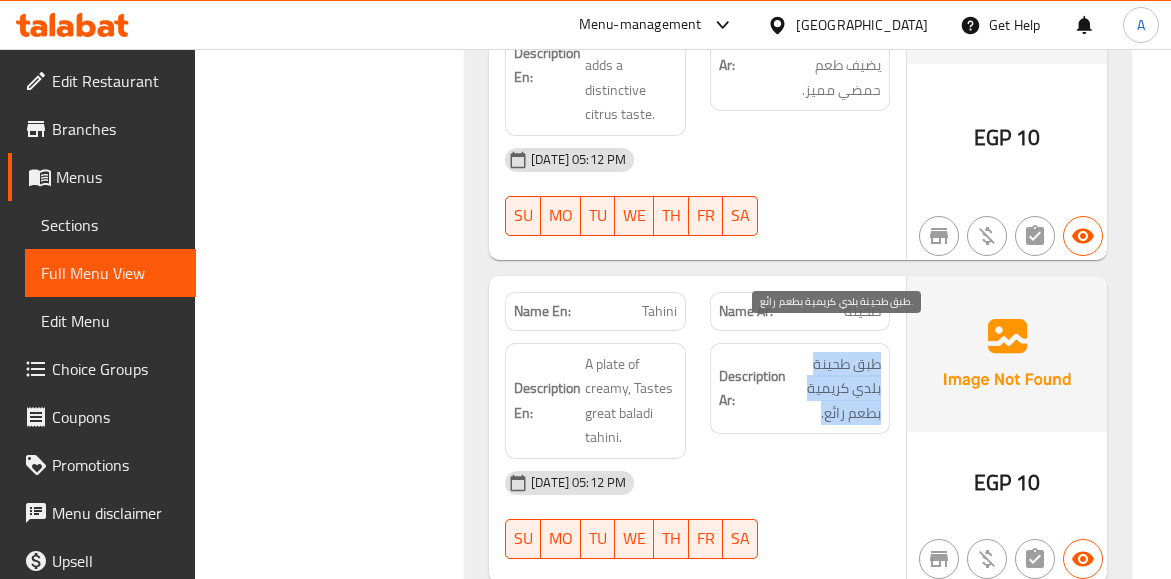 click on "طبق طحينة بلدي كريمية بطعم رائع." at bounding box center [835, 389] 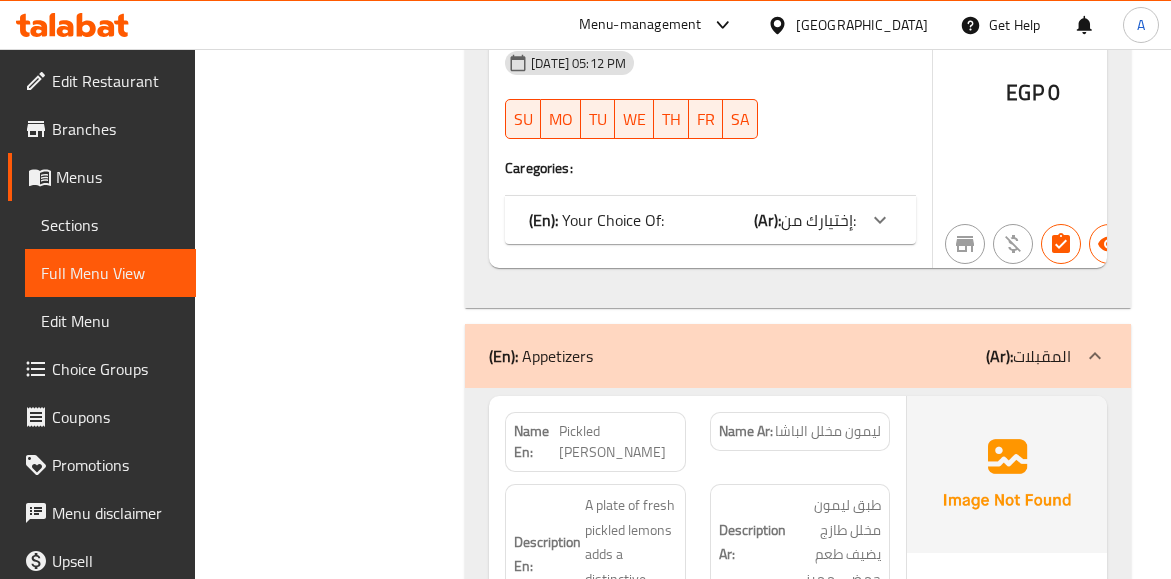 scroll, scrollTop: 10797, scrollLeft: 0, axis: vertical 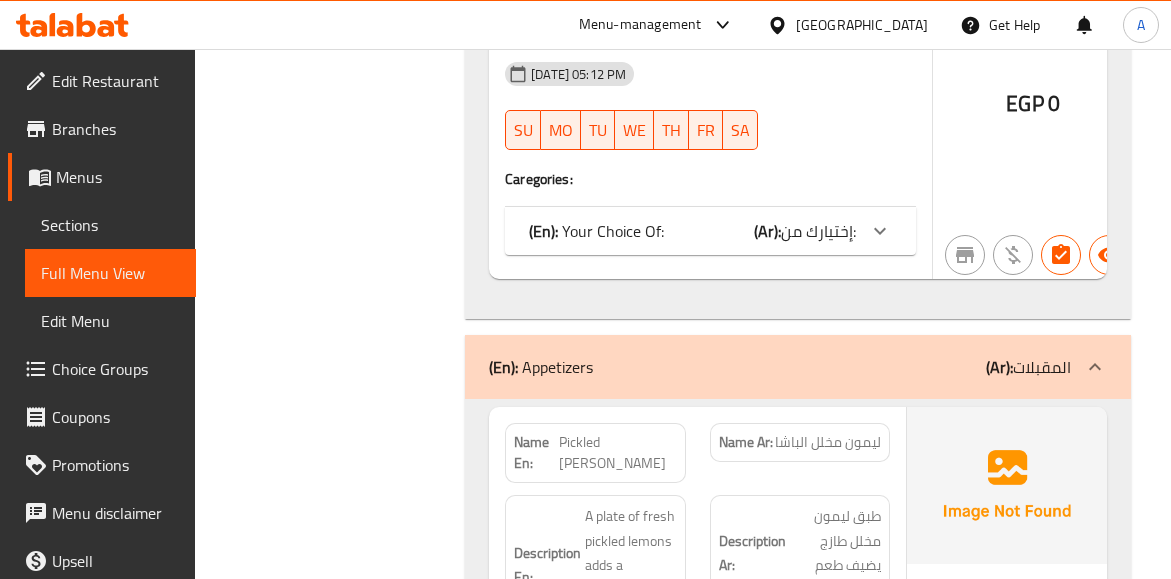 click on "ليمون مخلل الباشا" at bounding box center [848, -10421] 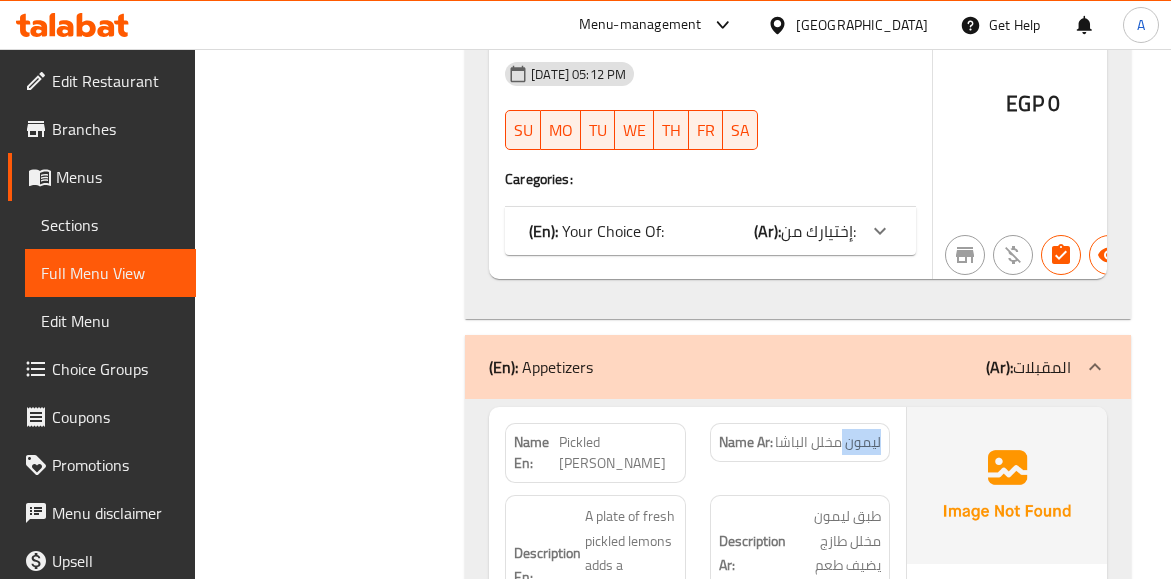 click on "ليمون مخلل الباشا" at bounding box center [848, -10421] 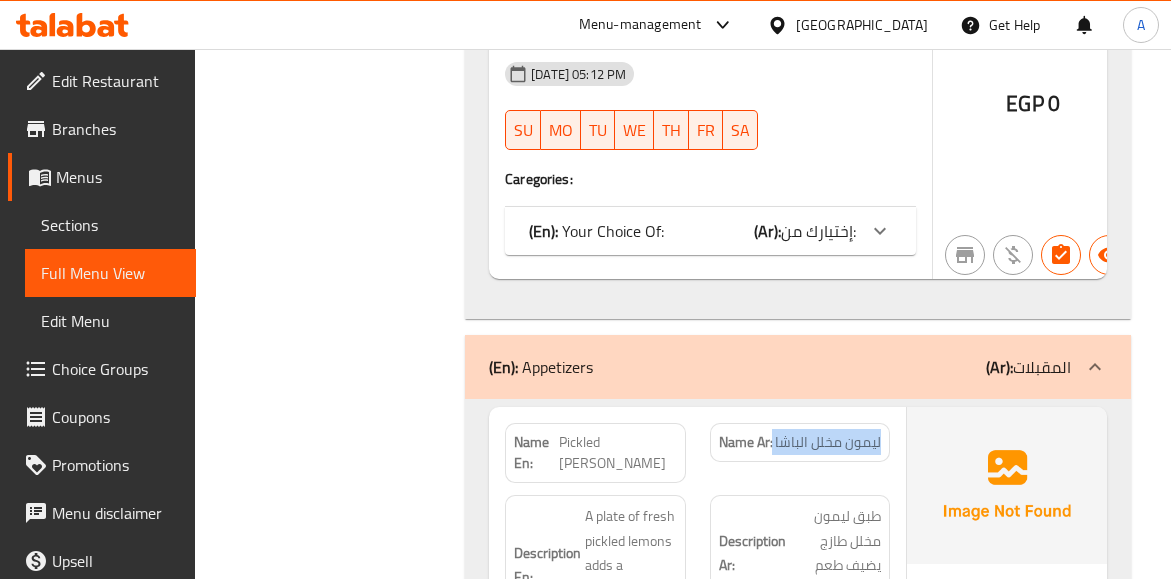 click on "ليمون مخلل الباشا" at bounding box center (848, -10421) 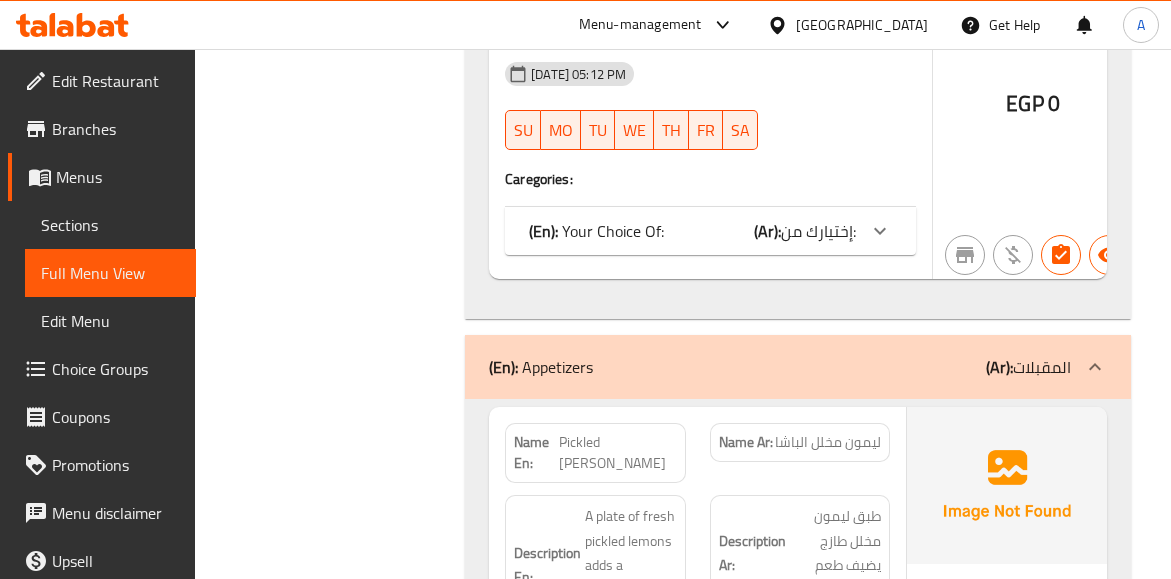 click on "Pickled Lemon pasha" at bounding box center [624, -10410] 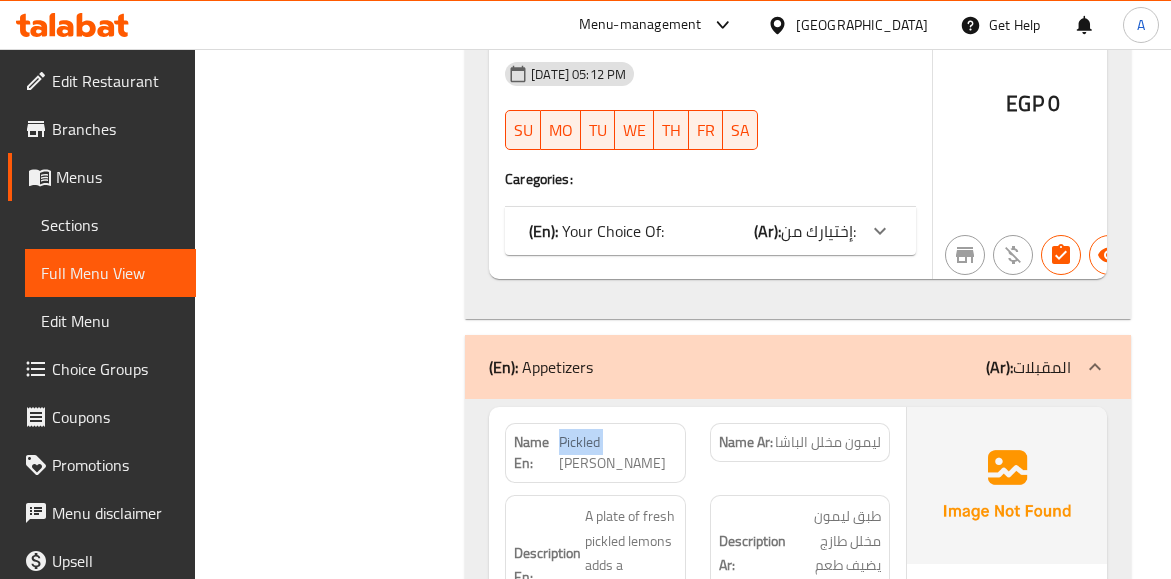 click on "Pickled Lemon pasha" at bounding box center [624, -10410] 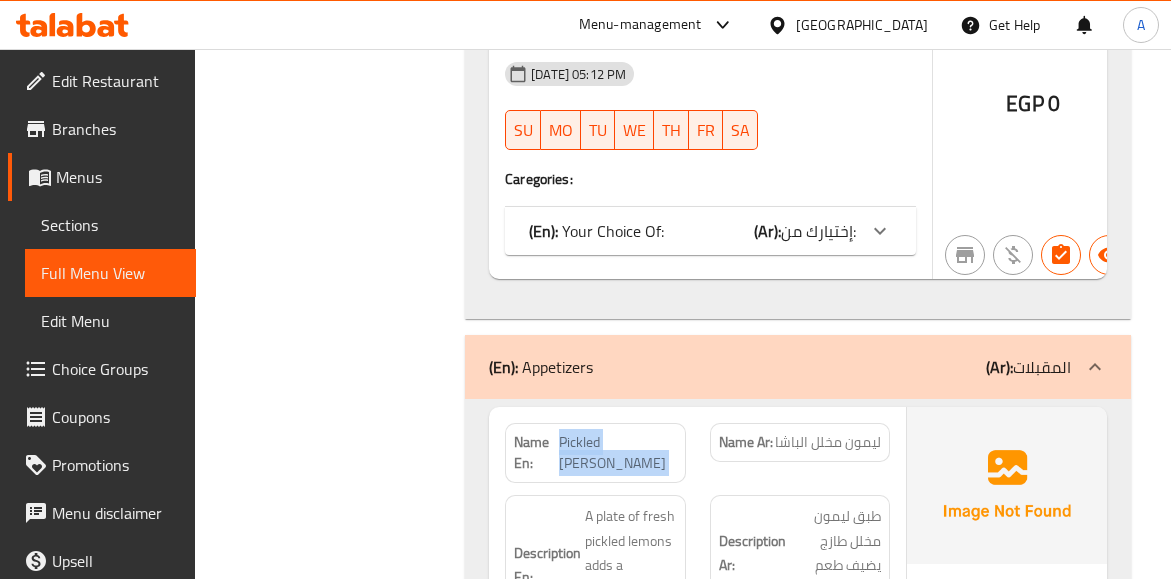 click on "Pickled Lemon pasha" at bounding box center [624, -10410] 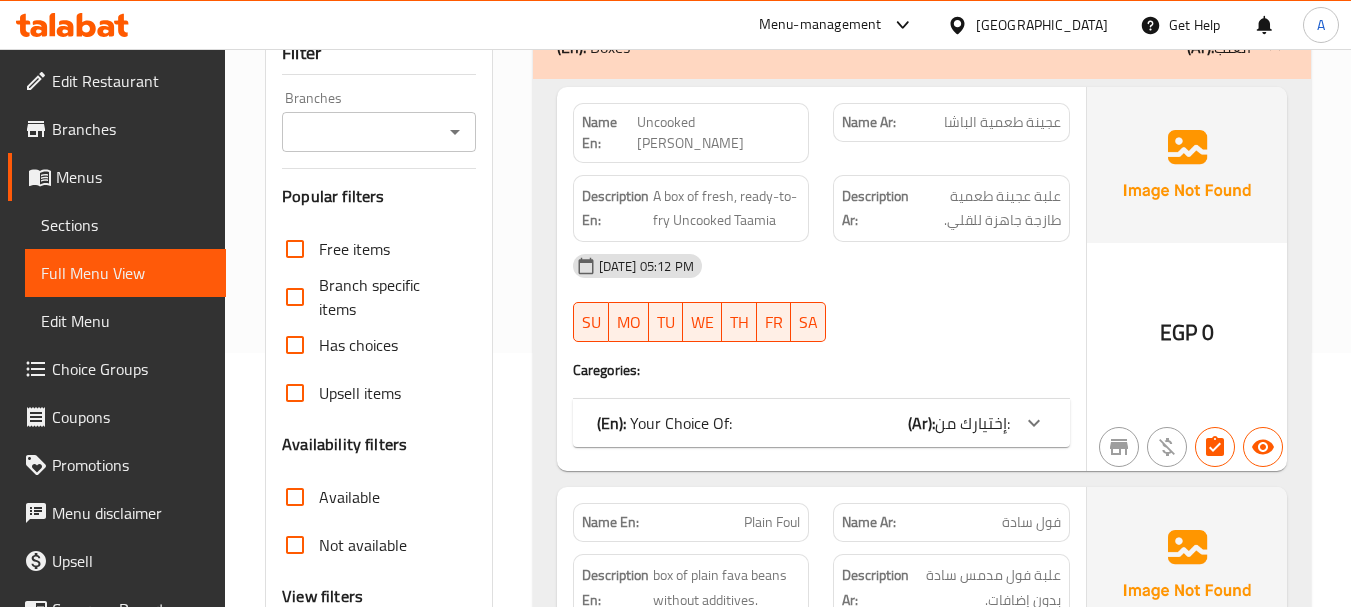 scroll, scrollTop: 400, scrollLeft: 0, axis: vertical 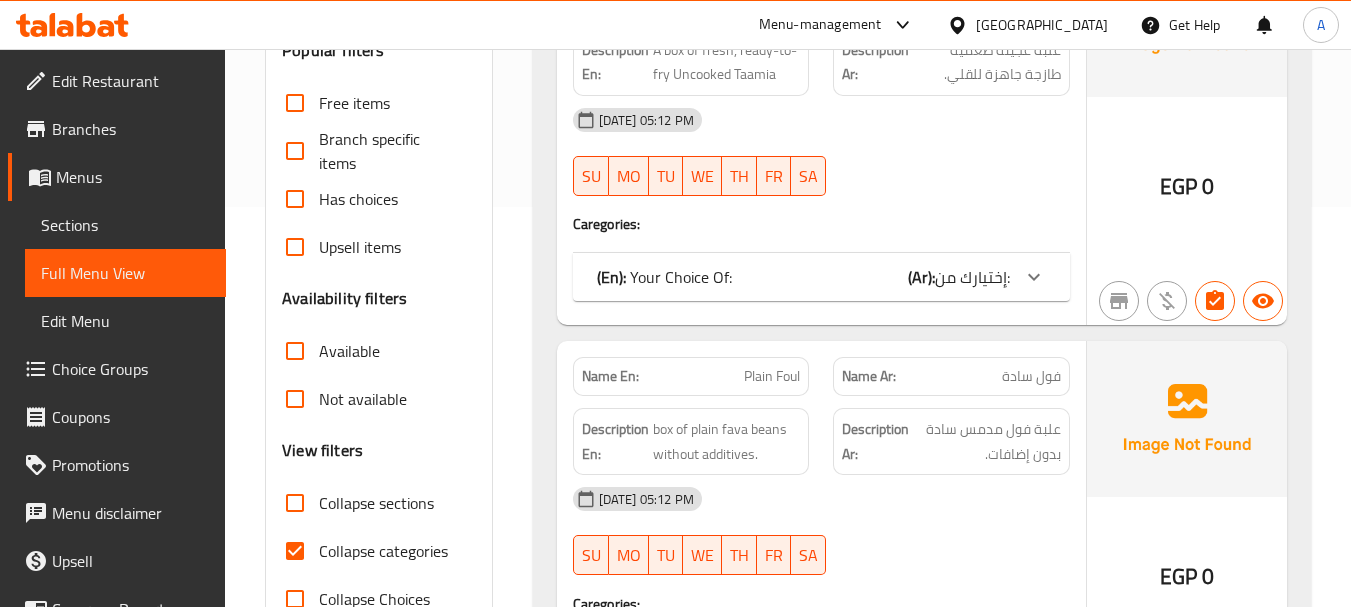 click on "Collapse categories" at bounding box center [295, 551] 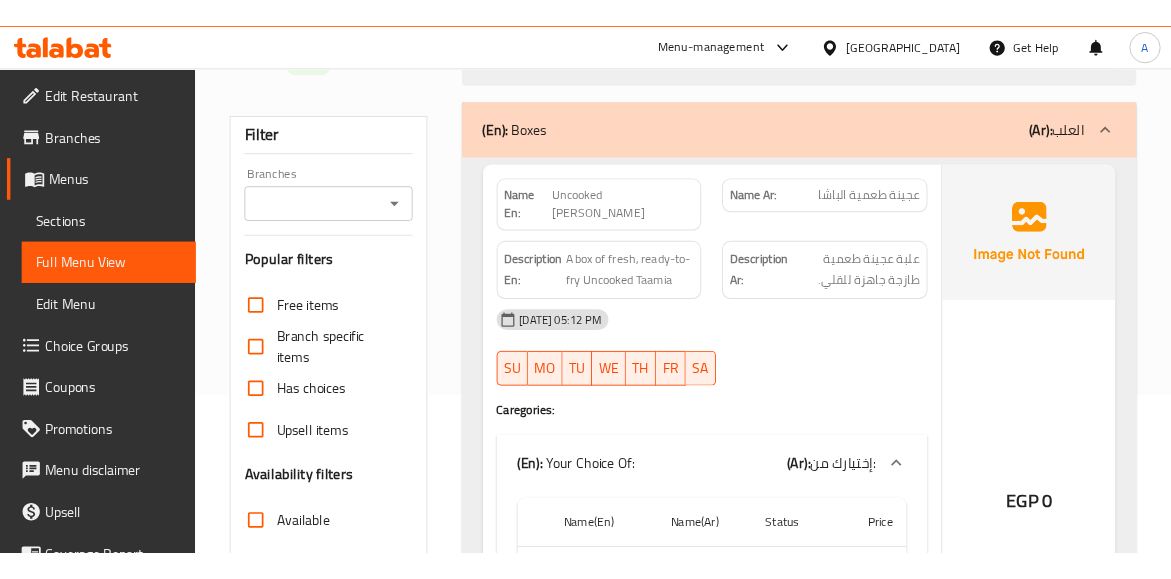 scroll, scrollTop: 0, scrollLeft: 0, axis: both 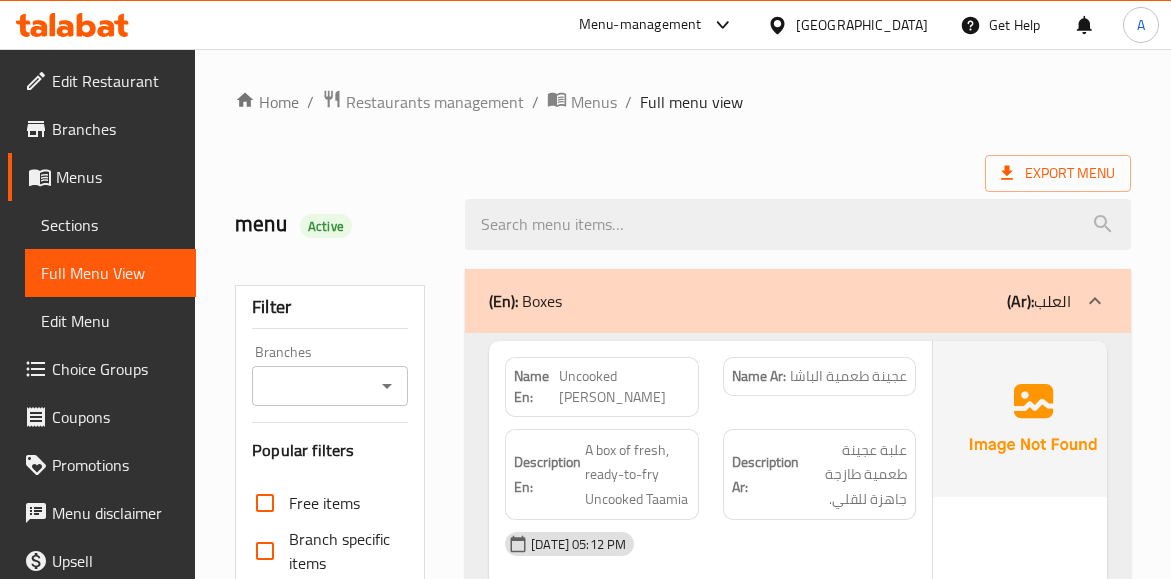 click on "Home / Restaurants management / Menus / Full menu view Export Menu menu   Active Filter Branches Branches Popular filters Free items Branch specific items Has choices Upsell items Availability filters Available Not available View filters Collapse sections Collapse categories Collapse Choices (En):   Boxes (Ar): العلب Name En: Uncooked Taamia pasha Name Ar: عجينة طعمية الباشا Description En: A box of fresh, ready-to-fry Uncooked Taamia Description Ar: علبة عجينة طعمية طازجة جاهزة للقلي. 12-07-2025 05:12 PM SU MO TU WE TH FR SA Caregories: (En):   Your Choice Of: (Ar): إختيارك من: Name(En) Name(Ar) Status Price Small صغير Active 12 Medium وسط Active 17 Large family كبير عائلي Active 20 EGP 0 Name En: Plain Foul Name Ar: فول سادة Description En: box of plain fava beans without additives. Description Ar: علبة فول مدمس سادة بدون إضافات. 12-07-2025 05:12 PM SU MO TU WE TH FR SA Caregories: (En):   (Ar): Status" at bounding box center (683, 10990) 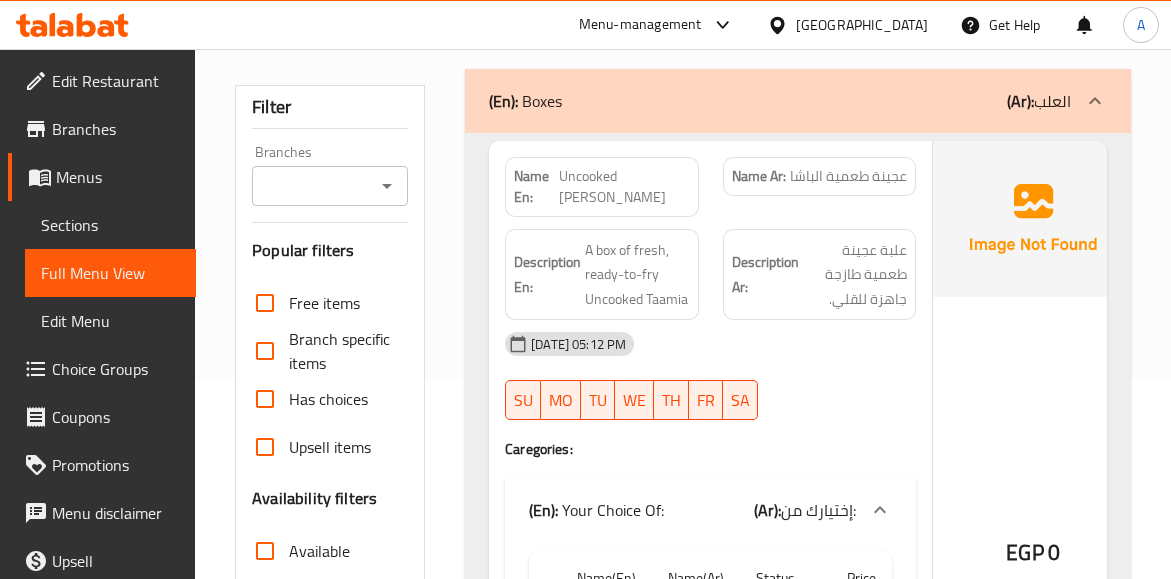 click on "عجينة طعمية الباشا" at bounding box center (848, 176) 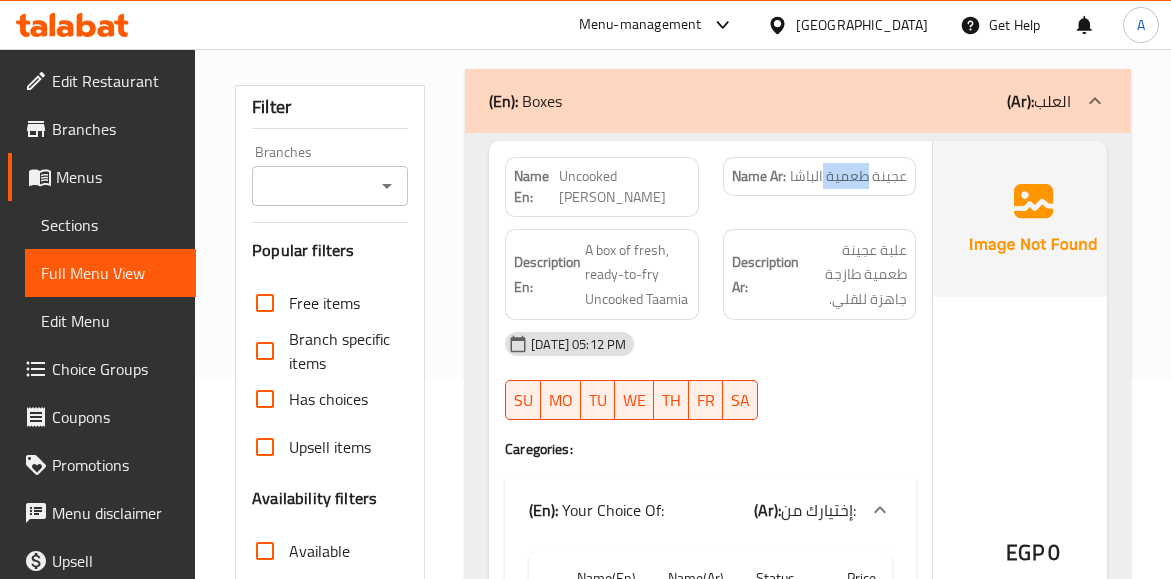 click on "عجينة طعمية الباشا" at bounding box center (848, 176) 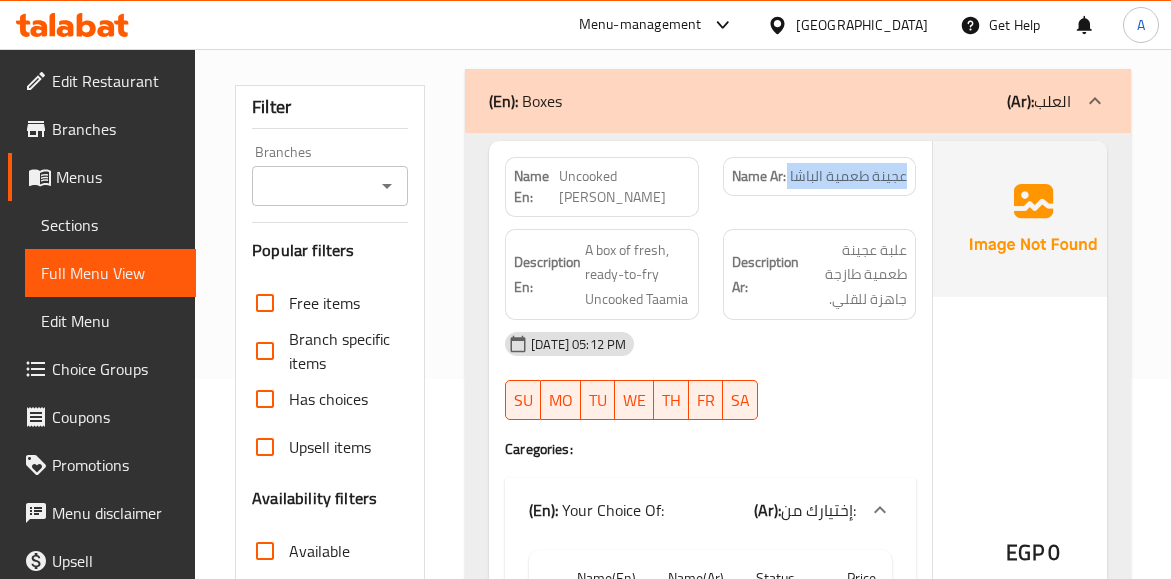 click on "عجينة طعمية الباشا" at bounding box center (848, 176) 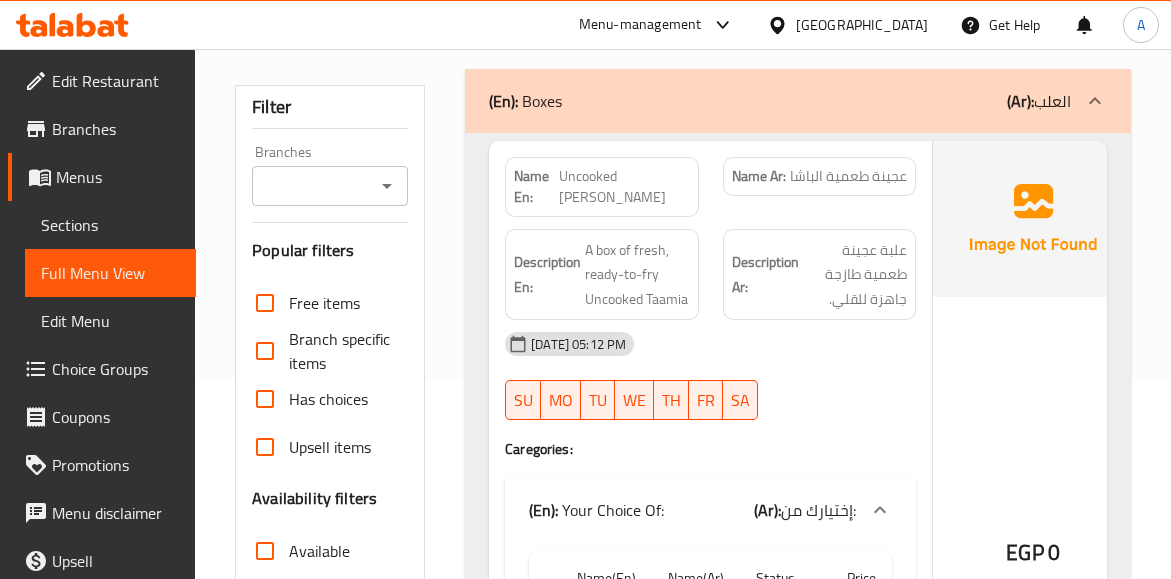 click on "Uncooked [PERSON_NAME]" at bounding box center [624, 187] 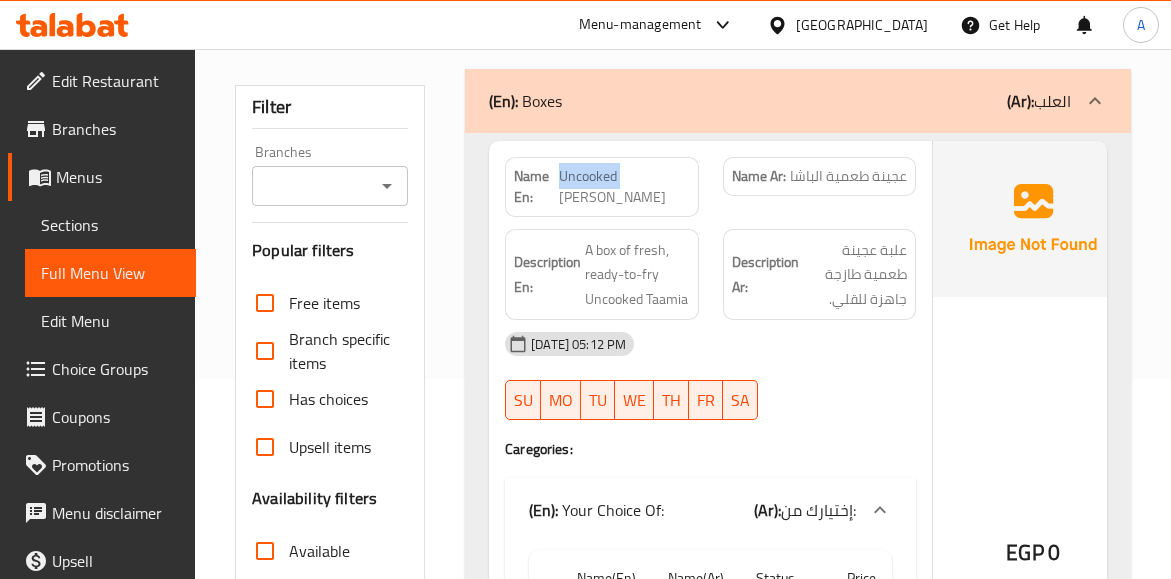 click on "Uncooked [PERSON_NAME]" at bounding box center (624, 187) 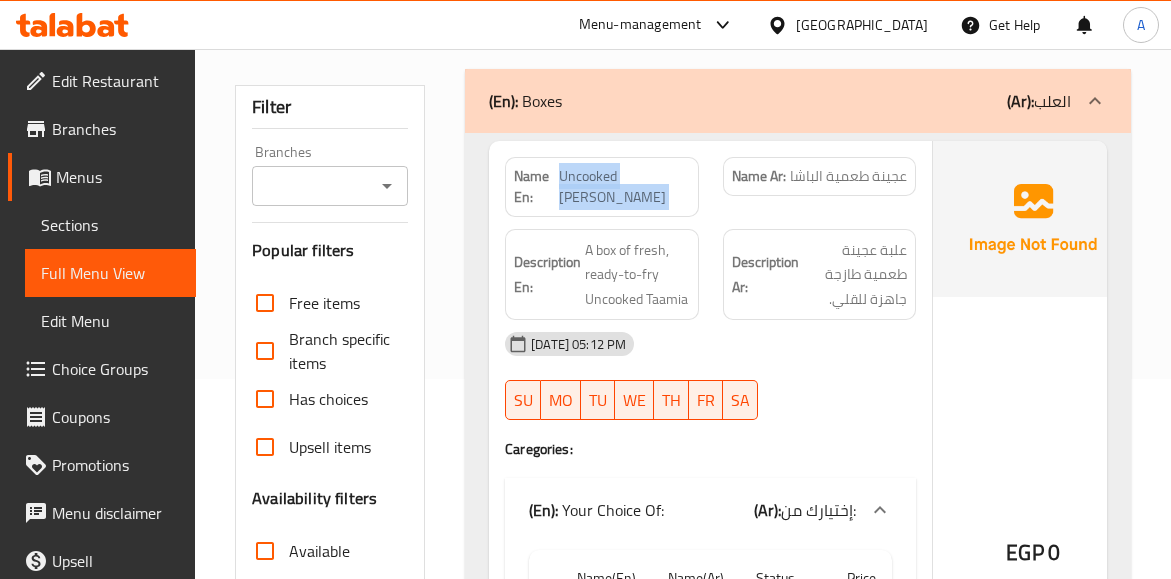 click on "Uncooked [PERSON_NAME]" at bounding box center (624, 187) 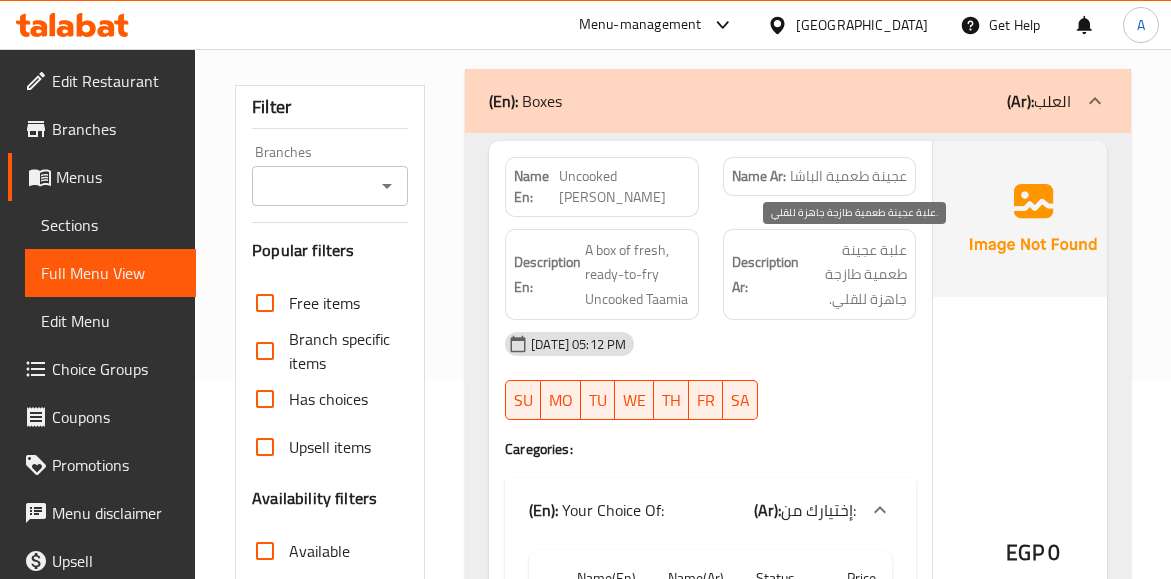 click on "علبة عجينة طعمية طازجة جاهزة للقلي." at bounding box center [855, 275] 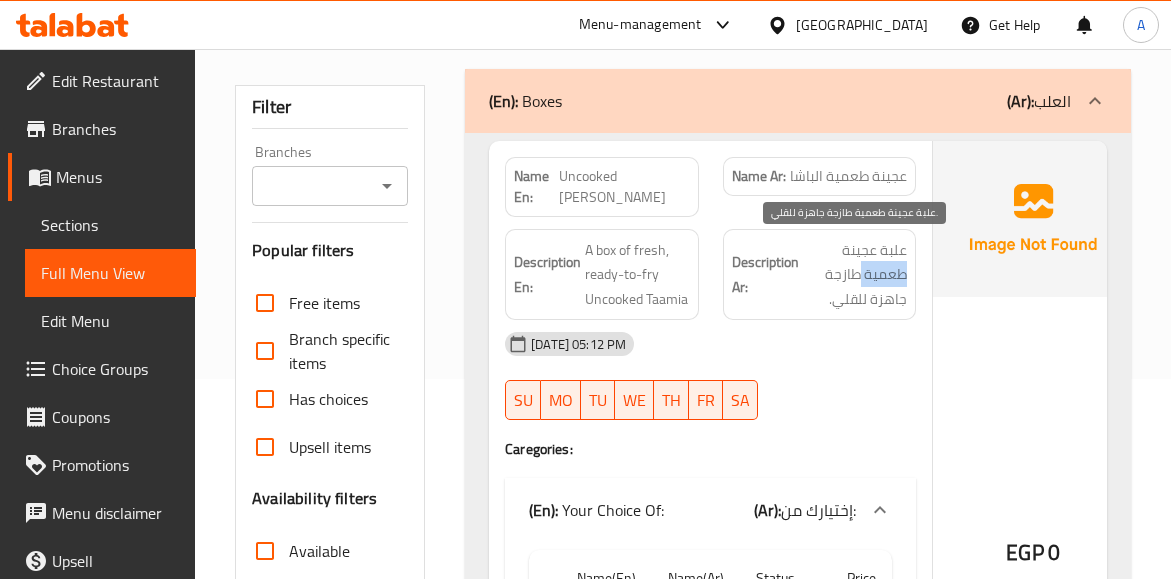 click on "علبة عجينة طعمية طازجة جاهزة للقلي." at bounding box center [855, 275] 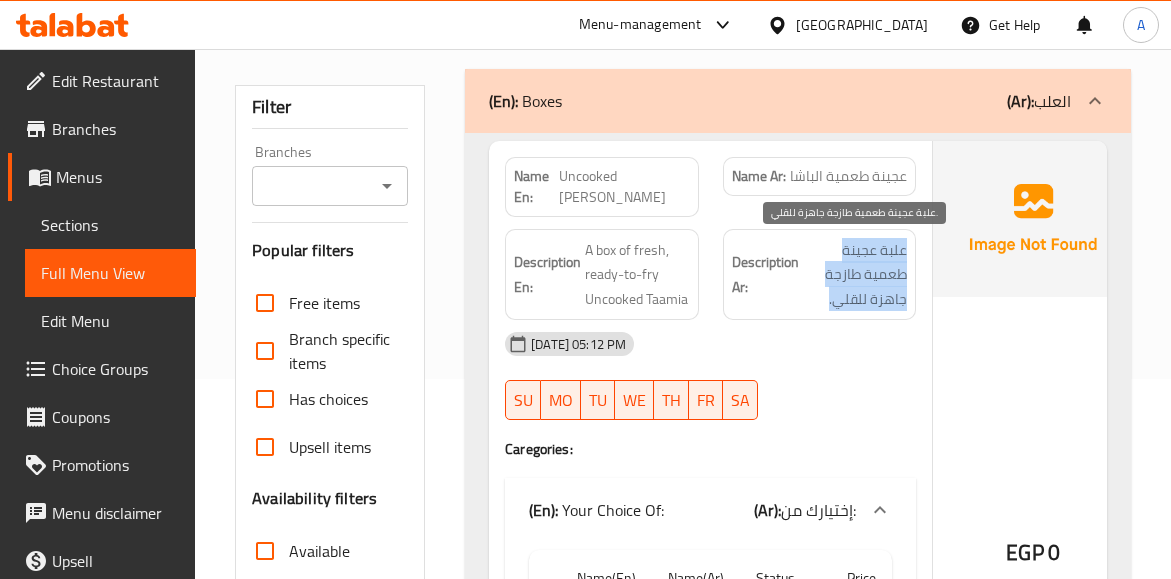 click on "علبة عجينة طعمية طازجة جاهزة للقلي." at bounding box center (855, 275) 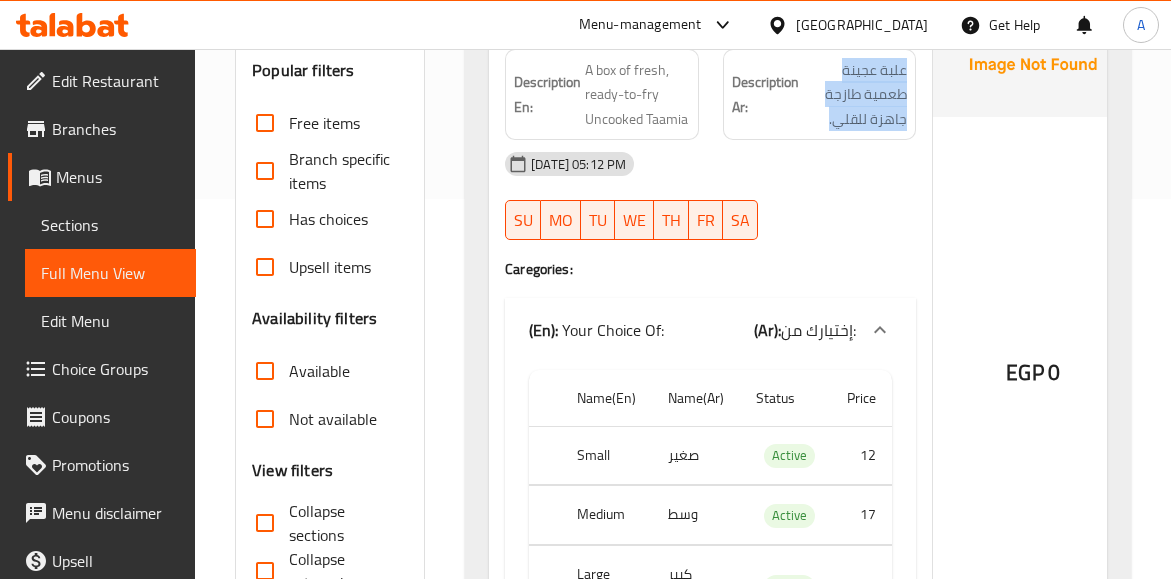scroll, scrollTop: 500, scrollLeft: 0, axis: vertical 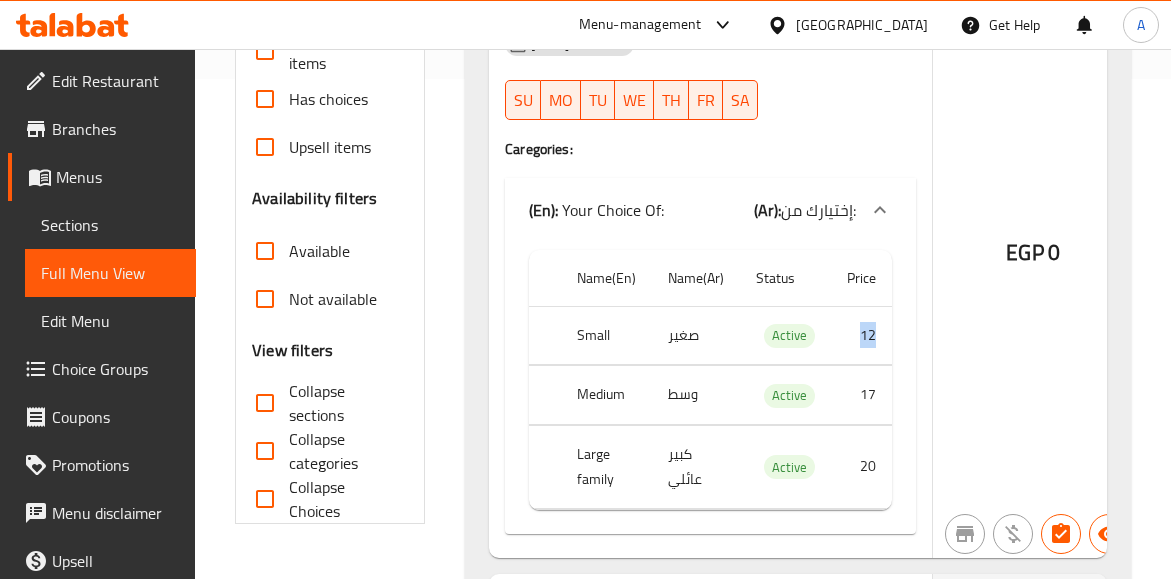 drag, startPoint x: 877, startPoint y: 330, endPoint x: 840, endPoint y: 336, distance: 37.48333 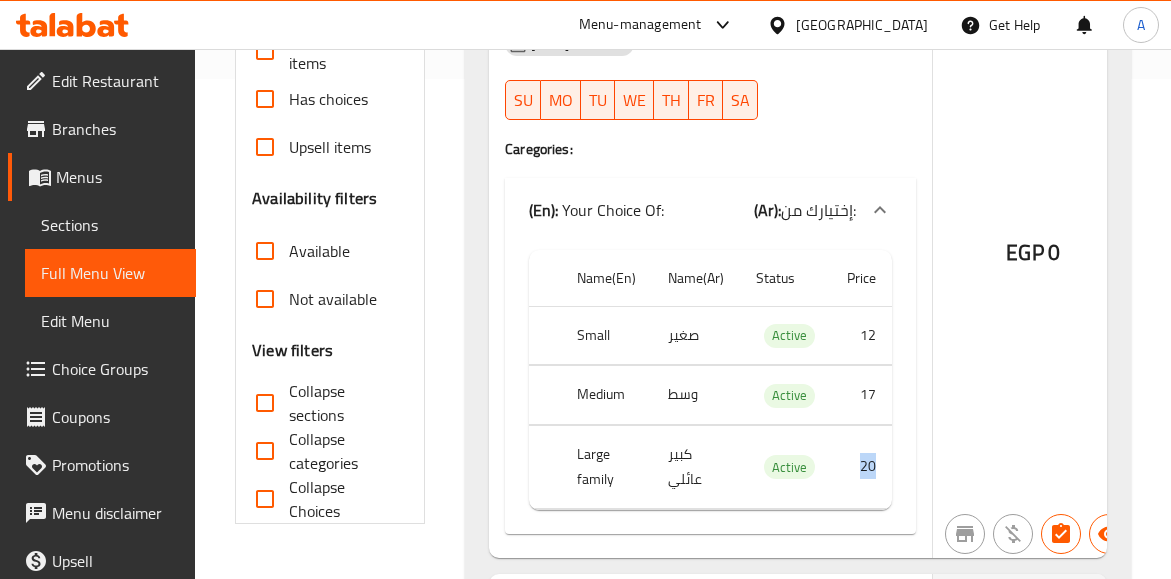 drag, startPoint x: 880, startPoint y: 472, endPoint x: 843, endPoint y: 471, distance: 37.01351 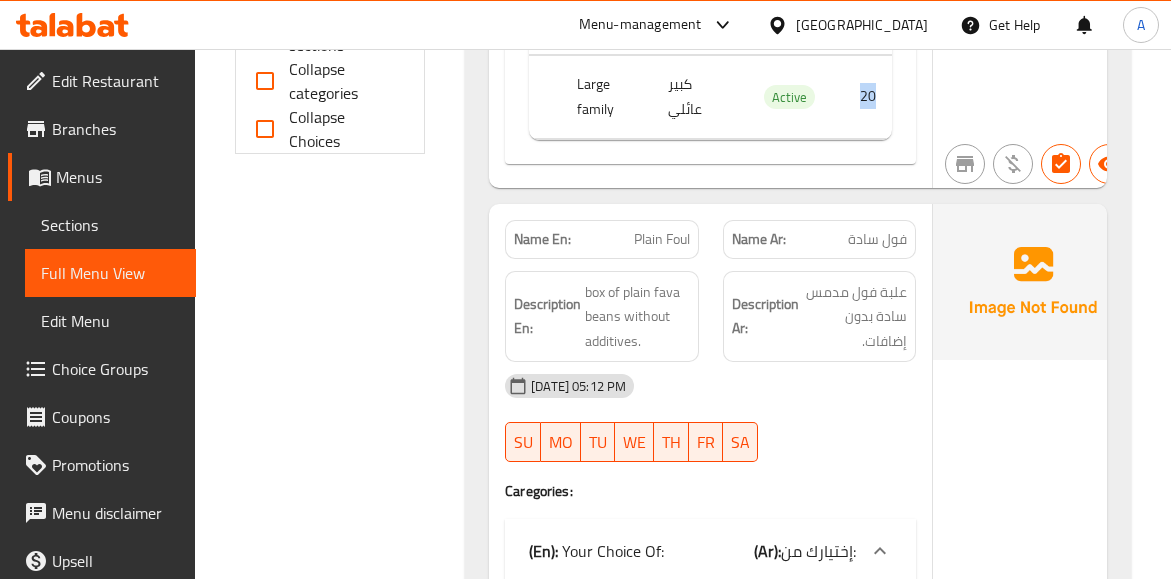 scroll, scrollTop: 900, scrollLeft: 0, axis: vertical 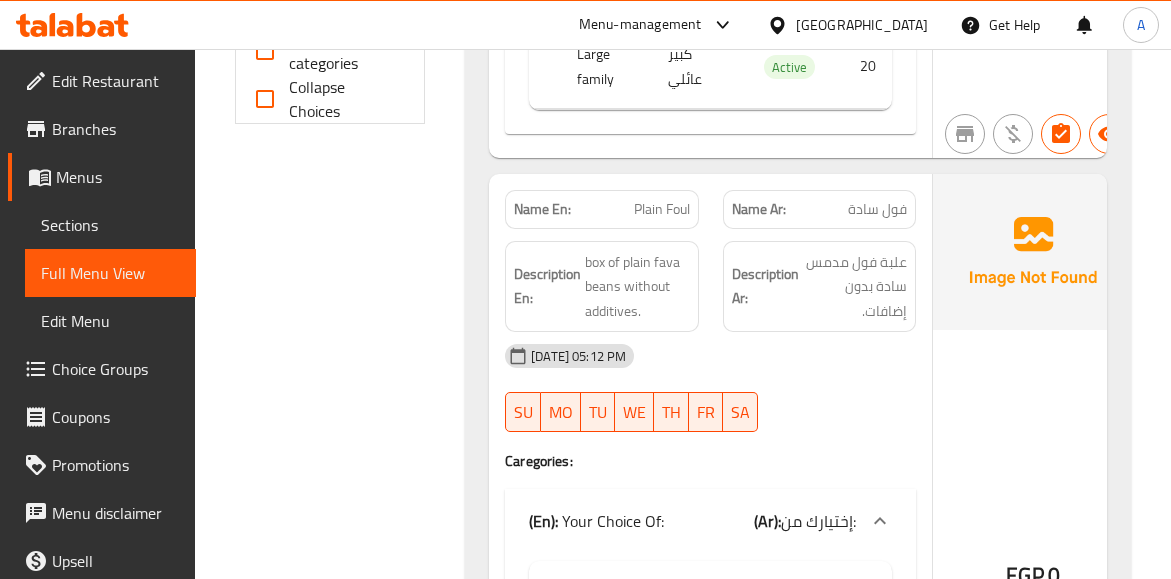 click on "فول سادة" at bounding box center [877, 209] 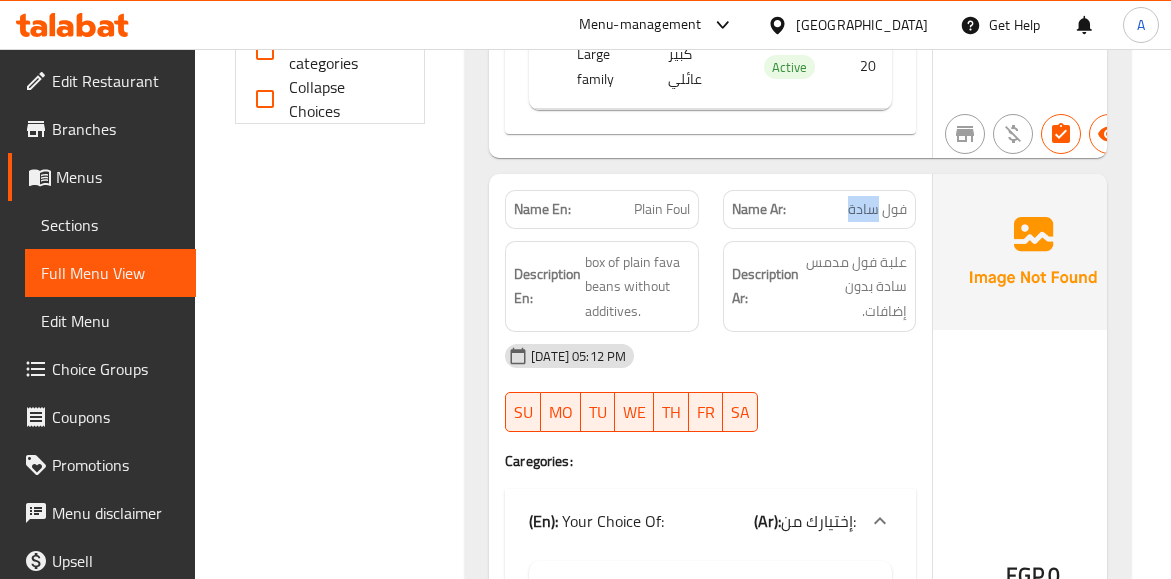 click on "فول سادة" at bounding box center (877, 209) 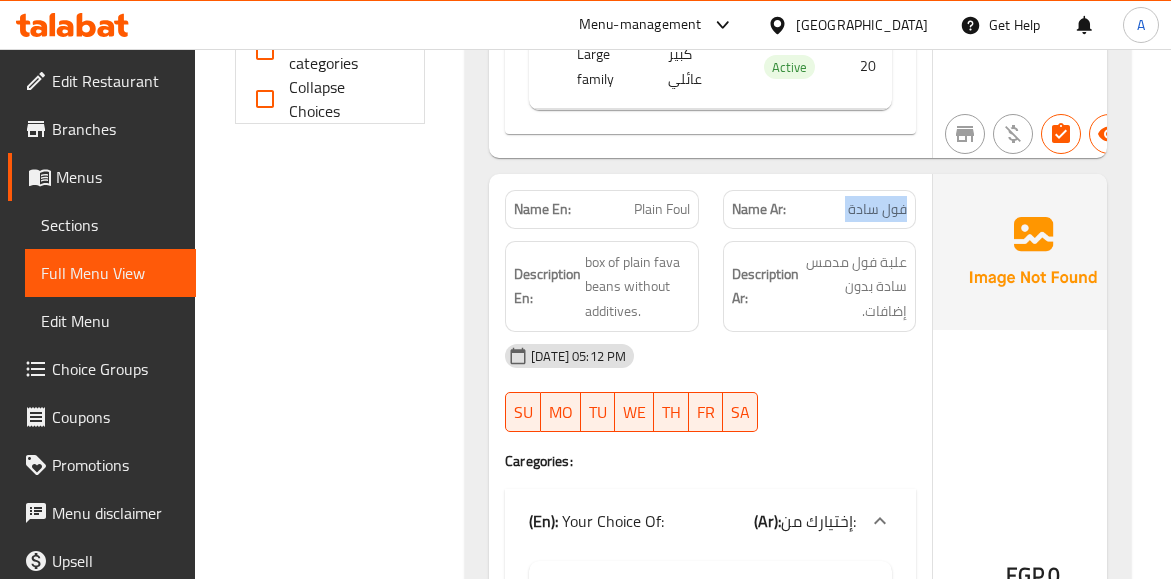 click on "فول سادة" at bounding box center (877, 209) 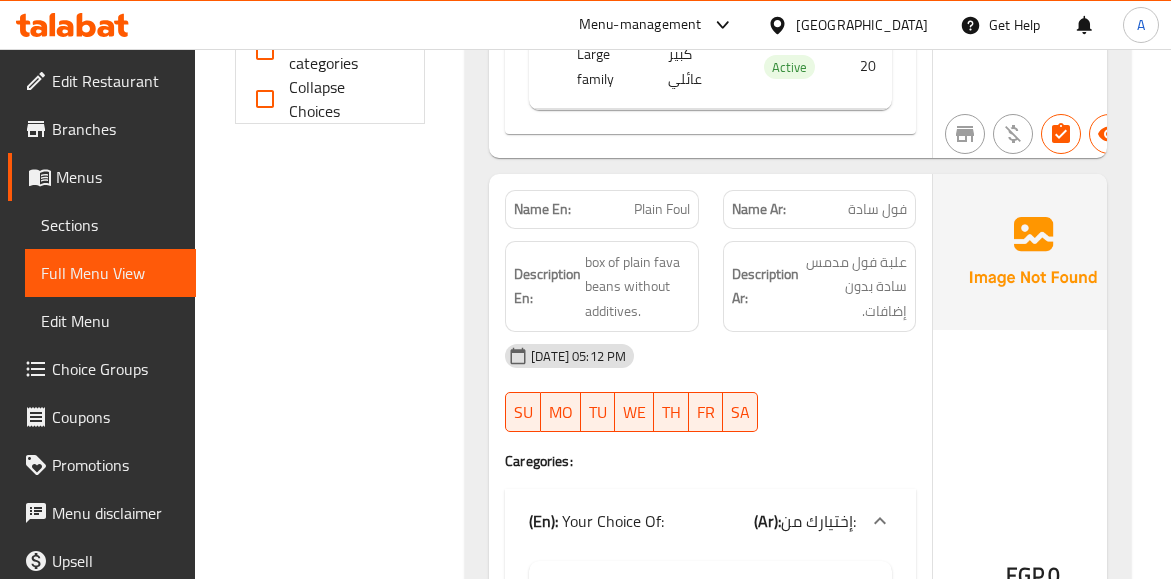 click on "Plain Foul" at bounding box center (662, 209) 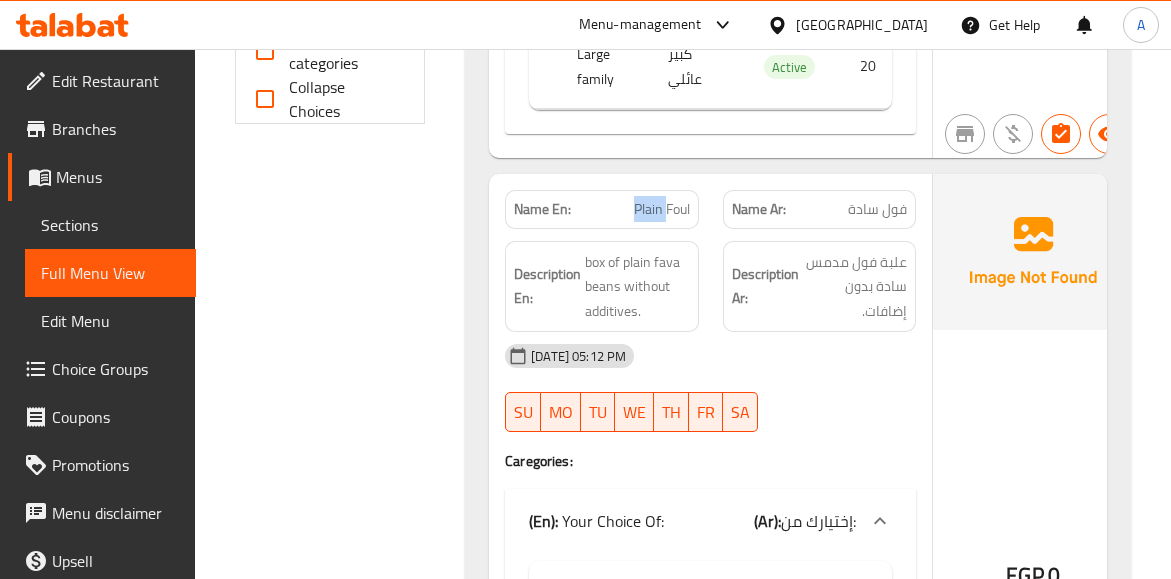click on "Plain Foul" at bounding box center [662, 209] 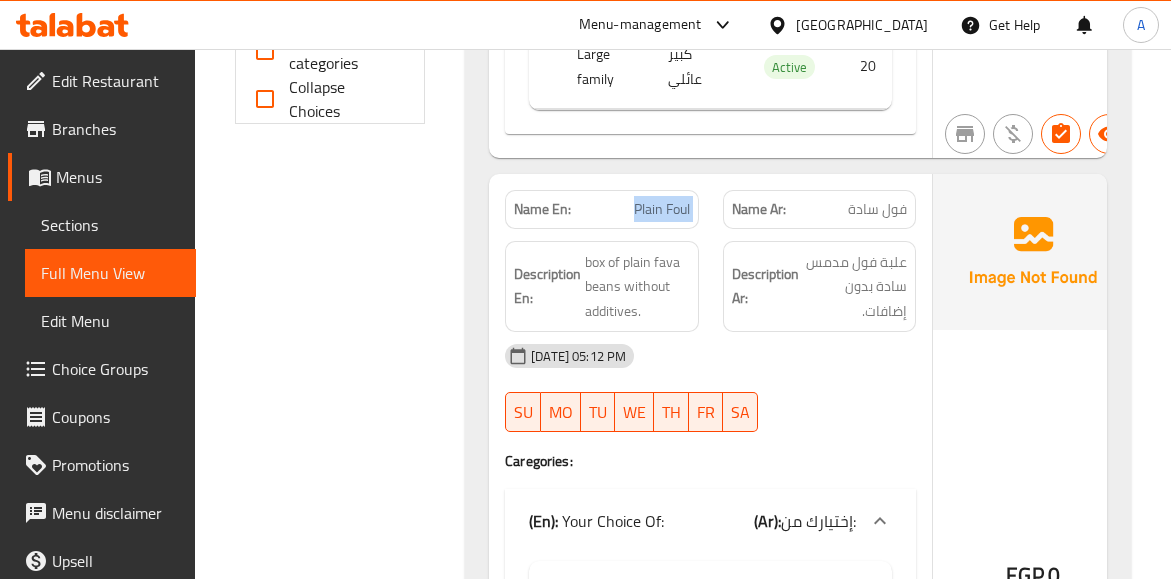 click on "Plain Foul" at bounding box center (662, 209) 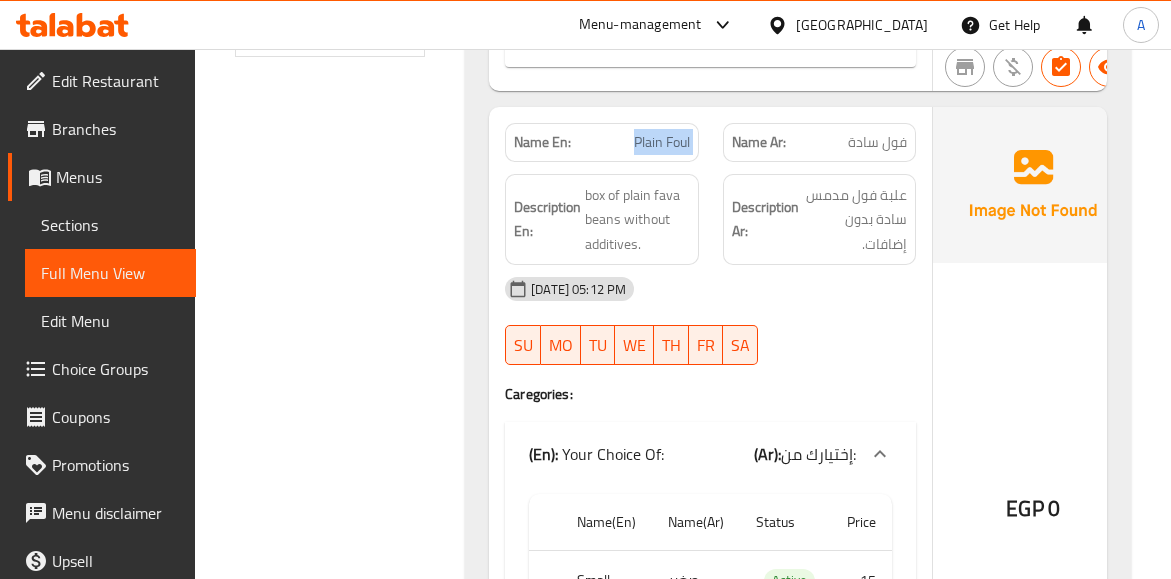 scroll, scrollTop: 1000, scrollLeft: 0, axis: vertical 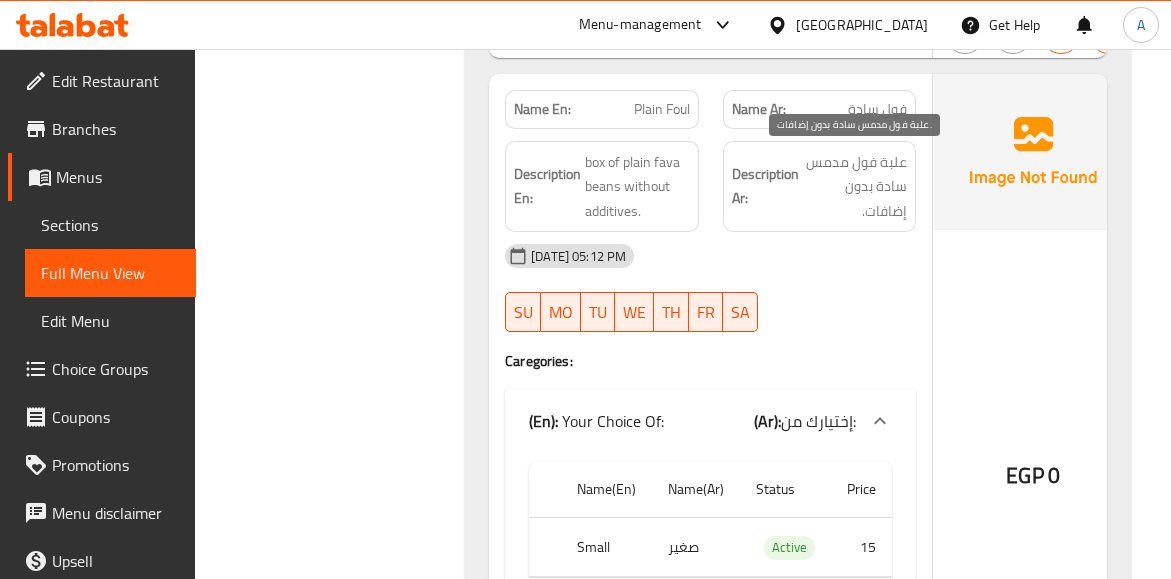 click on "علبة فول مدمس سادة بدون إضافات." at bounding box center [855, 187] 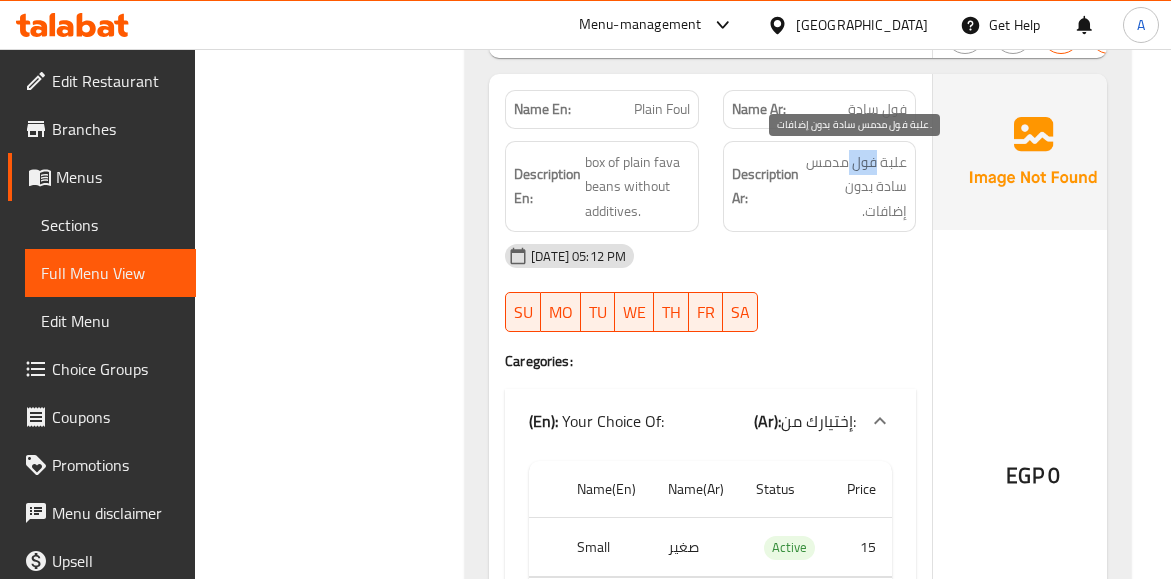 click on "علبة فول مدمس سادة بدون إضافات." at bounding box center (855, 187) 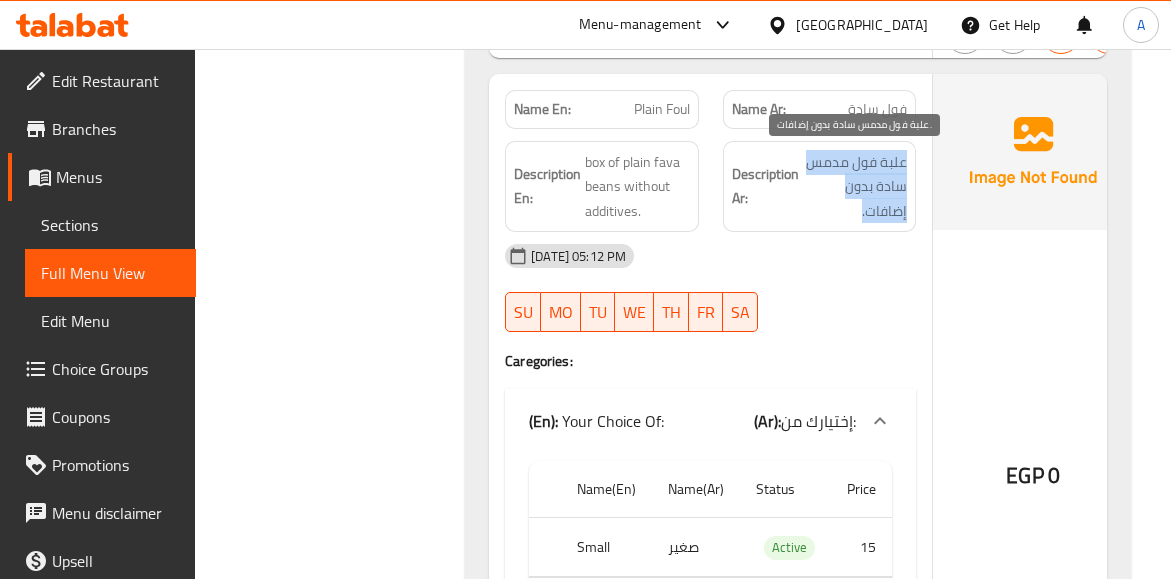 click on "علبة فول مدمس سادة بدون إضافات." at bounding box center (855, 187) 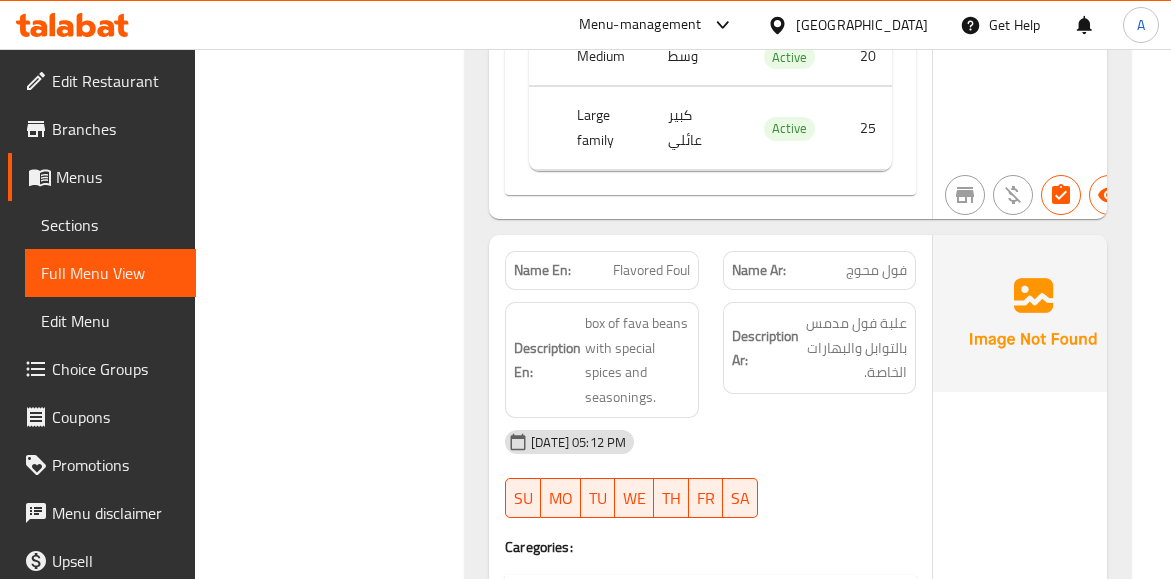 scroll, scrollTop: 1600, scrollLeft: 0, axis: vertical 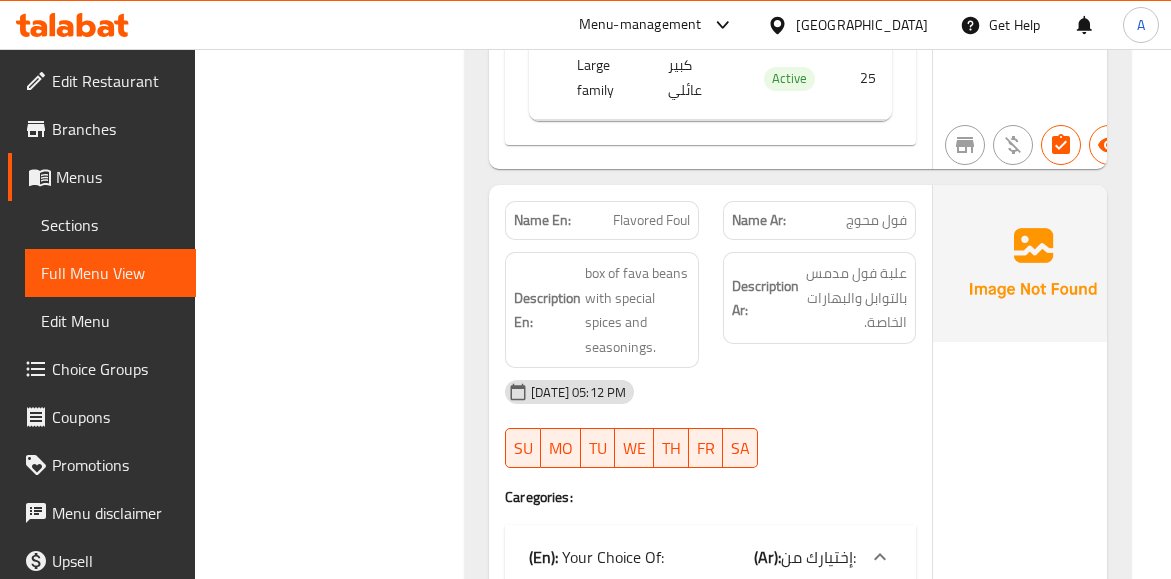 click on "فول محوج" at bounding box center (876, 220) 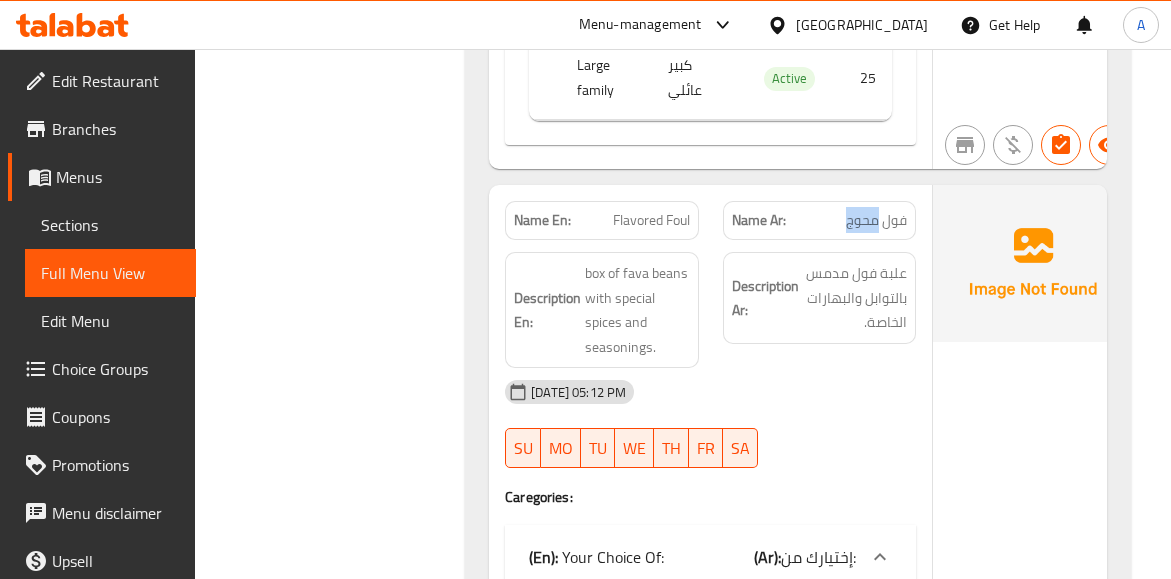 click on "فول محوج" at bounding box center (876, 220) 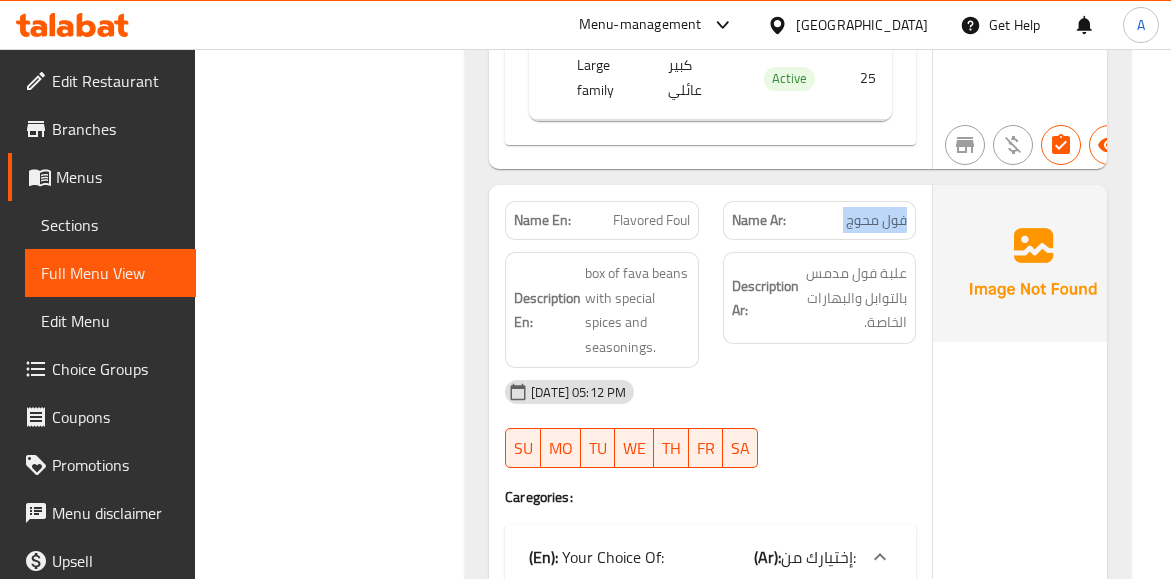 click on "فول محوج" at bounding box center (876, 220) 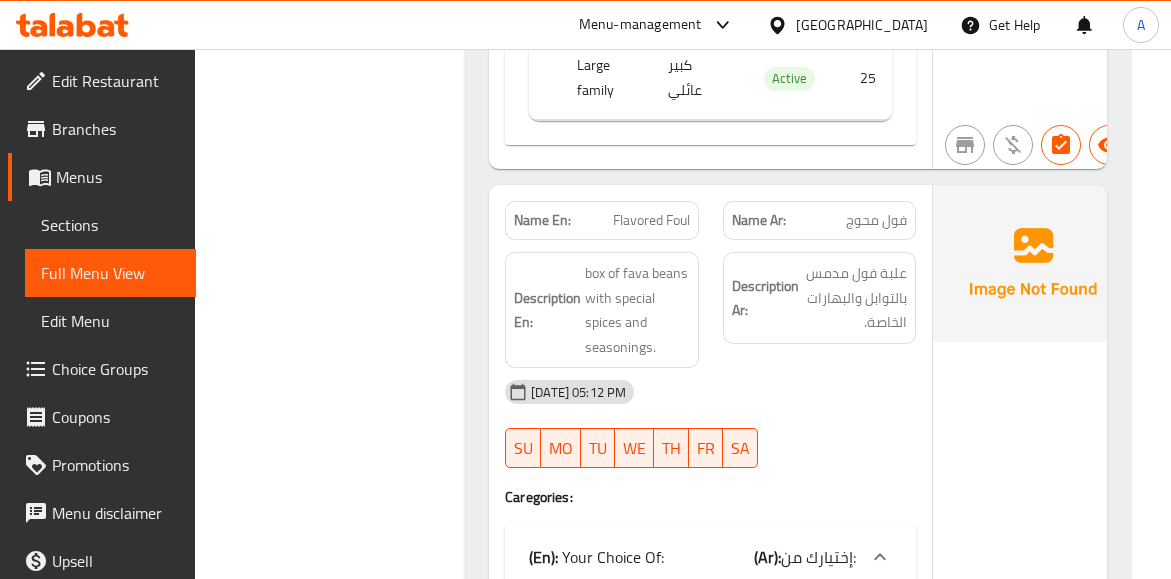 click on "Flavored Foul" at bounding box center [651, 220] 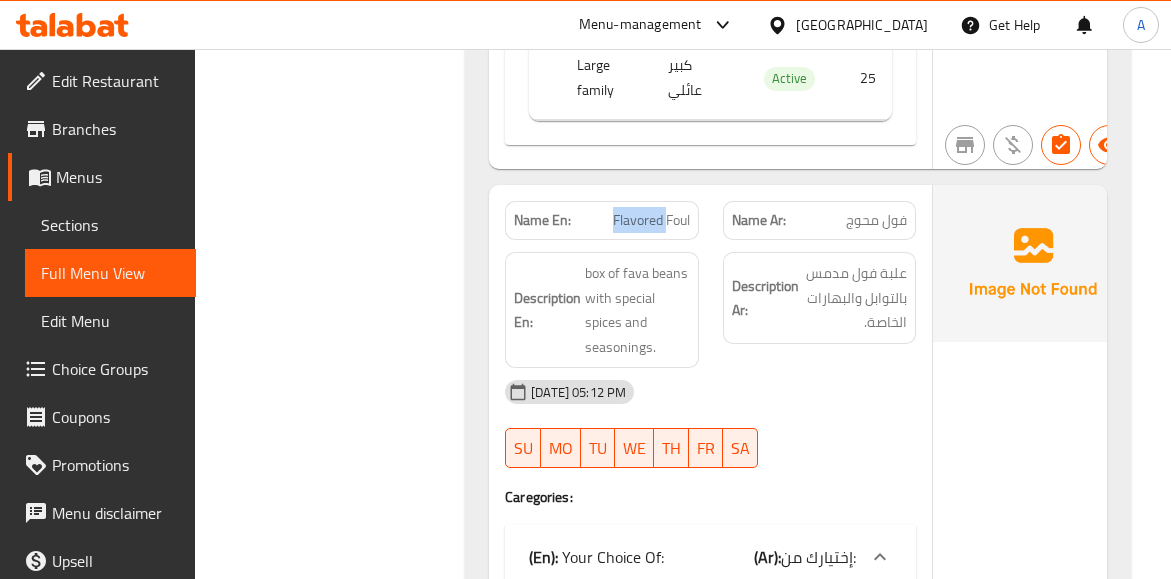 click on "Flavored Foul" at bounding box center [651, 220] 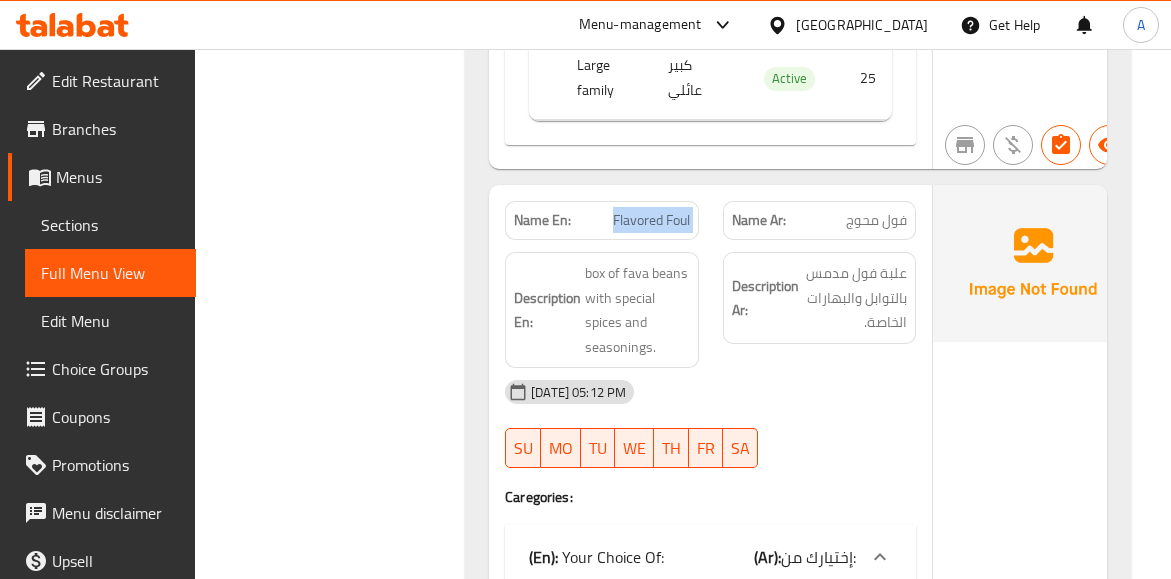click on "Flavored Foul" at bounding box center (651, 220) 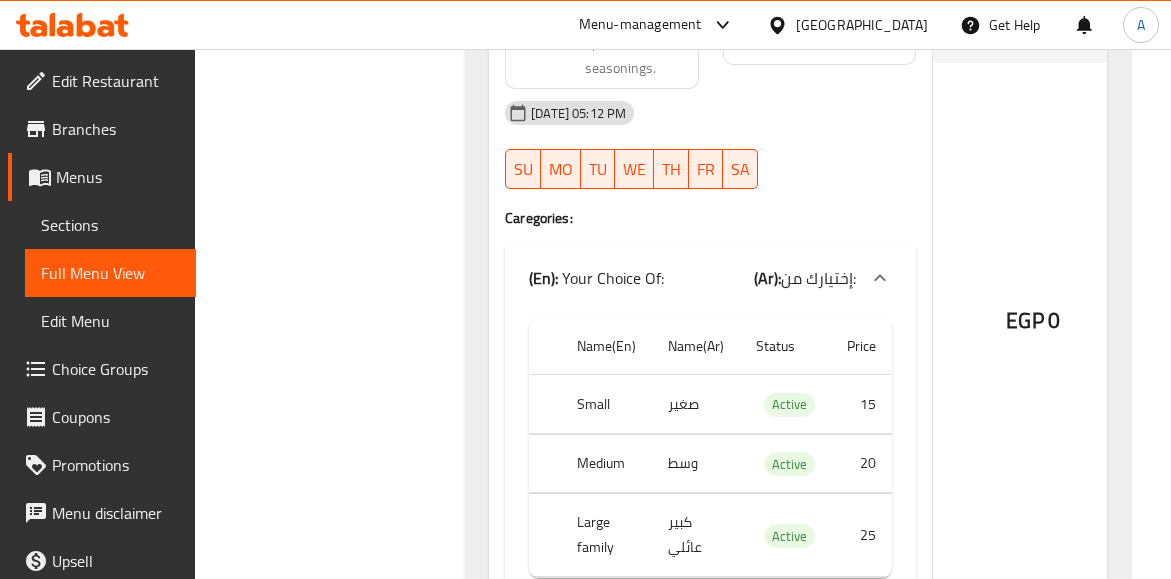 scroll, scrollTop: 1900, scrollLeft: 0, axis: vertical 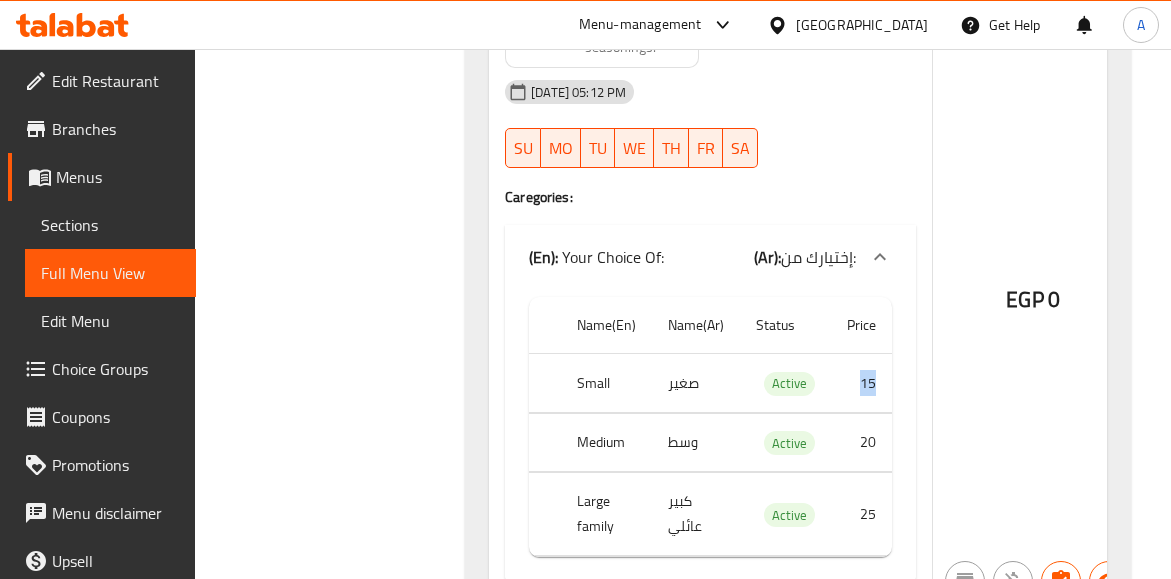 drag, startPoint x: 879, startPoint y: 382, endPoint x: 848, endPoint y: 385, distance: 31.144823 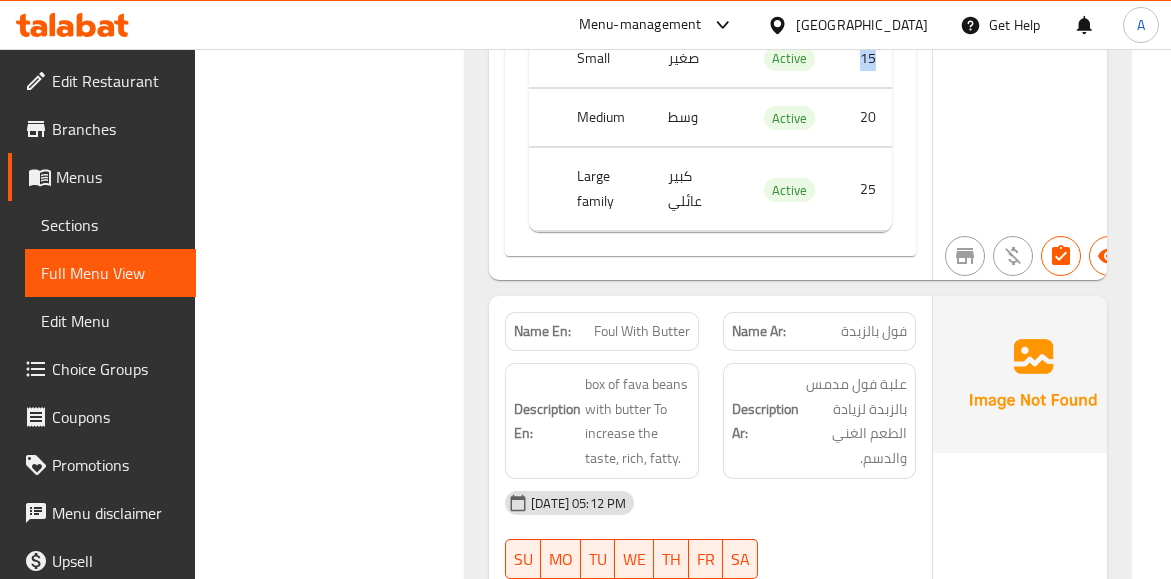 scroll, scrollTop: 2300, scrollLeft: 0, axis: vertical 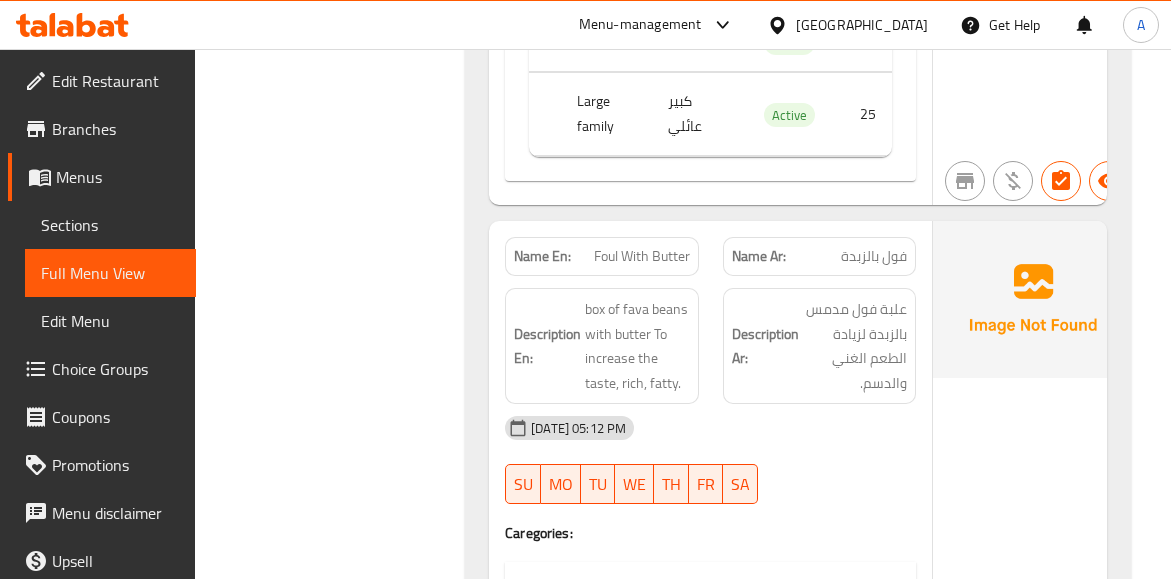 click on "فول بالزبدة" at bounding box center (874, 256) 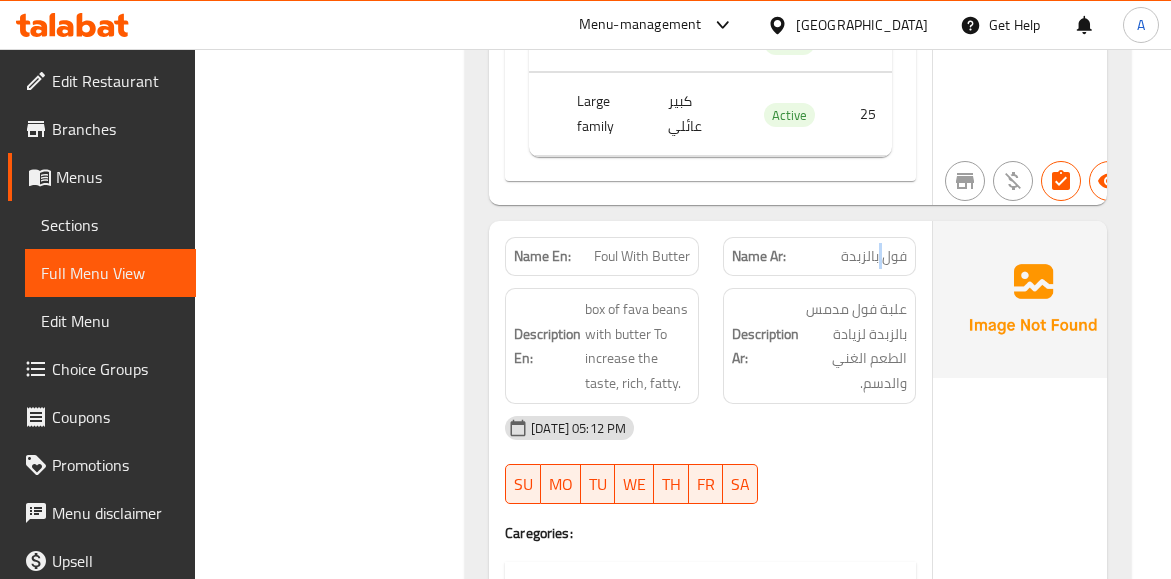 click on "فول بالزبدة" at bounding box center [874, 256] 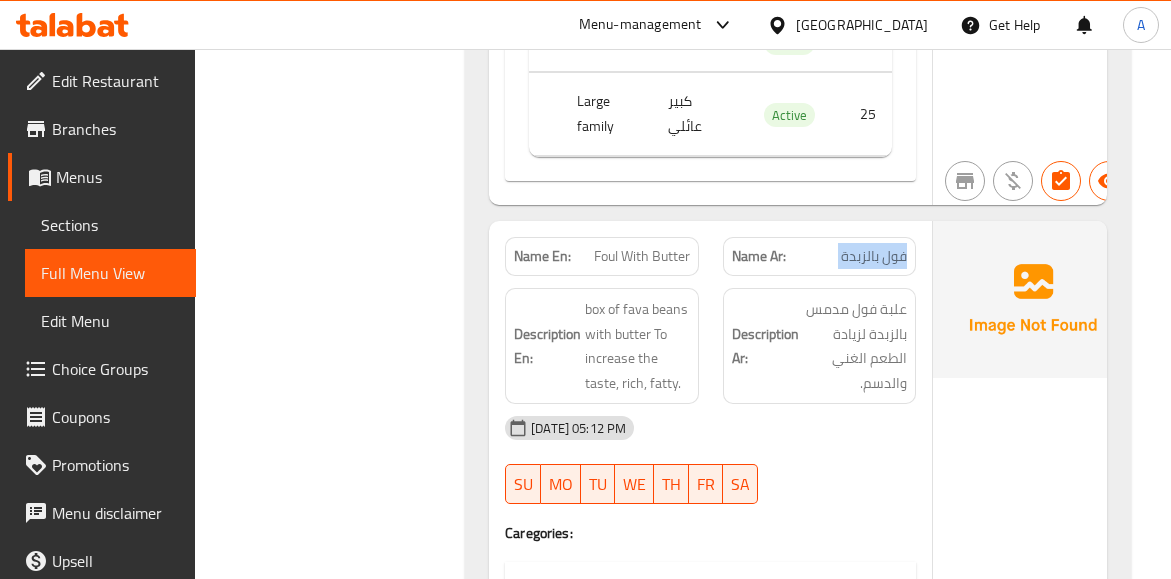 click on "فول بالزبدة" at bounding box center [874, 256] 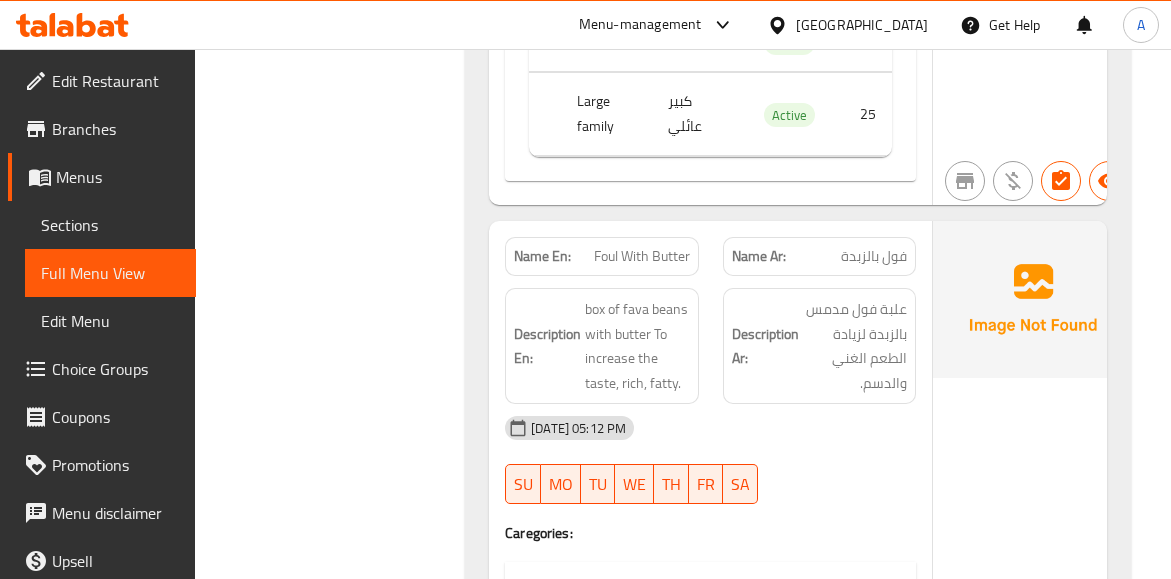 click on "Foul With Butter" at bounding box center [642, 256] 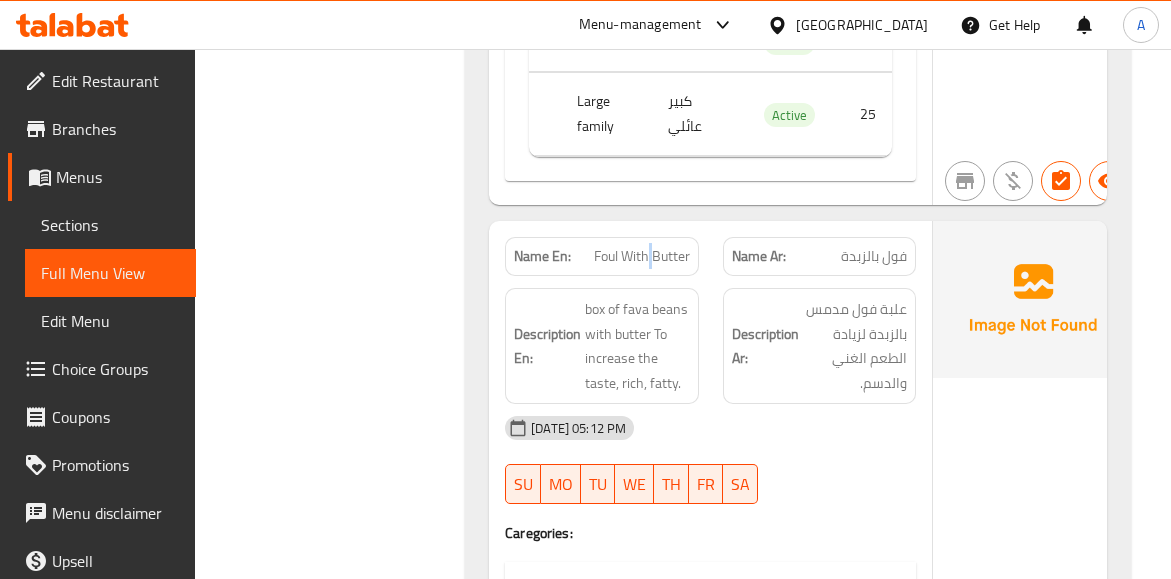 click on "Foul With Butter" at bounding box center (642, 256) 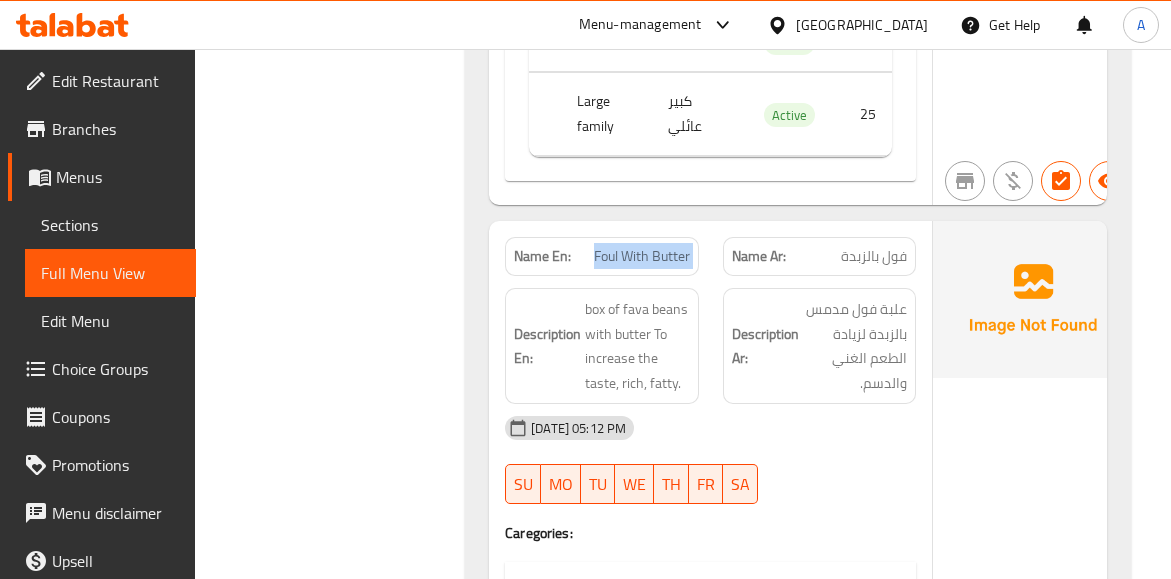 click on "Foul With Butter" at bounding box center (642, 256) 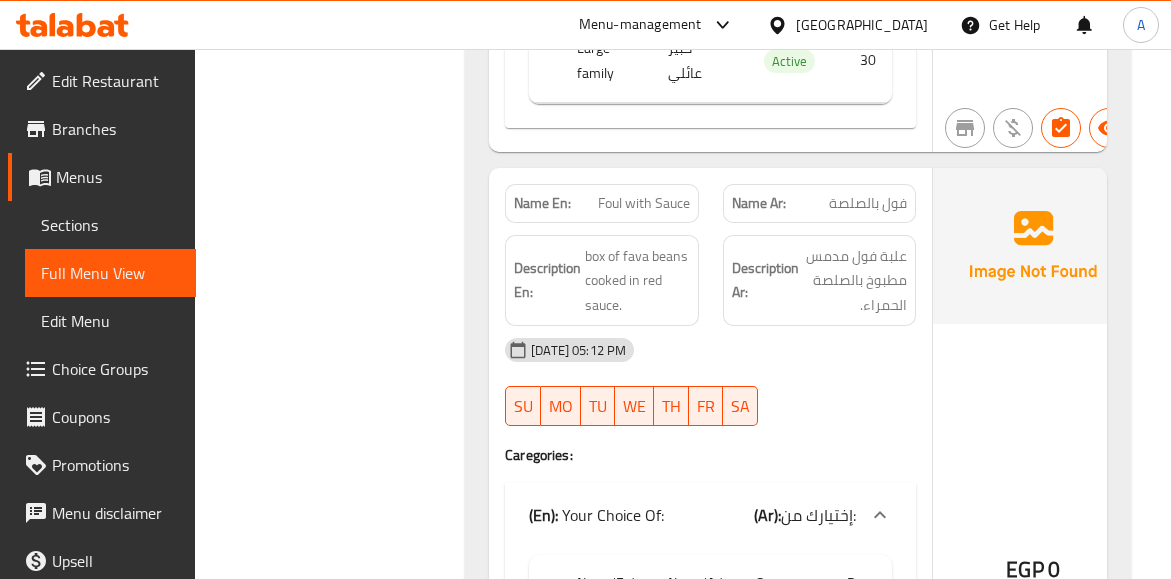 scroll, scrollTop: 3100, scrollLeft: 0, axis: vertical 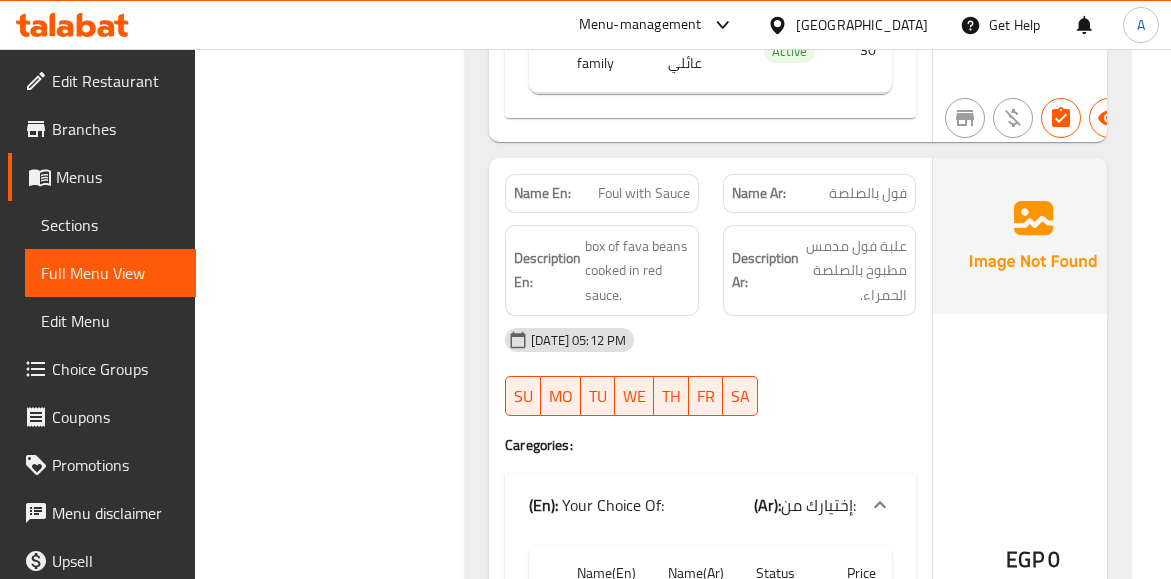click on "فول بالصلصة" at bounding box center [868, 193] 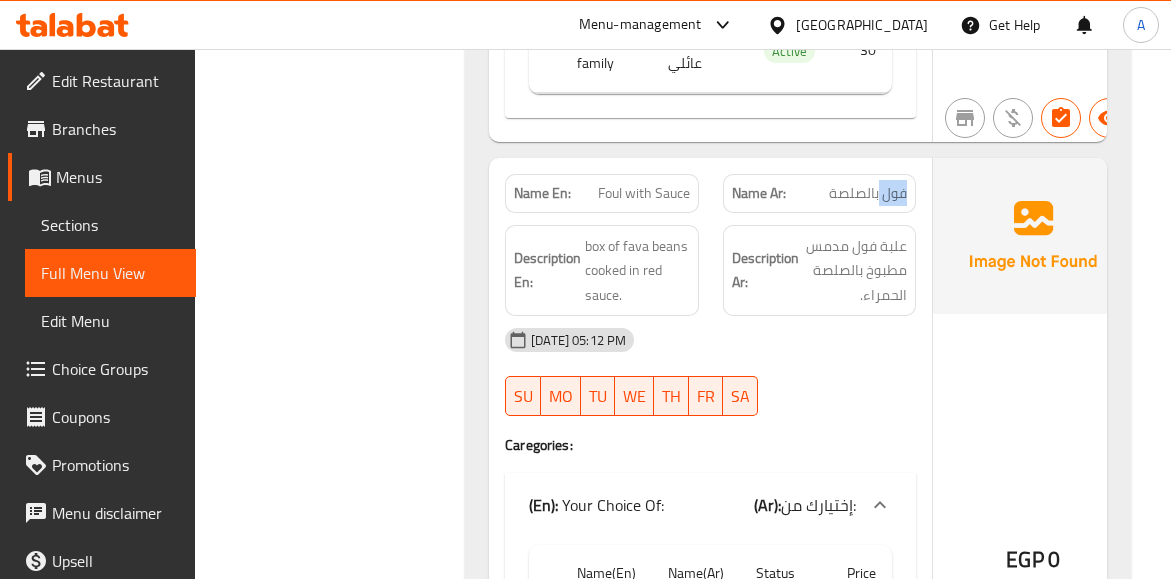 click on "فول بالصلصة" at bounding box center [868, 193] 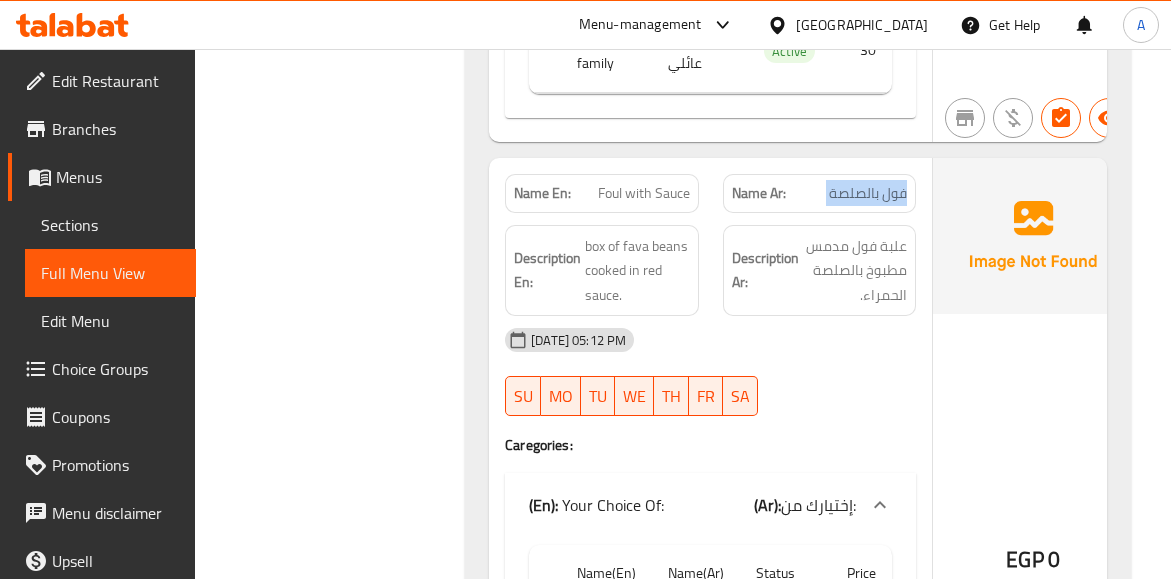 click on "فول بالصلصة" at bounding box center (868, 193) 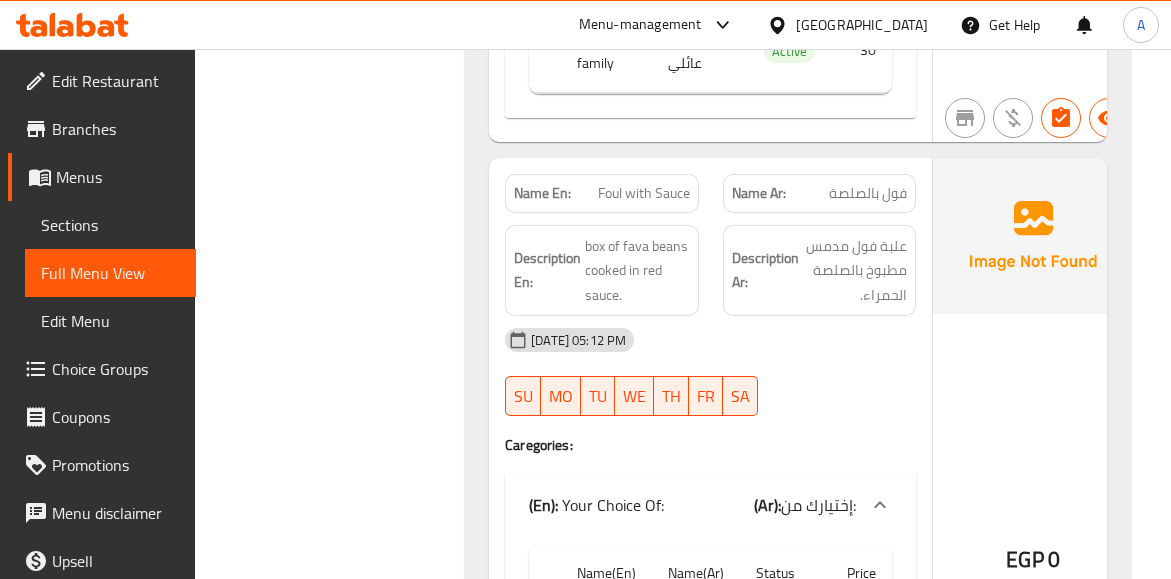 click on "Foul with Sauce" at bounding box center [644, 193] 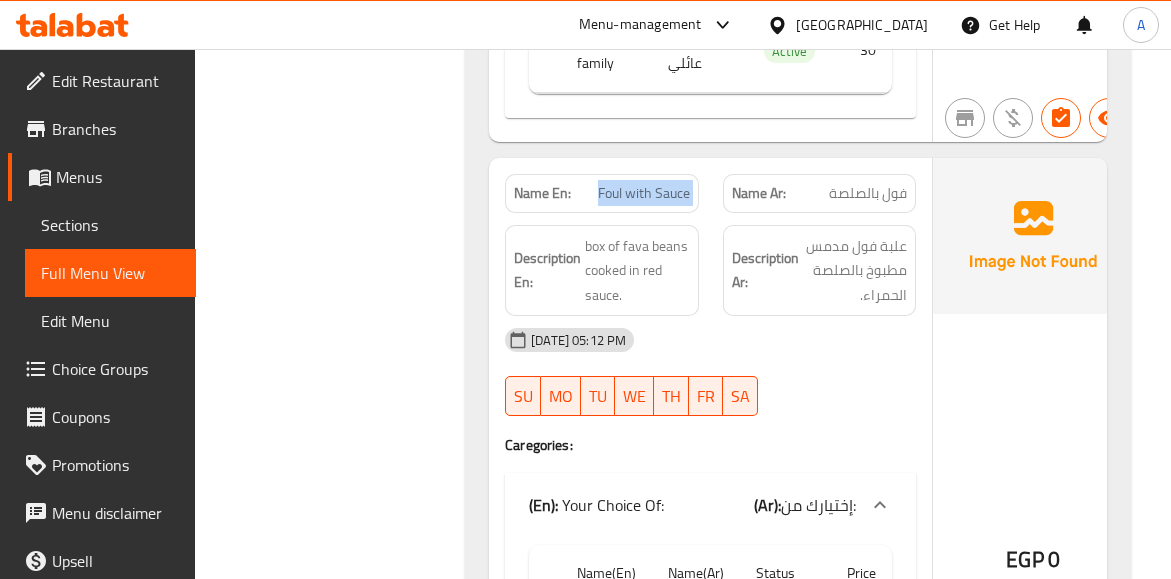 click on "Foul with Sauce" at bounding box center (644, 193) 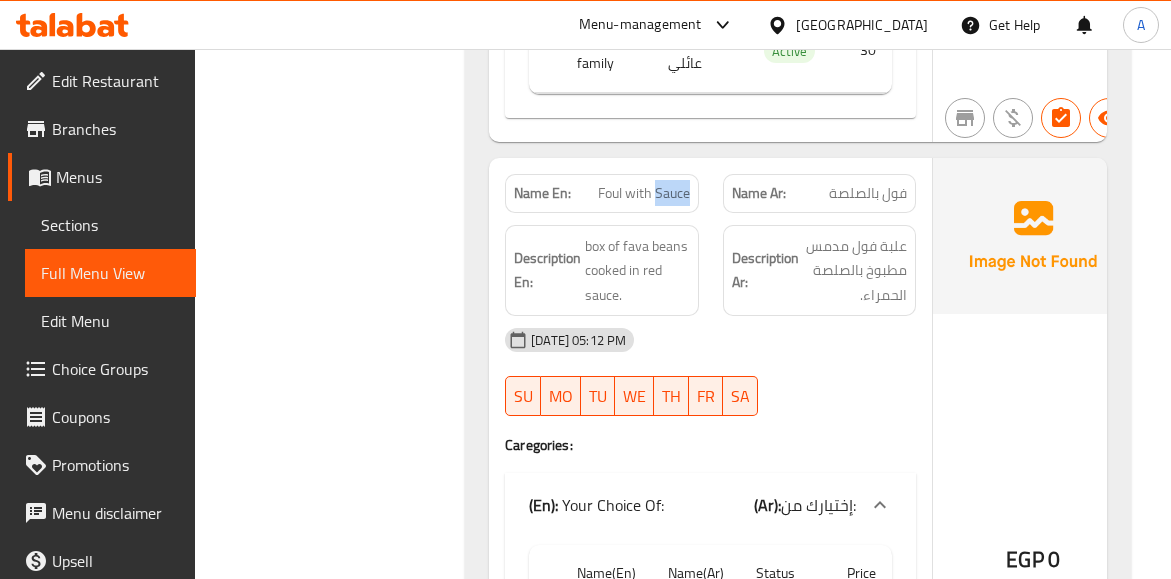 click on "Foul with Sauce" at bounding box center [644, 193] 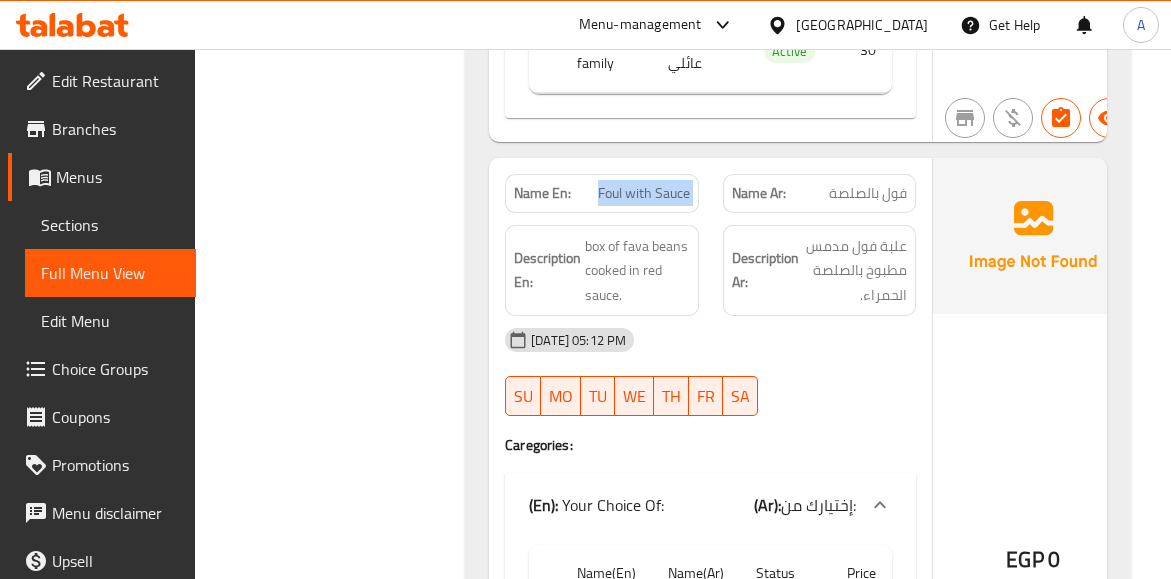 click on "Foul with Sauce" at bounding box center (644, 193) 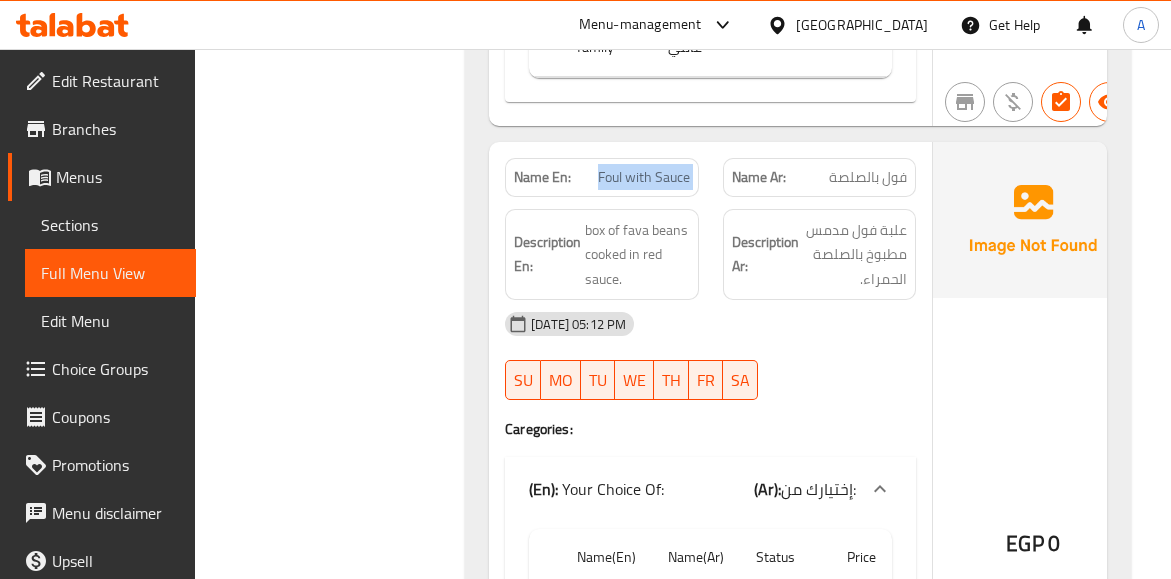 scroll, scrollTop: 3100, scrollLeft: 0, axis: vertical 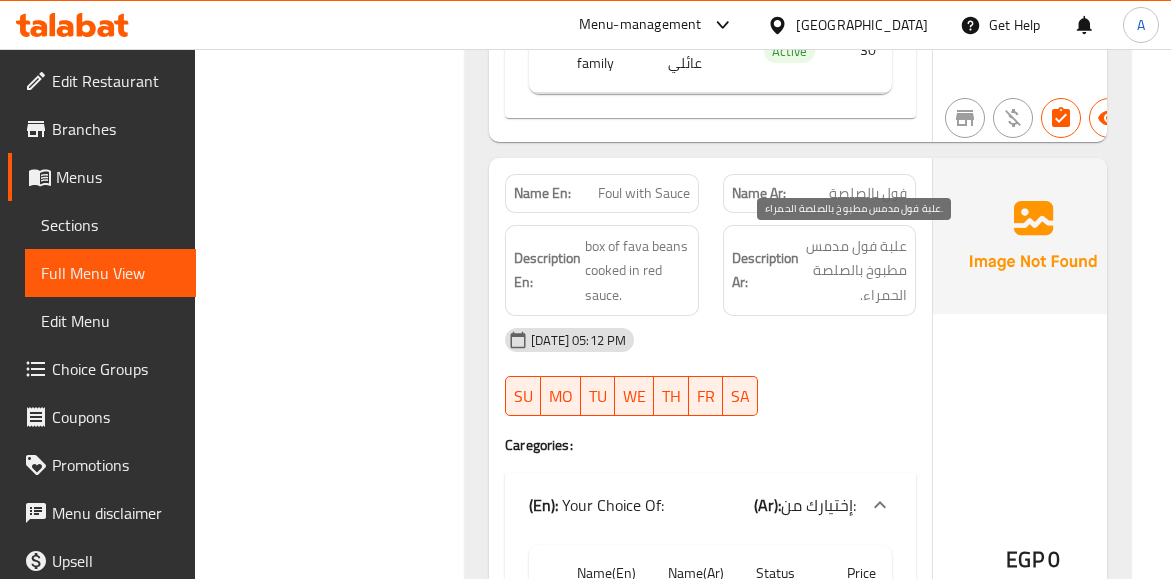 click on "علبة فول مدمس مطبوخ بالصلصة الحمراء." at bounding box center (855, 271) 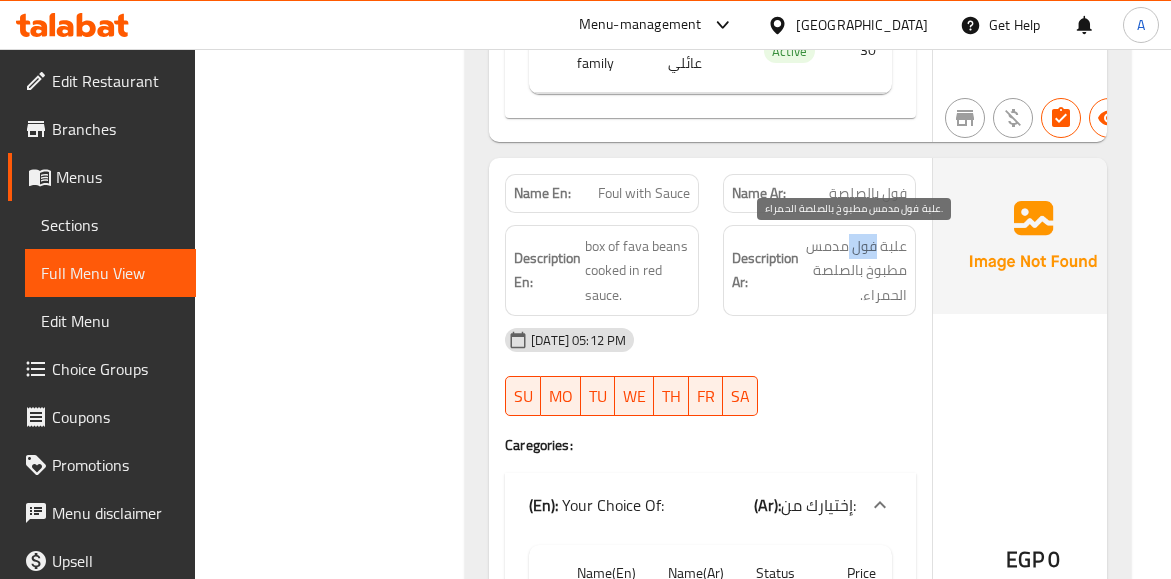click on "علبة فول مدمس مطبوخ بالصلصة الحمراء." at bounding box center (855, 271) 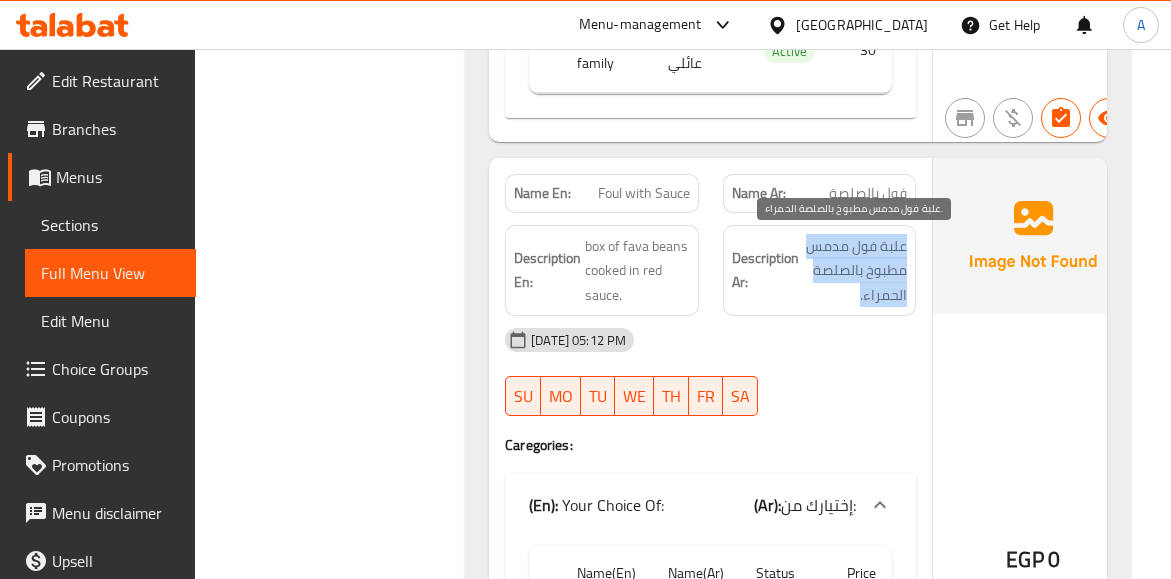 click on "علبة فول مدمس مطبوخ بالصلصة الحمراء." at bounding box center (855, 271) 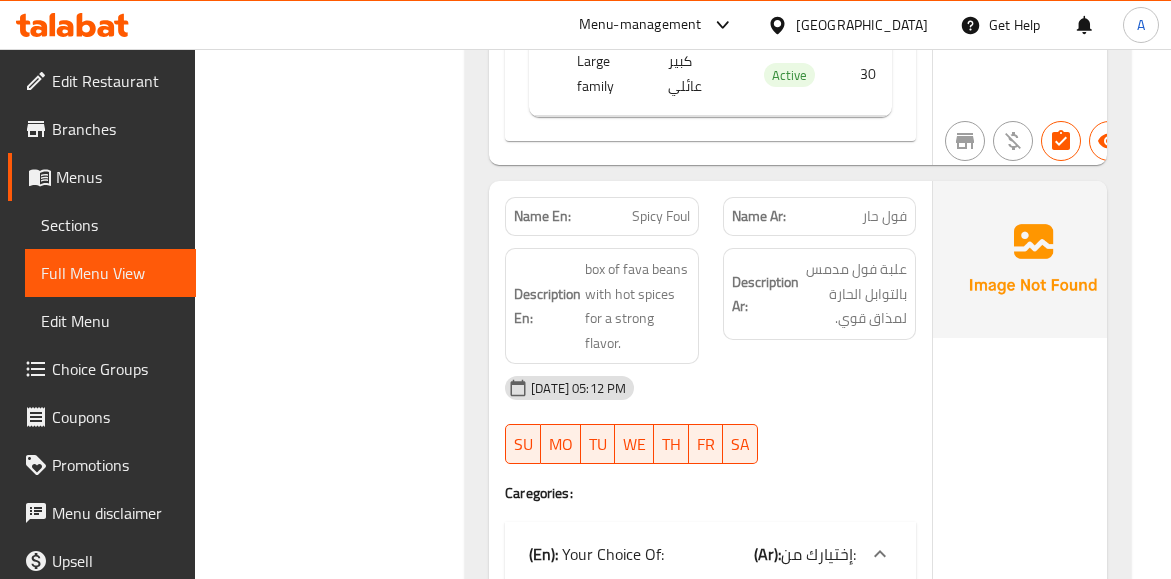 scroll, scrollTop: 3800, scrollLeft: 0, axis: vertical 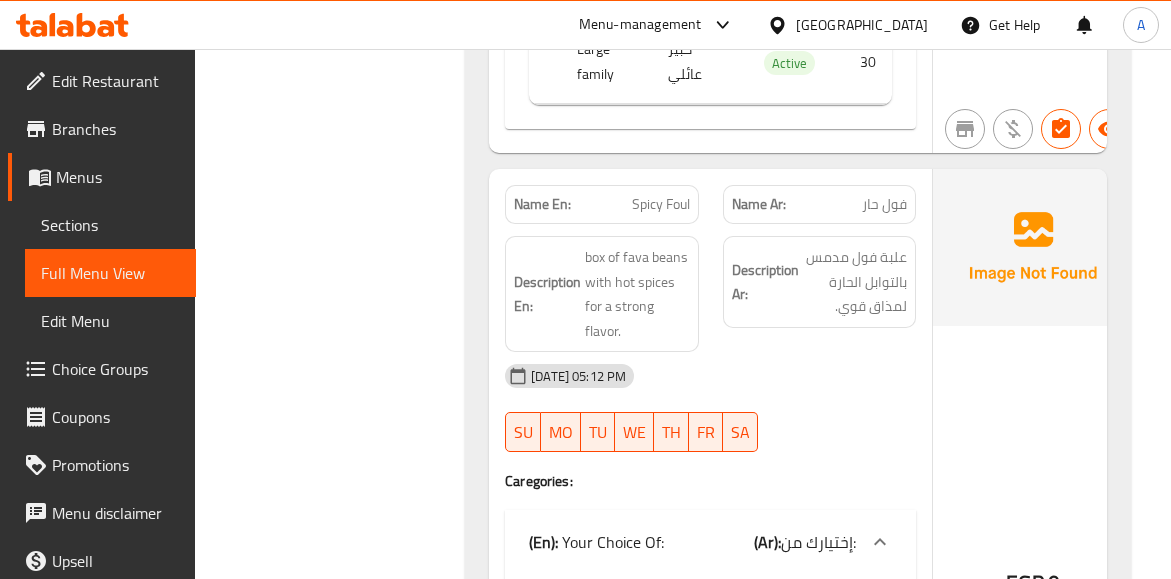 click on "فول حار" at bounding box center [884, 204] 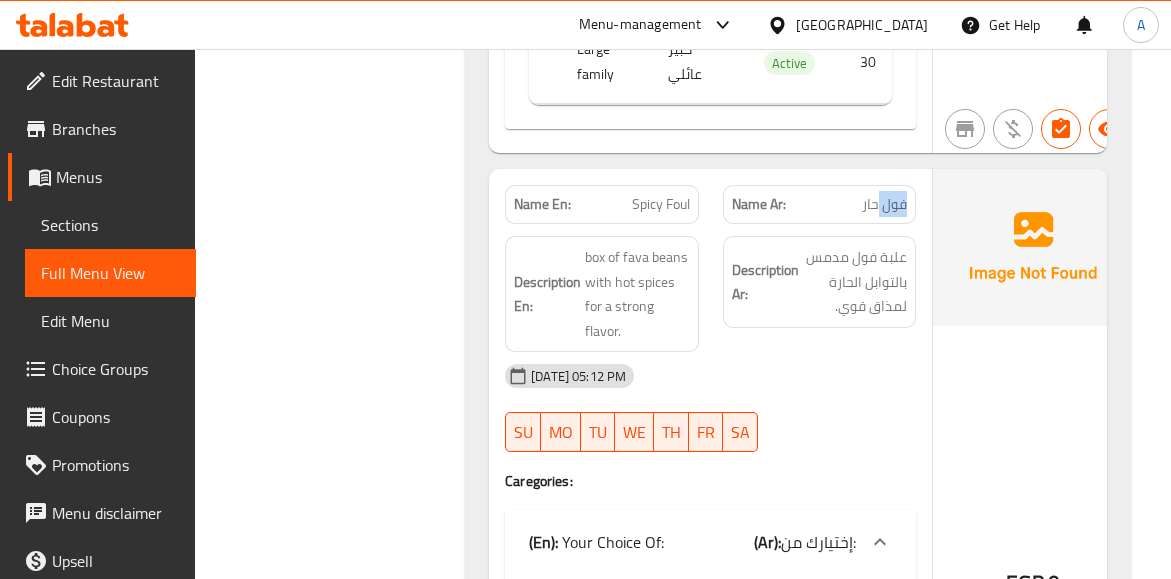 click on "فول حار" at bounding box center [884, 204] 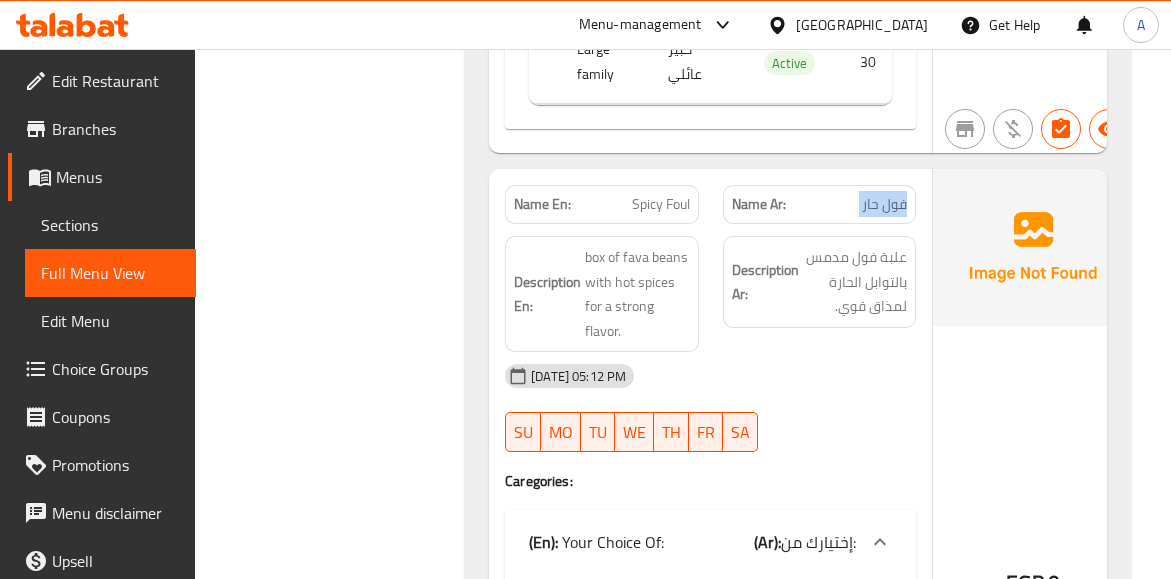 click on "فول حار" at bounding box center (884, 204) 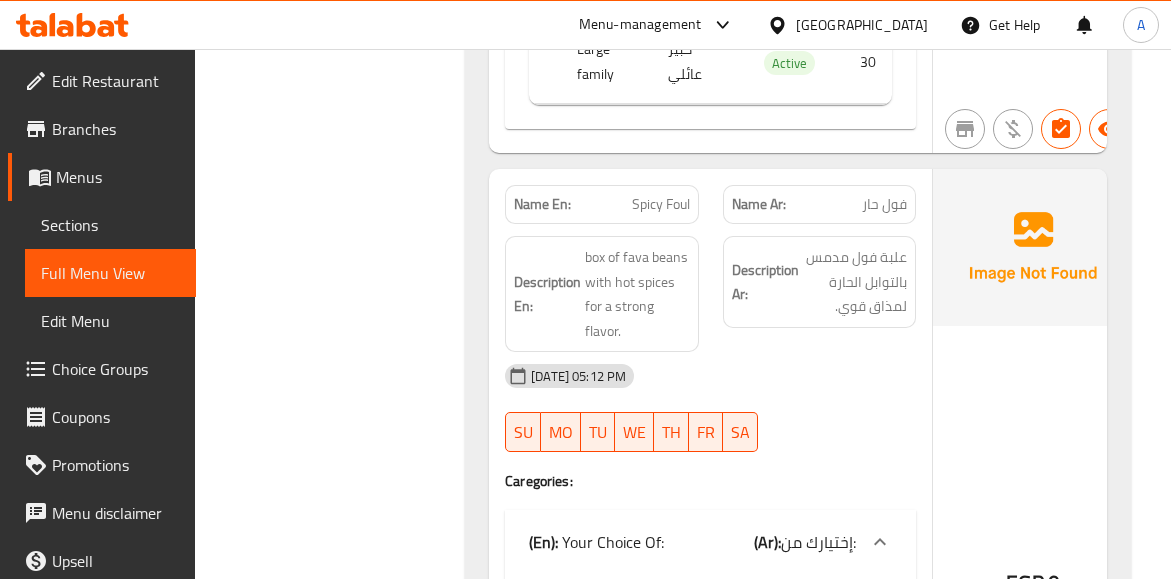 click on "Spicy Foul" at bounding box center (661, 204) 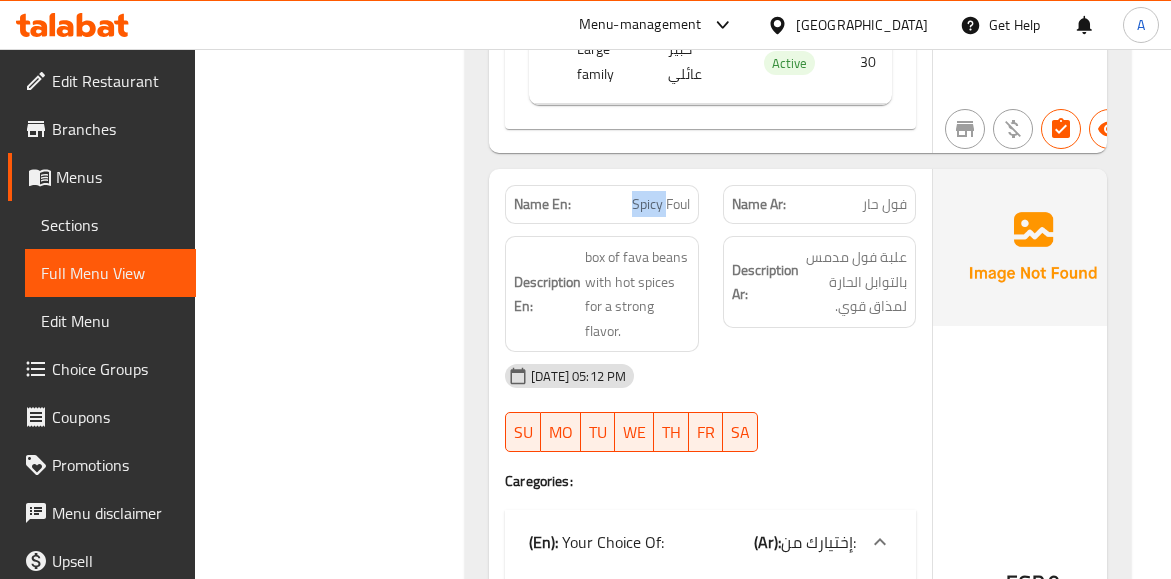 click on "Spicy Foul" at bounding box center [661, 204] 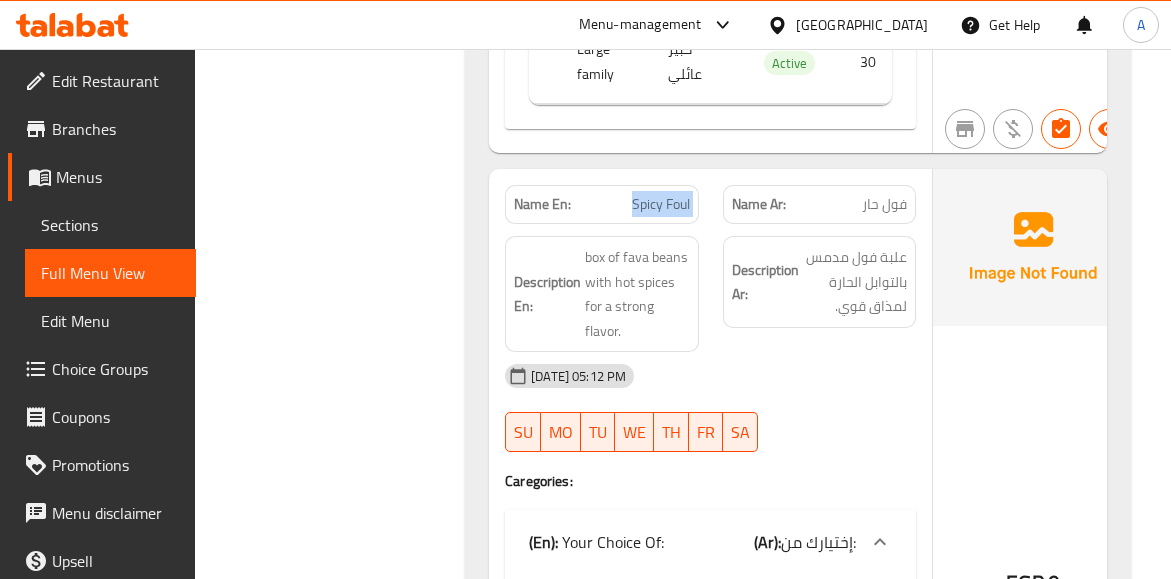 click on "Spicy Foul" at bounding box center [661, 204] 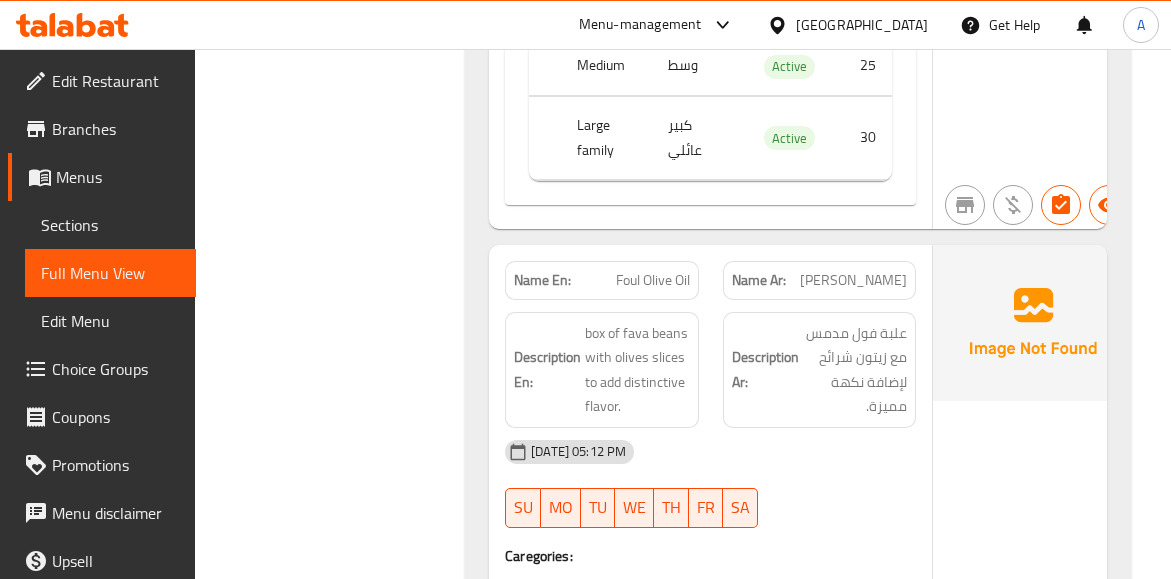 scroll, scrollTop: 4500, scrollLeft: 0, axis: vertical 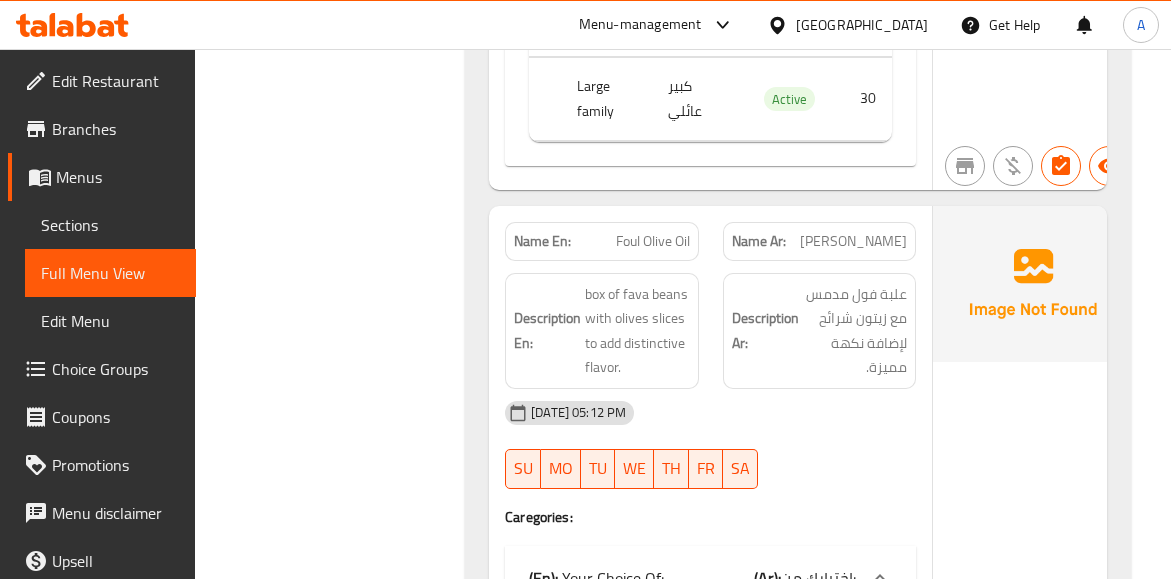 click on "[PERSON_NAME]" at bounding box center (853, 241) 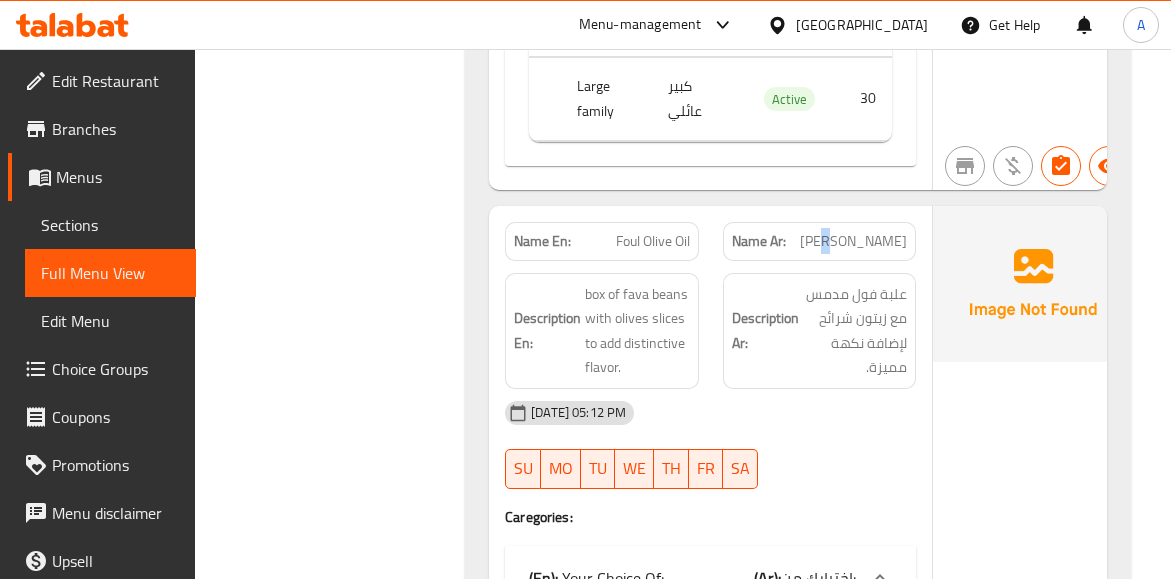 click on "[PERSON_NAME]" at bounding box center [853, 241] 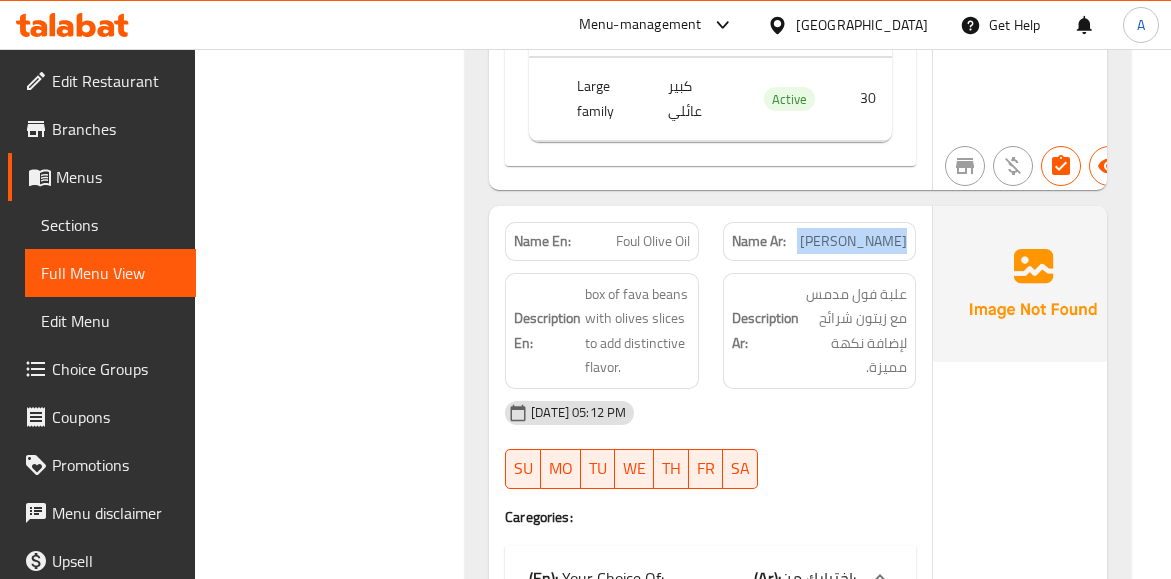 click on "[PERSON_NAME]" at bounding box center [853, 241] 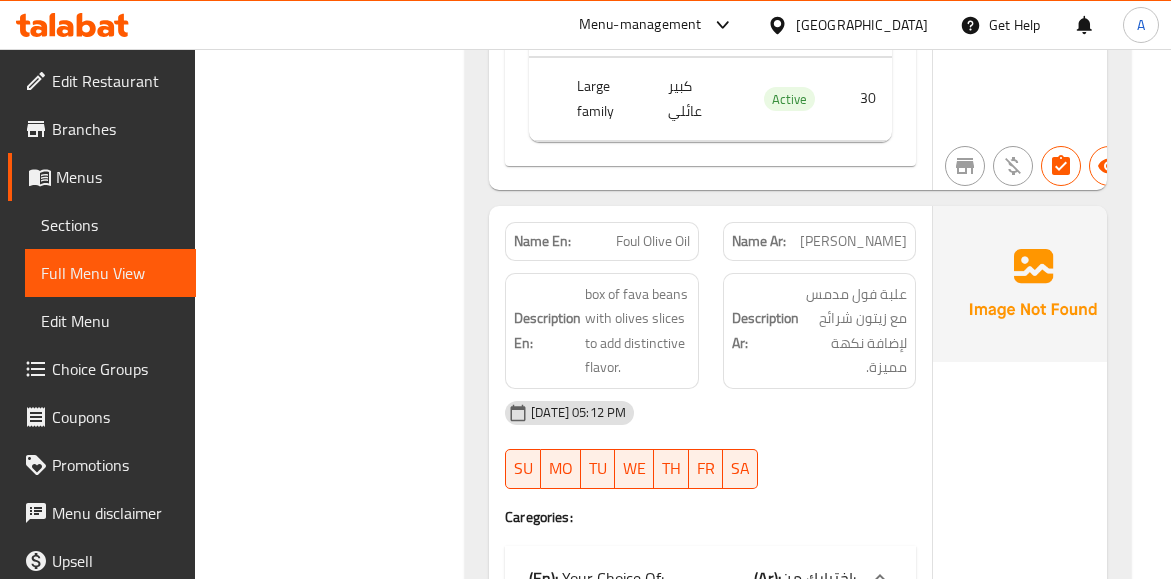 click on "Foul Olive Oil" at bounding box center (653, 241) 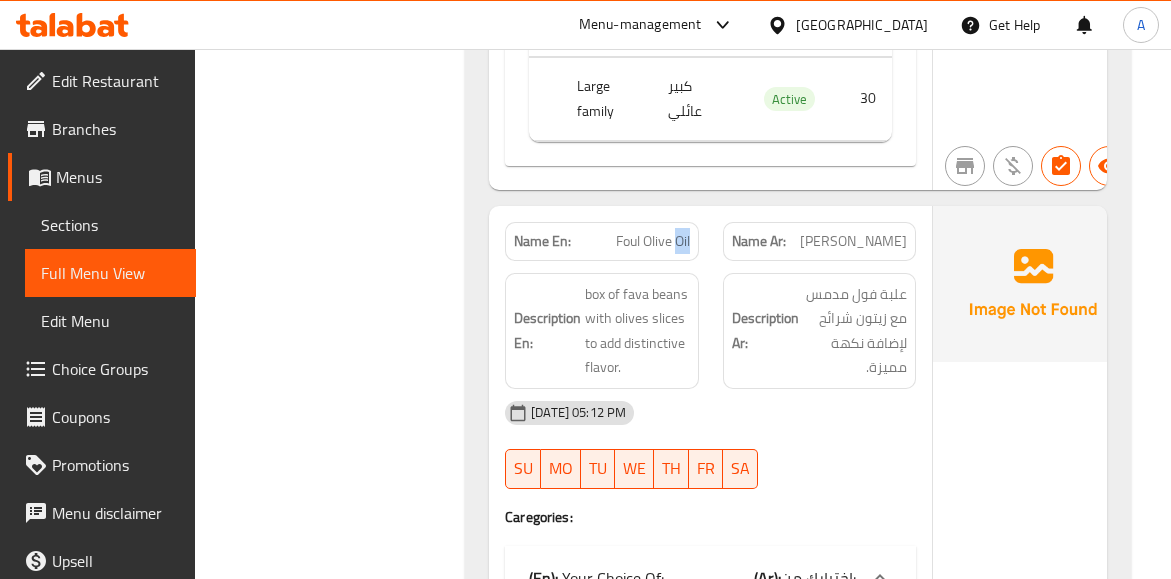 click on "Foul Olive Oil" at bounding box center [653, 241] 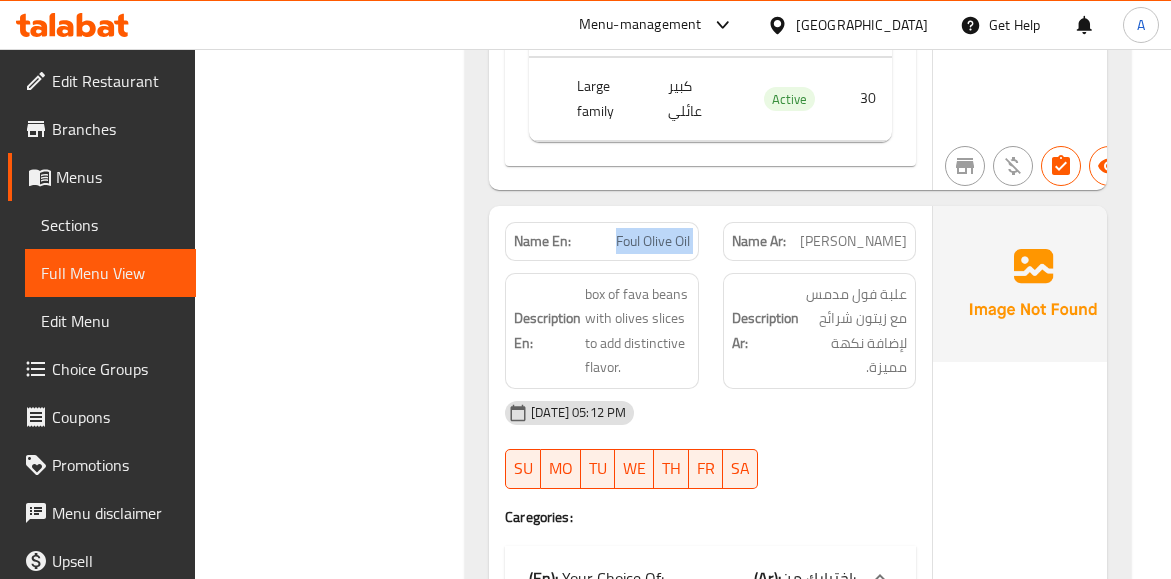 click on "Foul Olive Oil" at bounding box center (653, 241) 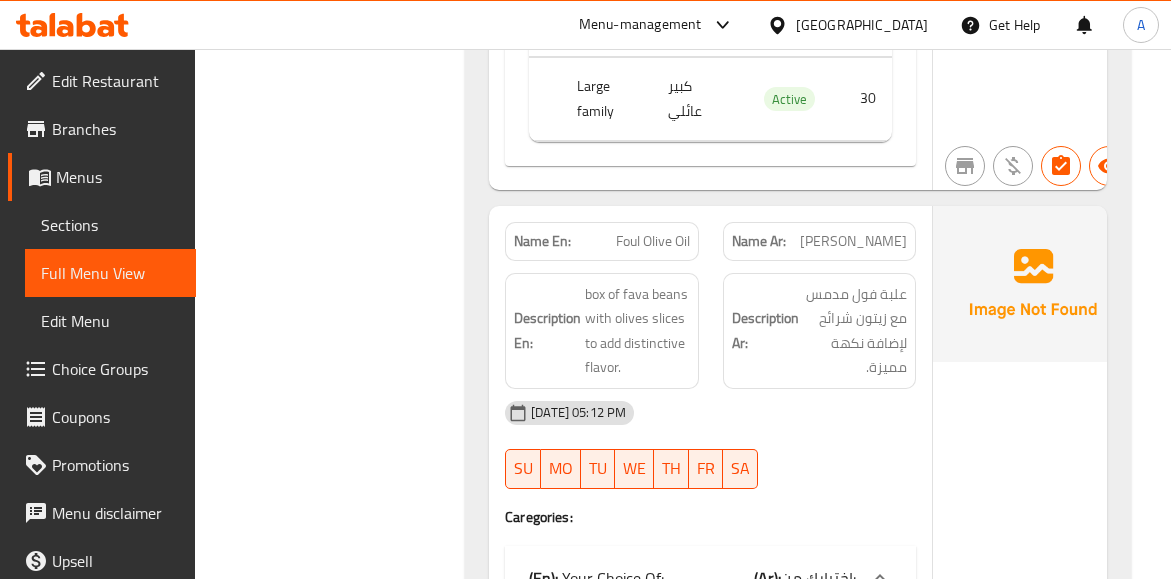 click on "Description En: box of fava beans with olives slices to add distinctive flavor." at bounding box center (602, 331) 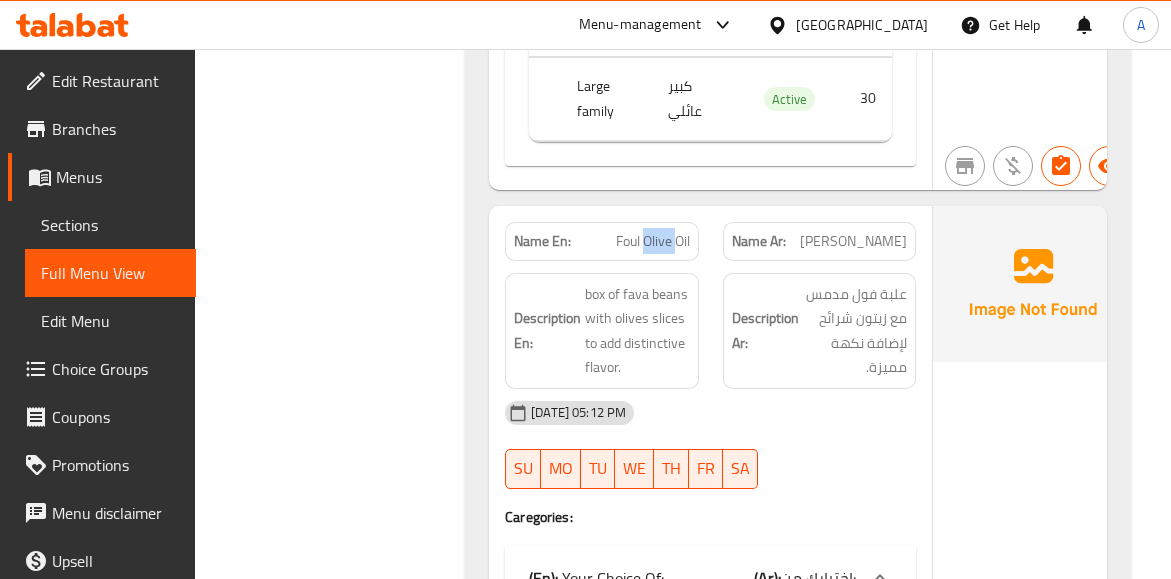 click on "Foul Olive Oil" at bounding box center (653, 241) 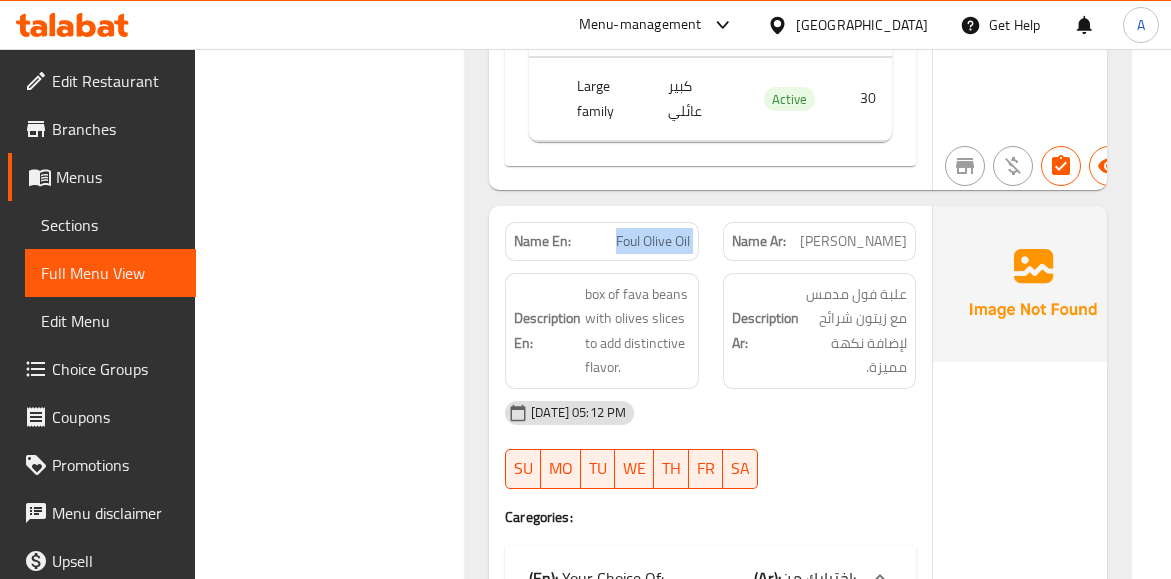 click on "Foul Olive Oil" at bounding box center [653, 241] 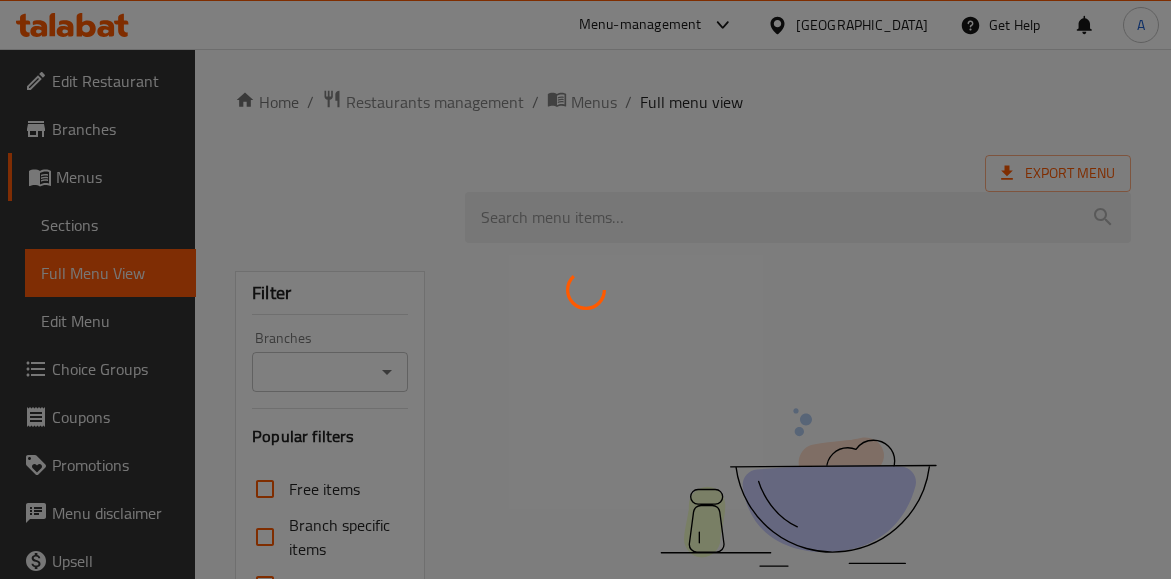 scroll, scrollTop: 0, scrollLeft: 0, axis: both 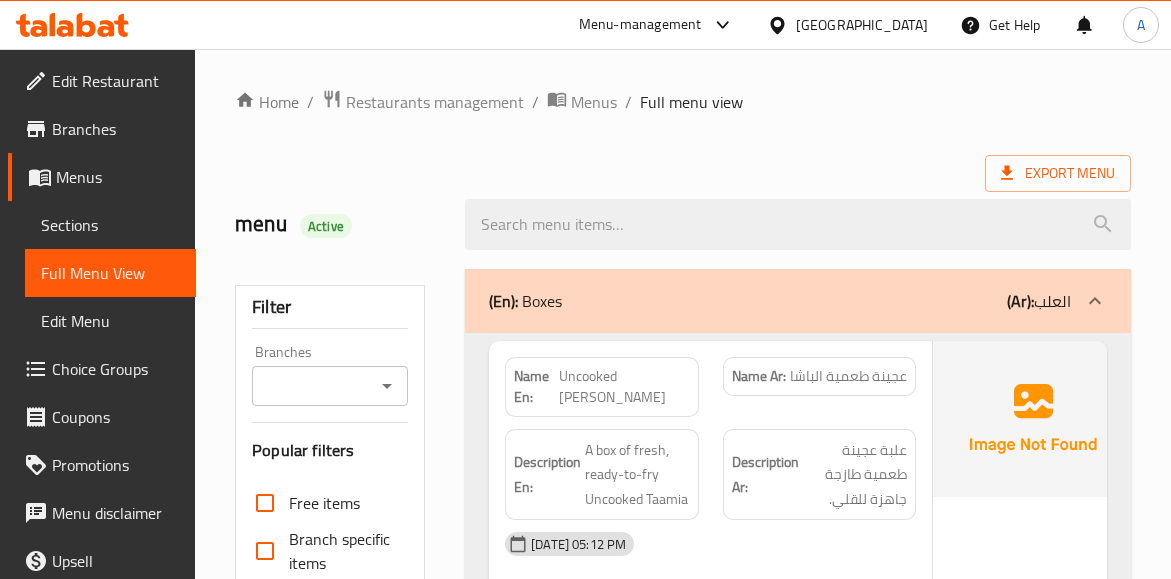drag, startPoint x: 664, startPoint y: 137, endPoint x: 580, endPoint y: 178, distance: 93.471924 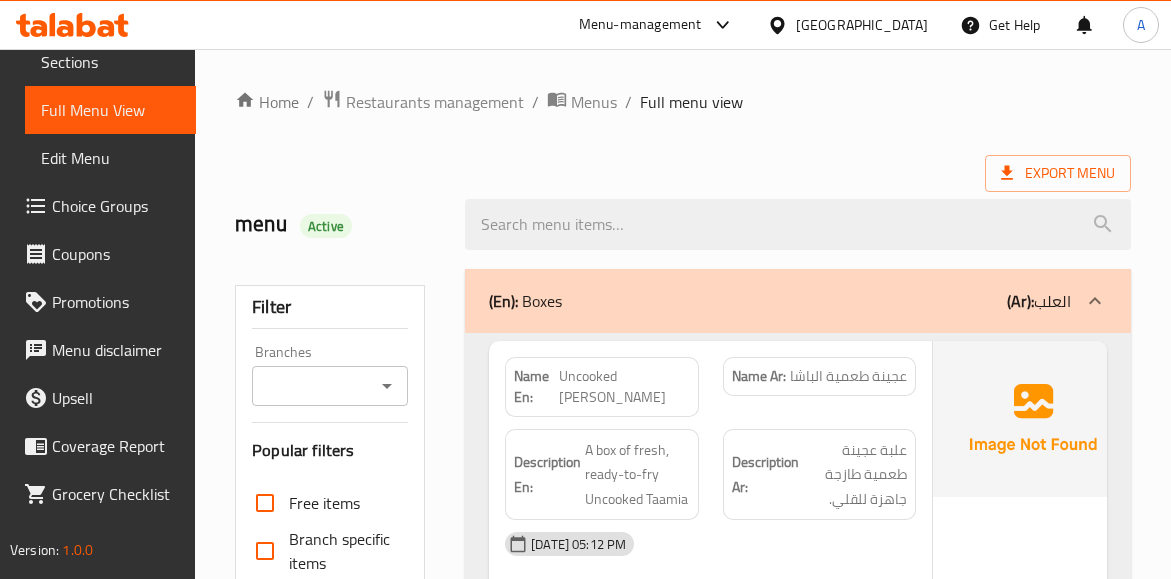 scroll, scrollTop: 187, scrollLeft: 0, axis: vertical 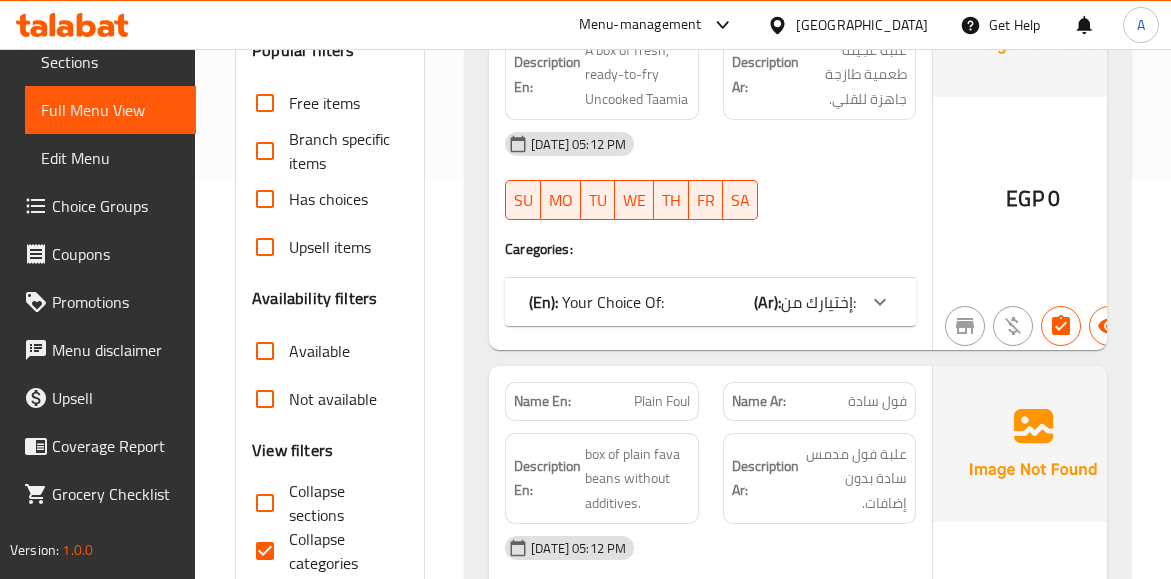 click on "Collapse categories" at bounding box center [265, 551] 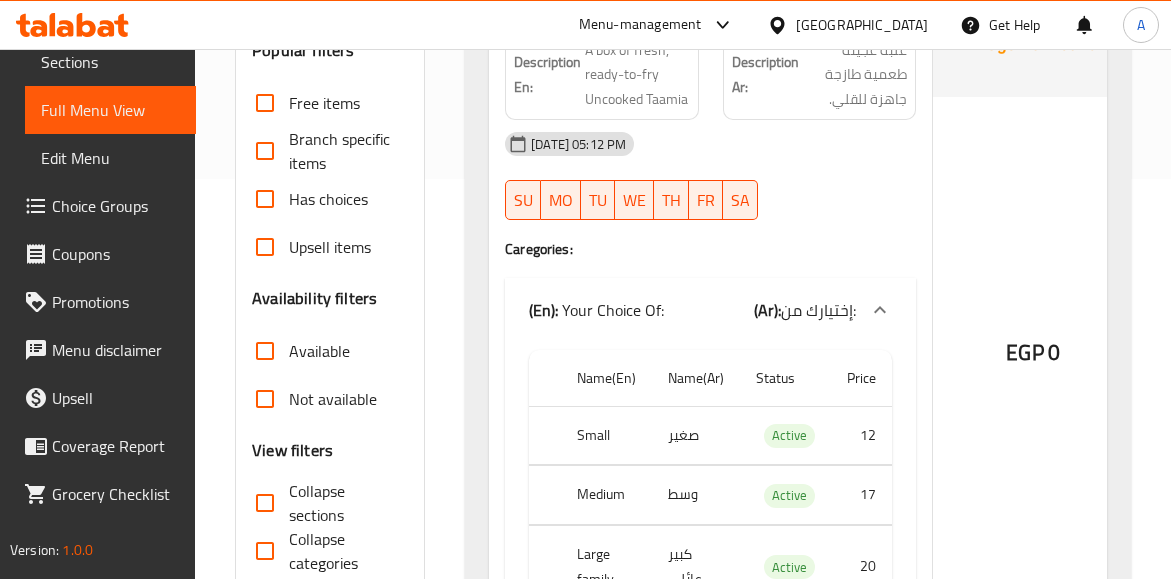scroll, scrollTop: 0, scrollLeft: 0, axis: both 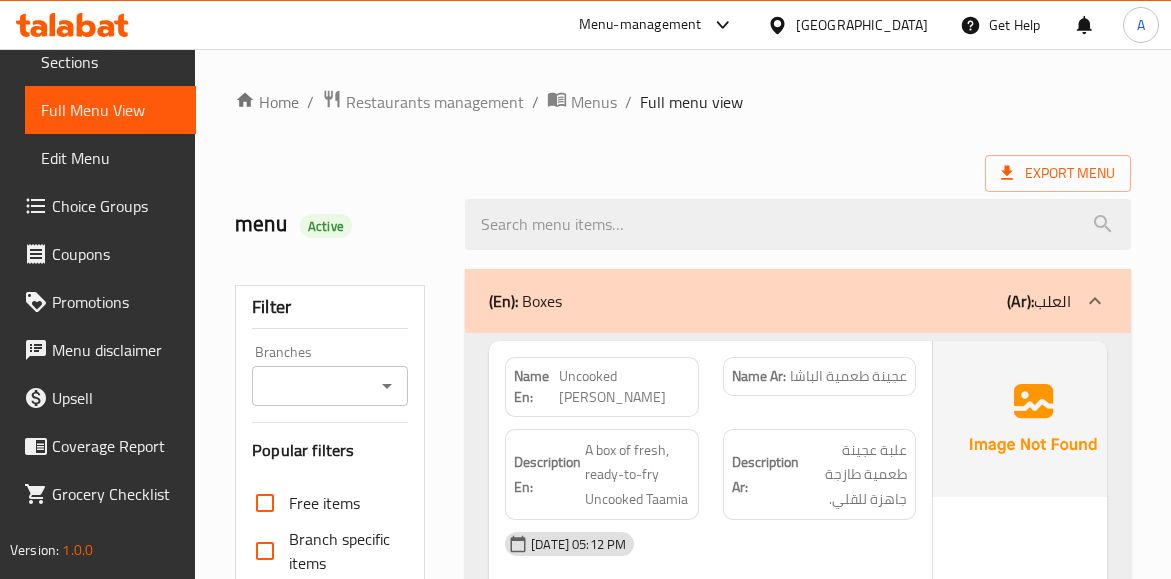 click on "Home / Restaurants management / Menus / Full menu view Export Menu menu   Active Filter Branches Branches Popular filters Free items Branch specific items Has choices Upsell items Availability filters Available Not available View filters Collapse sections Collapse categories Collapse Choices (En):   Boxes (Ar): العلب Name En: Uncooked Taamia pasha Name Ar: عجينة طعمية الباشا Description En: A box of fresh, ready-to-fry Uncooked Taamia Description Ar: علبة عجينة طعمية طازجة جاهزة للقلي. 12-07-2025 05:12 PM SU MO TU WE TH FR SA Caregories: (En):   Your Choice Of: (Ar): إختيارك من: Name(En) Name(Ar) Status Price Small صغير Active 12 Medium وسط Active 17 Large family كبير عائلي Active 20 EGP 0 Name En: Plain Foul Name Ar: فول سادة Description En: box of plain fava beans without additives. Description Ar: علبة فول مدمس سادة بدون إضافات. 12-07-2025 05:12 PM SU MO TU WE TH FR SA Caregories: (En):   (Ar): Status" at bounding box center (683, 10990) 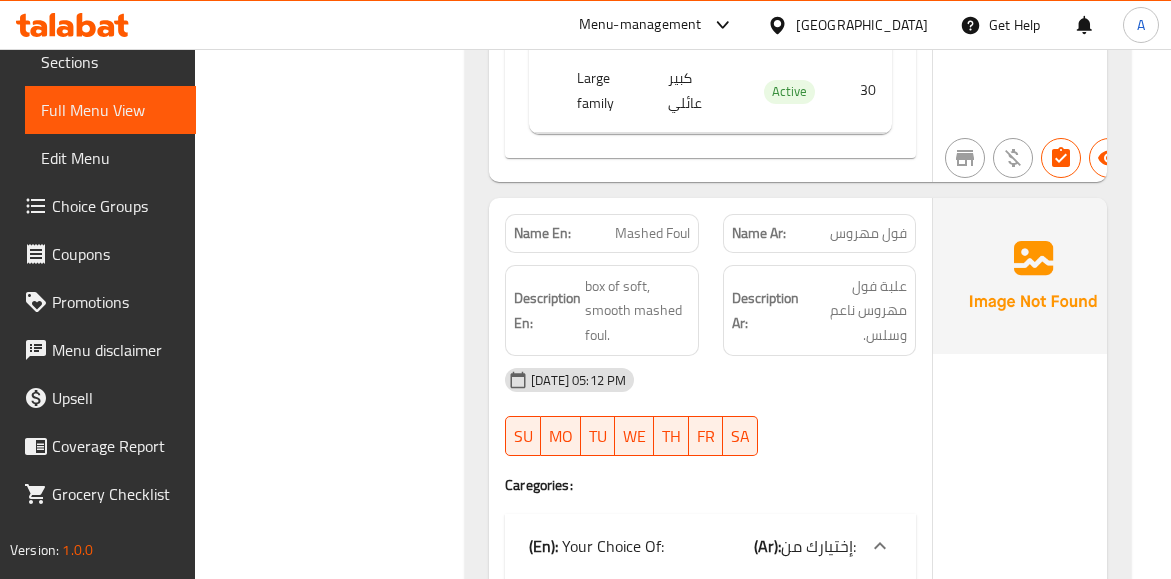 scroll, scrollTop: 5251, scrollLeft: 0, axis: vertical 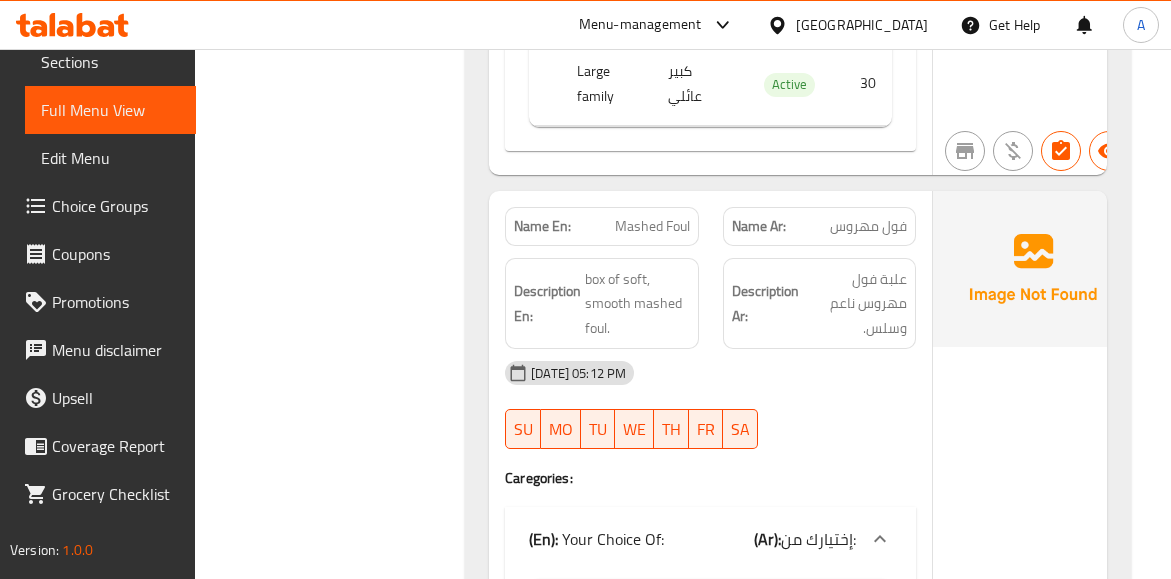 click on "فول مهروس" at bounding box center (868, 226) 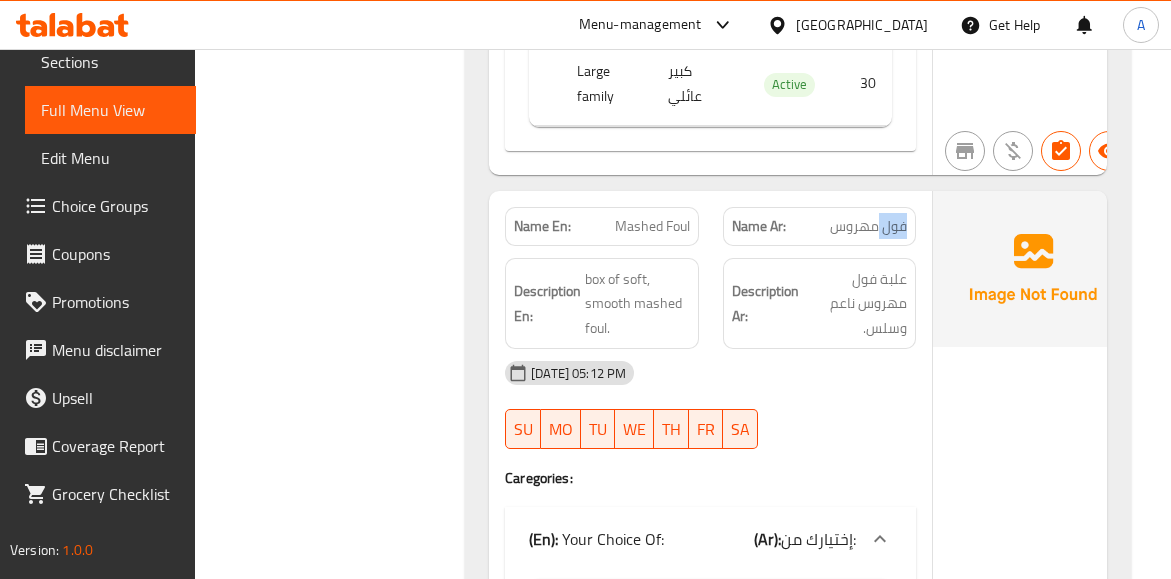 click on "فول مهروس" at bounding box center [868, 226] 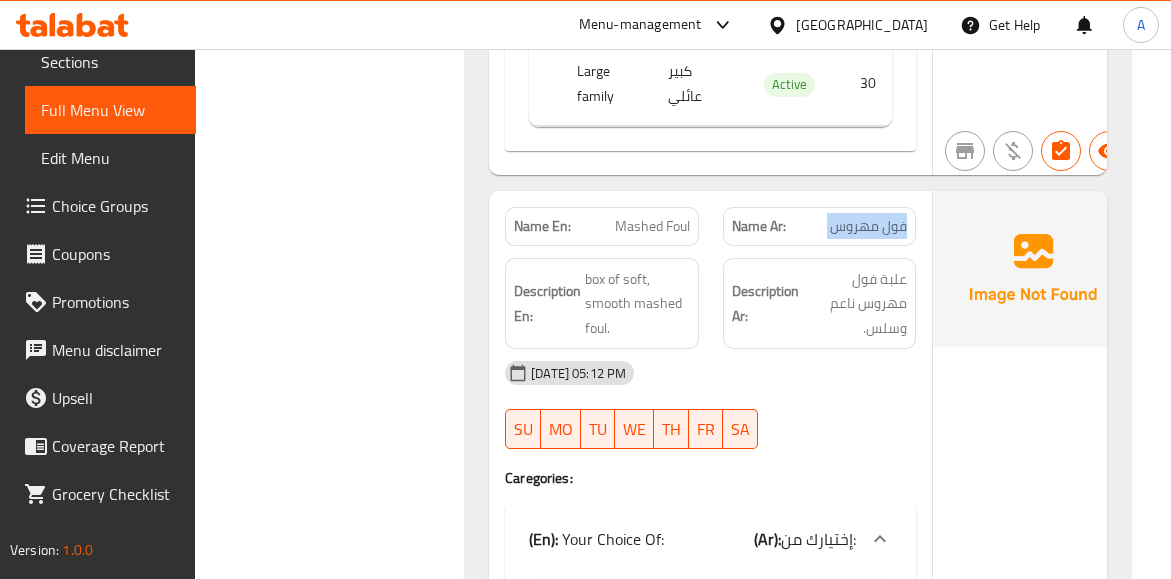 click on "فول مهروس" at bounding box center [868, 226] 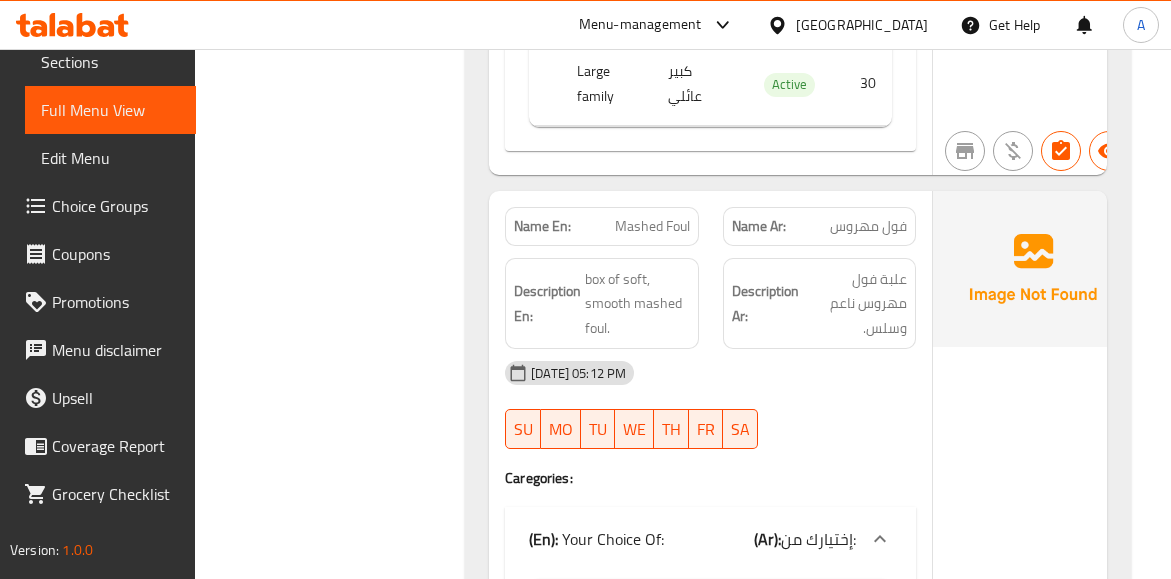 click on "Mashed Foul" at bounding box center [652, 226] 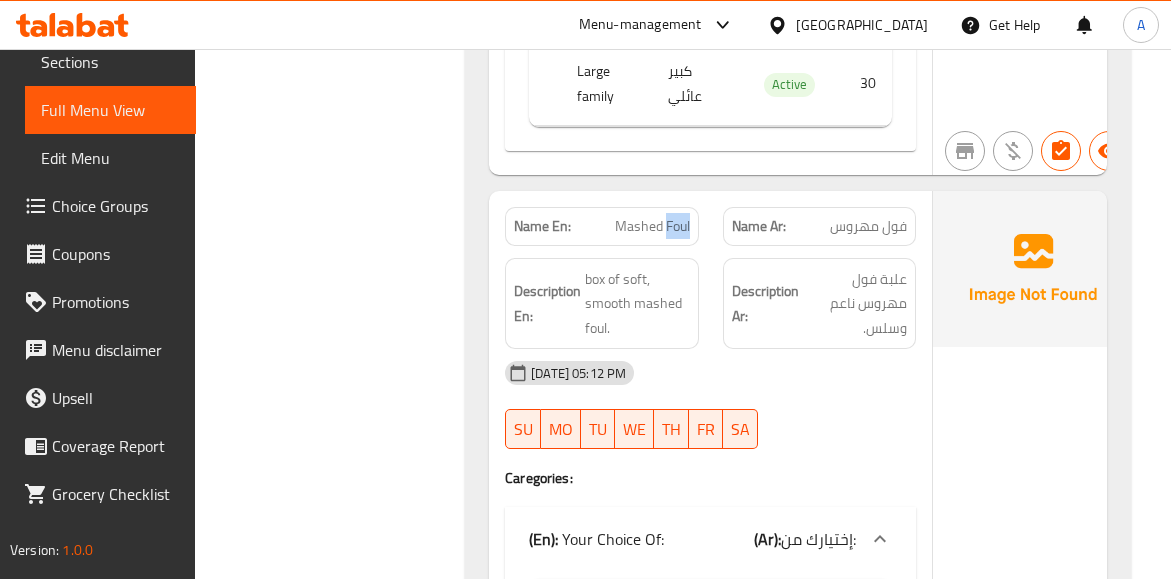 click on "Mashed Foul" at bounding box center [652, 226] 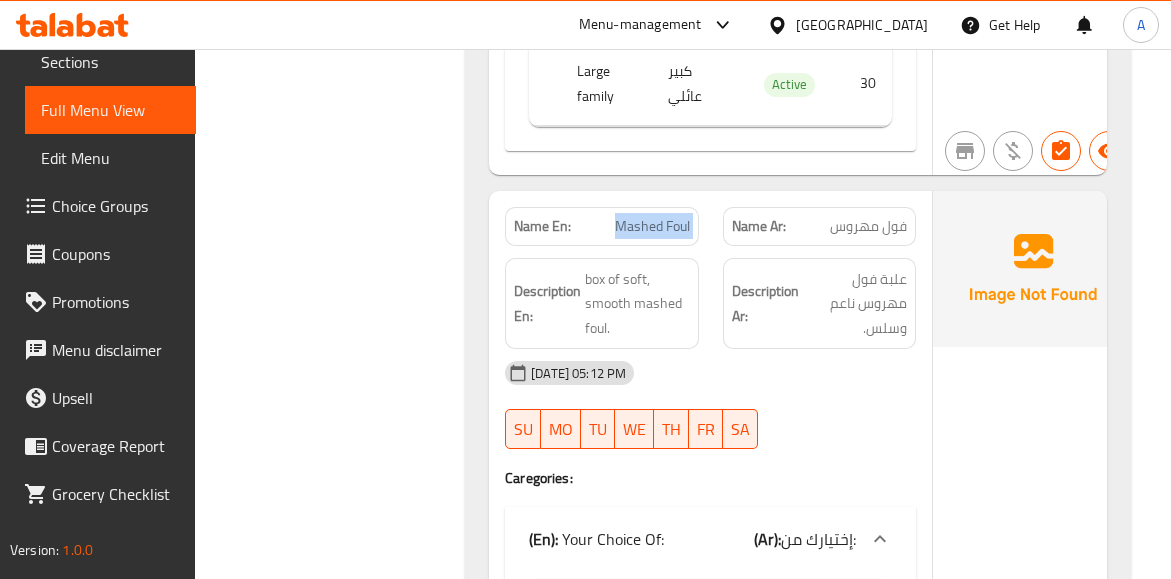 click on "Mashed Foul" at bounding box center (652, 226) 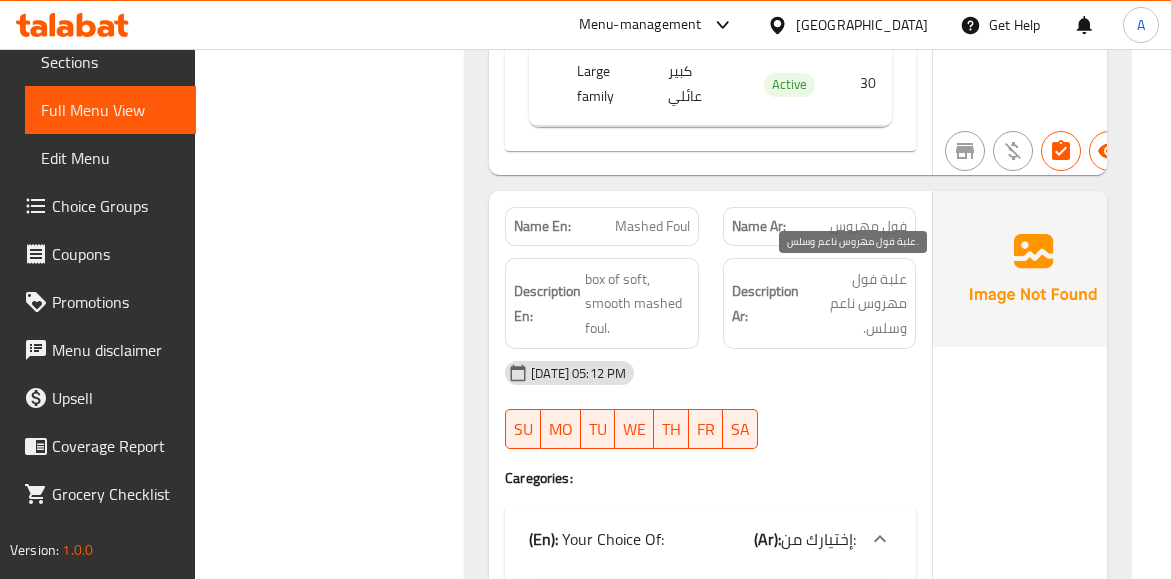 click on "علبة فول مهروس ناعم وسلس." at bounding box center [855, 304] 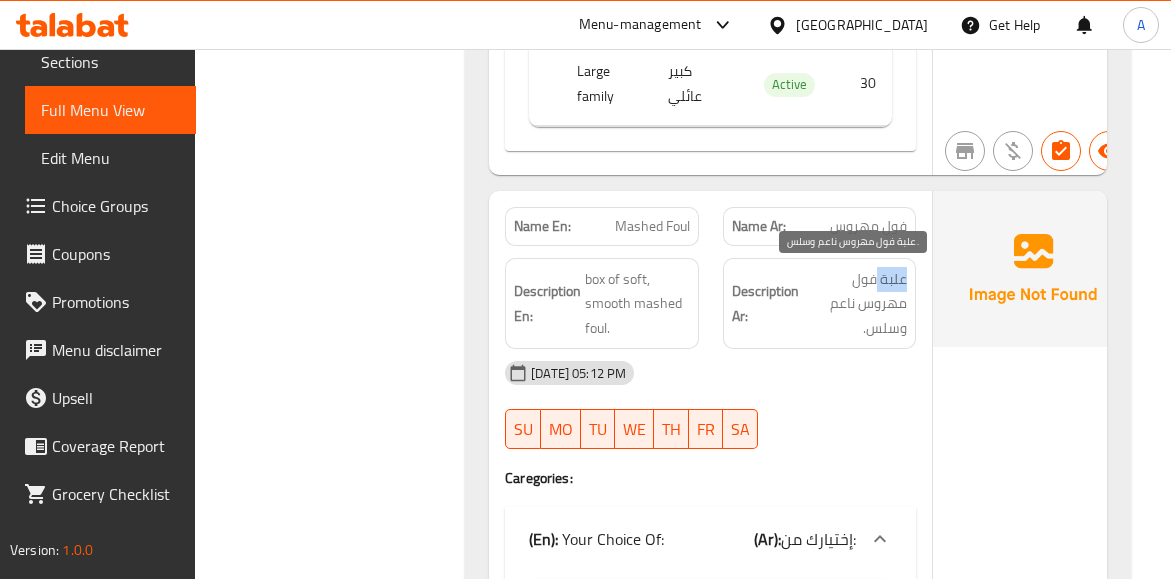 click on "علبة فول مهروس ناعم وسلس." at bounding box center (855, 304) 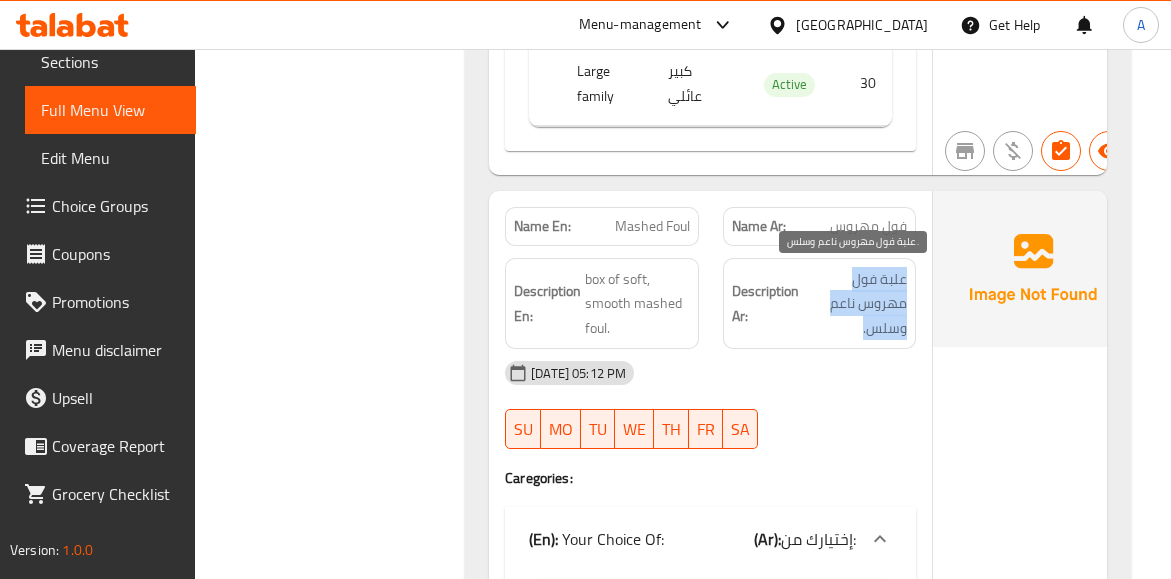 click on "علبة فول مهروس ناعم وسلس." at bounding box center (855, 304) 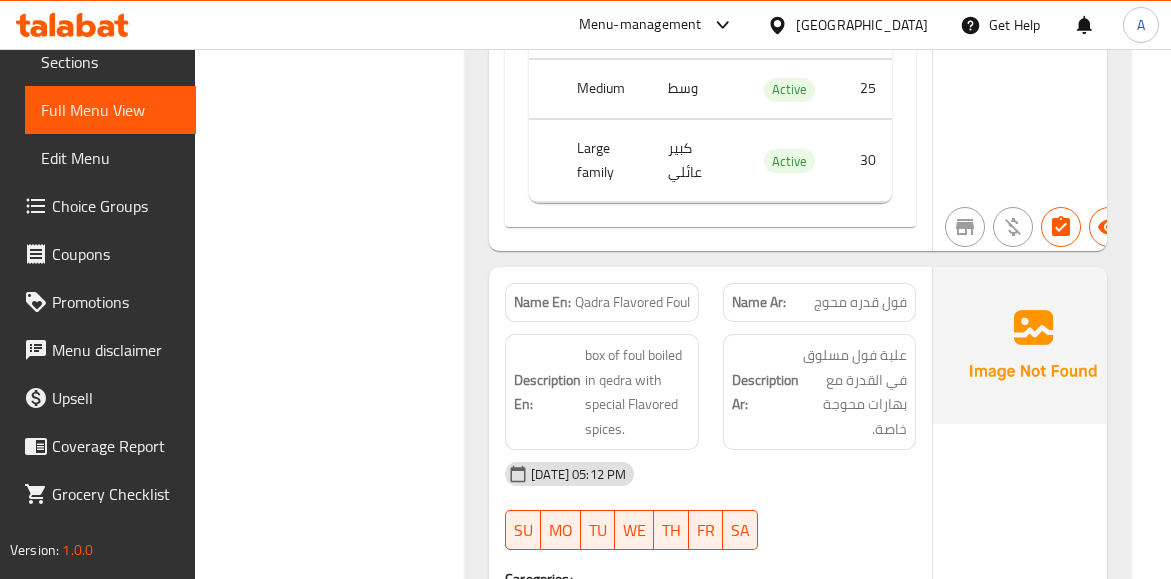 scroll, scrollTop: 5951, scrollLeft: 0, axis: vertical 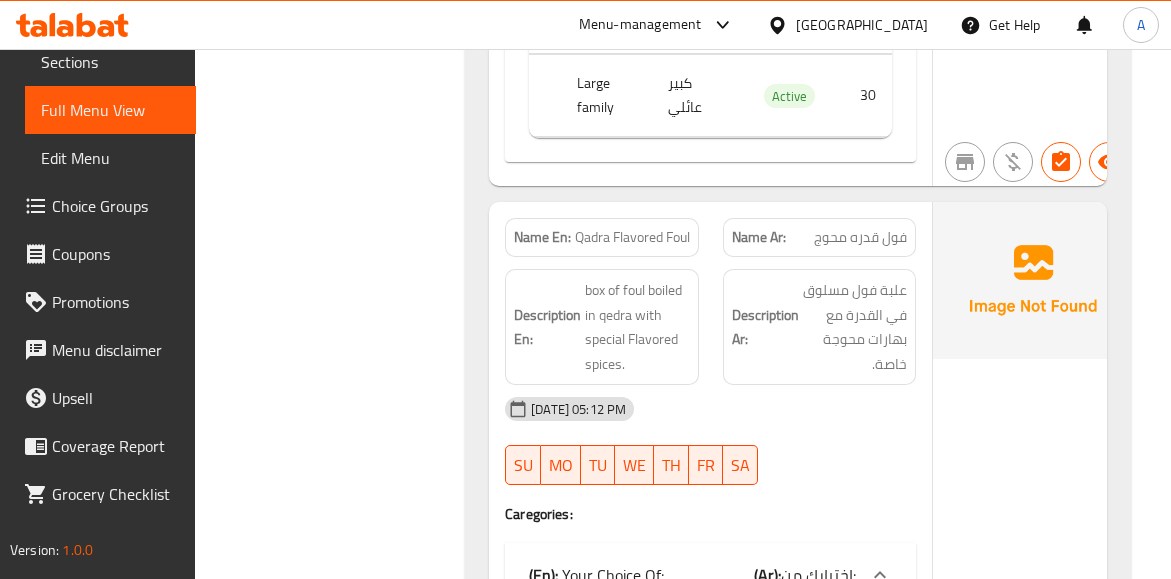 click on "فول قدره محوج" at bounding box center (860, 237) 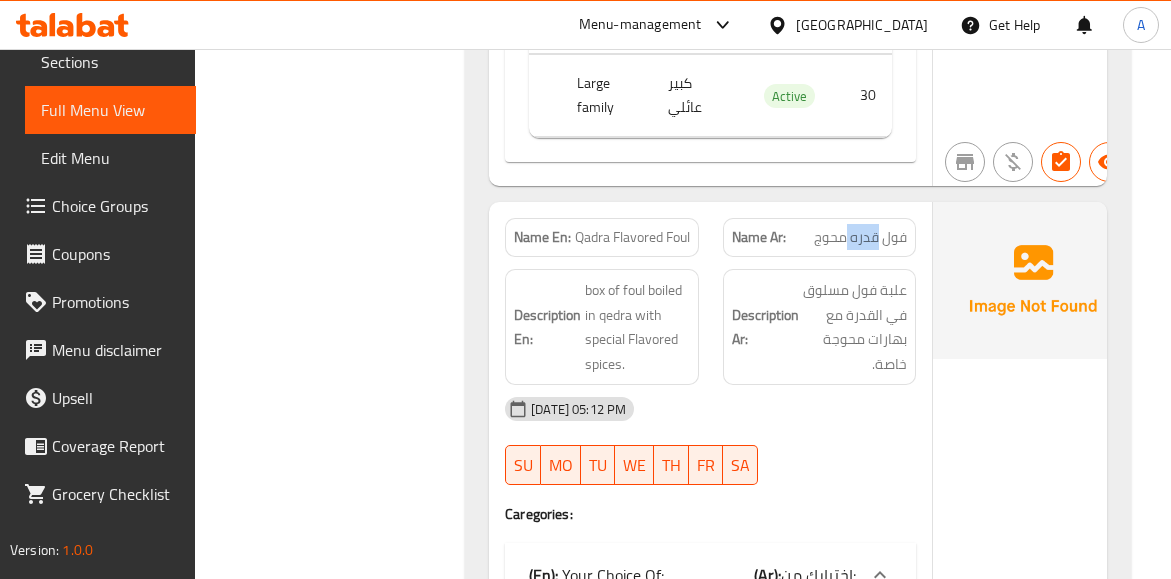 click on "فول قدره محوج" at bounding box center (860, 237) 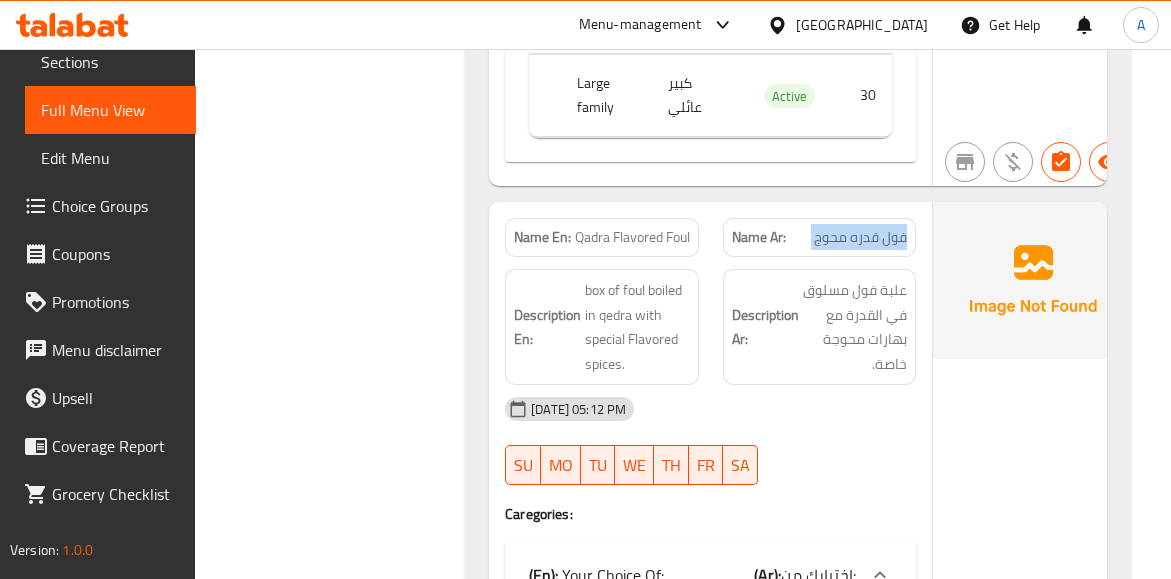 click on "فول قدره محوج" at bounding box center (860, 237) 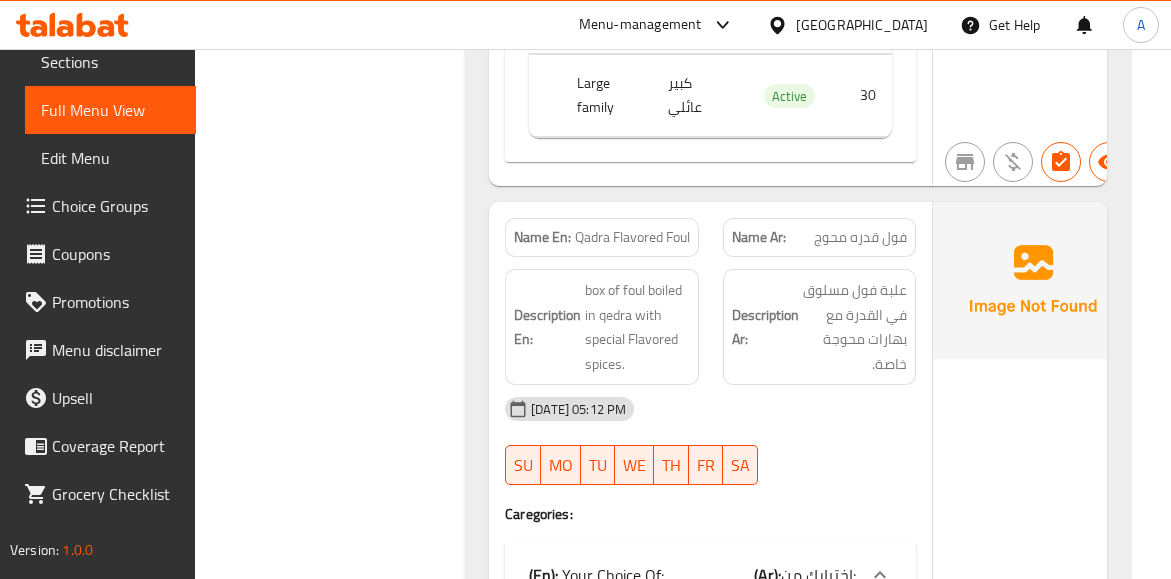 click on "Qadra Flavored Foul" at bounding box center (632, 237) 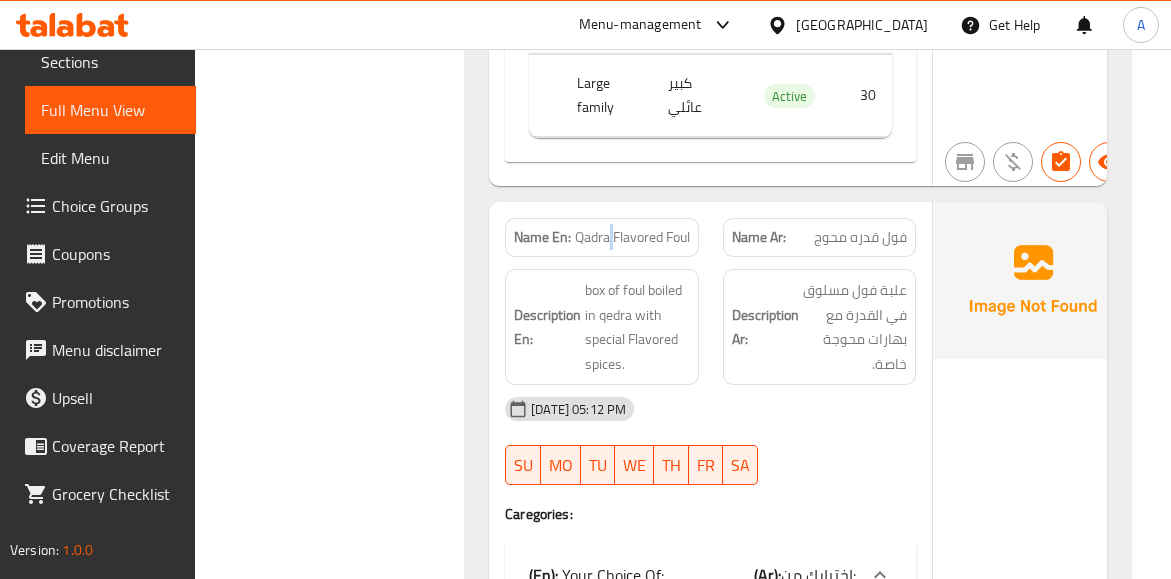 click on "Qadra Flavored Foul" at bounding box center [632, 237] 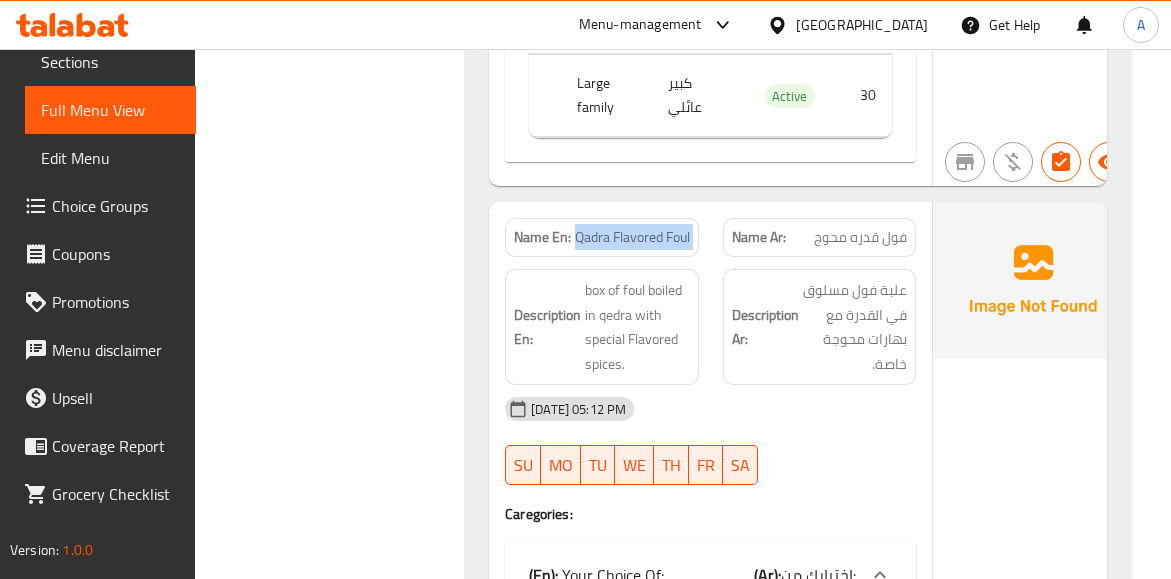 click on "Qadra Flavored Foul" at bounding box center (632, 237) 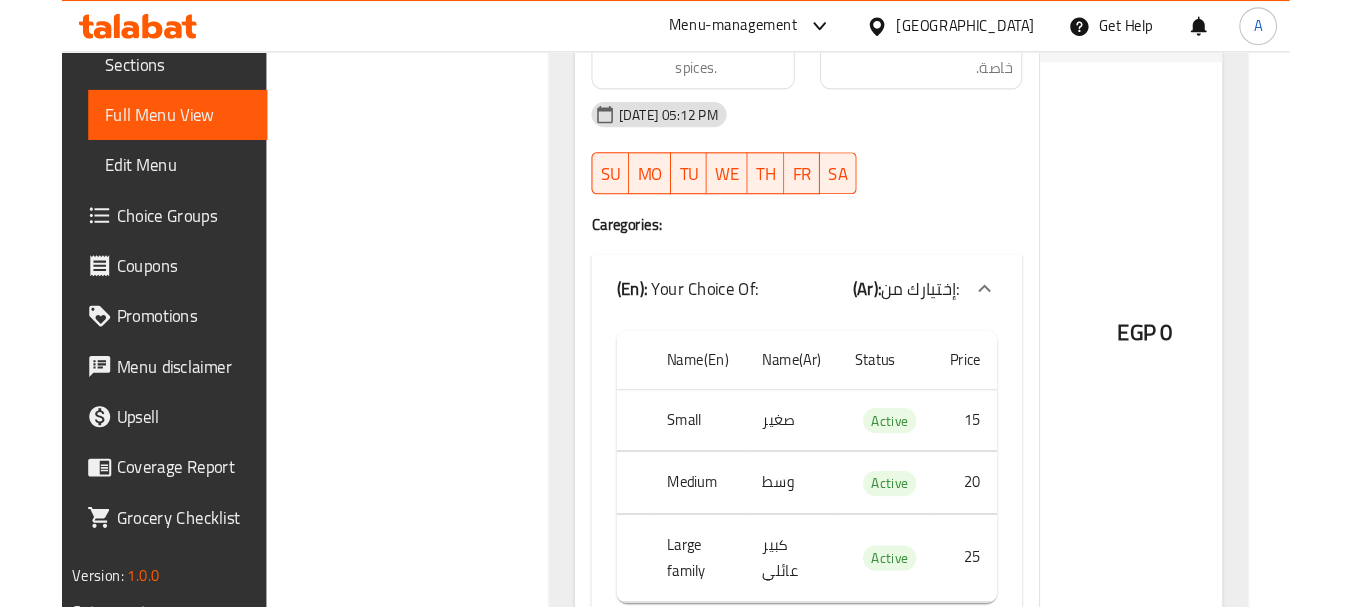 scroll, scrollTop: 6051, scrollLeft: 0, axis: vertical 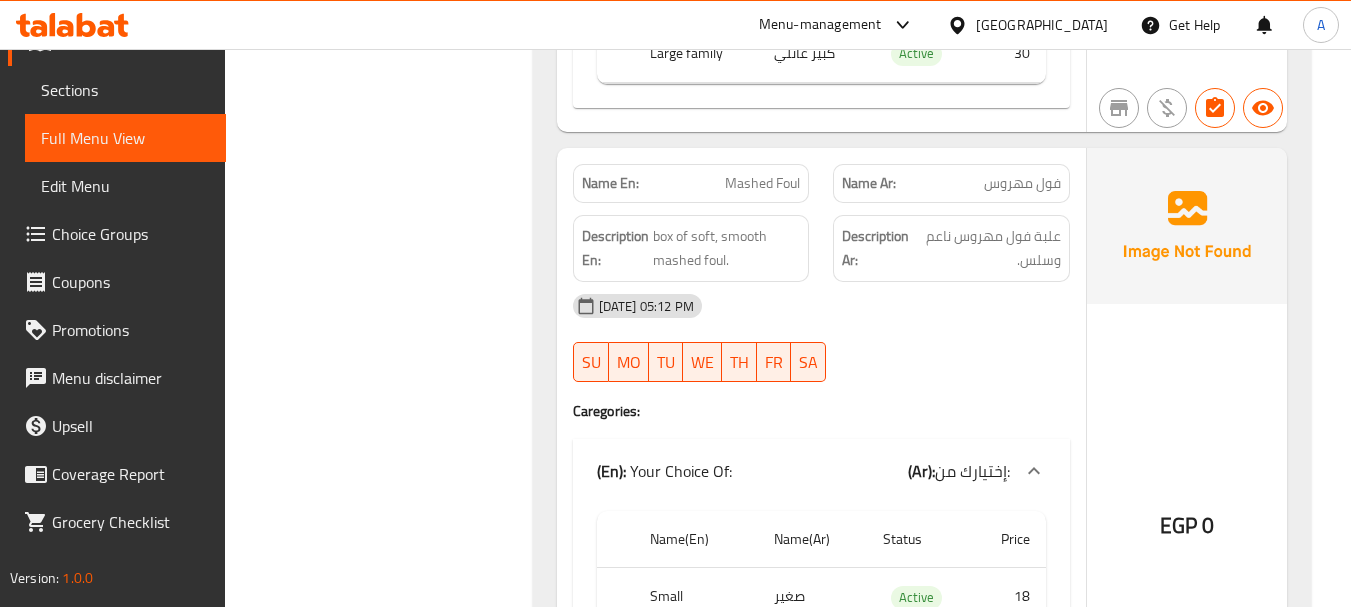 click on "Mashed Foul" at bounding box center [762, 183] 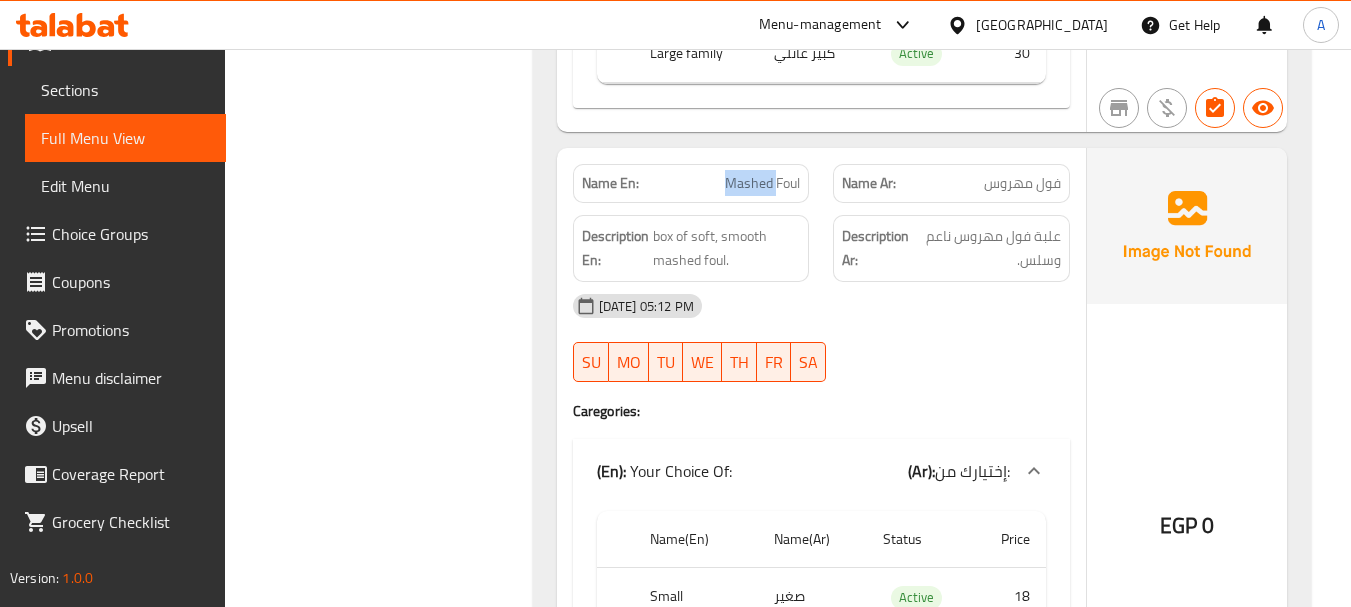click on "Mashed Foul" at bounding box center (762, 183) 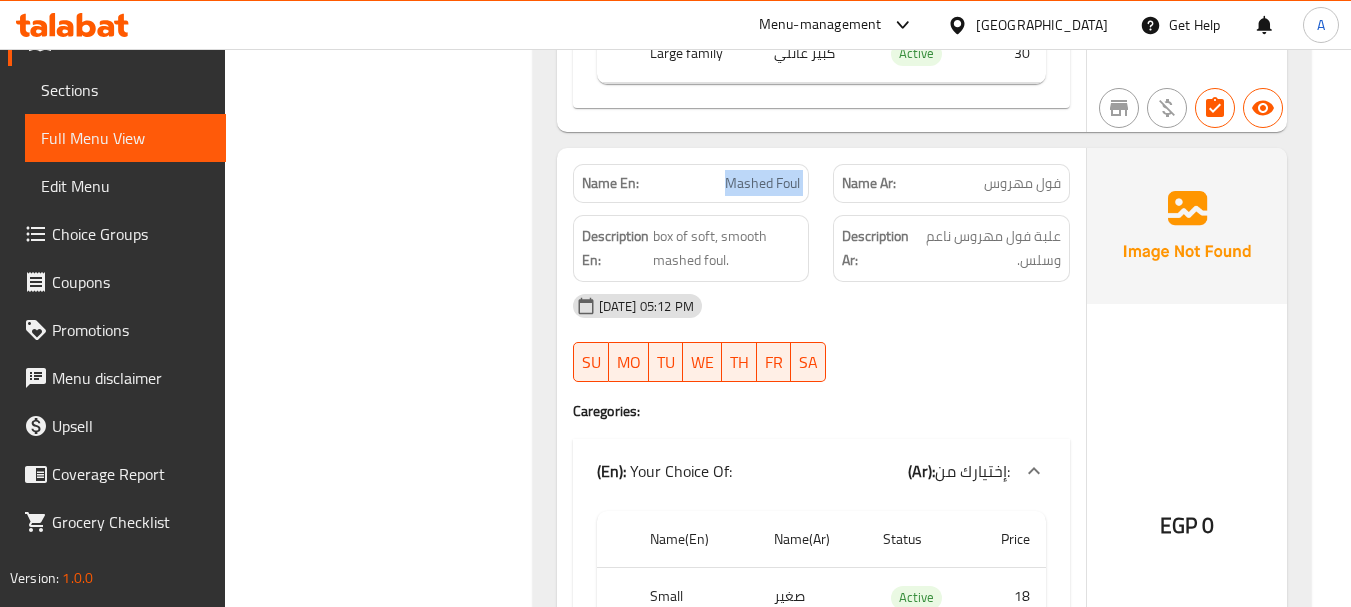 click on "Mashed Foul" at bounding box center (762, 183) 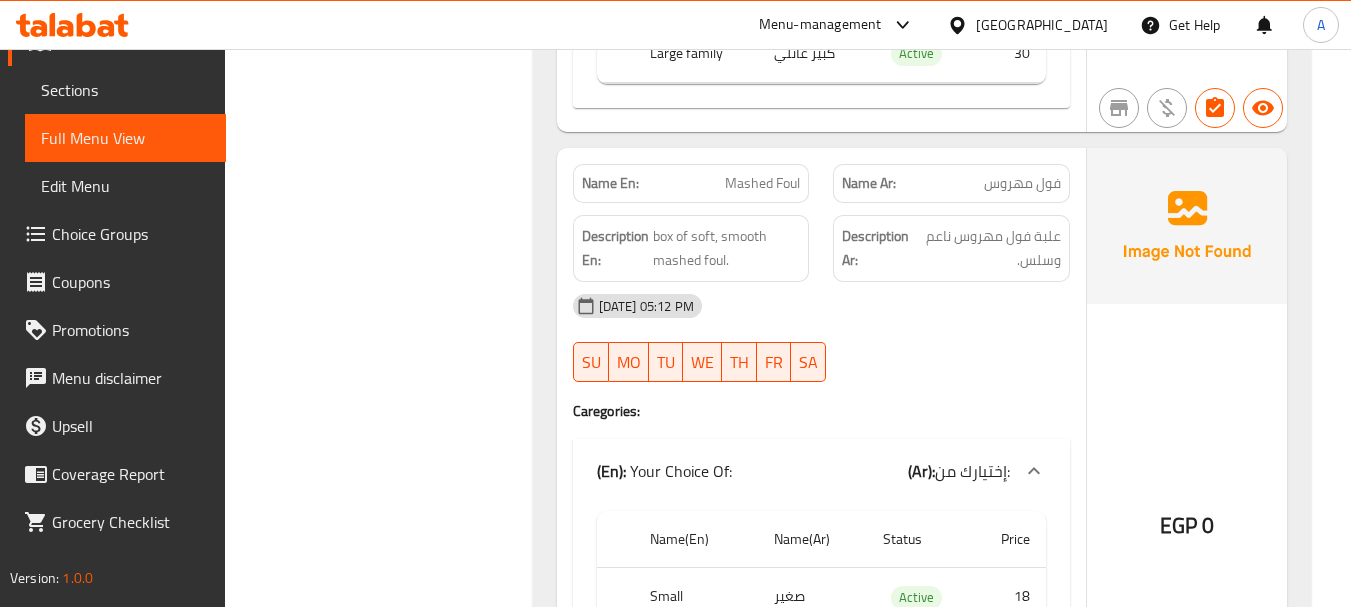 click on "Mashed Foul" at bounding box center (762, 183) 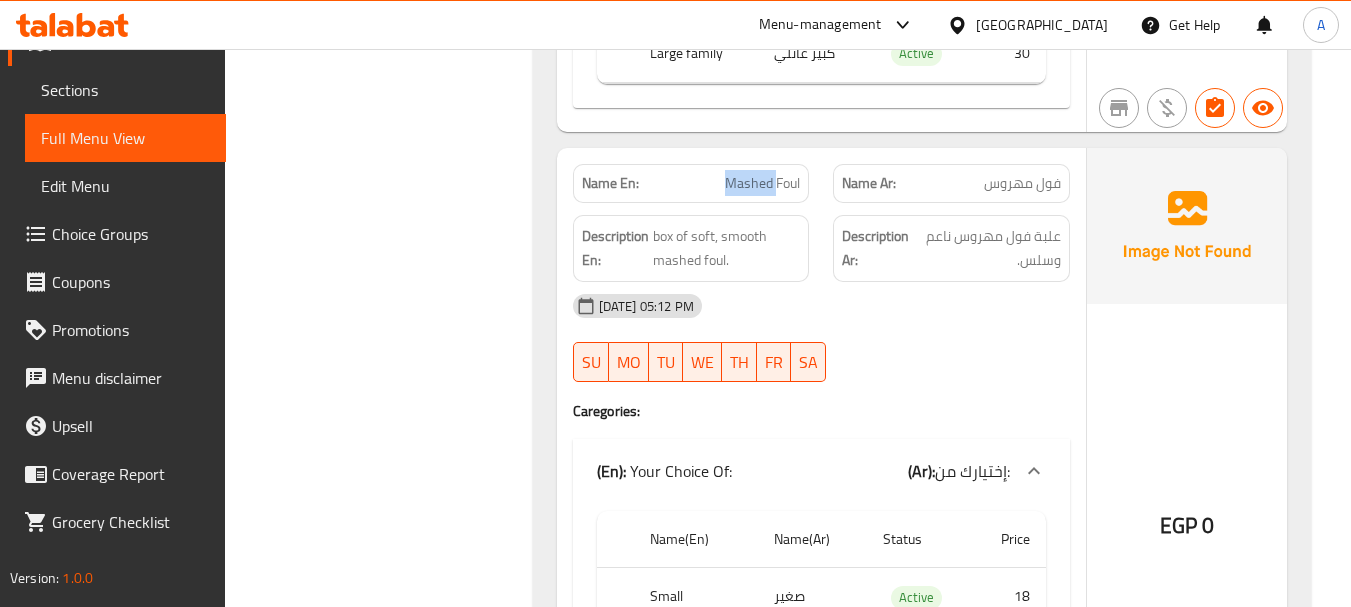 click on "Mashed Foul" at bounding box center (762, 183) 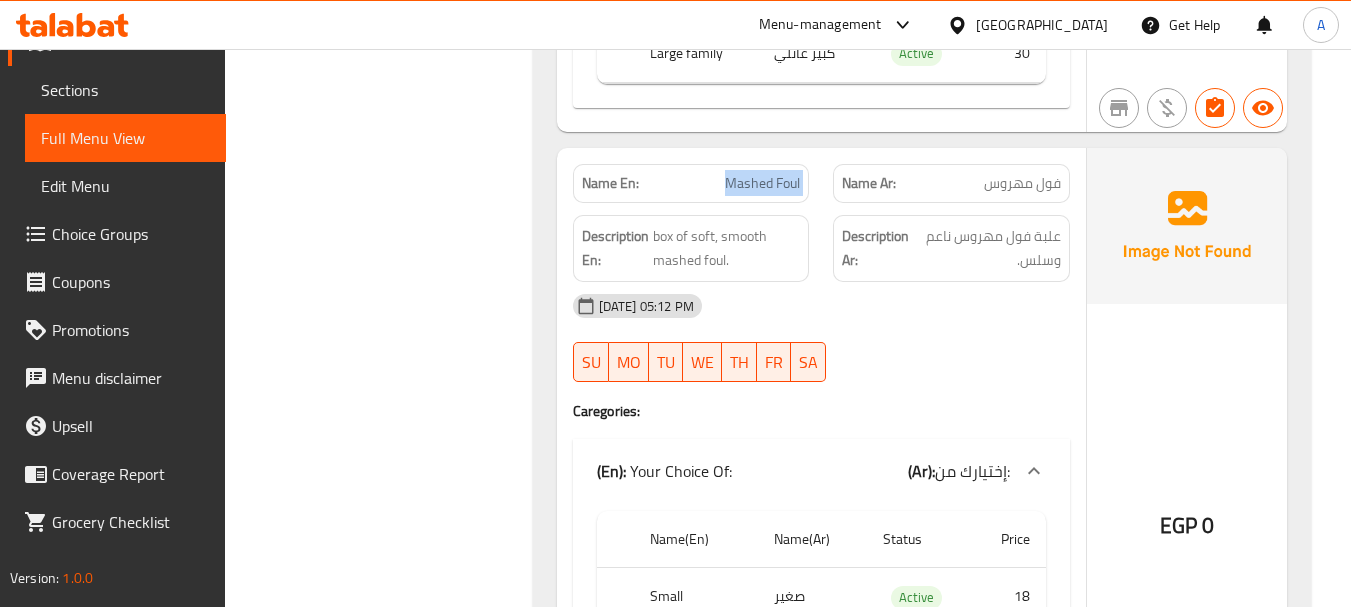 click on "Mashed Foul" at bounding box center [762, 183] 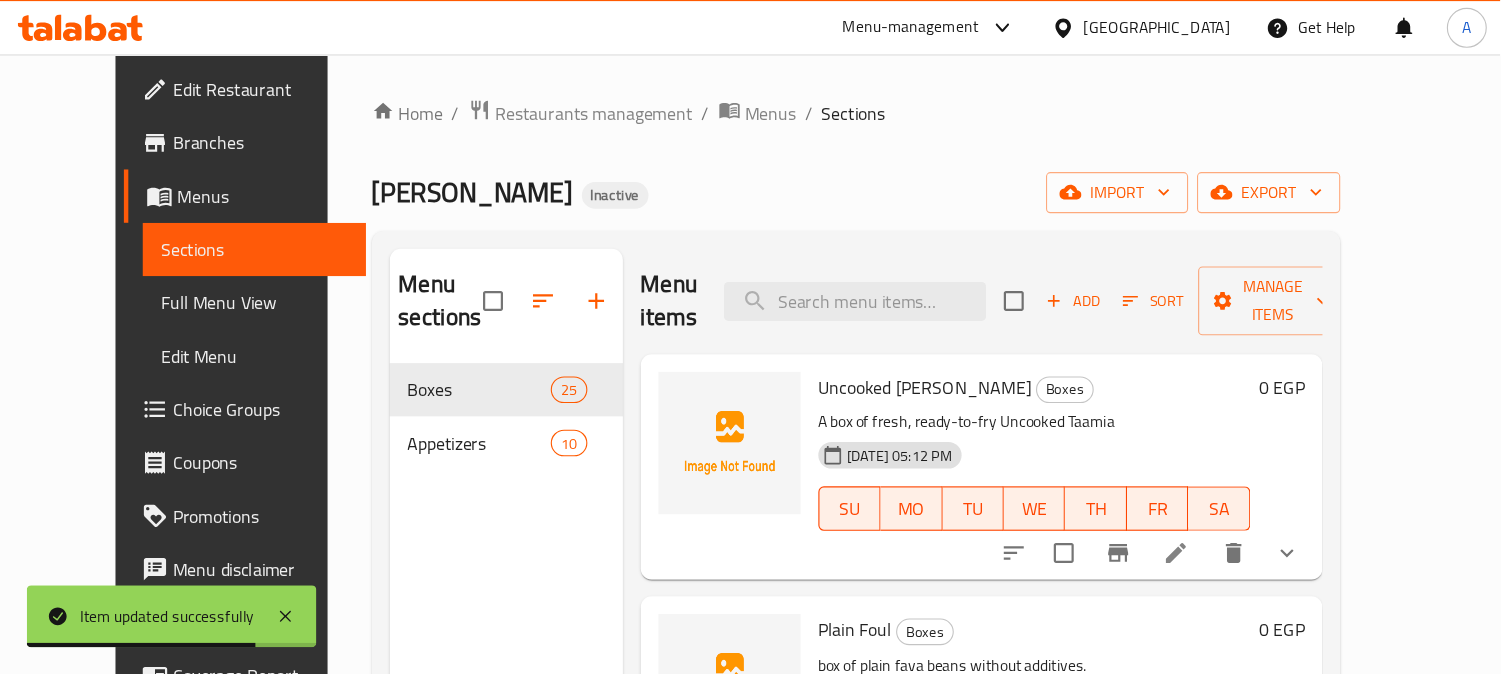 scroll, scrollTop: 0, scrollLeft: 0, axis: both 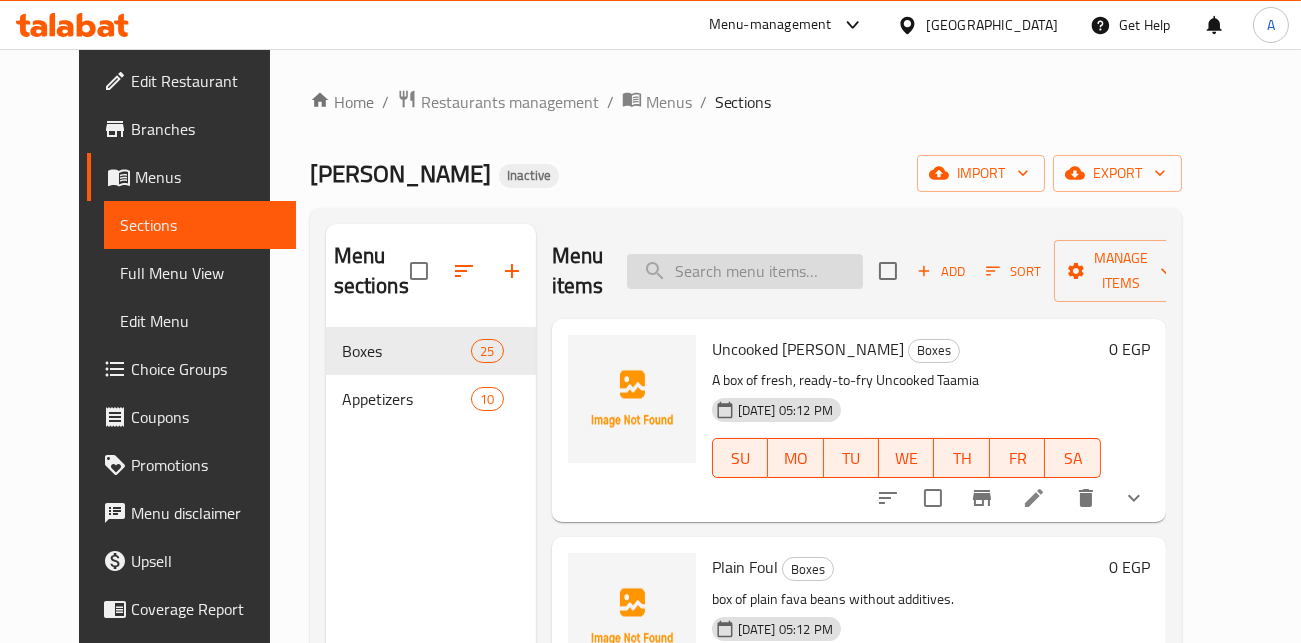 click at bounding box center [745, 271] 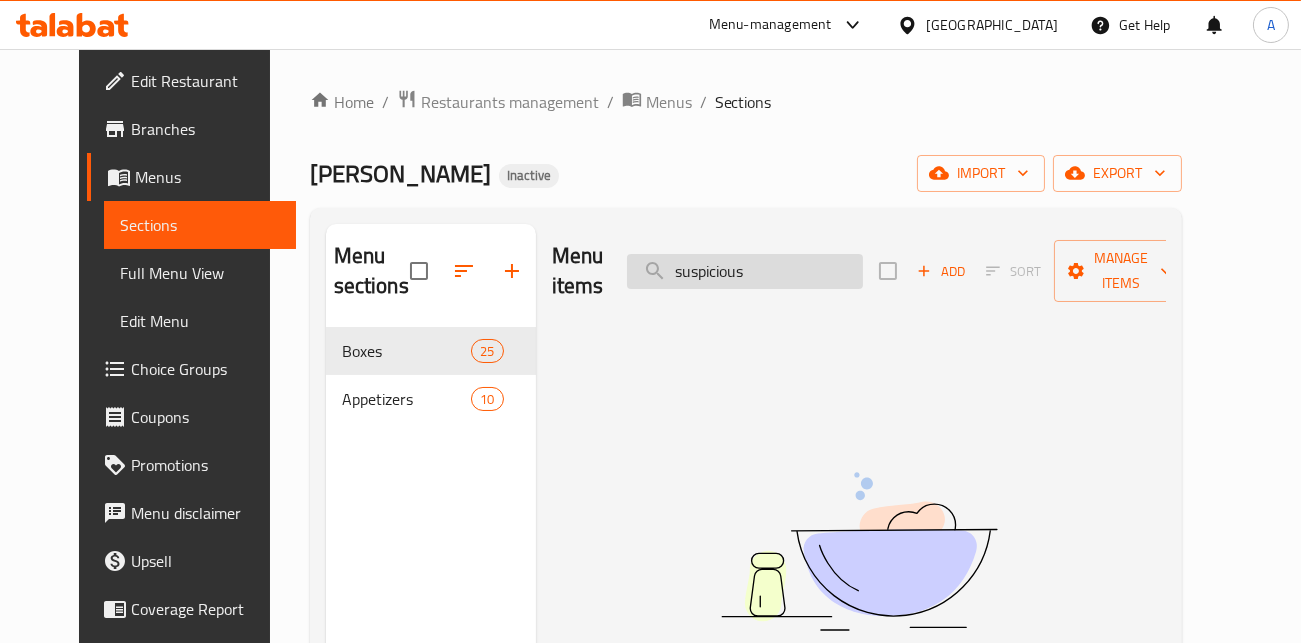 click on "suspicious" at bounding box center (745, 271) 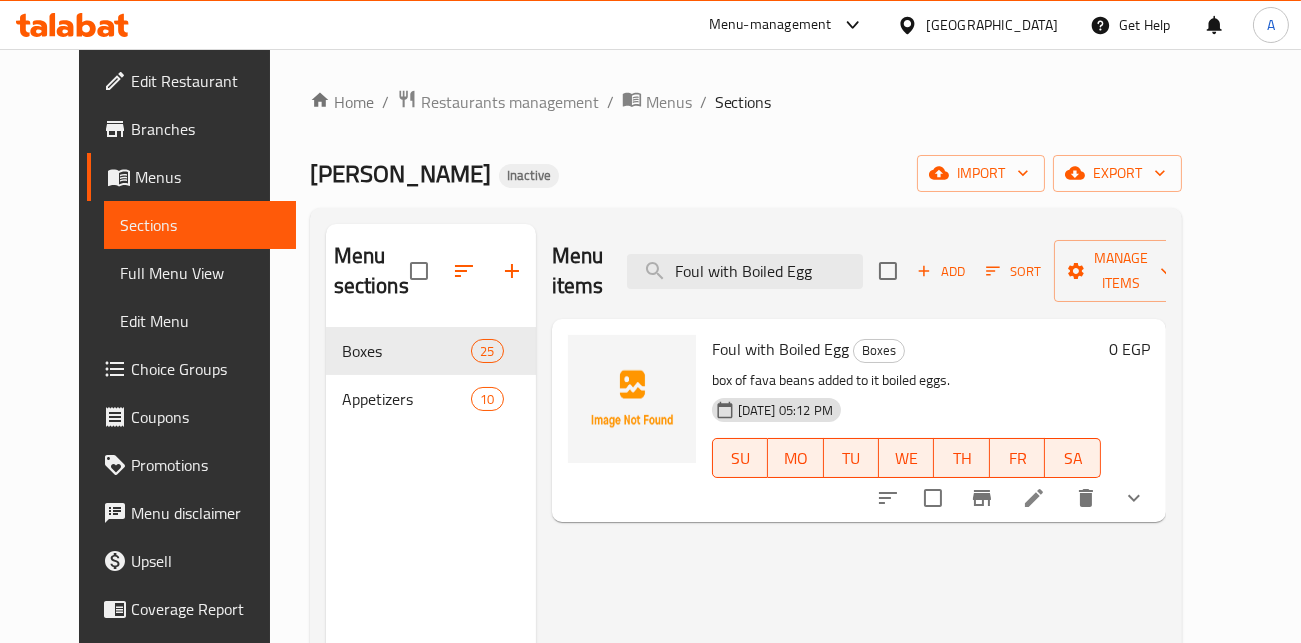 click on "Menu items Foul with Boiled Egg Add Sort Manage items Foul with Boiled Egg   Boxes box of fava beans added to it boiled eggs. [DATE] 05:12 PM SU MO TU WE TH FR SA 0   EGP" at bounding box center [851, 545] 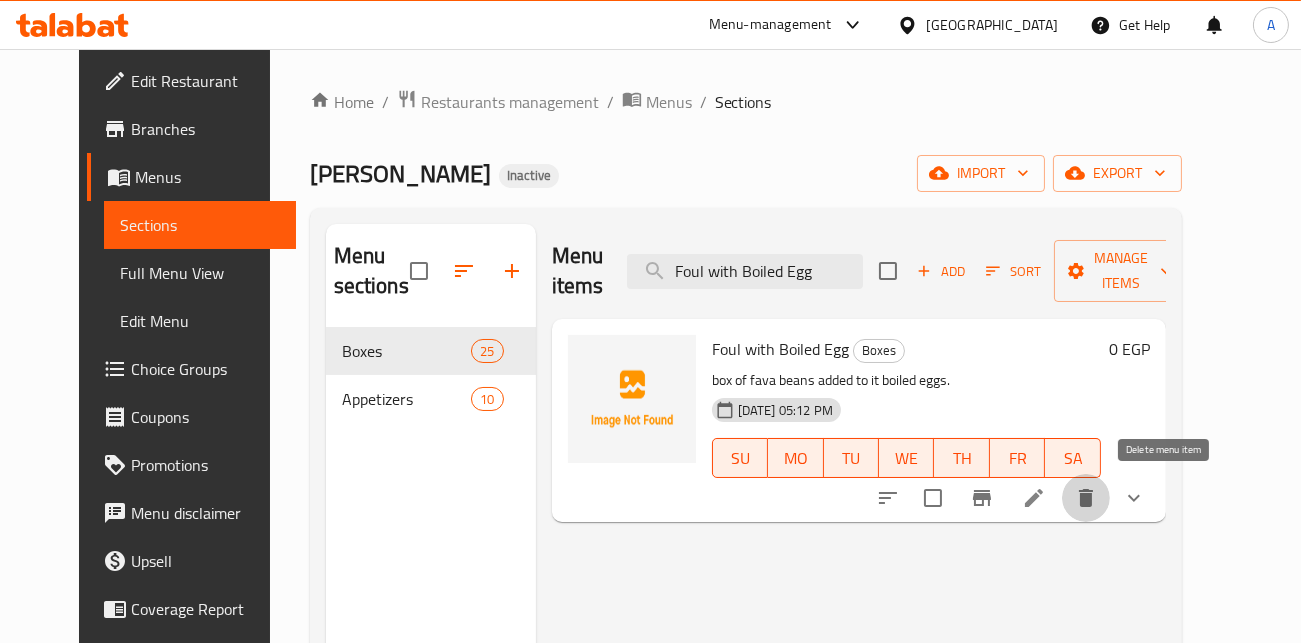 click 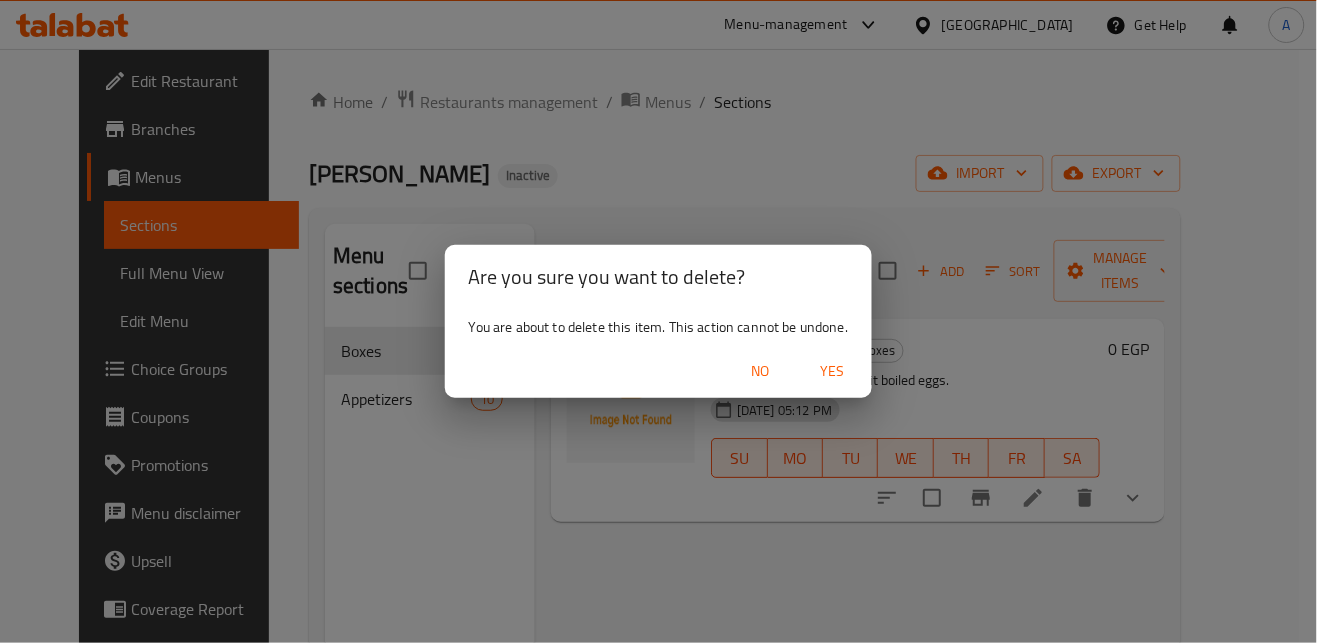 click on "Yes" at bounding box center [832, 371] 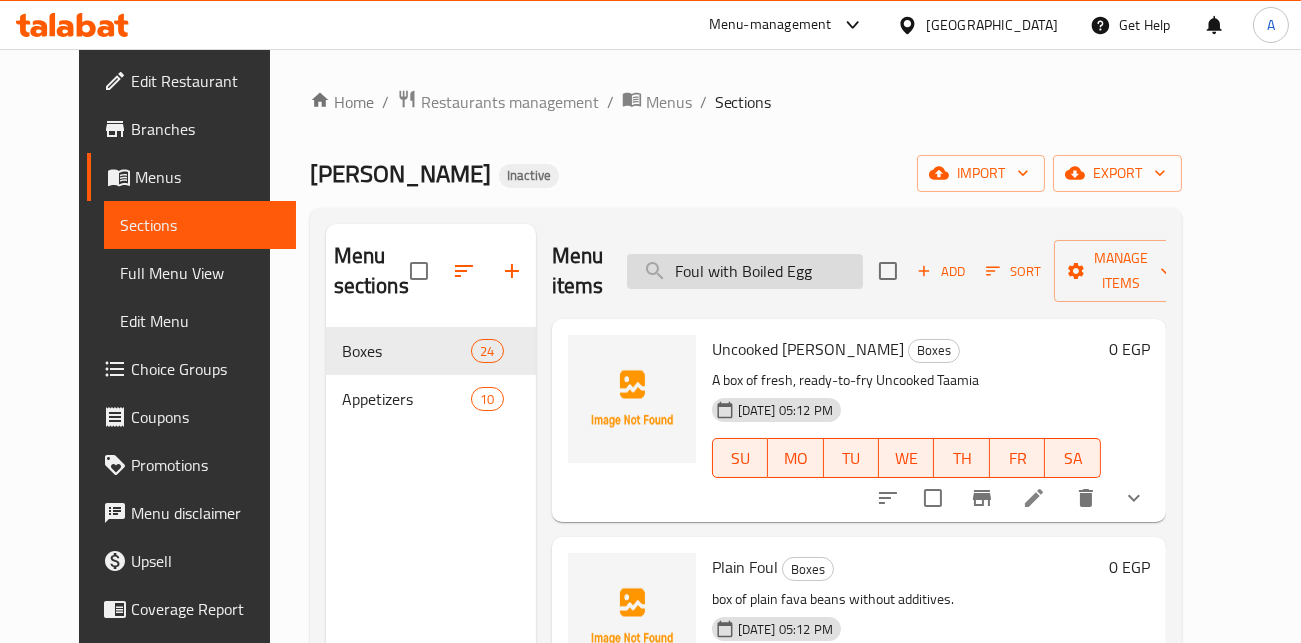 click on "Foul with Boiled Egg" at bounding box center [745, 271] 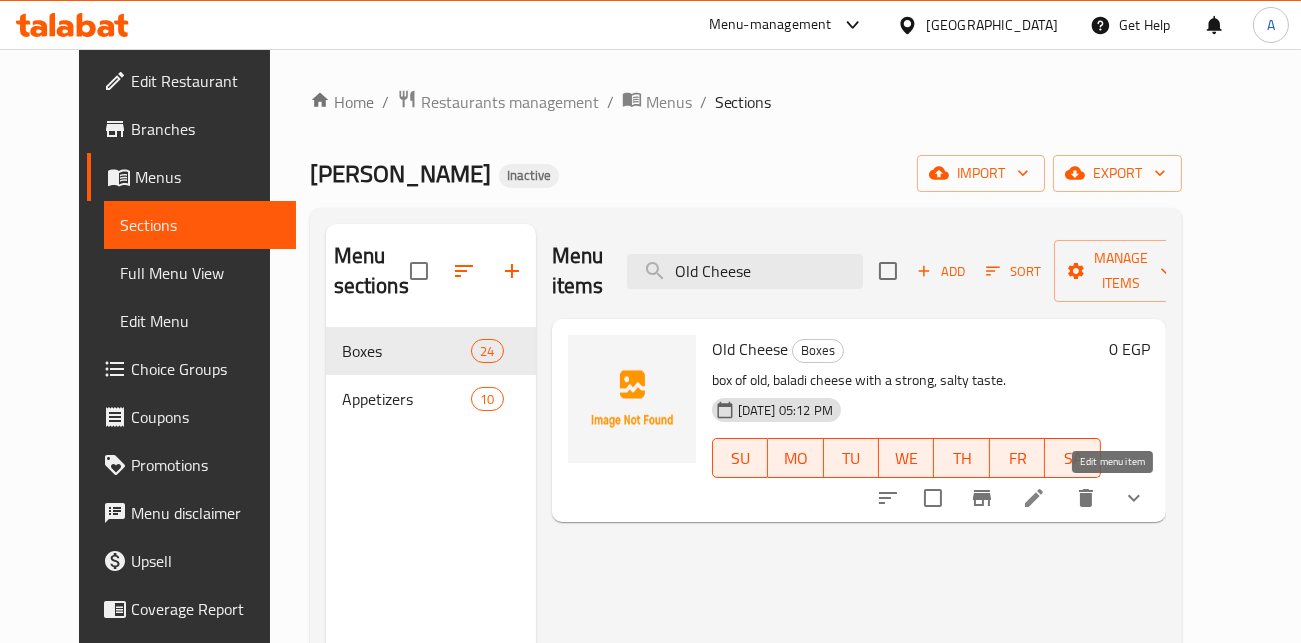 type on "Old Cheese" 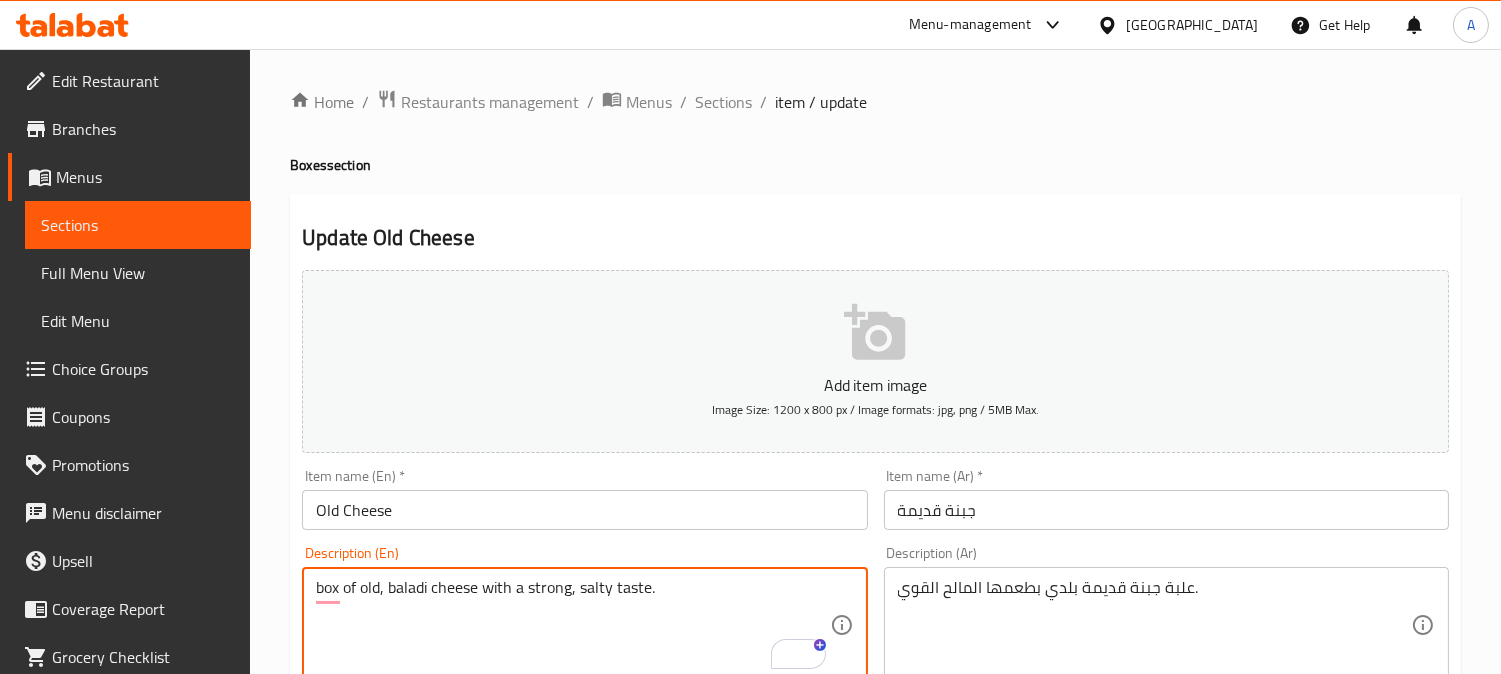 click on "box of old, baladi cheese with a strong, salty taste." at bounding box center [572, 625] 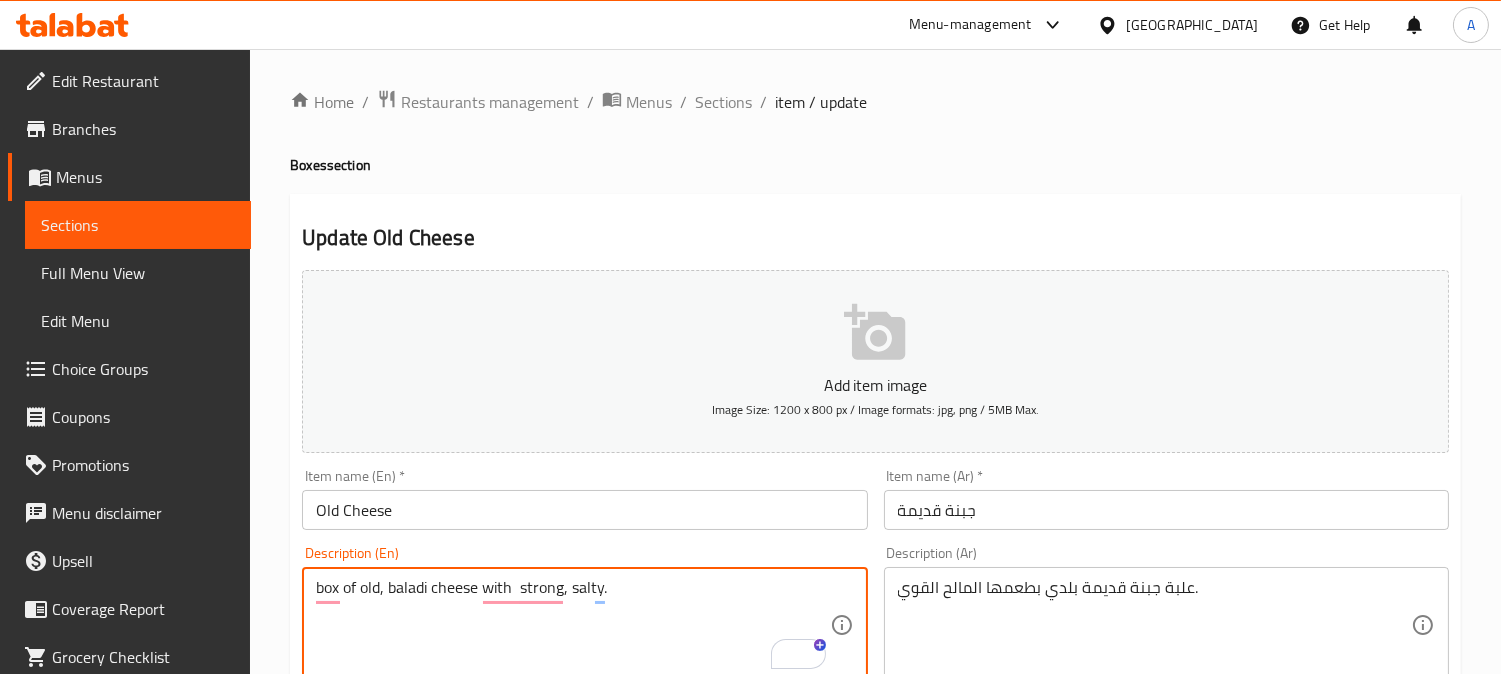 paste on "taste" 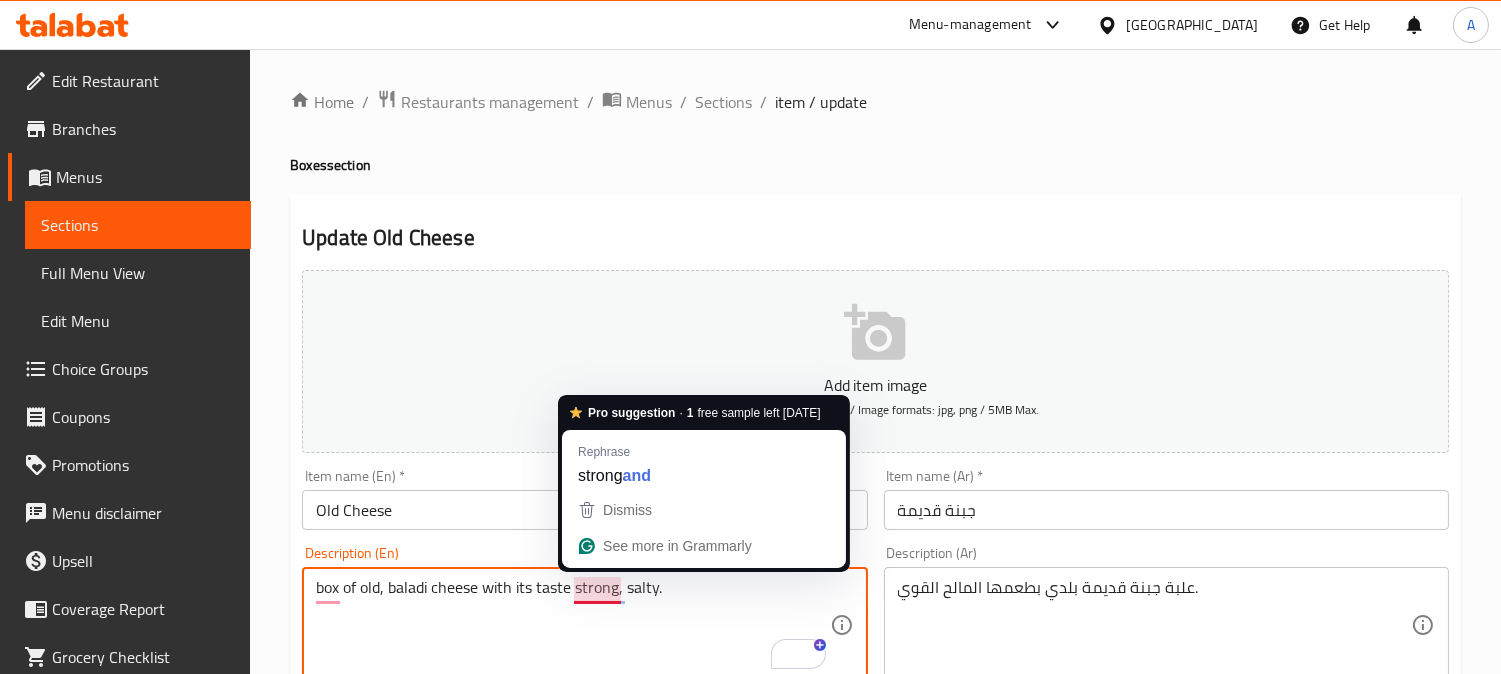 click on "box of old, baladi cheese with its taste strong, salty." at bounding box center [572, 625] 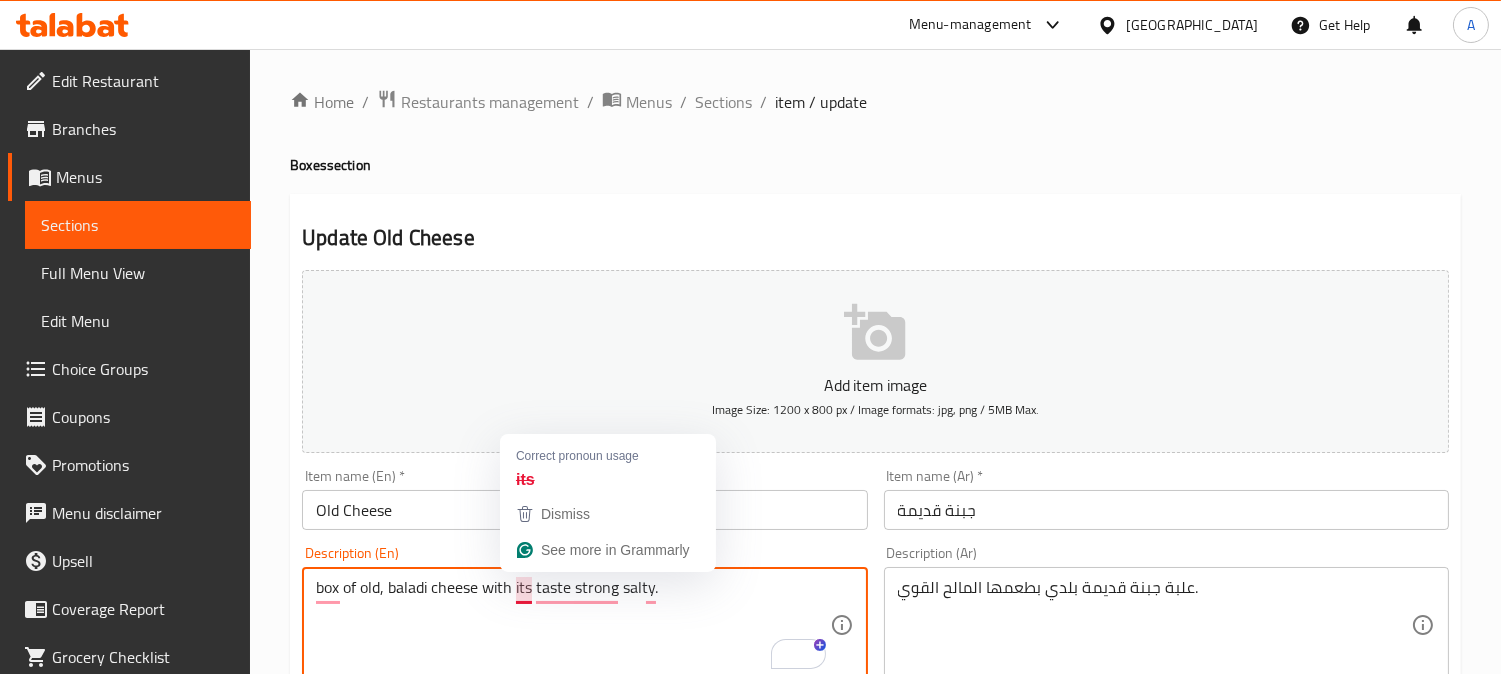 click on "box of old, baladi cheese with its taste strong salty." at bounding box center [572, 625] 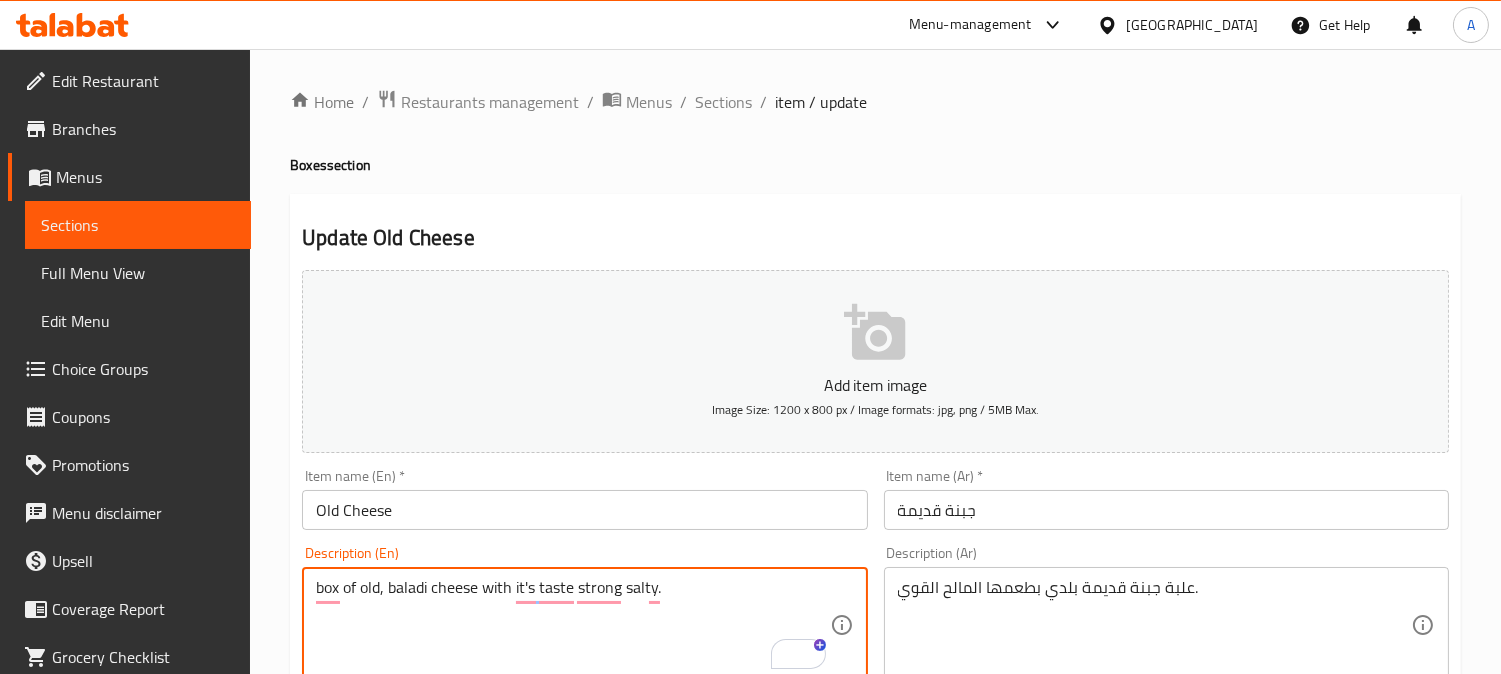 type on "box of old, baladi cheese with it's taste strong salty." 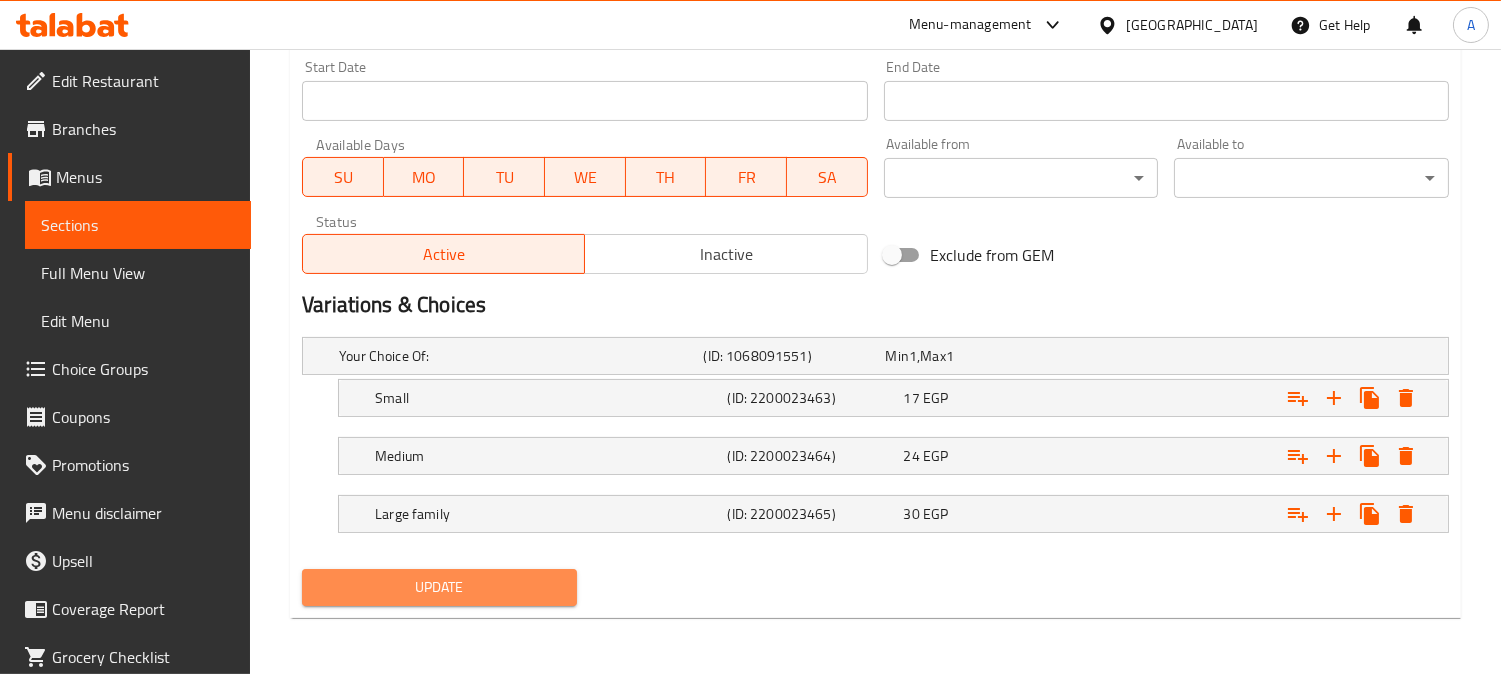 click on "Update" at bounding box center [439, 587] 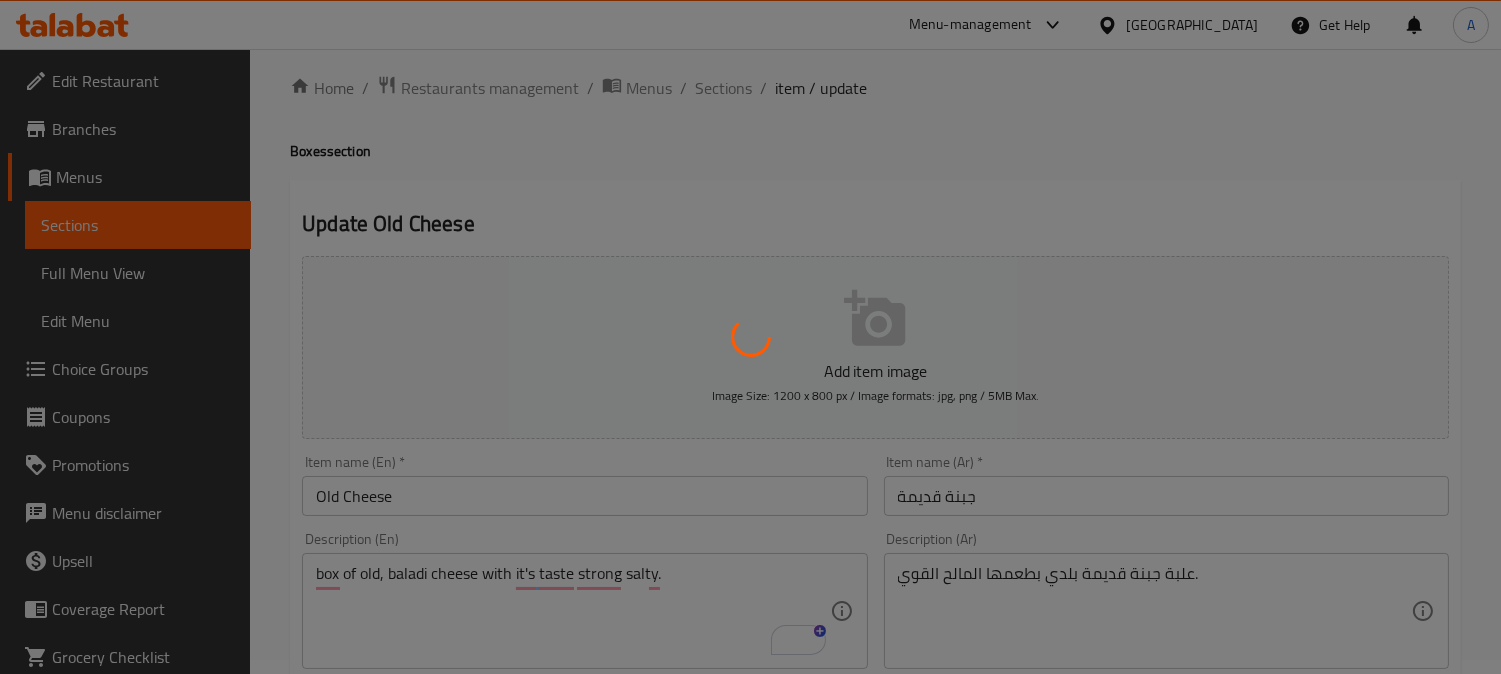 scroll, scrollTop: 0, scrollLeft: 0, axis: both 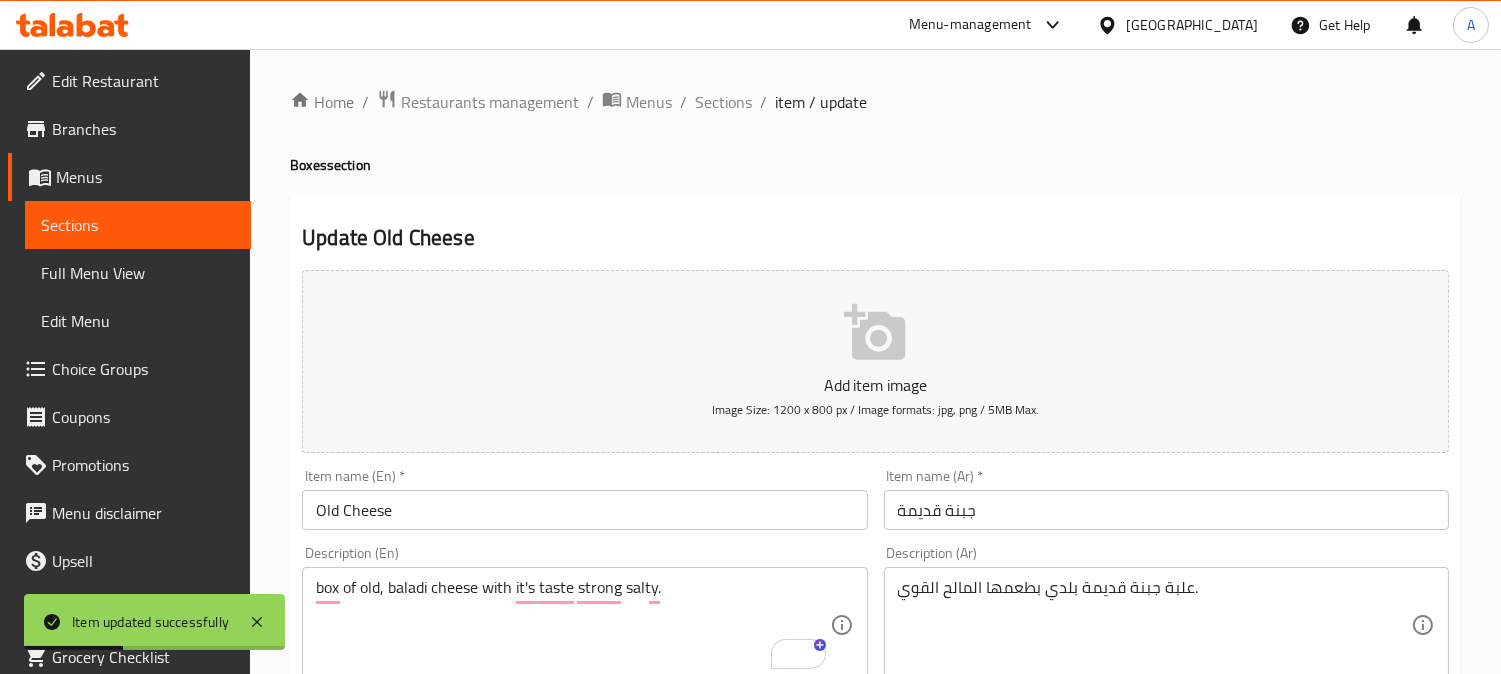 click on "Boxes  section" at bounding box center (875, 165) 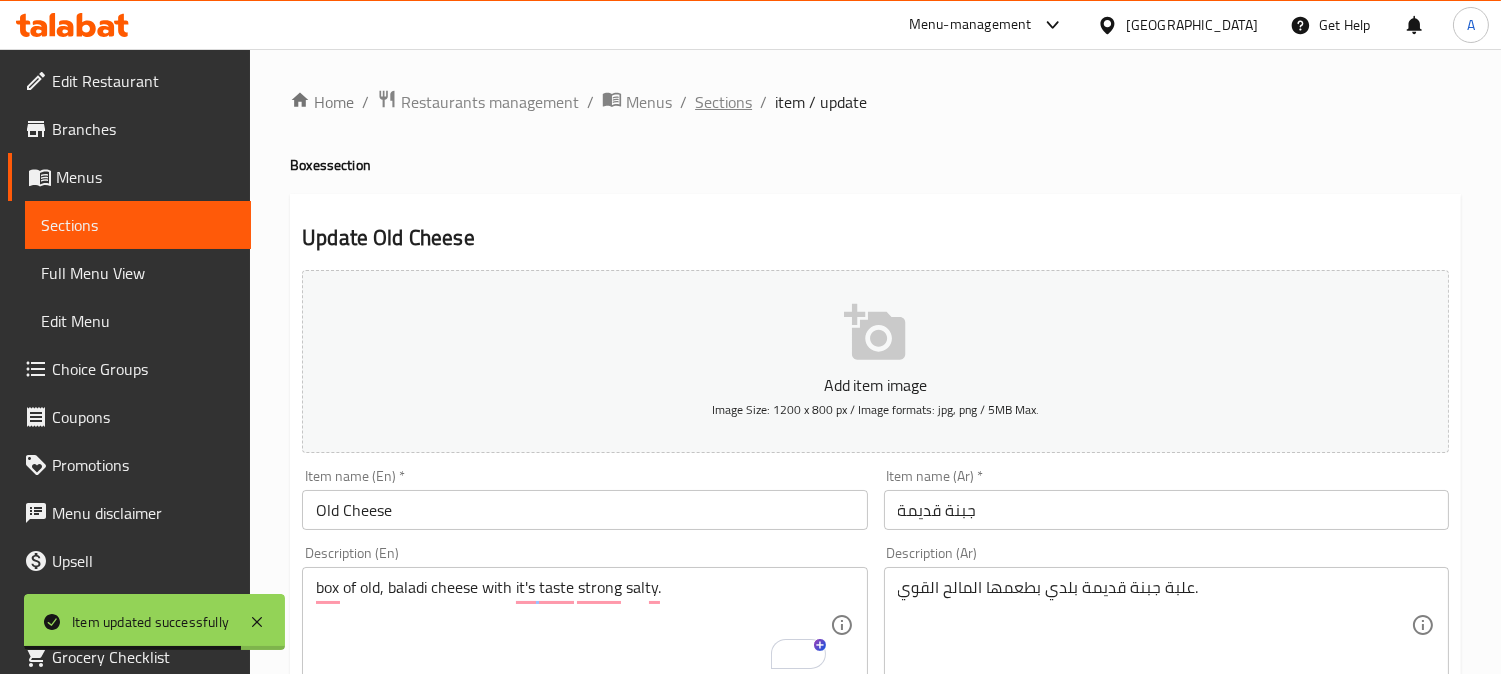 click on "Sections" at bounding box center [723, 102] 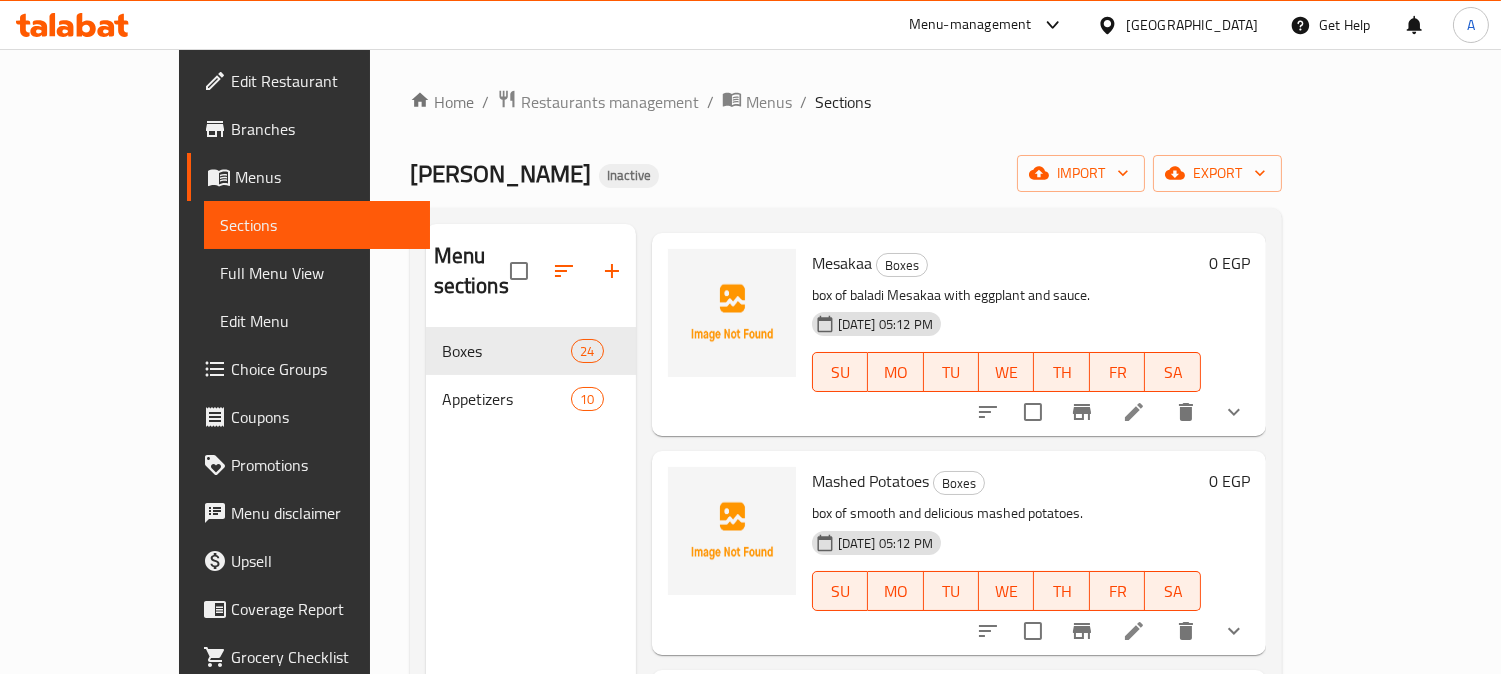 scroll, scrollTop: 3444, scrollLeft: 0, axis: vertical 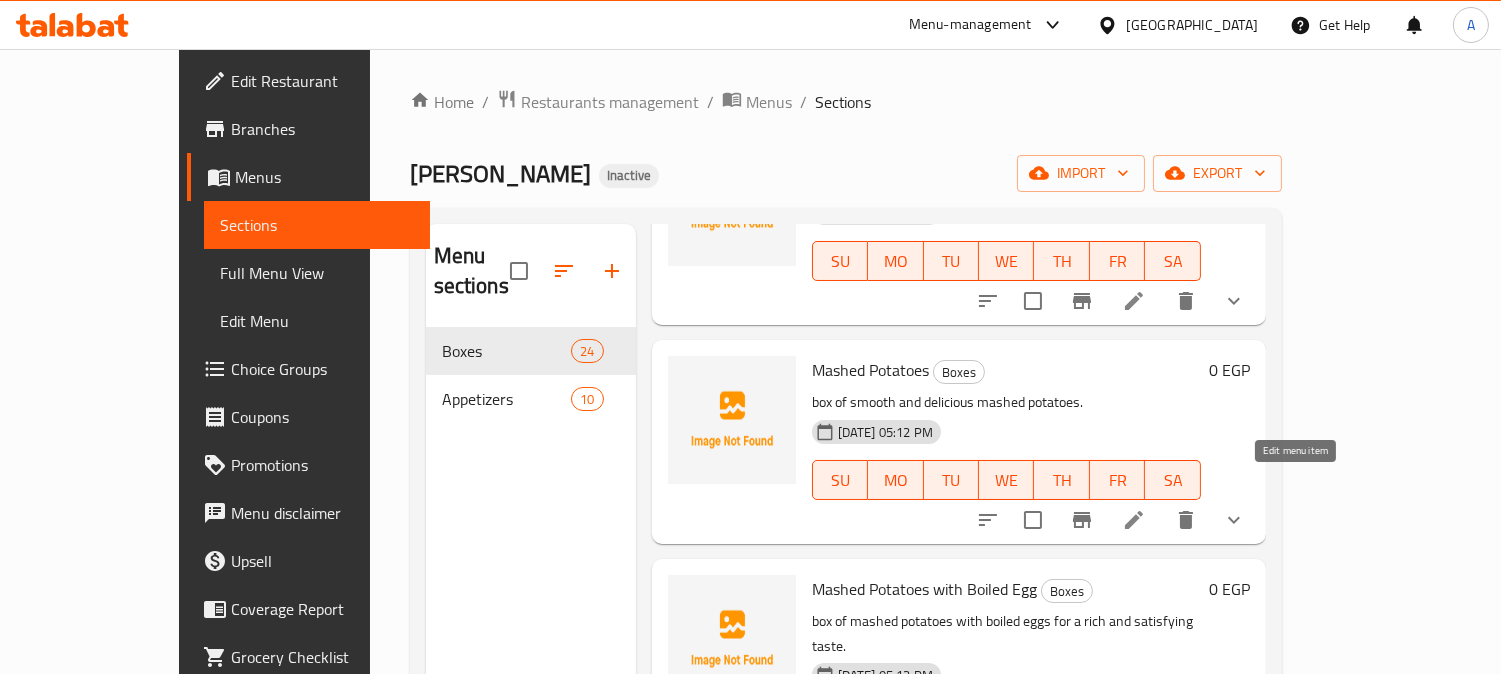 click 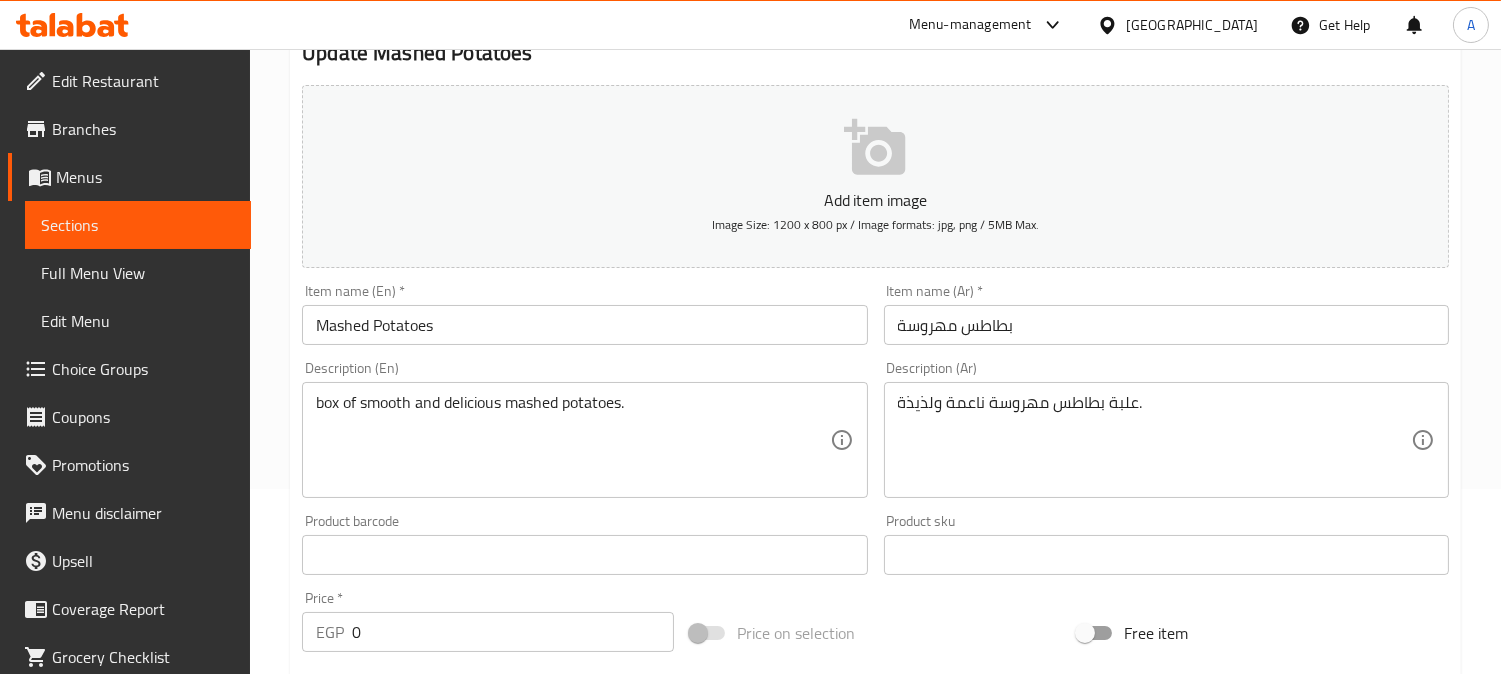 scroll, scrollTop: 333, scrollLeft: 0, axis: vertical 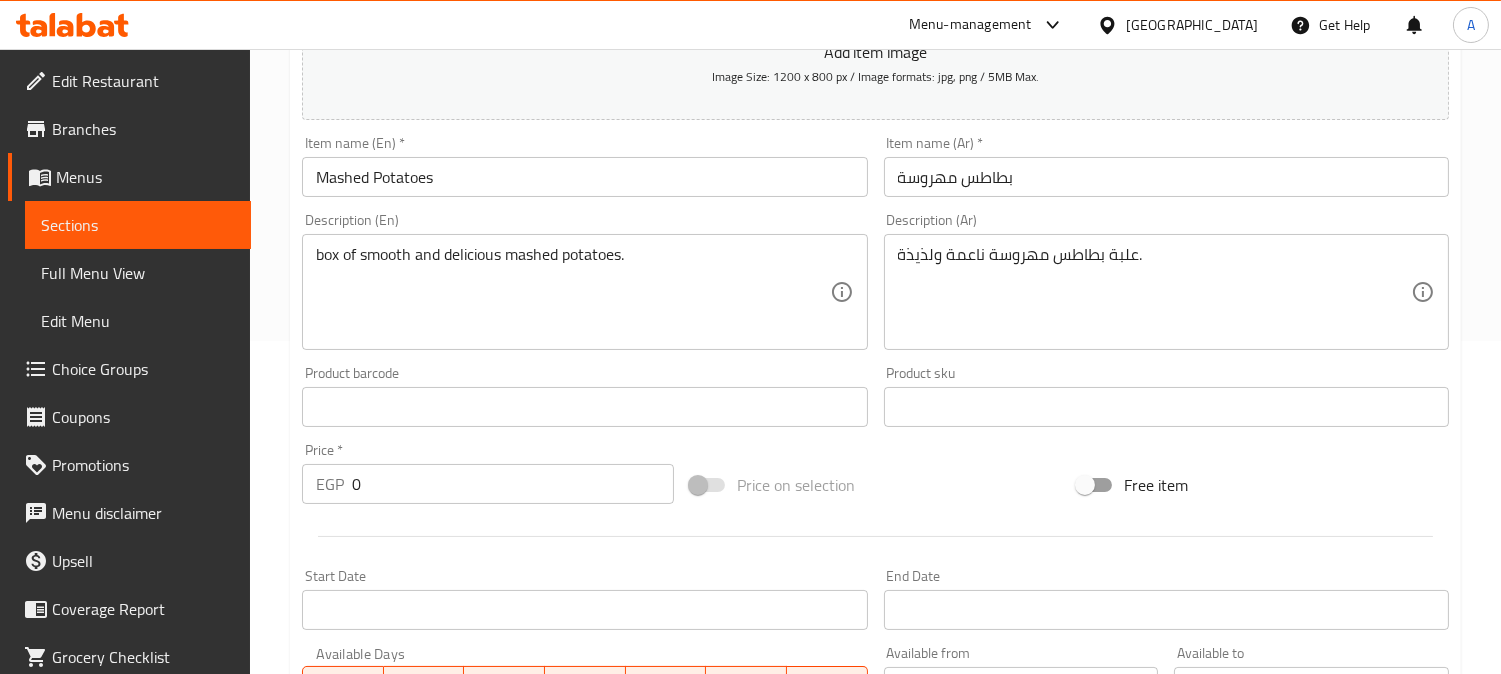 click on "box of smooth and delicious mashed potatoes." at bounding box center [572, 292] 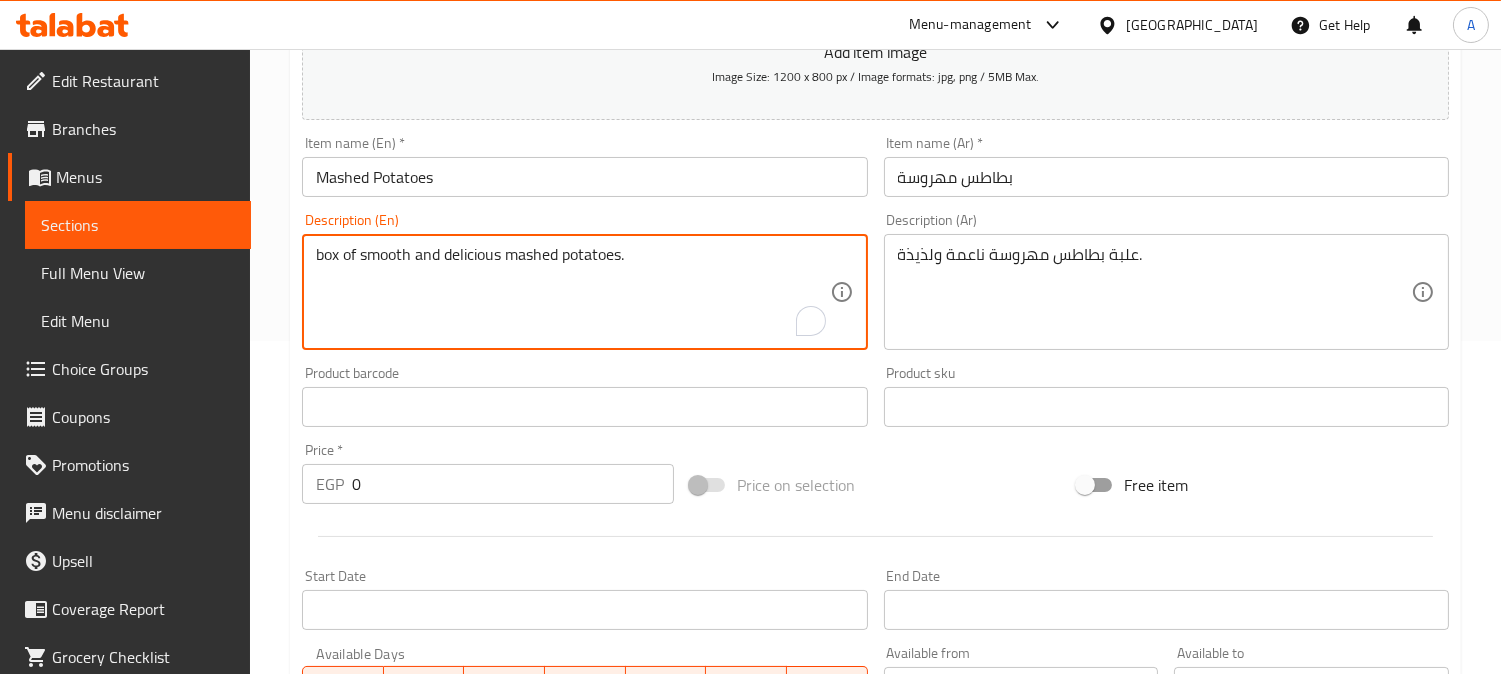 click on "box of smooth and delicious mashed potatoes." at bounding box center [572, 292] 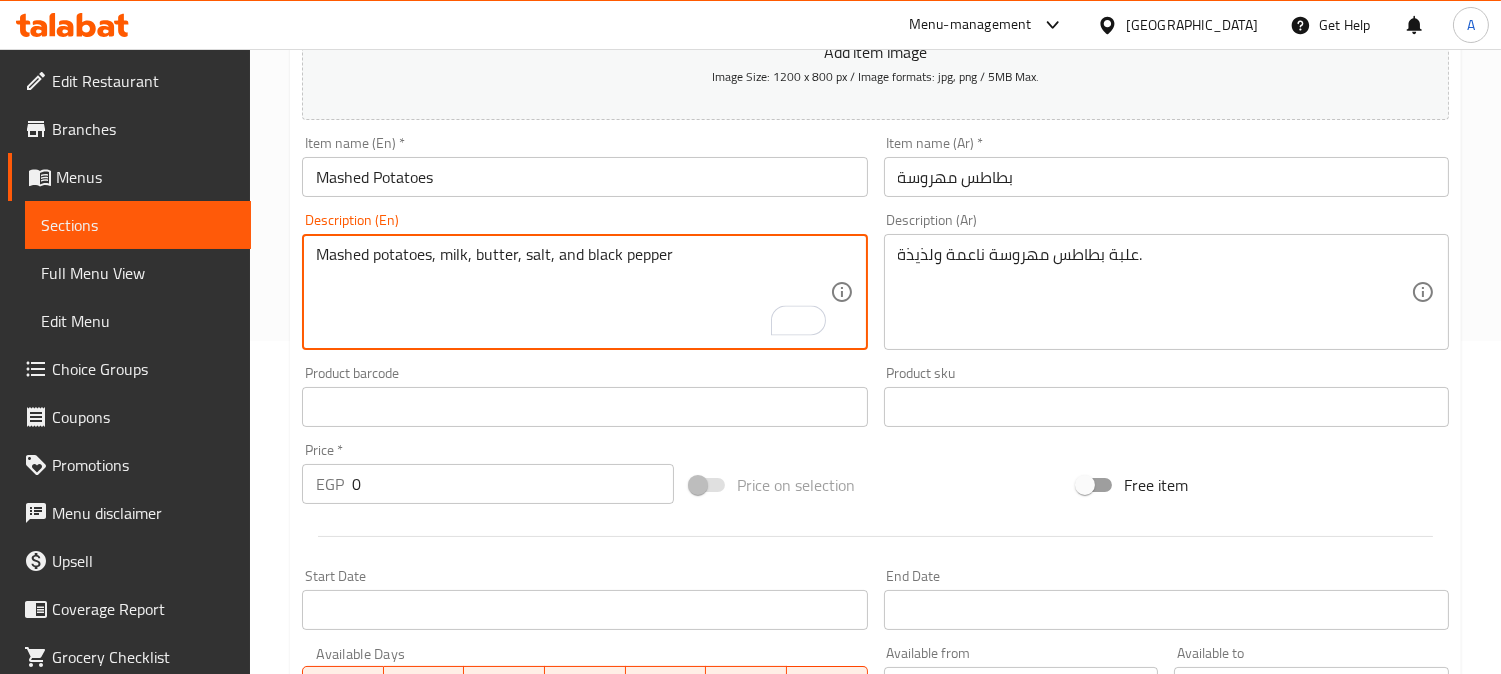 type on "Mashed potatoes, milk, butter, salt, and black pepper" 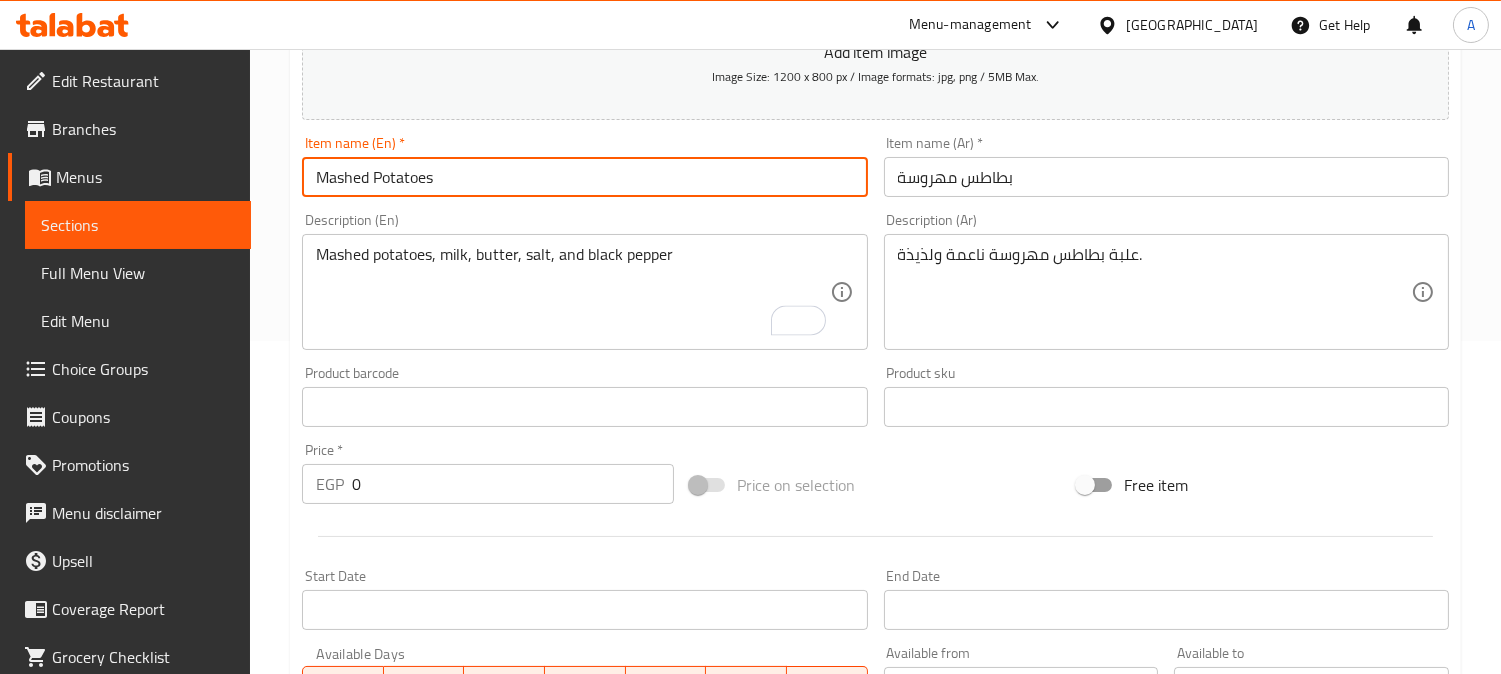 click on "Mashed Potatoes" at bounding box center (584, 177) 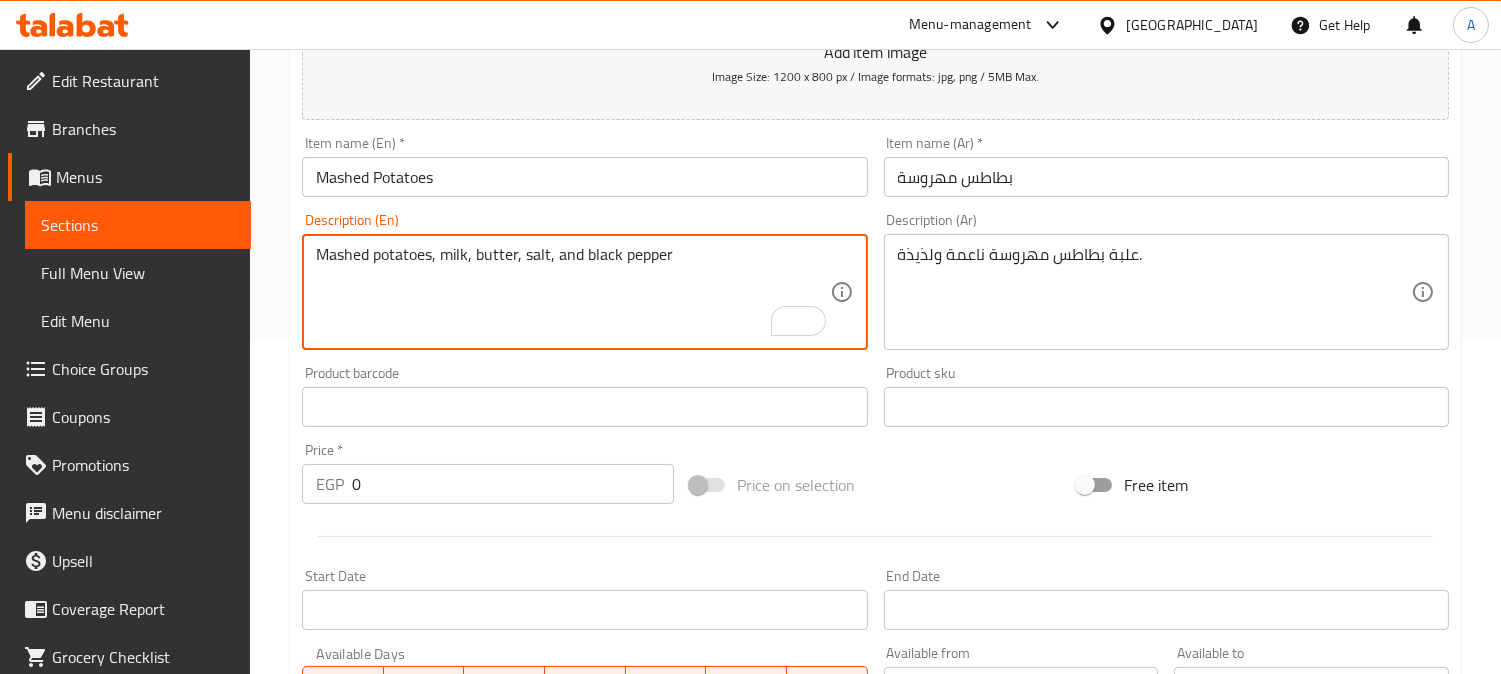 click on "Mashed potatoes, milk, butter, salt, and black pepper" at bounding box center (572, 292) 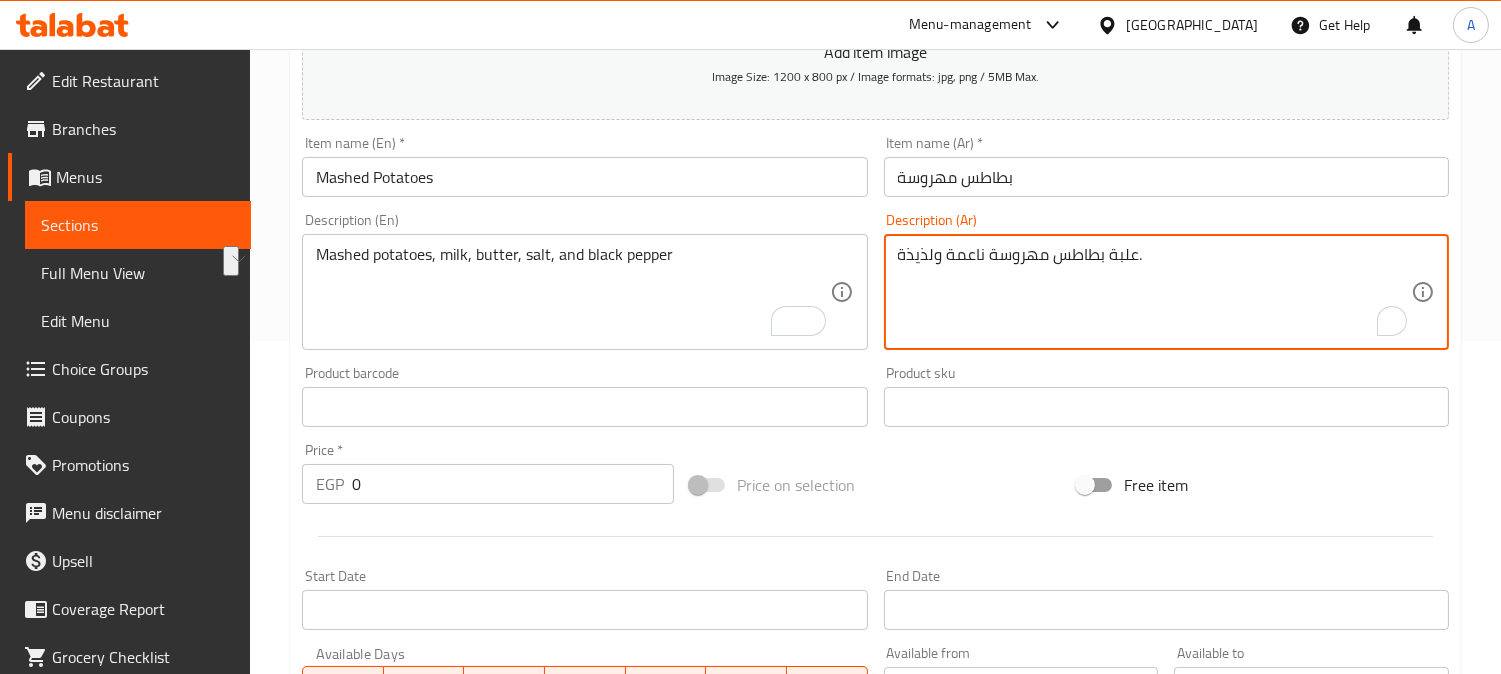 click on "علبة بطاطس مهروسة ناعمة ولذيذة." at bounding box center (1154, 292) 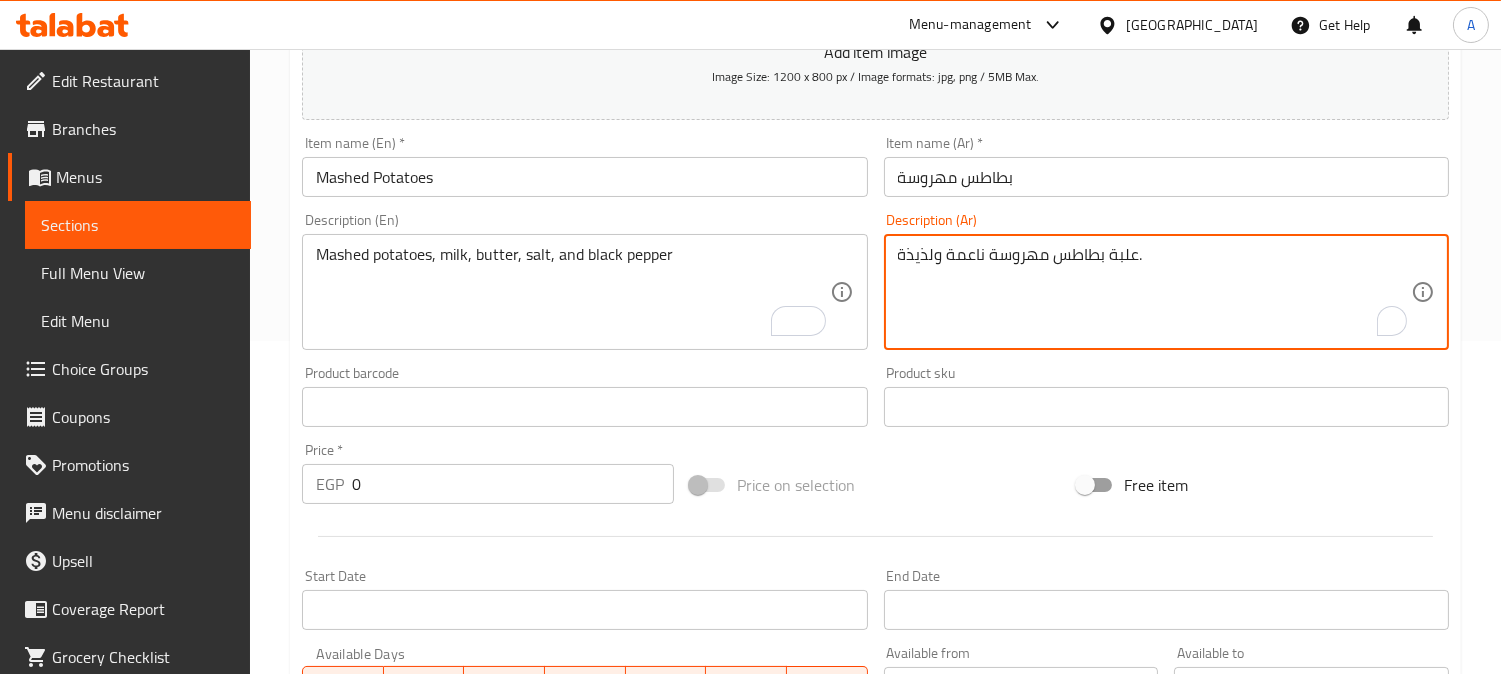 click on "علبة بطاطس مهروسة ناعمة ولذيذة." at bounding box center (1154, 292) 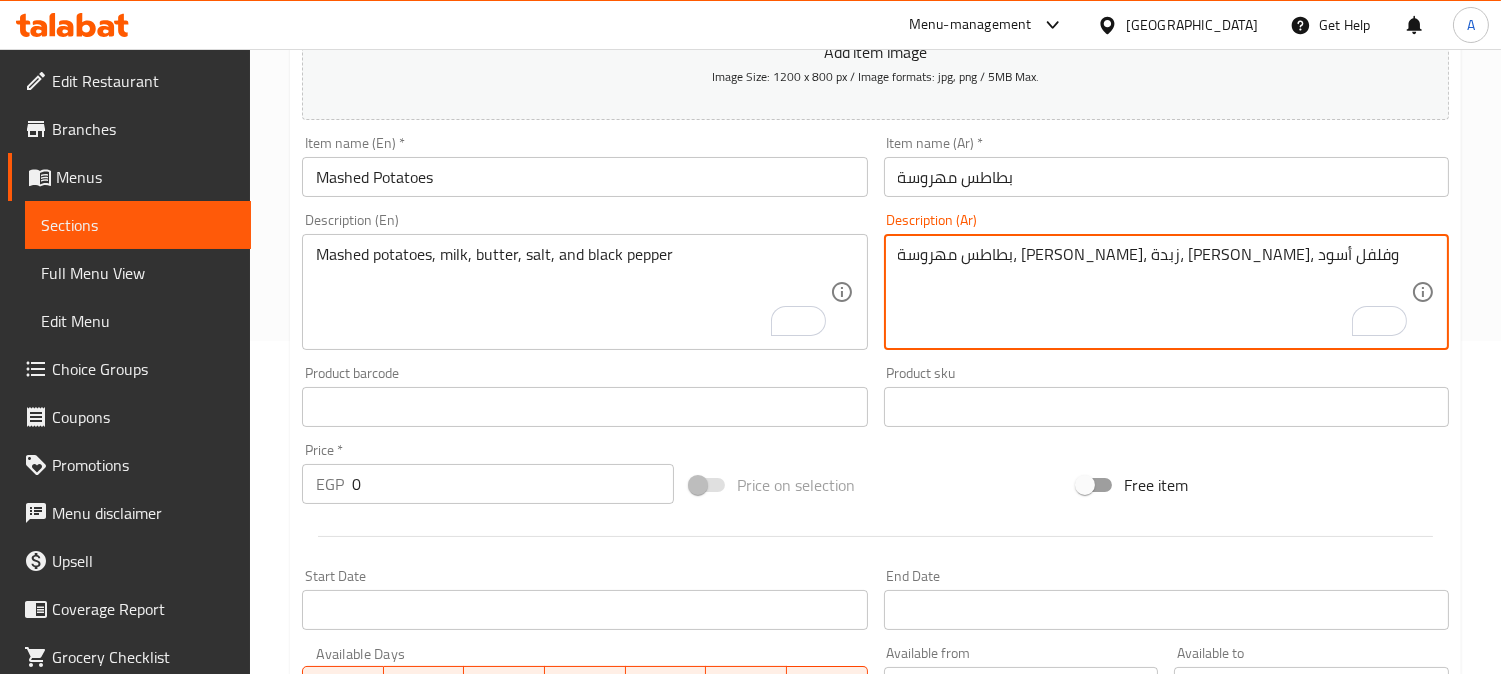 type on "بطاطس مهروسة، [PERSON_NAME]، زبدة، [PERSON_NAME]، وفلفل أسود" 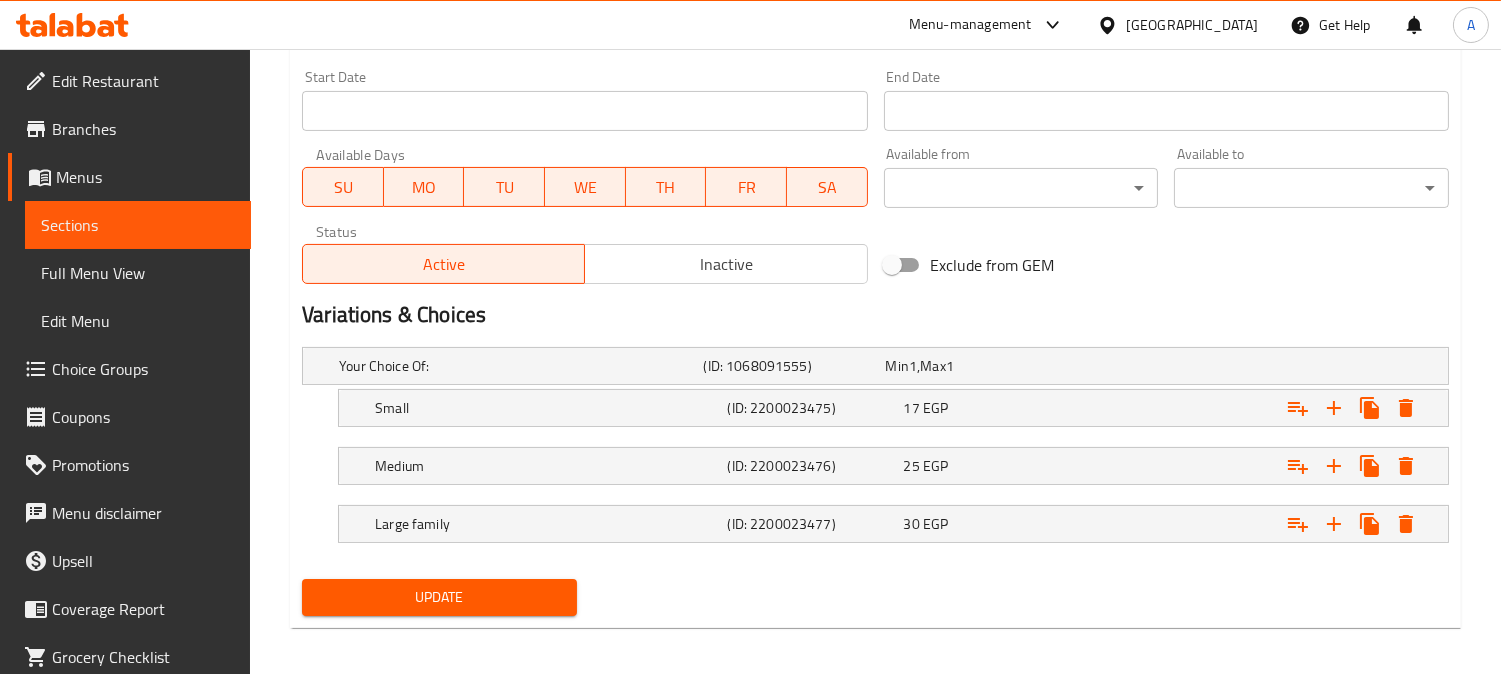 scroll, scrollTop: 842, scrollLeft: 0, axis: vertical 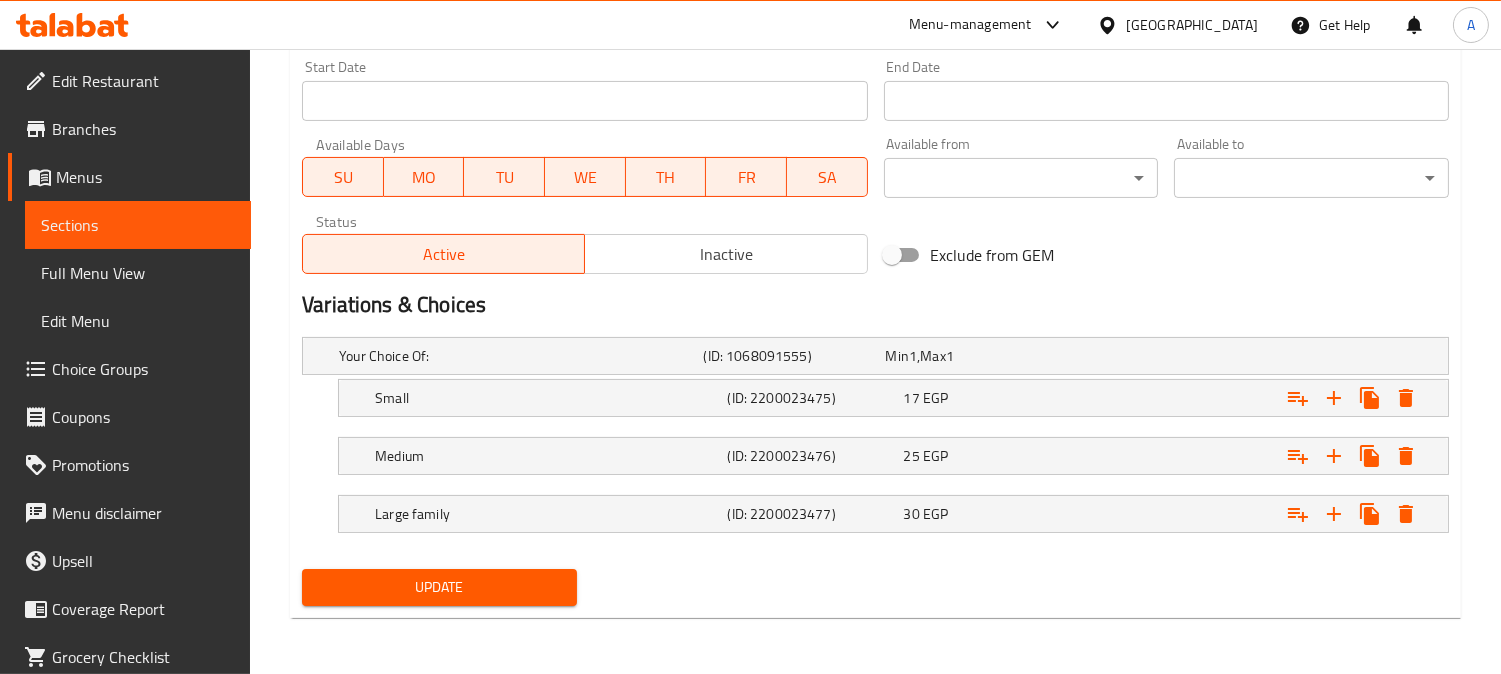 click on "Update" at bounding box center (439, 587) 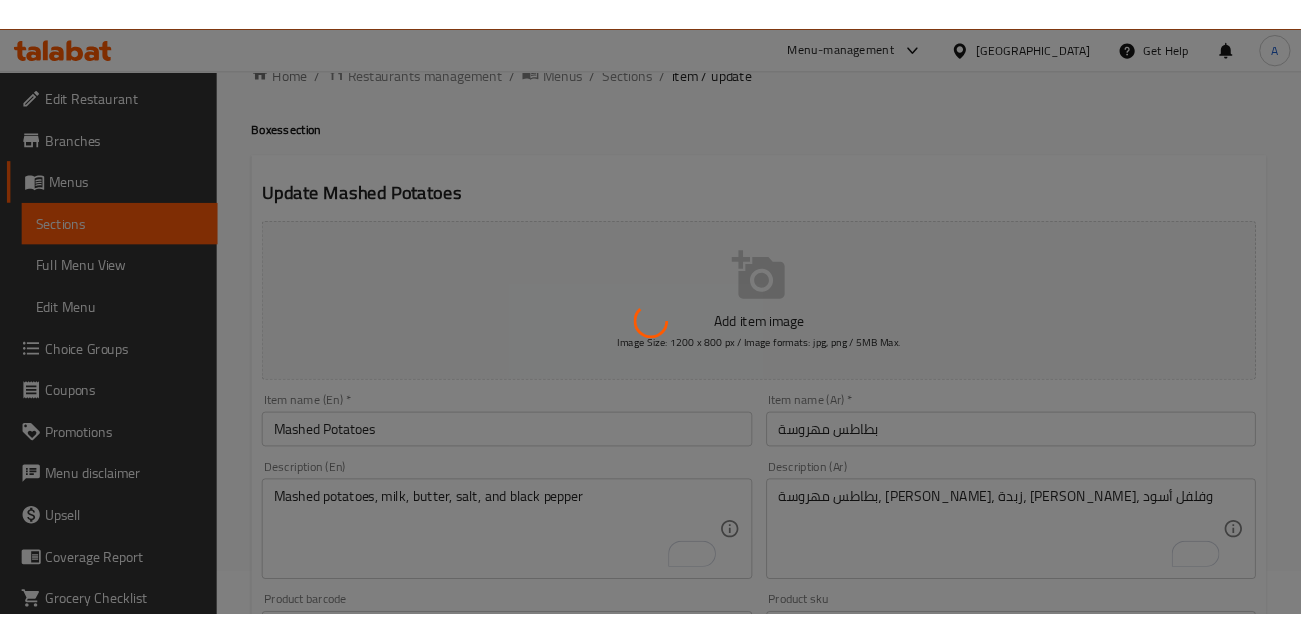 scroll, scrollTop: 0, scrollLeft: 0, axis: both 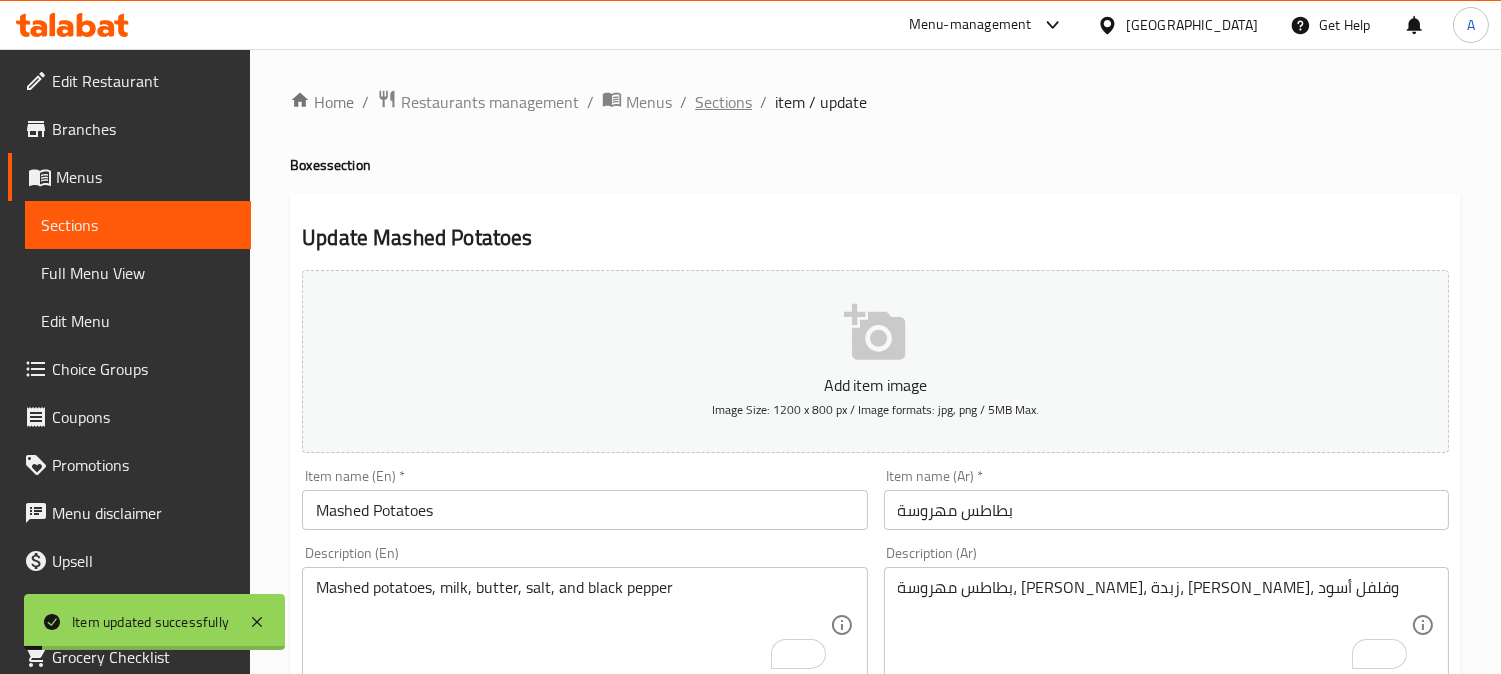 click on "Sections" at bounding box center (723, 102) 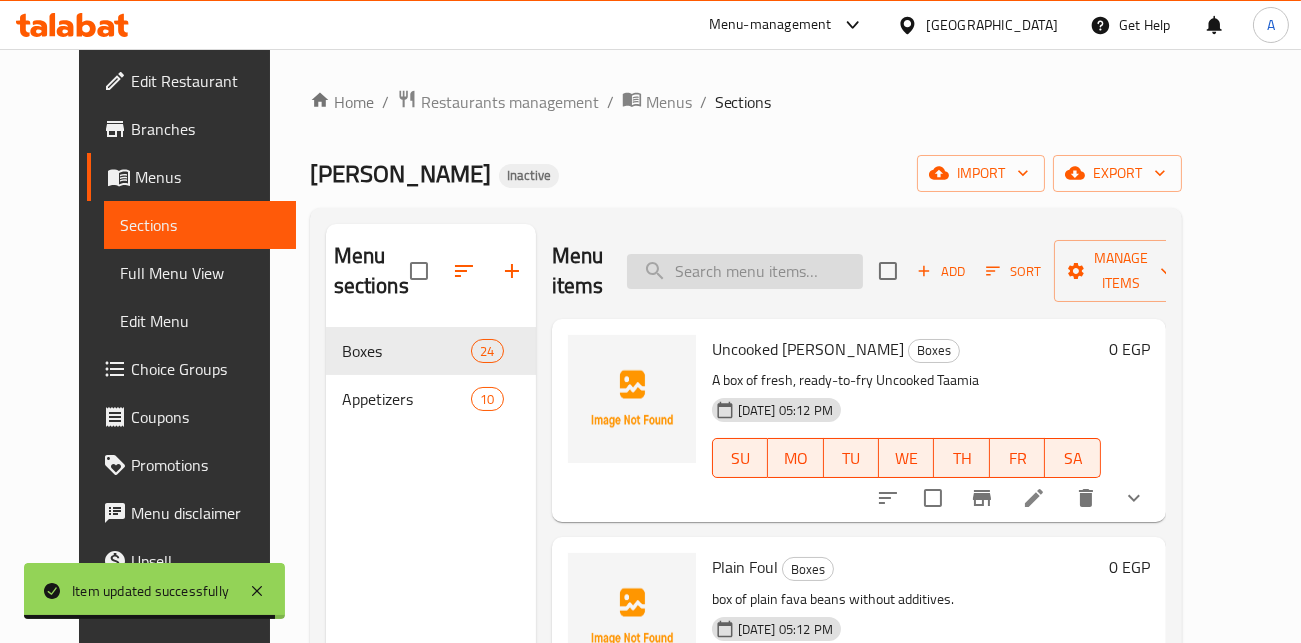 click at bounding box center [745, 271] 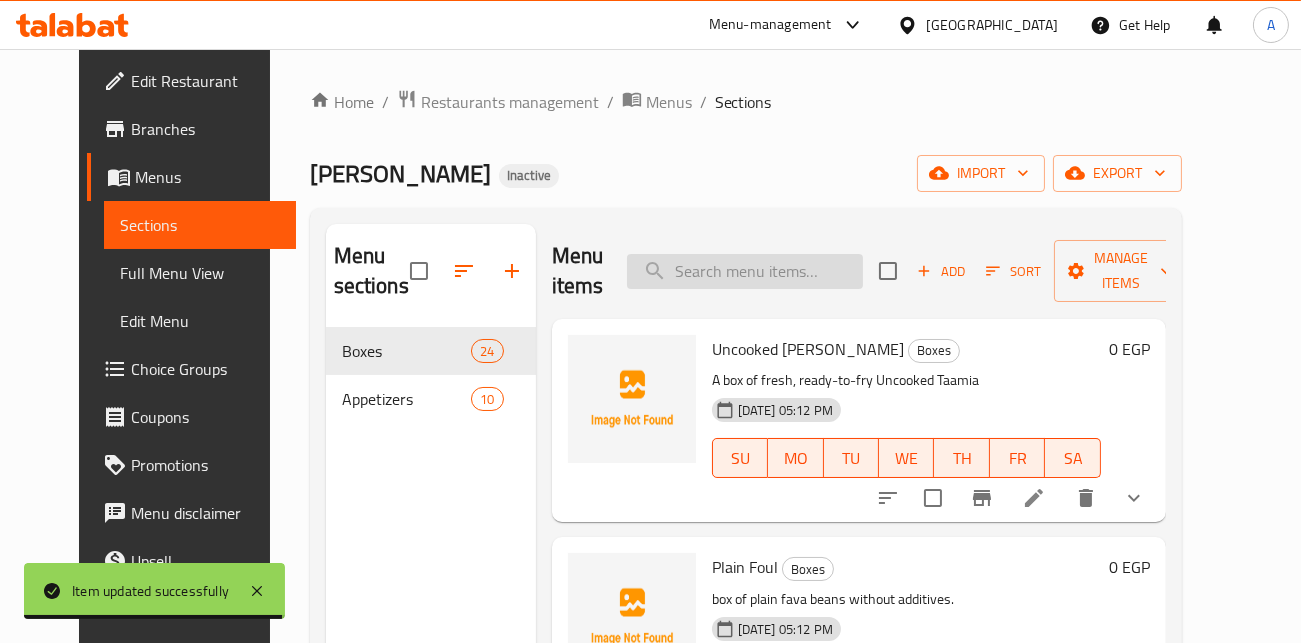 paste on "Mashed Potatoes with Boiled Egg" 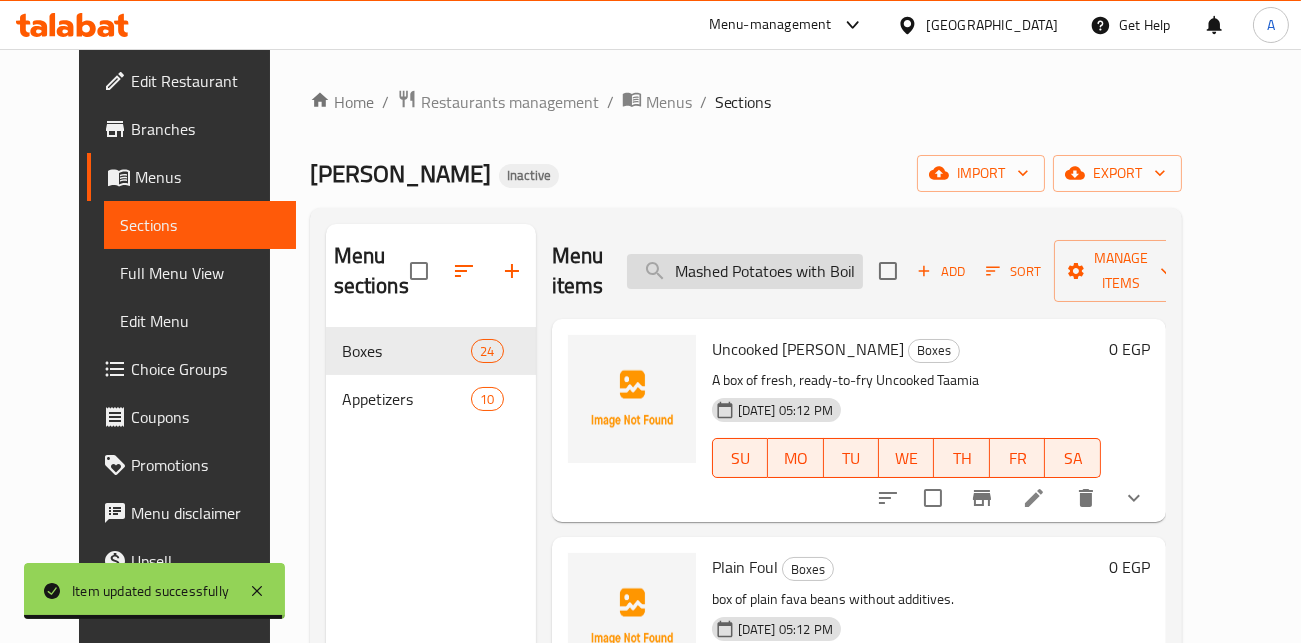 scroll, scrollTop: 0, scrollLeft: 46, axis: horizontal 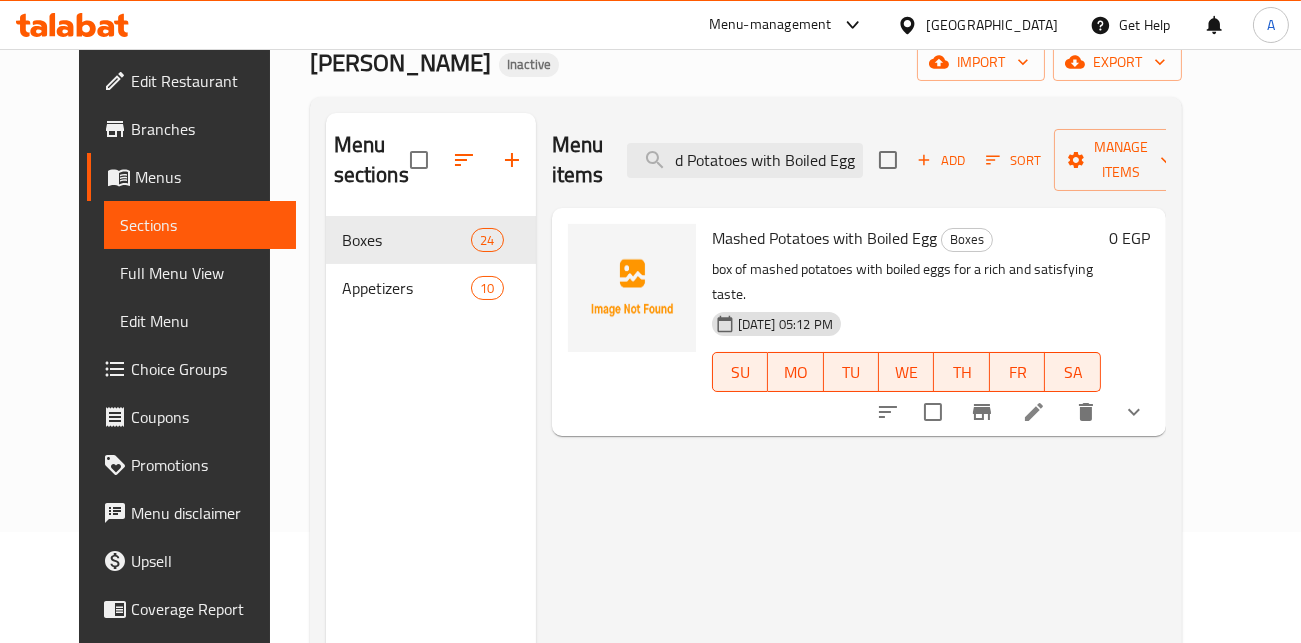 type on "Mashed Potatoes with Boiled Egg" 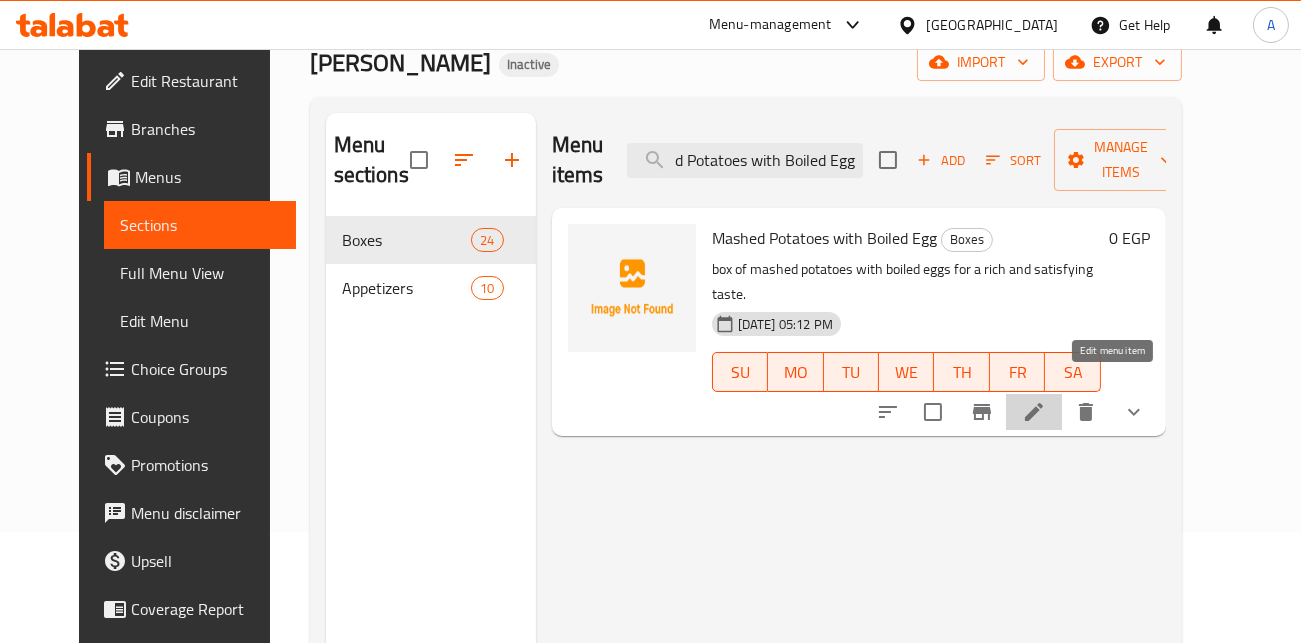click 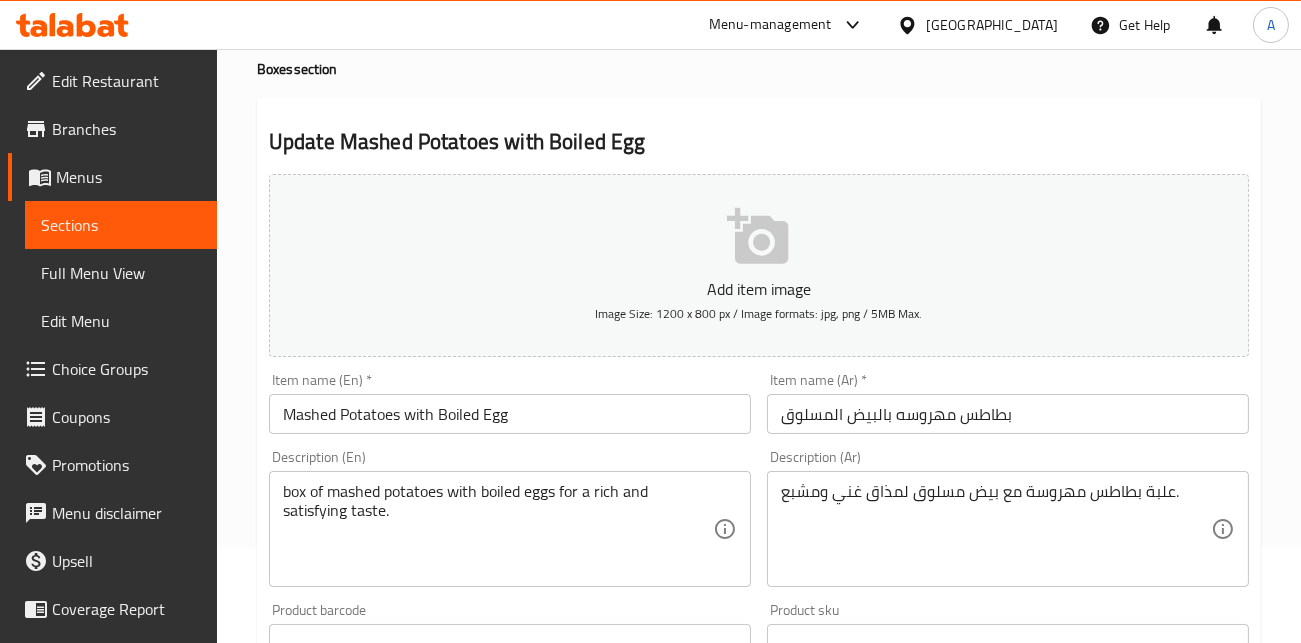 scroll, scrollTop: 111, scrollLeft: 0, axis: vertical 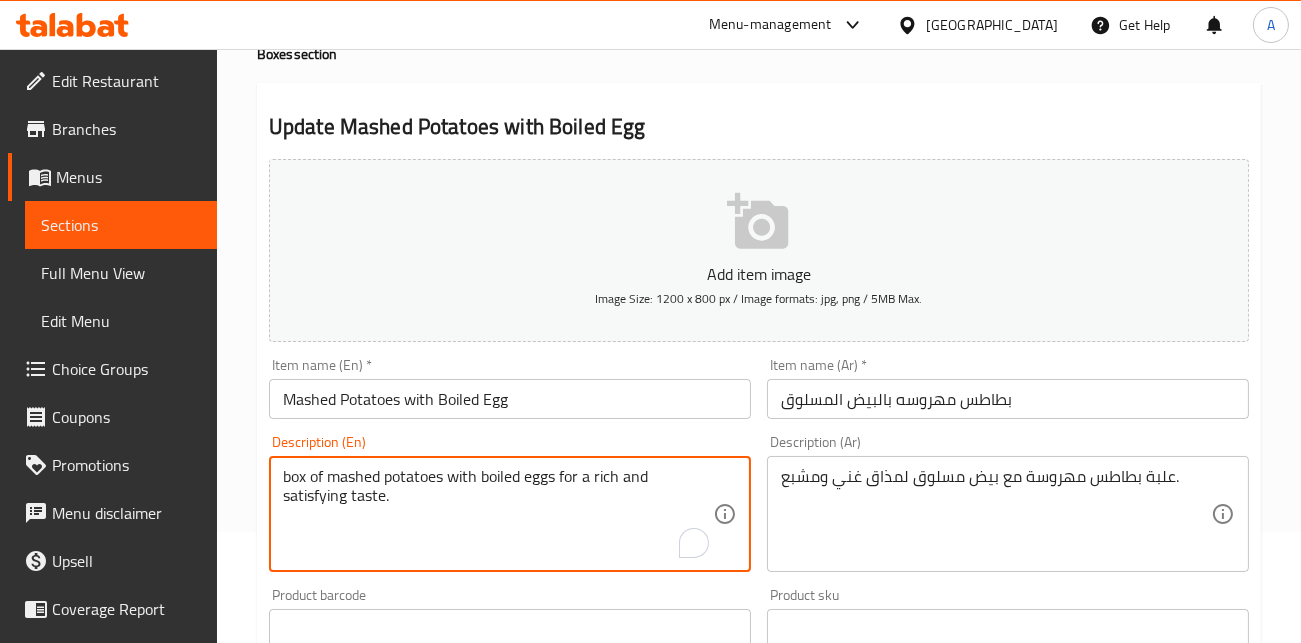 click on "box of mashed potatoes with boiled eggs for a rich and satisfying taste." at bounding box center [498, 514] 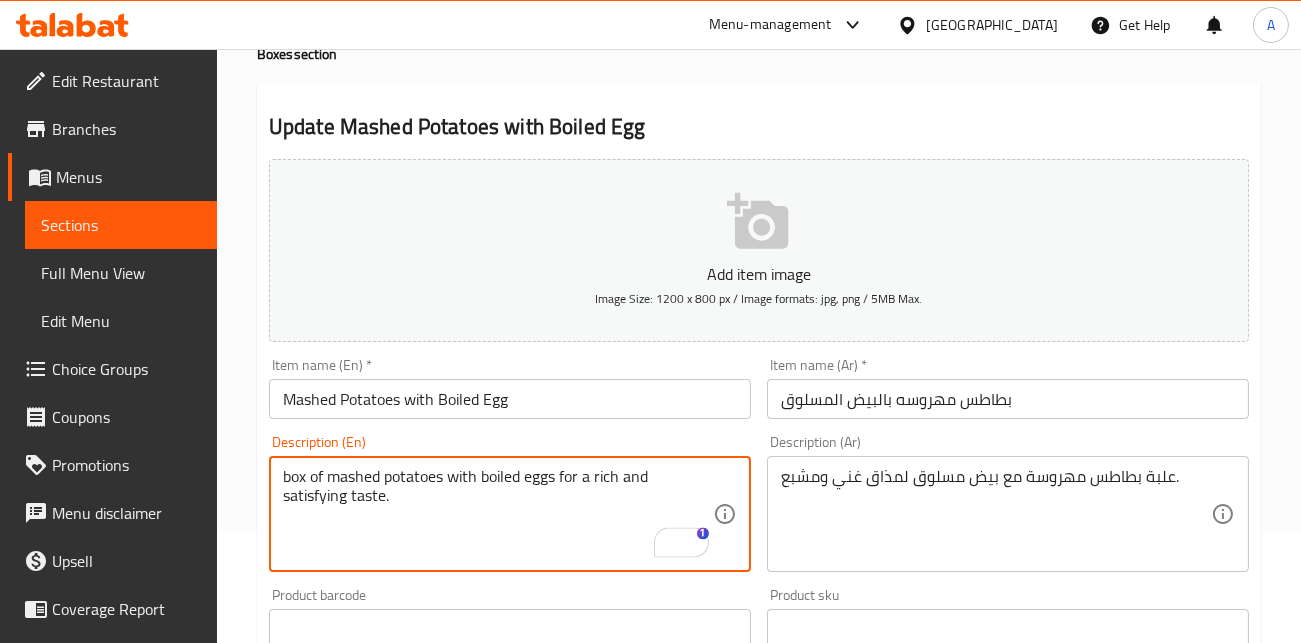 click on "Mashed Potatoes with Boiled Egg" at bounding box center (510, 399) 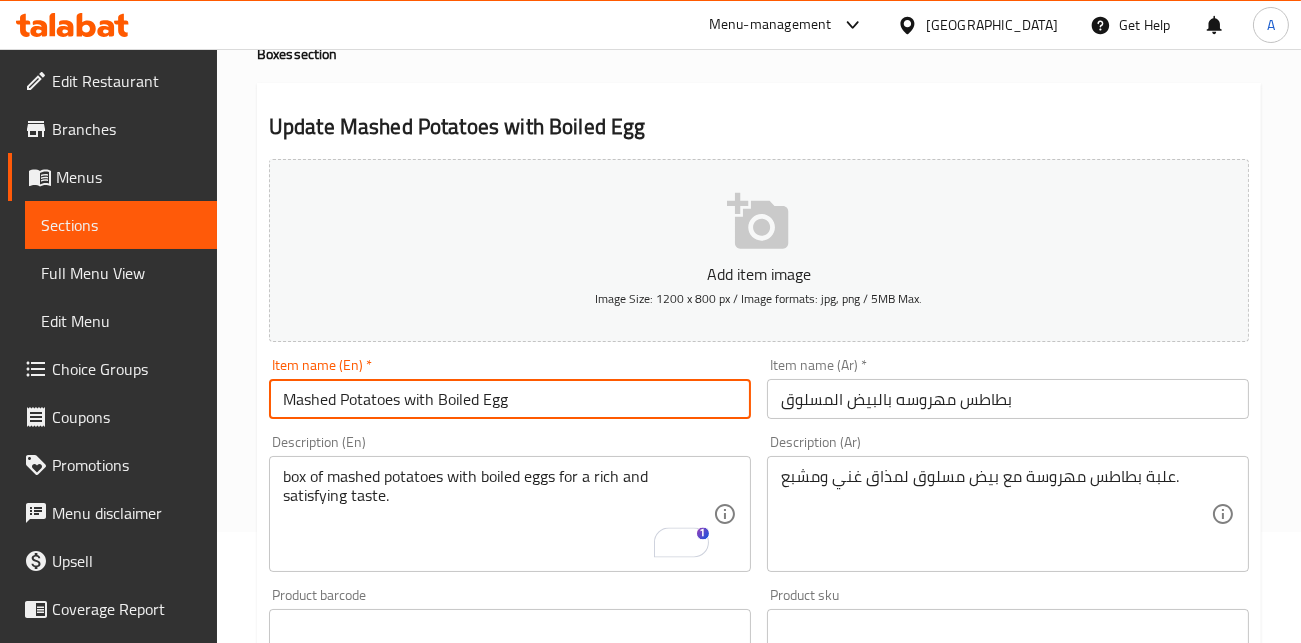 paste on "box" 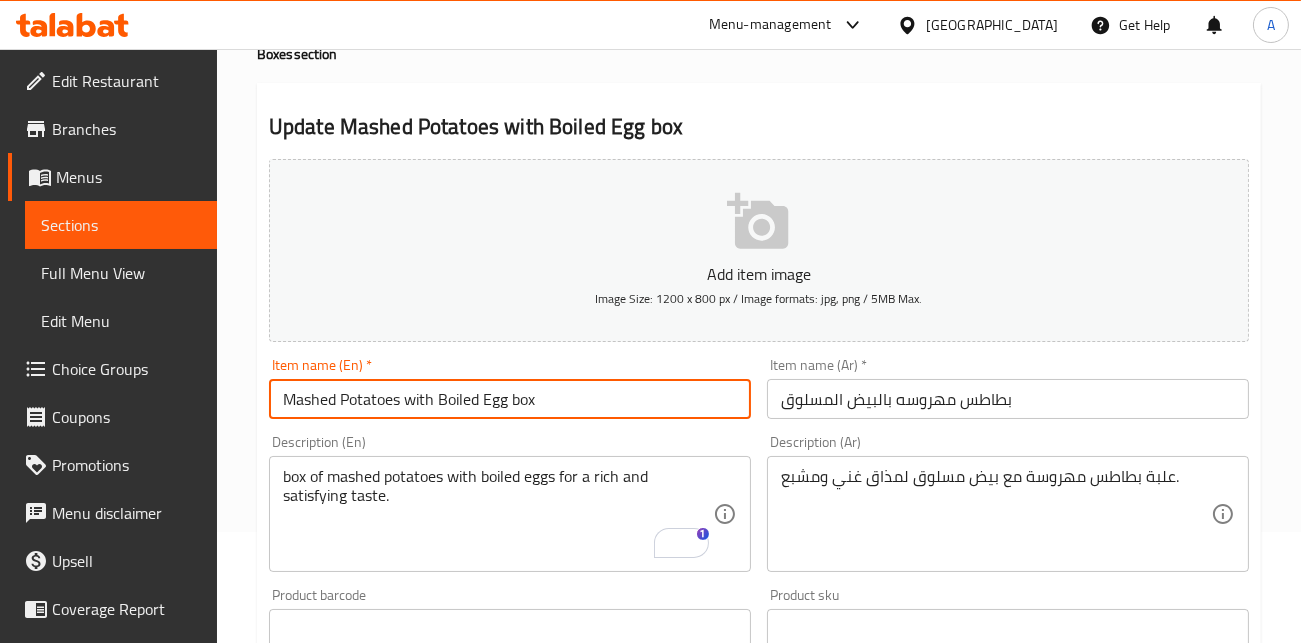 type on "Mashed Potatoes with Boiled Egg box" 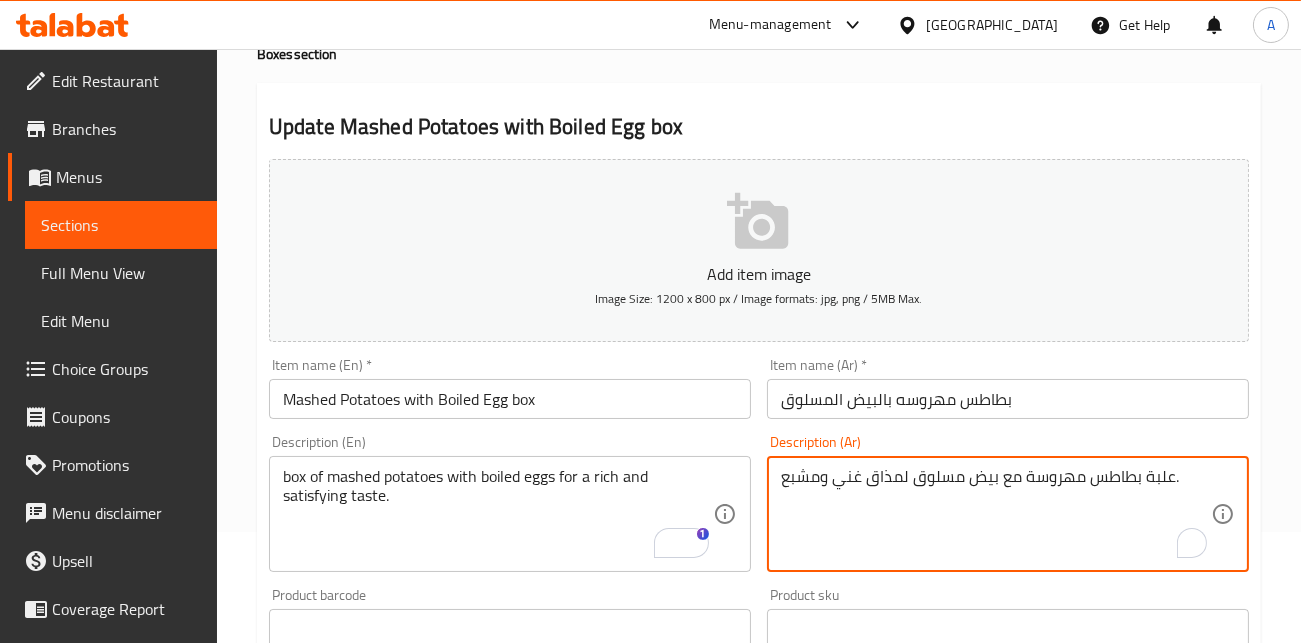 click on "علبة بطاطس مهروسة مع بيض مسلوق لمذاق غني ومشبع." at bounding box center (996, 514) 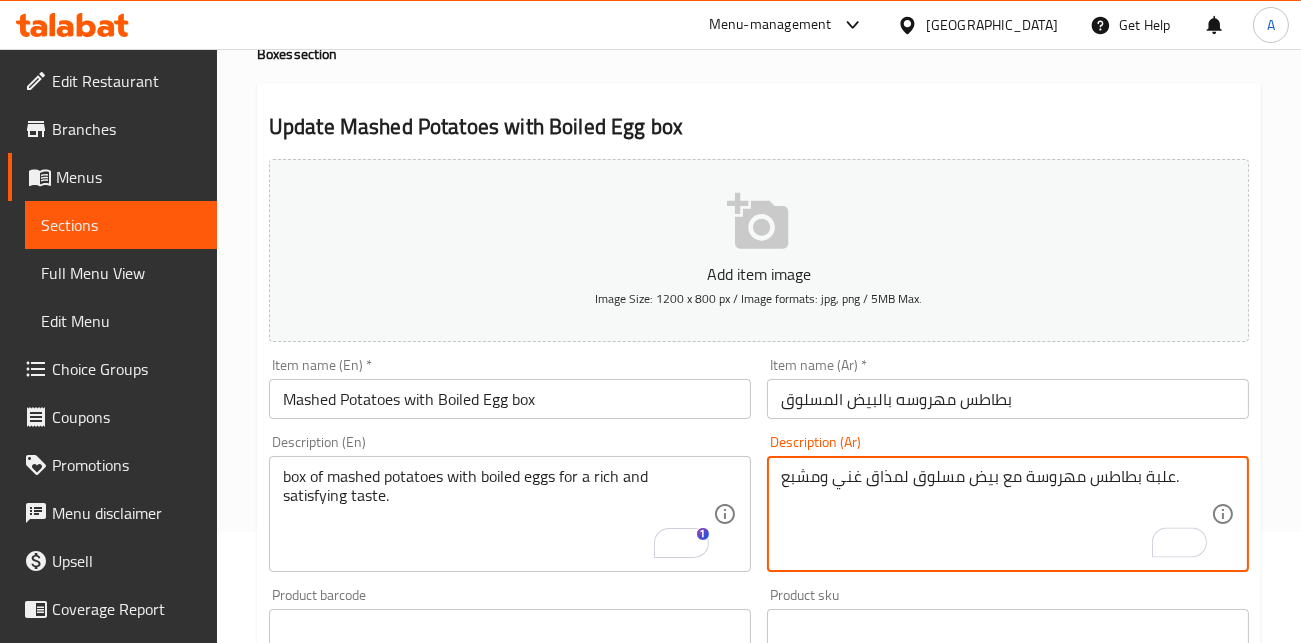 click on "بطاطس مهروسه بالبيض المسلوق" at bounding box center [1008, 399] 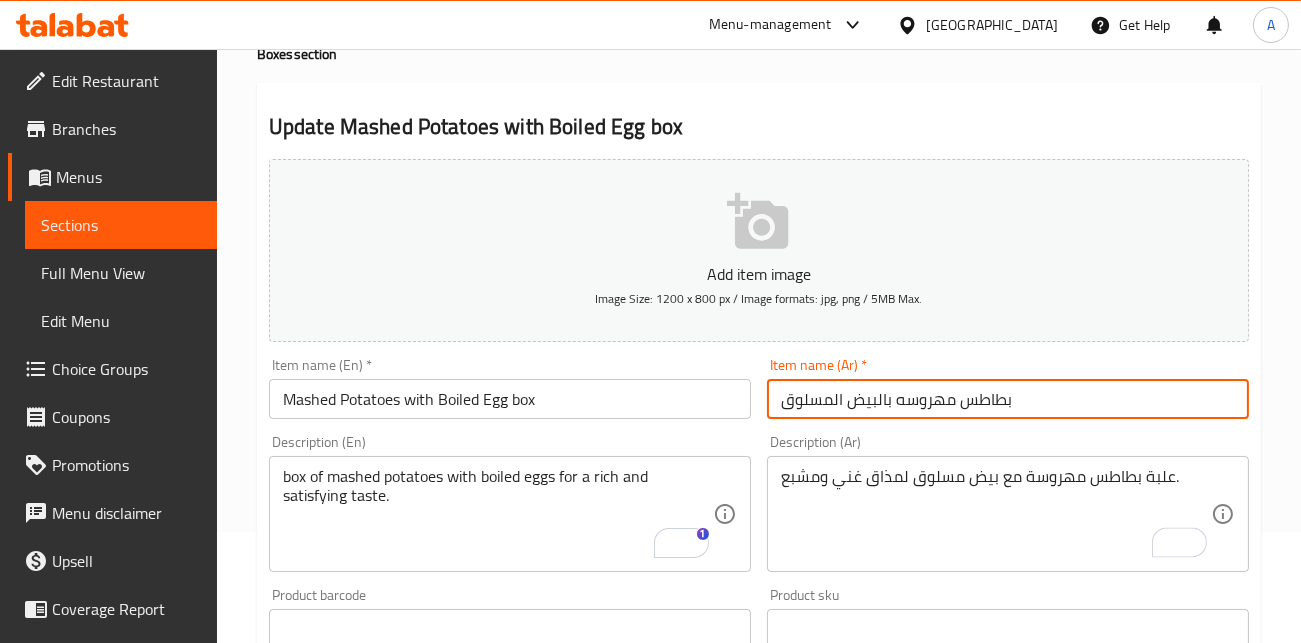 paste on "علبة" 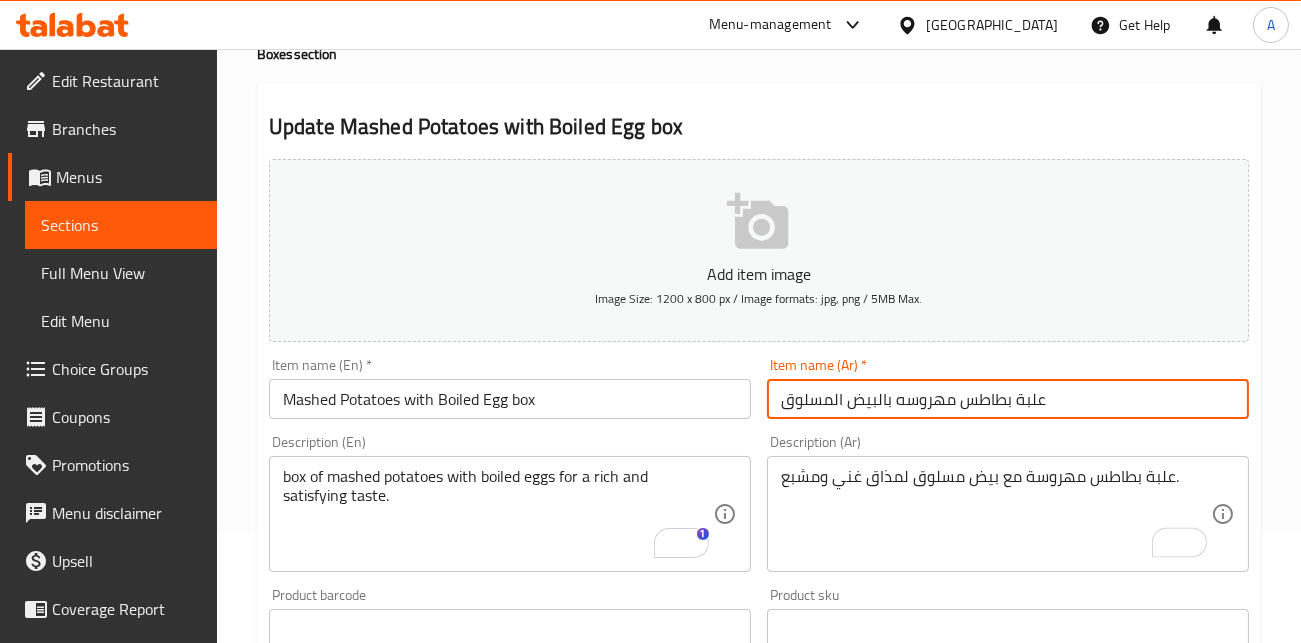 type on "علبة بطاطس مهروسه بالبيض المسلوق" 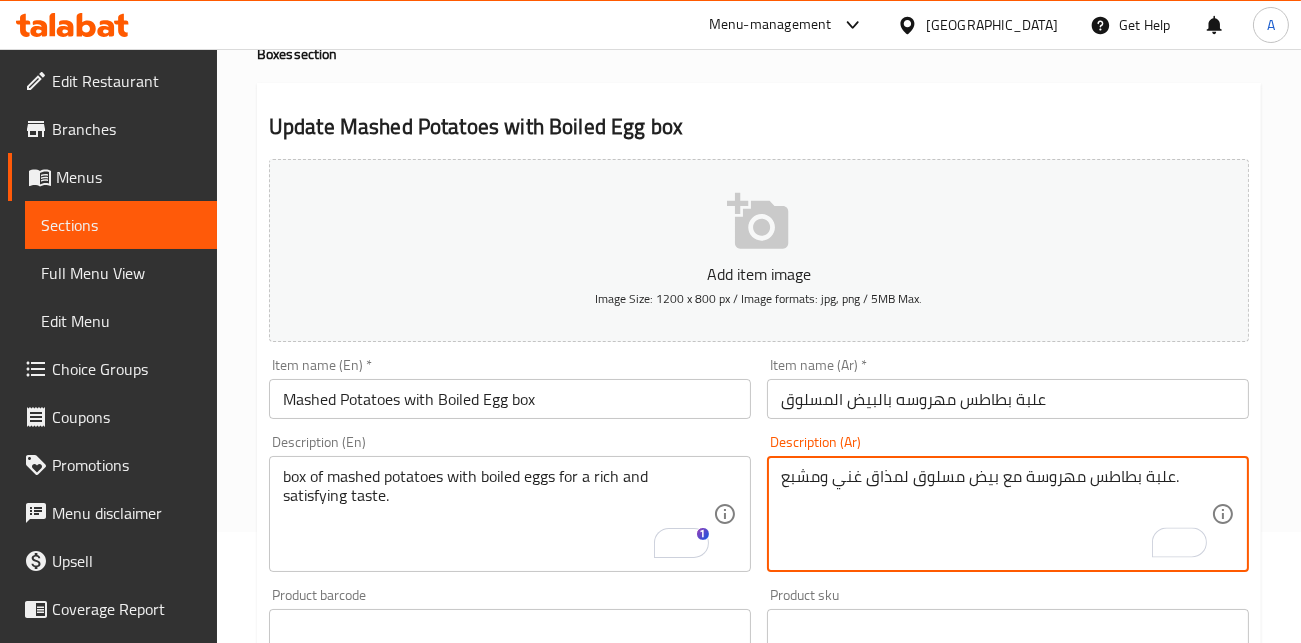 click on "علبة بطاطس مهروسة مع بيض مسلوق لمذاق غني ومشبع." at bounding box center (996, 514) 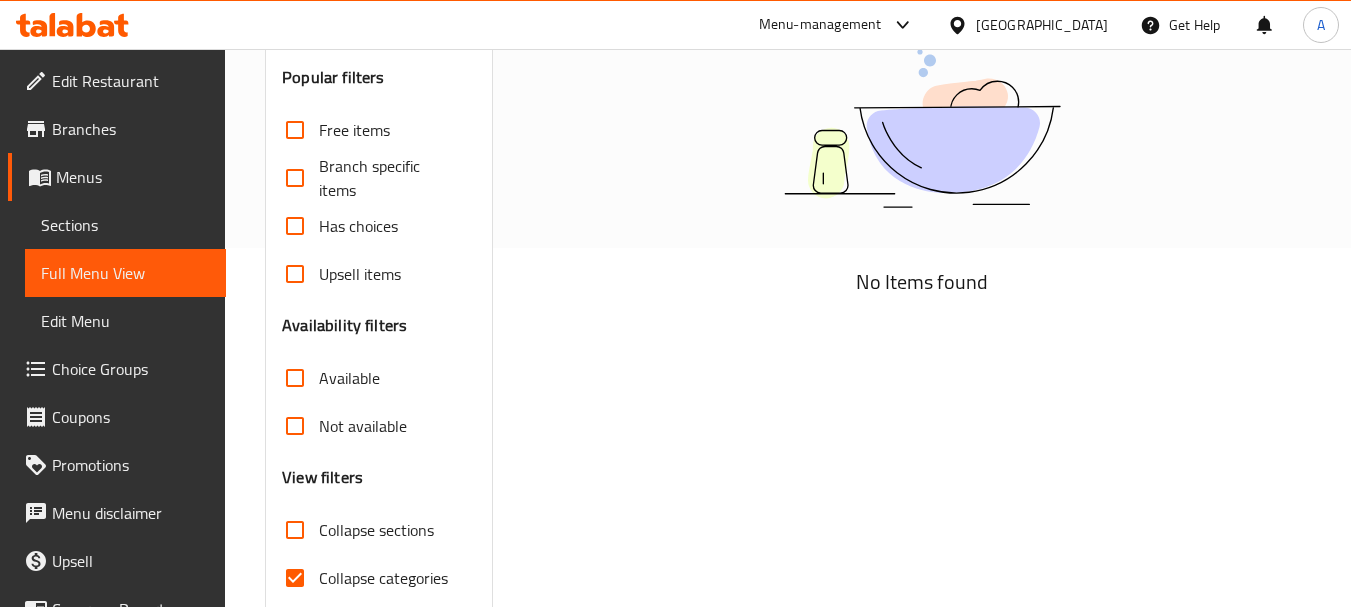 scroll, scrollTop: 400, scrollLeft: 0, axis: vertical 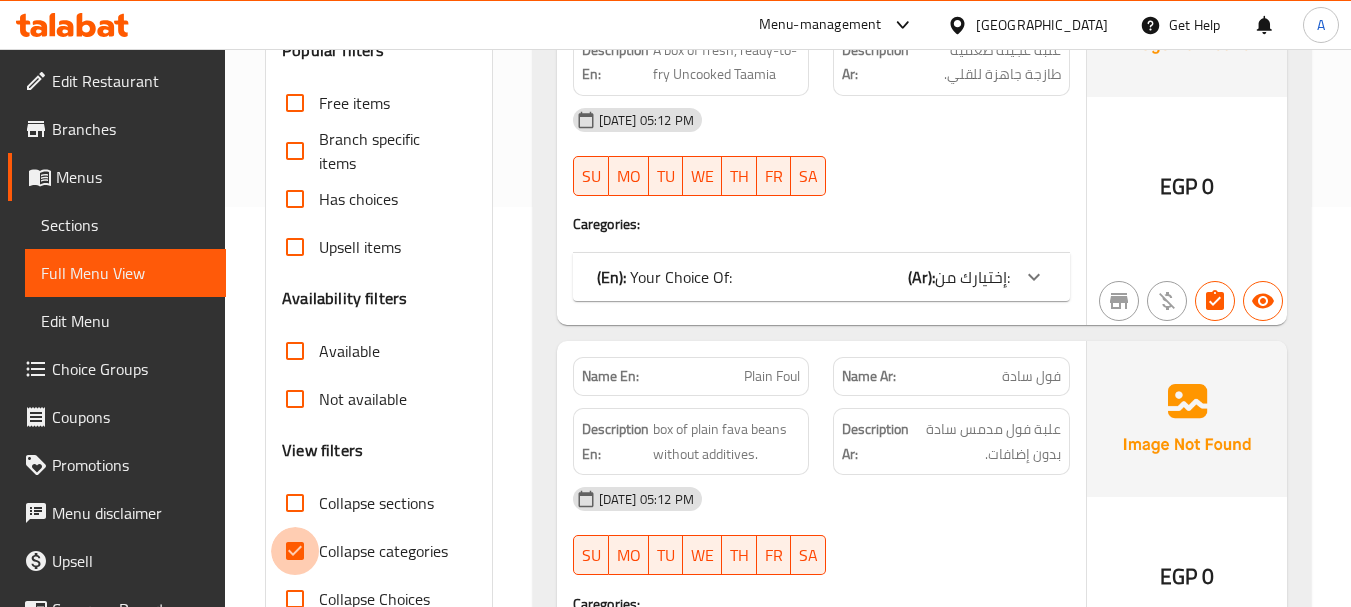 click on "Collapse categories" at bounding box center [295, 551] 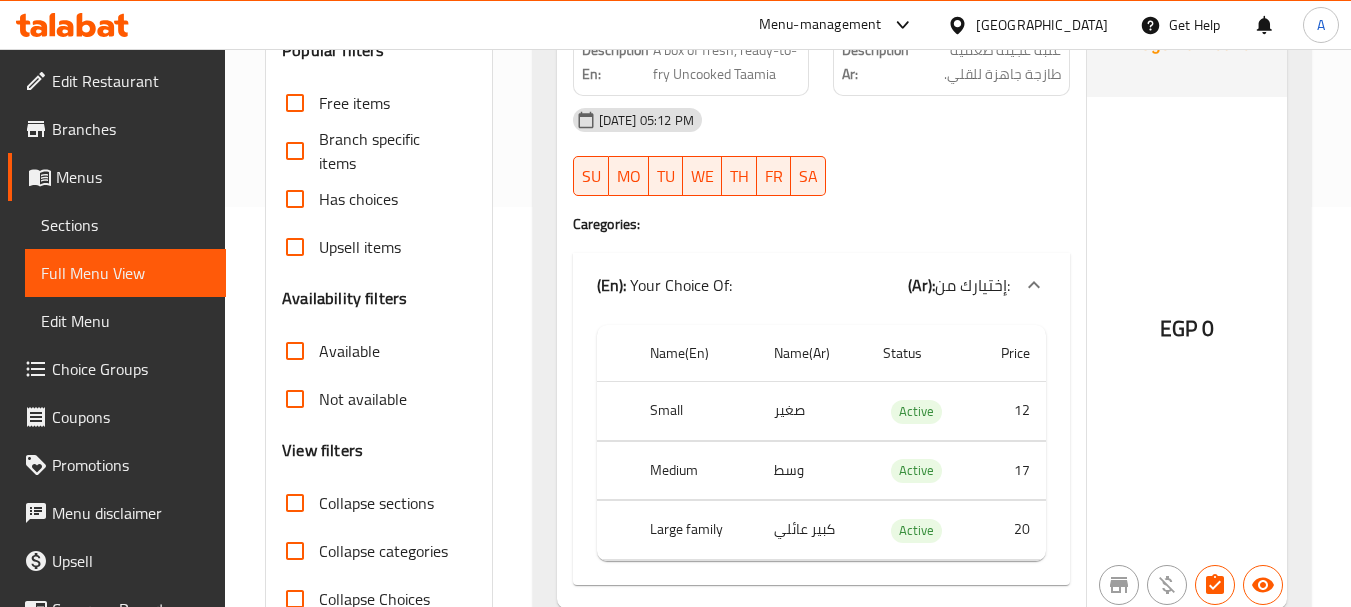 scroll, scrollTop: 0, scrollLeft: 0, axis: both 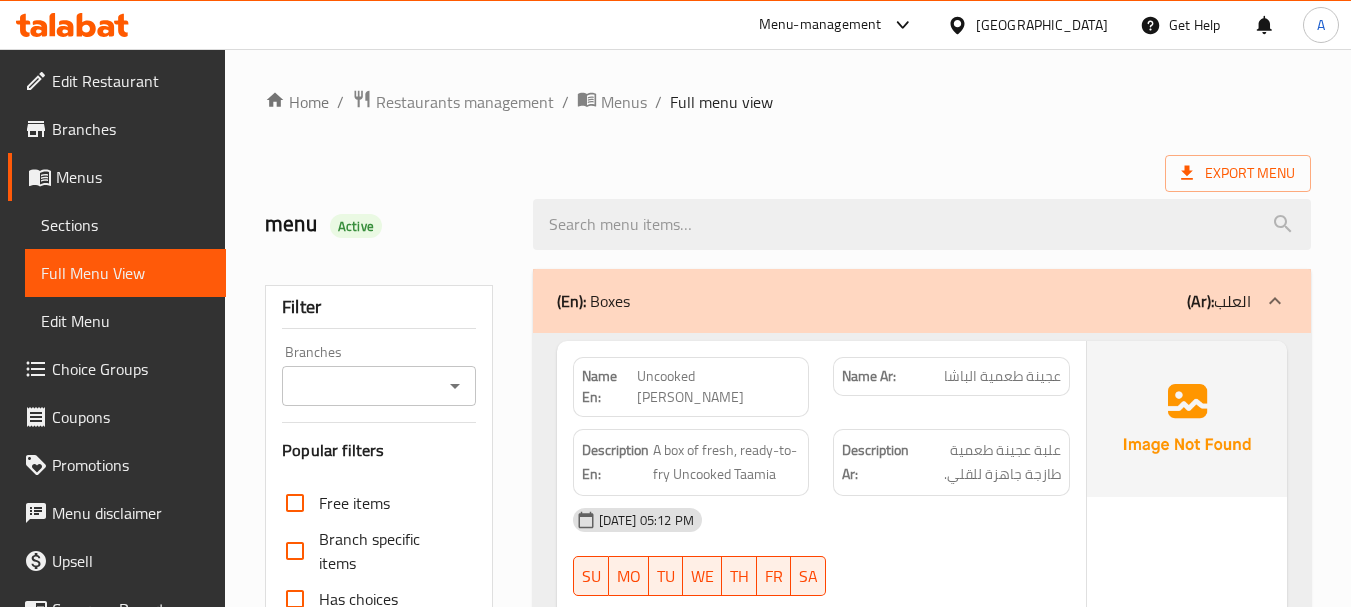 click on "Home / Restaurants management / Menus / Full menu view Export Menu menu   Active Filter Branches Branches Popular filters Free items Branch specific items Has choices Upsell items Availability filters Available Not available View filters Collapse sections Collapse categories Collapse Choices (En):   Boxes (Ar): العلب Name En: Uncooked Taamia pasha Name Ar: عجينة طعمية الباشا Description En: A box of fresh, ready-to-fry Uncooked Taamia Description Ar: علبة عجينة طعمية طازجة جاهزة للقلي. [DATE] 05:12 PM SU MO TU WE TH FR SA Caregories: (En):   Your Choice Of: (Ar): إختيارك من: Name(En) Name(Ar) Status Price Small صغير Active 12 Medium وسط Active 17 Large family كبير عائلي Active 20 EGP 0 Name En: Plain Foul Name Ar: فول سادة Description En: box of plain fava beans without additives. Description Ar: علبة فول مدمس سادة بدون إضافات. [DATE] 05:12 PM SU MO TU WE TH FR SA Caregories: (En):   (Ar): Status" at bounding box center (788, 10072) 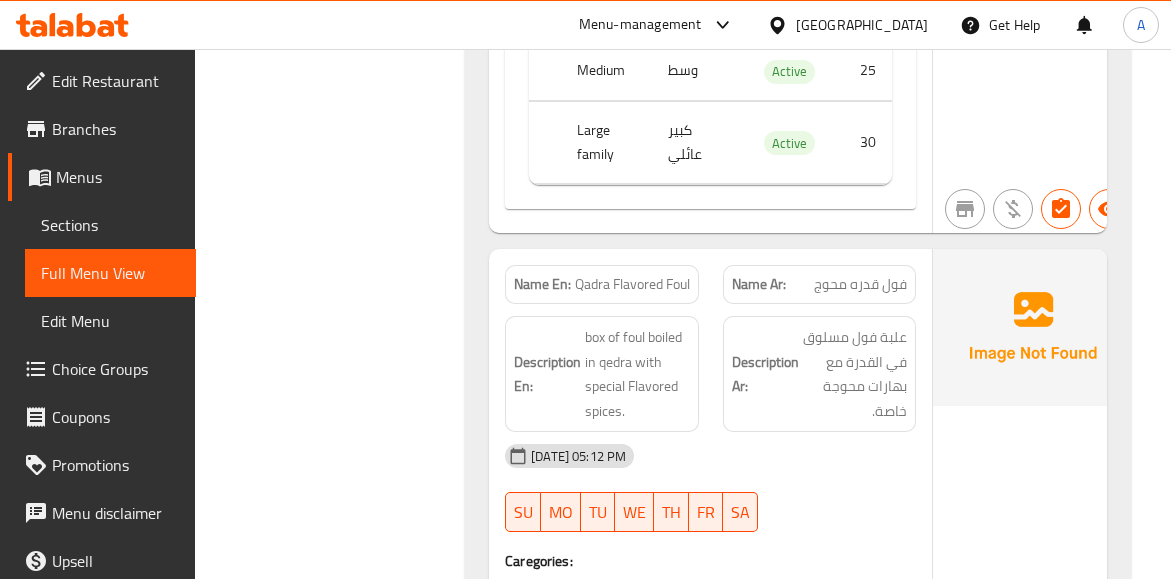scroll, scrollTop: 5909, scrollLeft: 0, axis: vertical 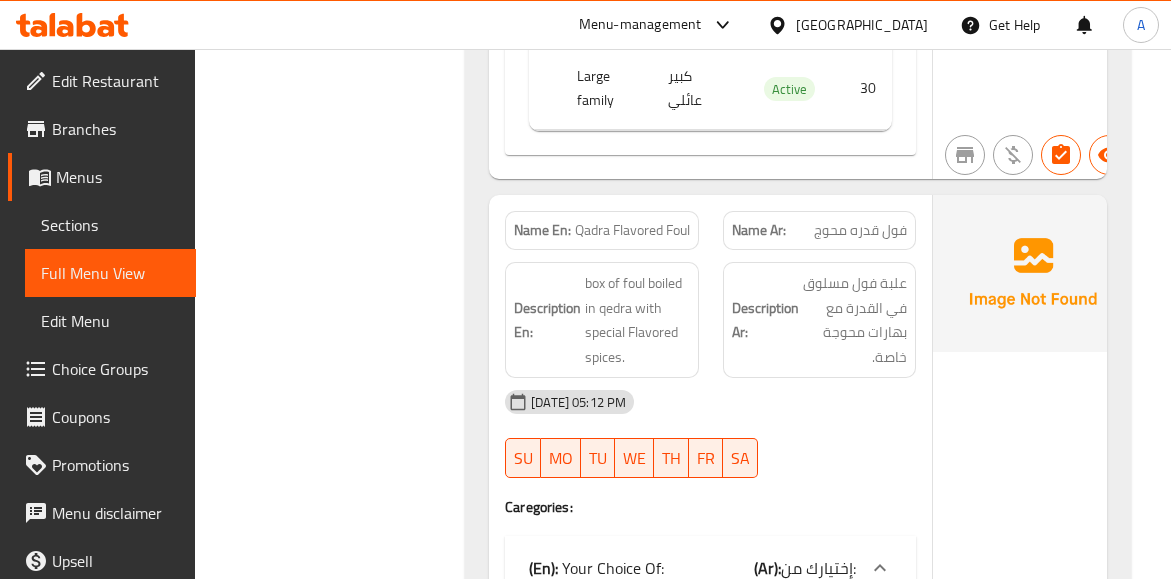 click on "فول قدره محوج" at bounding box center [860, 230] 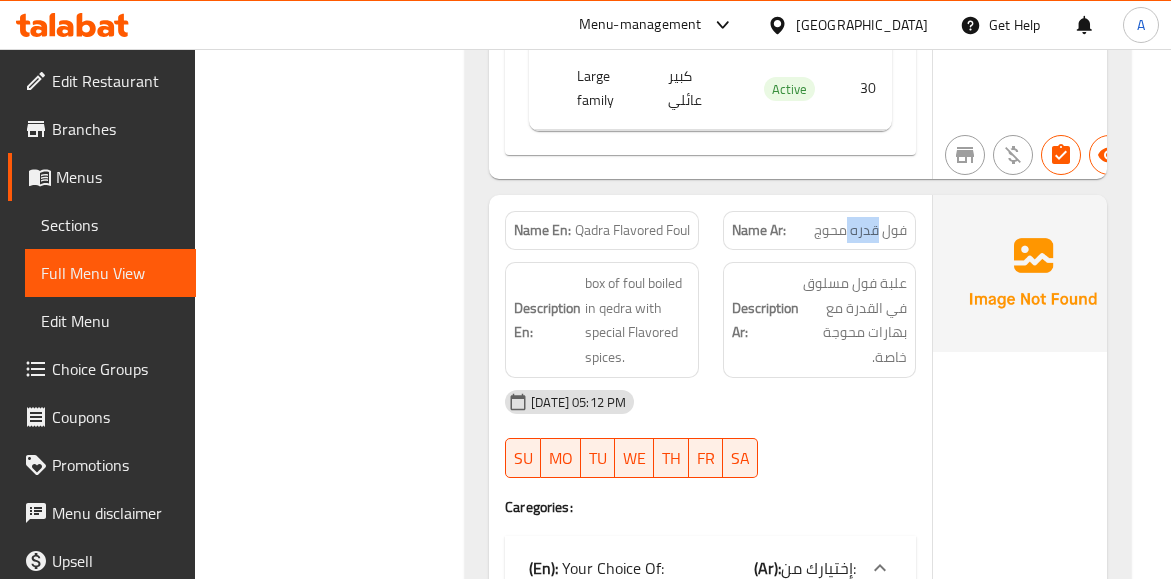 click on "فول قدره محوج" at bounding box center [860, 230] 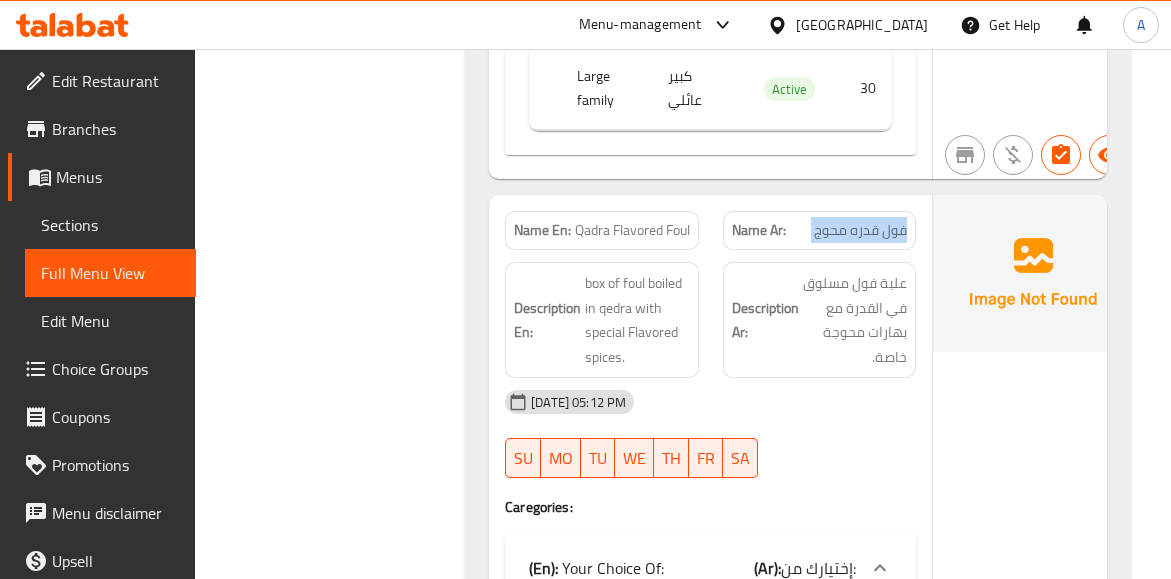 click on "فول قدره محوج" at bounding box center (860, 230) 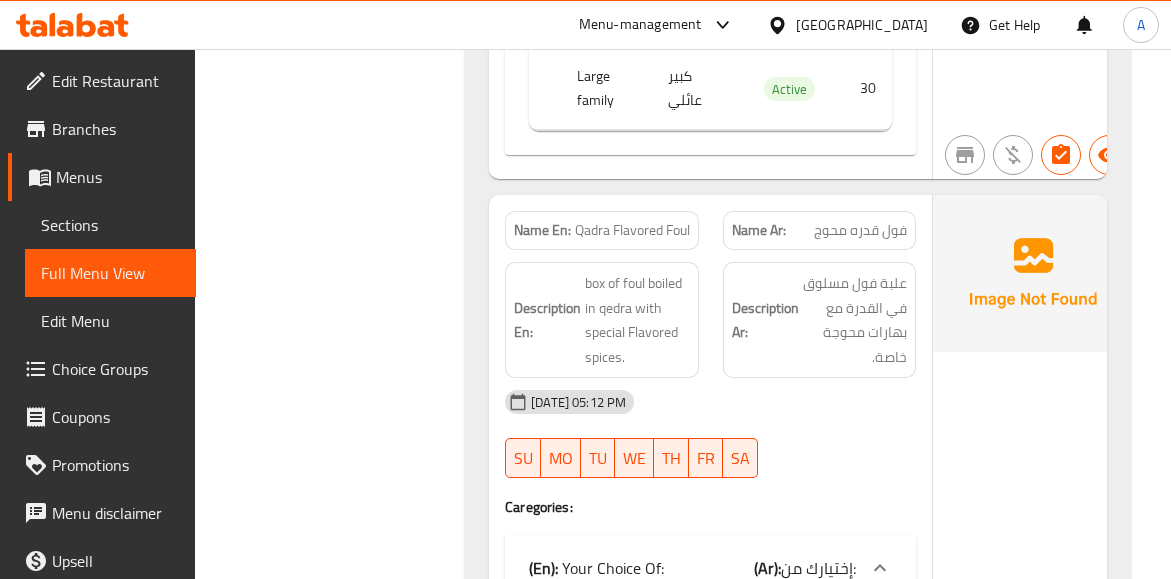 click on "Qadra Flavored Foul" at bounding box center (632, 230) 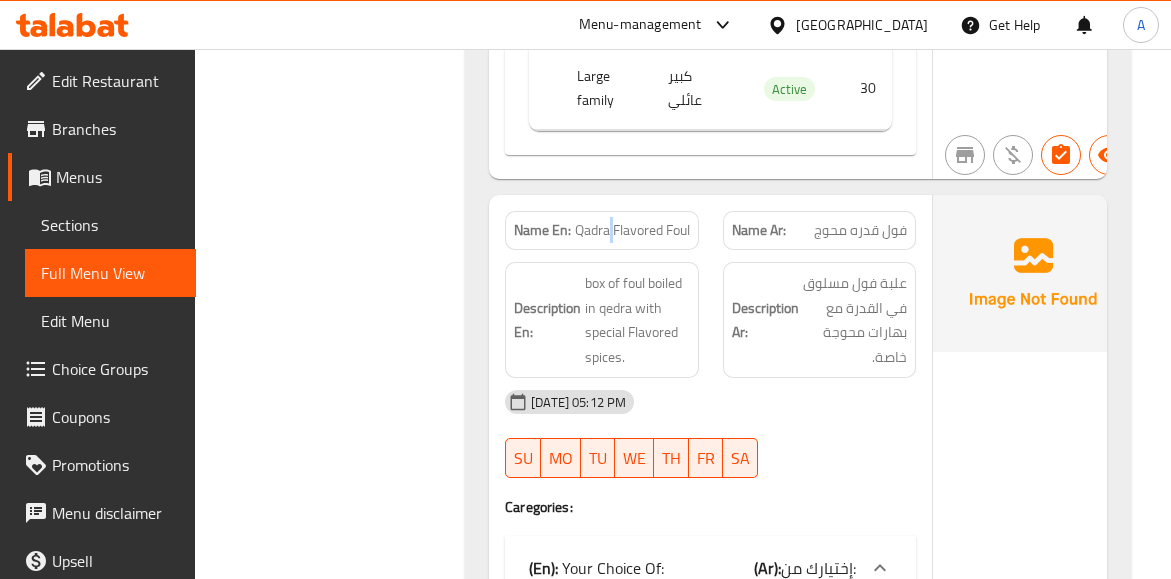 click on "Qadra Flavored Foul" at bounding box center (632, 230) 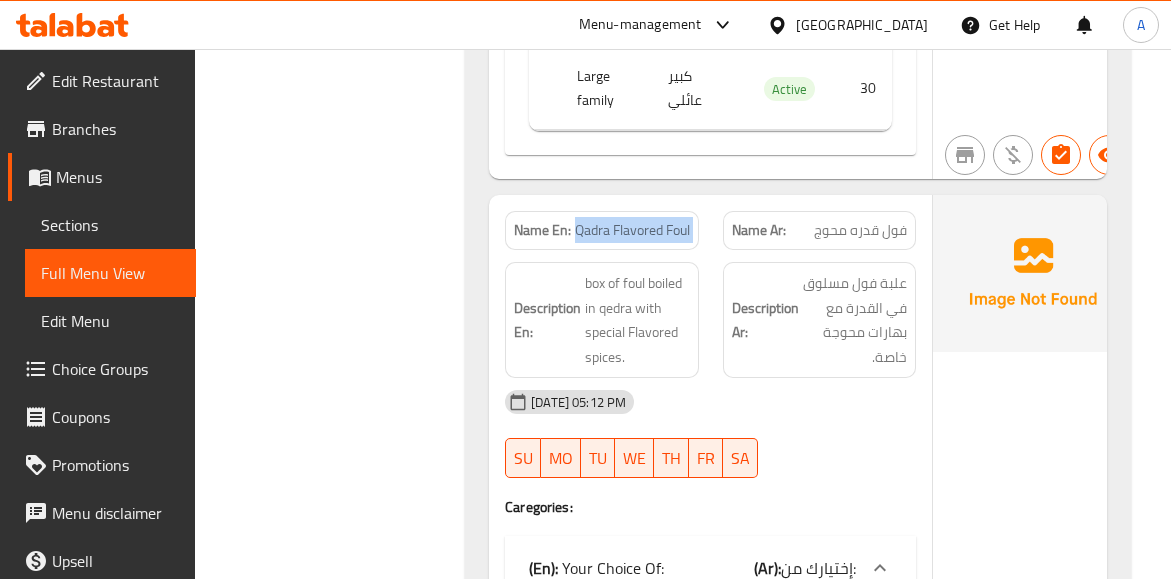 click on "Qadra Flavored Foul" at bounding box center [632, 230] 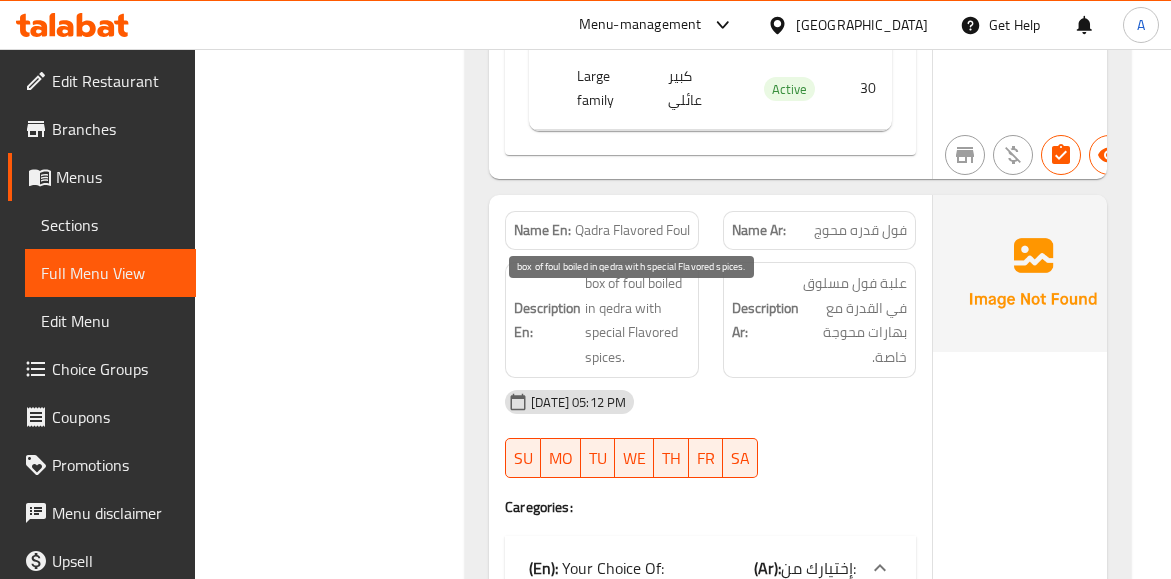 click on "box of foul boiled in qedra with special Flavored spices." at bounding box center (637, 320) 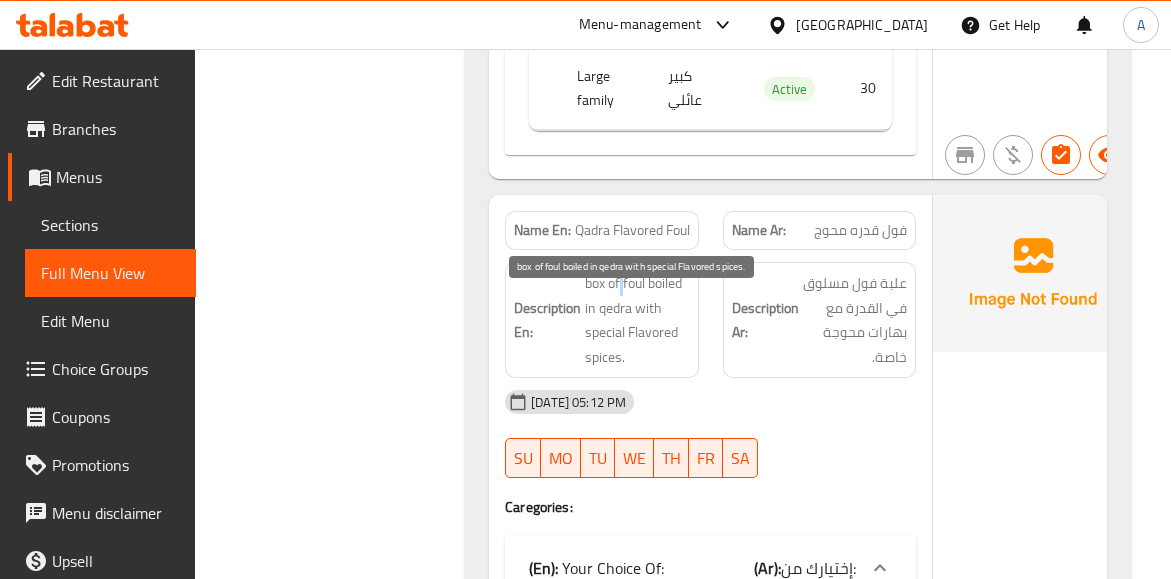 click on "box of foul boiled in qedra with special Flavored spices." at bounding box center [637, 320] 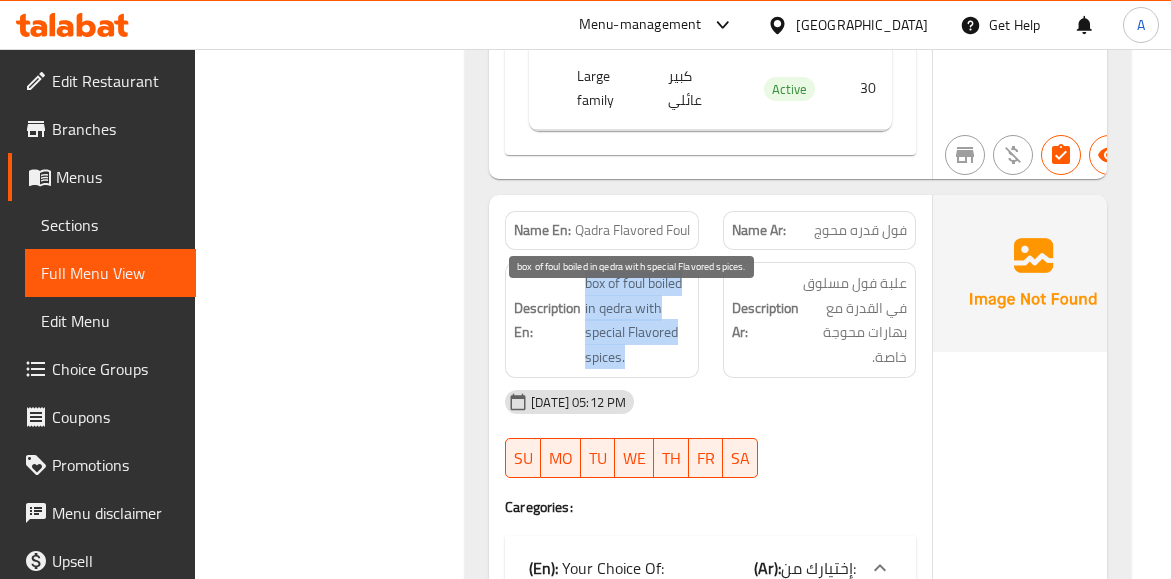 click on "box of foul boiled in qedra with special Flavored spices." at bounding box center (637, 320) 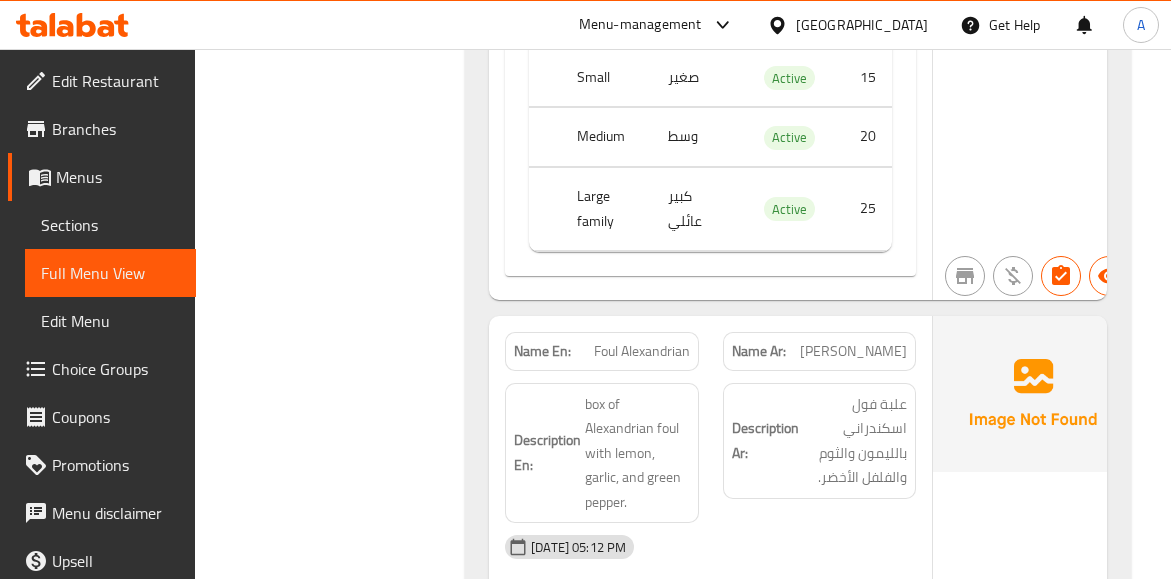 scroll, scrollTop: 6709, scrollLeft: 0, axis: vertical 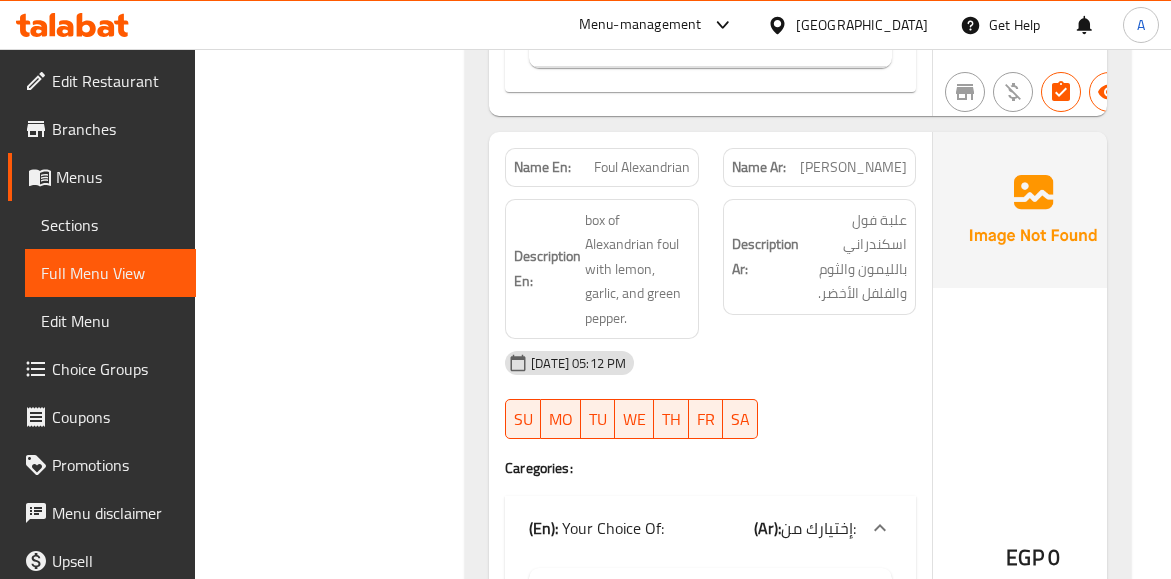 click on "[PERSON_NAME]" at bounding box center [853, 167] 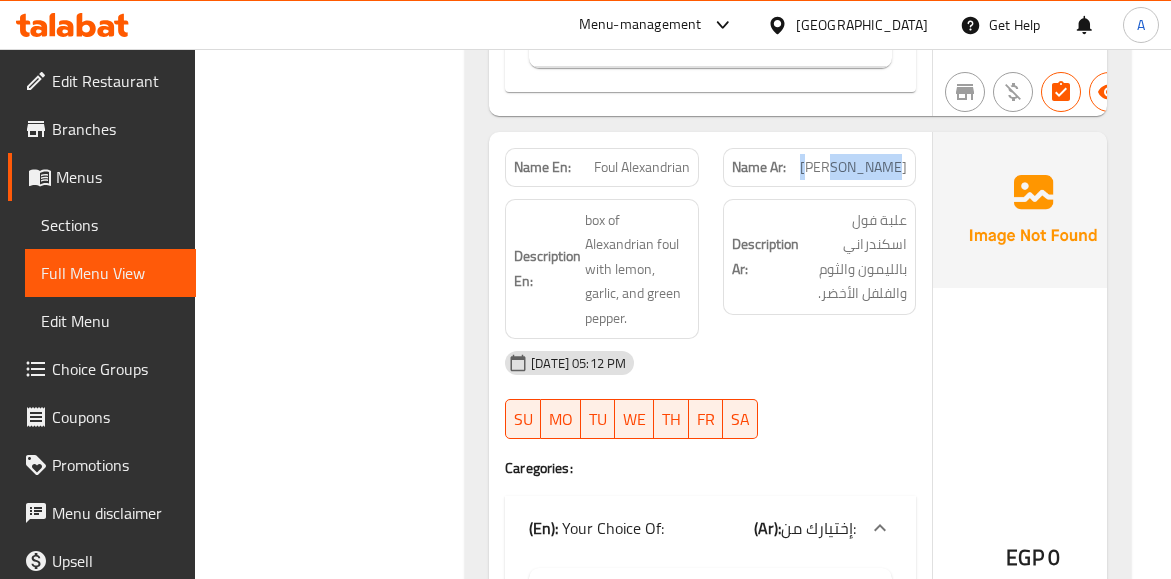 click on "[PERSON_NAME]" at bounding box center (853, 167) 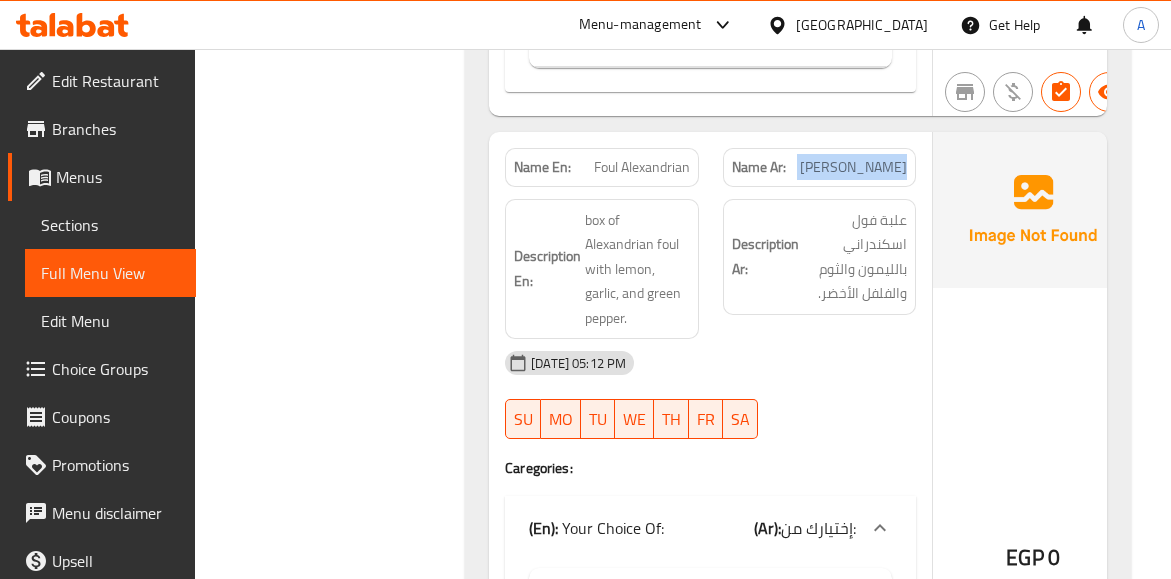 click on "[PERSON_NAME]" at bounding box center (853, 167) 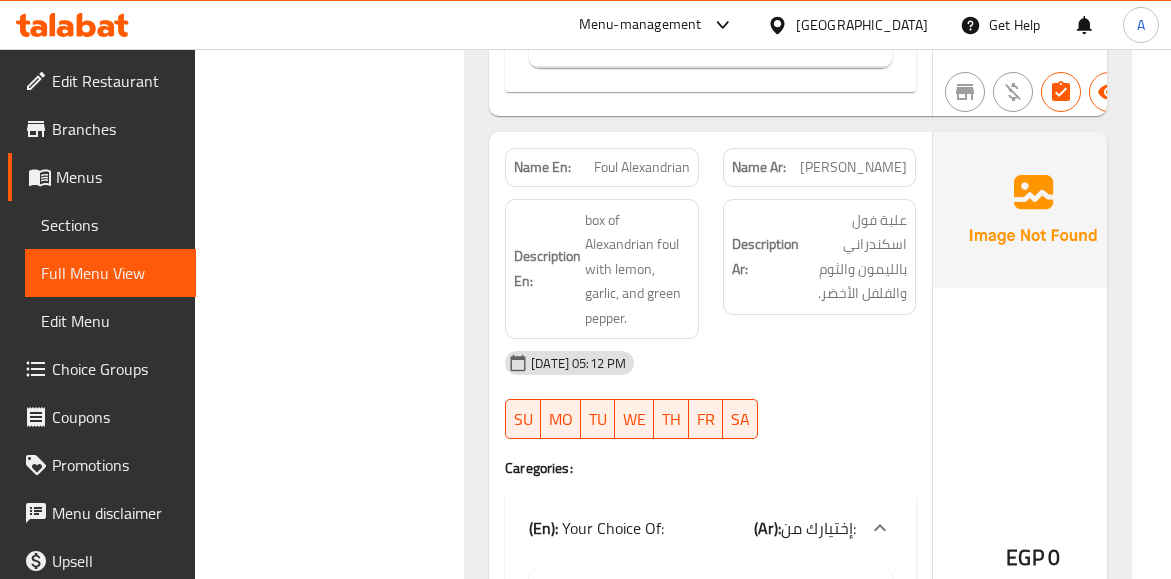 click on "Foul Alexandrian" at bounding box center (642, 167) 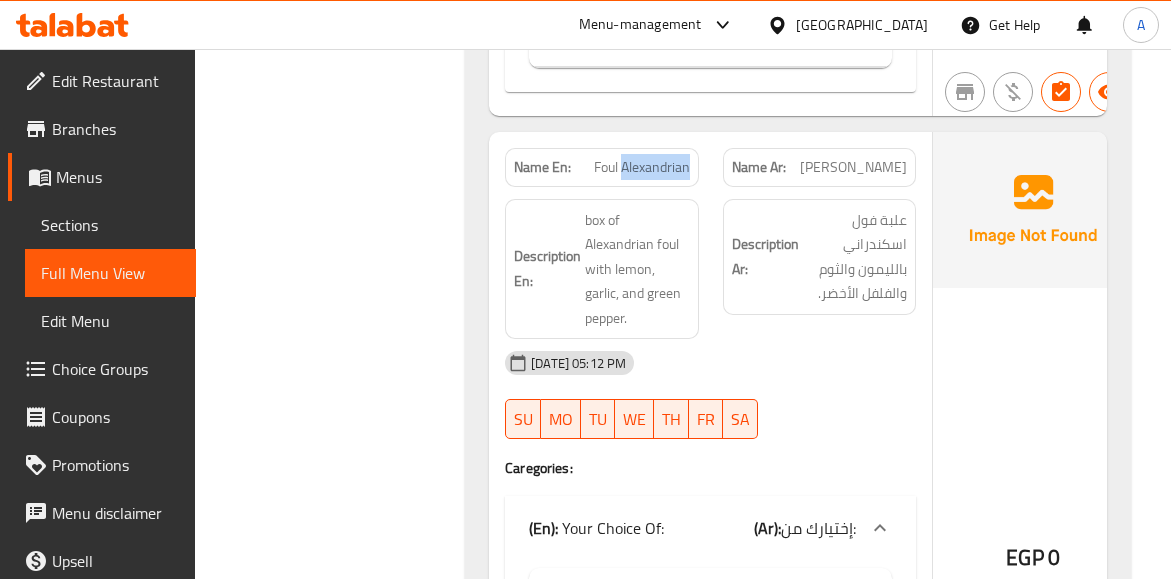 click on "Foul Alexandrian" at bounding box center (642, 167) 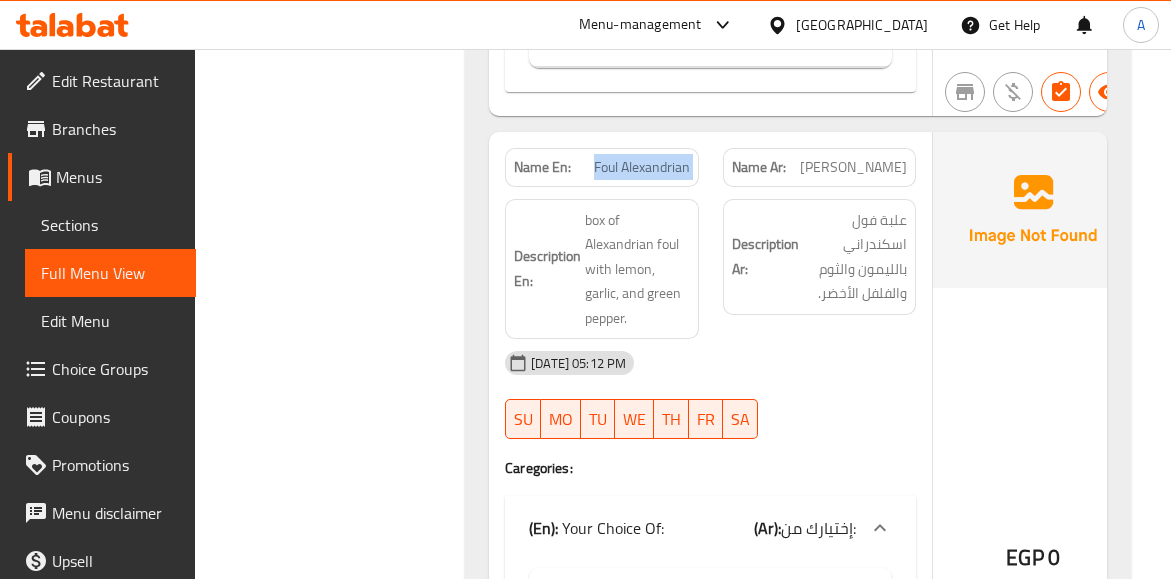 click on "Foul Alexandrian" at bounding box center (642, 167) 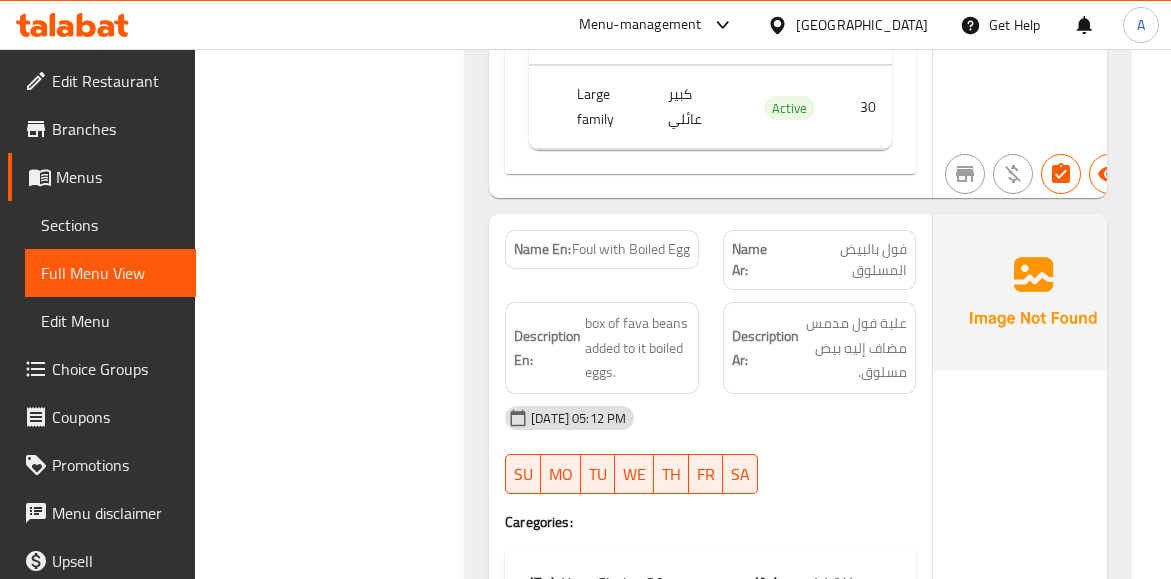 scroll, scrollTop: 7409, scrollLeft: 0, axis: vertical 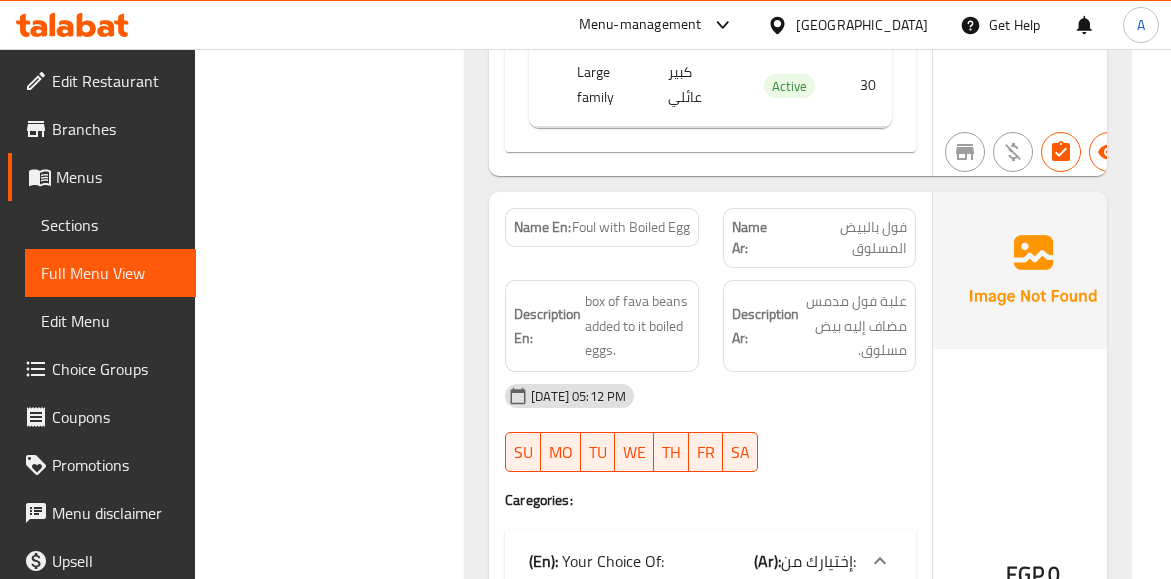 click on "فول بالبيض المسلوق" at bounding box center (846, 238) 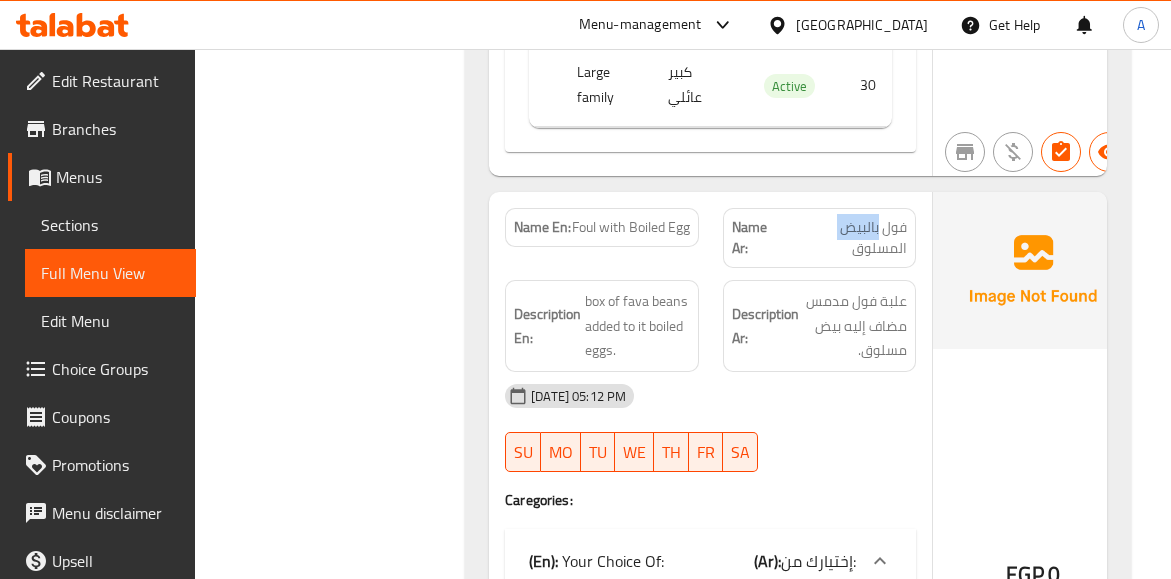 click on "فول بالبيض المسلوق" at bounding box center [846, 238] 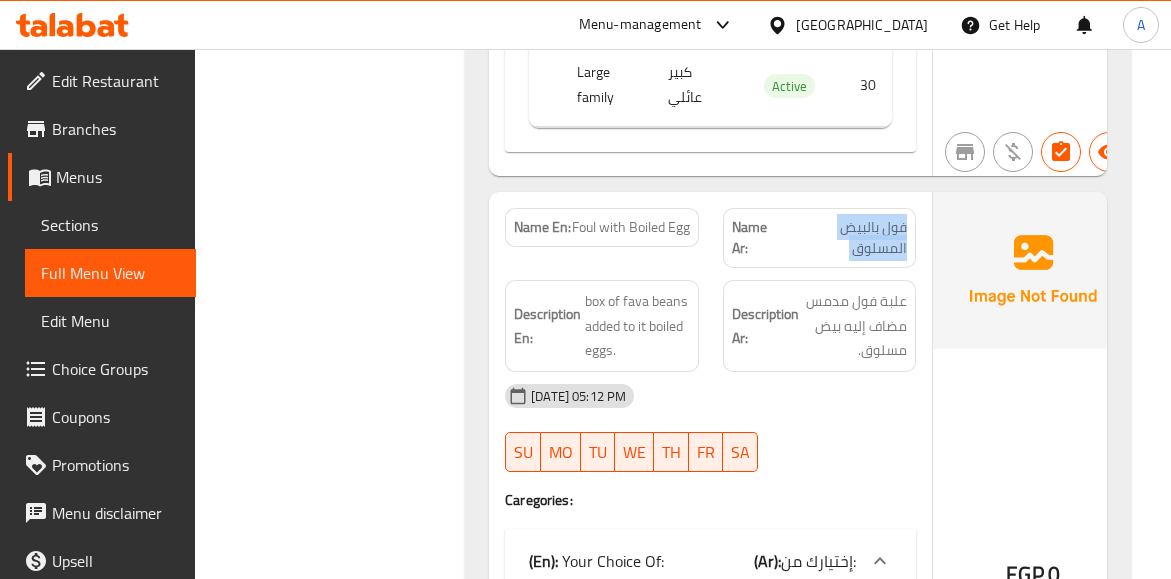 click on "فول بالبيض المسلوق" at bounding box center [846, 238] 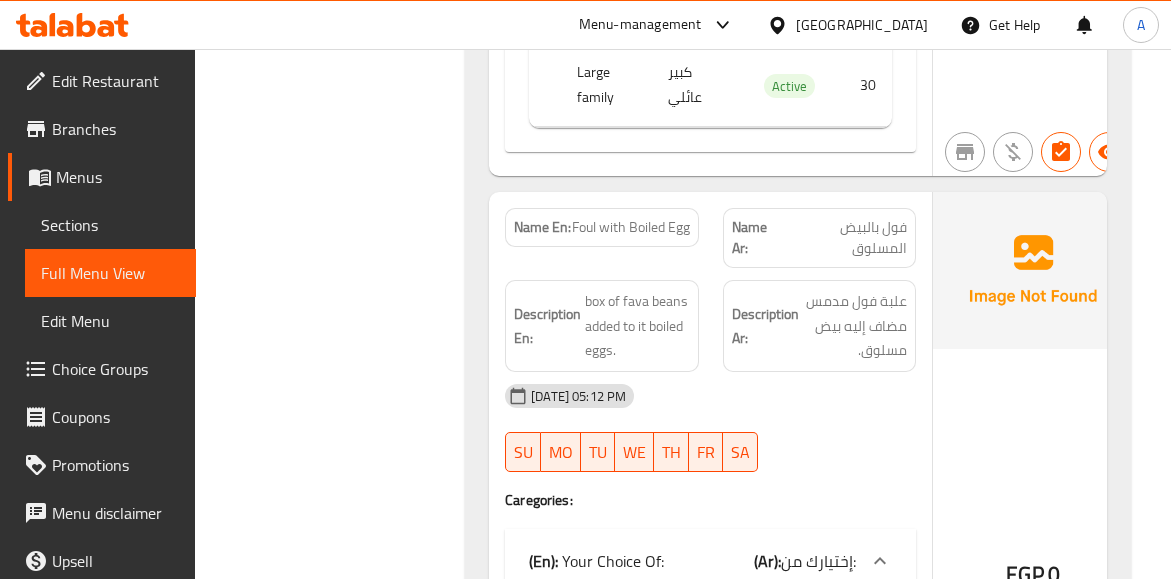 click on "Foul with Boiled Egg" at bounding box center [631, 227] 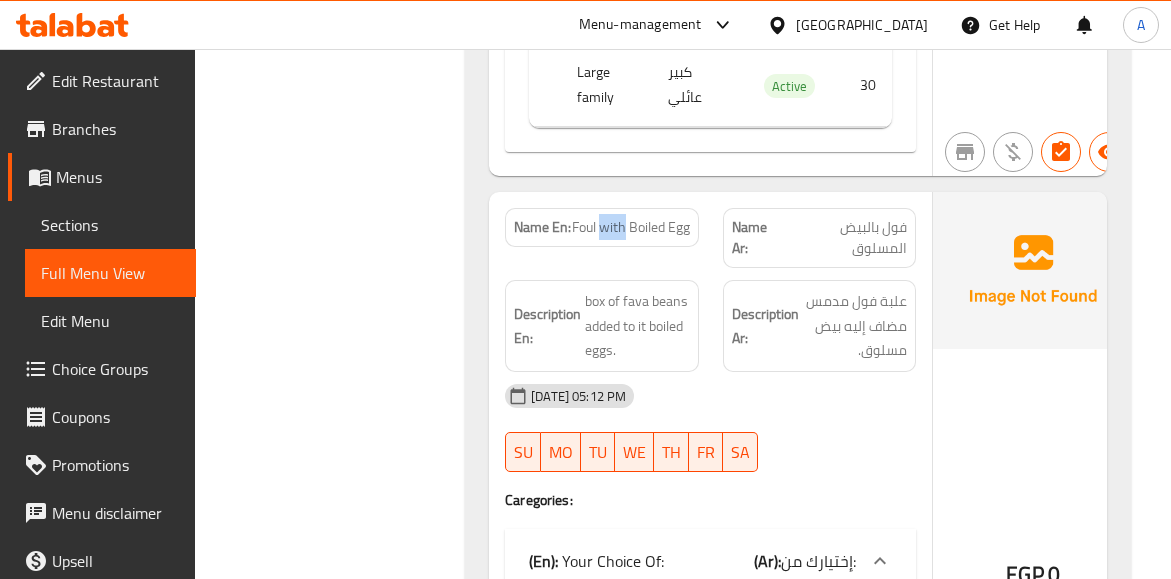 click on "Foul with Boiled Egg" at bounding box center [631, 227] 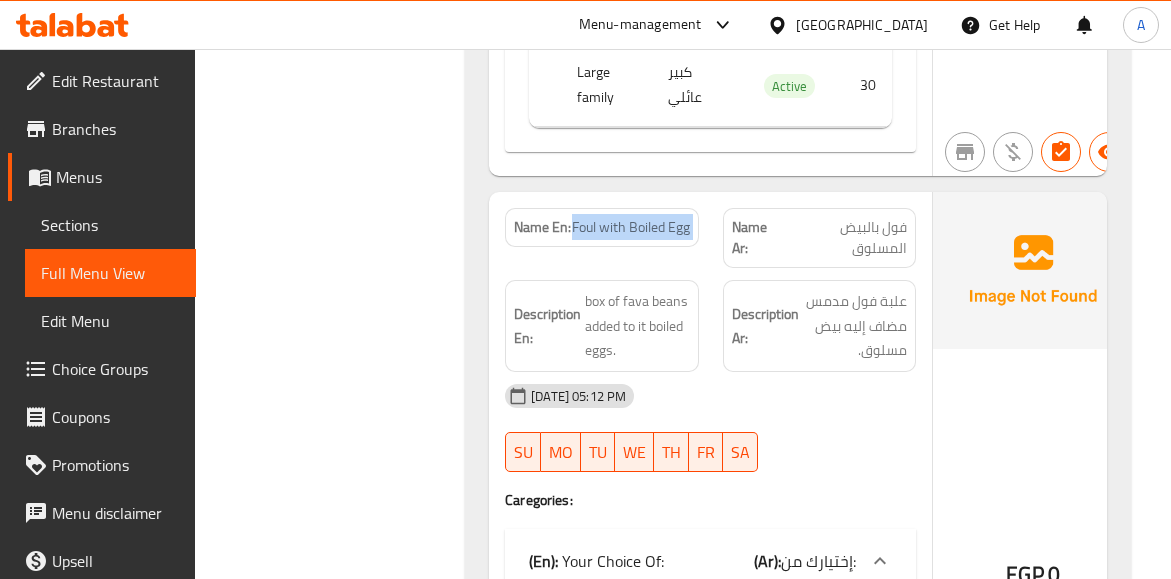 click on "Foul with Boiled Egg" at bounding box center [631, 227] 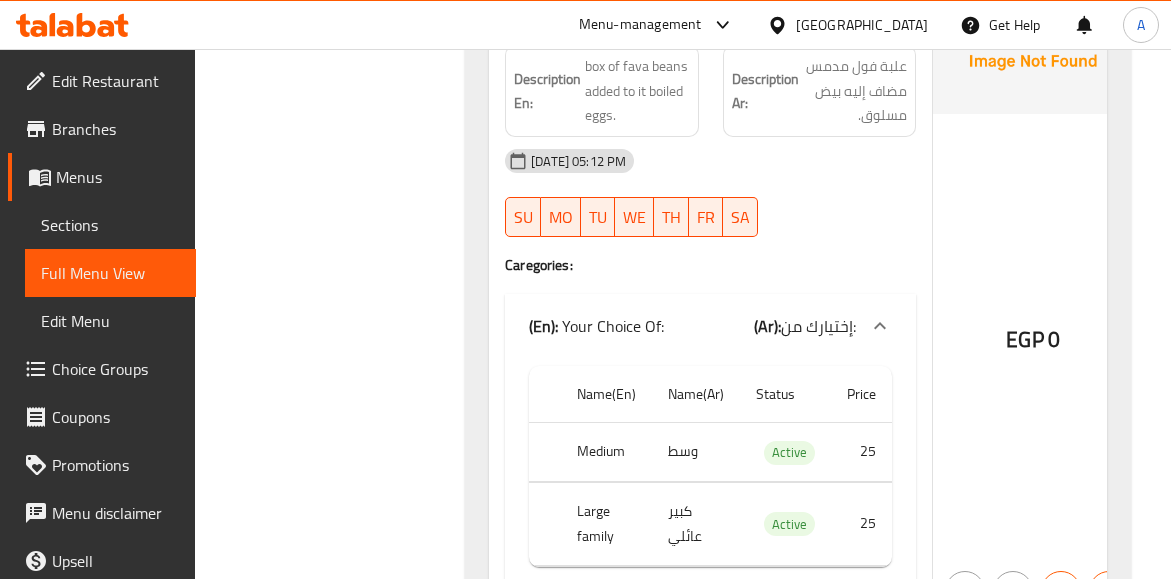 scroll, scrollTop: 7609, scrollLeft: 0, axis: vertical 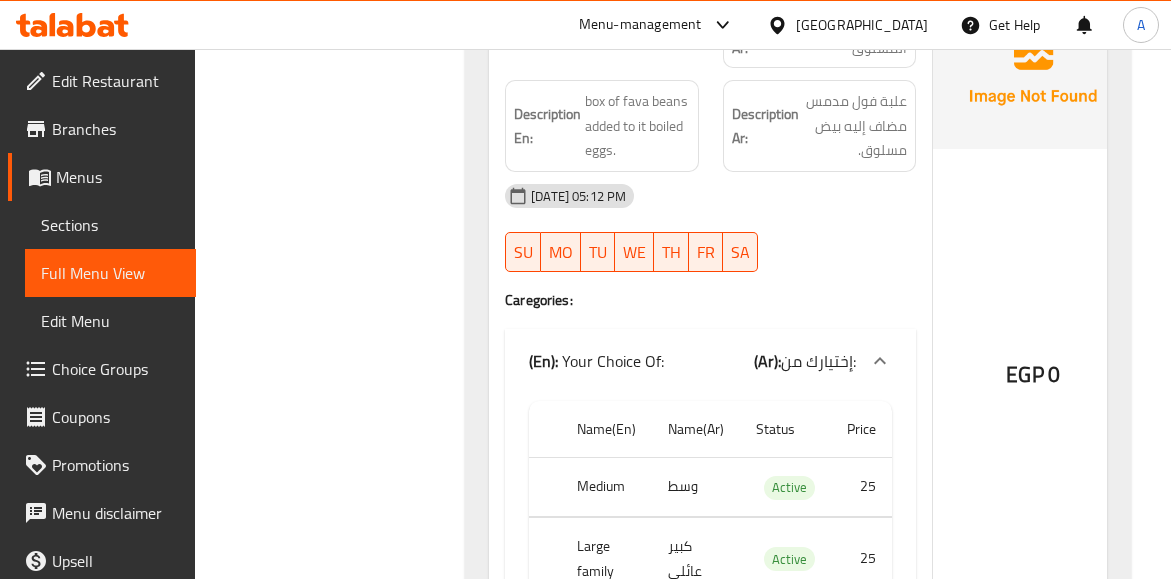 click on "12-07-2025 05:12 PM SU MO TU WE TH FR SA" at bounding box center (710, 228) 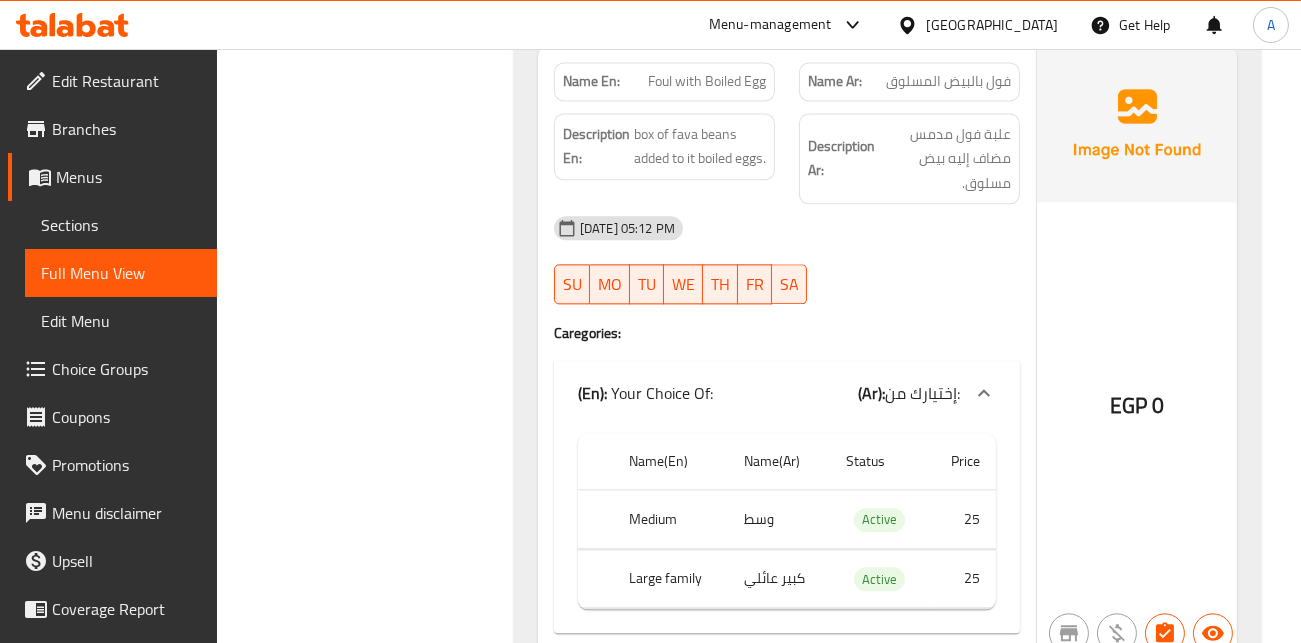 scroll, scrollTop: 7053, scrollLeft: 0, axis: vertical 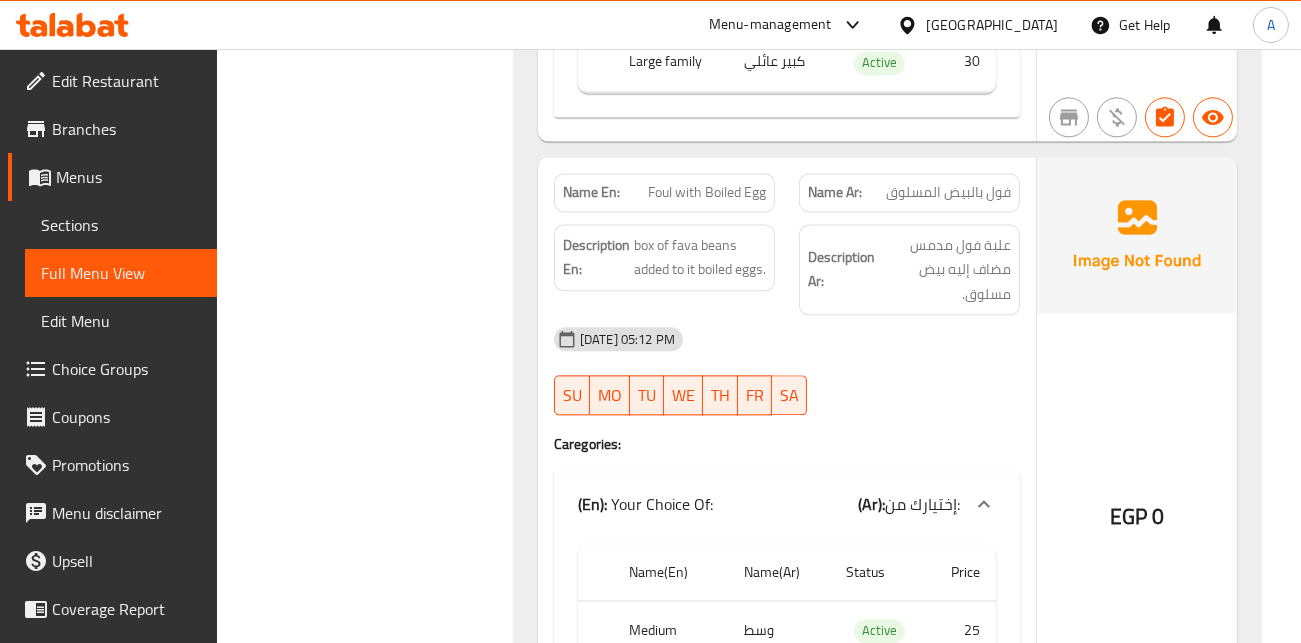 click on "Foul with Boiled Egg" at bounding box center [707, 192] 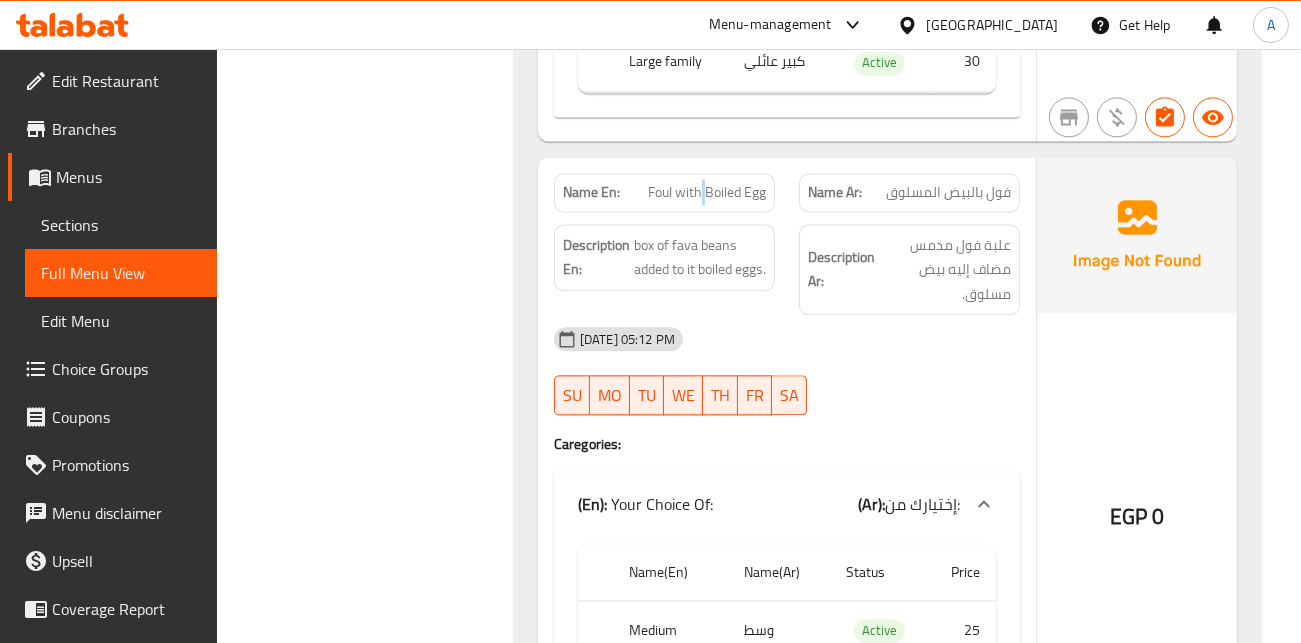click on "Foul with Boiled Egg" at bounding box center (707, 192) 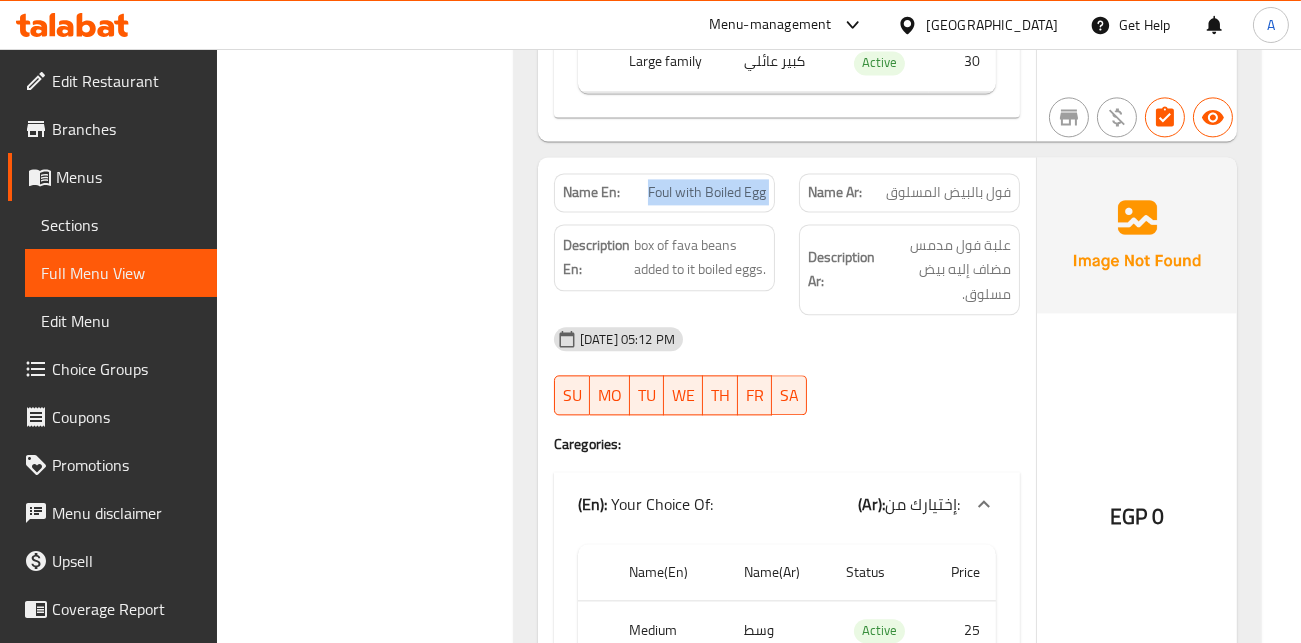click on "Foul with Boiled Egg" at bounding box center [707, 192] 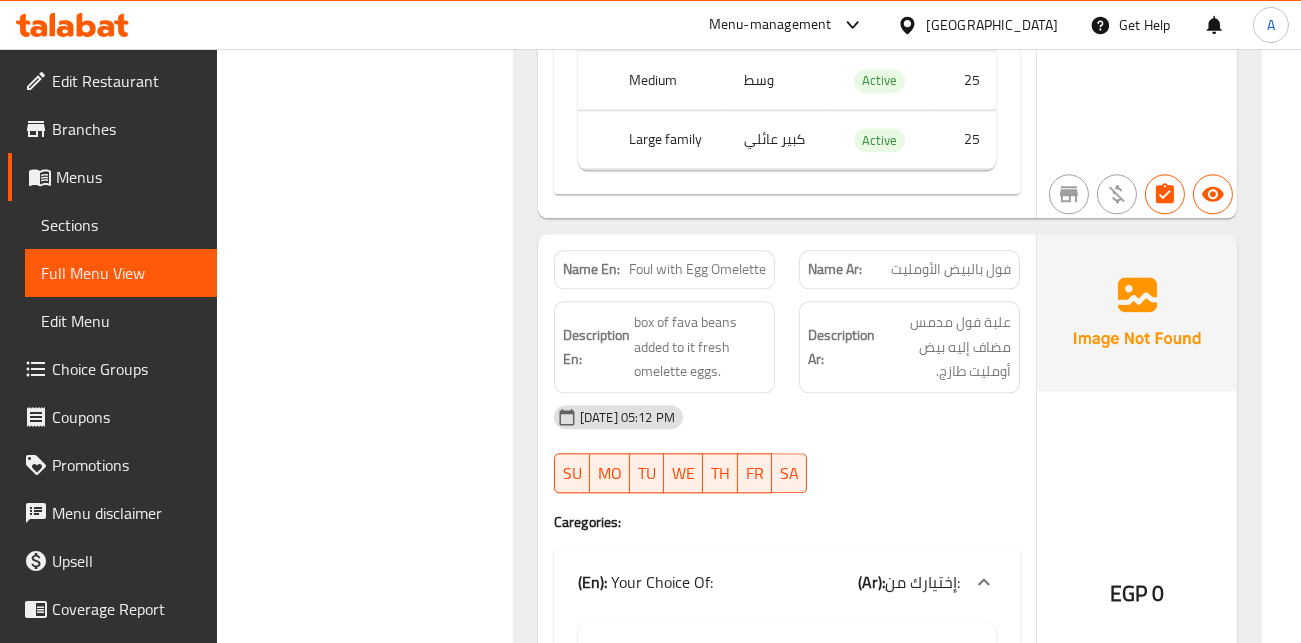 scroll, scrollTop: 7720, scrollLeft: 0, axis: vertical 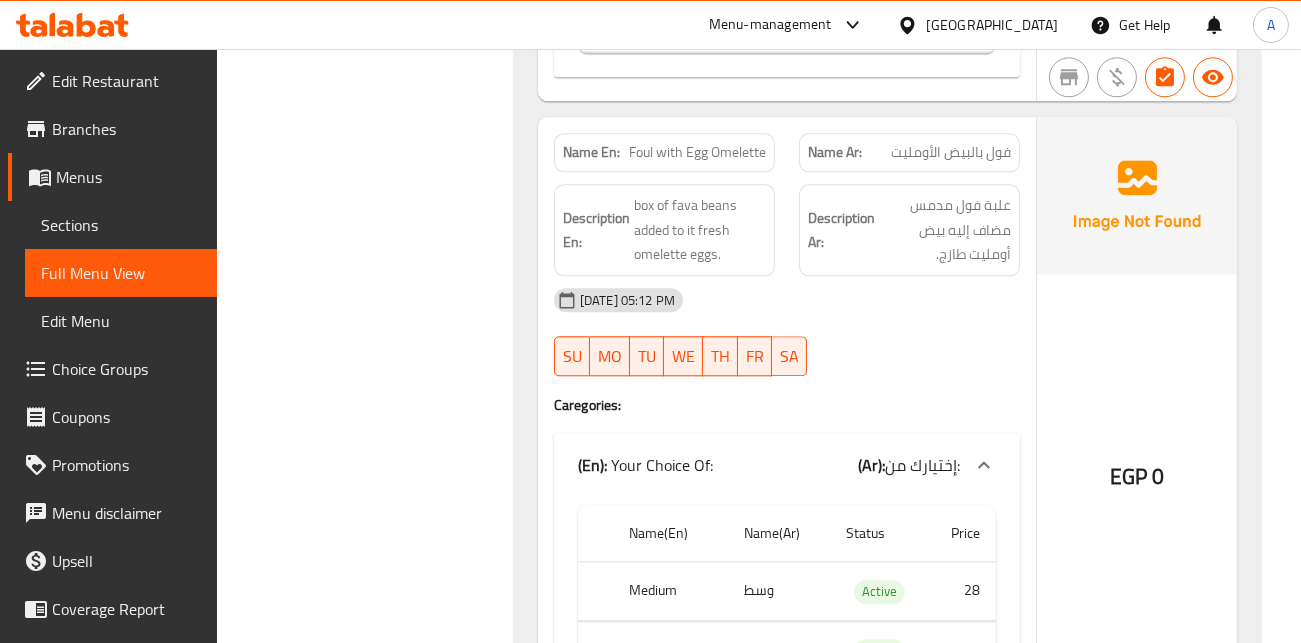 click on "Name En: Foul with Egg Omelette" at bounding box center (664, 152) 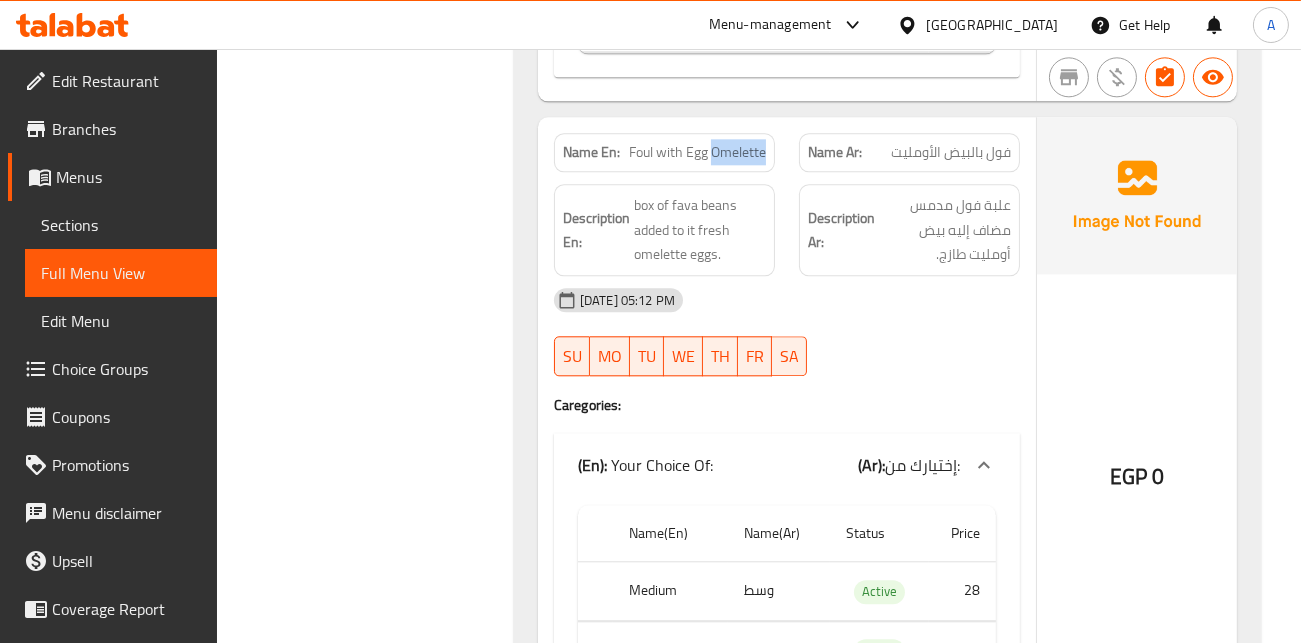 click on "Foul with Egg Omelette" at bounding box center [697, 152] 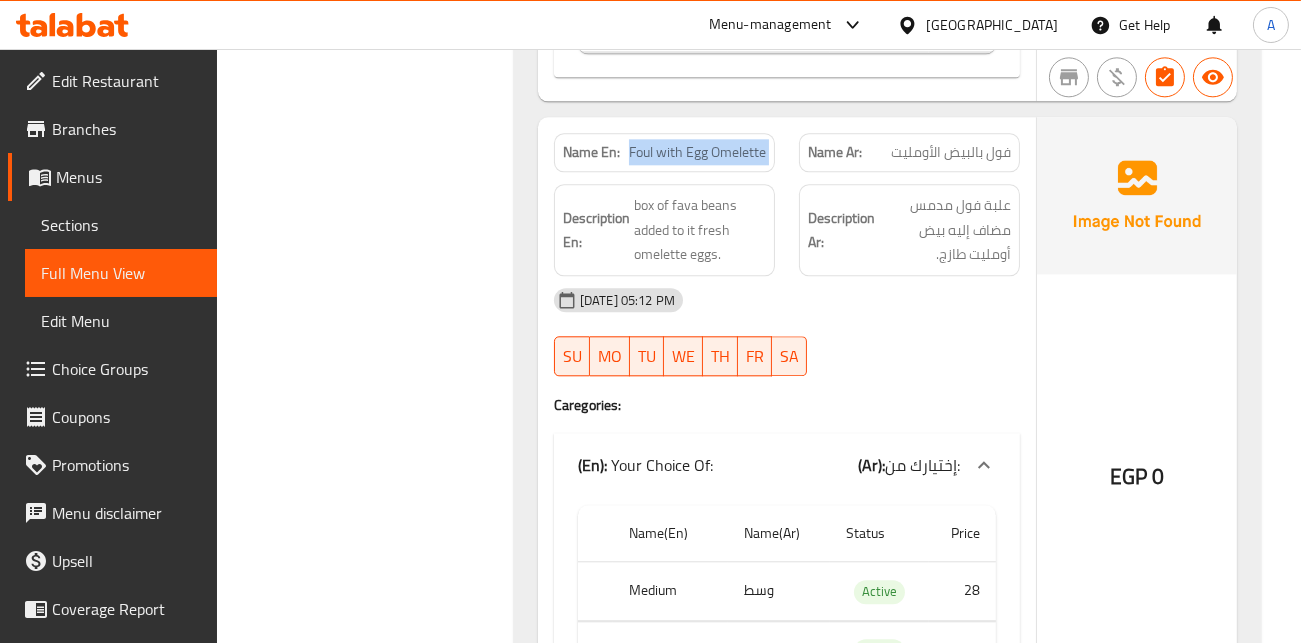 click on "Foul with Egg Omelette" at bounding box center [697, 152] 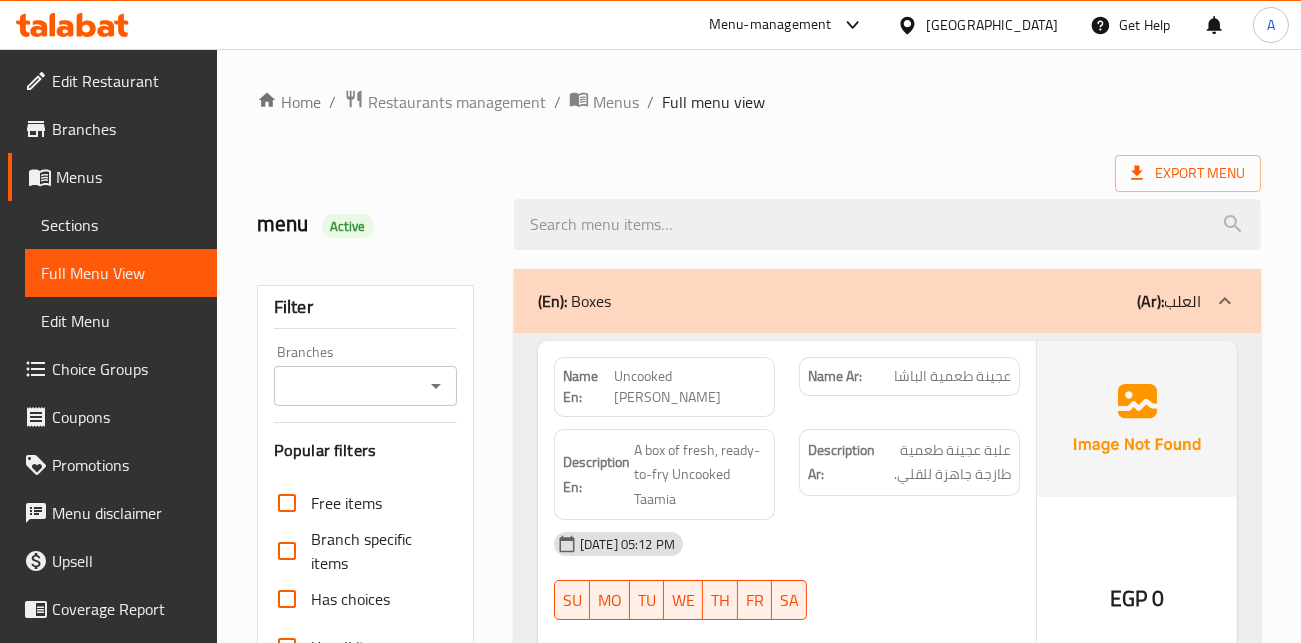 scroll, scrollTop: 444, scrollLeft: 0, axis: vertical 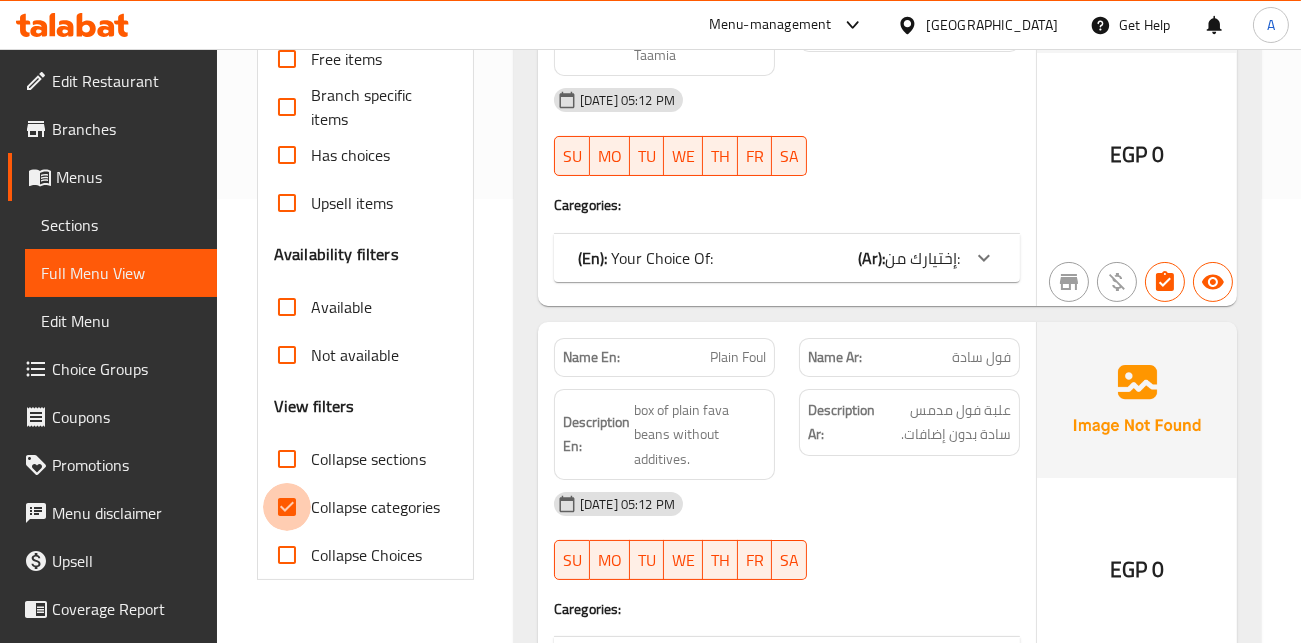 click on "Collapse categories" at bounding box center (287, 507) 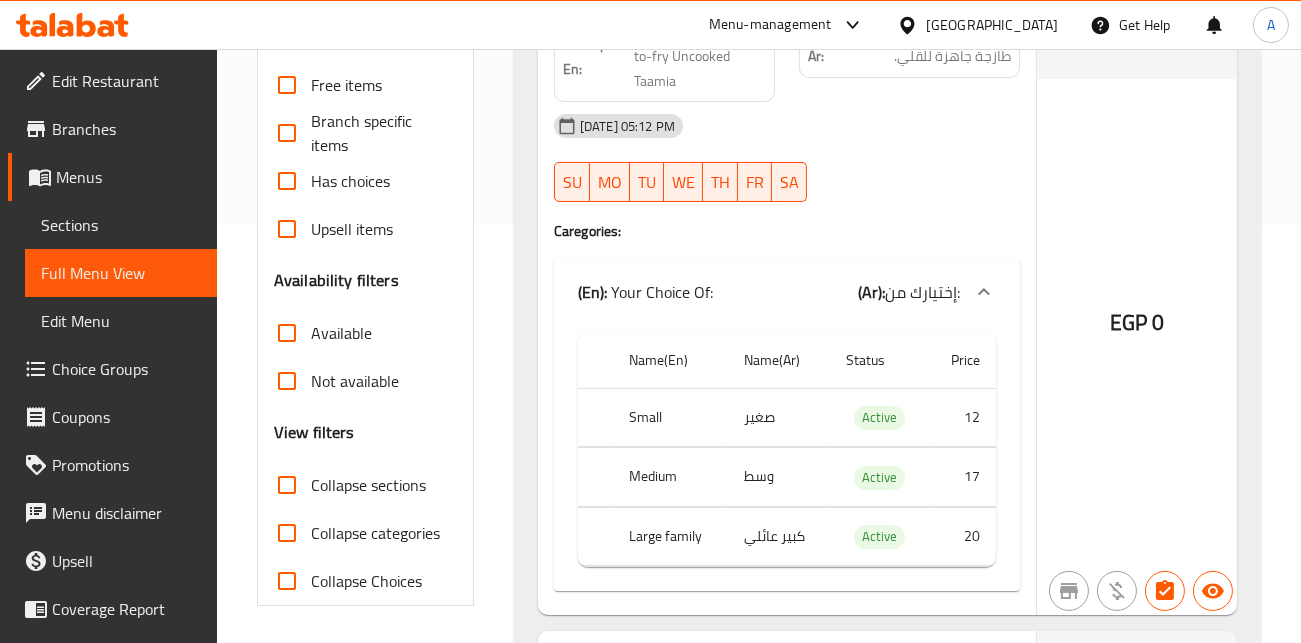 scroll, scrollTop: 0, scrollLeft: 0, axis: both 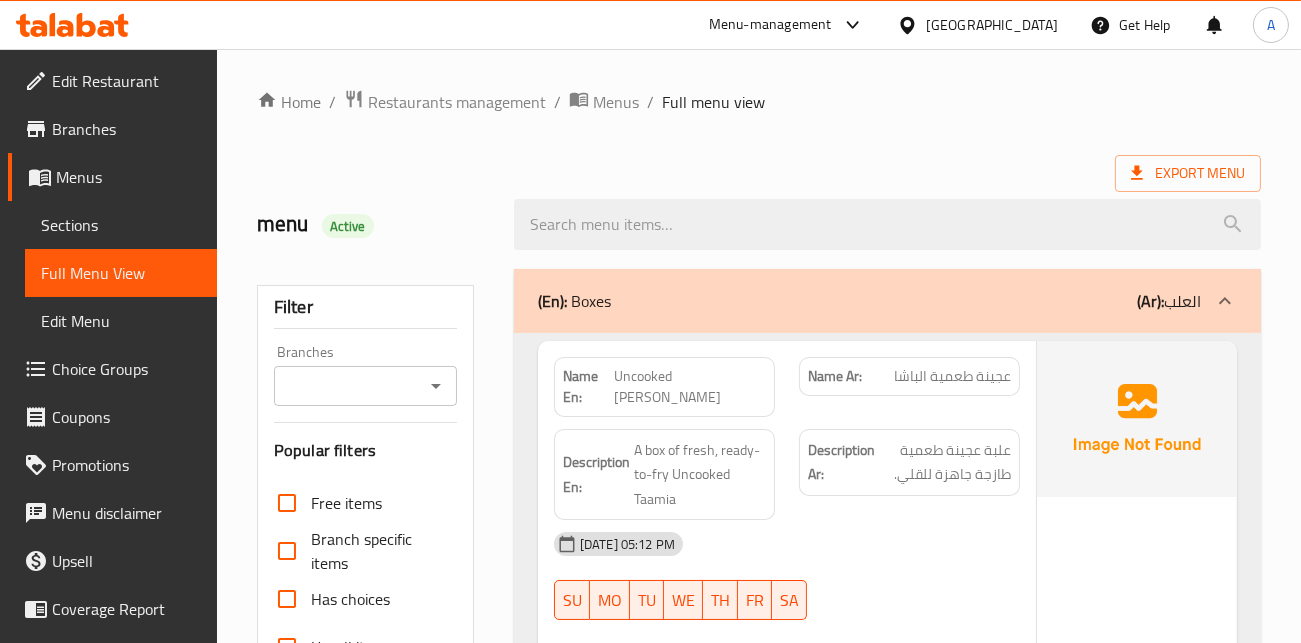 click on "Home / Restaurants management / Menus / Full menu view Export Menu menu   Active Filter Branches Branches Popular filters Free items Branch specific items Has choices Upsell items Availability filters Available Not available View filters Collapse sections Collapse categories Collapse Choices (En):   Boxes (Ar): العلب Name En: Uncooked Taamia pasha Name Ar: عجينة طعمية الباشا Description En: A box of fresh, ready-to-fry Uncooked Taamia Description Ar: علبة عجينة طعمية طازجة جاهزة للقلي. [DATE] 05:12 PM SU MO TU WE TH FR SA Caregories: (En):   Your Choice Of: (Ar): إختيارك من: Name(En) Name(Ar) Status Price Small صغير Active 12 Medium وسط Active 17 Large family كبير عائلي Active 20 EGP 0 Name En: Plain Foul Name Ar: فول سادة Description En: box of plain fava beans without additives. Description Ar: علبة فول مدمس سادة بدون إضافات. [DATE] 05:12 PM SU MO TU WE TH FR SA Caregories: (En):   (Ar): Status" at bounding box center [759, 9940] 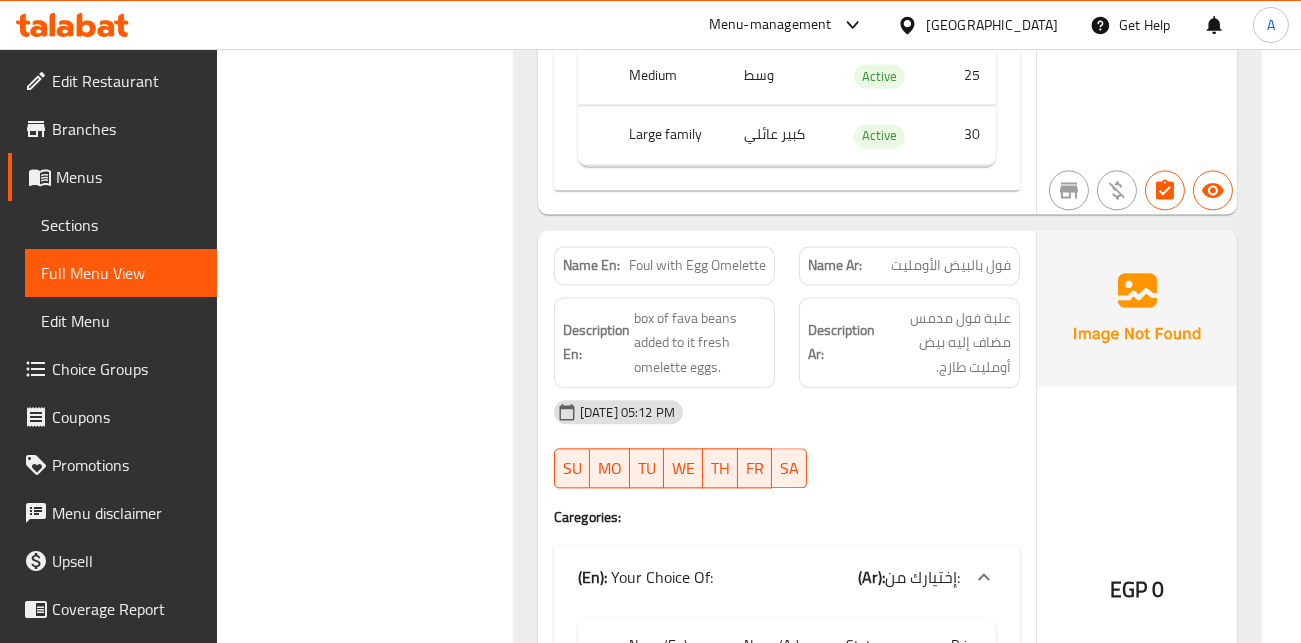 scroll, scrollTop: 7123, scrollLeft: 0, axis: vertical 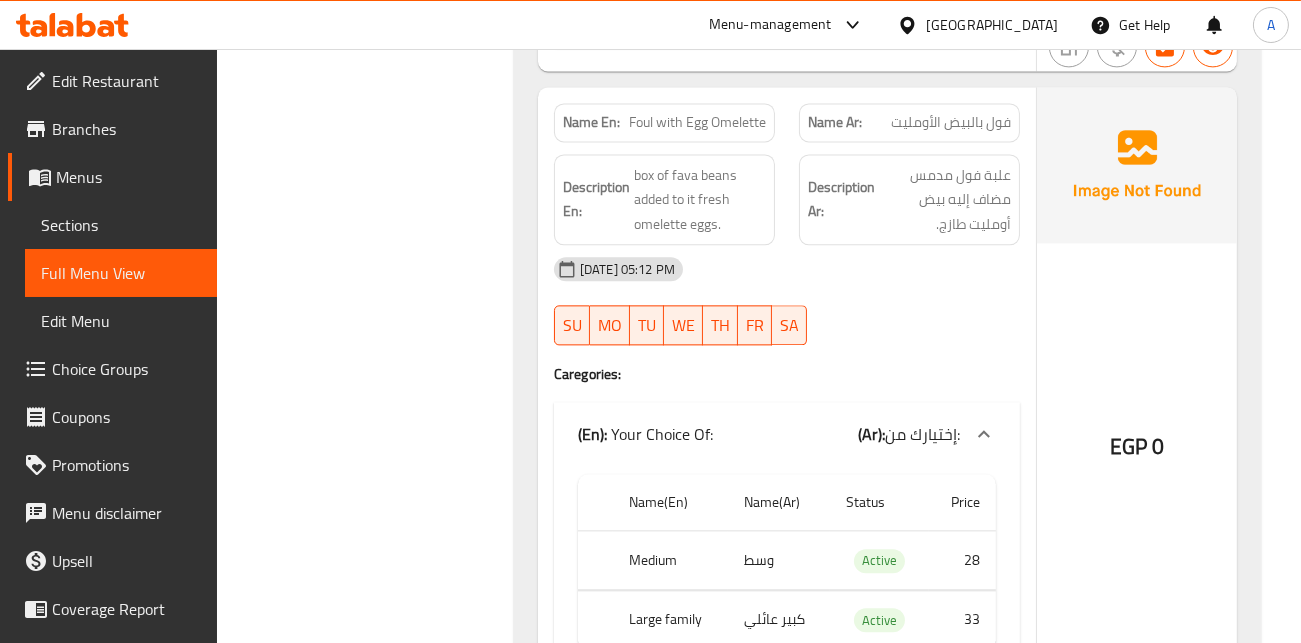 drag, startPoint x: 945, startPoint y: 276, endPoint x: 871, endPoint y: 216, distance: 95.26804 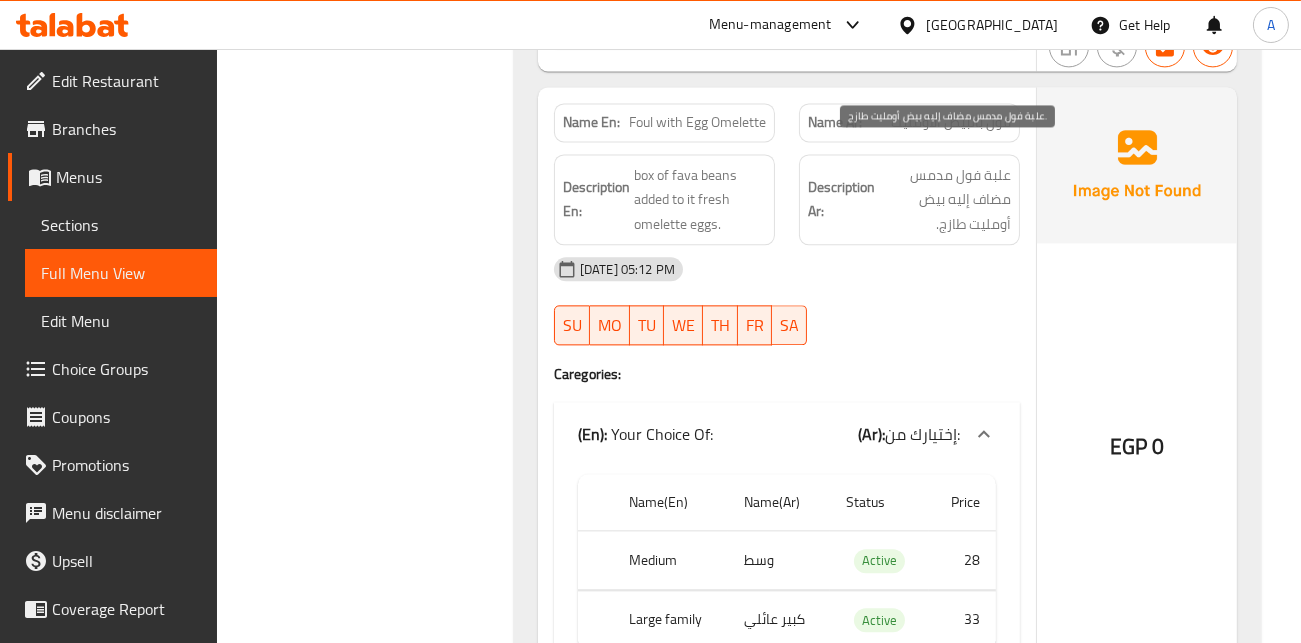 click on "علبة فول مدمس مضاف إليه بيض أومليت طازج." at bounding box center [945, 200] 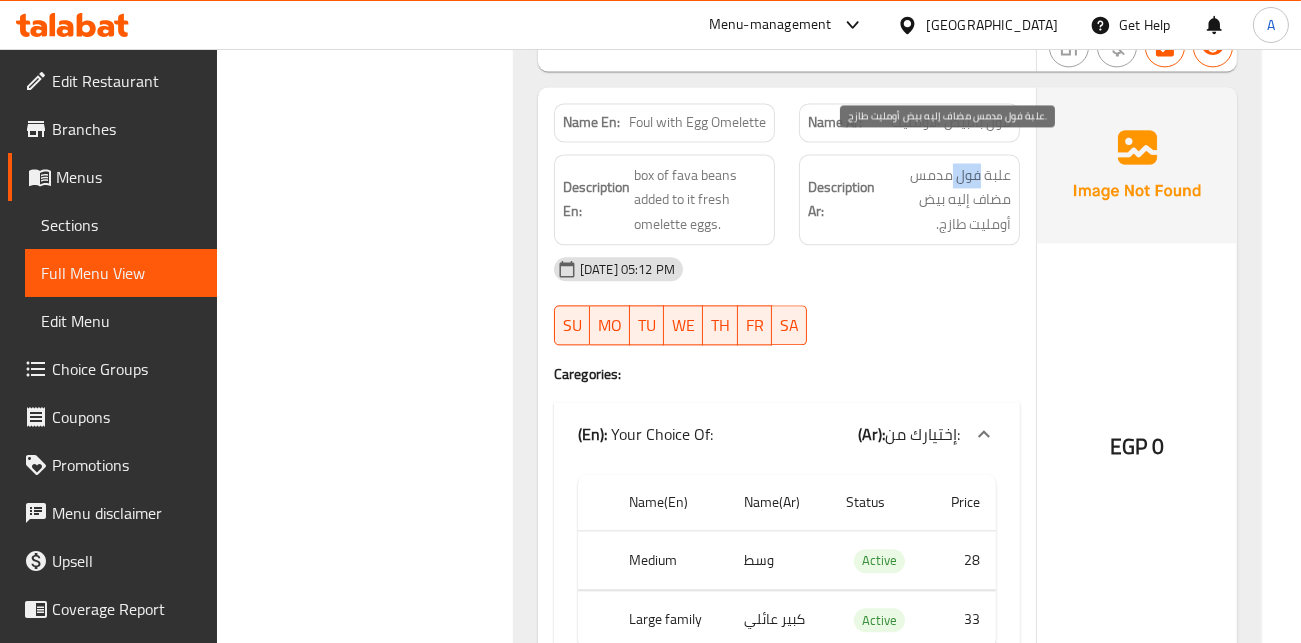 click on "علبة فول مدمس مضاف إليه بيض أومليت طازج." at bounding box center (945, 200) 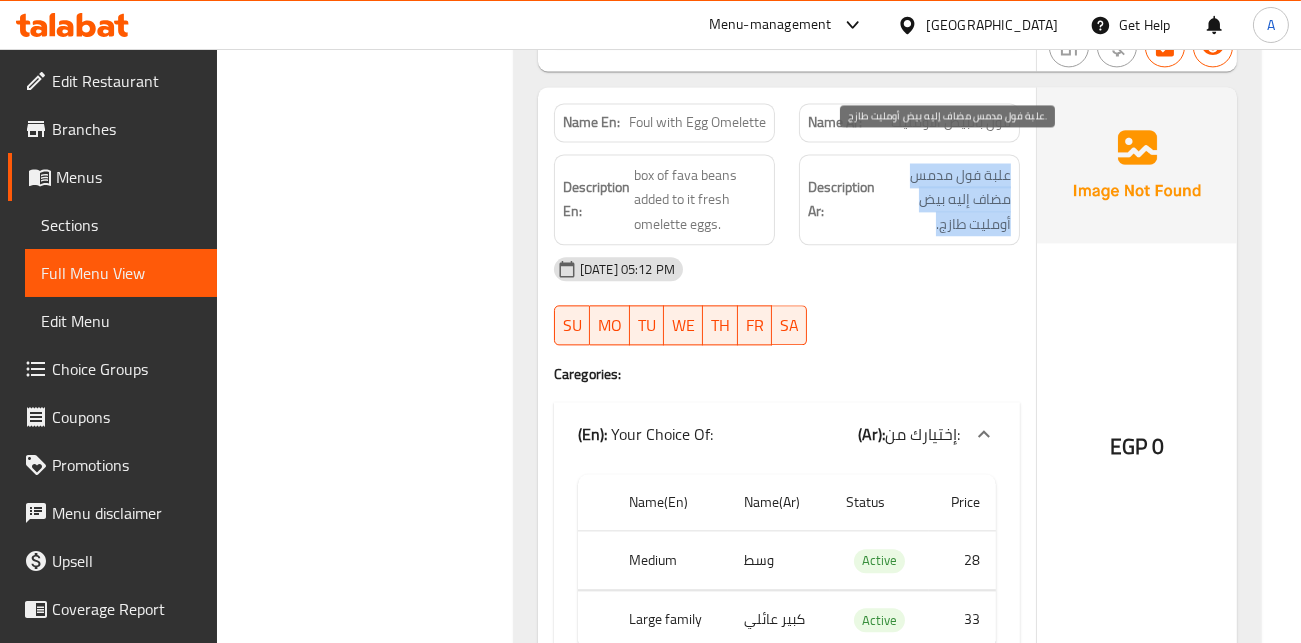 click on "علبة فول مدمس مضاف إليه بيض أومليت طازج." at bounding box center (945, 200) 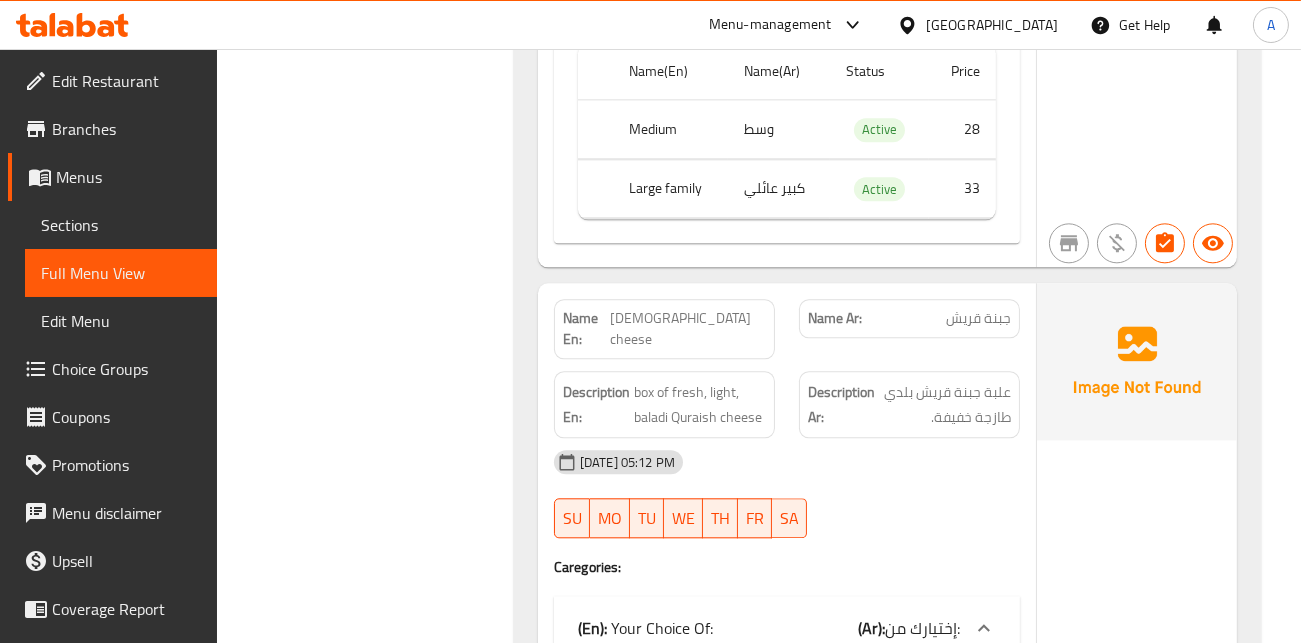 scroll, scrollTop: 7567, scrollLeft: 0, axis: vertical 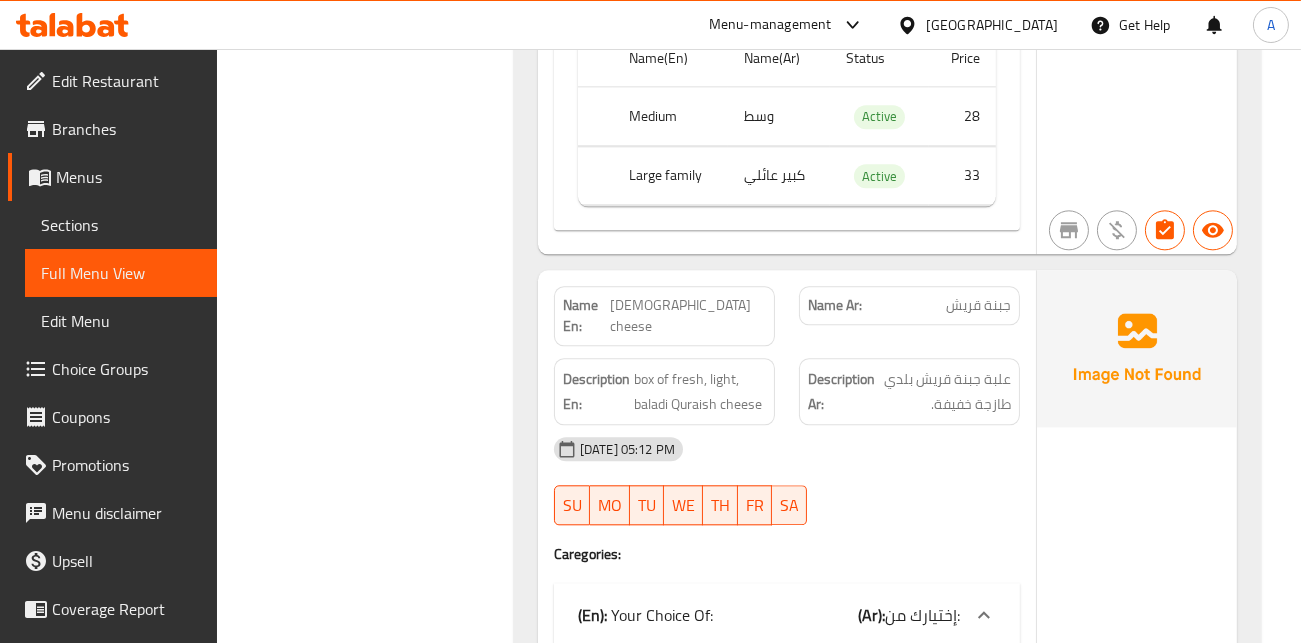 click on "جبنة قريش" at bounding box center (978, 305) 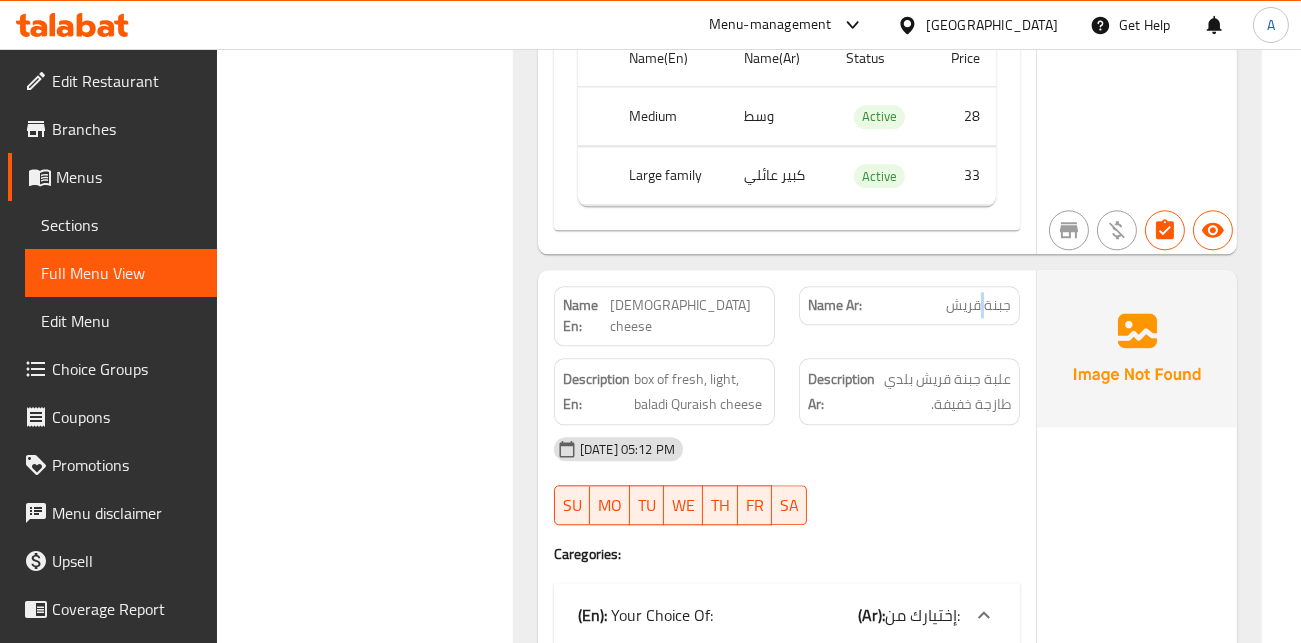 click on "جبنة قريش" at bounding box center (978, 305) 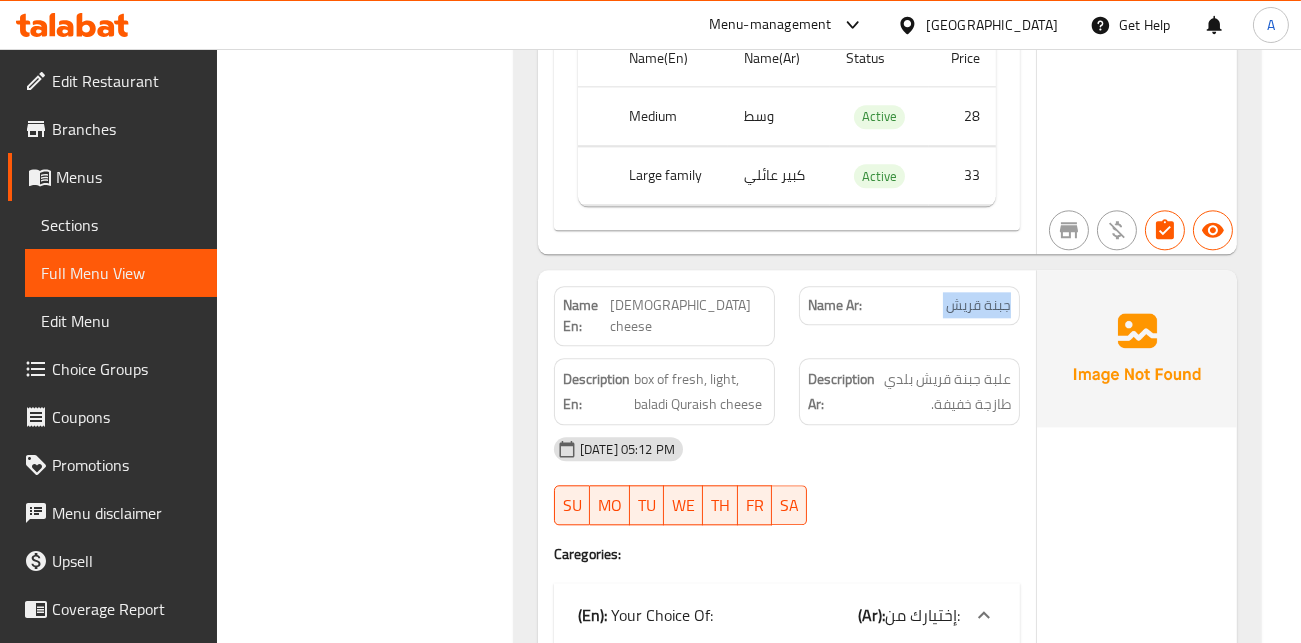 click on "جبنة قريش" at bounding box center [978, 305] 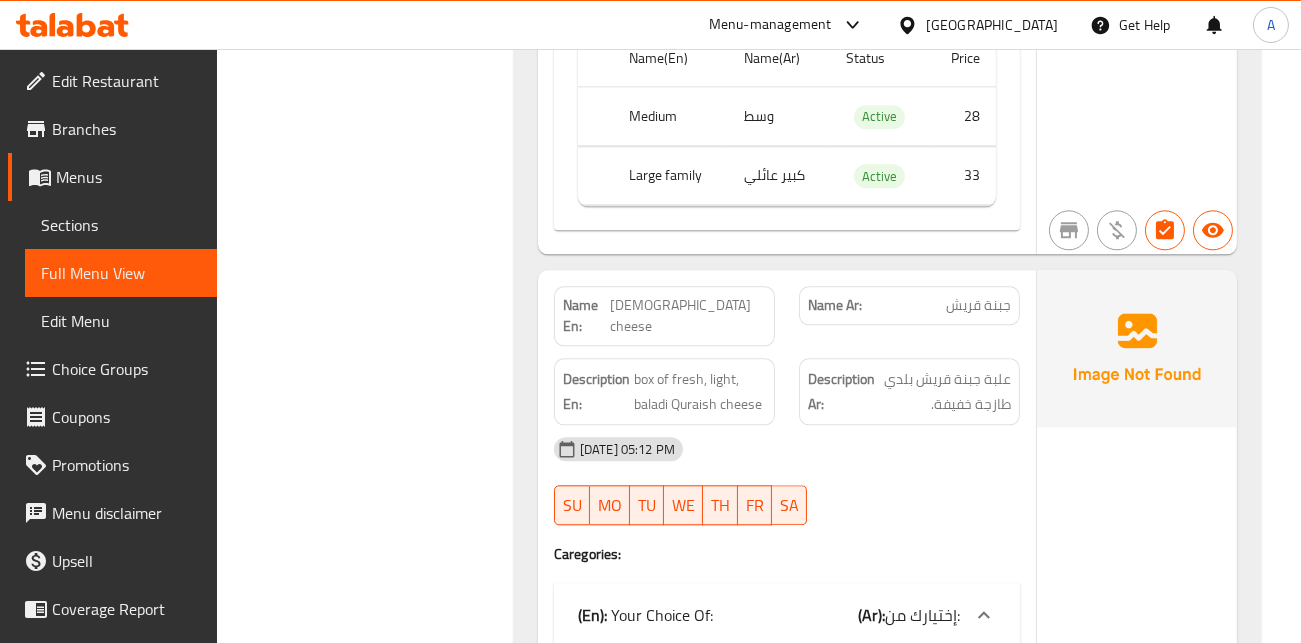 click on "[DEMOGRAPHIC_DATA] cheese" at bounding box center (687, 316) 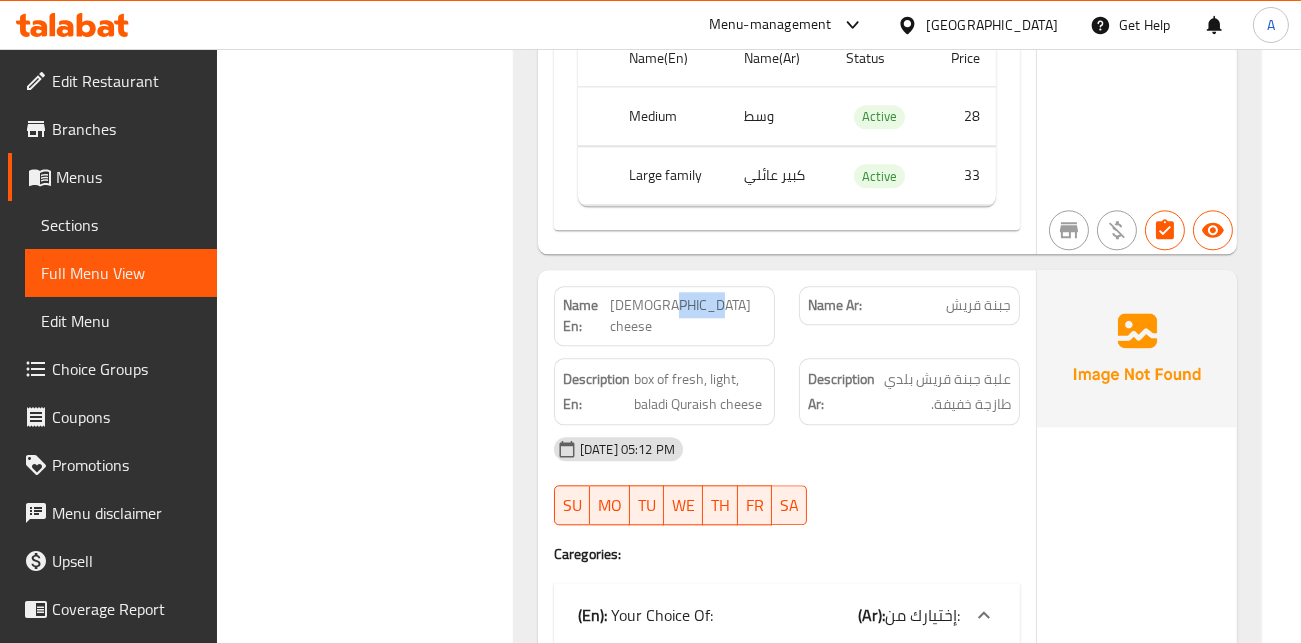 click on "[DEMOGRAPHIC_DATA] cheese" at bounding box center (687, 316) 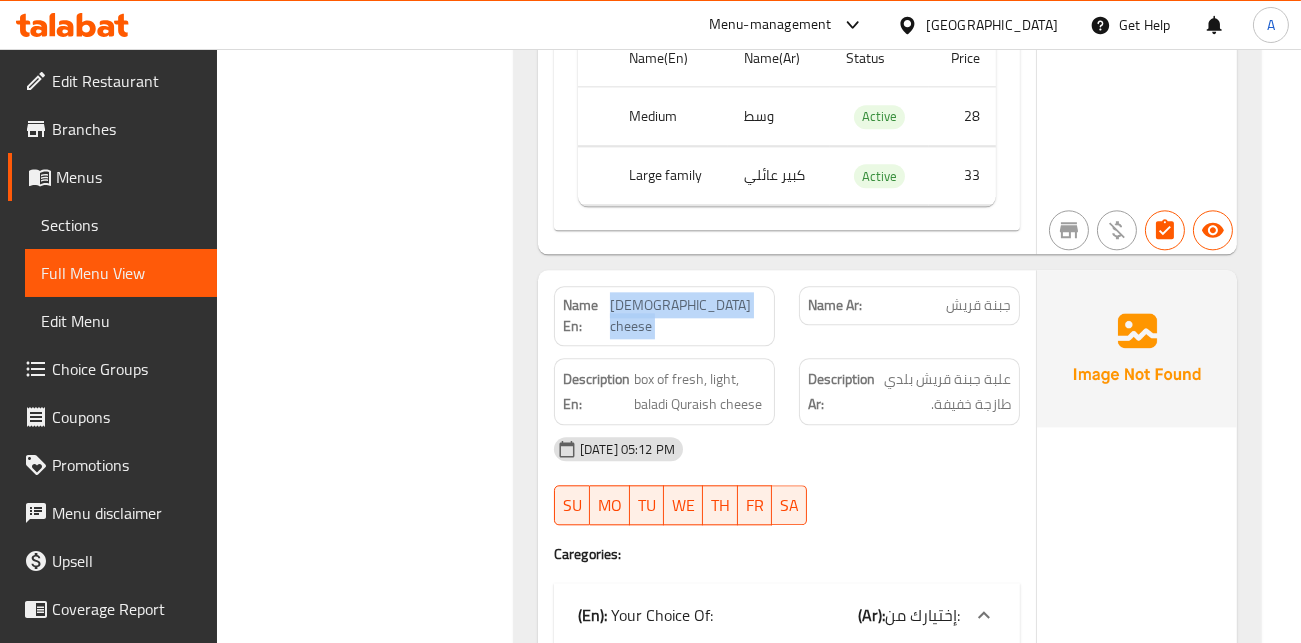 click on "[DEMOGRAPHIC_DATA] cheese" at bounding box center [687, 316] 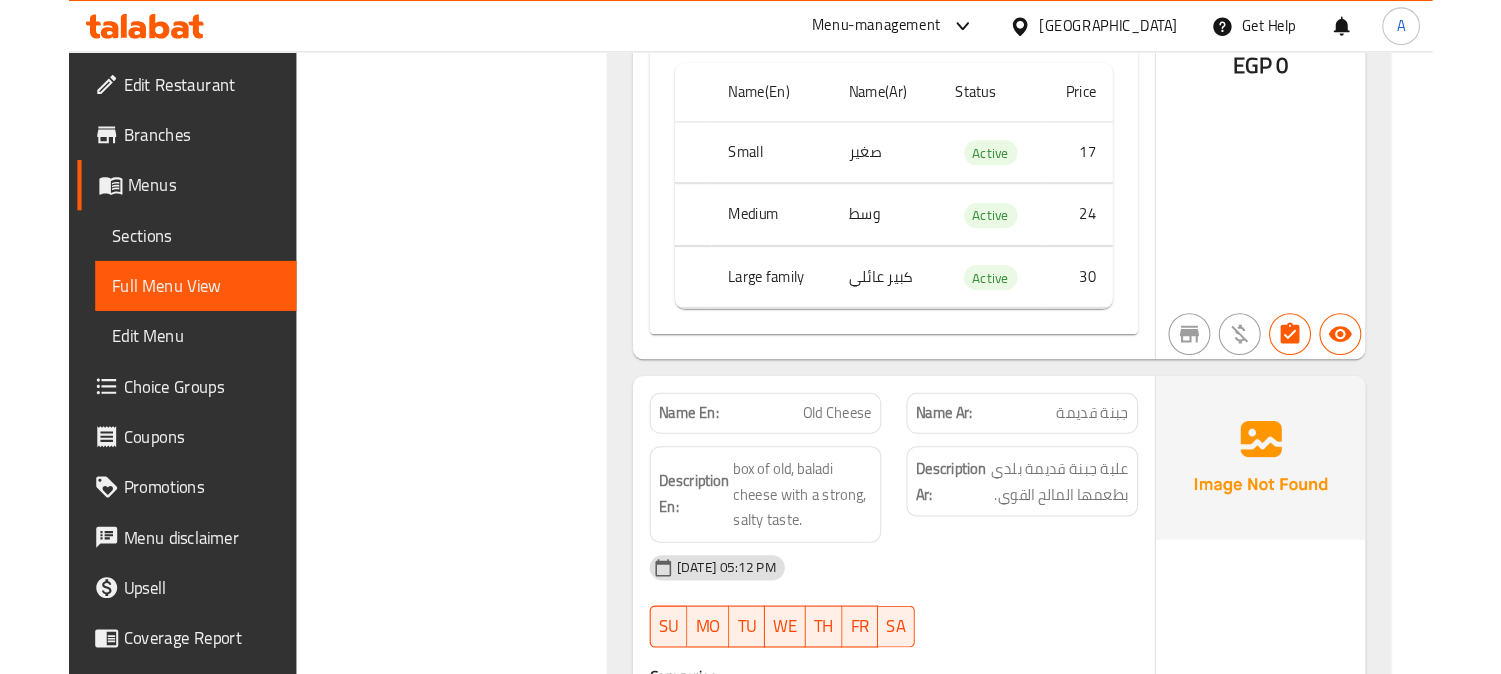 scroll, scrollTop: 8234, scrollLeft: 0, axis: vertical 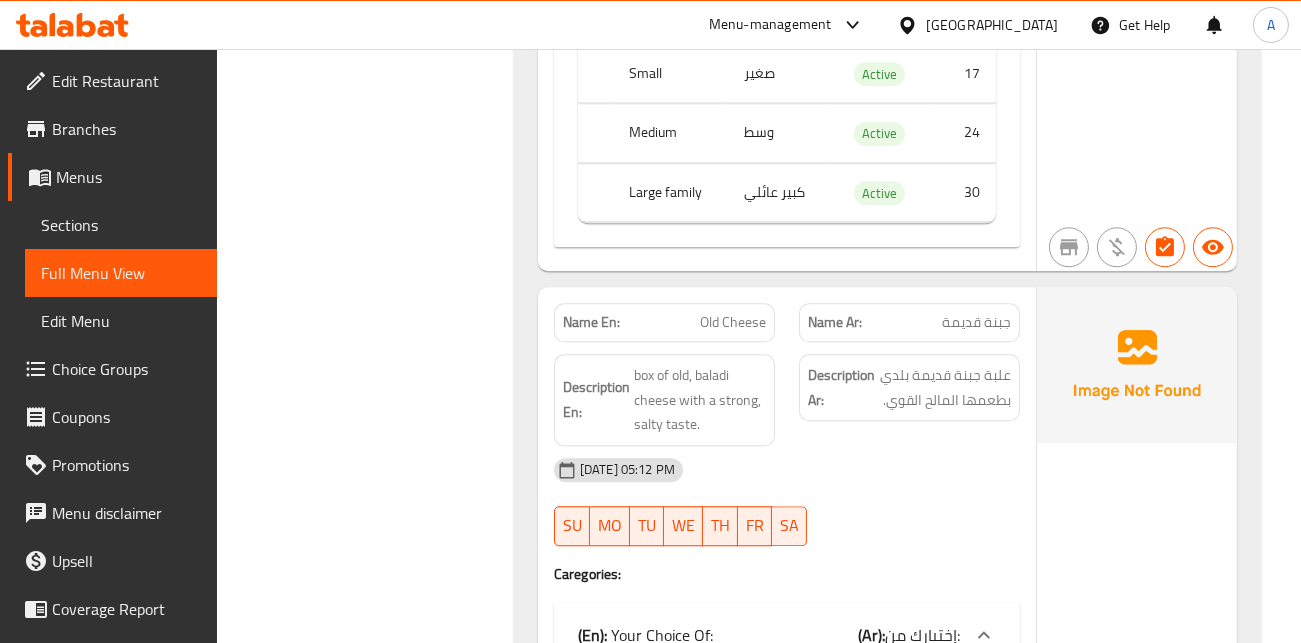click on "جبنة قديمة" at bounding box center (976, 322) 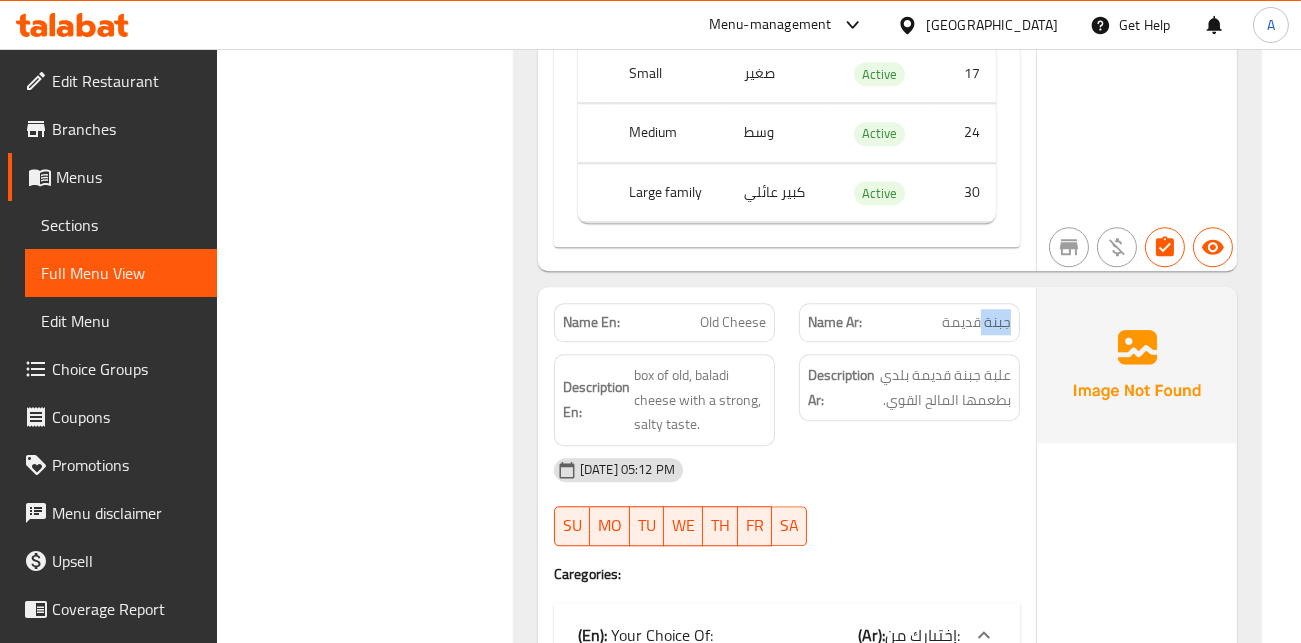 click on "جبنة قديمة" at bounding box center (976, 322) 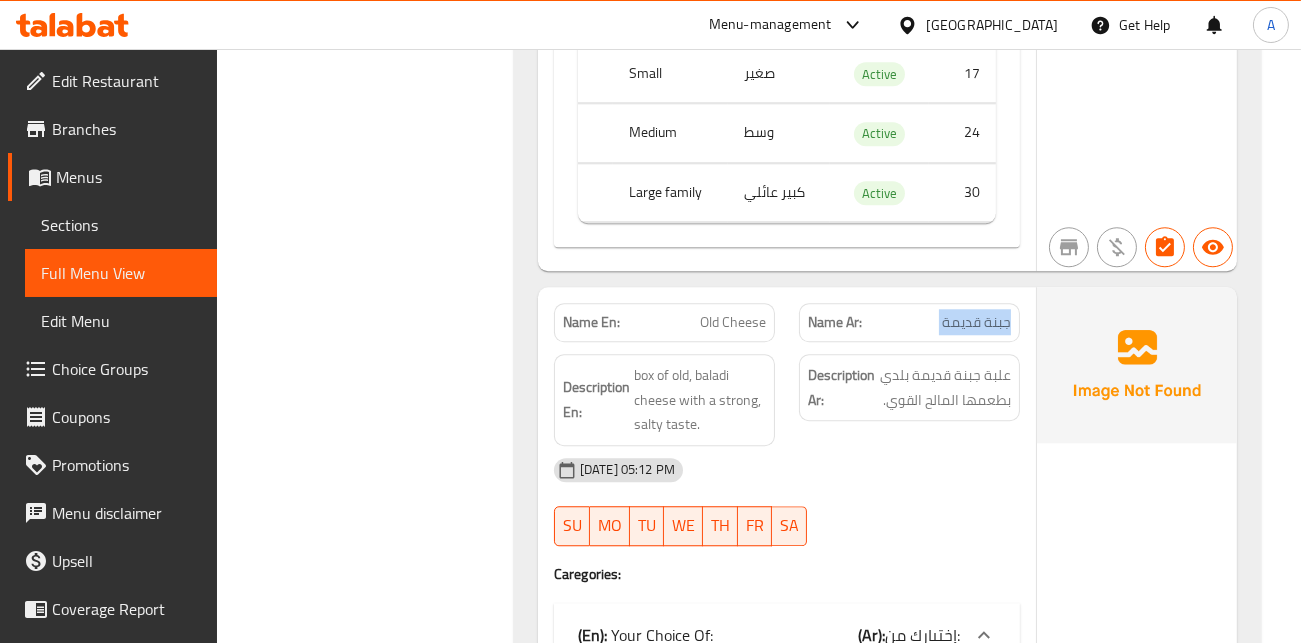 click on "جبنة قديمة" at bounding box center [976, 322] 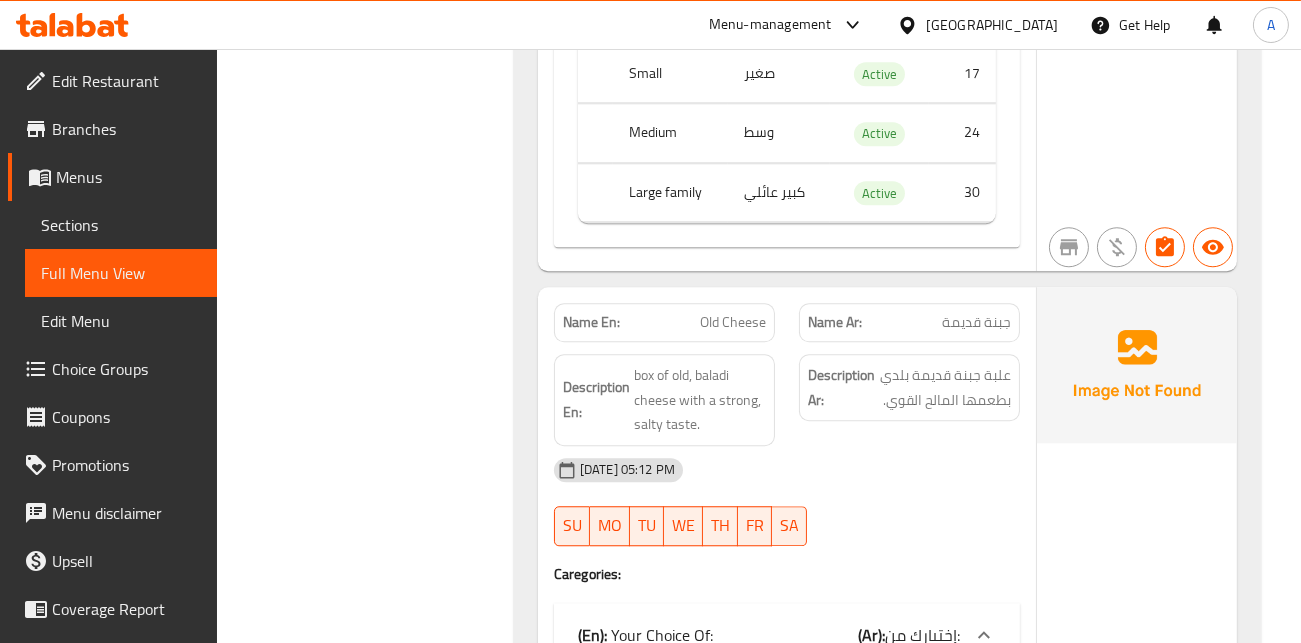 click on "Old Cheese" at bounding box center [733, 322] 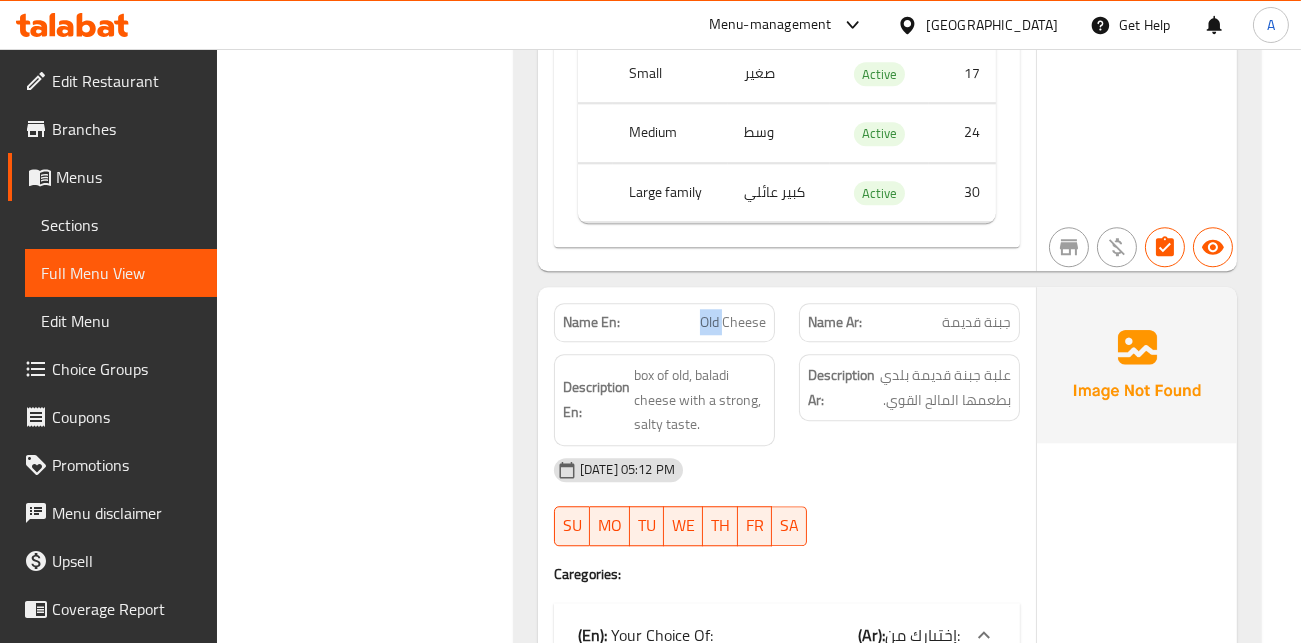 click on "Old Cheese" at bounding box center (733, 322) 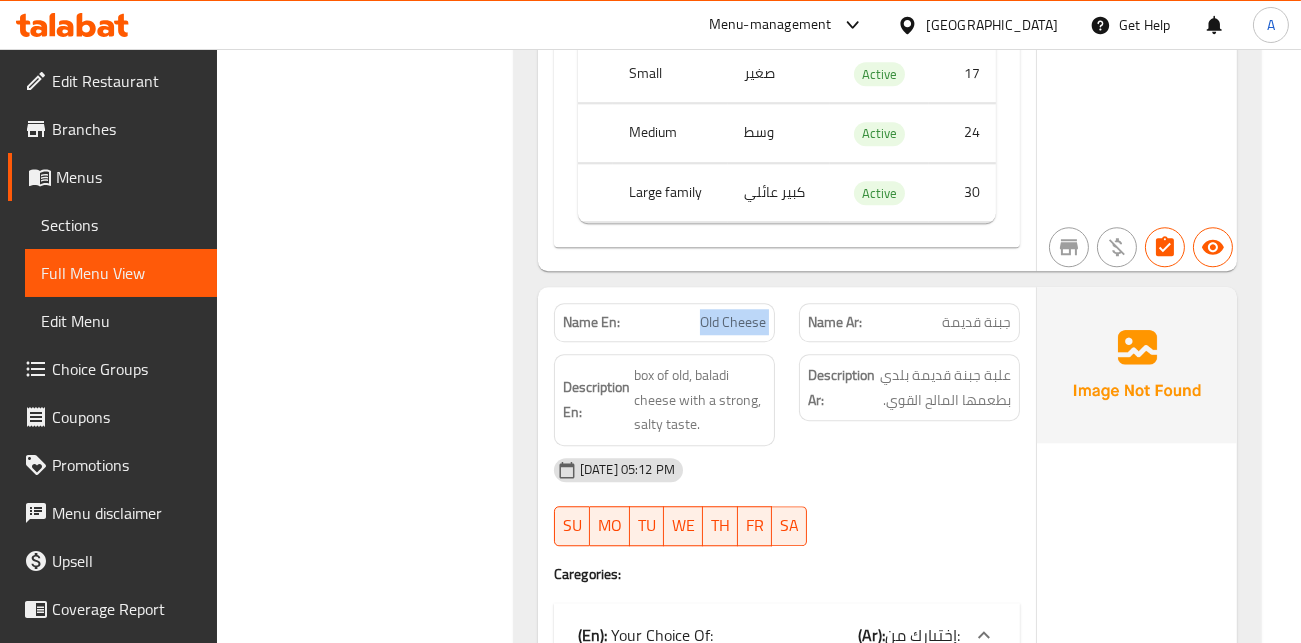 click on "Old Cheese" at bounding box center (733, 322) 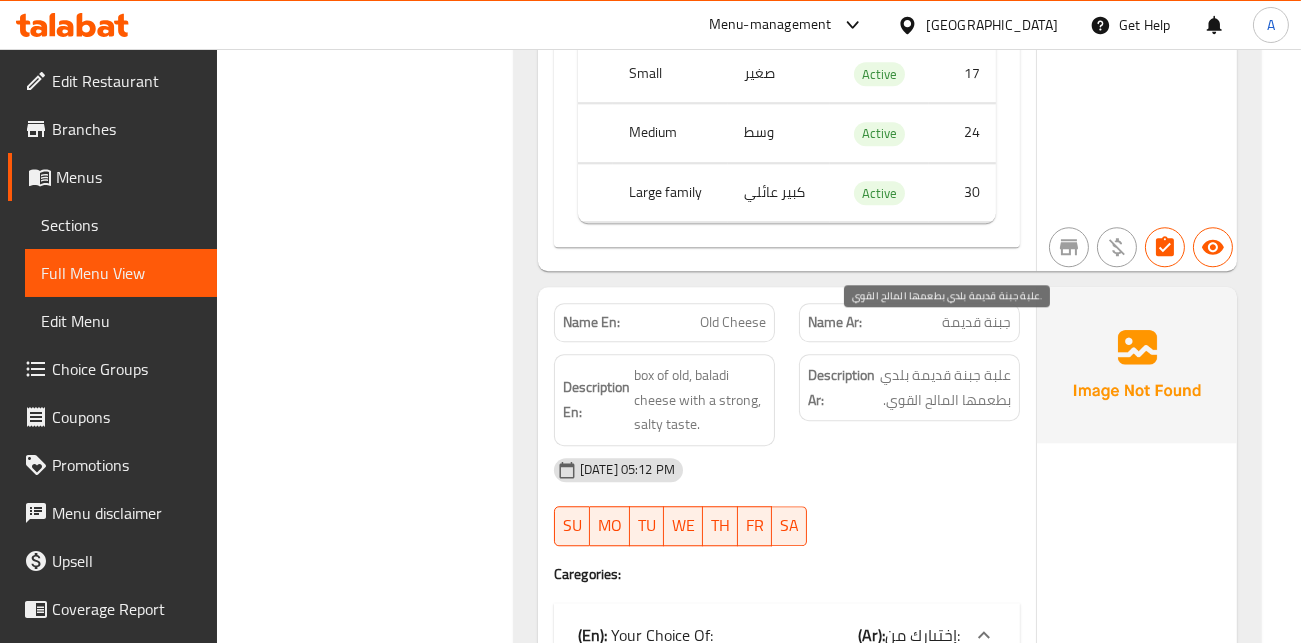 click on "علبة جبنة قديمة بلدي بطعمها المالح القوي." at bounding box center (945, 387) 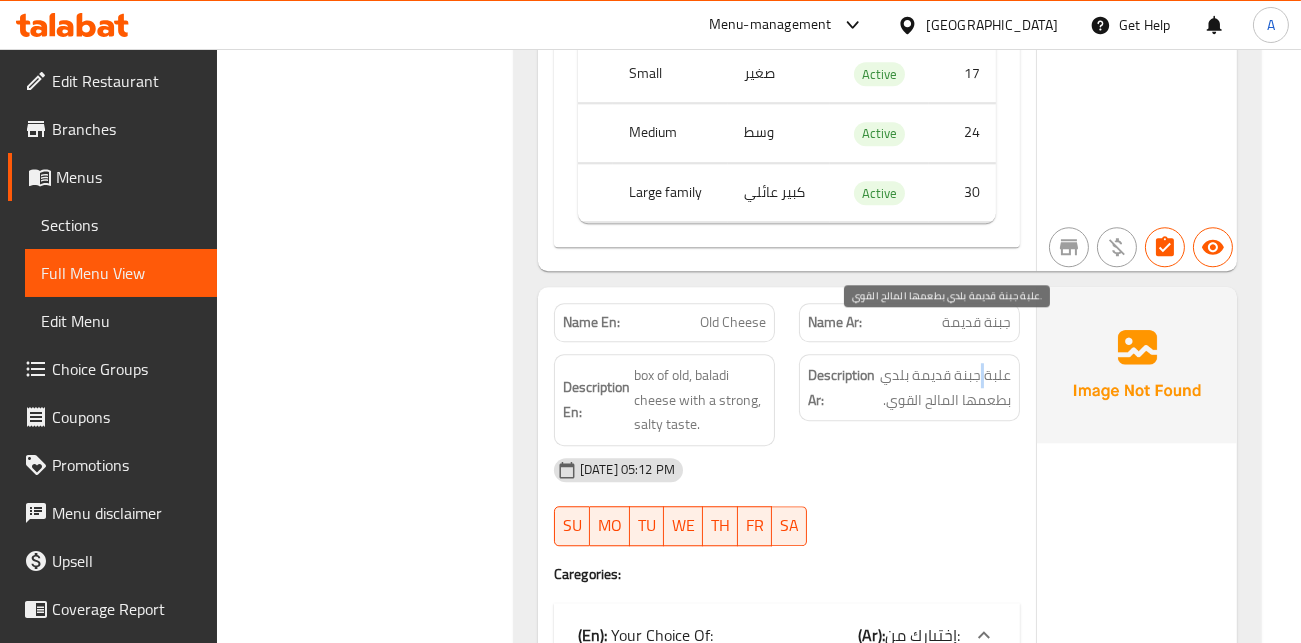 click on "علبة جبنة قديمة بلدي بطعمها المالح القوي." at bounding box center [945, 387] 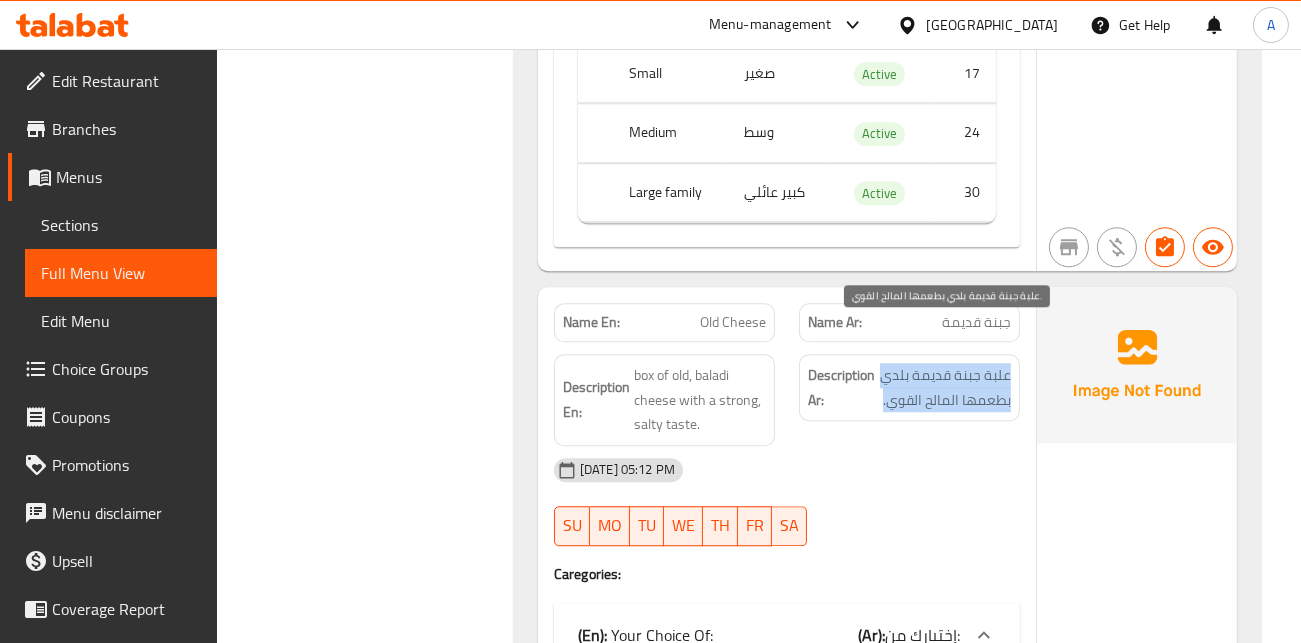 click on "علبة جبنة قديمة بلدي بطعمها المالح القوي." at bounding box center (945, 387) 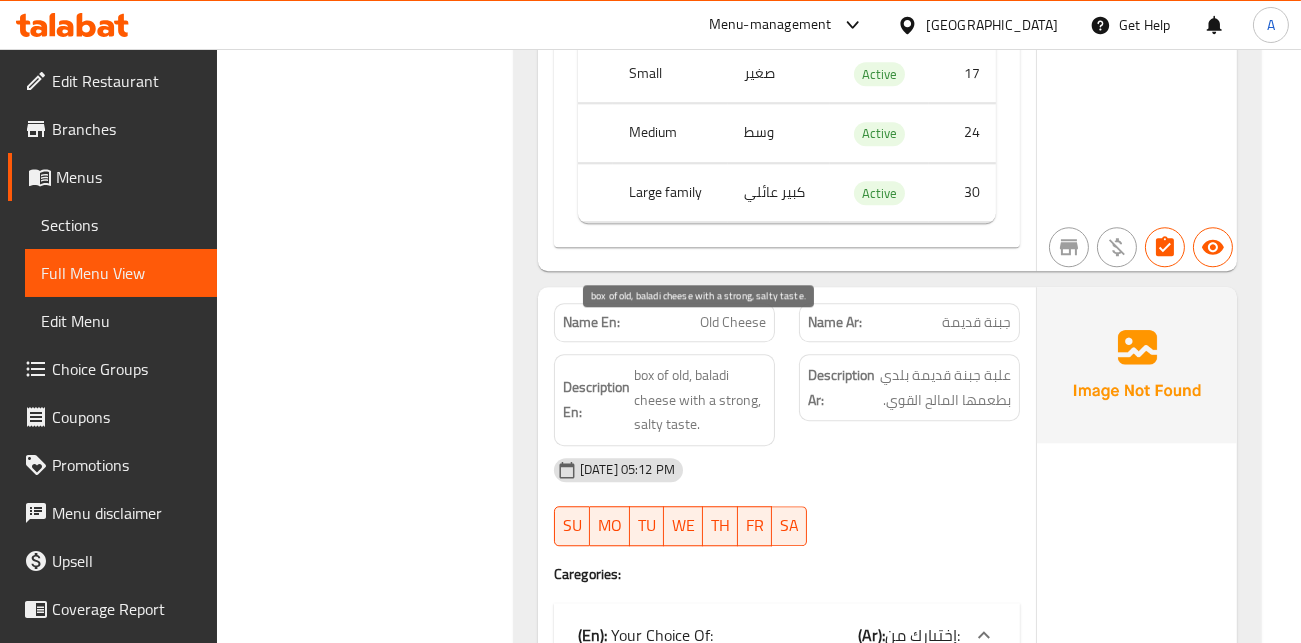 click on "box of old, baladi cheese with a strong, salty taste." at bounding box center [700, 400] 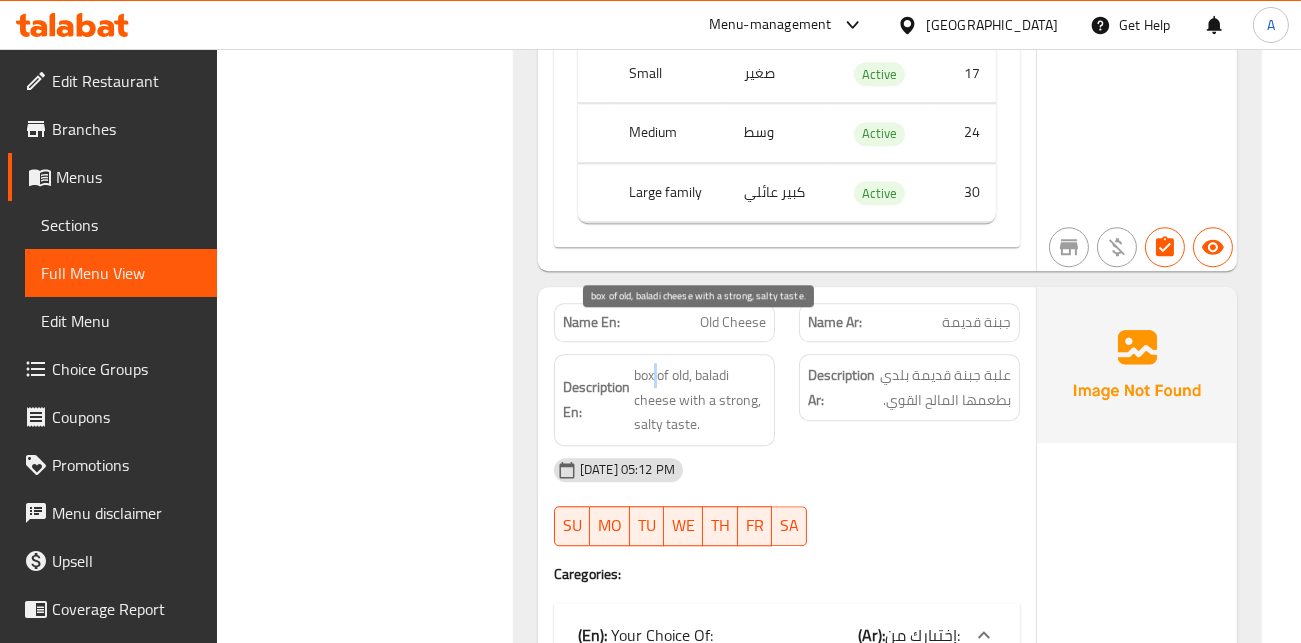 click on "box of old, baladi cheese with a strong, salty taste." at bounding box center (700, 400) 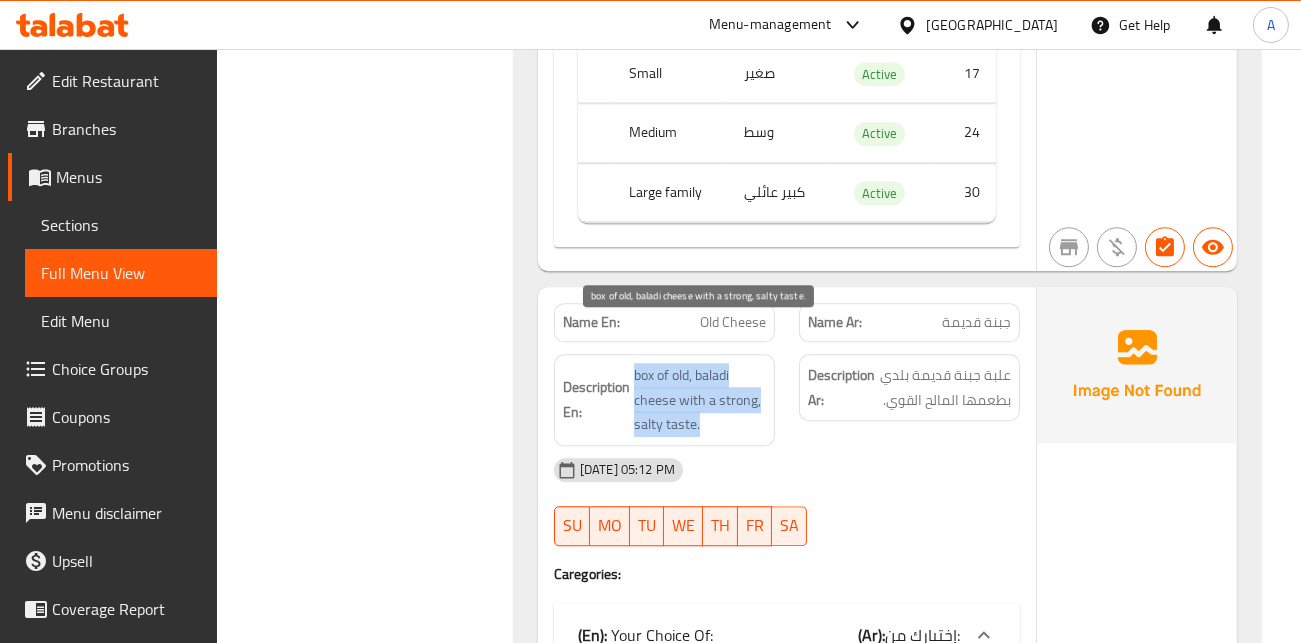 click on "box of old, baladi cheese with a strong, salty taste." at bounding box center [700, 400] 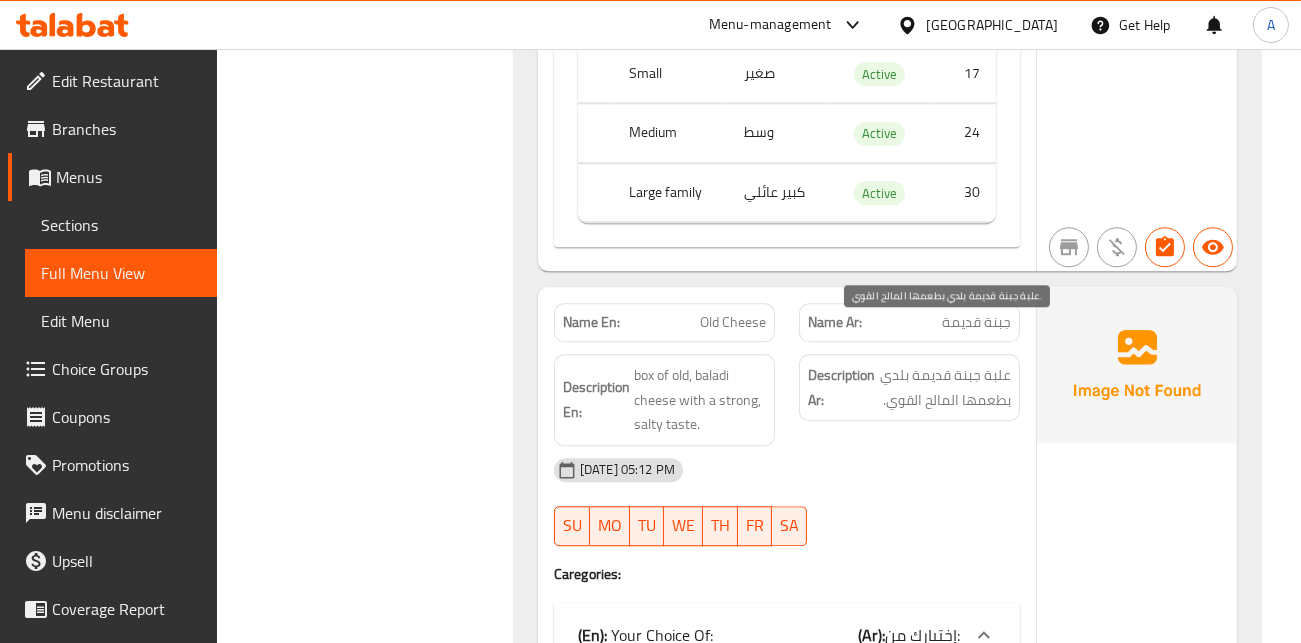click on "علبة جبنة قديمة بلدي بطعمها المالح القوي." at bounding box center (945, 387) 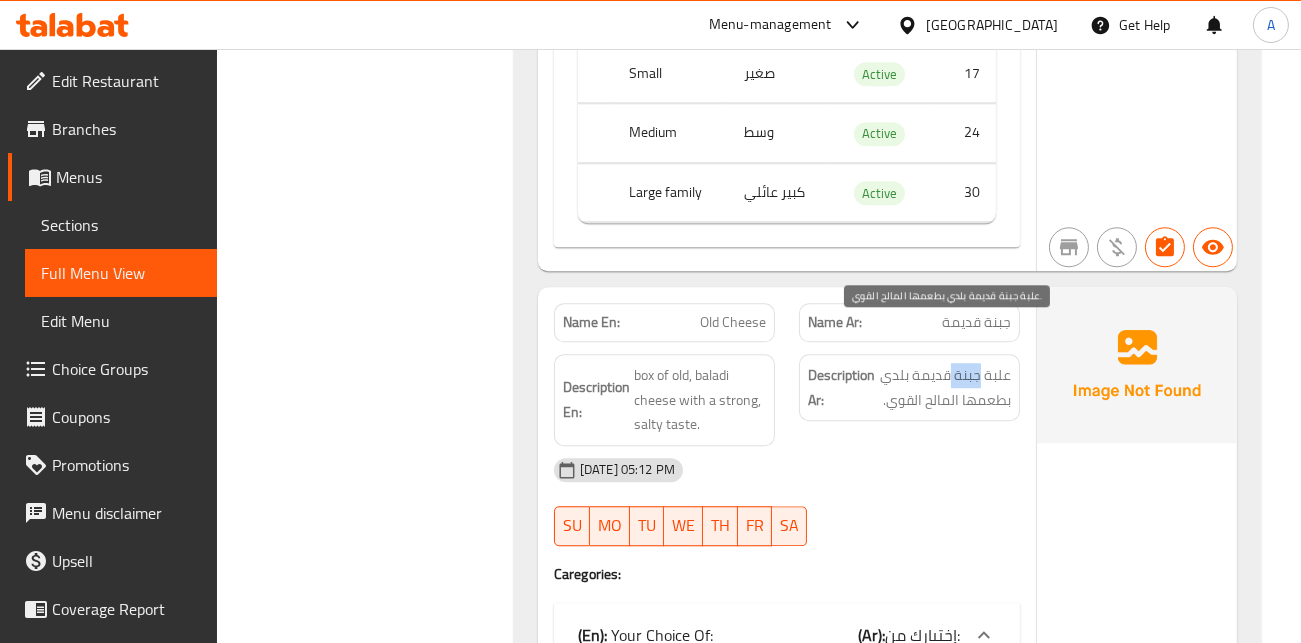 click on "علبة جبنة قديمة بلدي بطعمها المالح القوي." at bounding box center (945, 387) 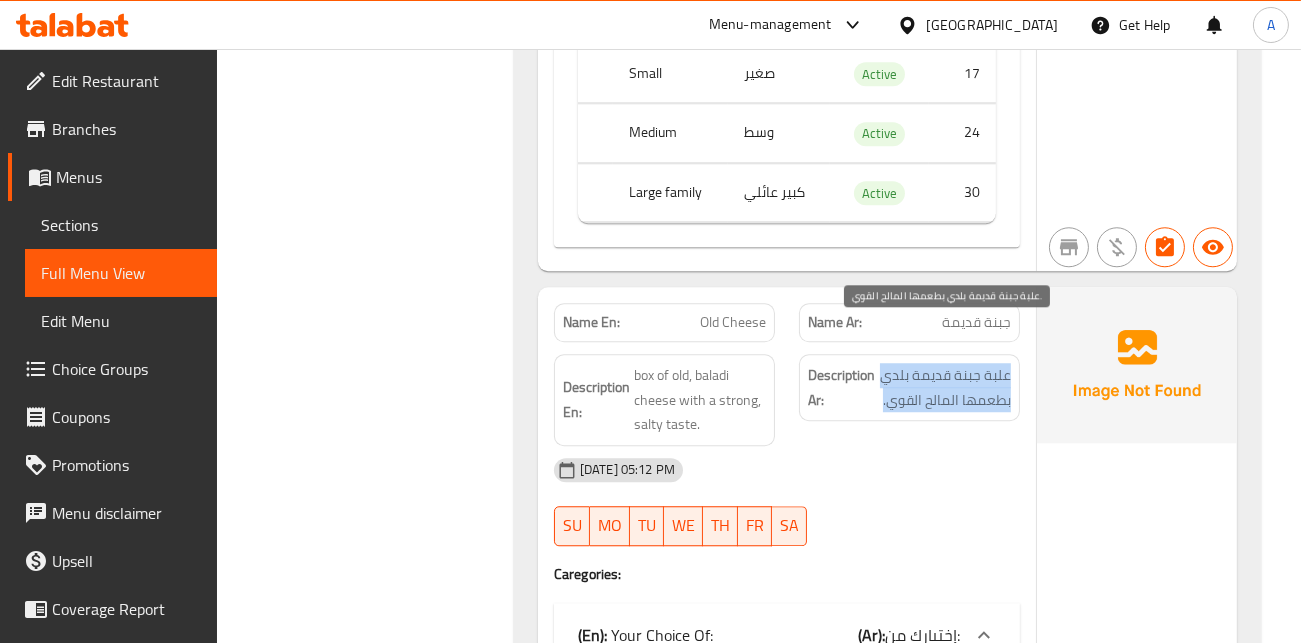 click on "علبة جبنة قديمة بلدي بطعمها المالح القوي." at bounding box center (945, 387) 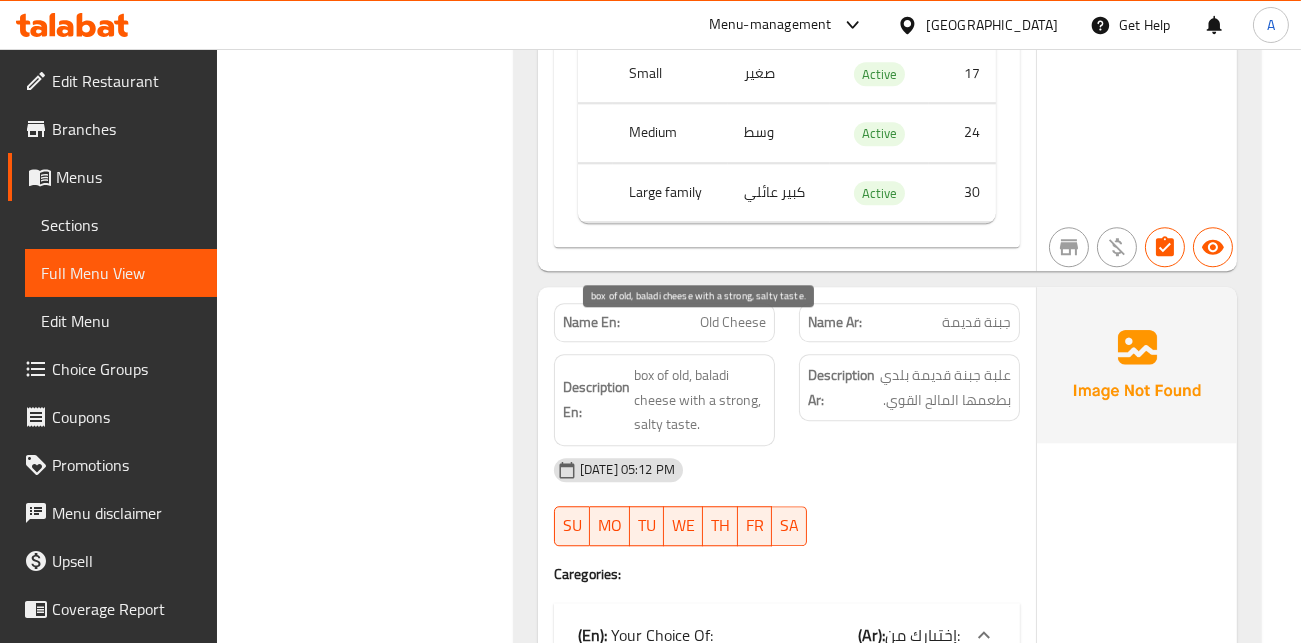 click on "box of old, baladi cheese with a strong, salty taste." at bounding box center [700, 400] 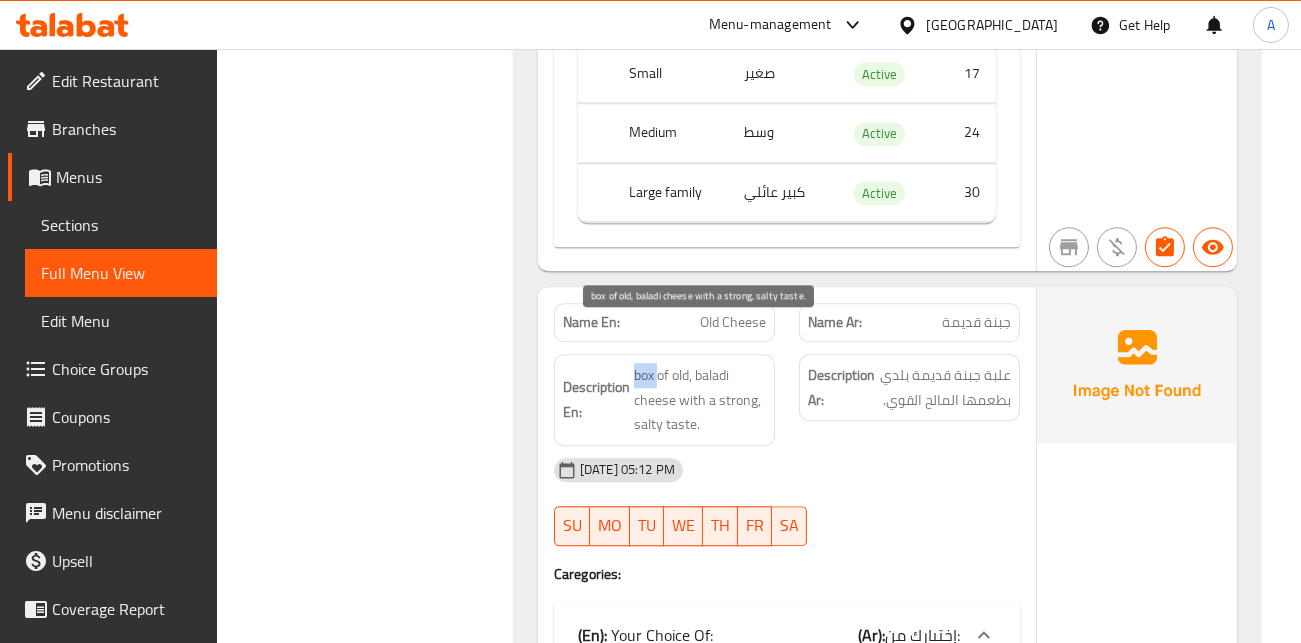 click on "box of old, baladi cheese with a strong, salty taste." at bounding box center [700, 400] 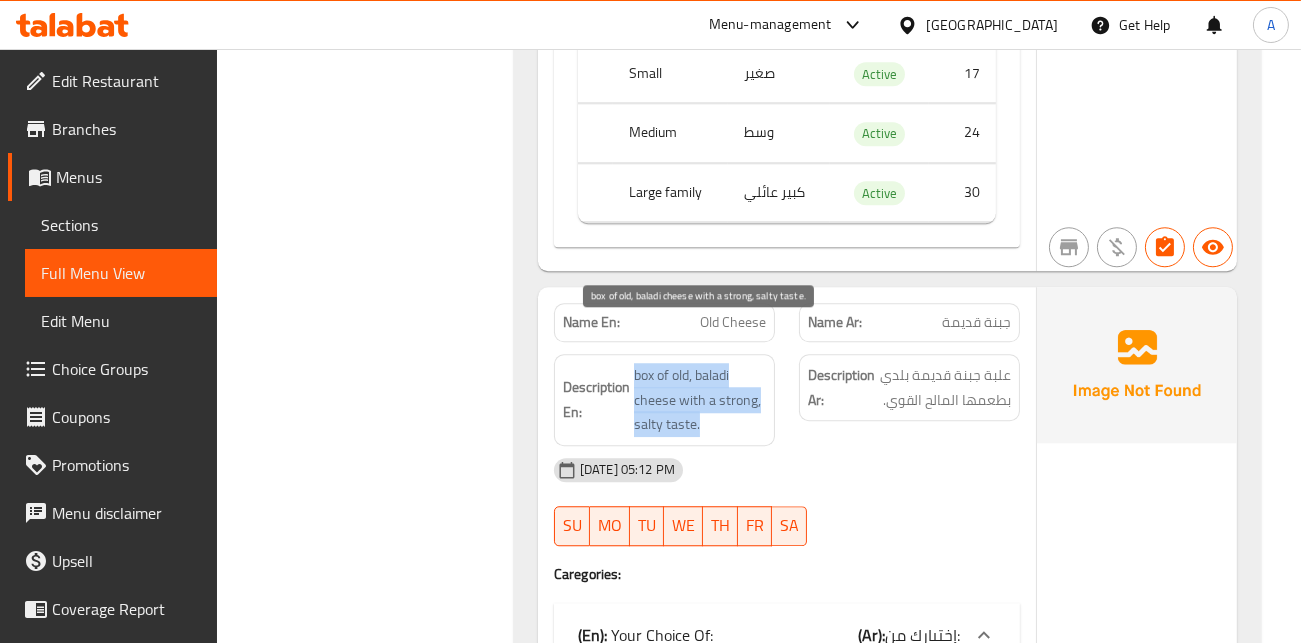 click on "box of old, baladi cheese with a strong, salty taste." at bounding box center (700, 400) 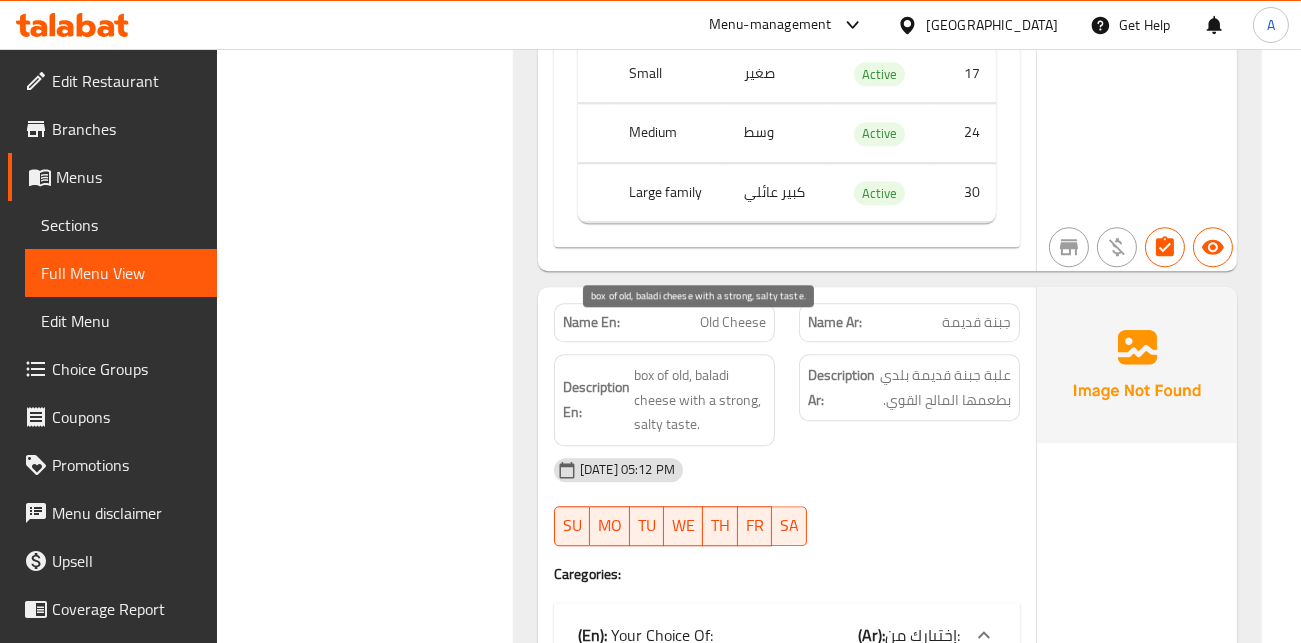 click on "box of old, baladi cheese with a strong, salty taste." at bounding box center [700, 400] 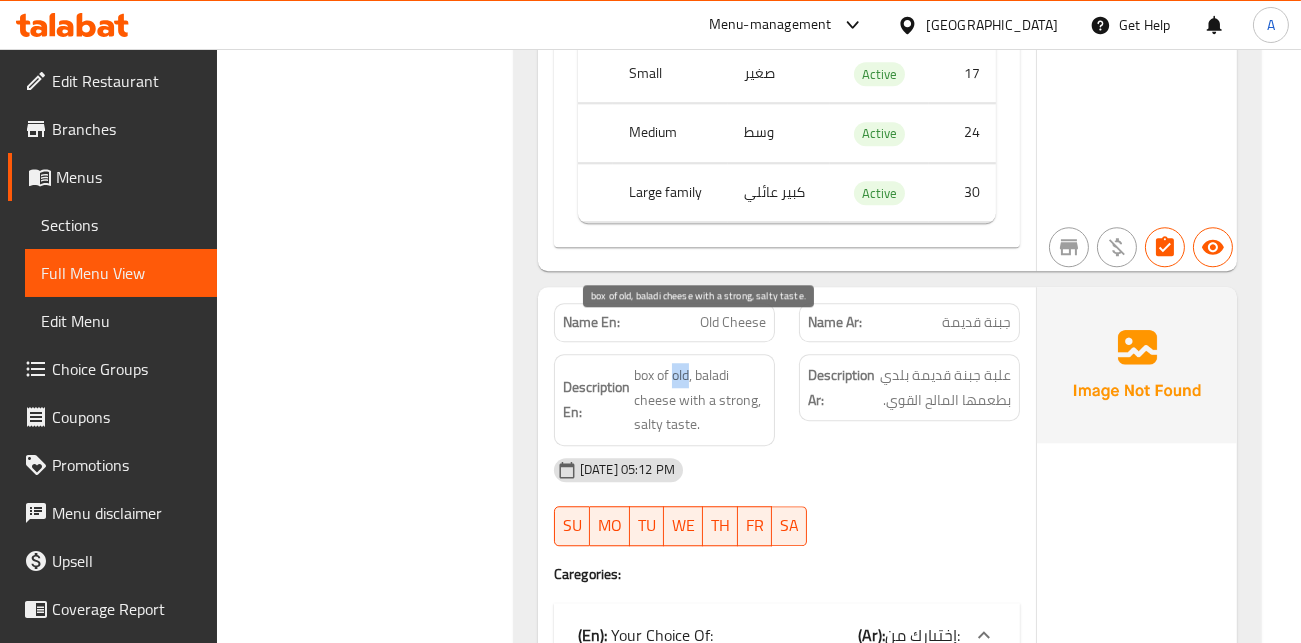 click on "box of old, baladi cheese with a strong, salty taste." at bounding box center (700, 400) 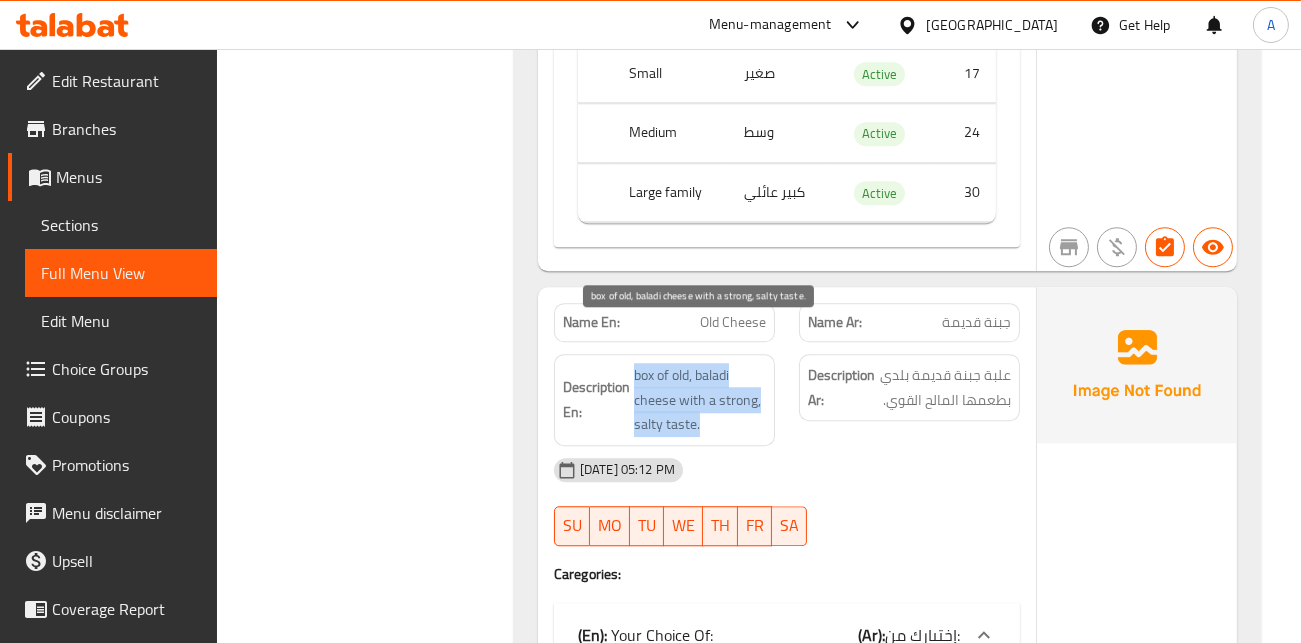 click on "box of old, baladi cheese with a strong, salty taste." at bounding box center (700, 400) 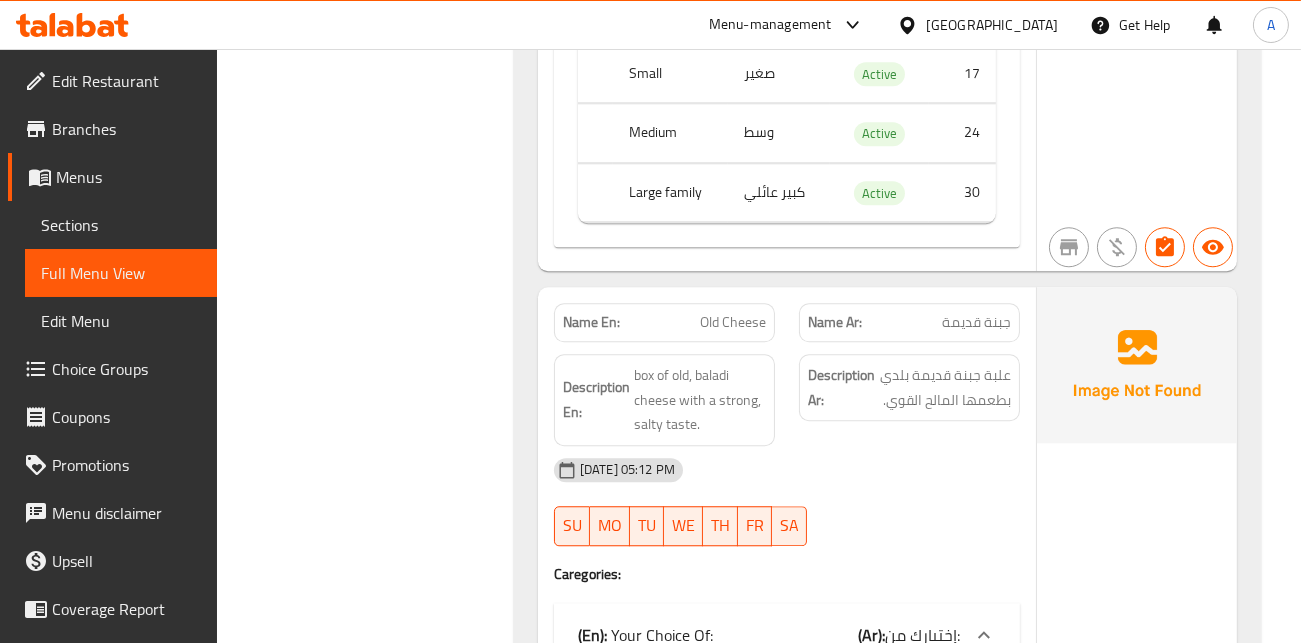click on "Old Cheese" at bounding box center (733, 322) 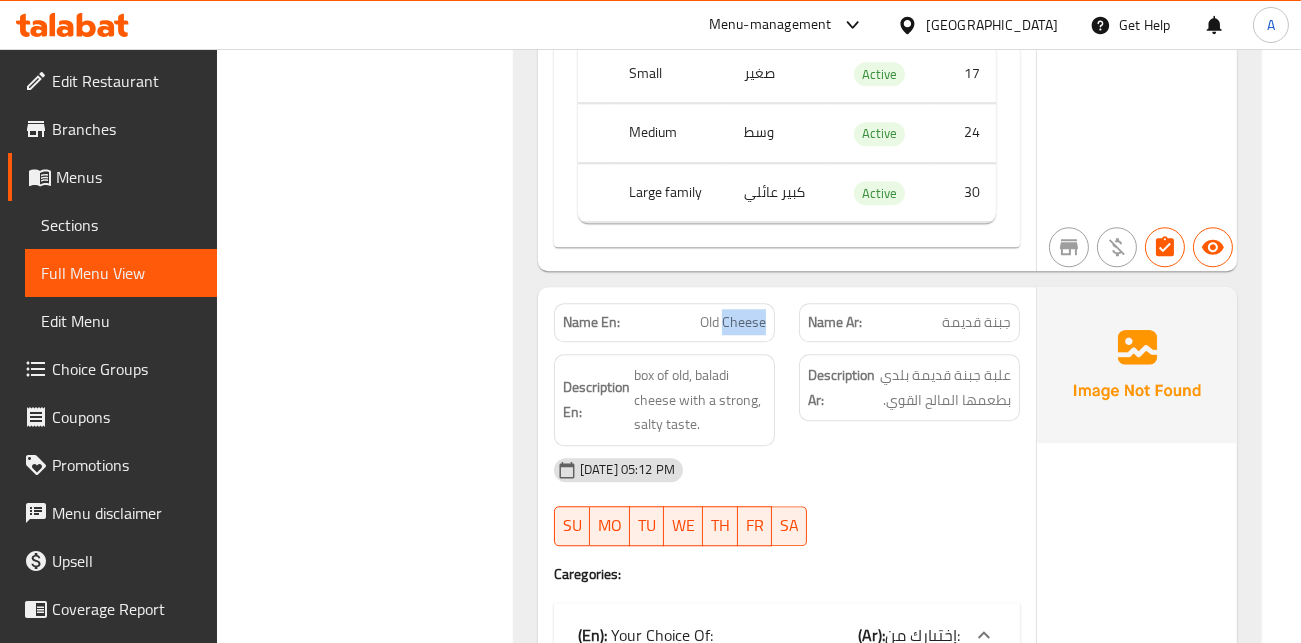click on "Old Cheese" at bounding box center [733, 322] 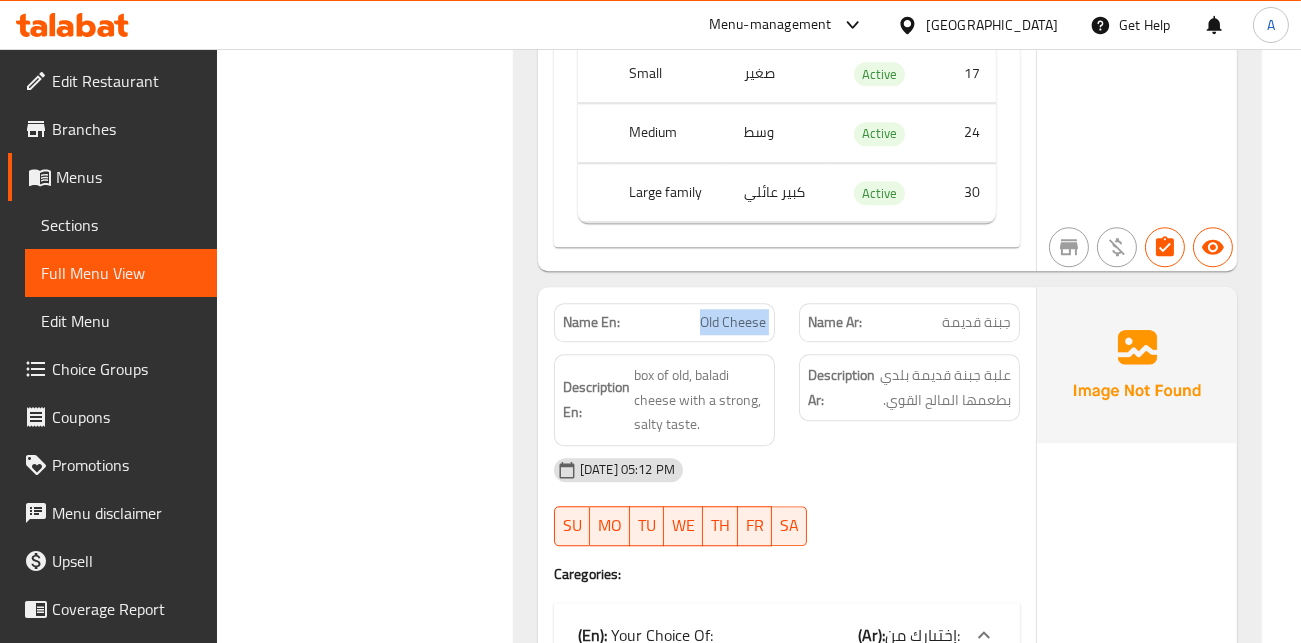 click on "Old Cheese" at bounding box center [733, 322] 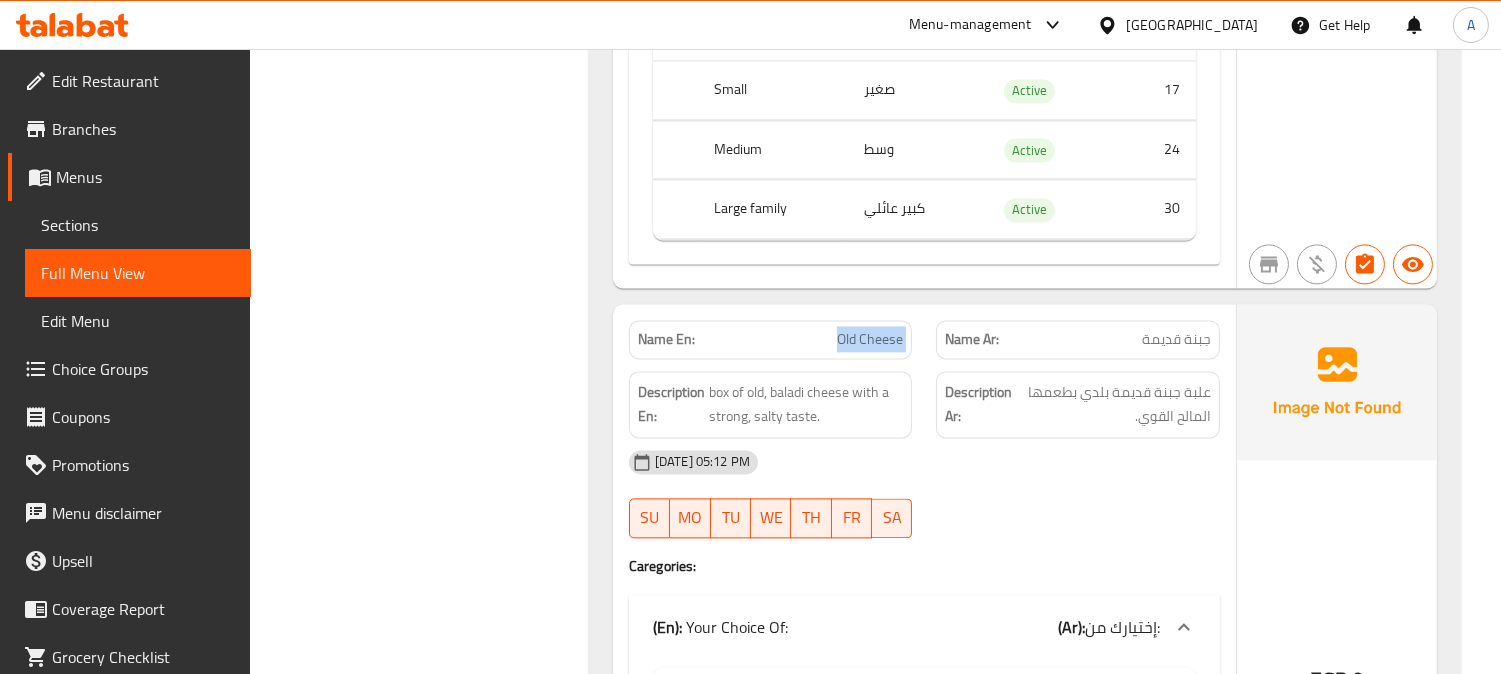 scroll, scrollTop: 7901, scrollLeft: 0, axis: vertical 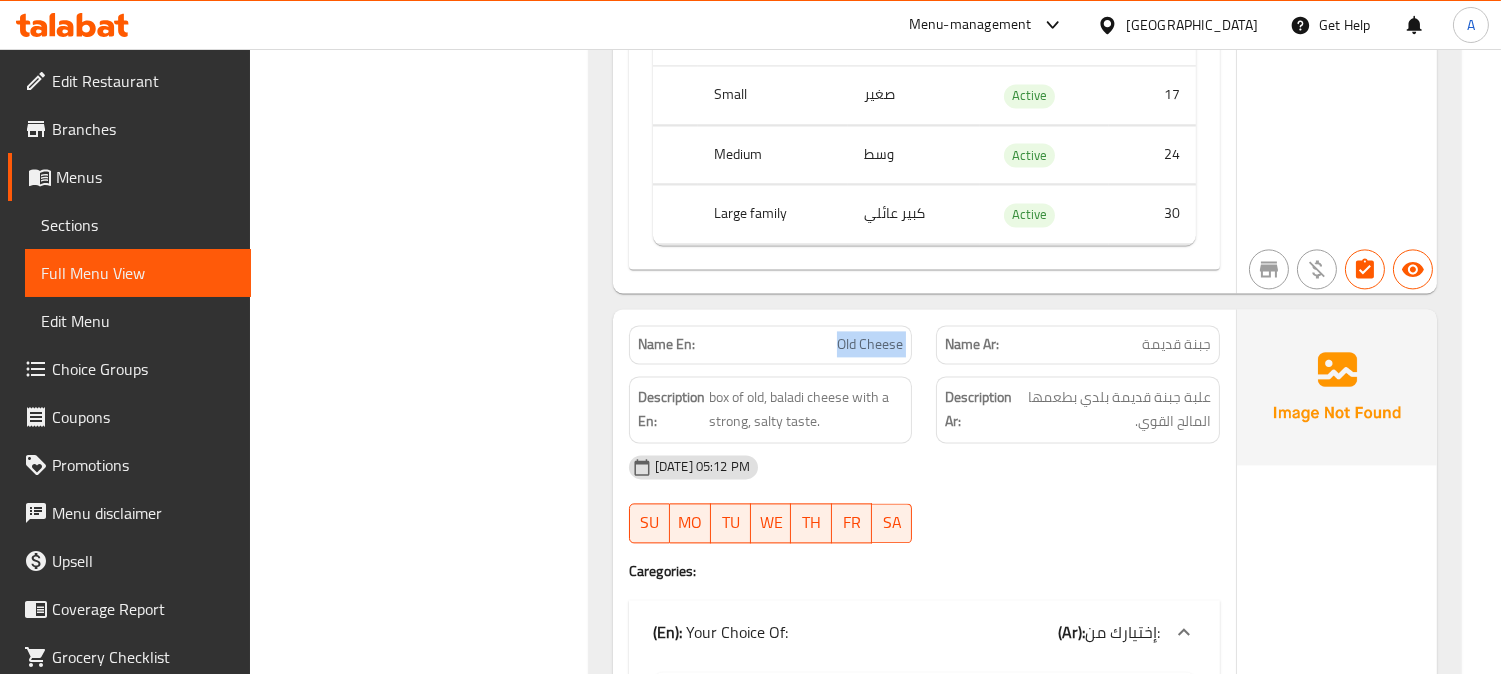 copy on "Old Cheese" 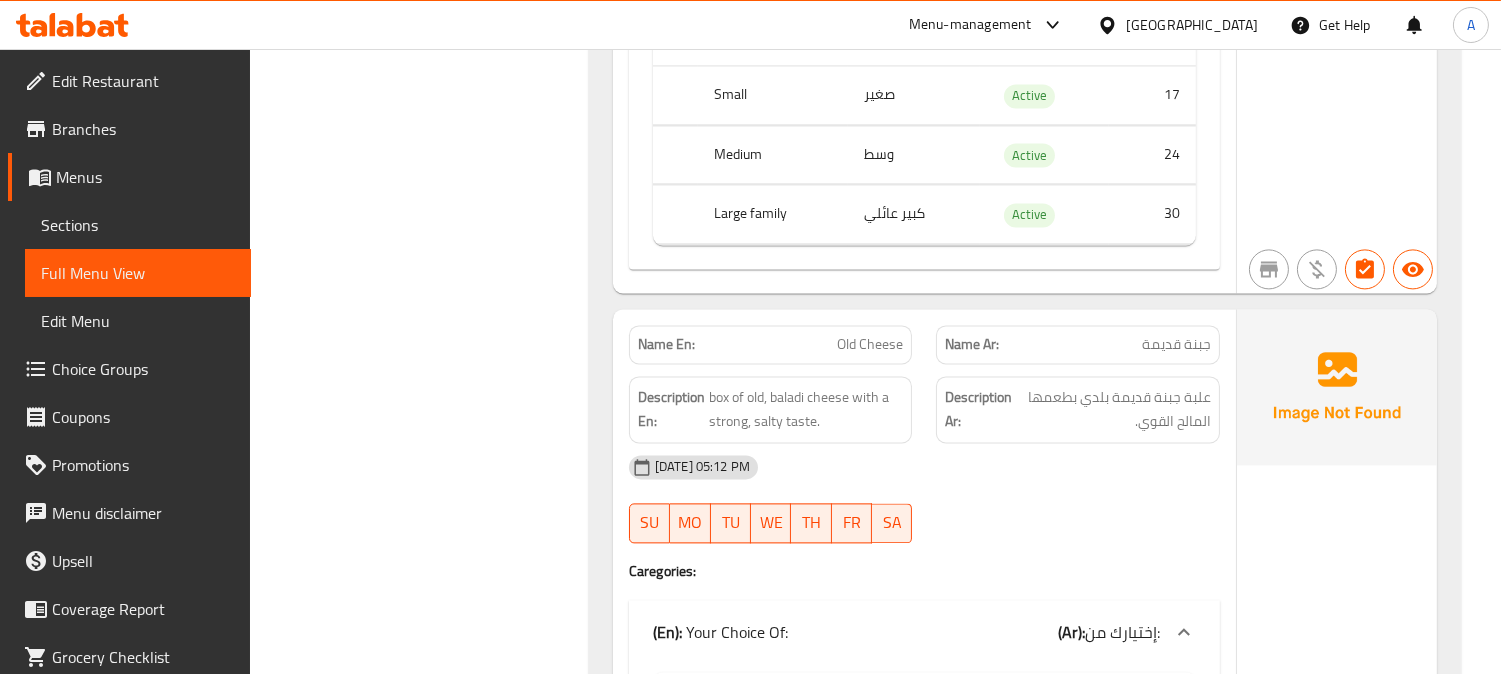 drag, startPoint x: 996, startPoint y: 468, endPoint x: 882, endPoint y: 397, distance: 134.3019 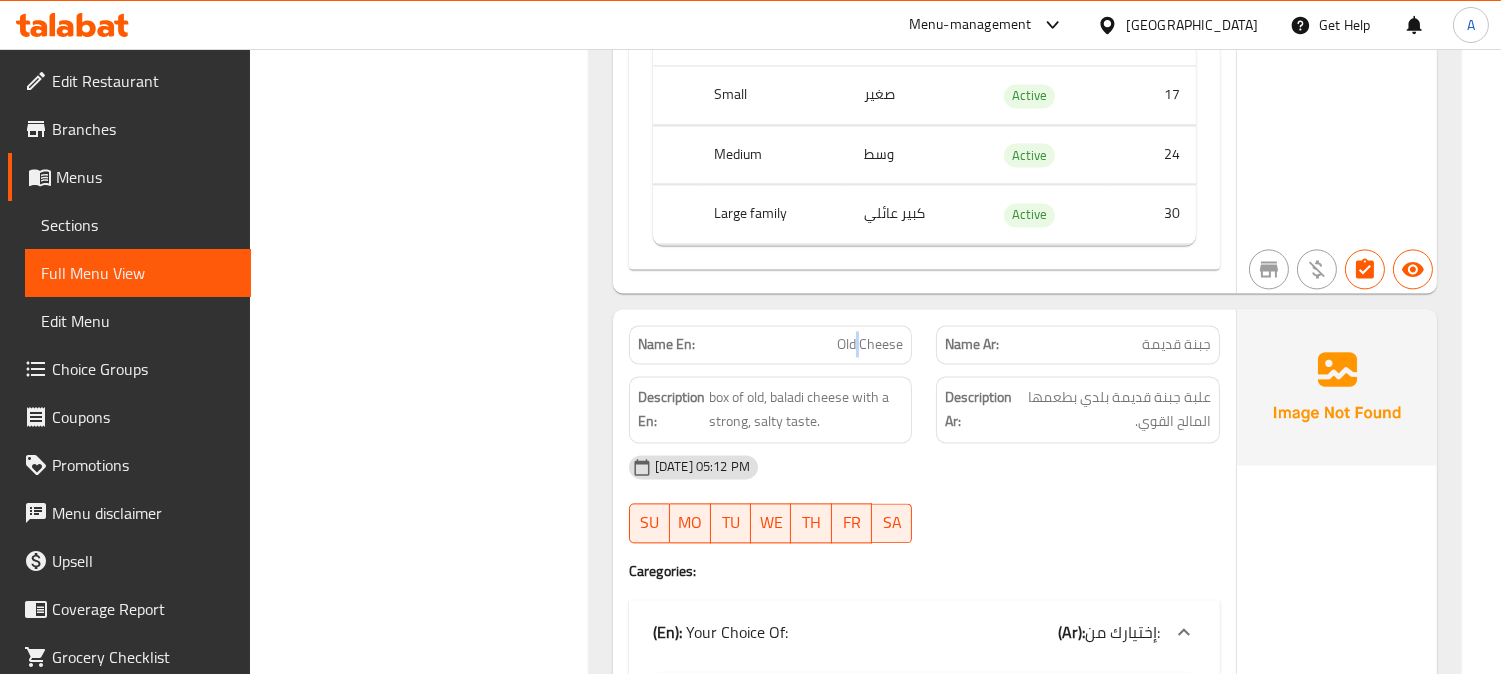 click on "Old Cheese" at bounding box center (870, 344) 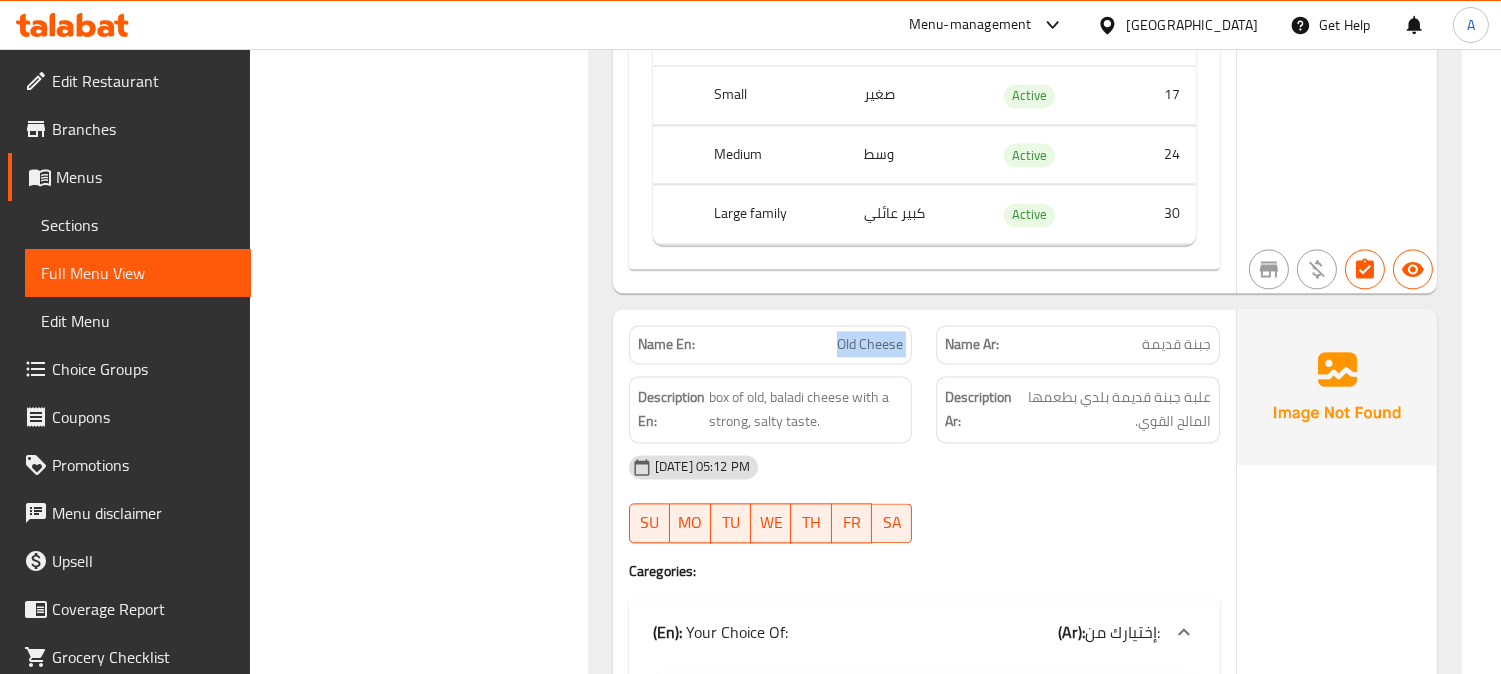 click on "Old Cheese" at bounding box center (870, 344) 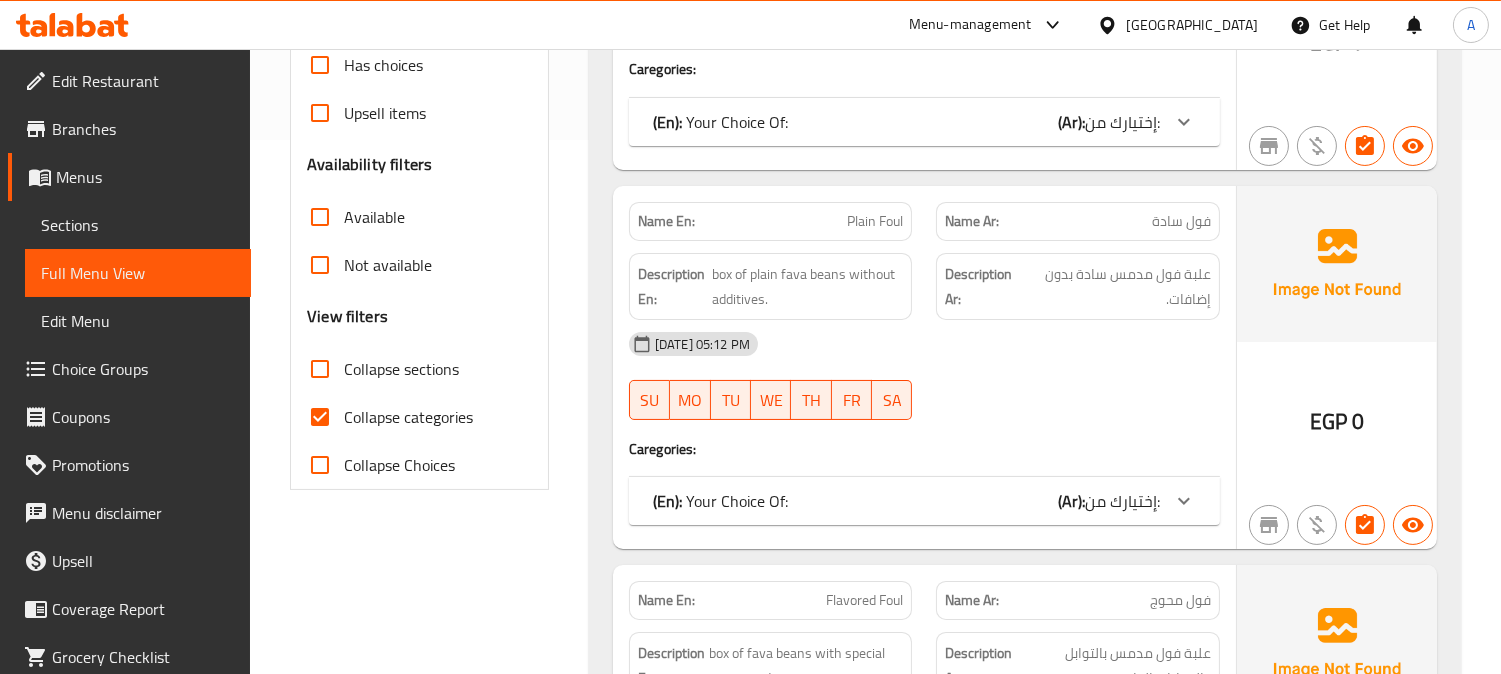 scroll, scrollTop: 555, scrollLeft: 0, axis: vertical 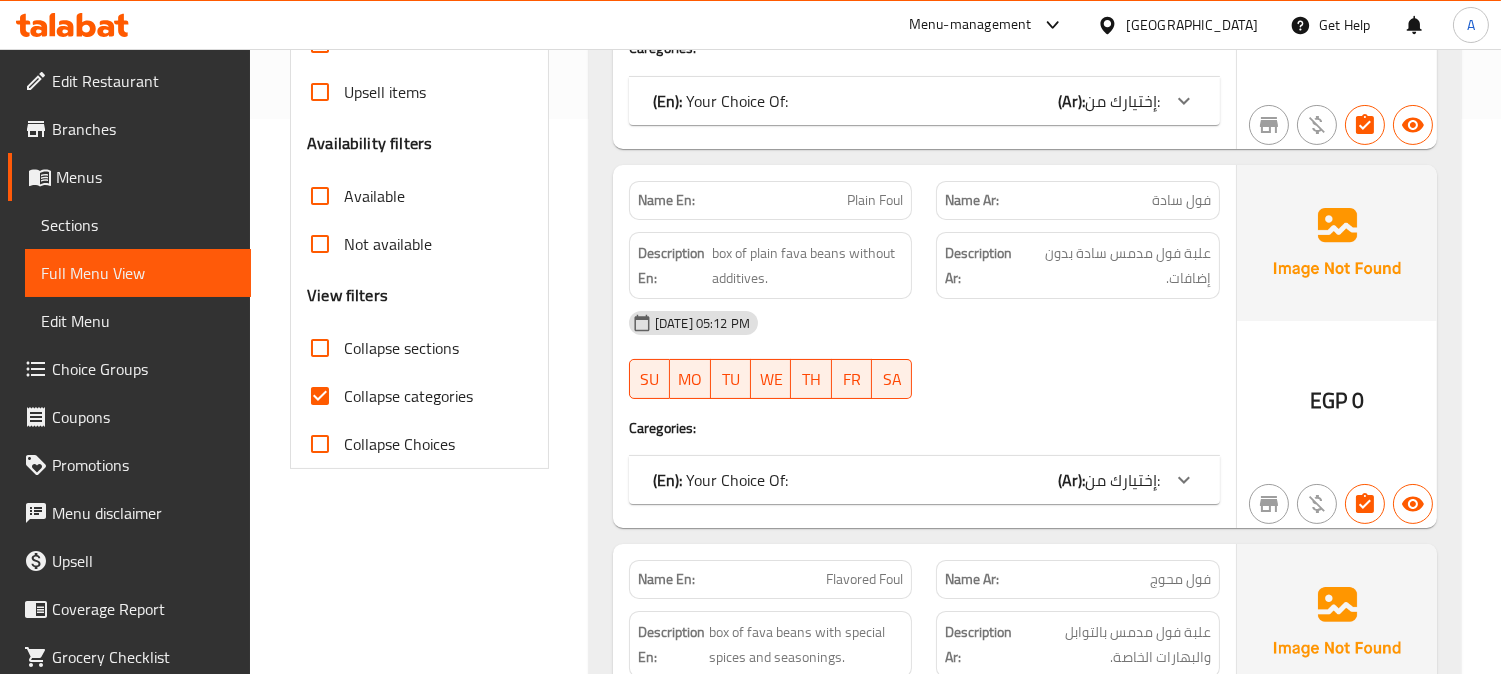 click on "Collapse categories" at bounding box center (408, 396) 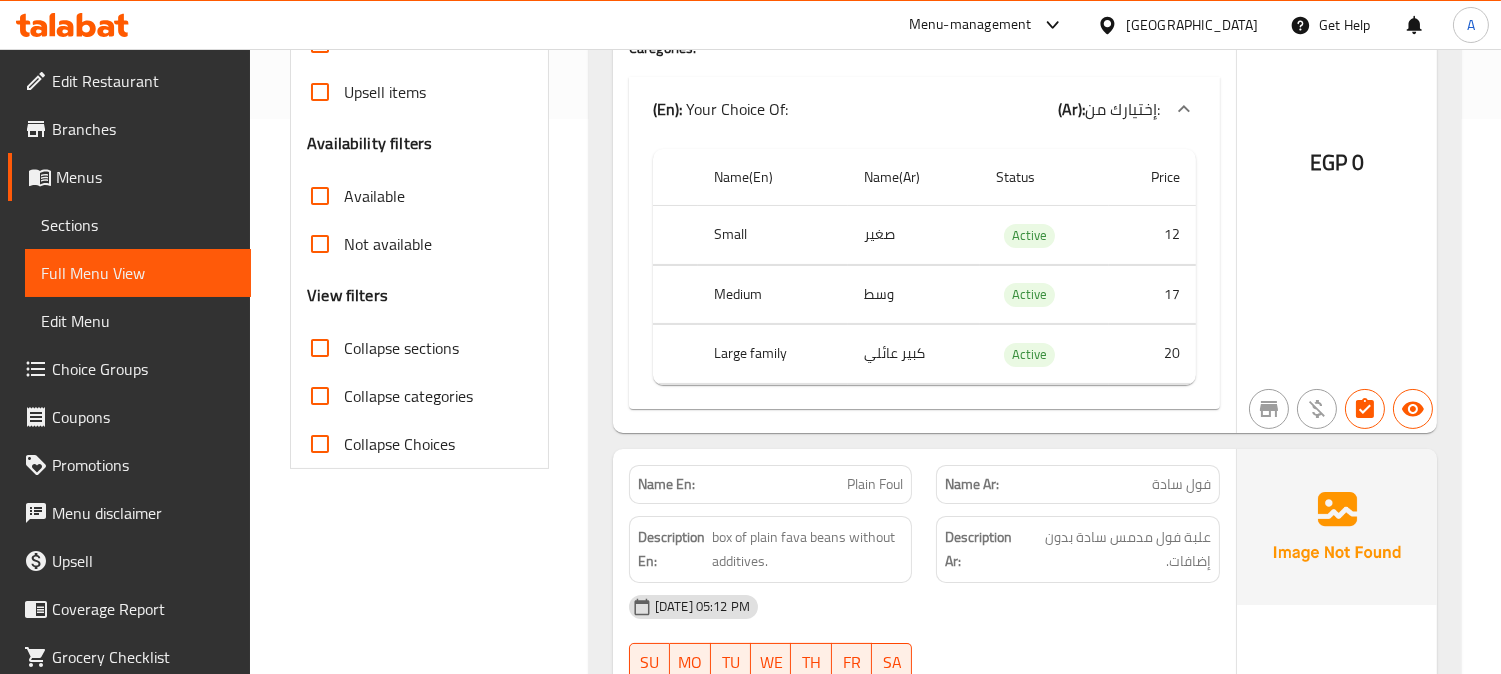 scroll, scrollTop: 0, scrollLeft: 0, axis: both 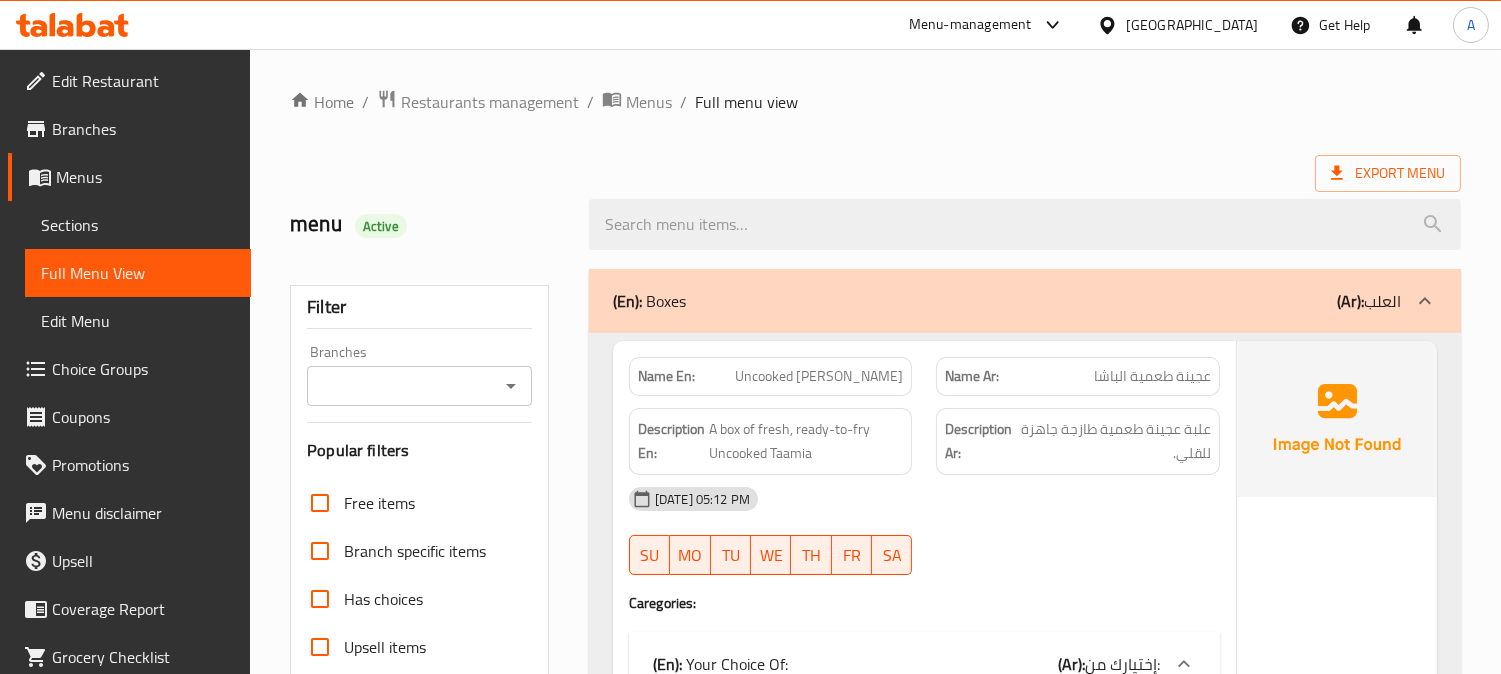 click on "Export Menu" at bounding box center (875, 173) 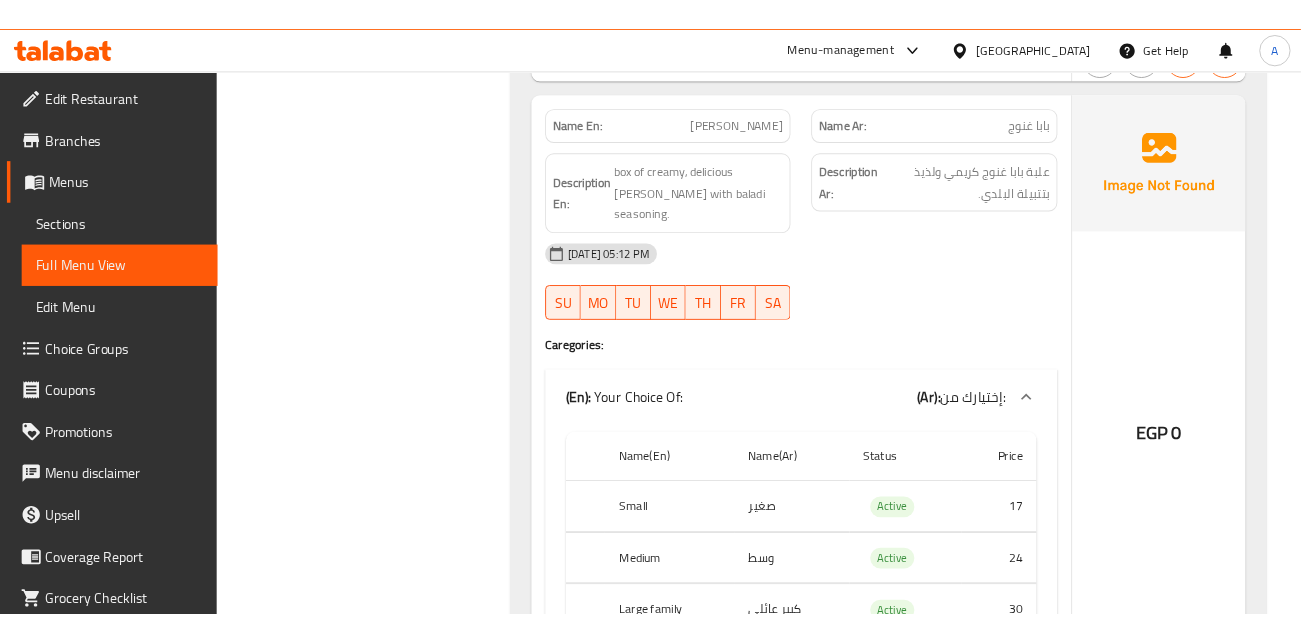 scroll, scrollTop: 8684, scrollLeft: 0, axis: vertical 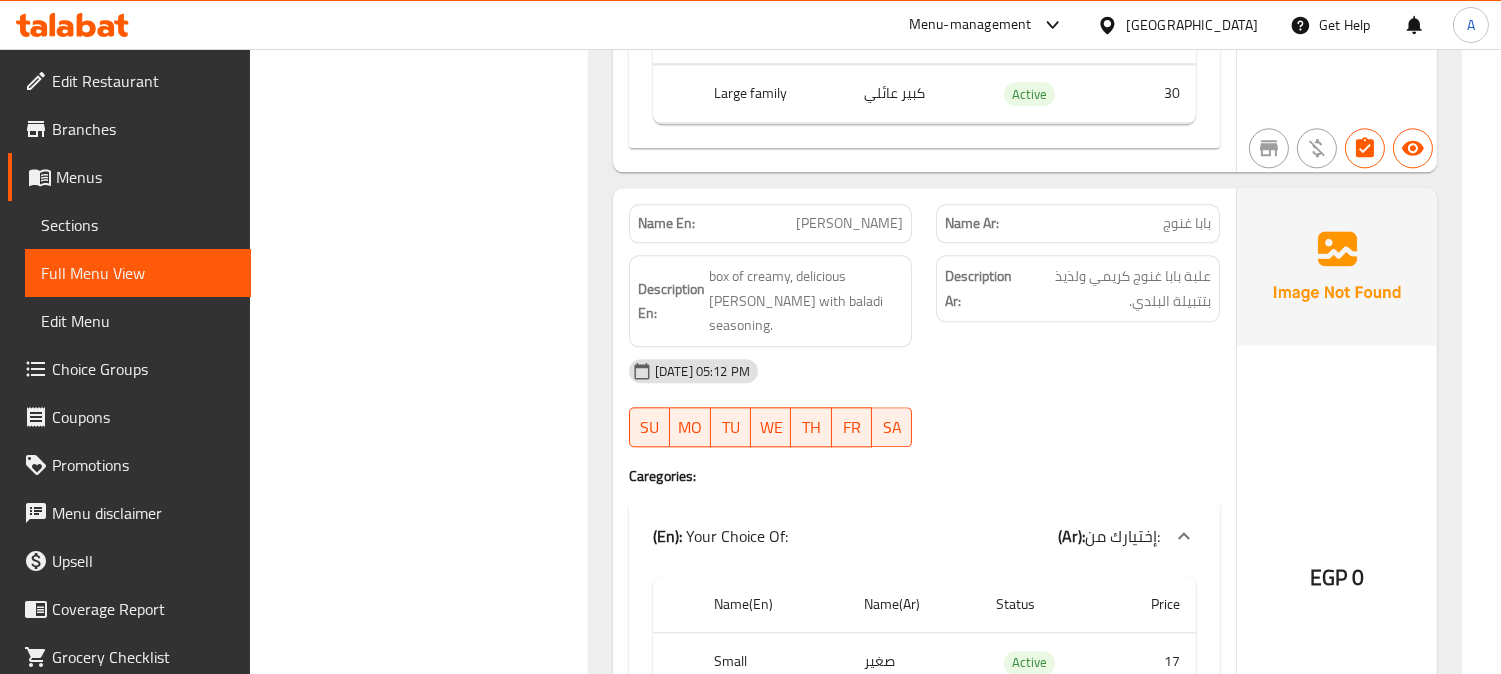 click on "[PERSON_NAME]" at bounding box center [849, 223] 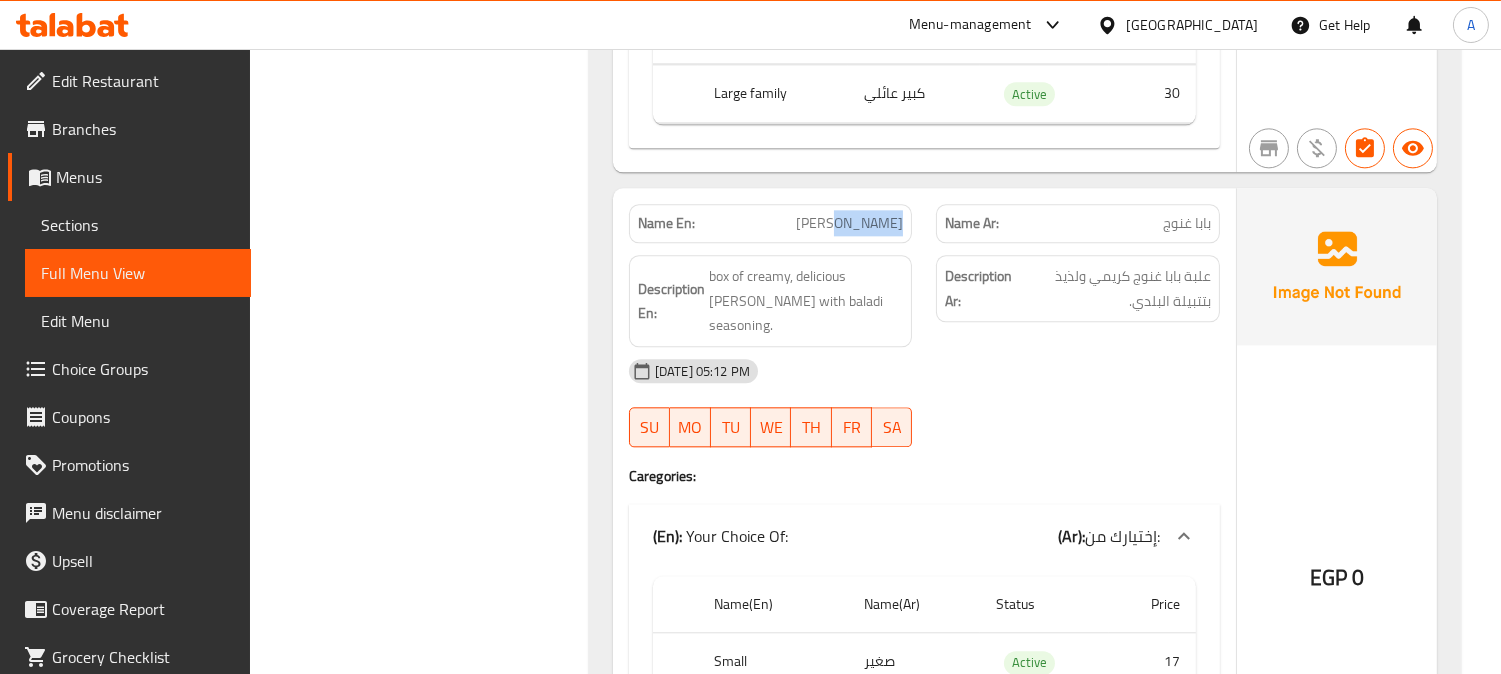 click on "[PERSON_NAME]" at bounding box center (849, 223) 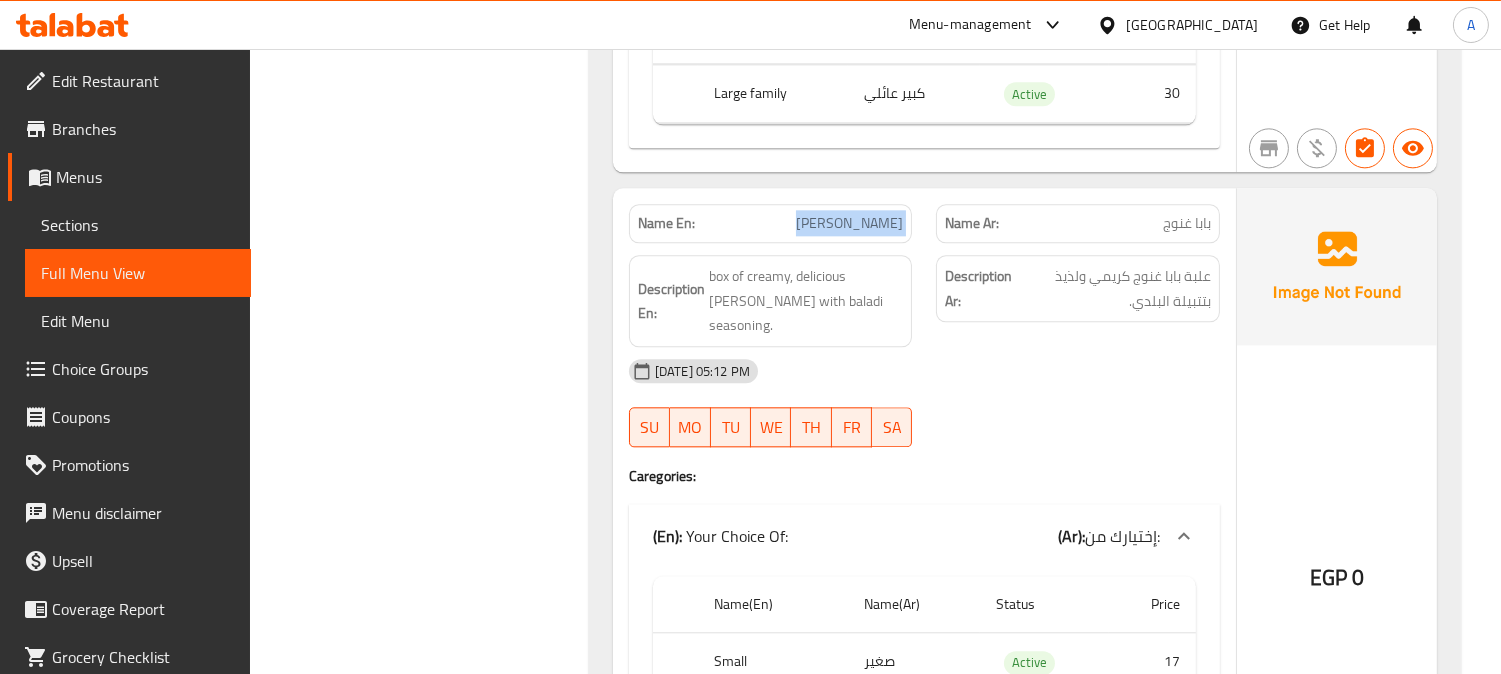 click on "[PERSON_NAME]" at bounding box center [849, 223] 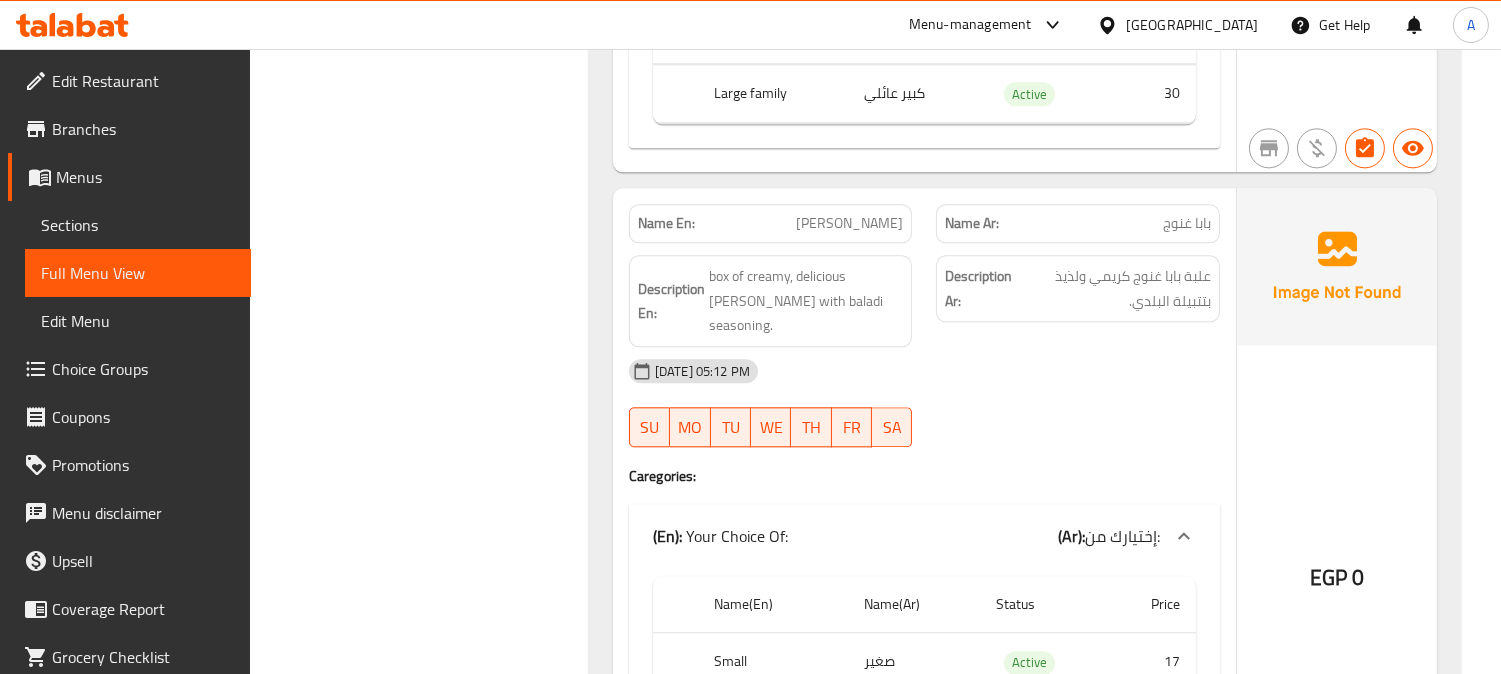 click on "بابا غنوج" at bounding box center (1187, 223) 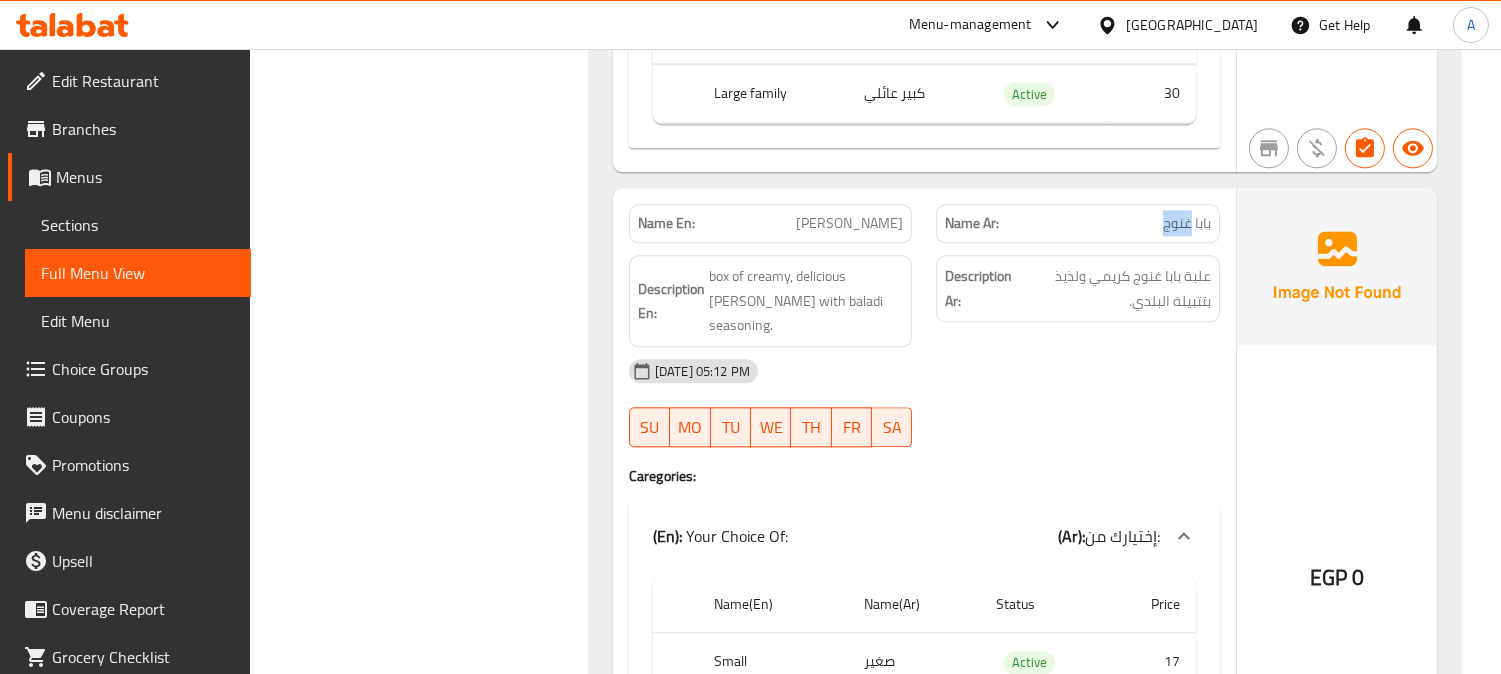 click on "بابا غنوج" at bounding box center [1187, 223] 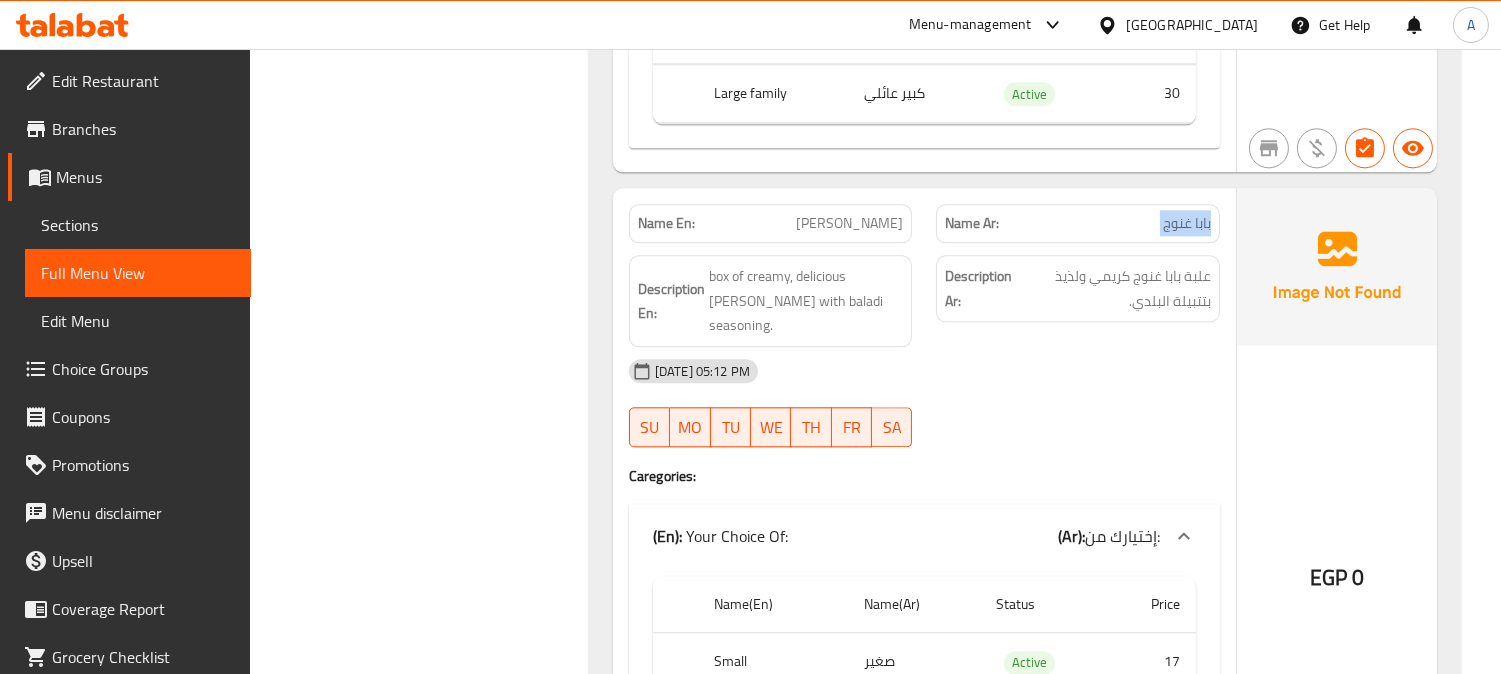 click on "بابا غنوج" at bounding box center (1187, 223) 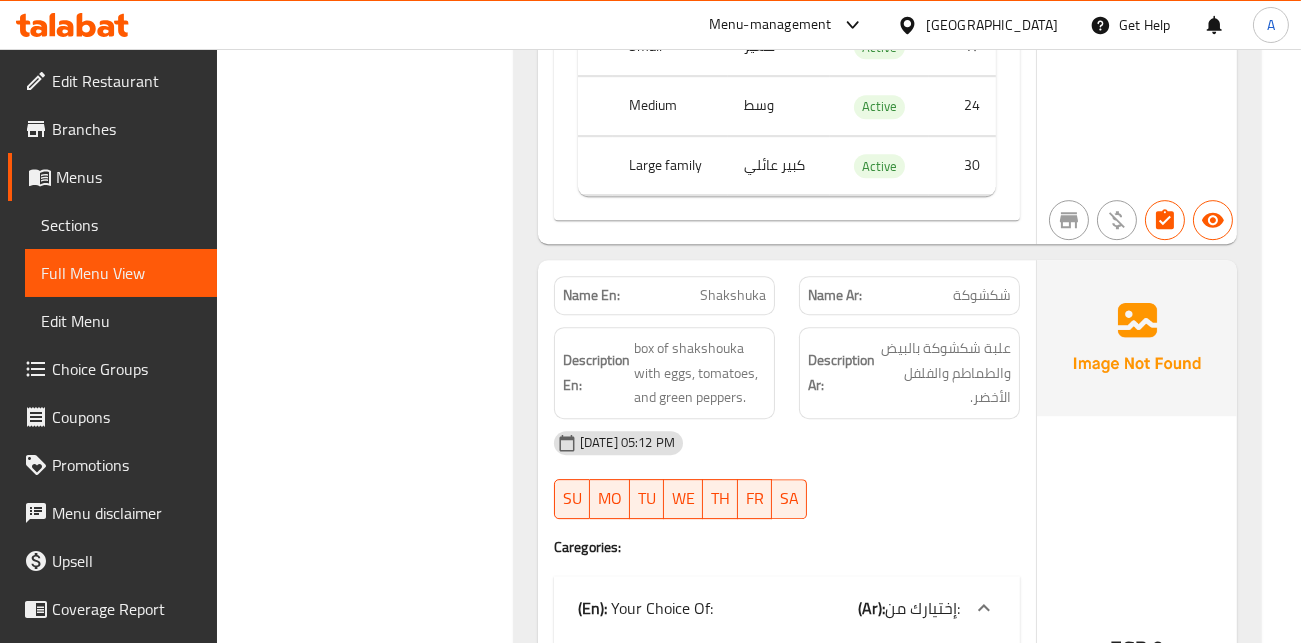 scroll, scrollTop: 9684, scrollLeft: 0, axis: vertical 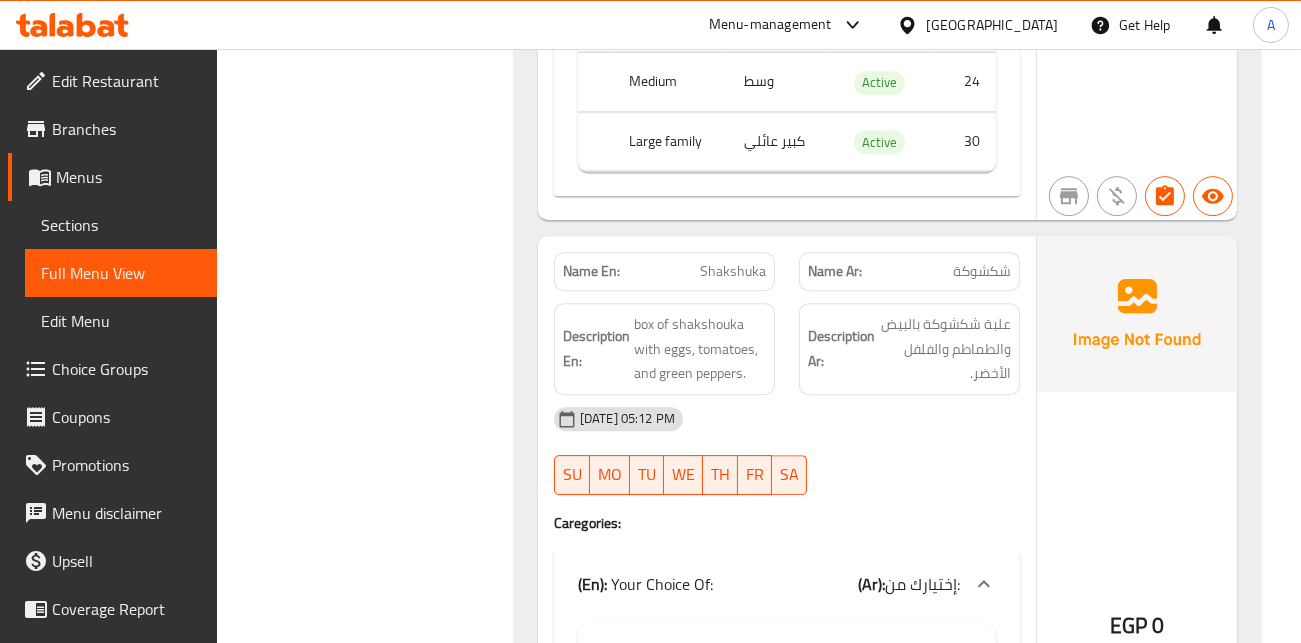 click on "شكشوكة" at bounding box center (982, 271) 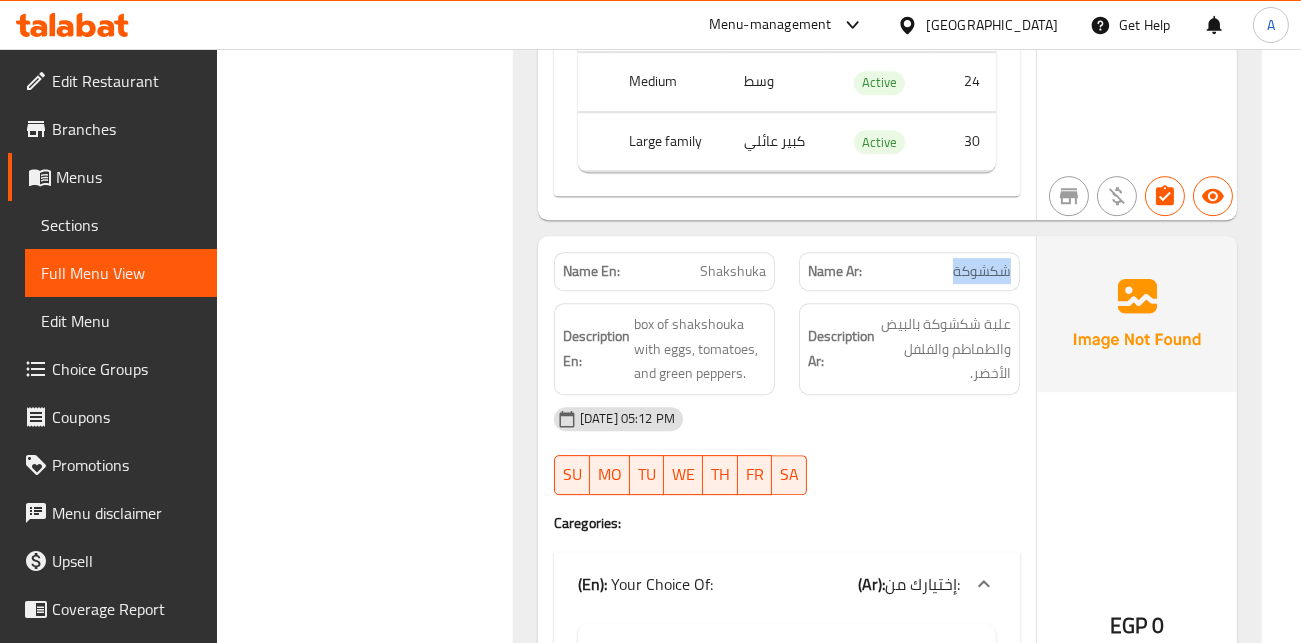 click on "شكشوكة" at bounding box center (982, 271) 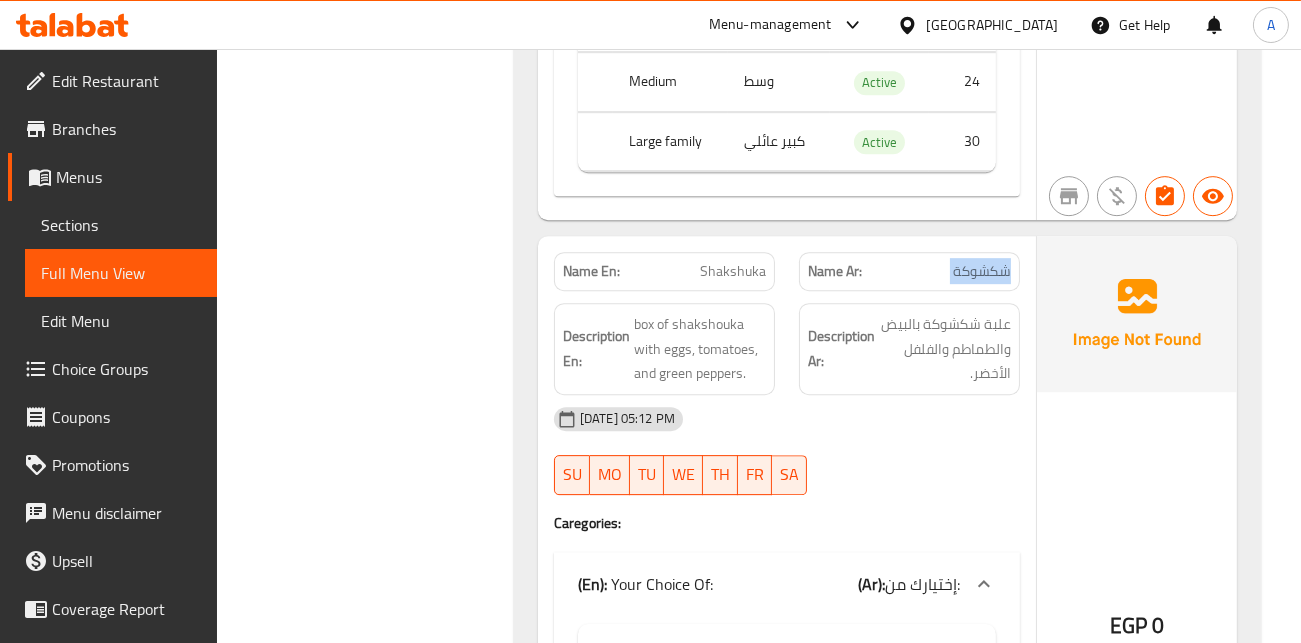 click on "شكشوكة" at bounding box center (982, 271) 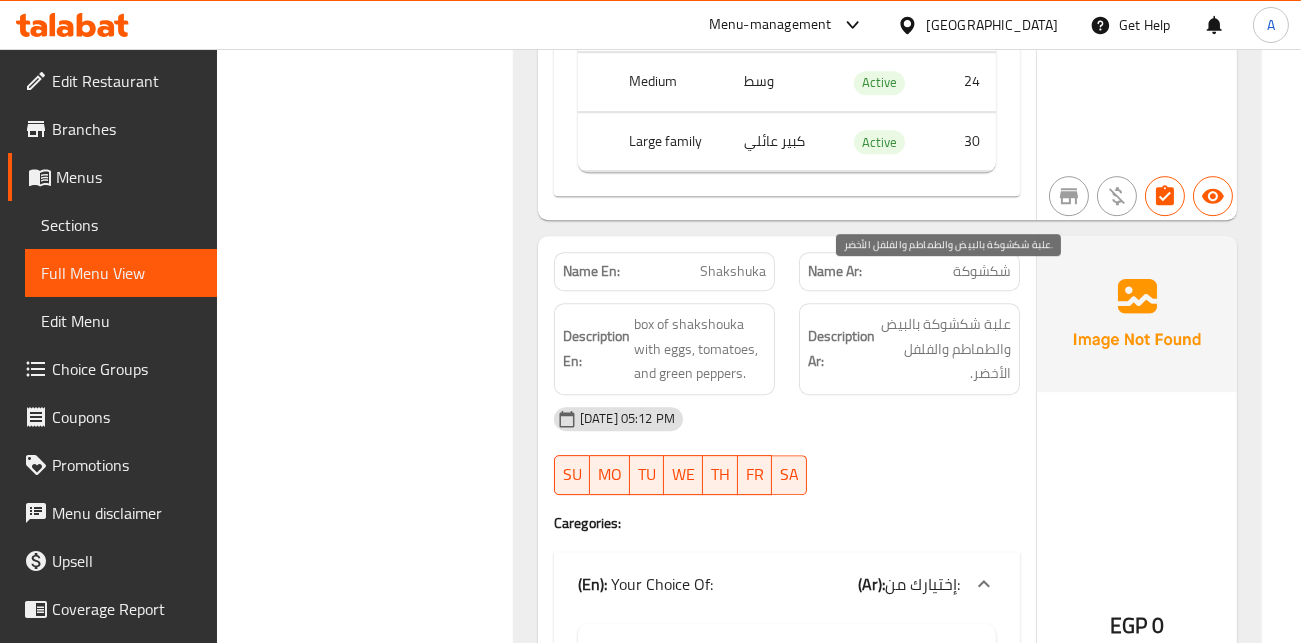 click on "علبة شكشوكة بالبيض والطماطم والفلفل الأخضر." at bounding box center [945, 349] 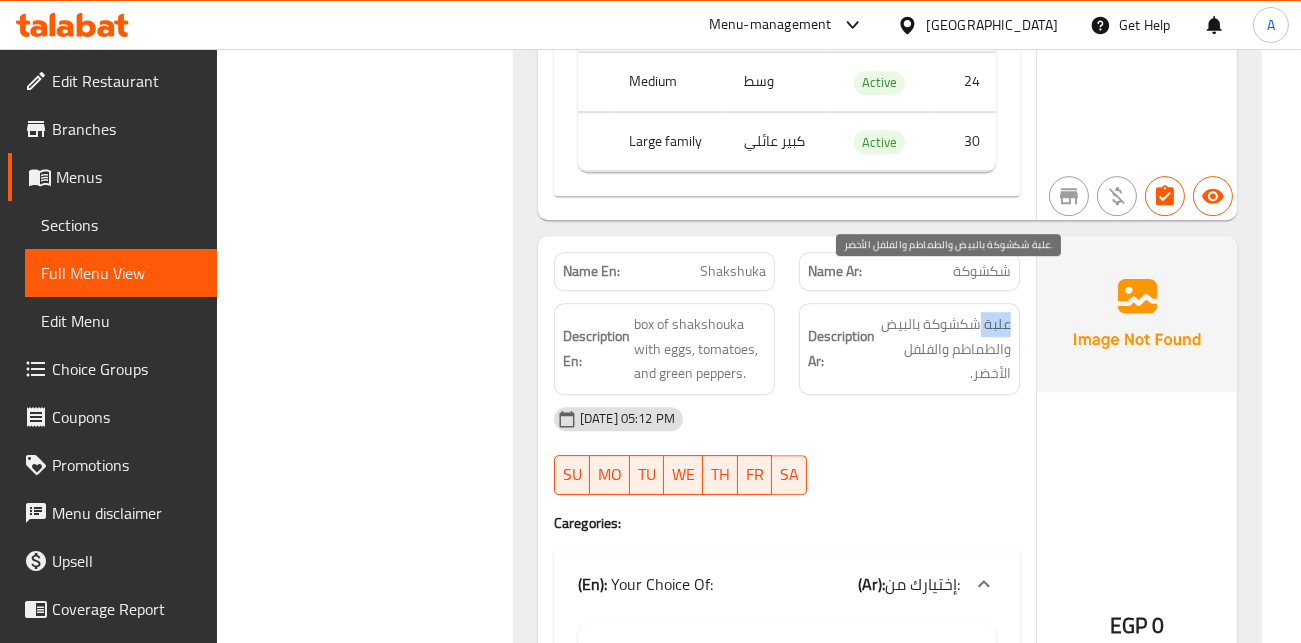 click on "علبة شكشوكة بالبيض والطماطم والفلفل الأخضر." at bounding box center (945, 349) 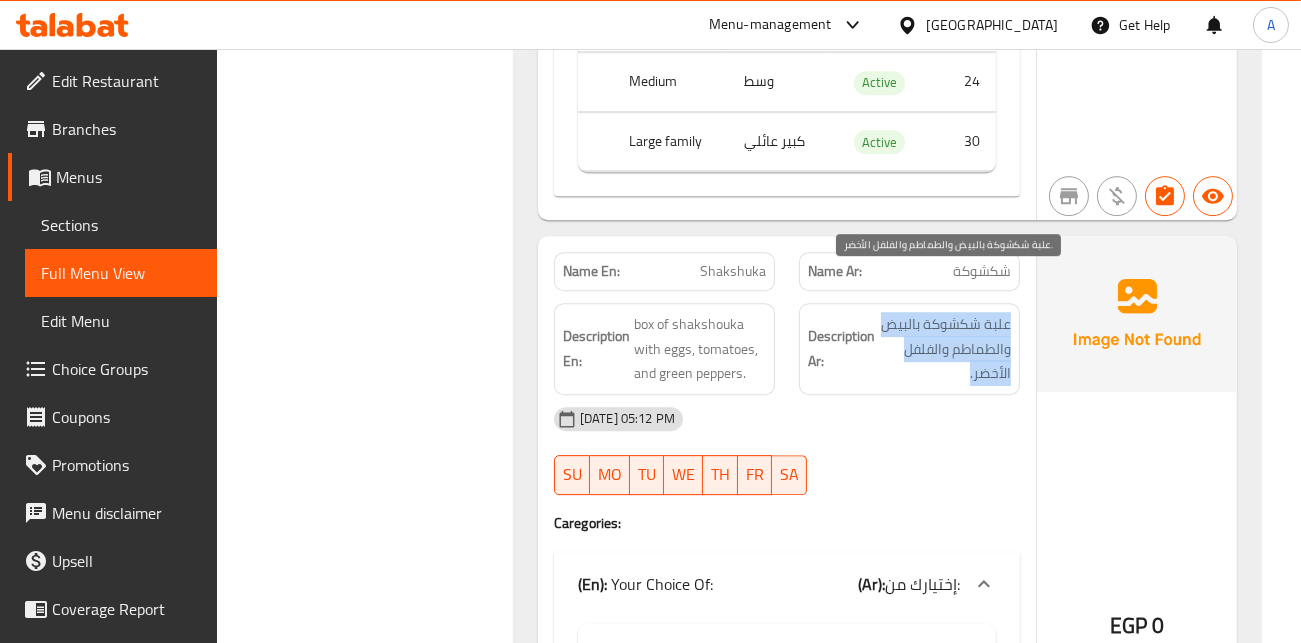 click on "علبة شكشوكة بالبيض والطماطم والفلفل الأخضر." at bounding box center (945, 349) 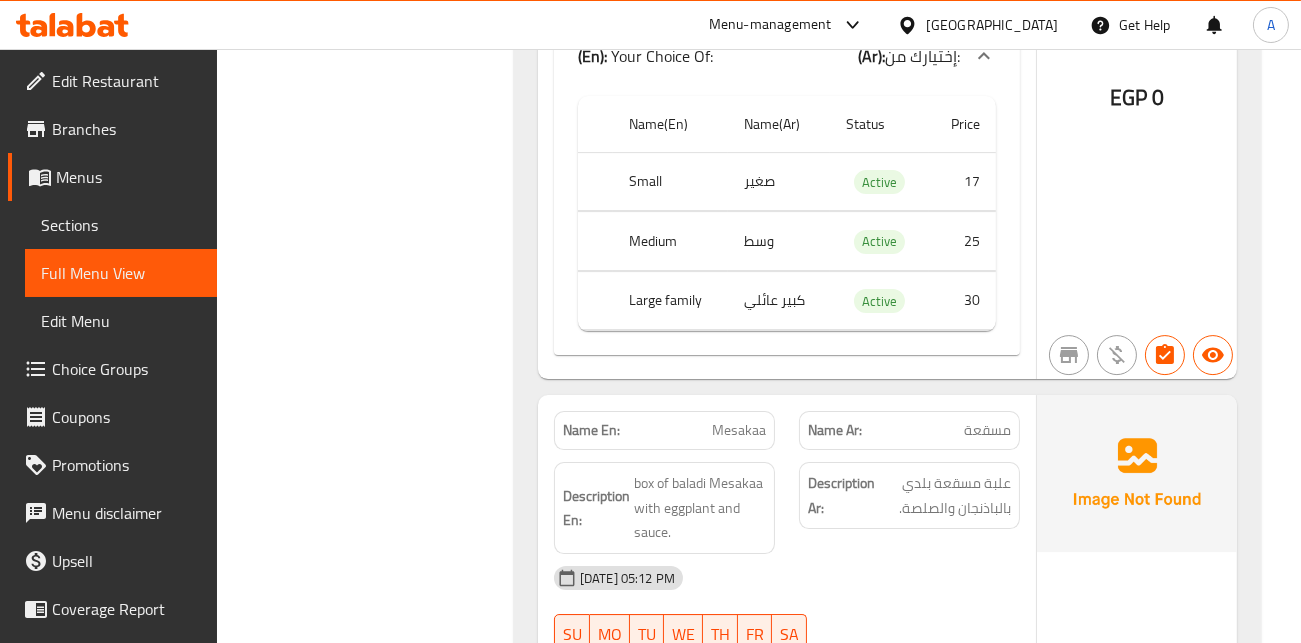 scroll, scrollTop: 10240, scrollLeft: 0, axis: vertical 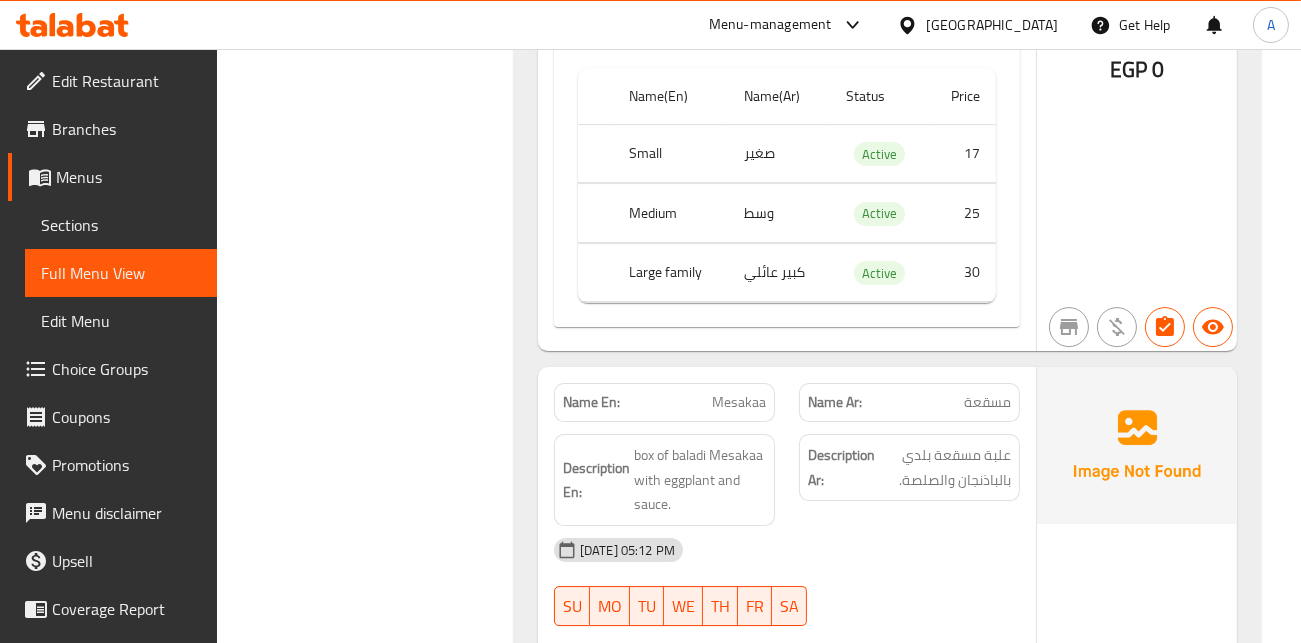 click on "مسقعة" at bounding box center (987, 402) 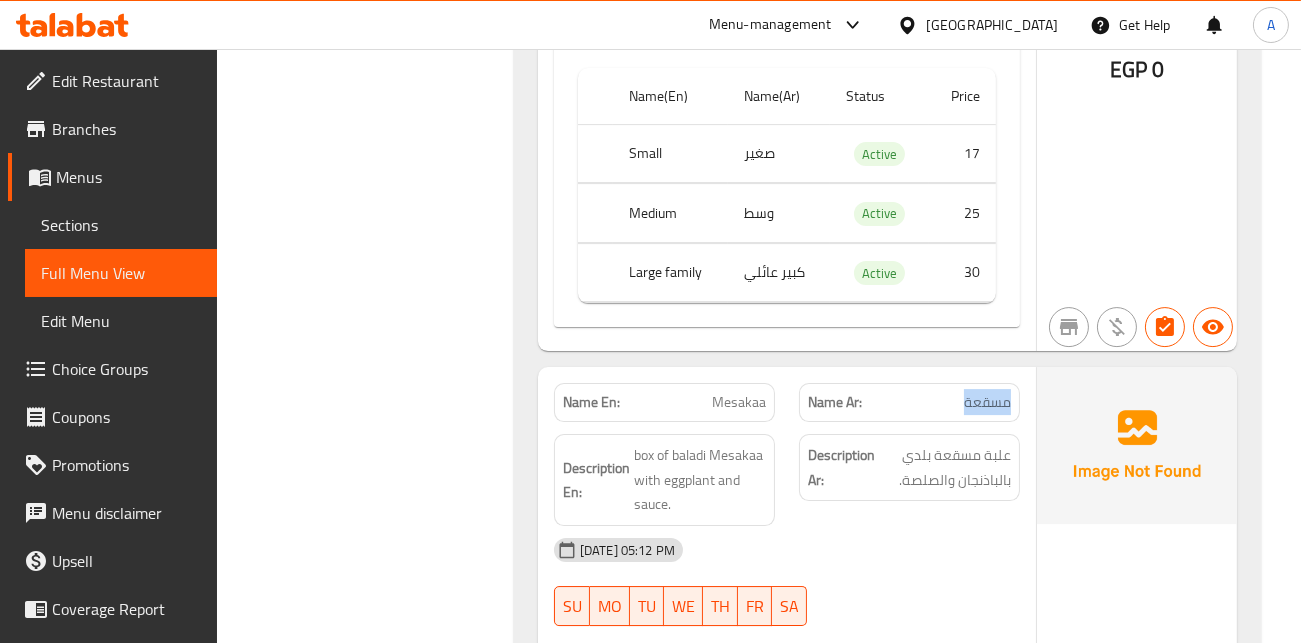 click on "مسقعة" at bounding box center (987, 402) 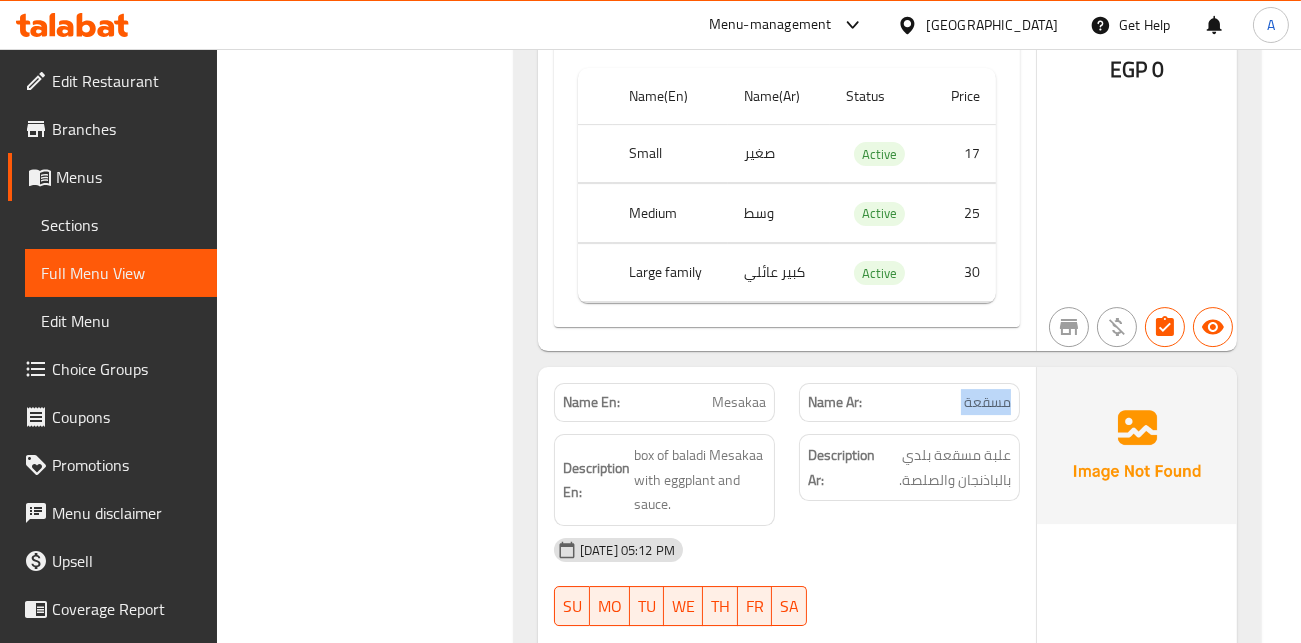 click on "مسقعة" at bounding box center (987, 402) 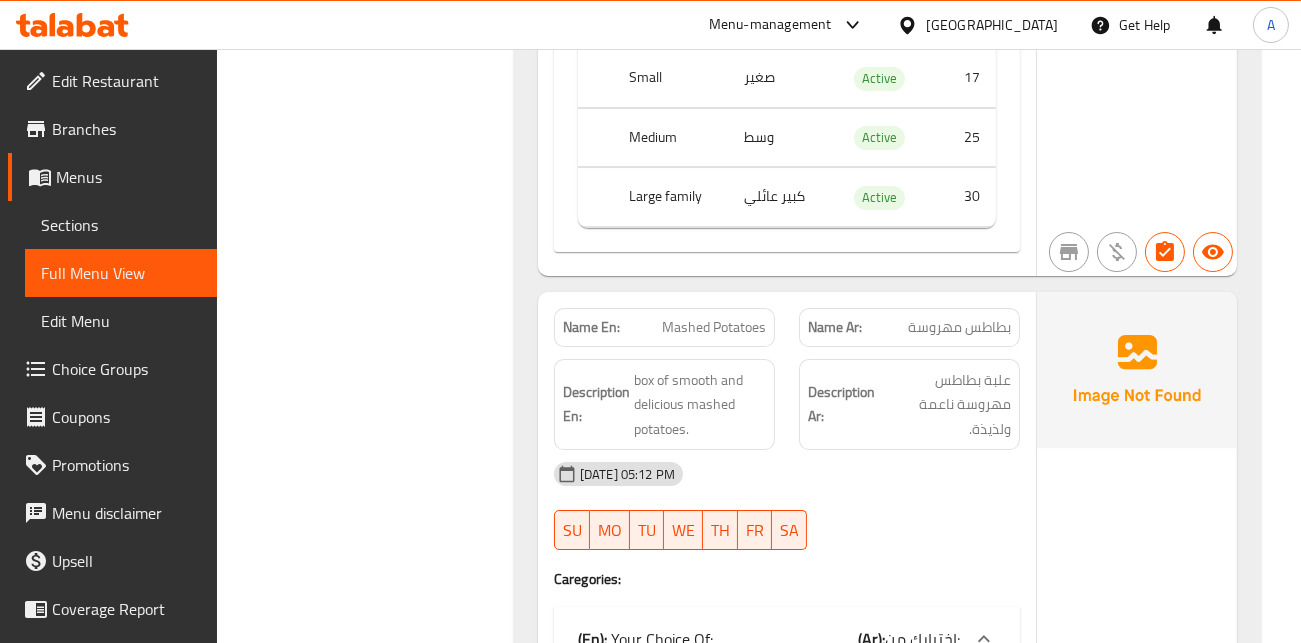 scroll, scrollTop: 11017, scrollLeft: 0, axis: vertical 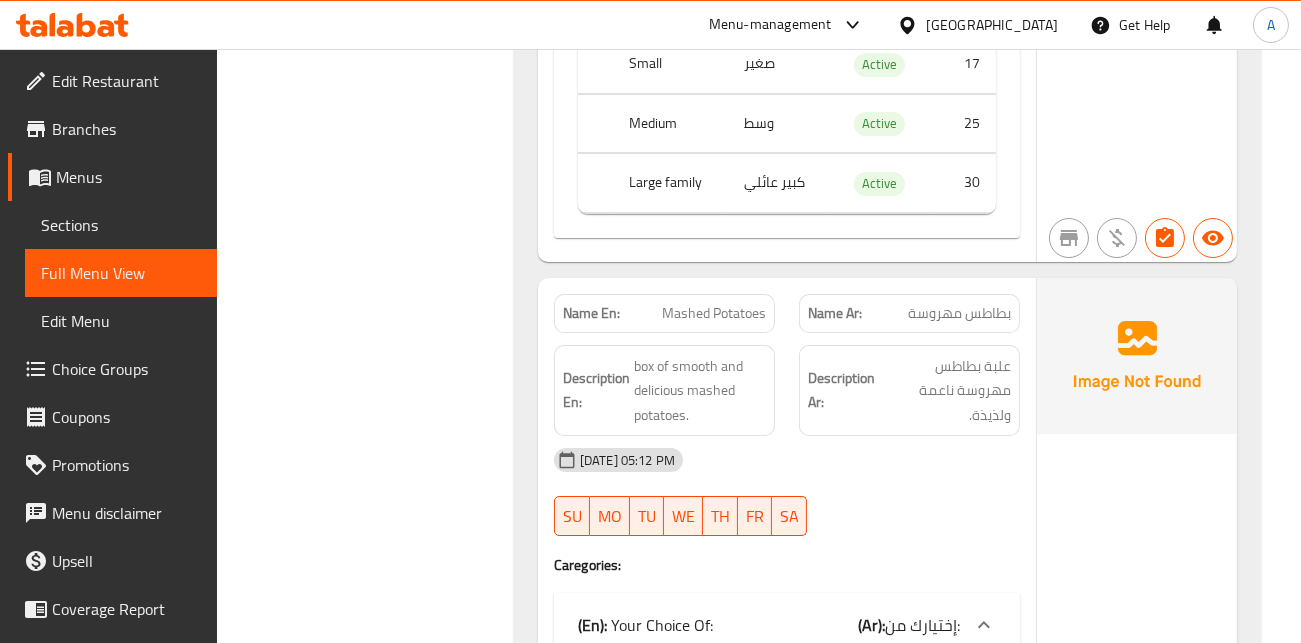 click on "بطاطس مهروسة" at bounding box center [959, 313] 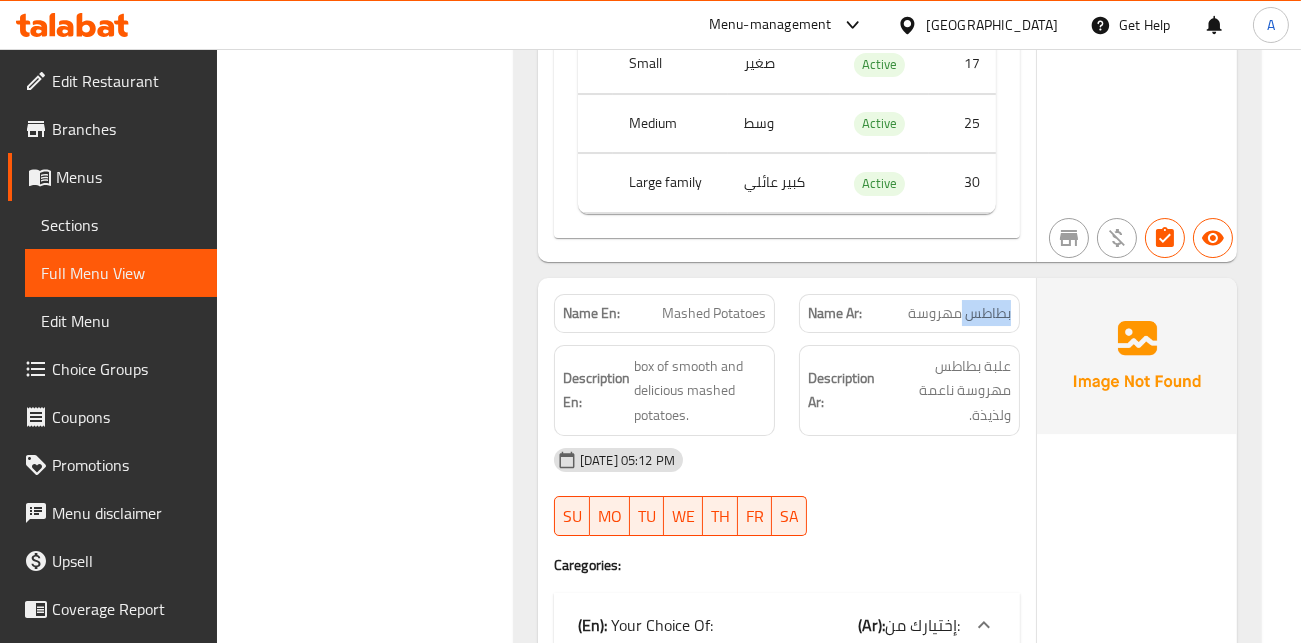 click on "بطاطس مهروسة" at bounding box center (959, 313) 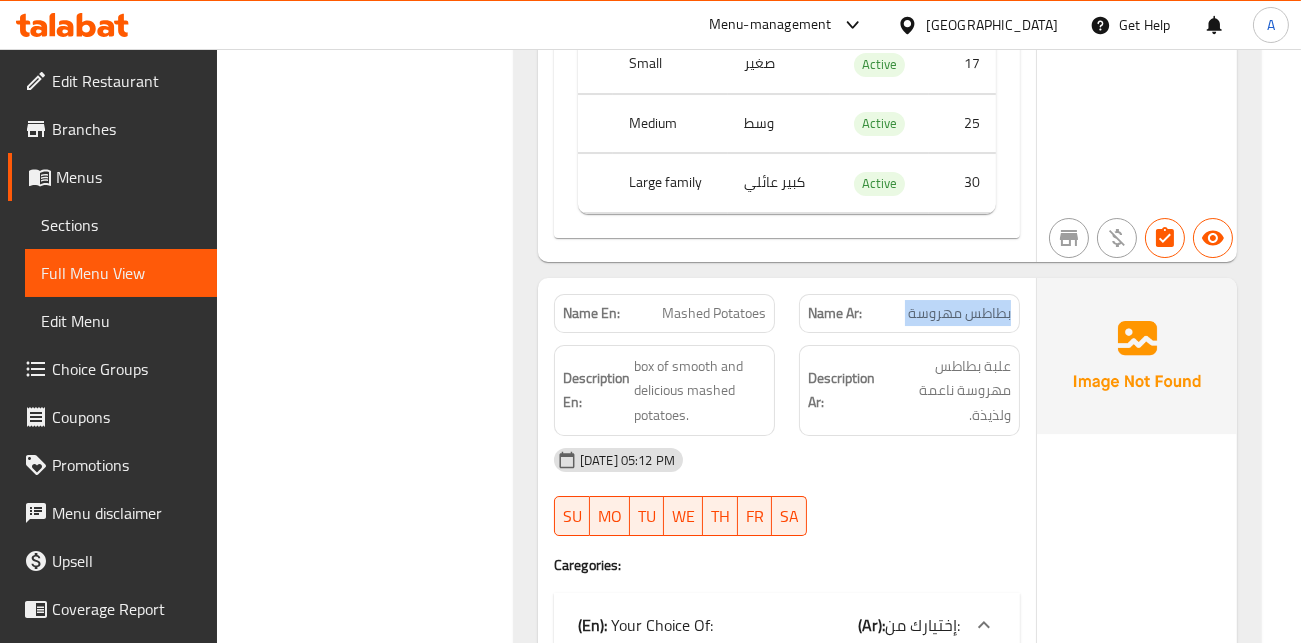 click on "بطاطس مهروسة" at bounding box center (959, 313) 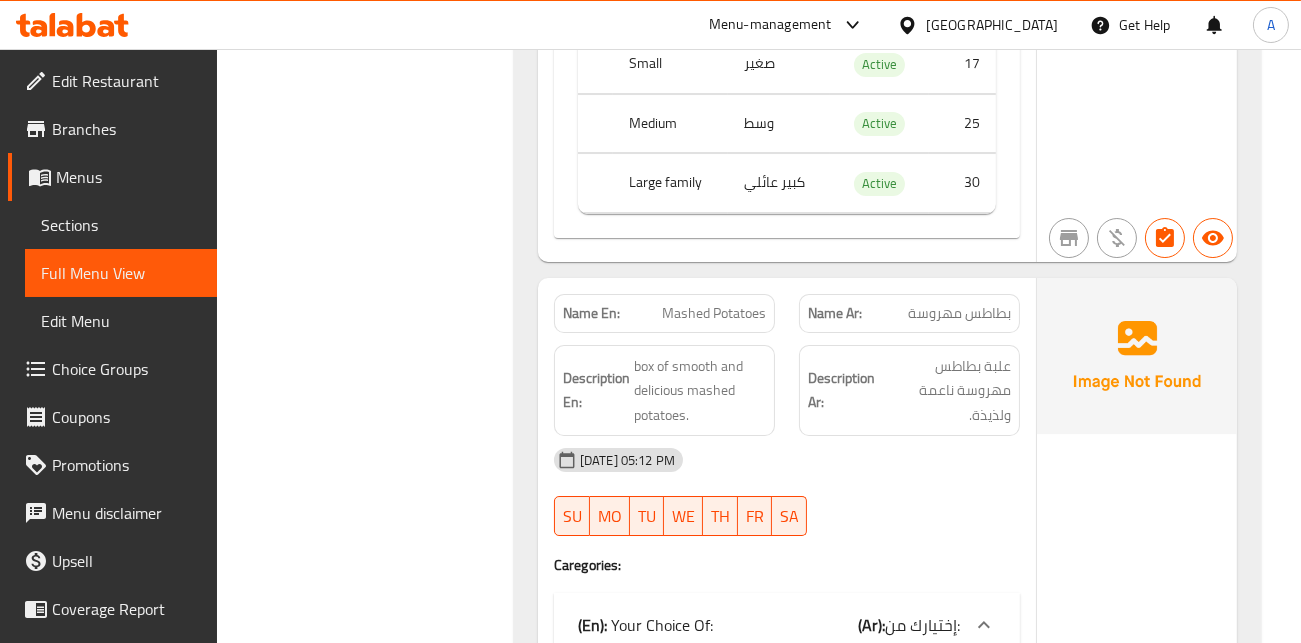 click on "Mashed Potatoes" at bounding box center (714, 313) 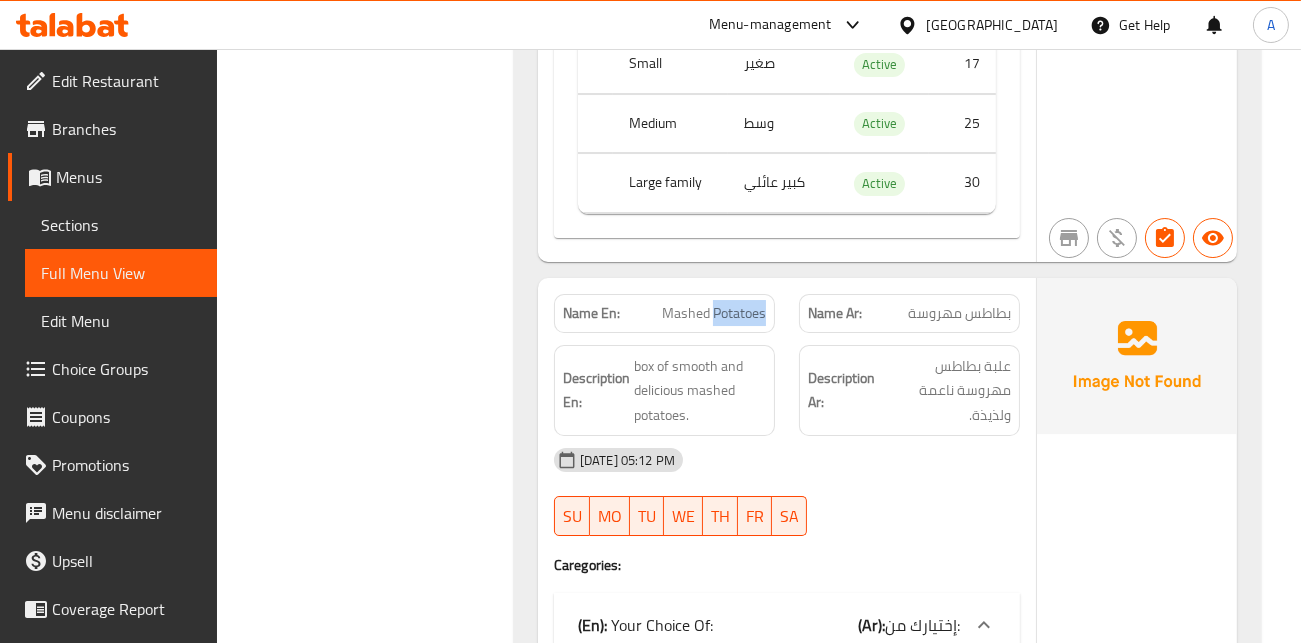 click on "Mashed Potatoes" at bounding box center [714, 313] 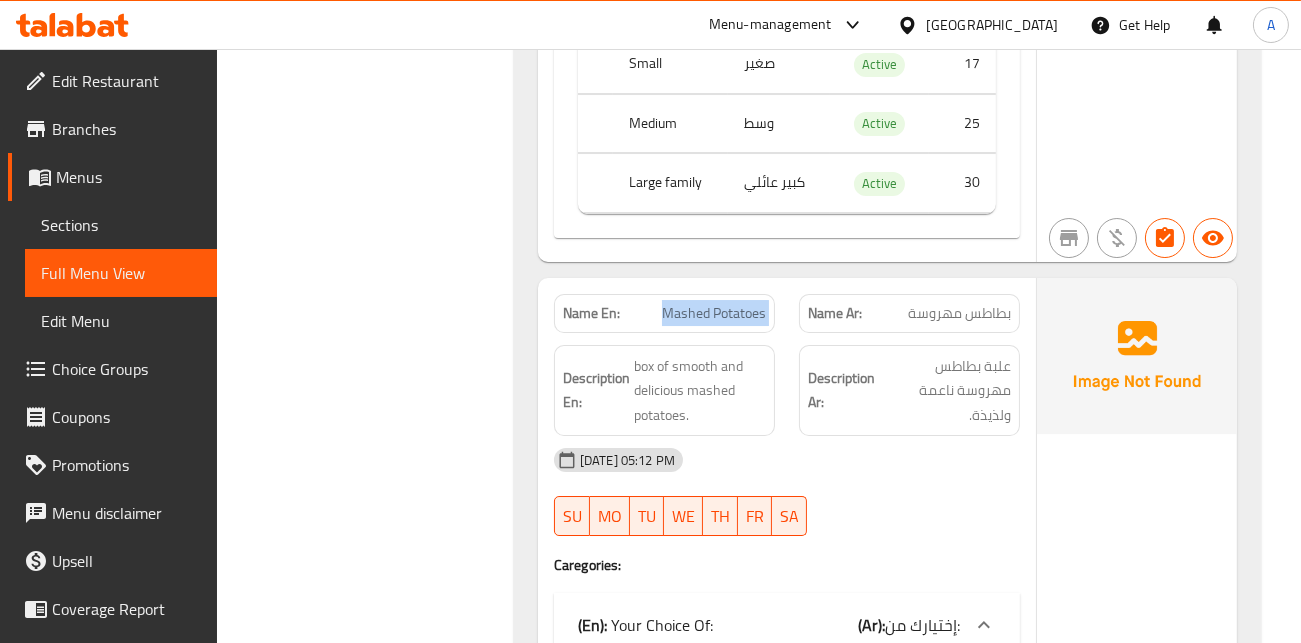 click on "Mashed Potatoes" at bounding box center [714, 313] 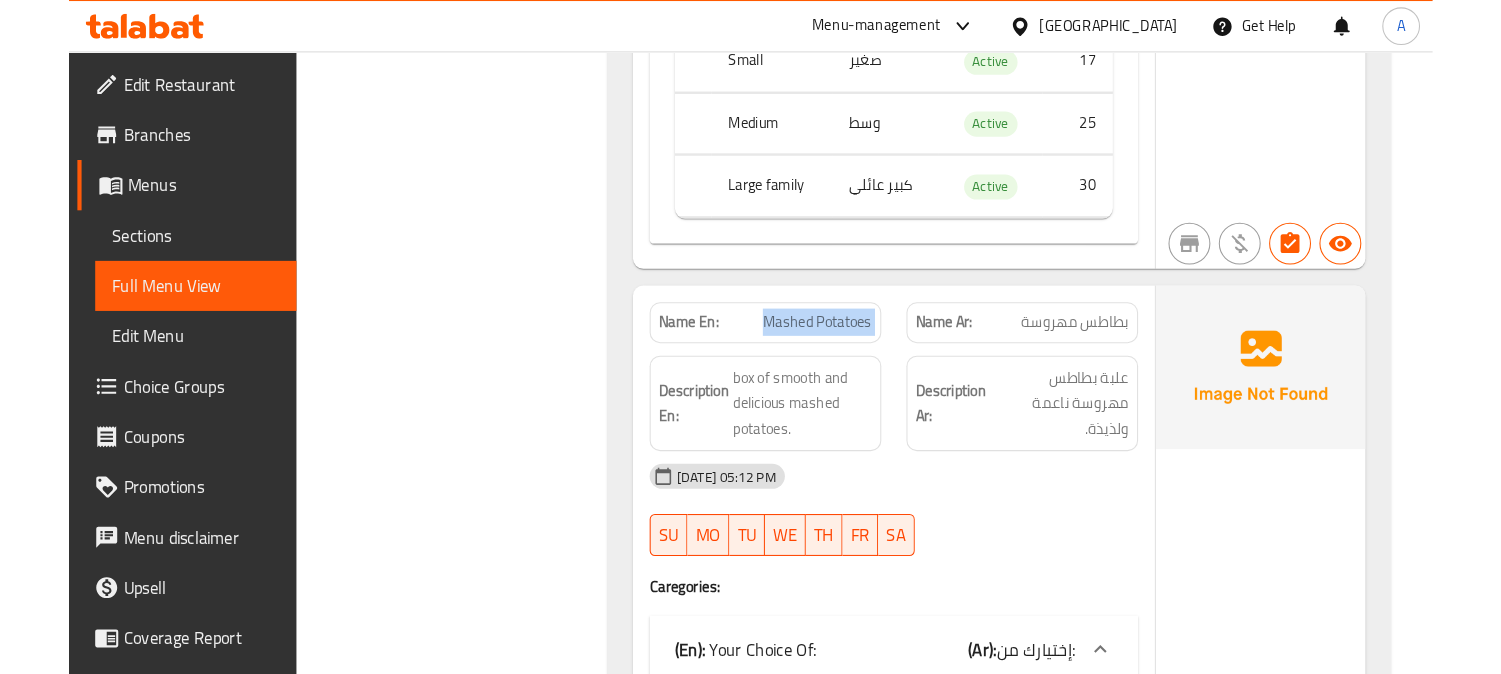 scroll, scrollTop: 11017, scrollLeft: 0, axis: vertical 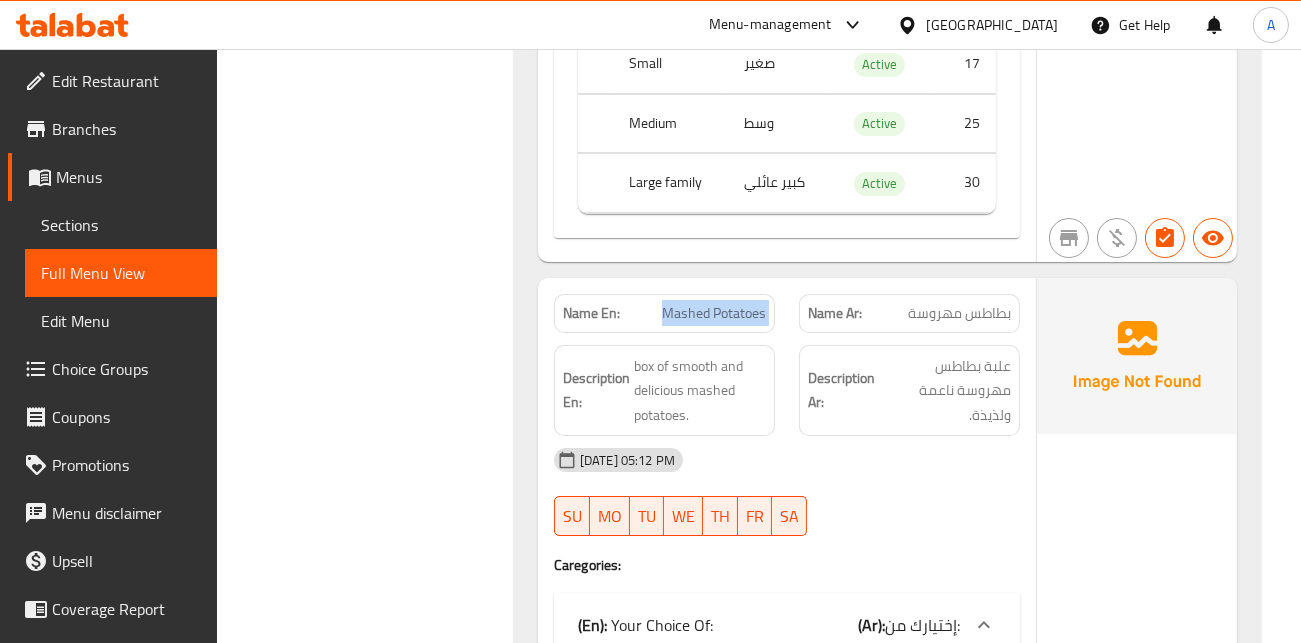click on "Mashed Potatoes" at bounding box center [714, 313] 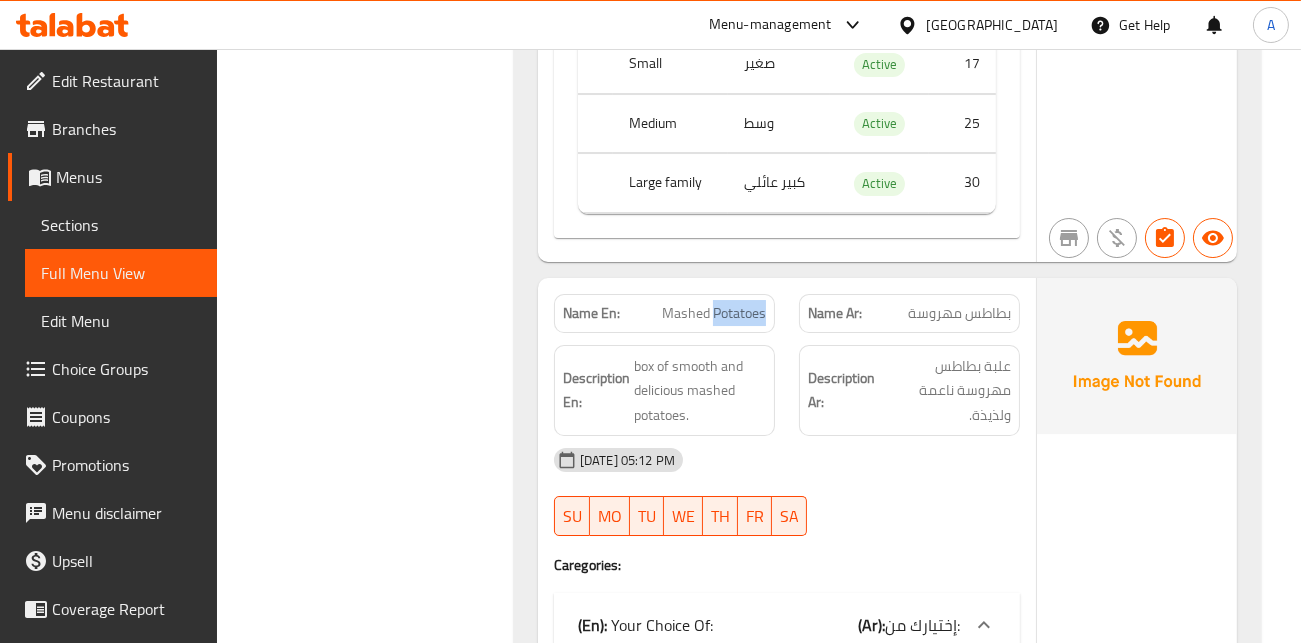 click on "Mashed Potatoes" at bounding box center [714, 313] 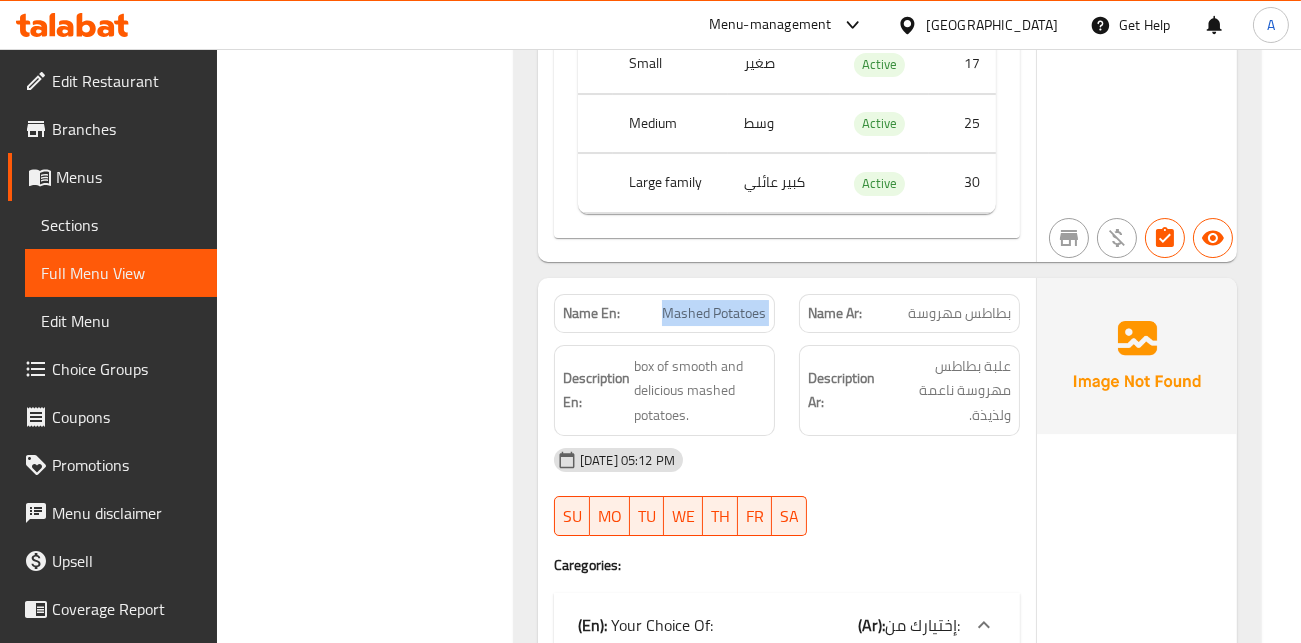click on "Mashed Potatoes" at bounding box center [714, 313] 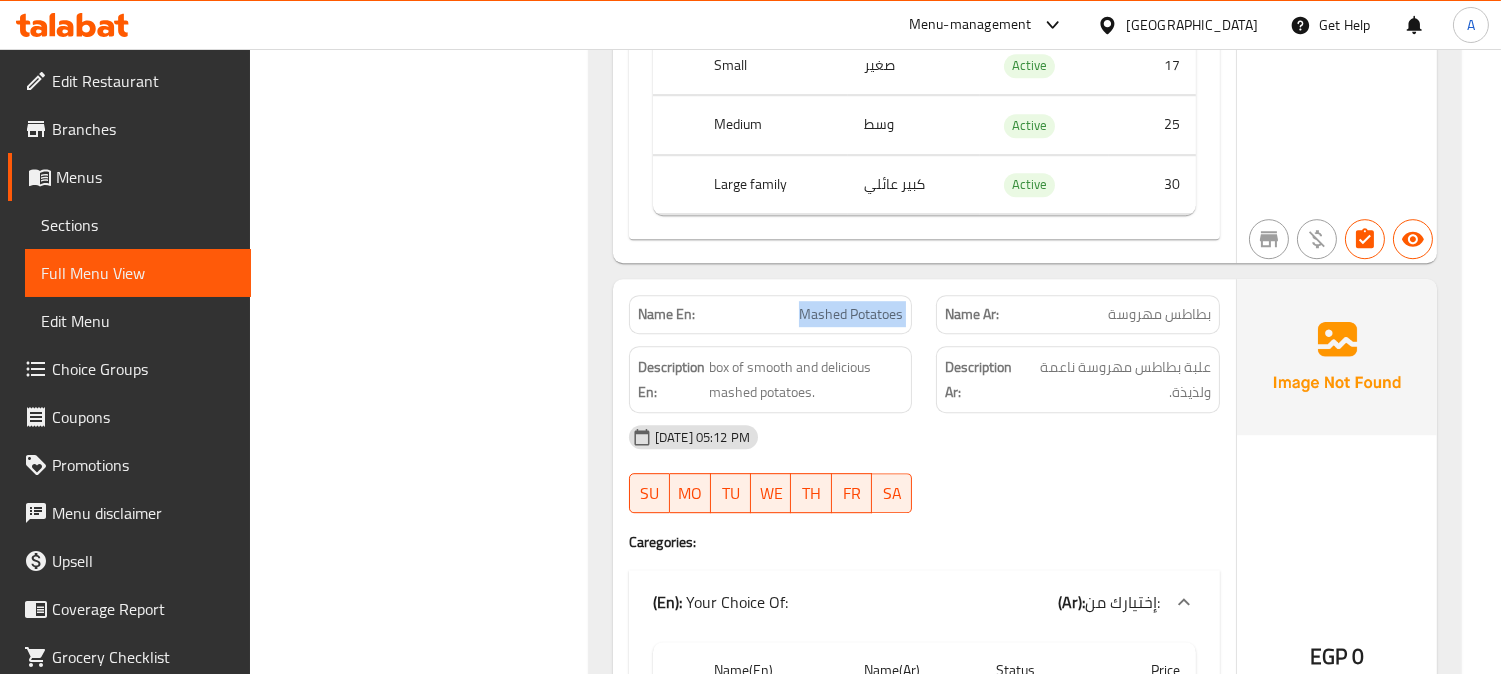 scroll, scrollTop: 10573, scrollLeft: 0, axis: vertical 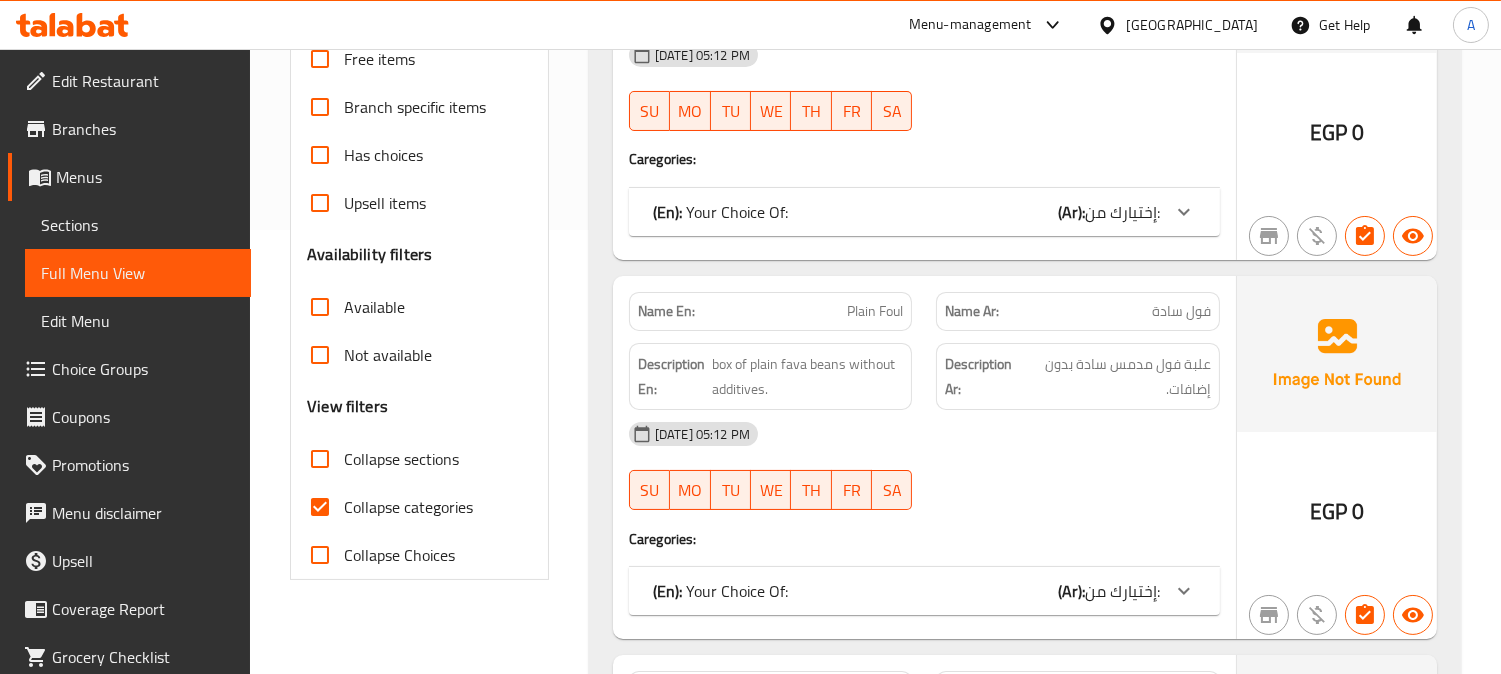 click on "Collapse categories" at bounding box center (320, 507) 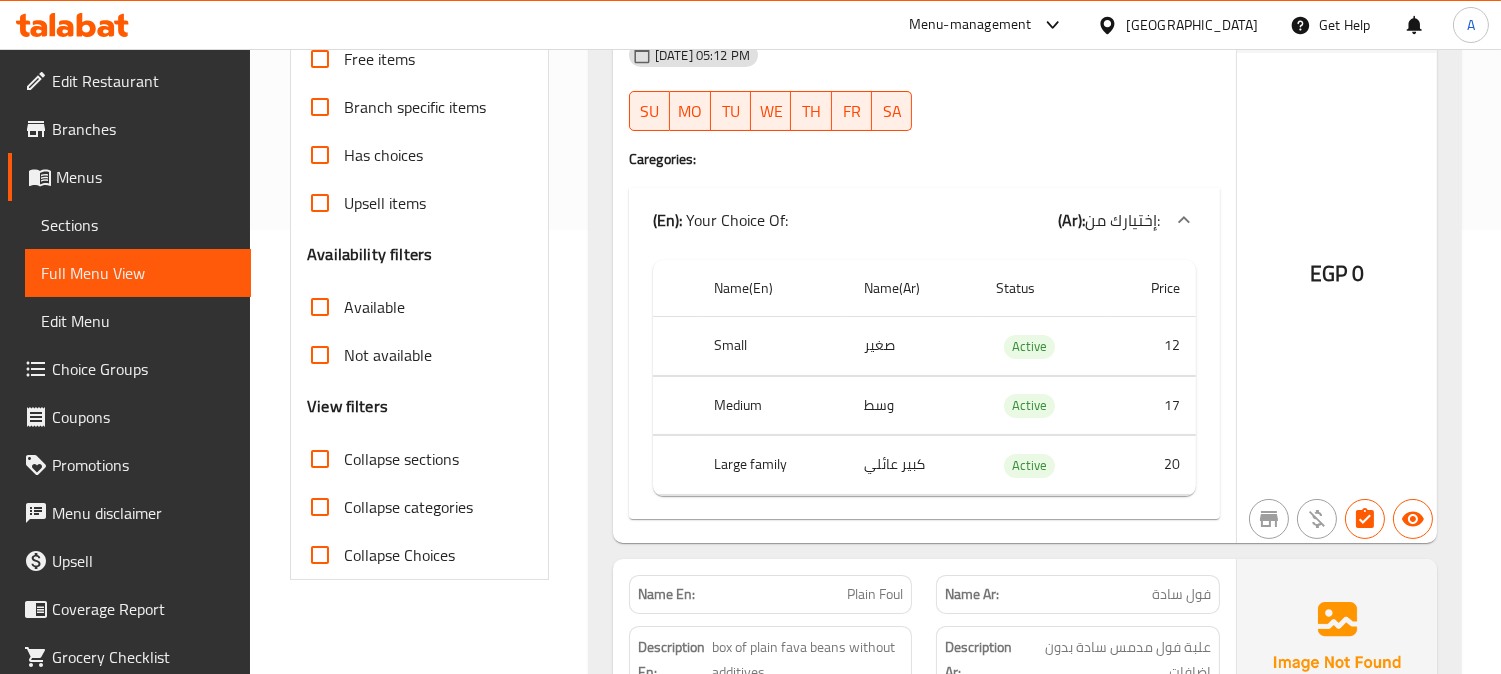 scroll, scrollTop: 0, scrollLeft: 0, axis: both 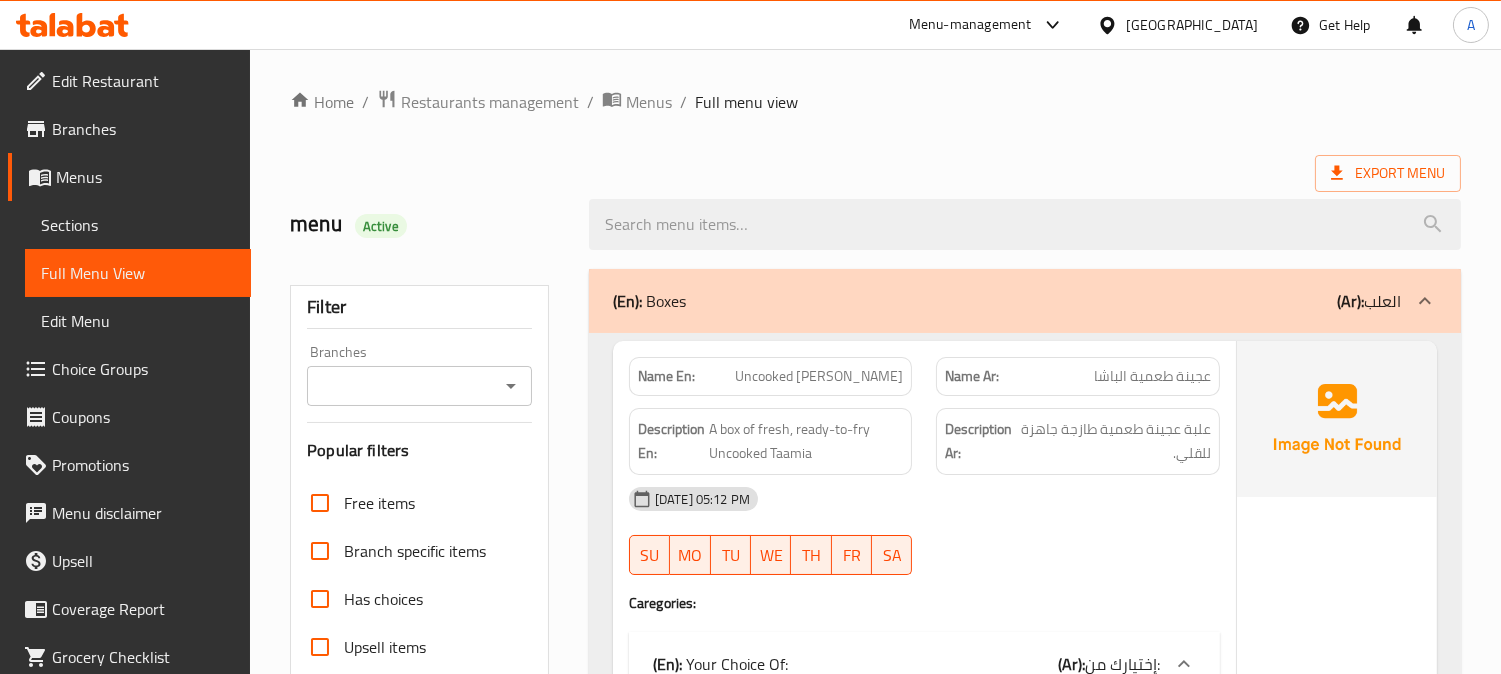 click on "Home / Restaurants management / Menus / Full menu view Export Menu menu   Active Filter Branches Branches Popular filters Free items Branch specific items Has choices Upsell items Availability filters Available Not available View filters Collapse sections Collapse categories Collapse Choices (En):   Boxes (Ar): العلب Name En: Uncooked Taamia pasha Name Ar: عجينة طعمية الباشا Description En: A box of fresh, ready-to-fry Uncooked Taamia Description Ar: علبة عجينة طعمية طازجة جاهزة للقلي. [DATE] 05:12 PM SU MO TU WE TH FR SA Caregories: (En):   Your Choice Of: (Ar): إختيارك من: Name(En) Name(Ar) Status Price Small صغير Active 12 Medium وسط Active 17 Large family كبير عائلي Active 20 EGP 0 Name En: Plain Foul Name Ar: فول سادة Description En: box of plain fava beans without additives. Description Ar: علبة فول مدمس سادة بدون إضافات. [DATE] 05:12 PM SU MO TU WE TH FR SA Caregories: (En):   (Ar): Status" at bounding box center [875, 9556] 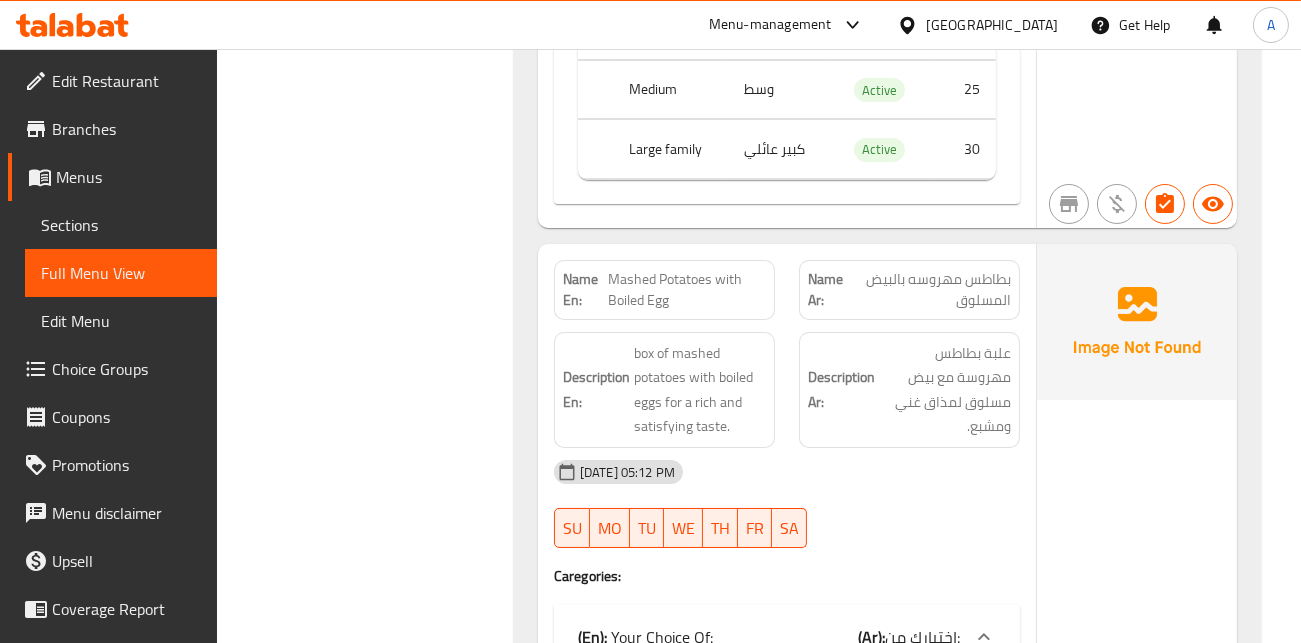 scroll, scrollTop: 11796, scrollLeft: 0, axis: vertical 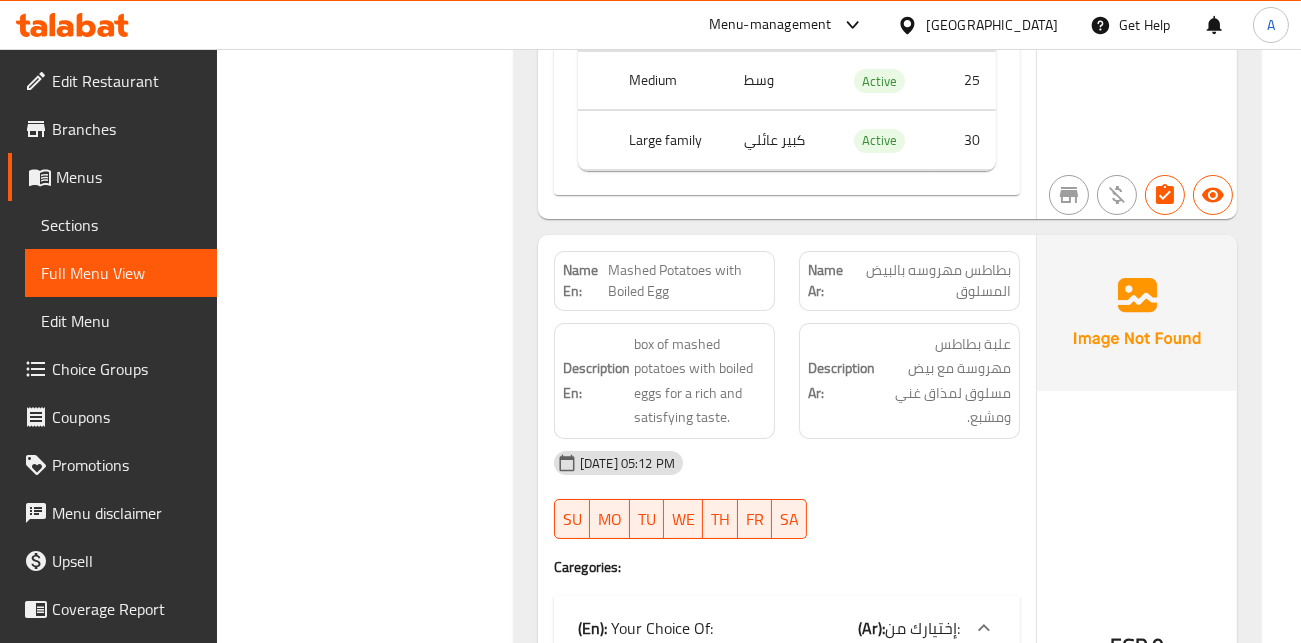 click on "بطاطس مهروسه بالبيض المسلوق" at bounding box center (931, 281) 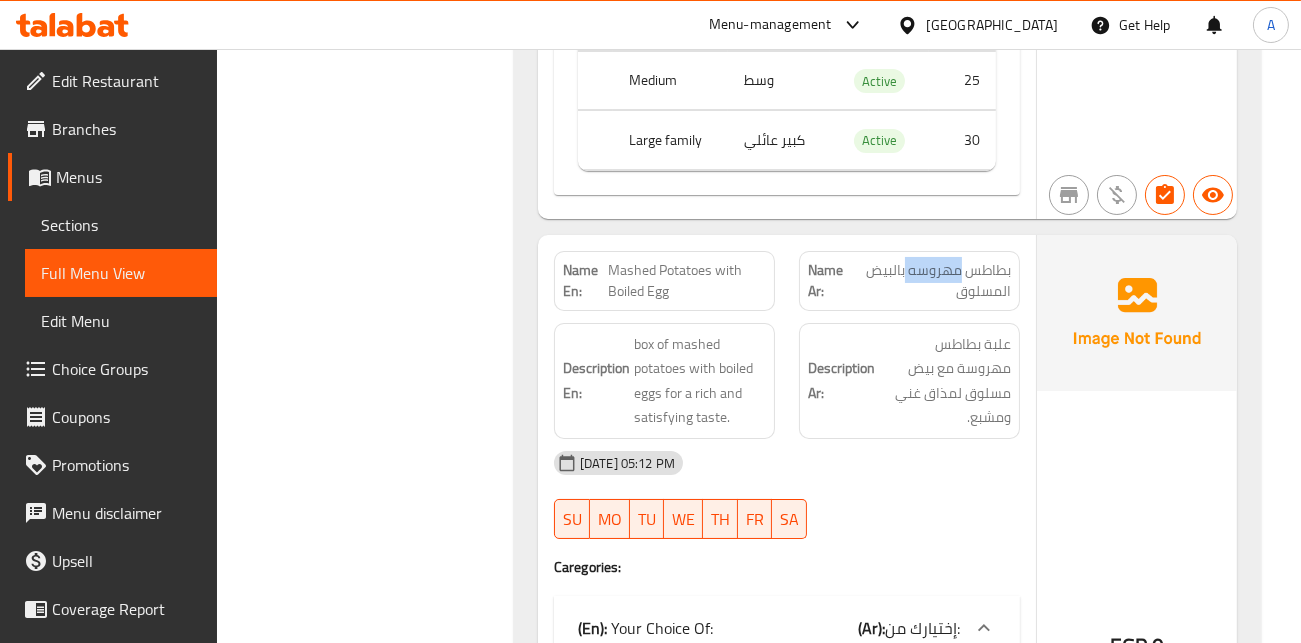 click on "بطاطس مهروسه بالبيض المسلوق" at bounding box center (931, 281) 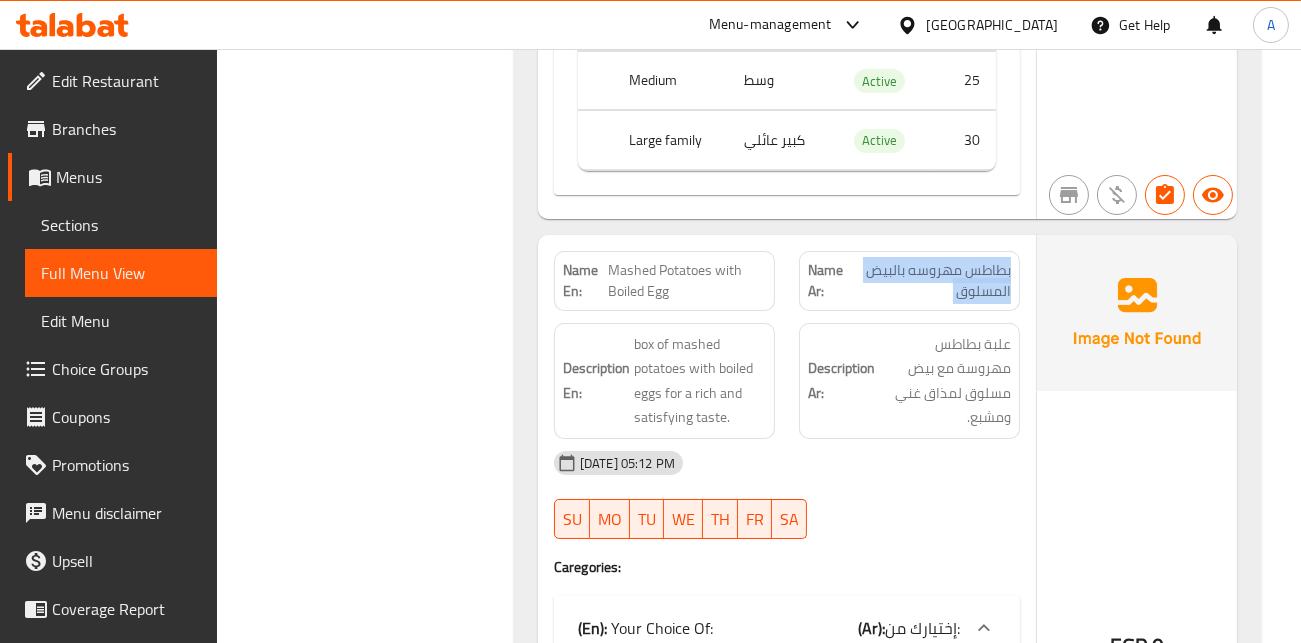 click on "بطاطس مهروسه بالبيض المسلوق" at bounding box center (931, 281) 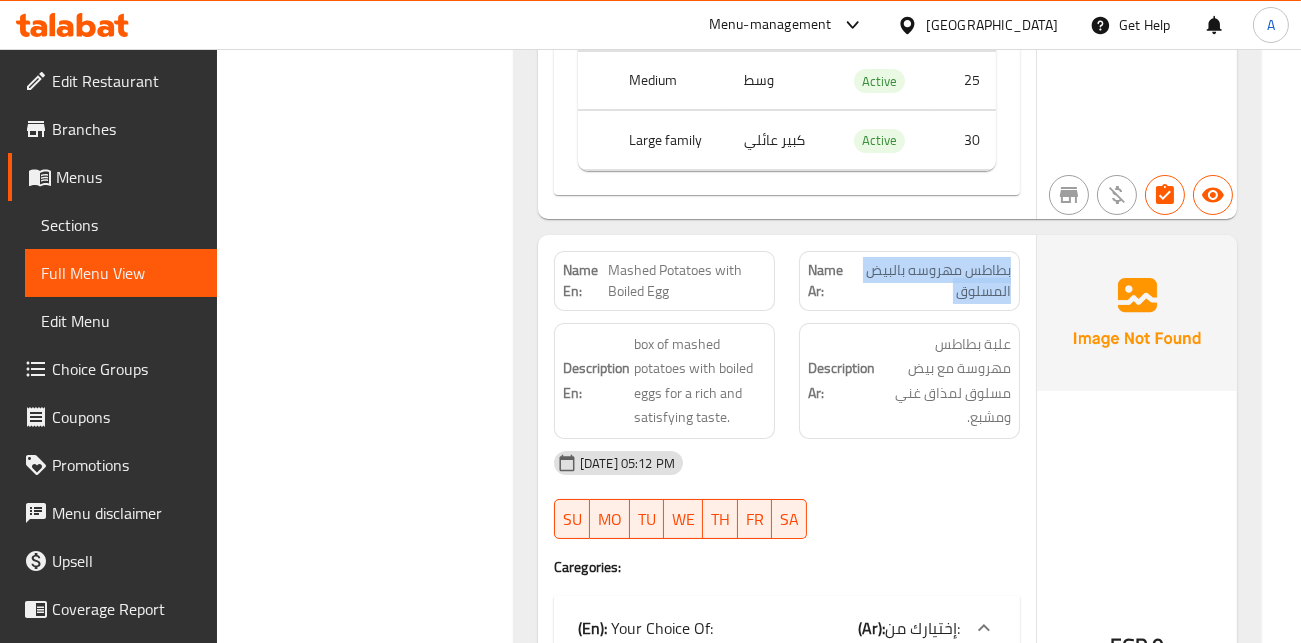 click on "Mashed Potatoes with Boiled Egg" at bounding box center (687, 281) 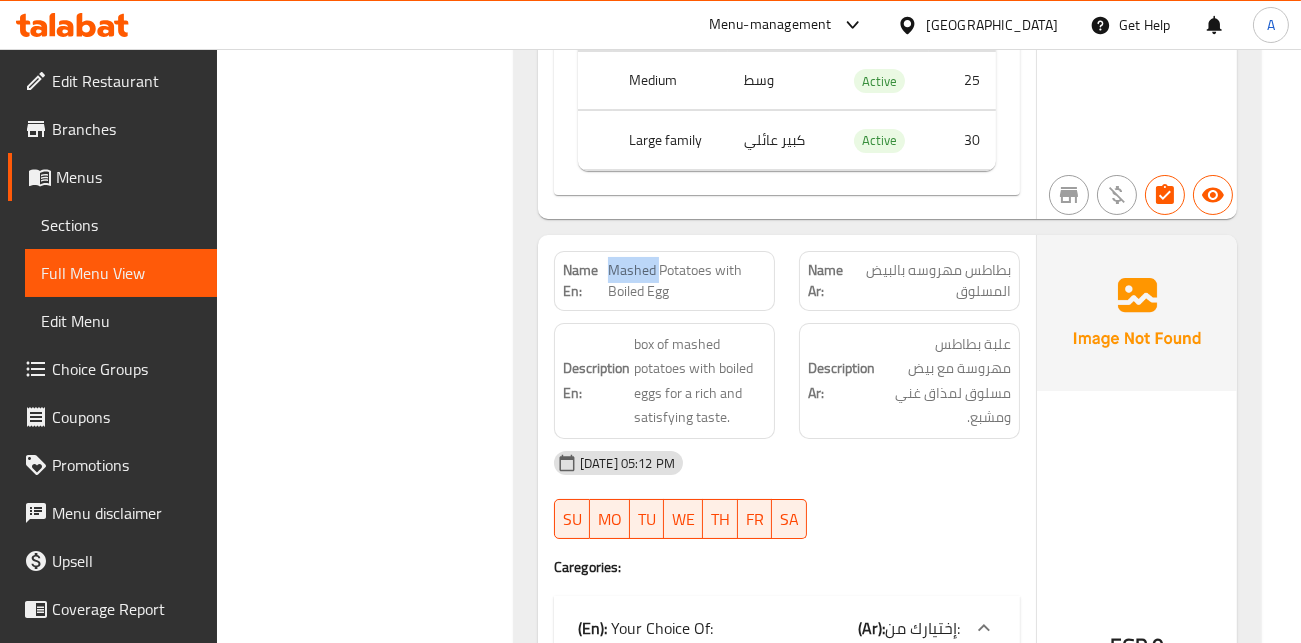 click on "Mashed Potatoes with Boiled Egg" at bounding box center (687, 281) 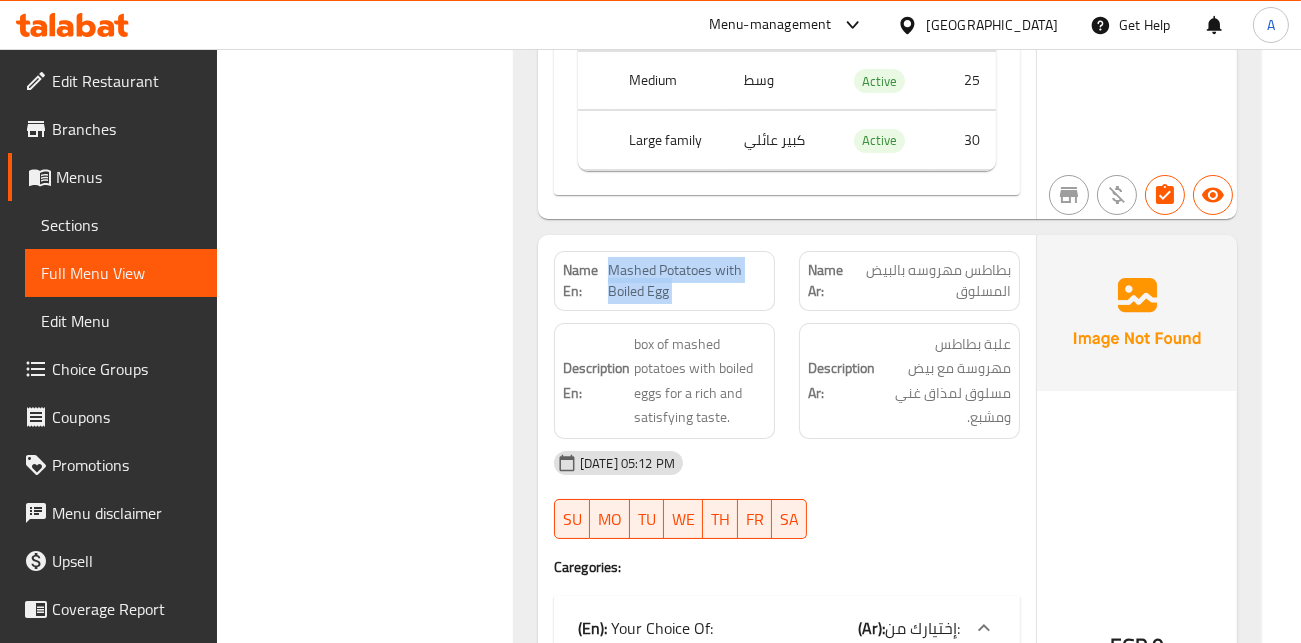 click on "Mashed Potatoes with Boiled Egg" at bounding box center (687, 281) 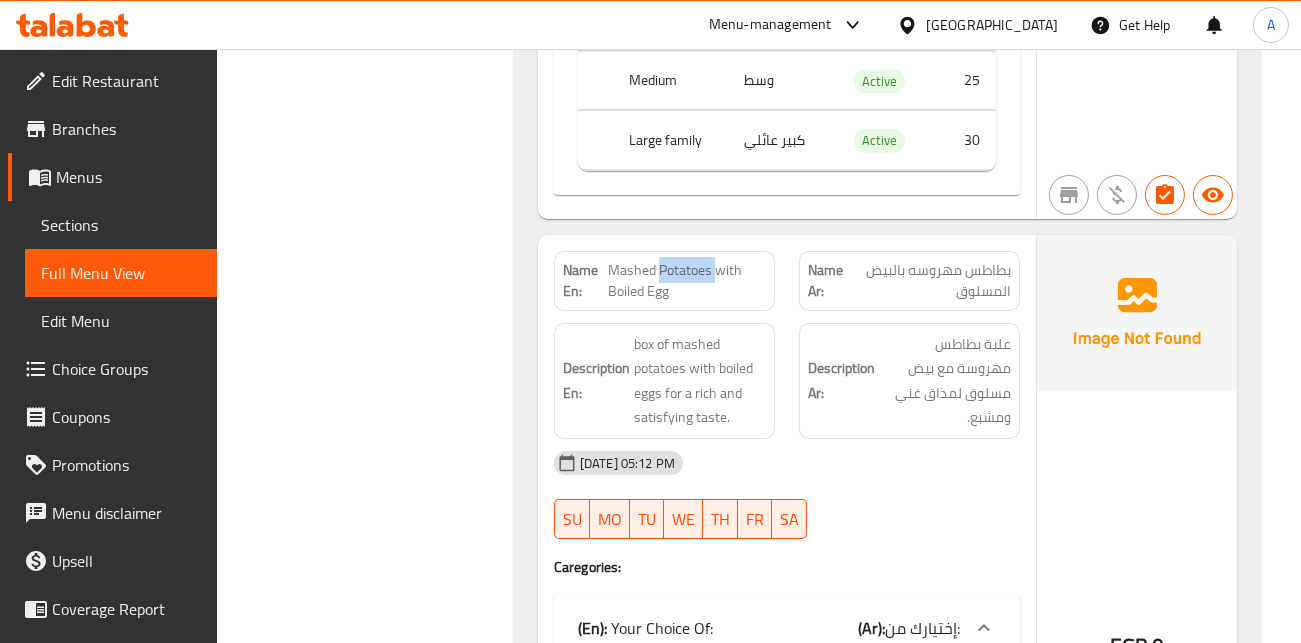 click on "Mashed Potatoes with Boiled Egg" at bounding box center [687, 281] 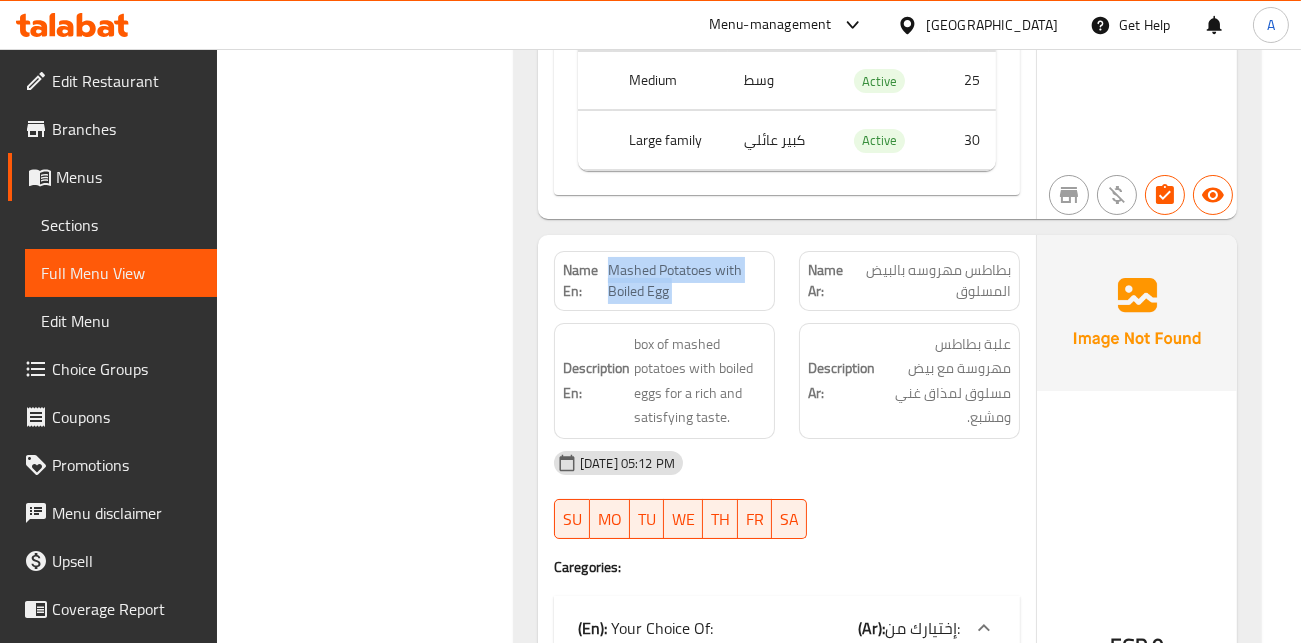 click on "Mashed Potatoes with Boiled Egg" at bounding box center (687, 281) 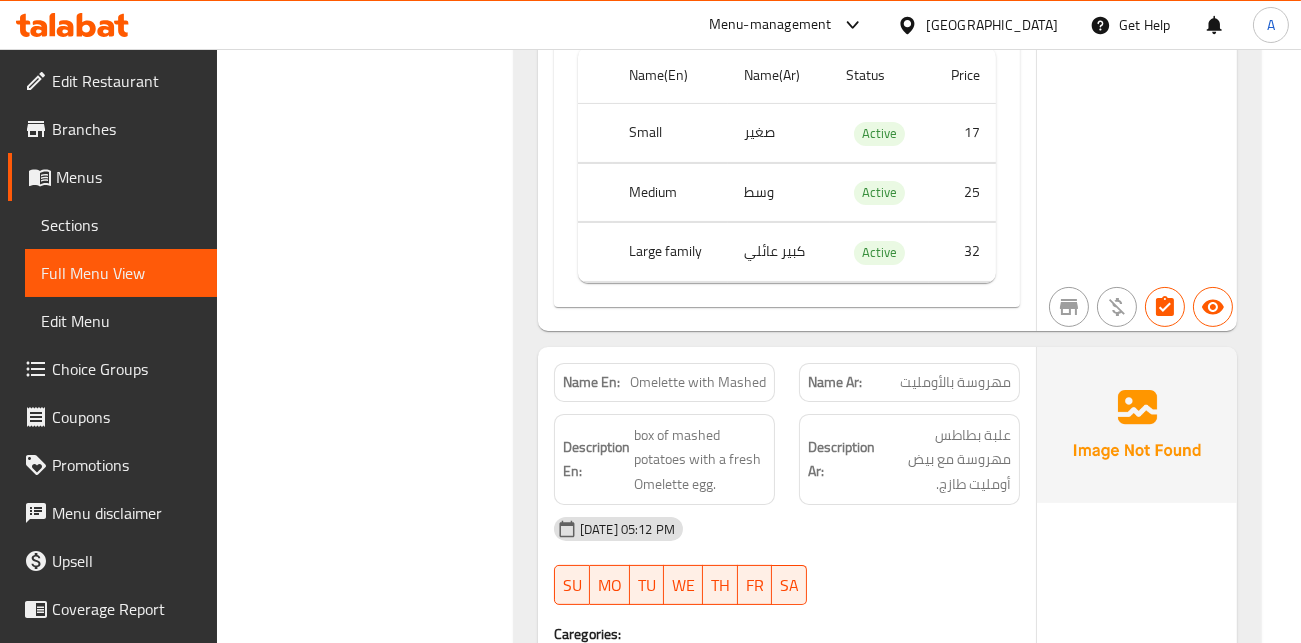 scroll, scrollTop: 12463, scrollLeft: 0, axis: vertical 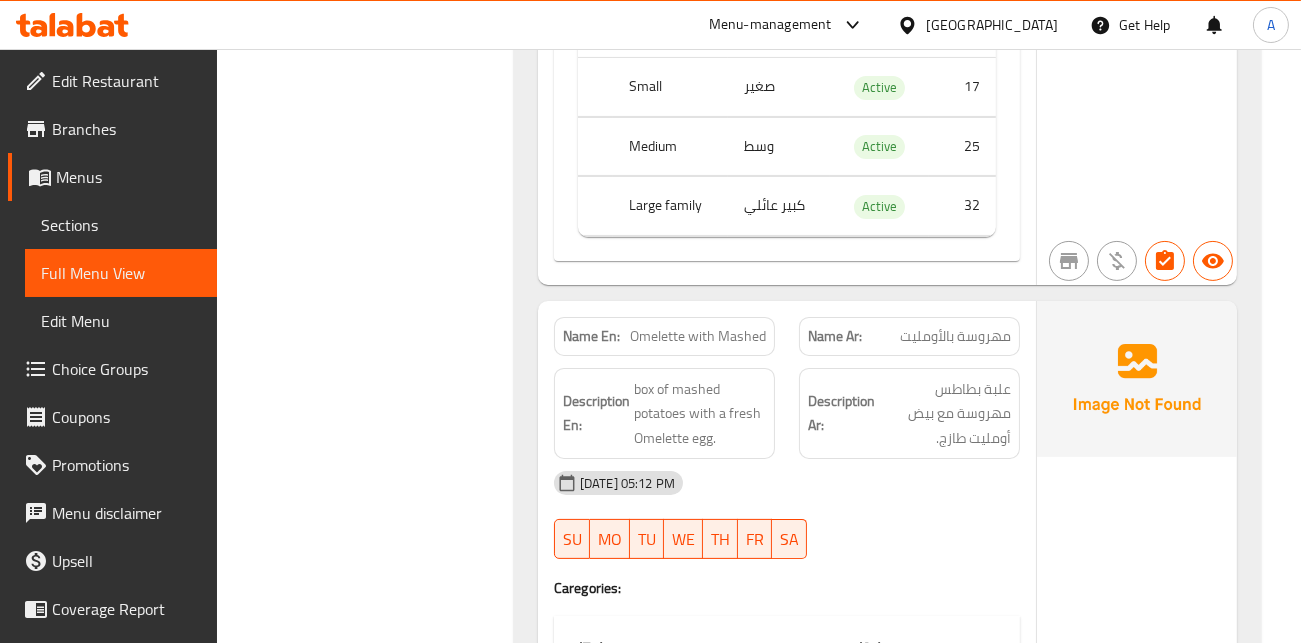 click on "مهروسة بالأومليت" at bounding box center [955, 336] 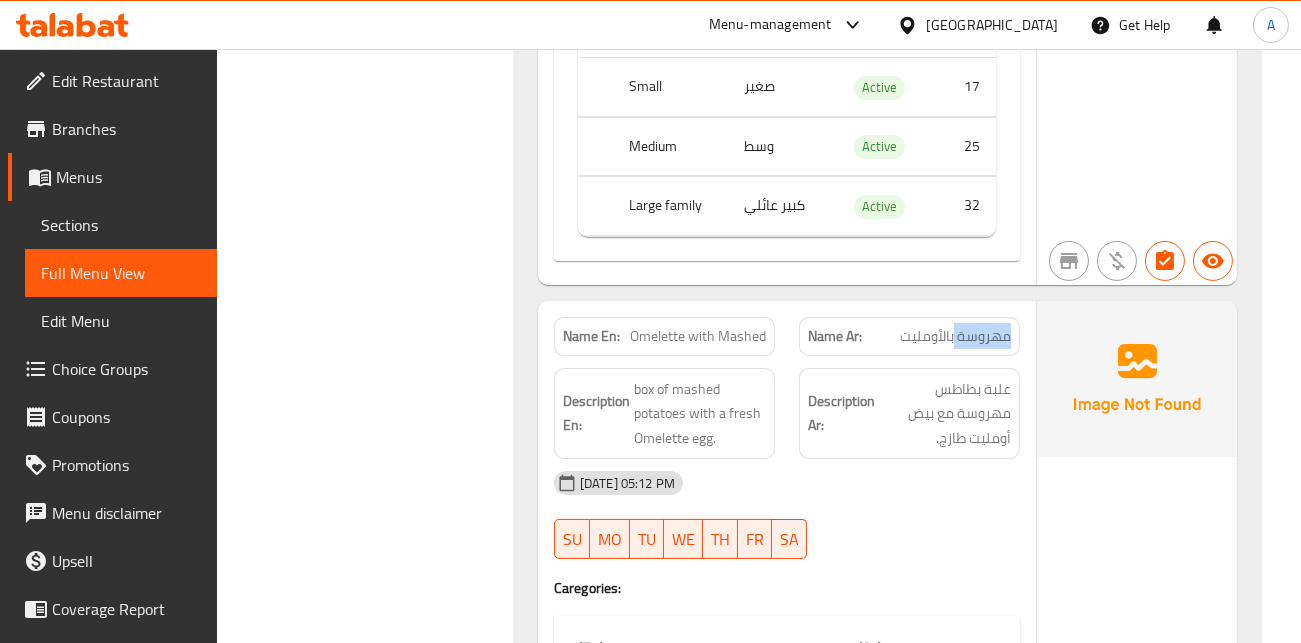 click on "مهروسة بالأومليت" at bounding box center (955, 336) 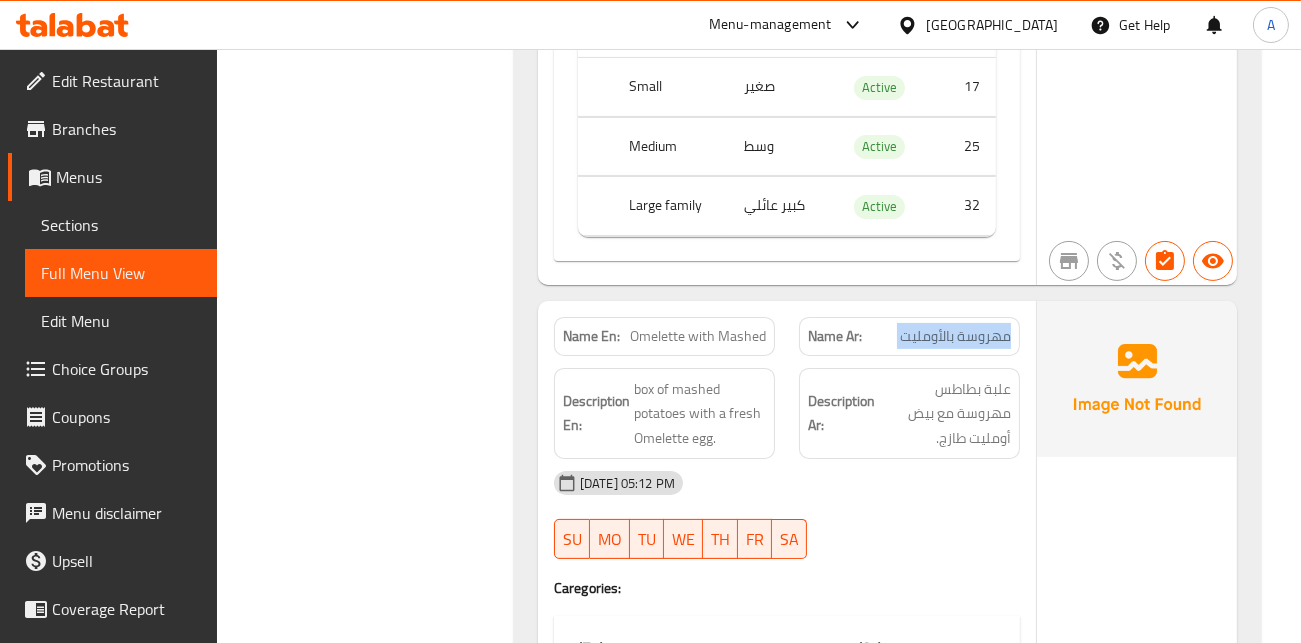 click on "مهروسة بالأومليت" at bounding box center (955, 336) 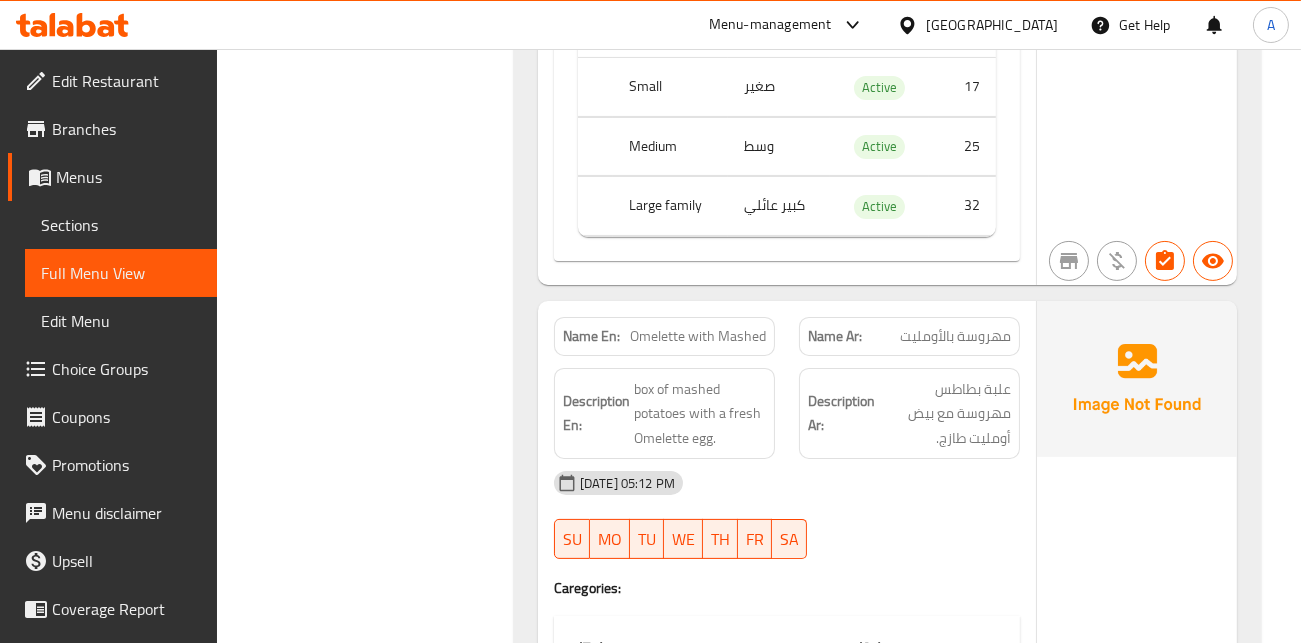 click on "Omelette with Mashed" at bounding box center (698, 336) 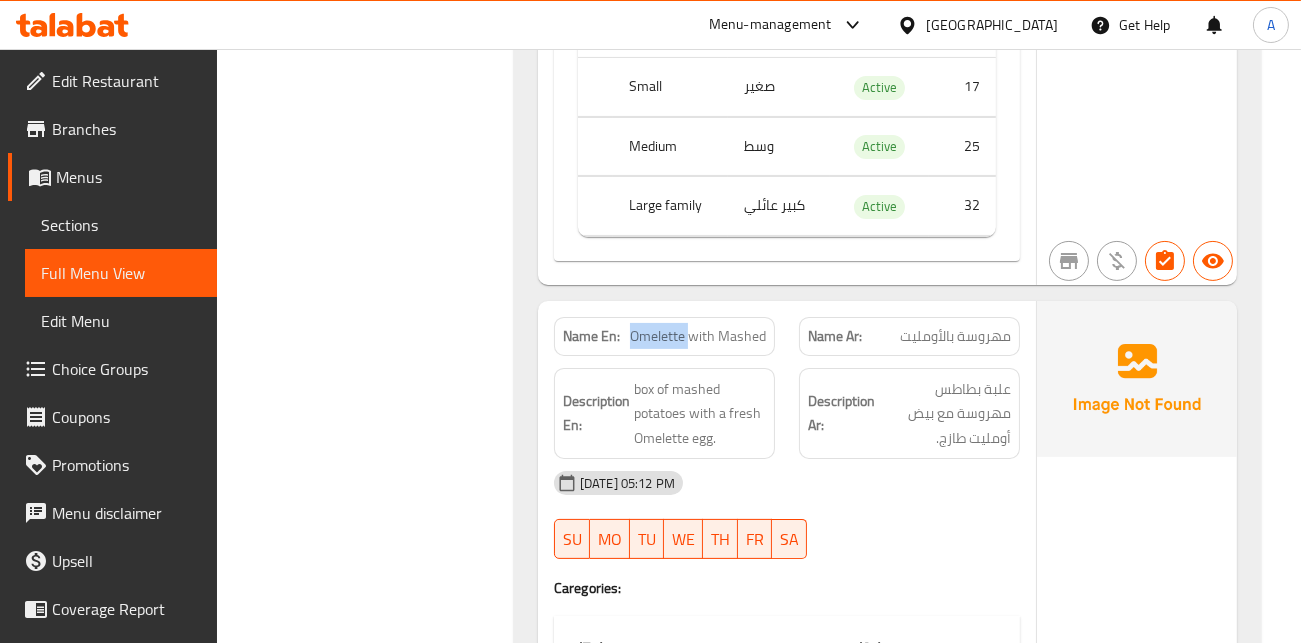 click on "Omelette with Mashed" at bounding box center (698, 336) 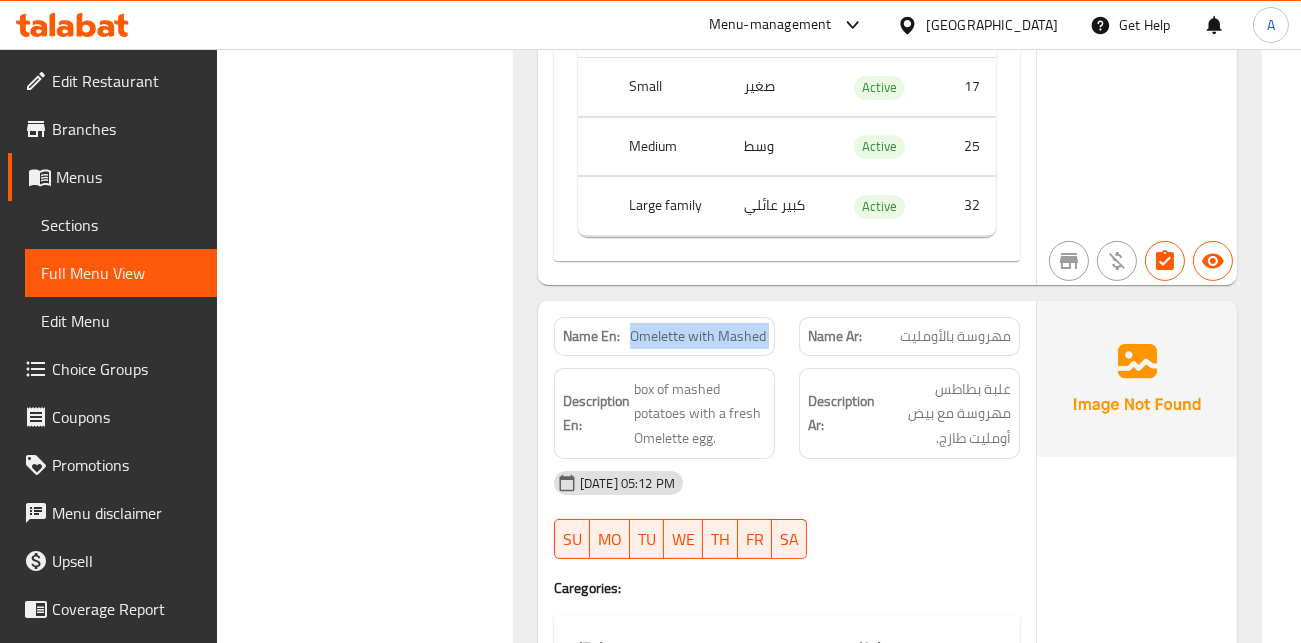 click on "Omelette with Mashed" at bounding box center [698, 336] 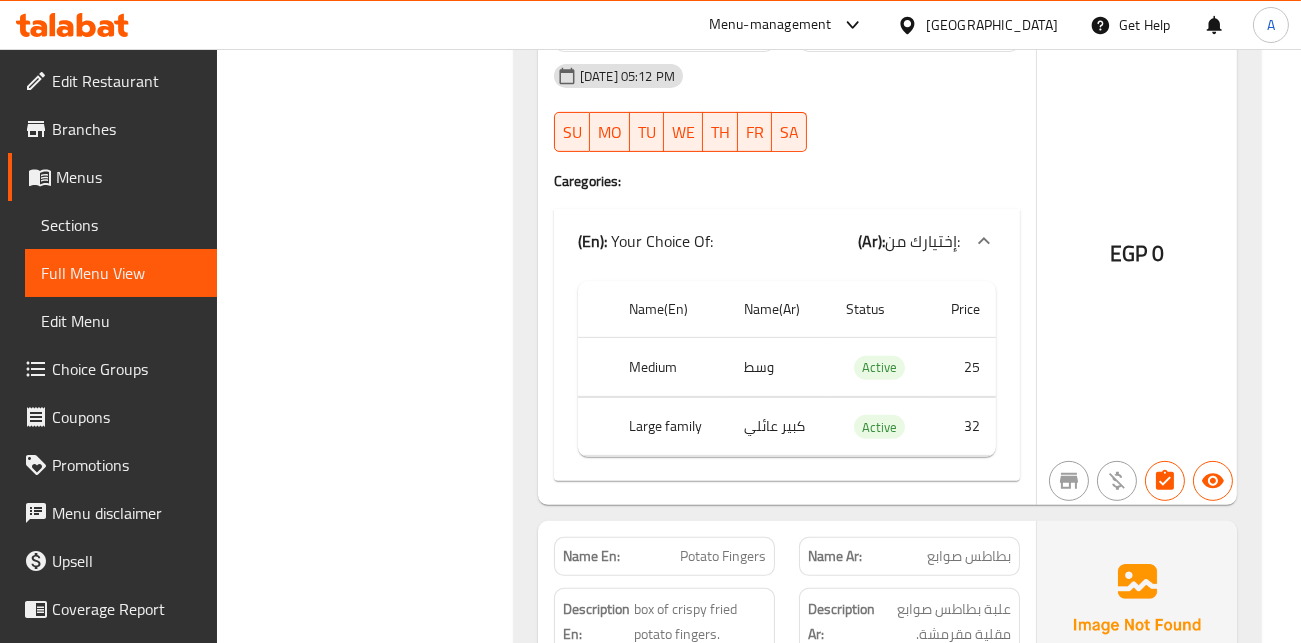 scroll, scrollTop: 13018, scrollLeft: 0, axis: vertical 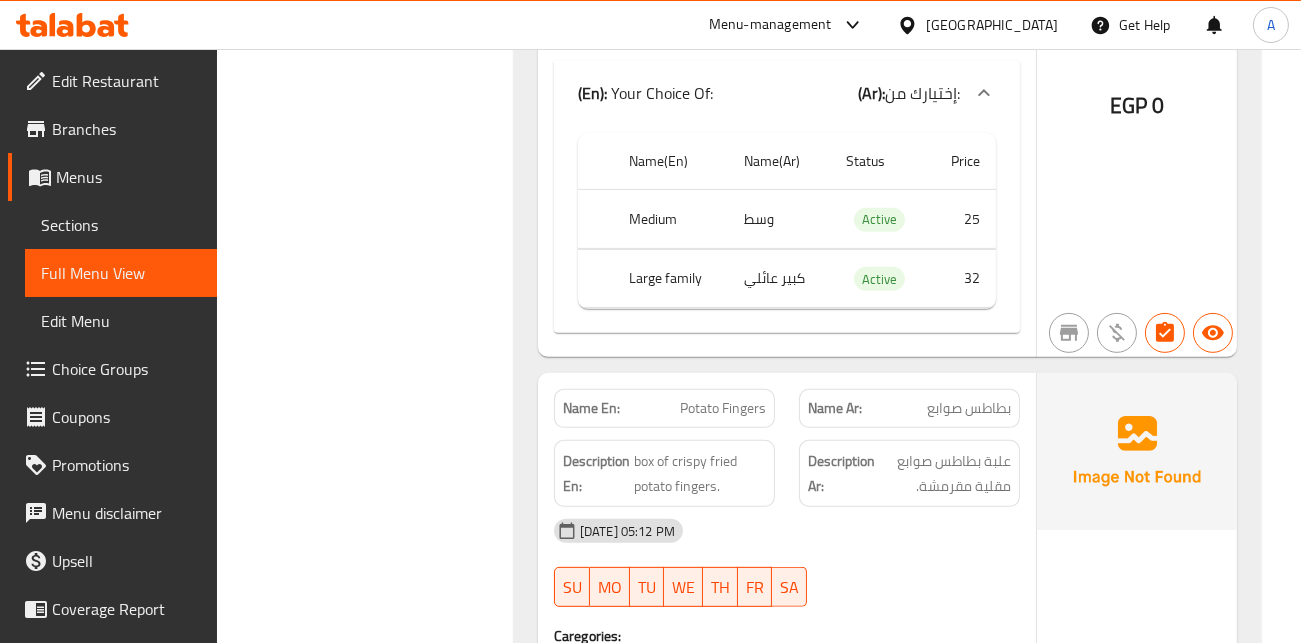 click on "بطاطس صوابع" at bounding box center (969, 408) 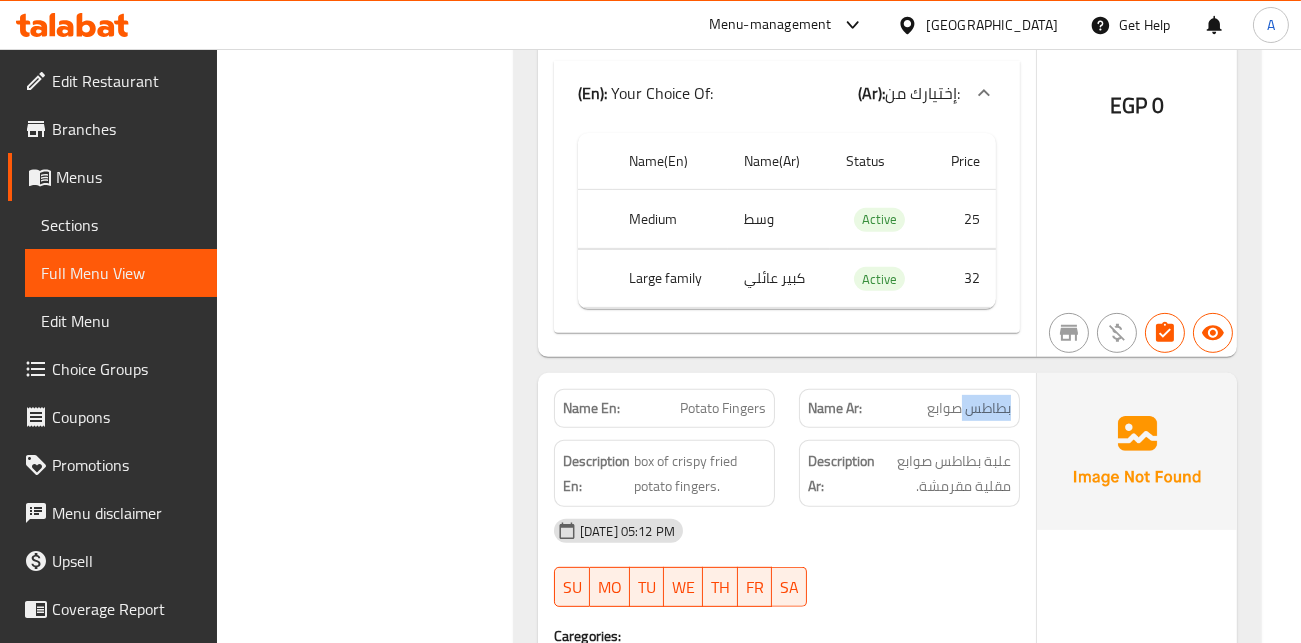 click on "بطاطس صوابع" at bounding box center (969, 408) 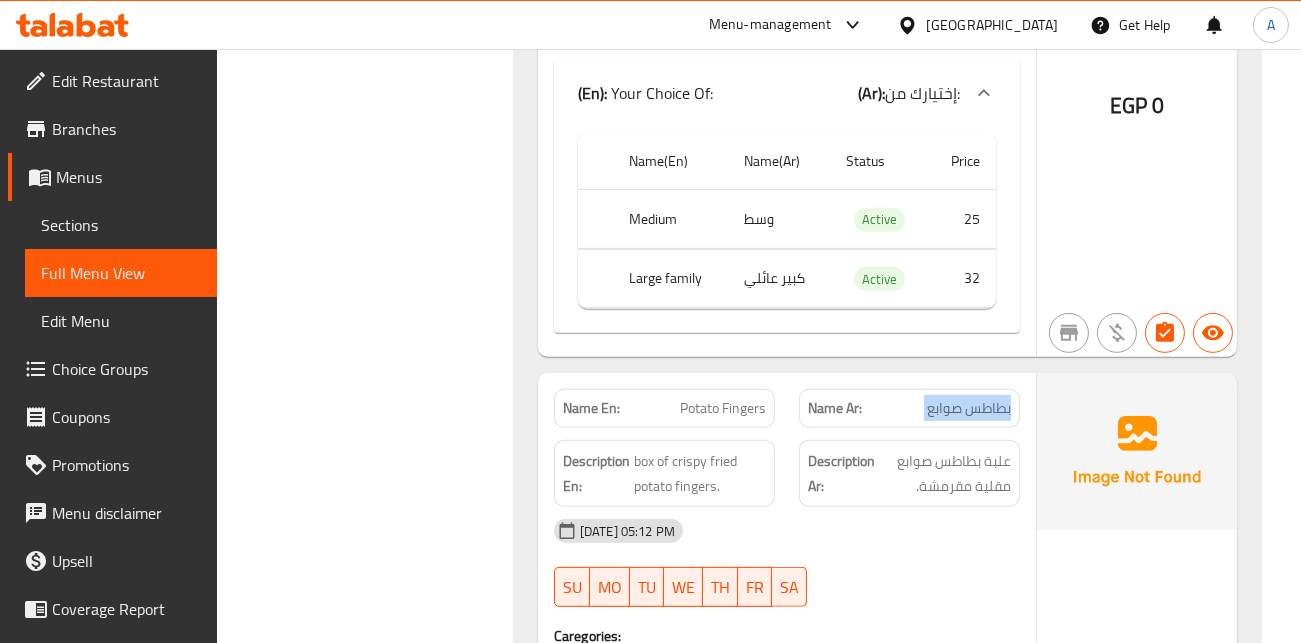 click on "بطاطس صوابع" at bounding box center (969, 408) 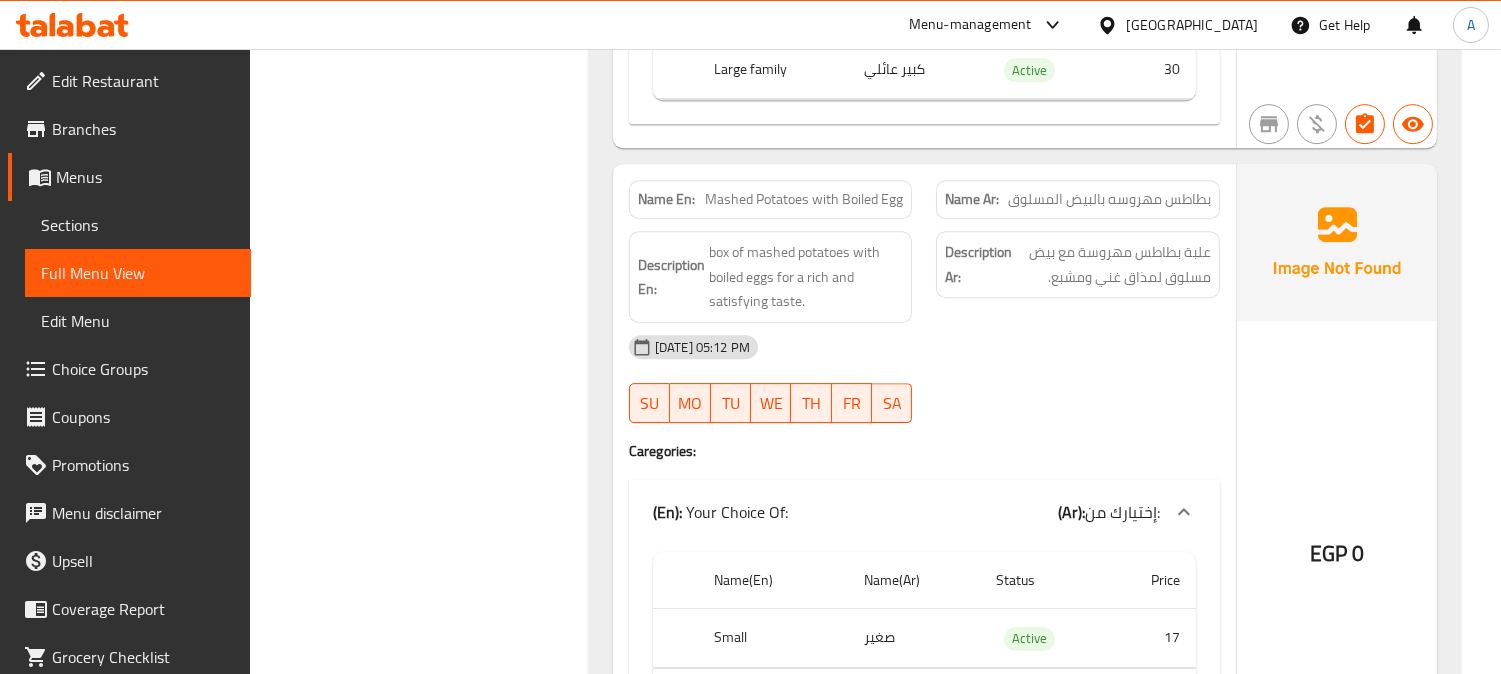 scroll, scrollTop: 11352, scrollLeft: 0, axis: vertical 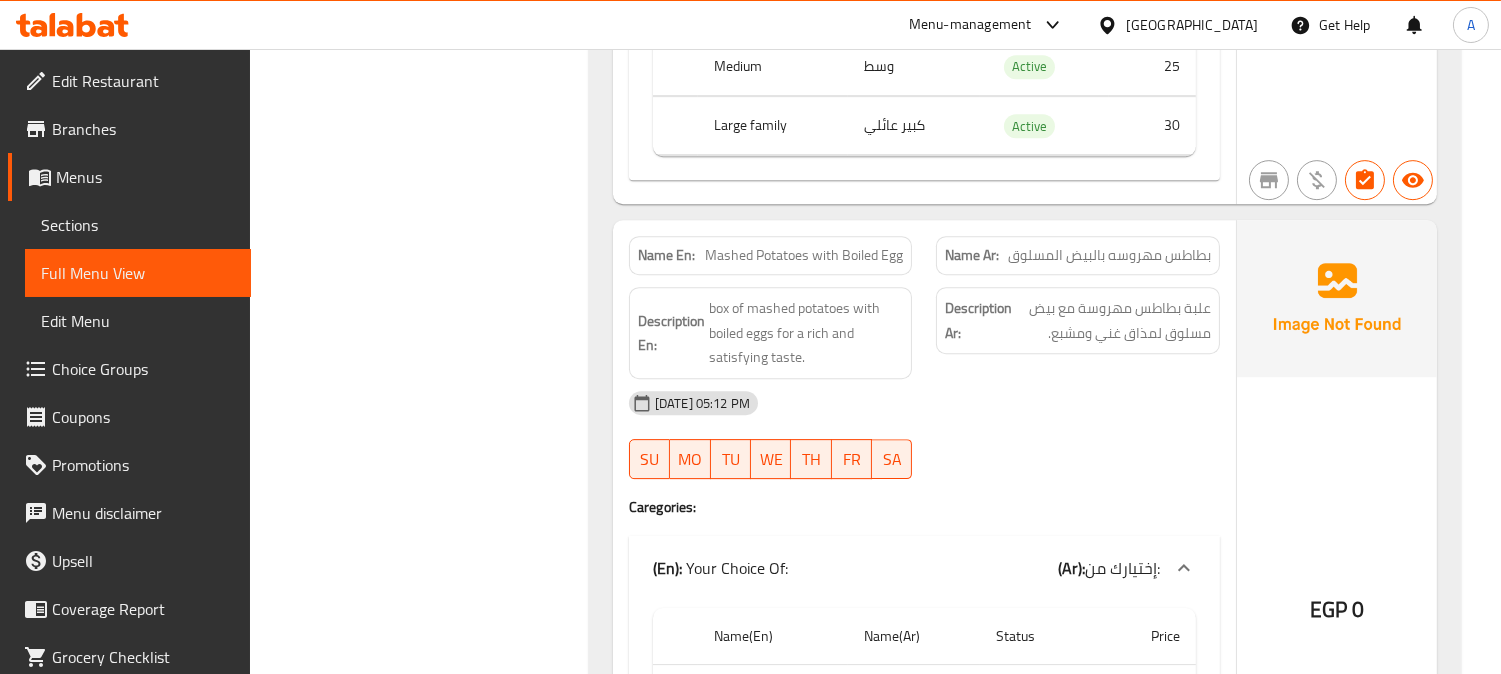 click on "Mashed Potatoes with Boiled Egg" at bounding box center (804, 255) 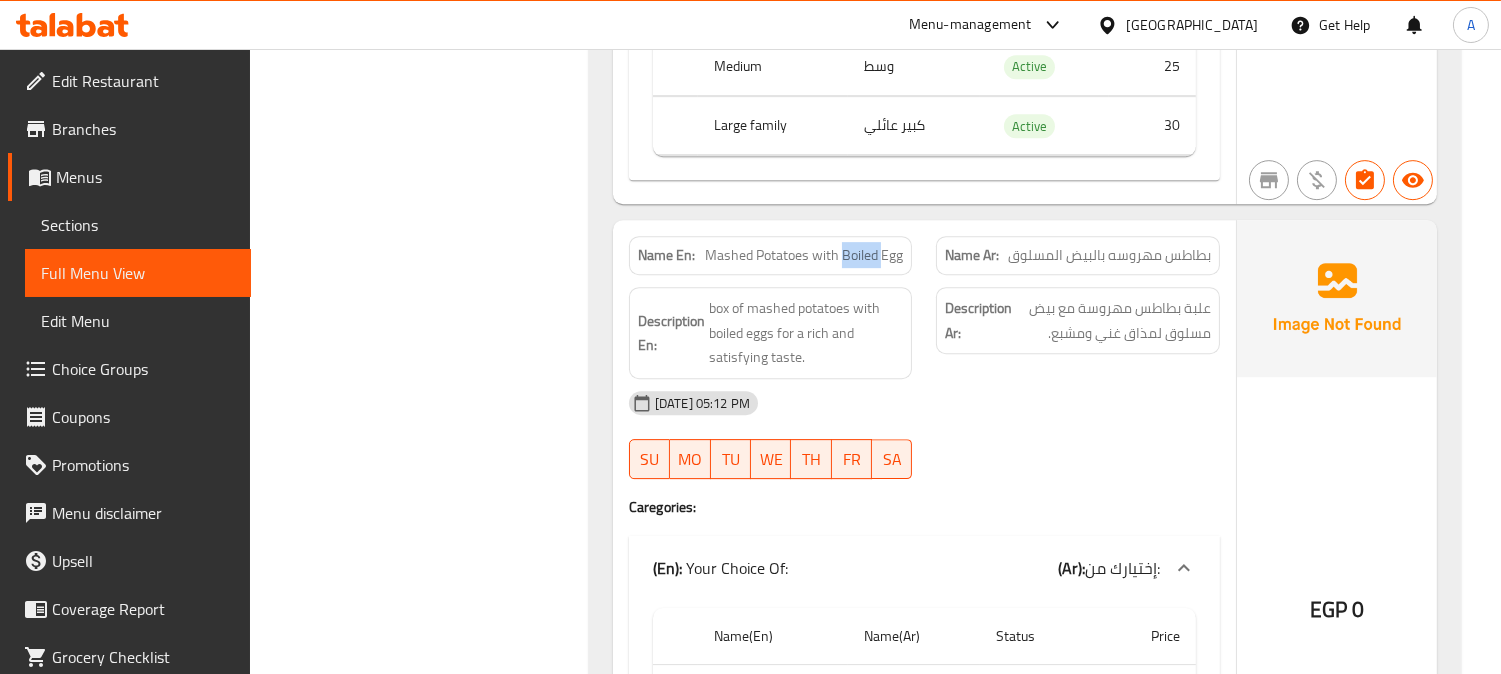 click on "Mashed Potatoes with Boiled Egg" at bounding box center (804, 255) 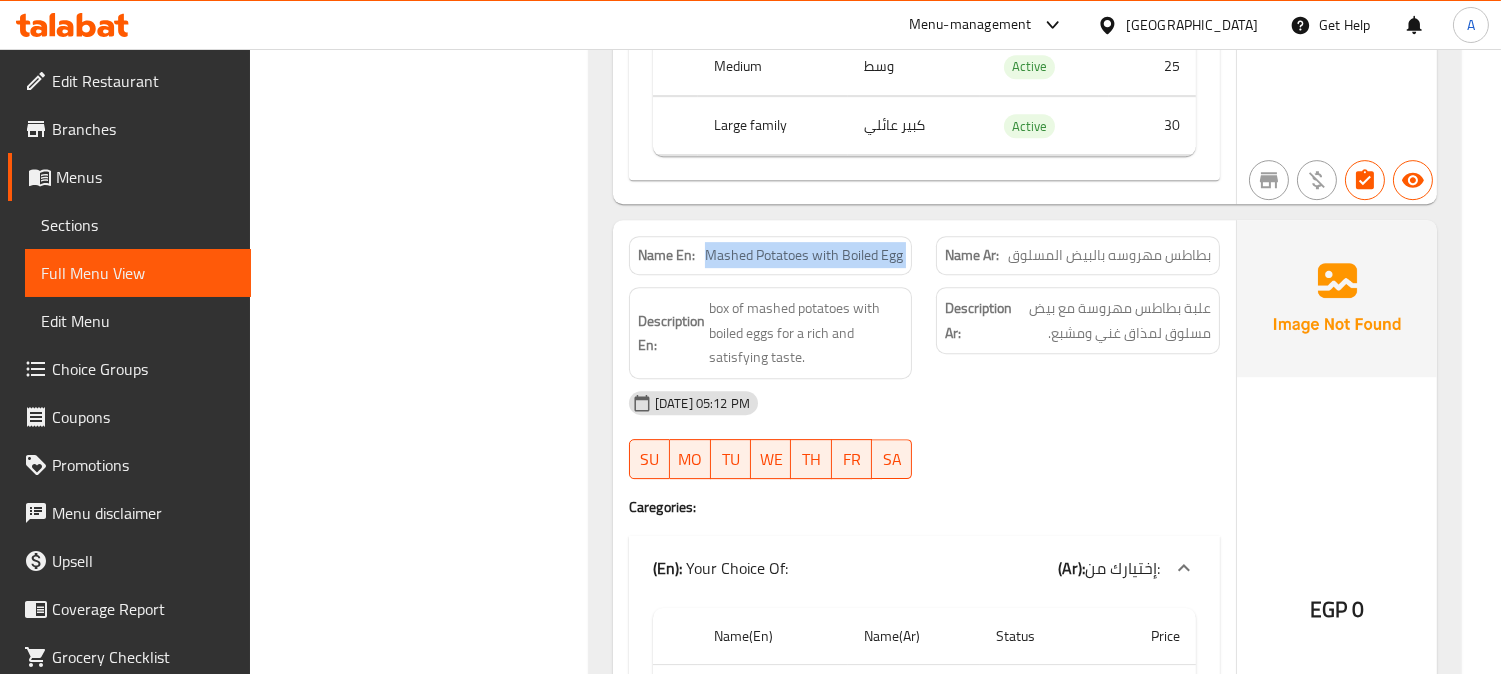 click on "Mashed Potatoes with Boiled Egg" at bounding box center [804, 255] 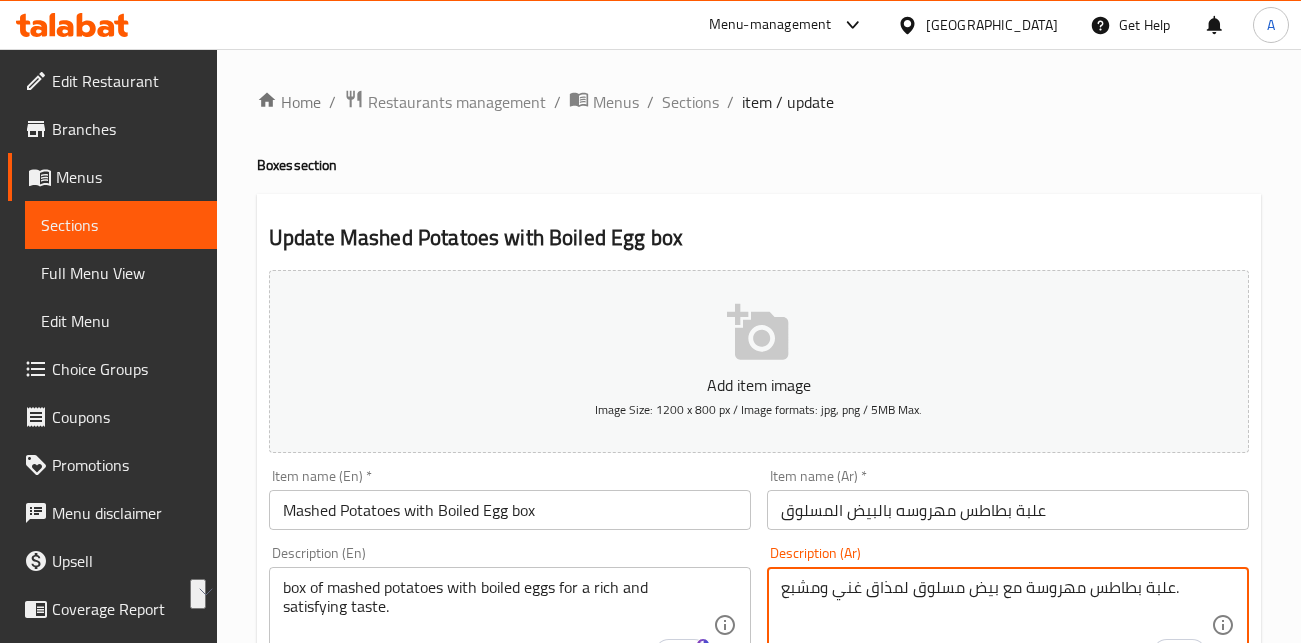 scroll, scrollTop: 111, scrollLeft: 0, axis: vertical 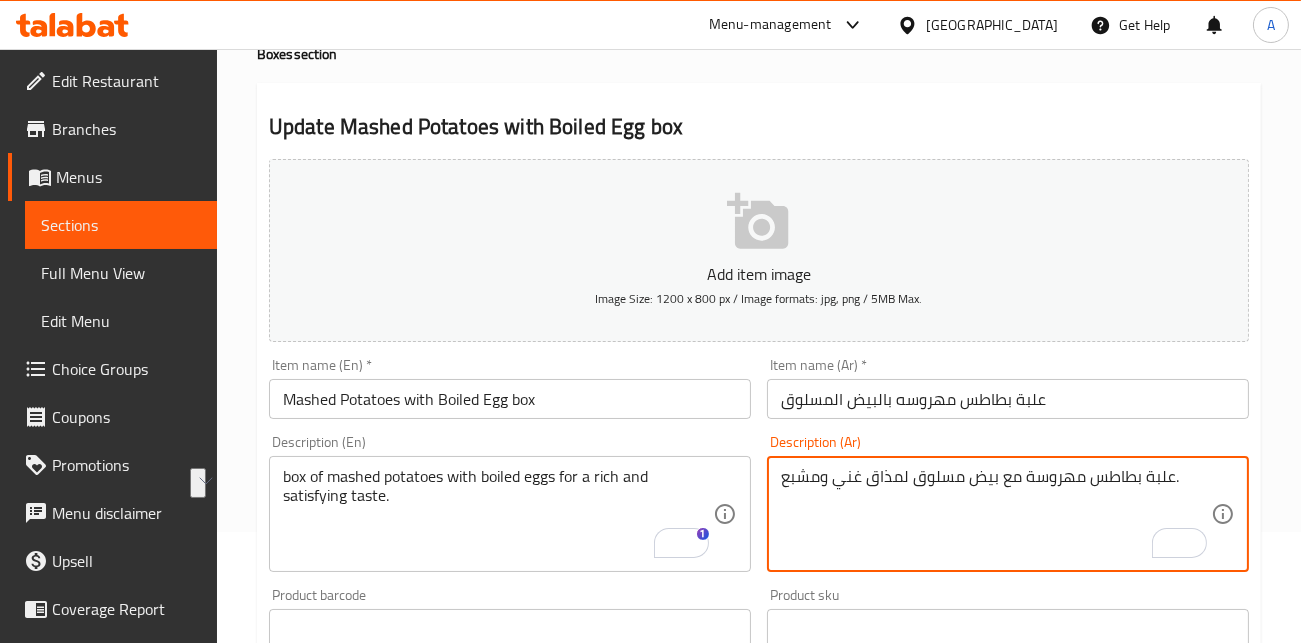 click on "علبة بطاطس مهروسة مع بيض مسلوق لمذاق غني ومشبع." at bounding box center (996, 514) 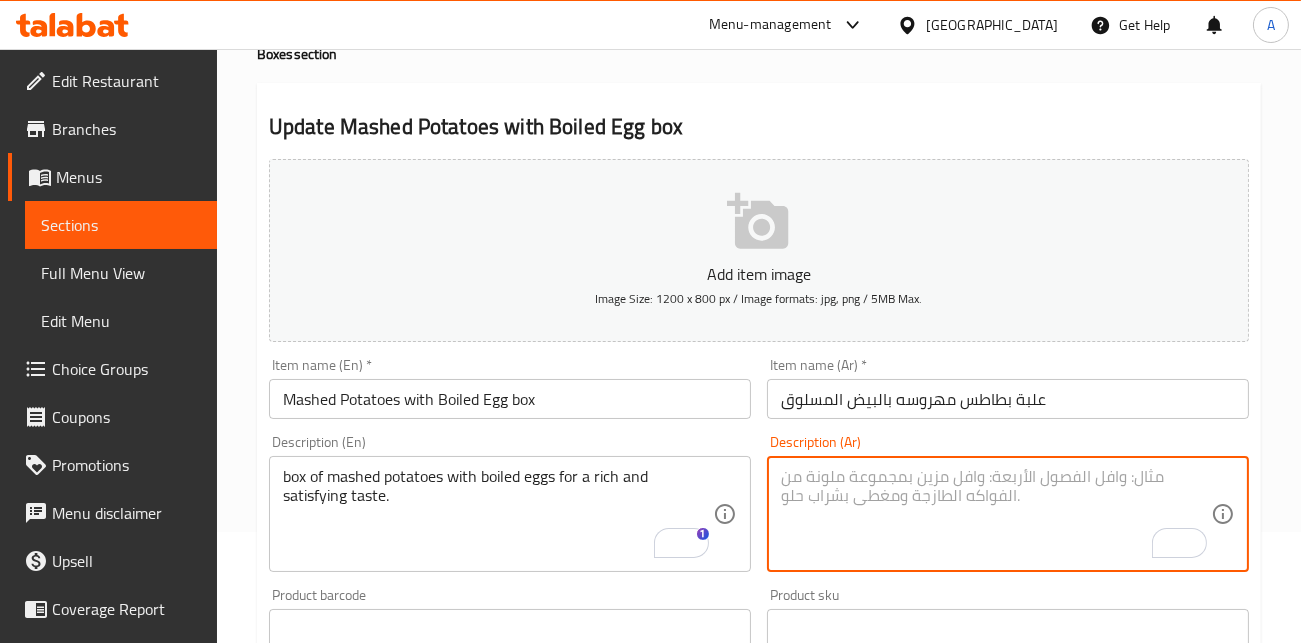 type 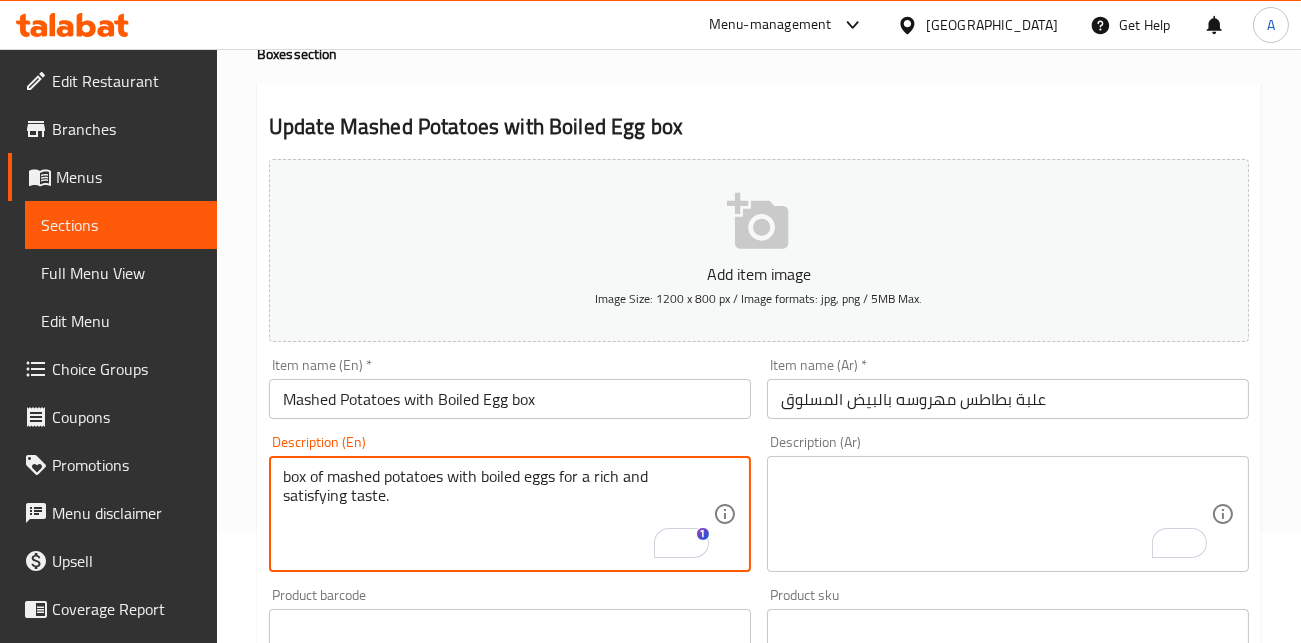 click on "box of mashed potatoes with boiled eggs for a rich and satisfying taste." at bounding box center (498, 514) 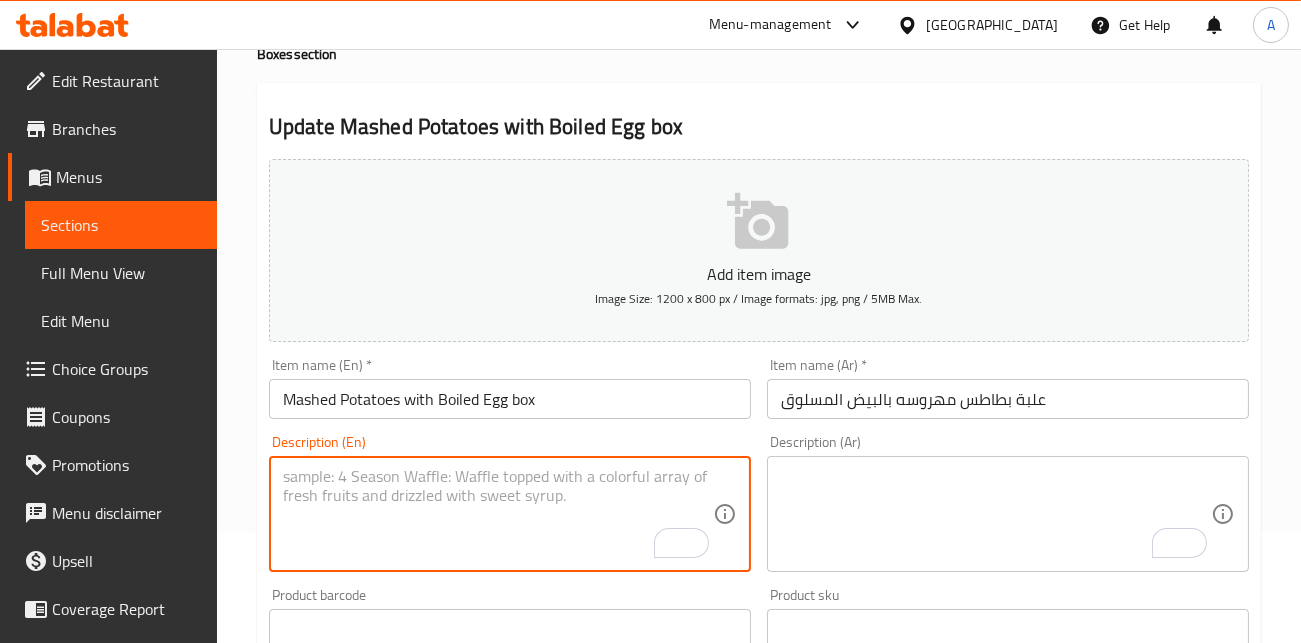 type 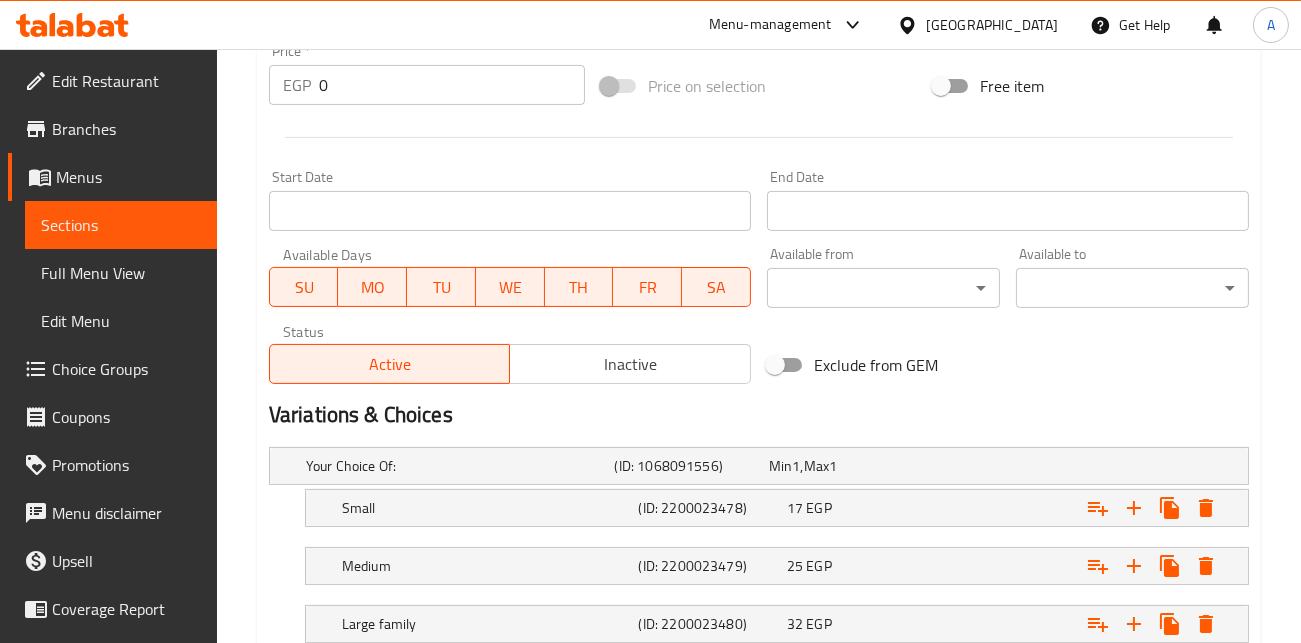 scroll, scrollTop: 873, scrollLeft: 0, axis: vertical 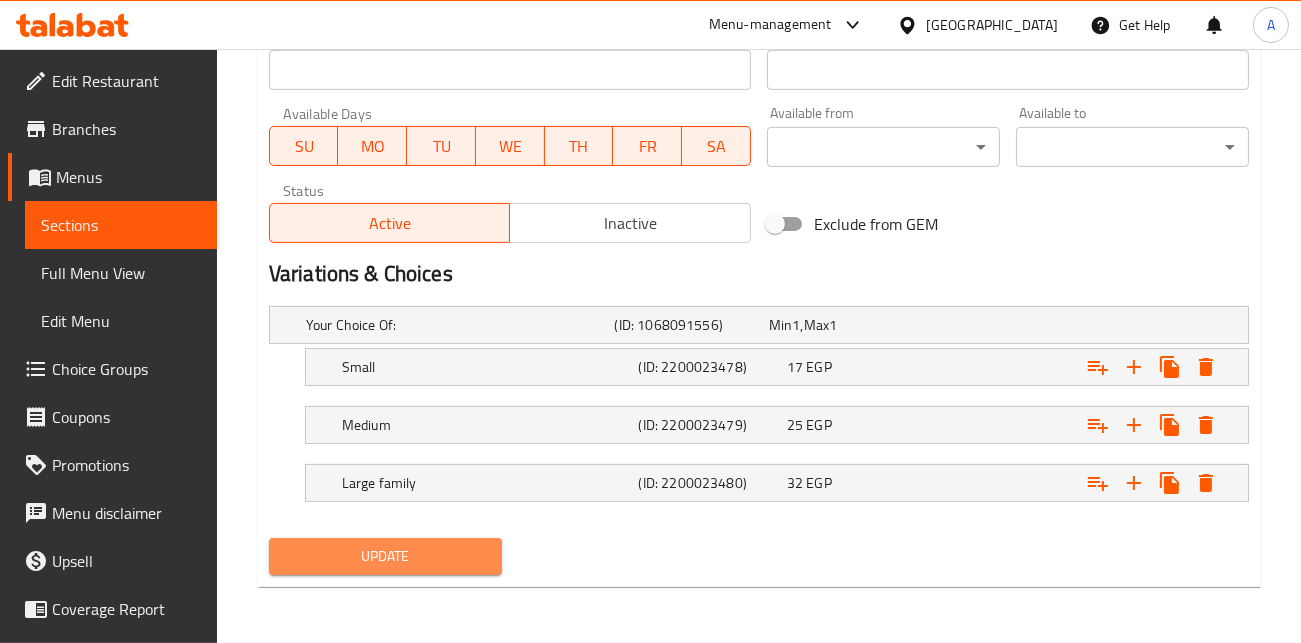click on "Update" at bounding box center [385, 556] 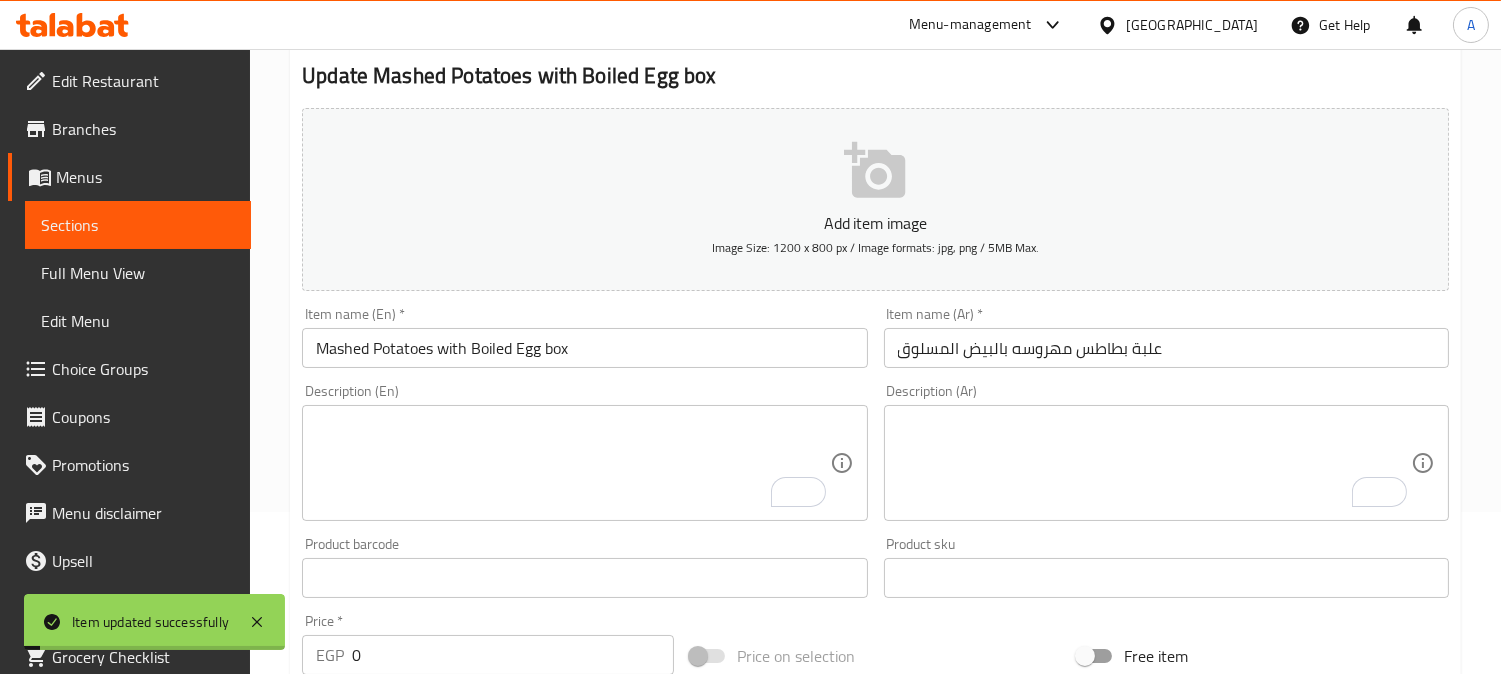 scroll, scrollTop: 0, scrollLeft: 0, axis: both 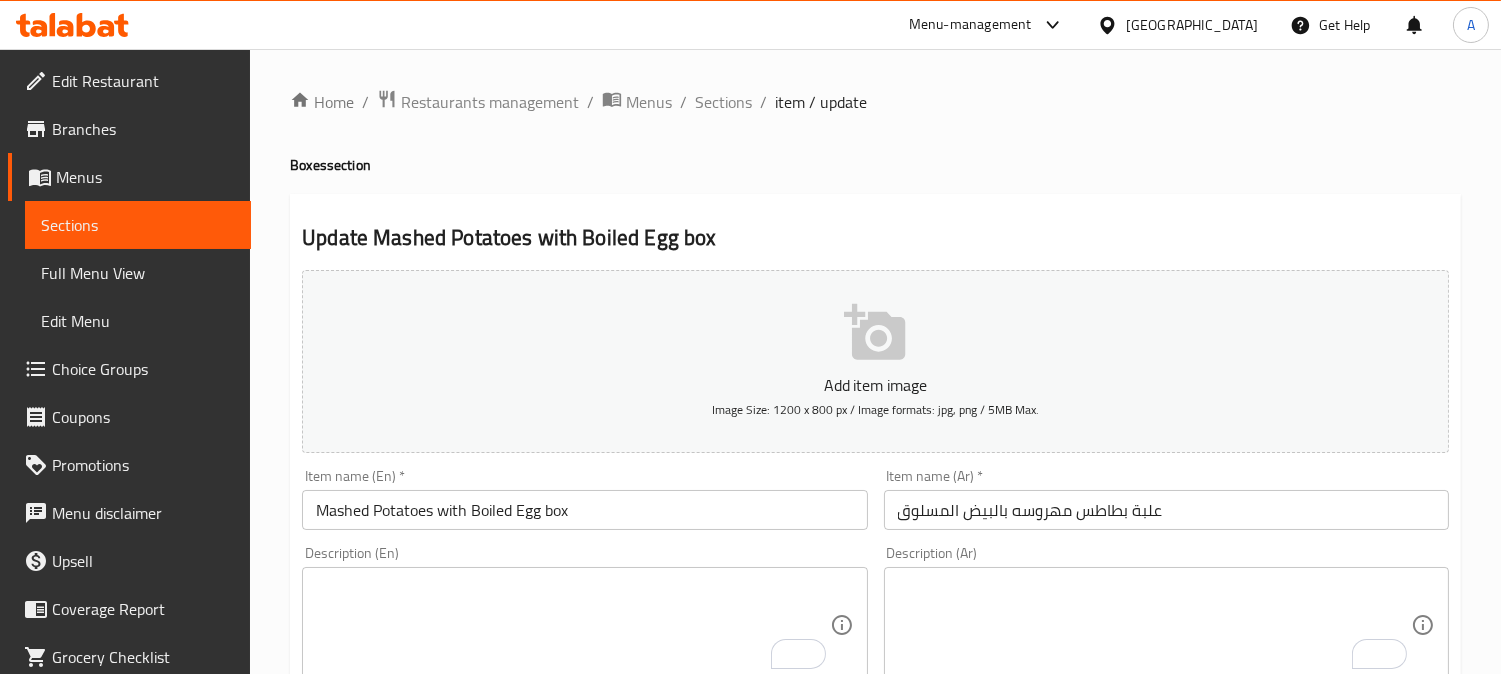 click on "Boxes  section" at bounding box center (875, 165) 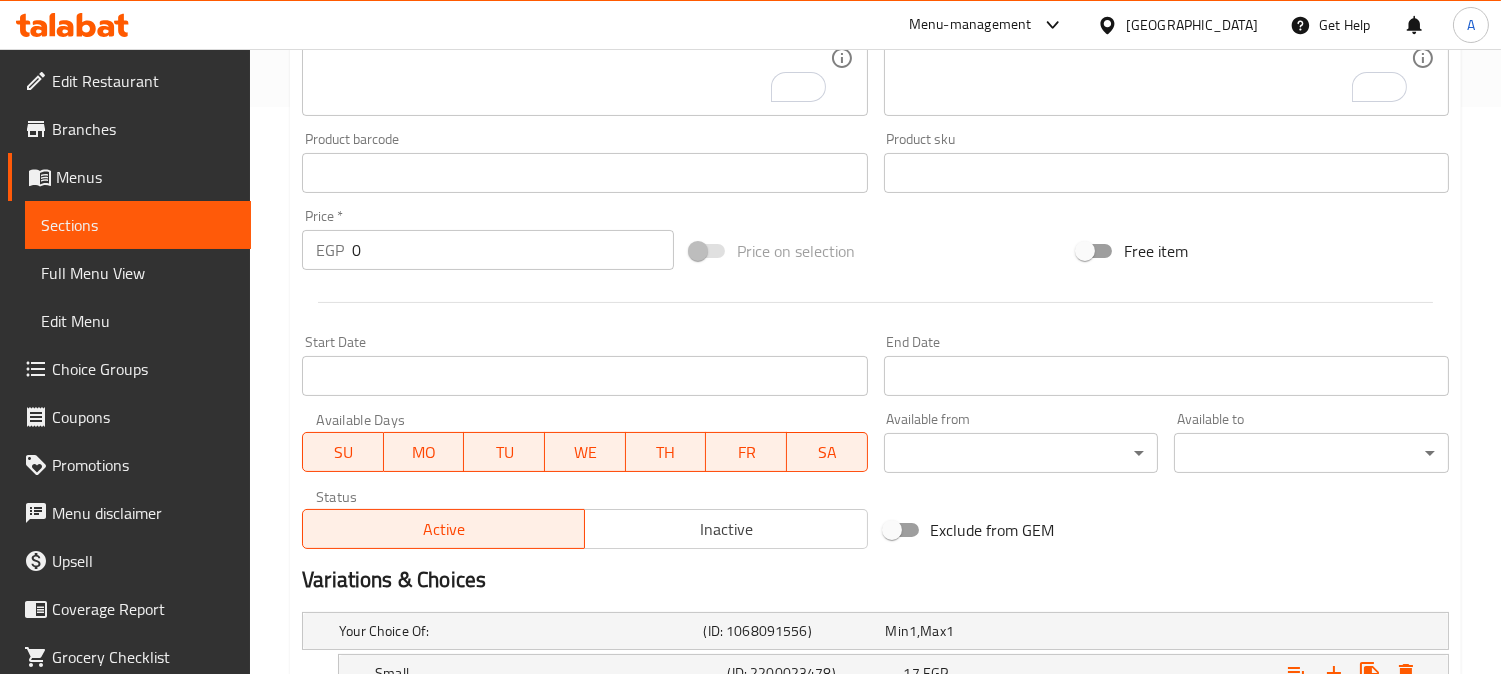 scroll, scrollTop: 842, scrollLeft: 0, axis: vertical 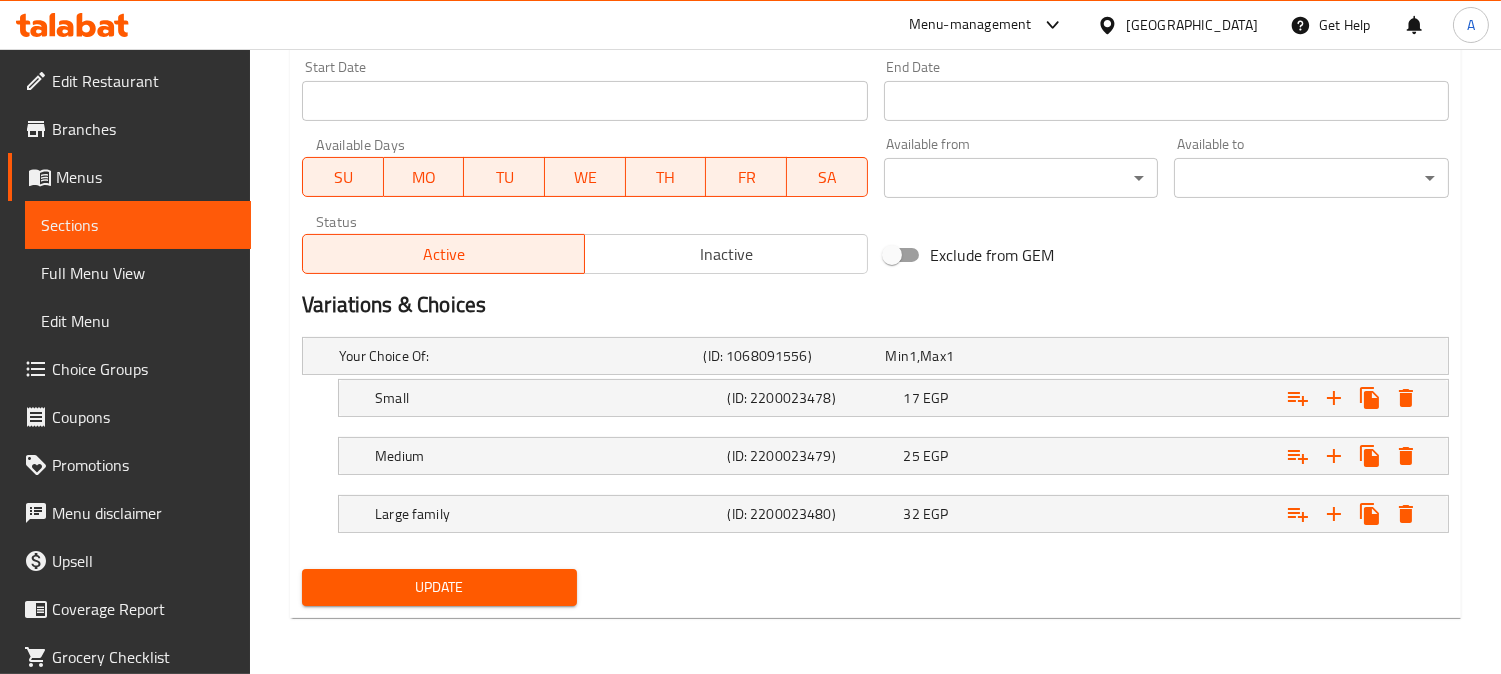 click on "Update" at bounding box center [439, 587] 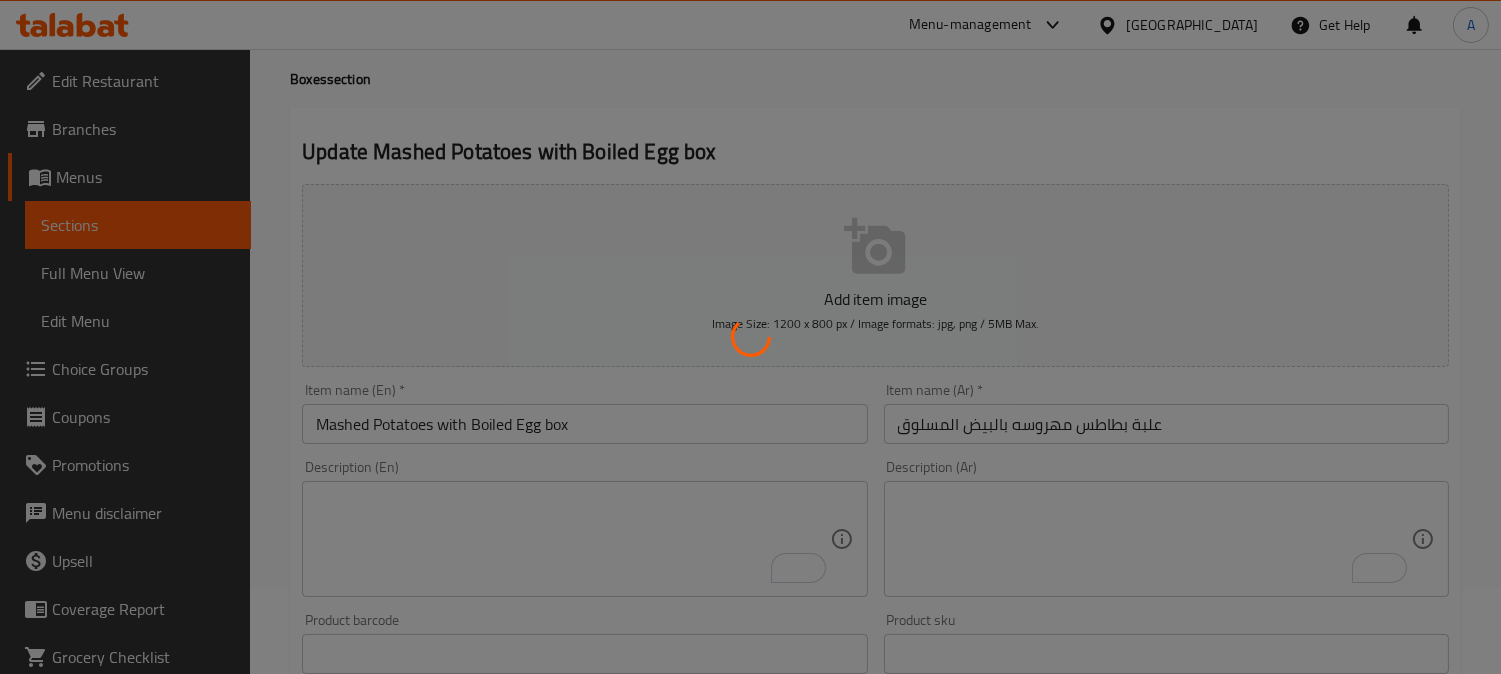 scroll, scrollTop: 0, scrollLeft: 0, axis: both 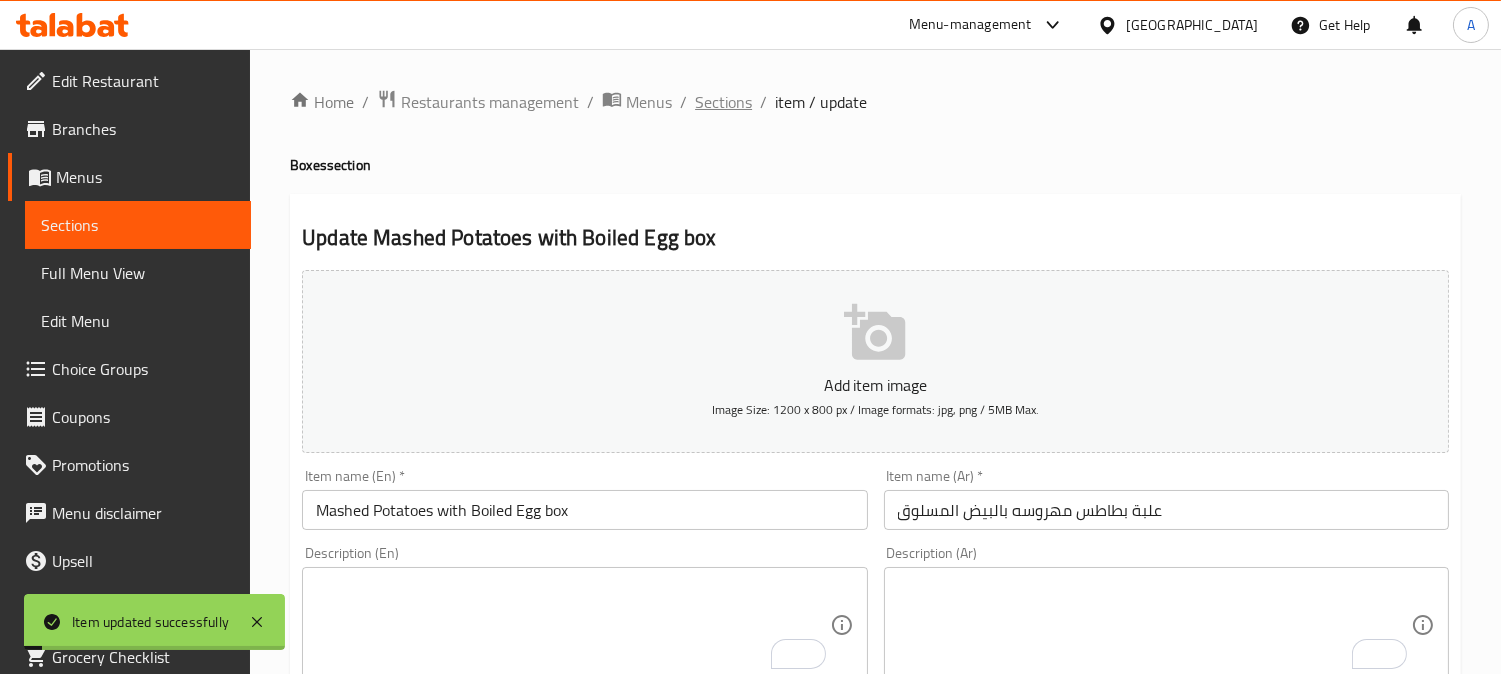 click on "Sections" at bounding box center (723, 102) 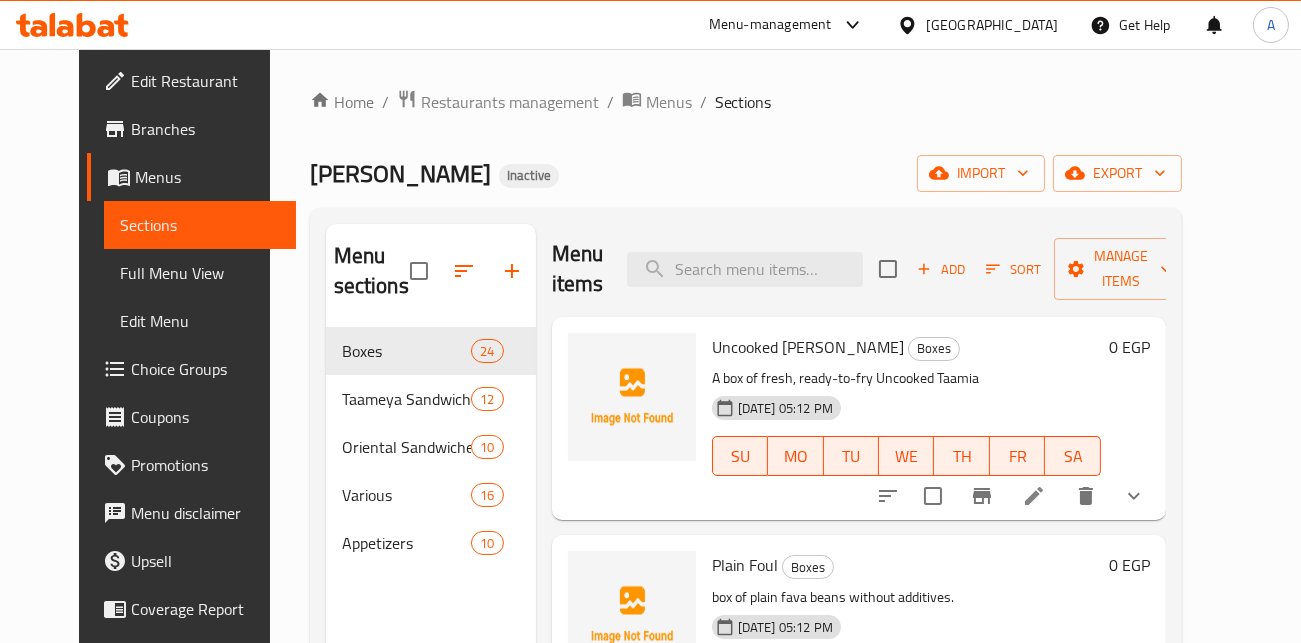 scroll, scrollTop: 0, scrollLeft: 0, axis: both 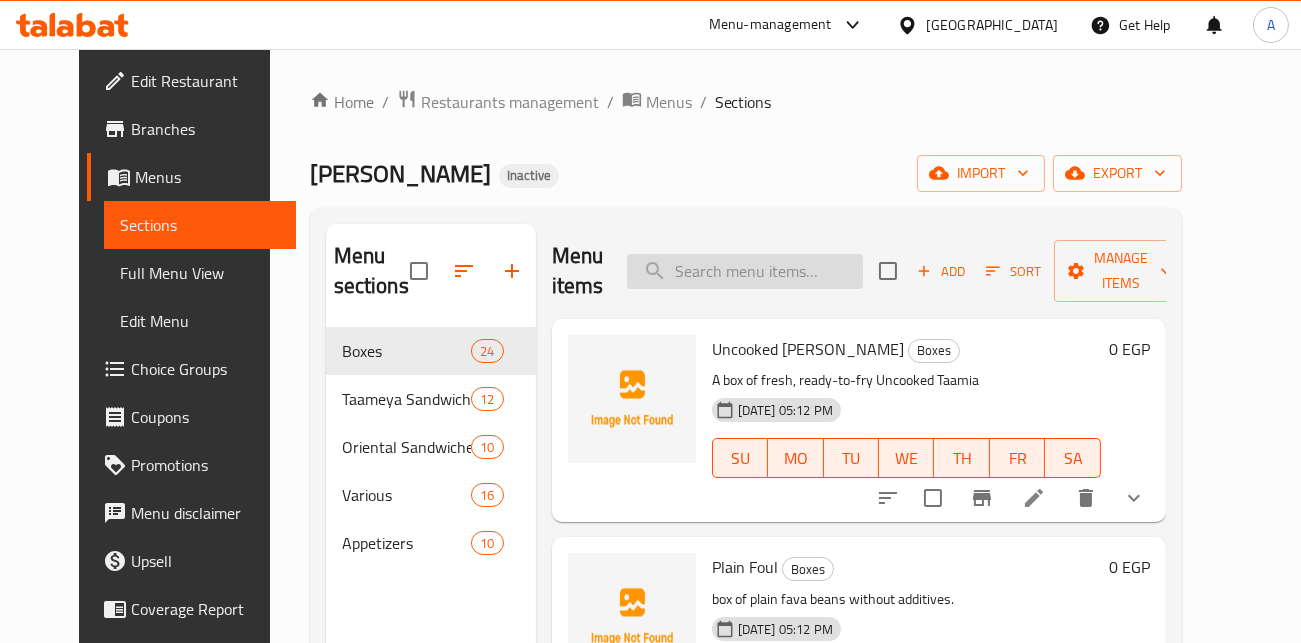 click at bounding box center [745, 271] 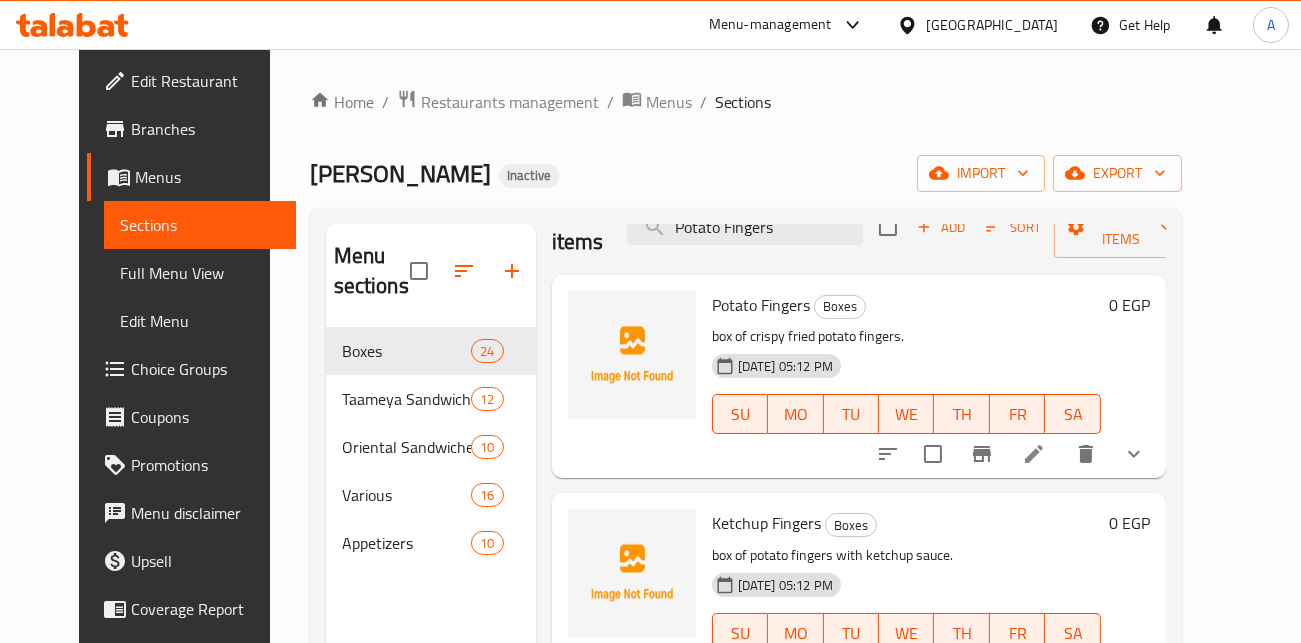 scroll, scrollTop: 111, scrollLeft: 0, axis: vertical 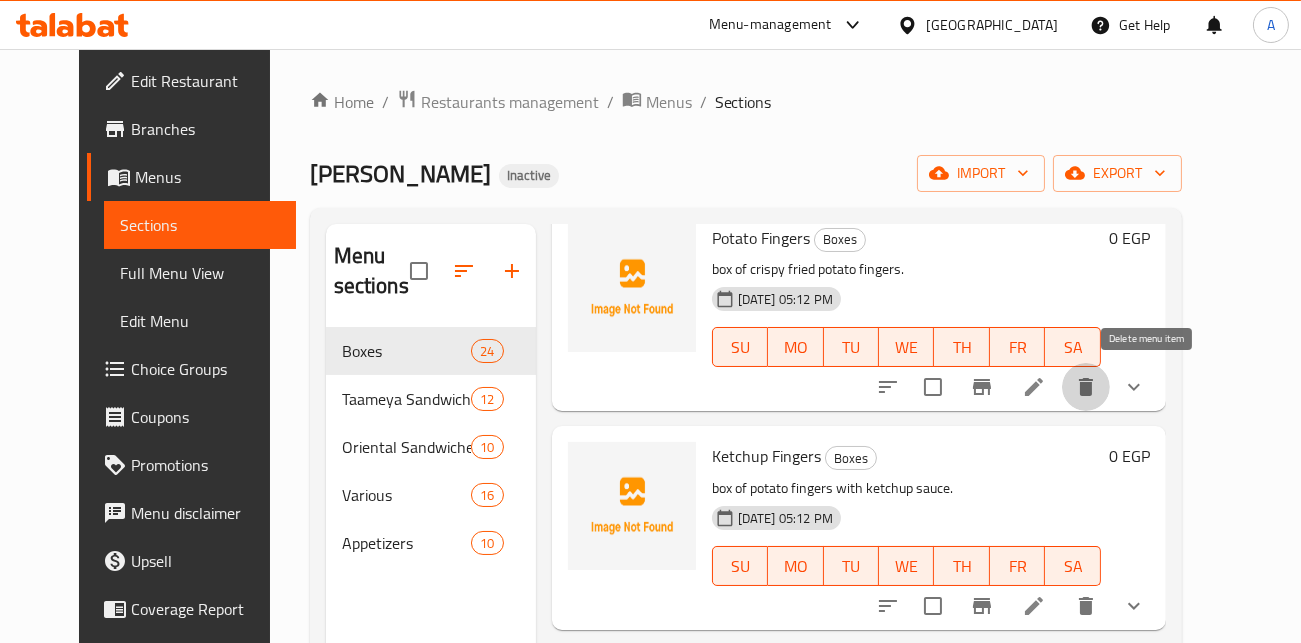 click 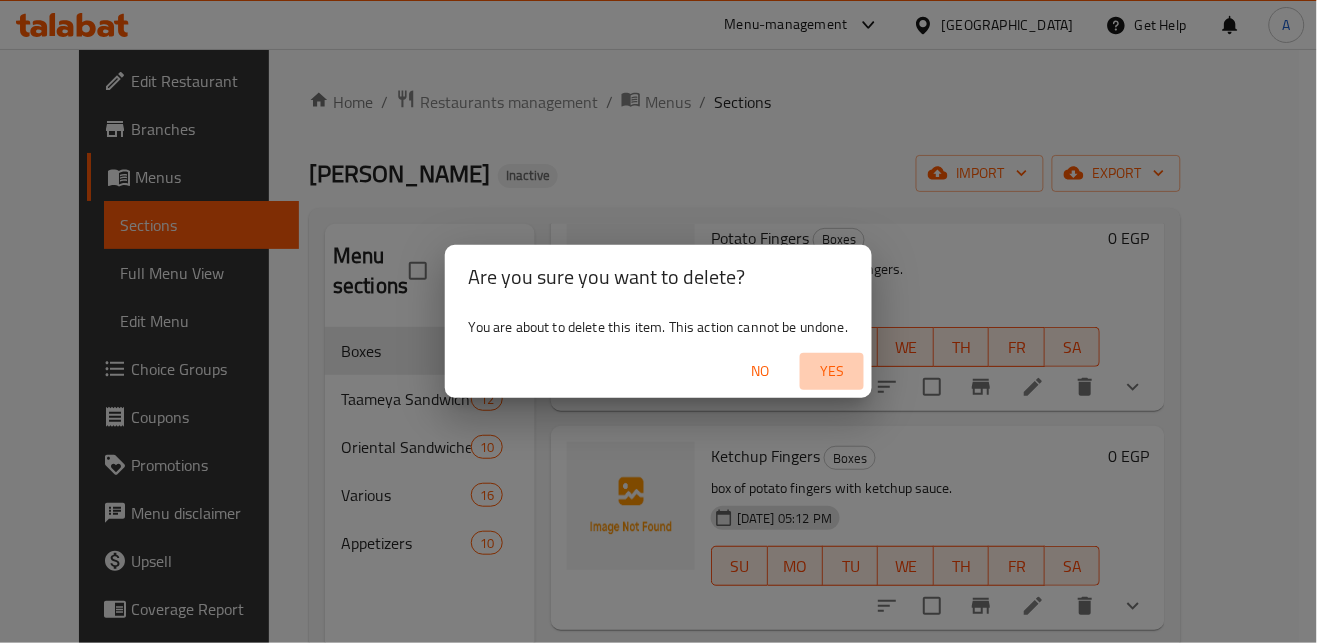 click on "Yes" at bounding box center [832, 371] 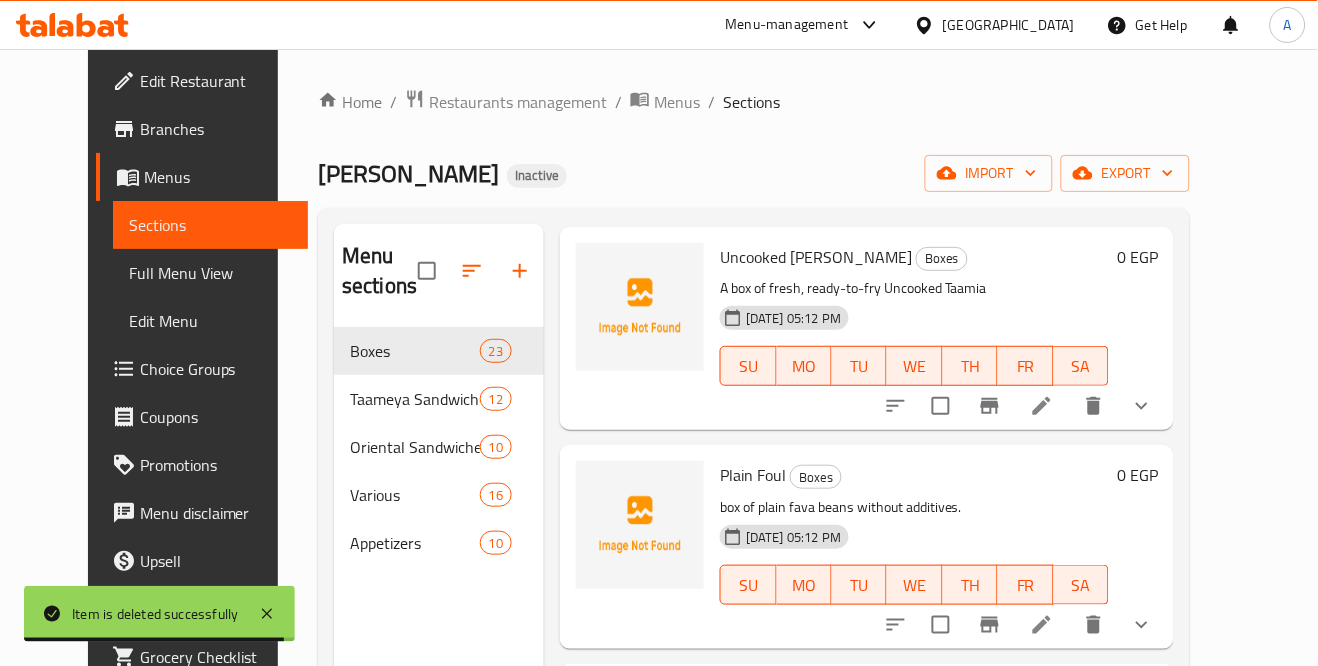 scroll, scrollTop: 0, scrollLeft: 0, axis: both 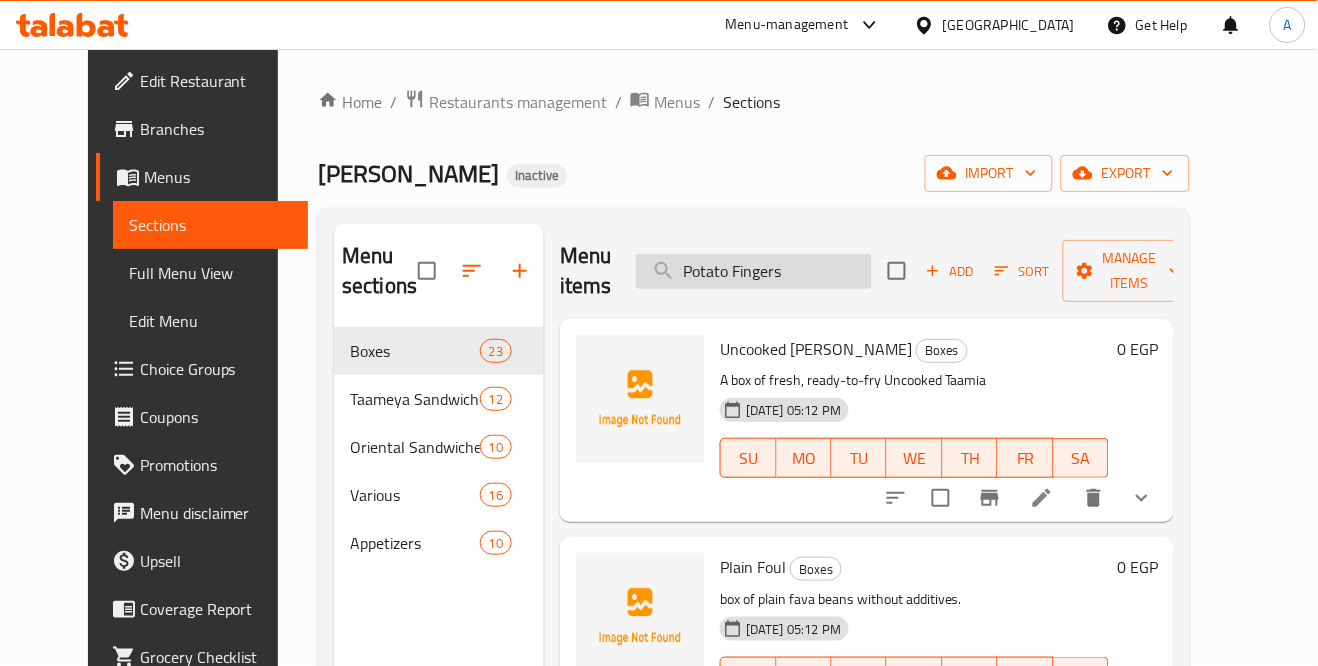 click on "Potato Fingers" at bounding box center [754, 271] 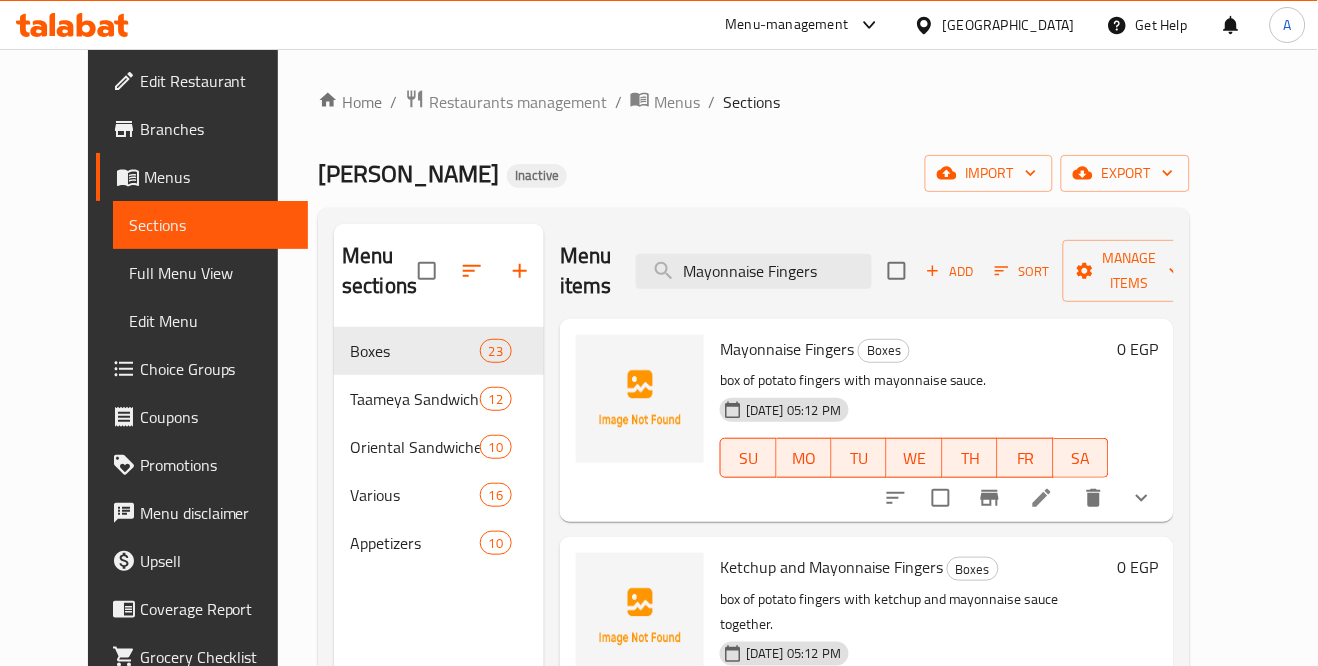 scroll, scrollTop: 111, scrollLeft: 0, axis: vertical 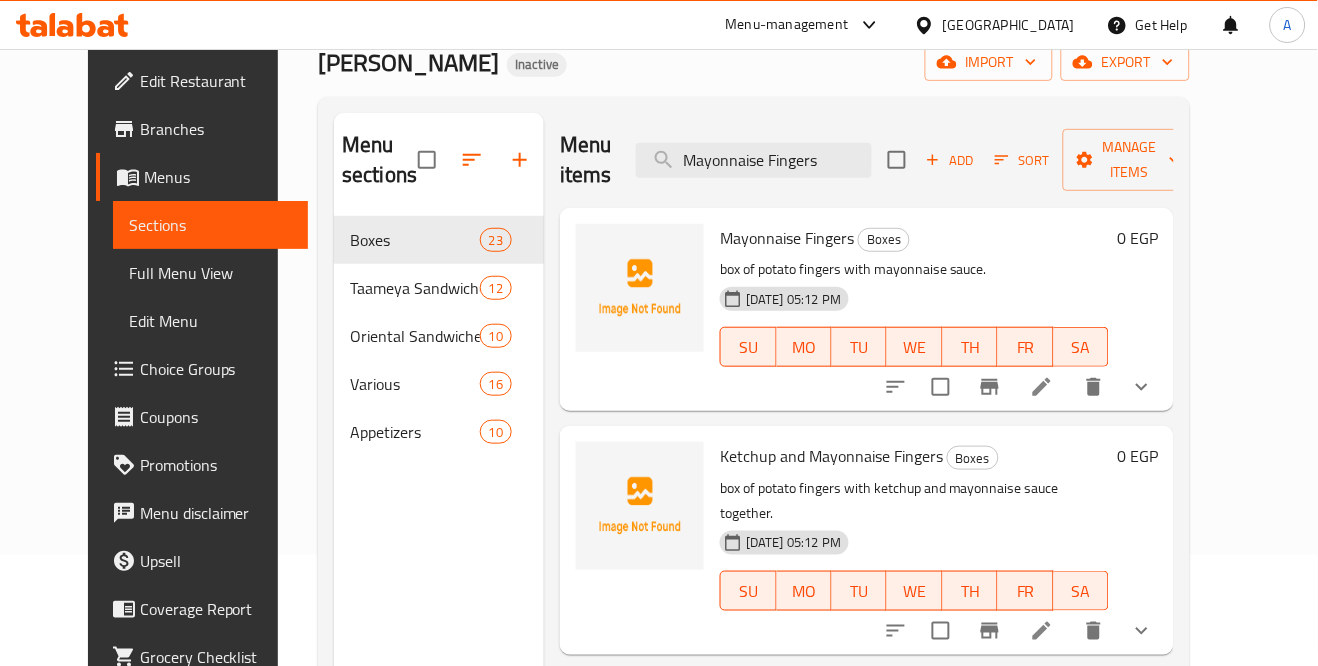 type on "Mayonnaise Fingers" 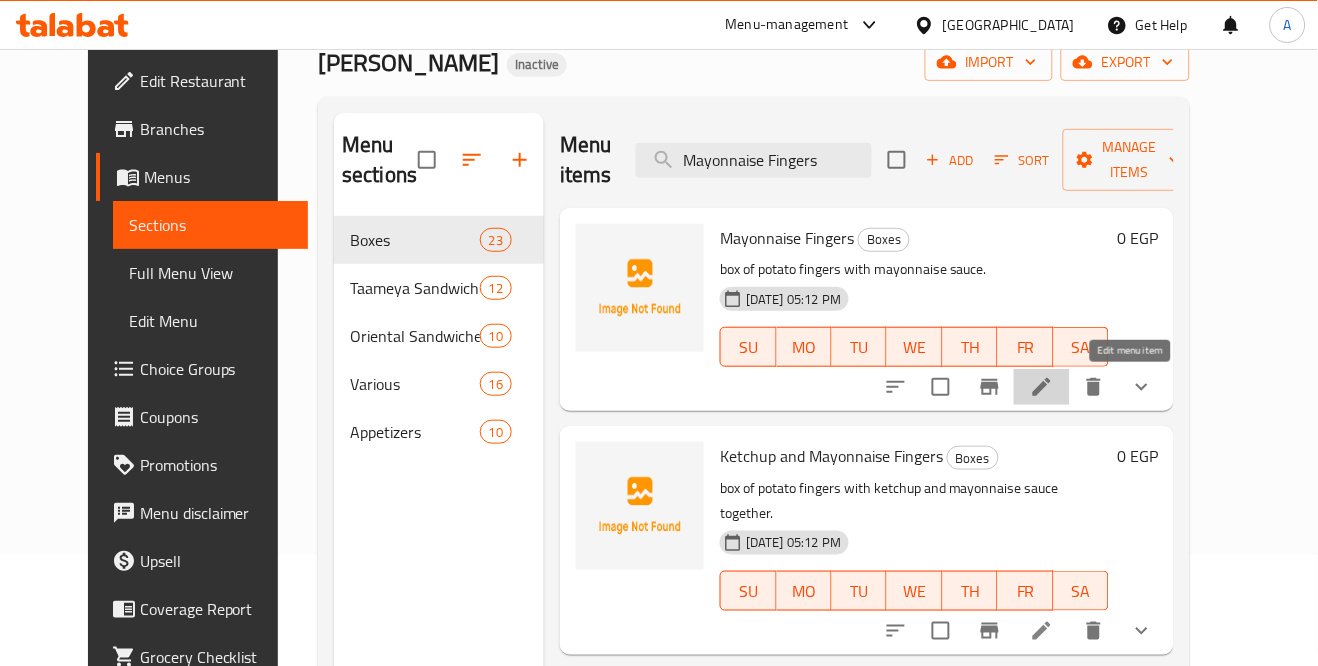 click 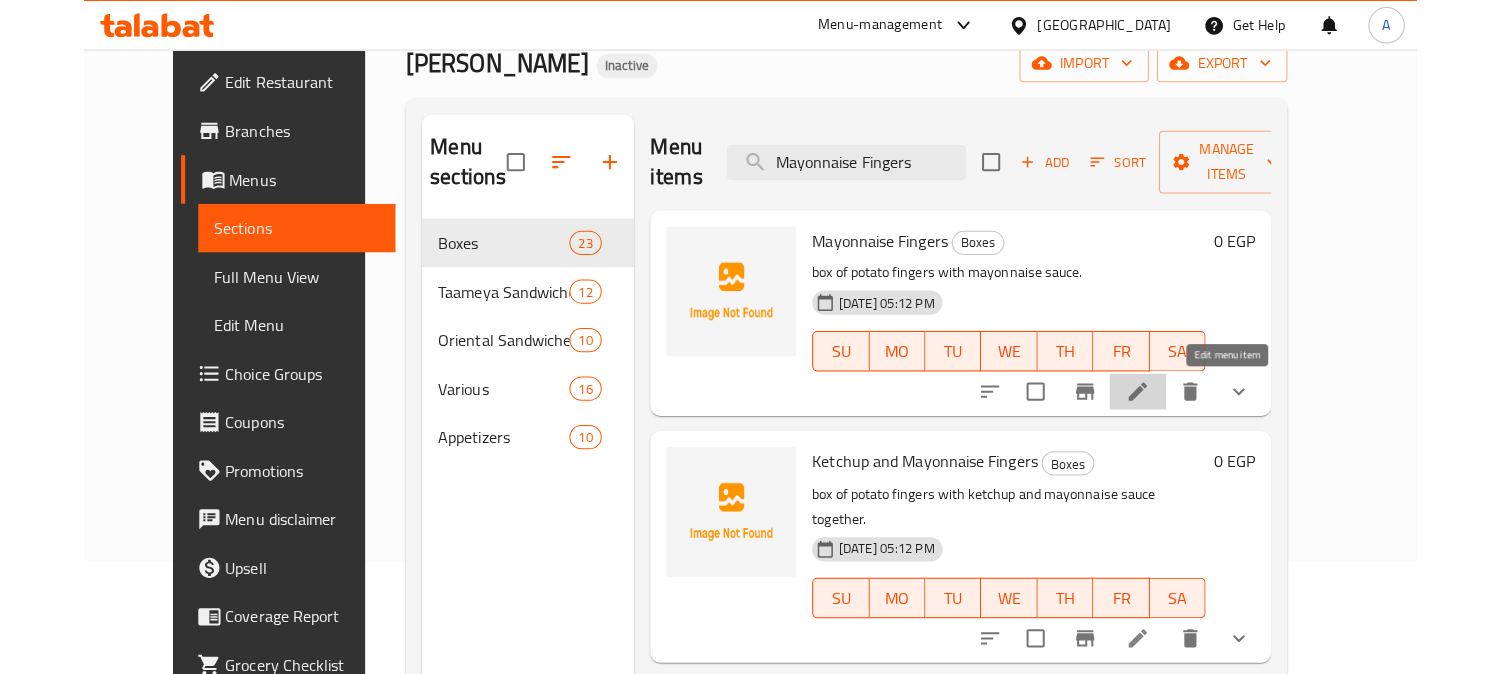 scroll, scrollTop: 0, scrollLeft: 0, axis: both 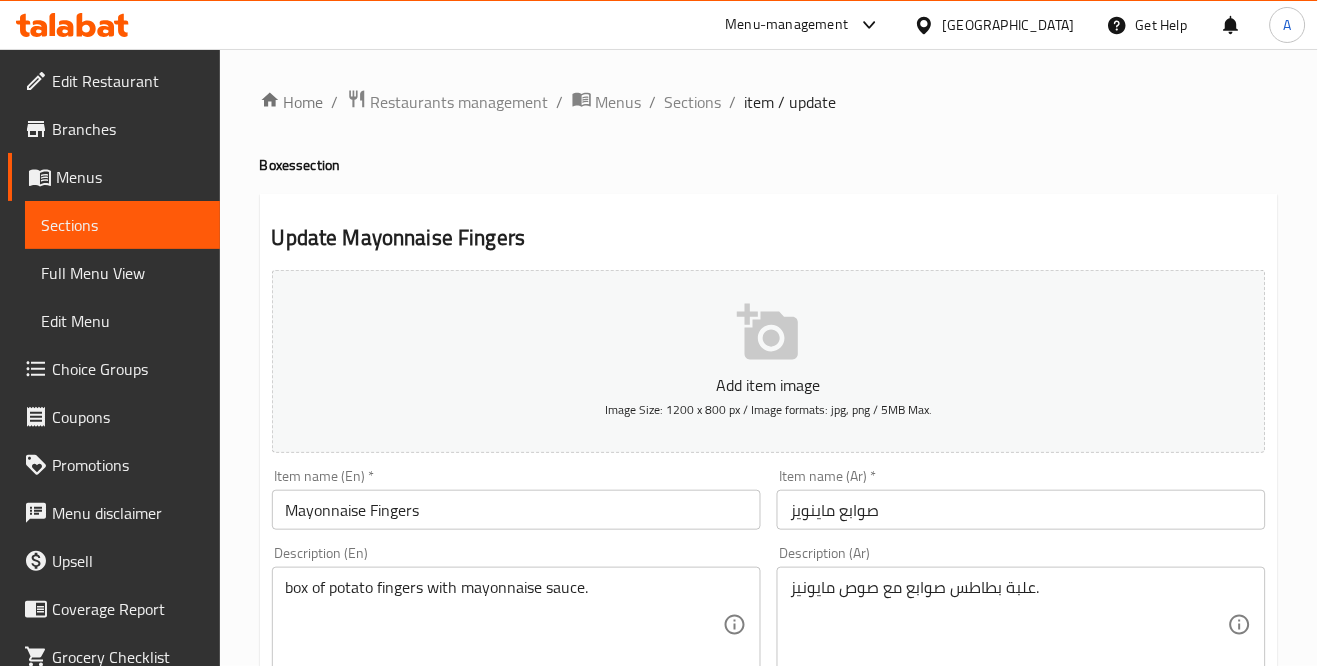 click on "علبة بطاطس صوابع مع صوص مايونيز." at bounding box center (1009, 625) 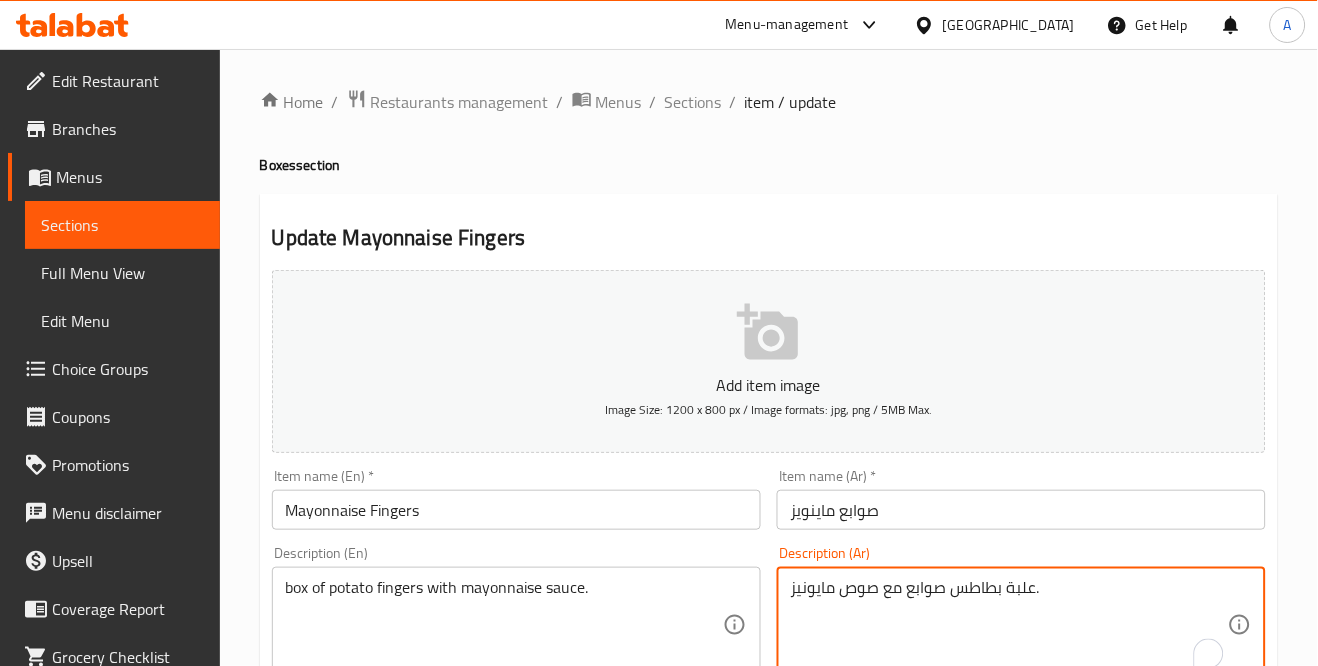 click on "صوابع ماينويز" at bounding box center [1021, 510] 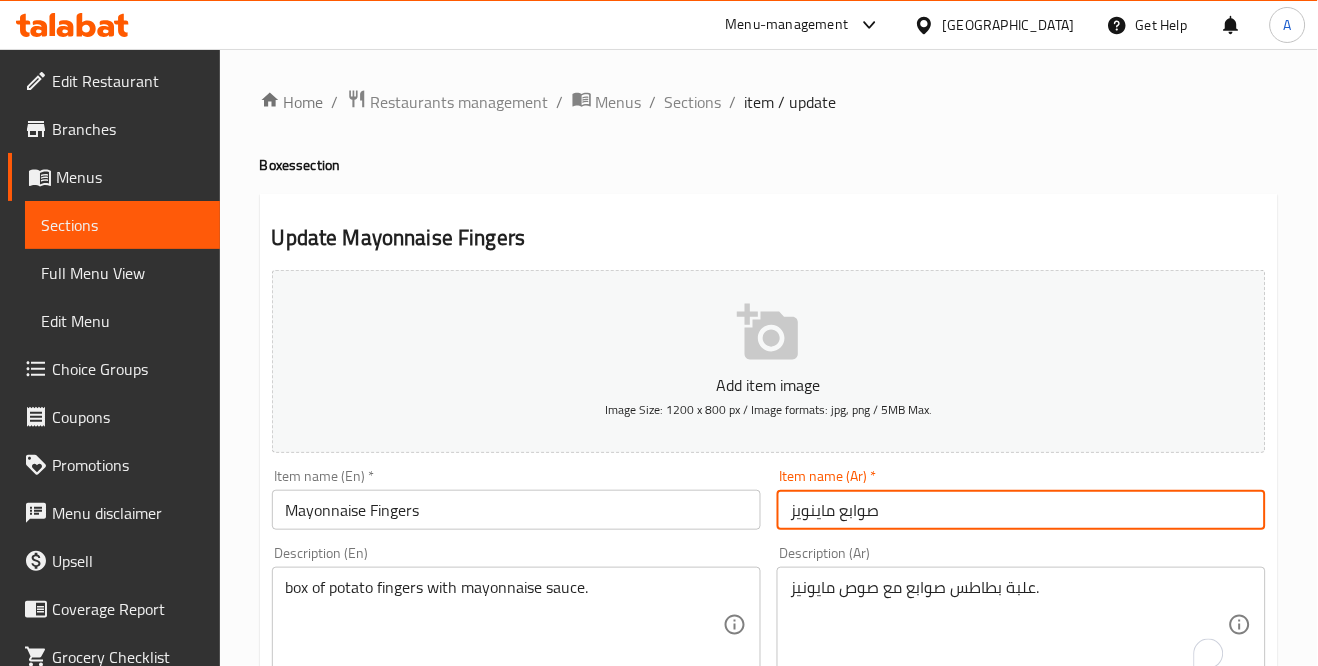 click on "صوابع ماينويز" at bounding box center (1021, 510) 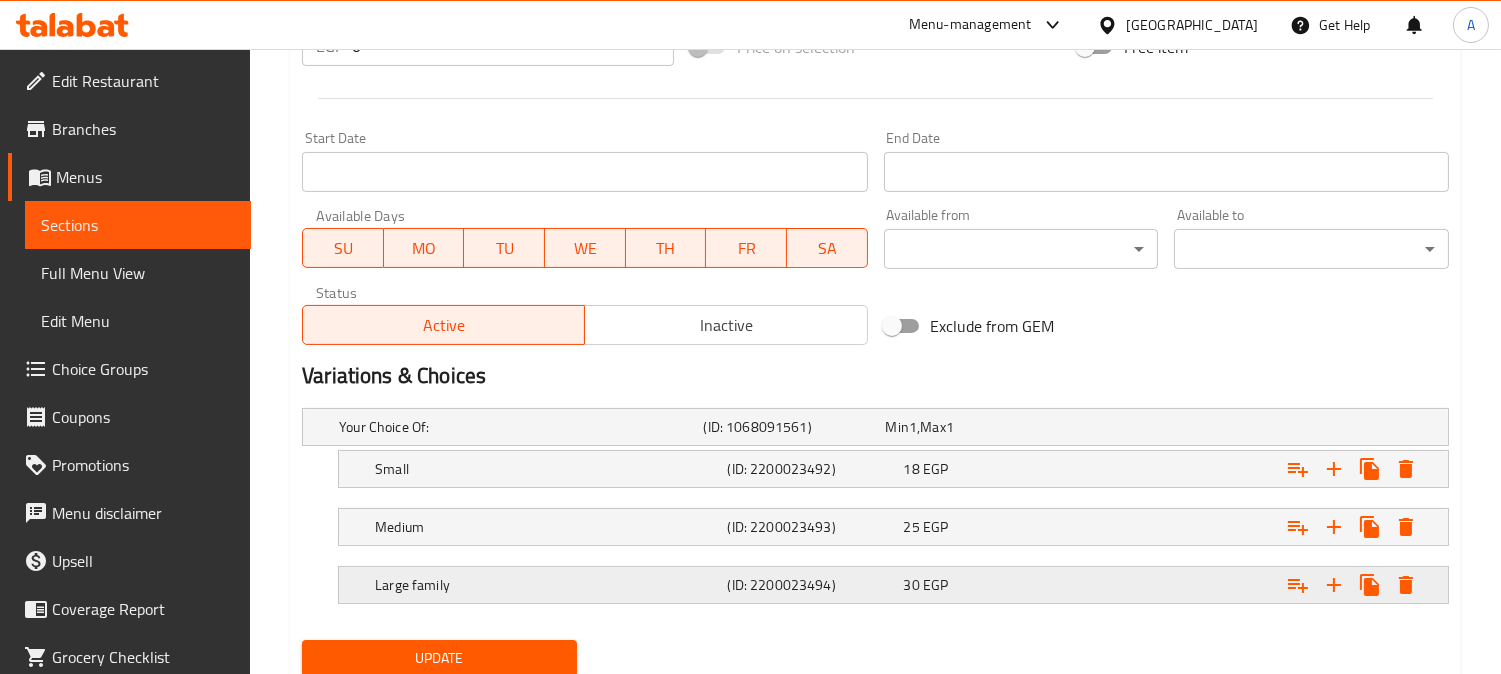 scroll, scrollTop: 842, scrollLeft: 0, axis: vertical 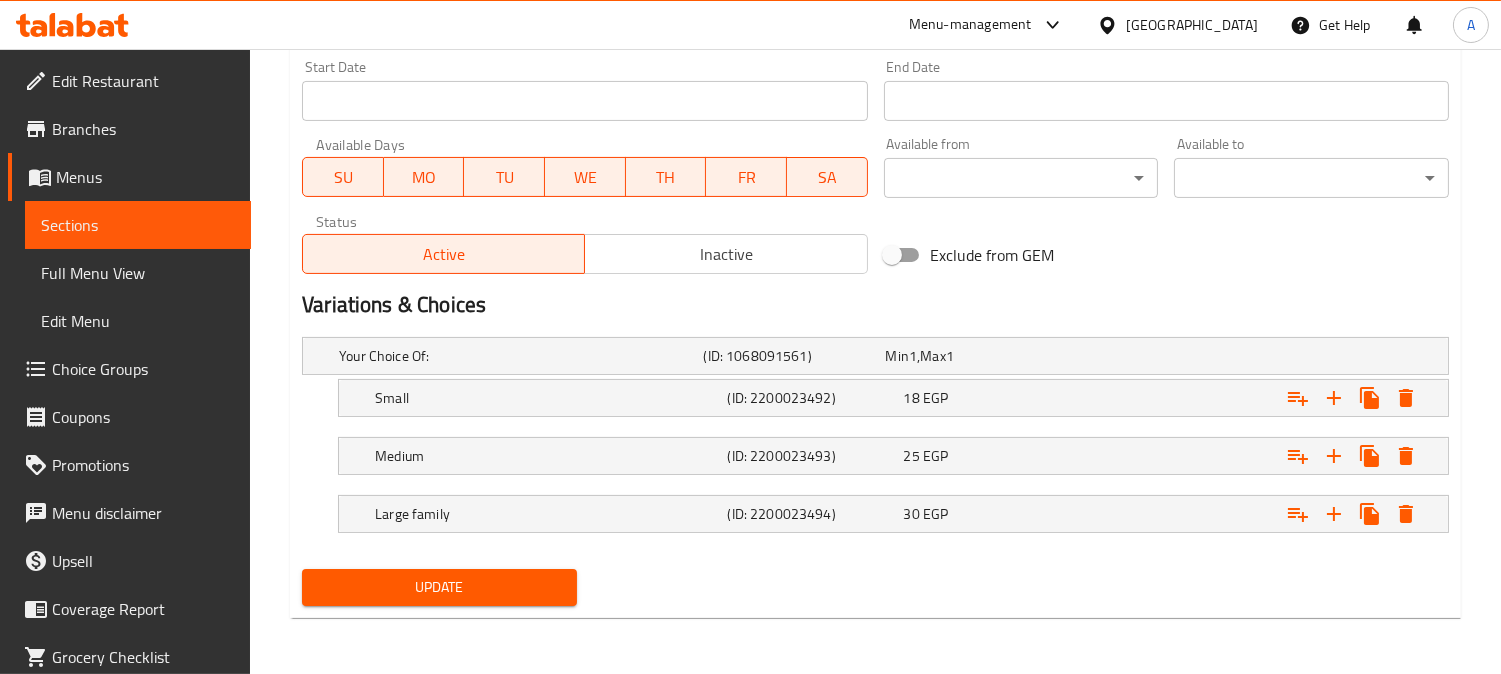 type on "صوابع مايونيز" 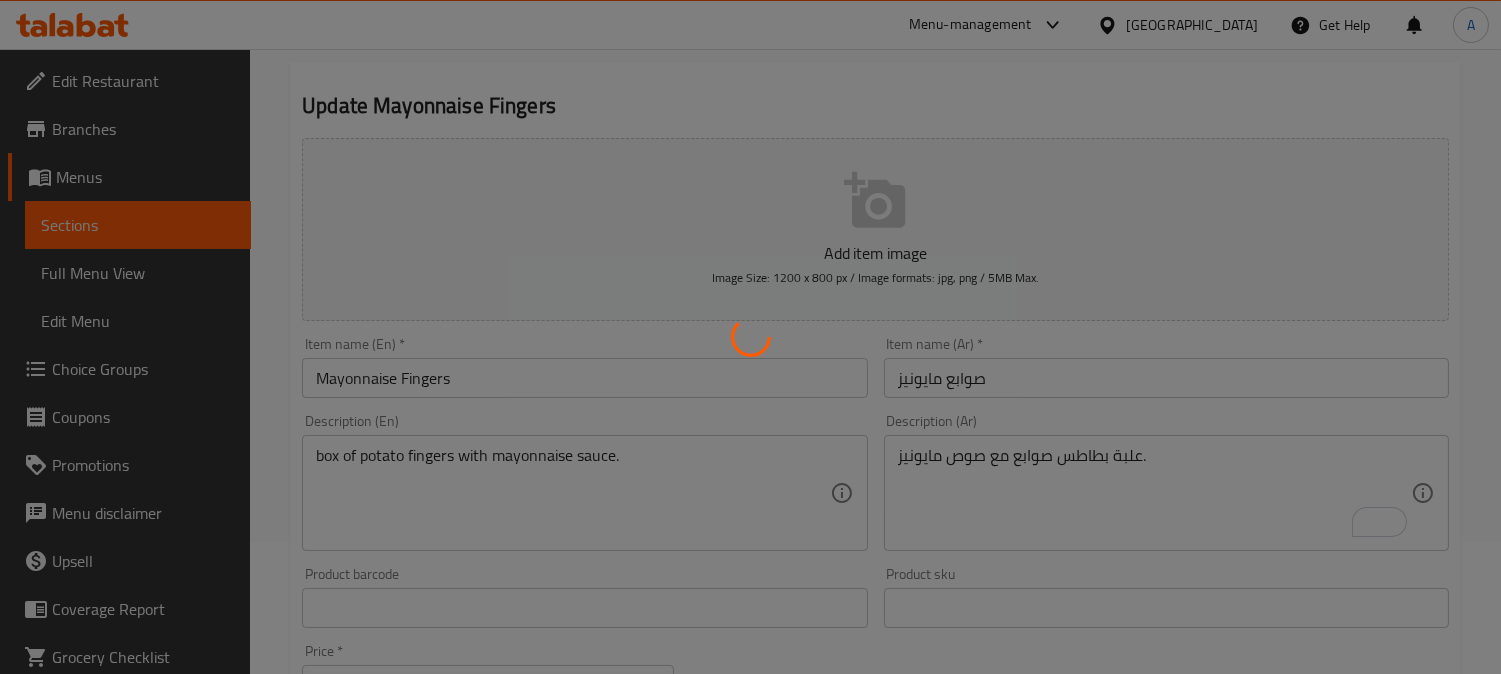 scroll, scrollTop: 0, scrollLeft: 0, axis: both 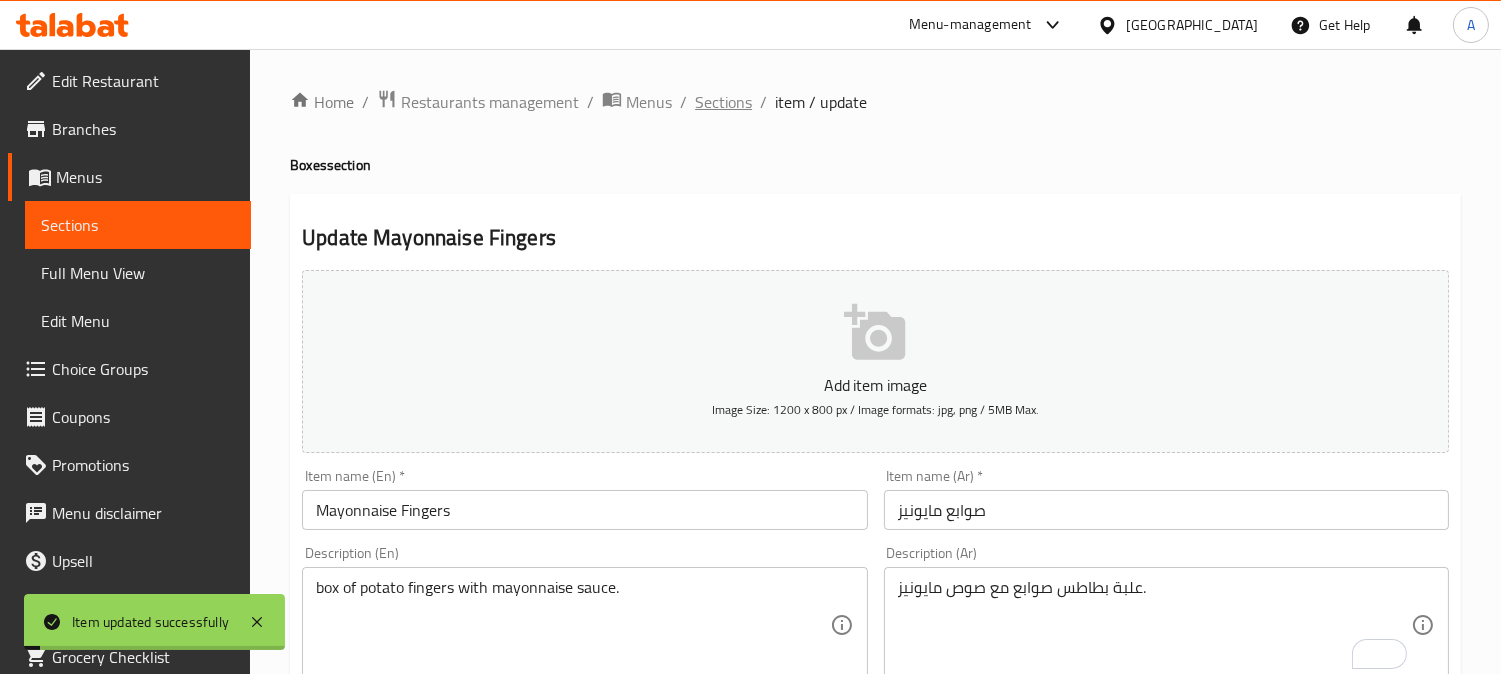 click on "Sections" at bounding box center [723, 102] 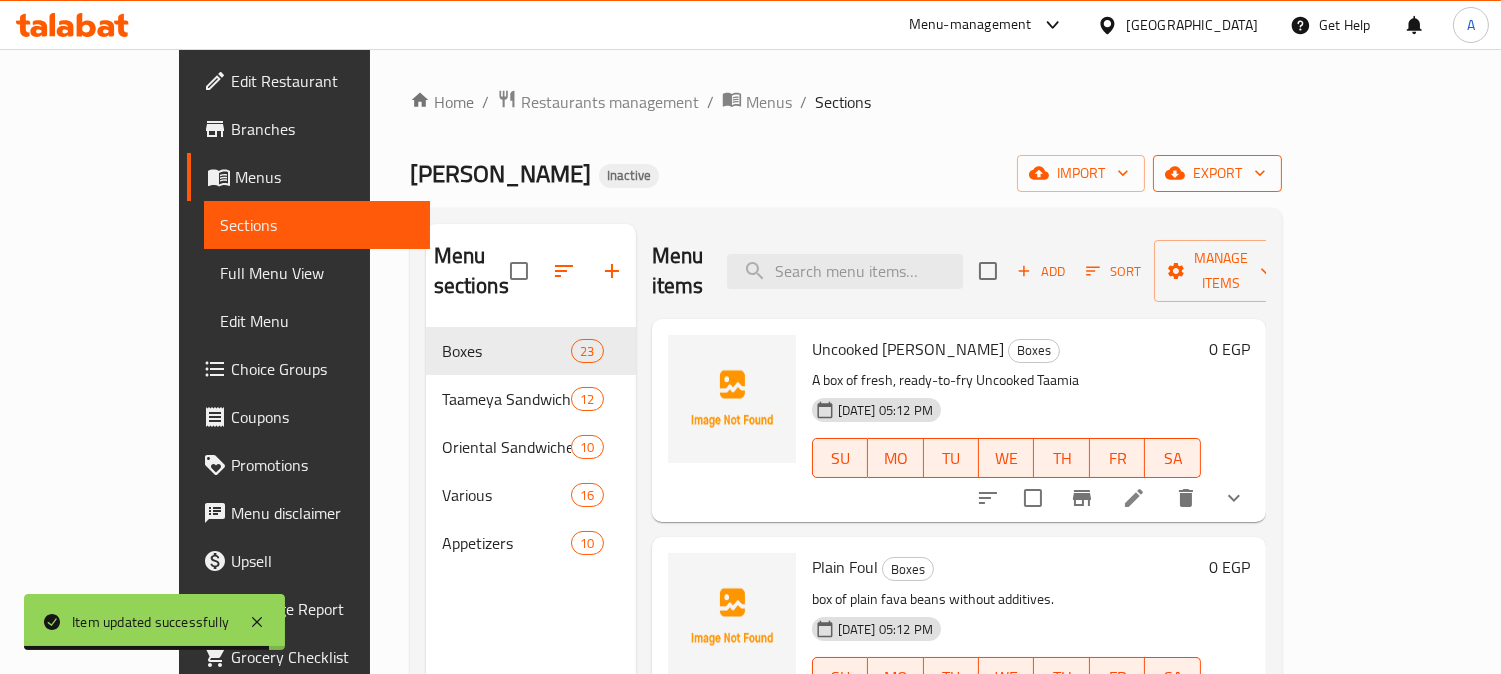 click on "export" at bounding box center [1217, 173] 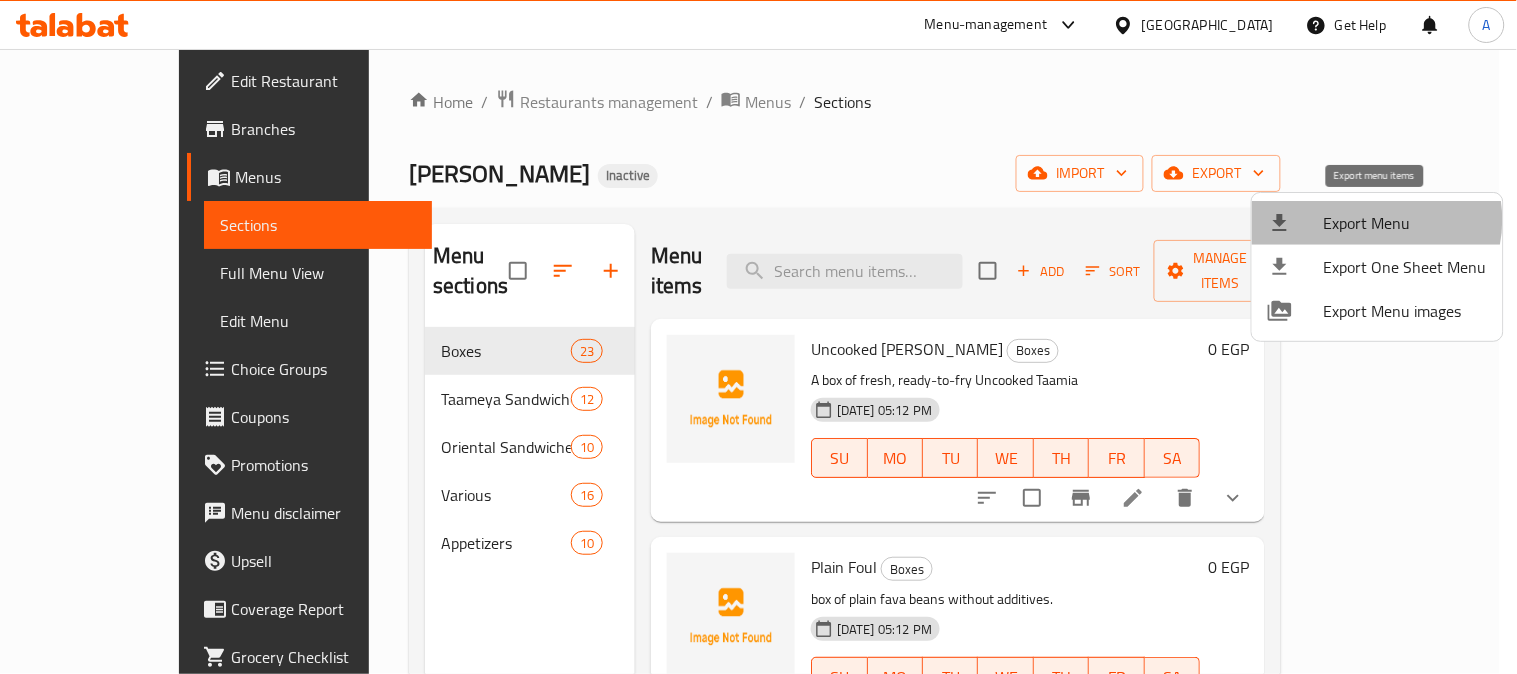 click on "Export Menu" at bounding box center (1405, 223) 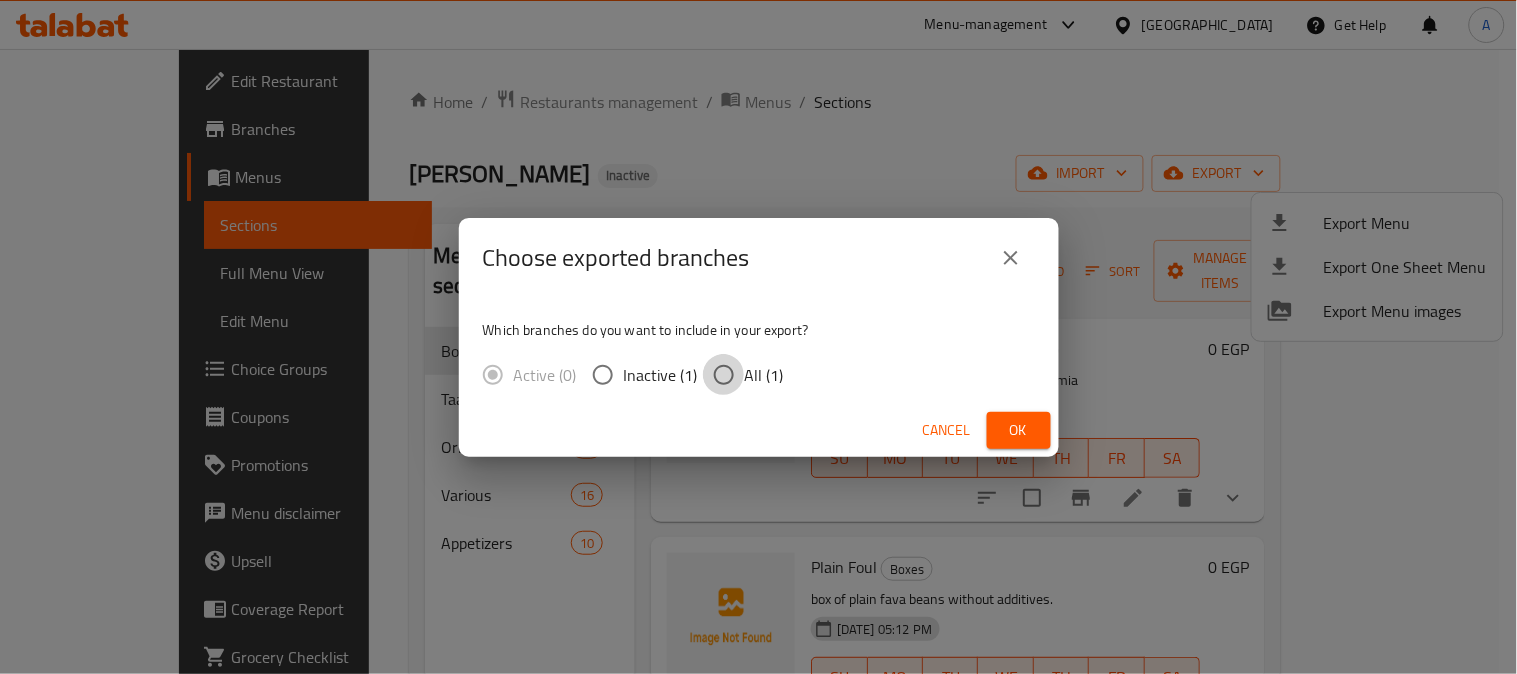 click on "All (1)" at bounding box center [724, 375] 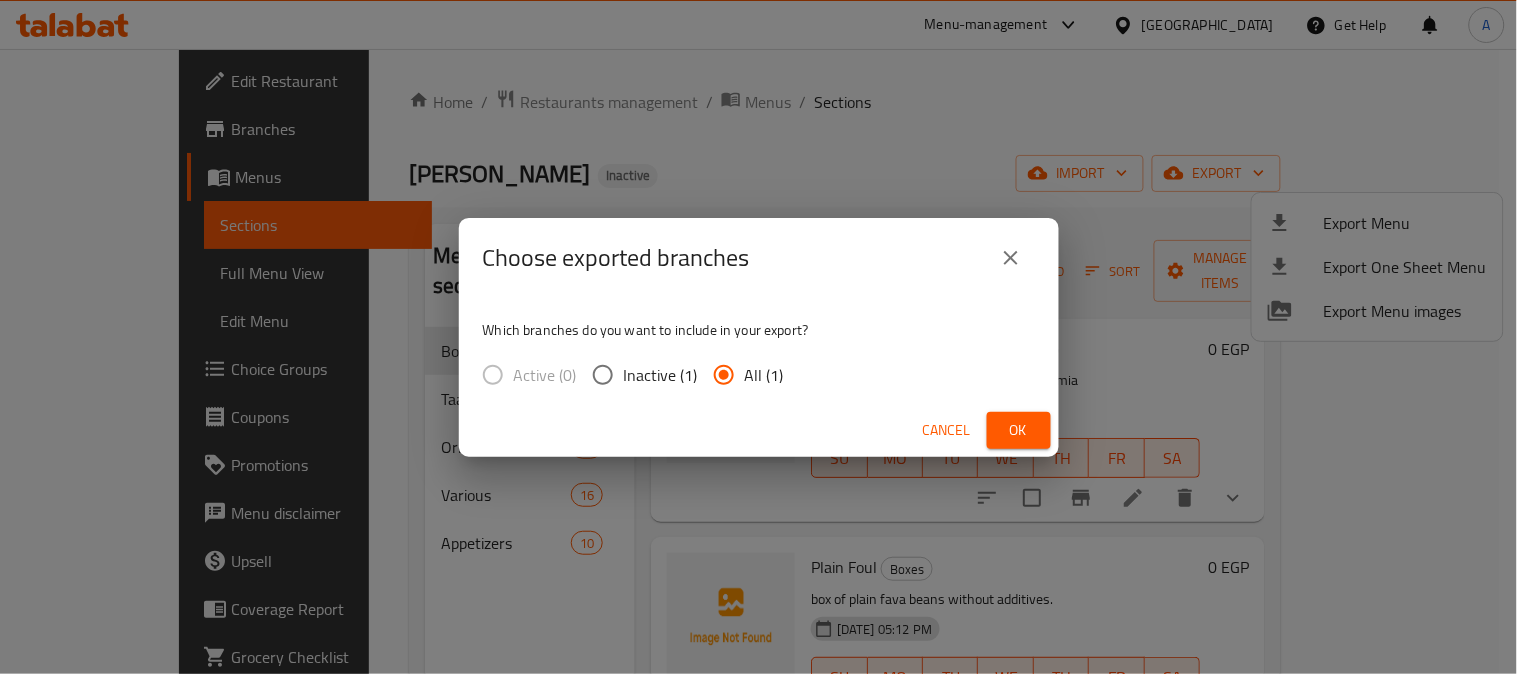 click on "Ok" at bounding box center [1019, 430] 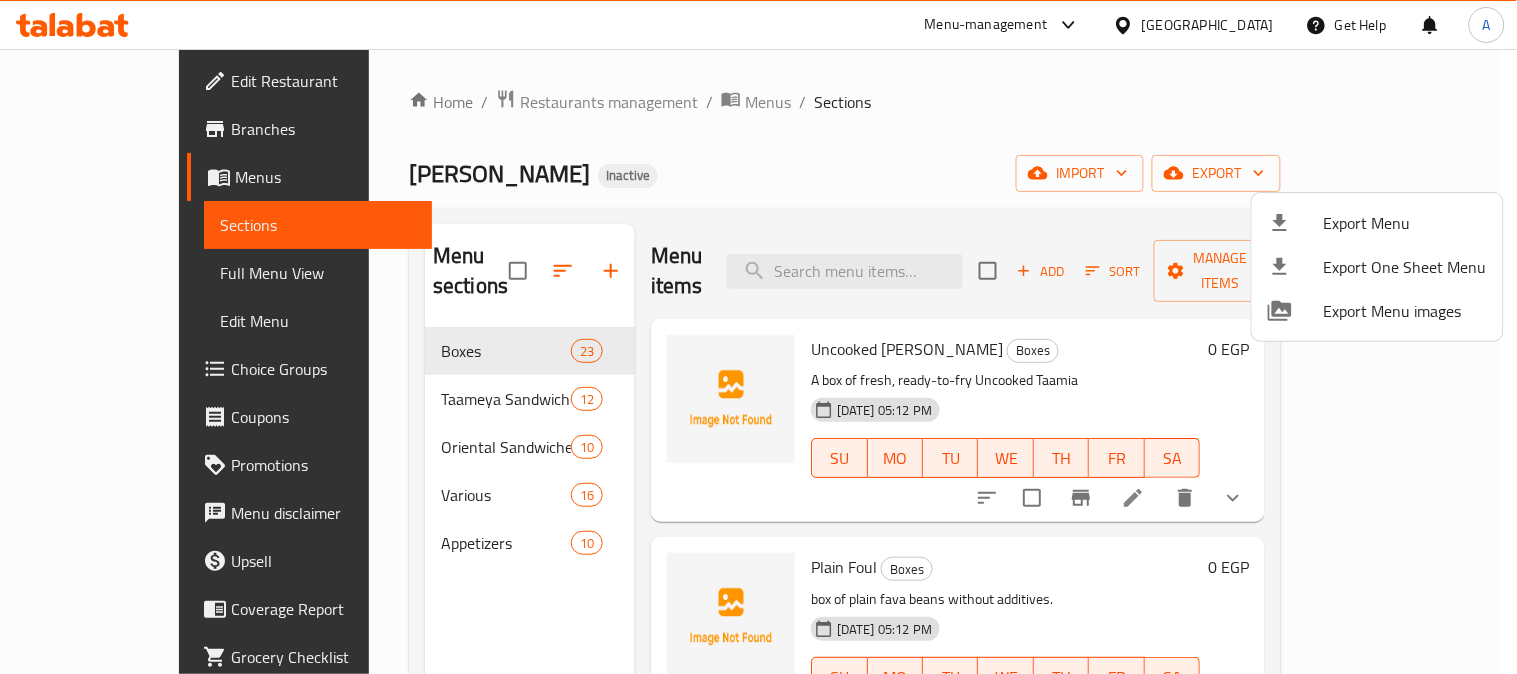 click at bounding box center (758, 337) 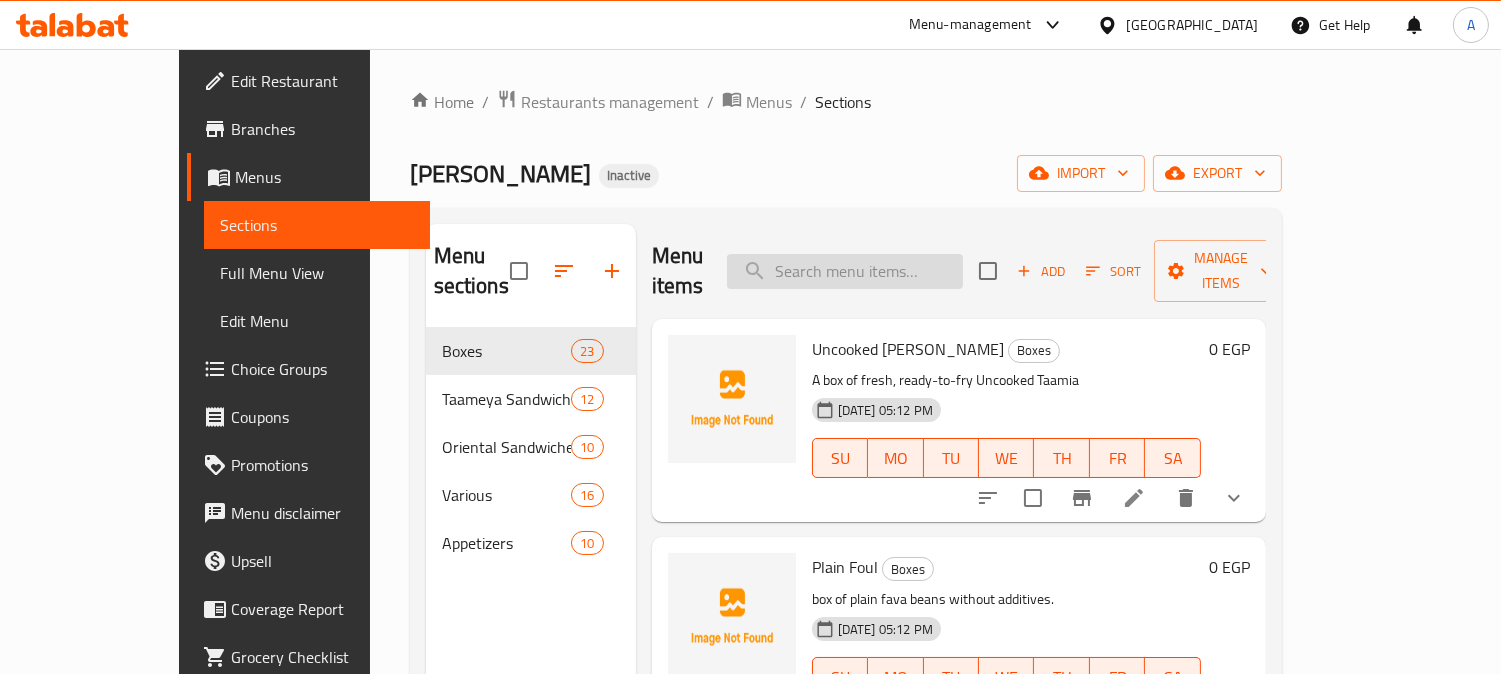 click at bounding box center (845, 271) 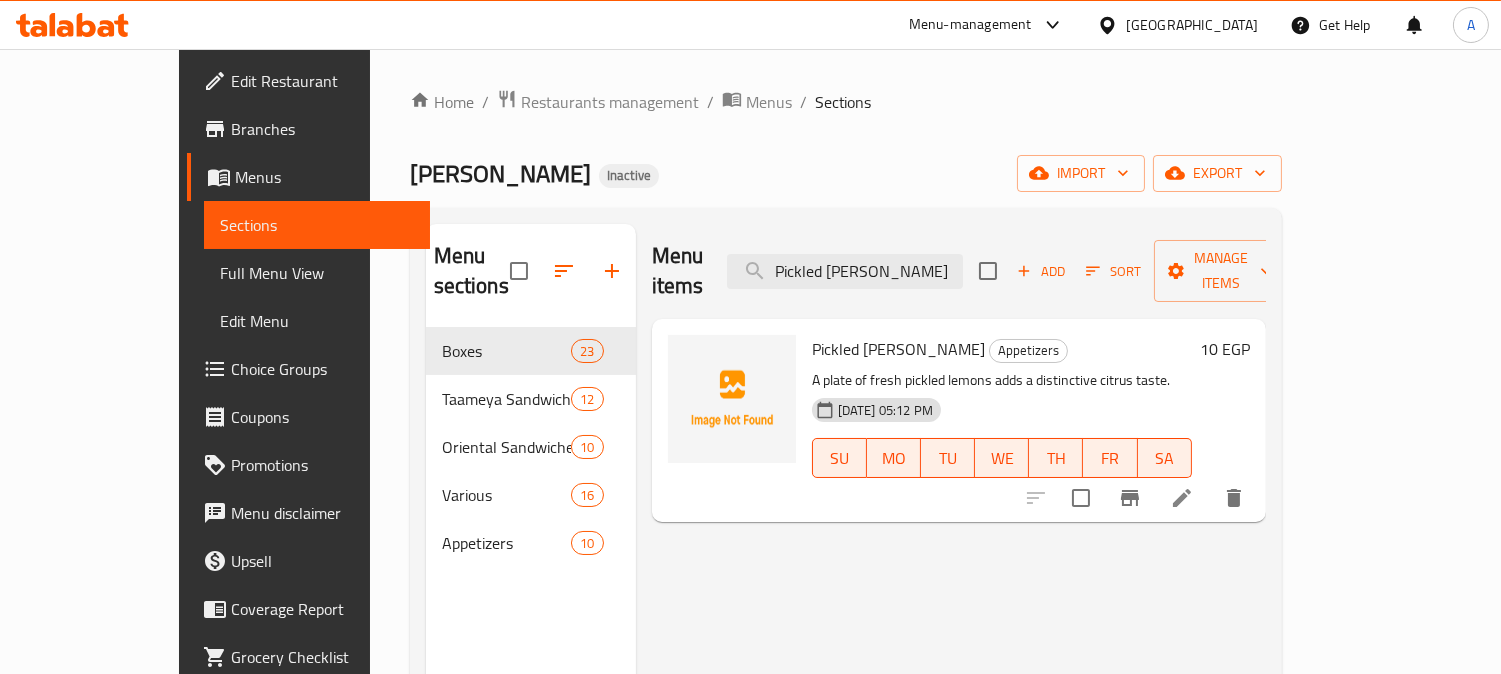 type on "Pickled Lemon pasha" 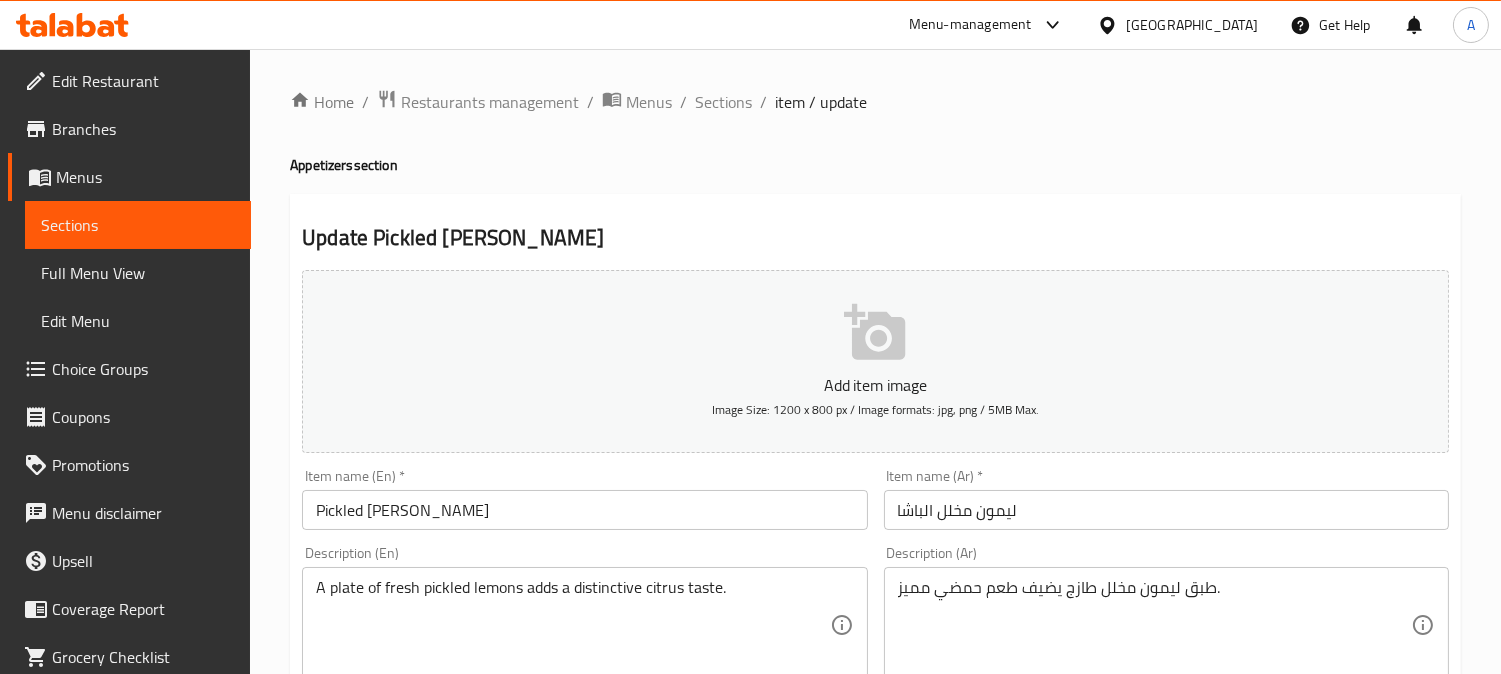 scroll, scrollTop: 111, scrollLeft: 0, axis: vertical 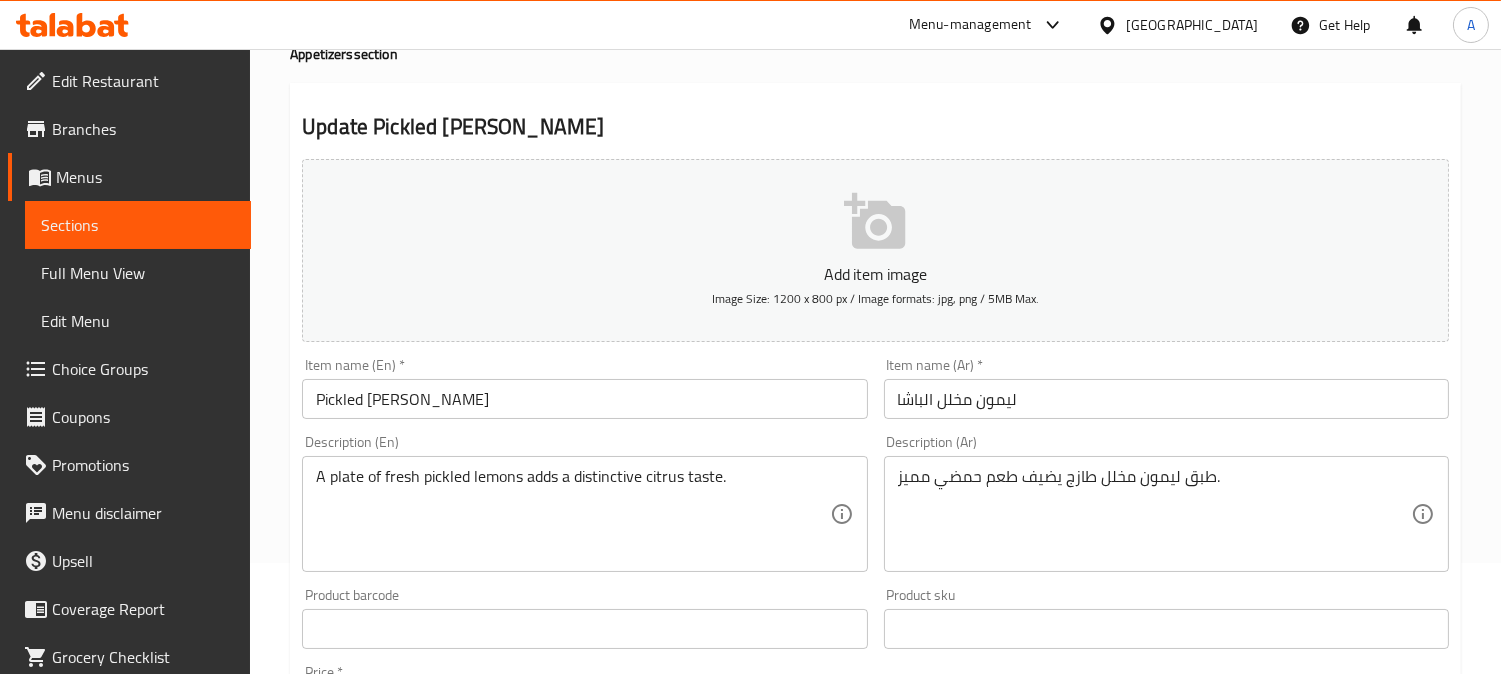 click on "Pickled Lemon pasha" at bounding box center (584, 399) 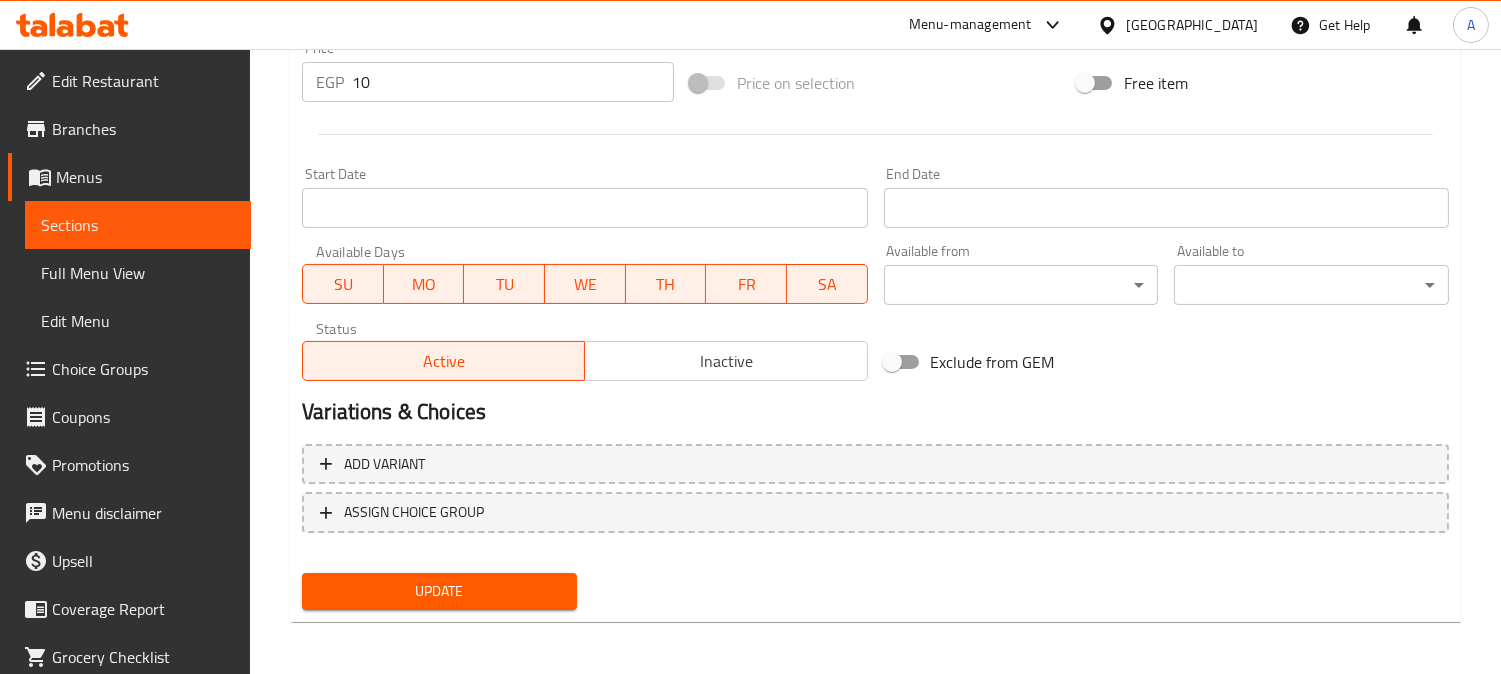 type on "Pickled Lemon al pasha" 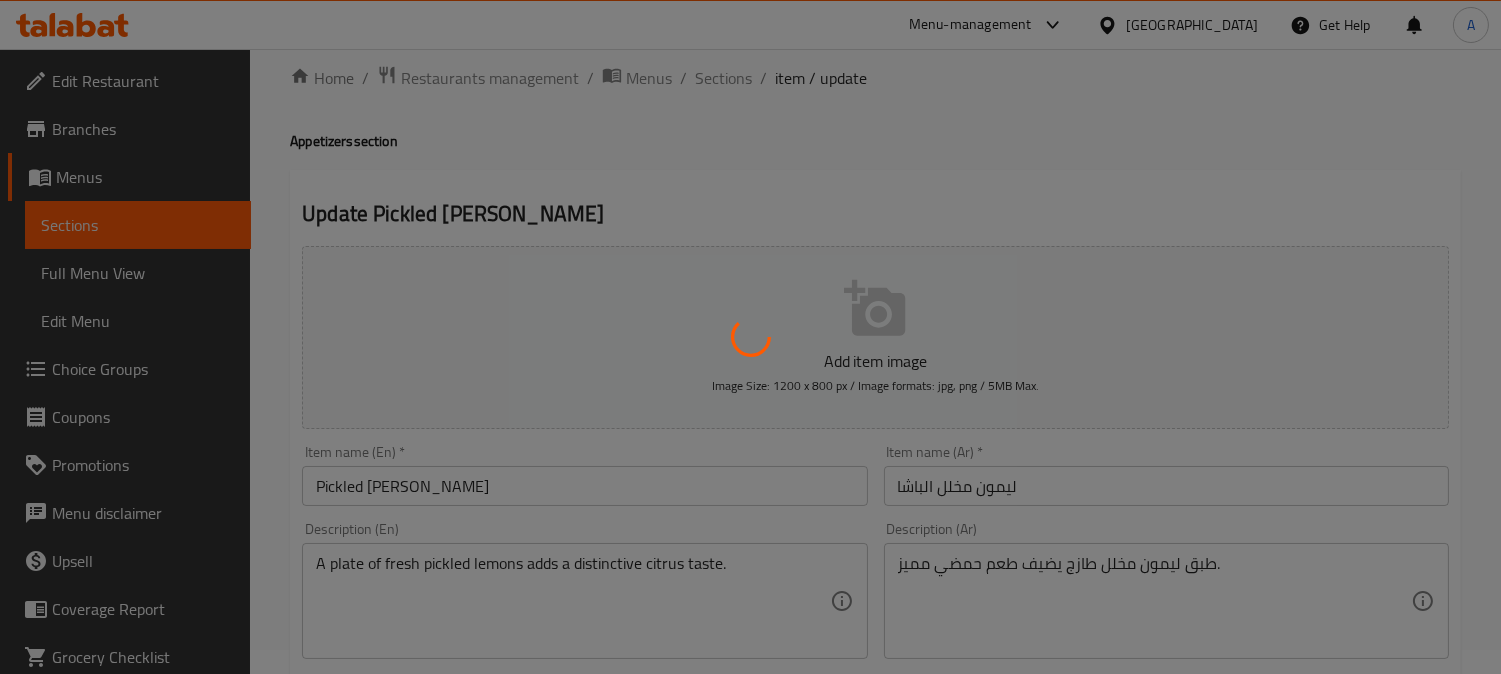 scroll, scrollTop: 0, scrollLeft: 0, axis: both 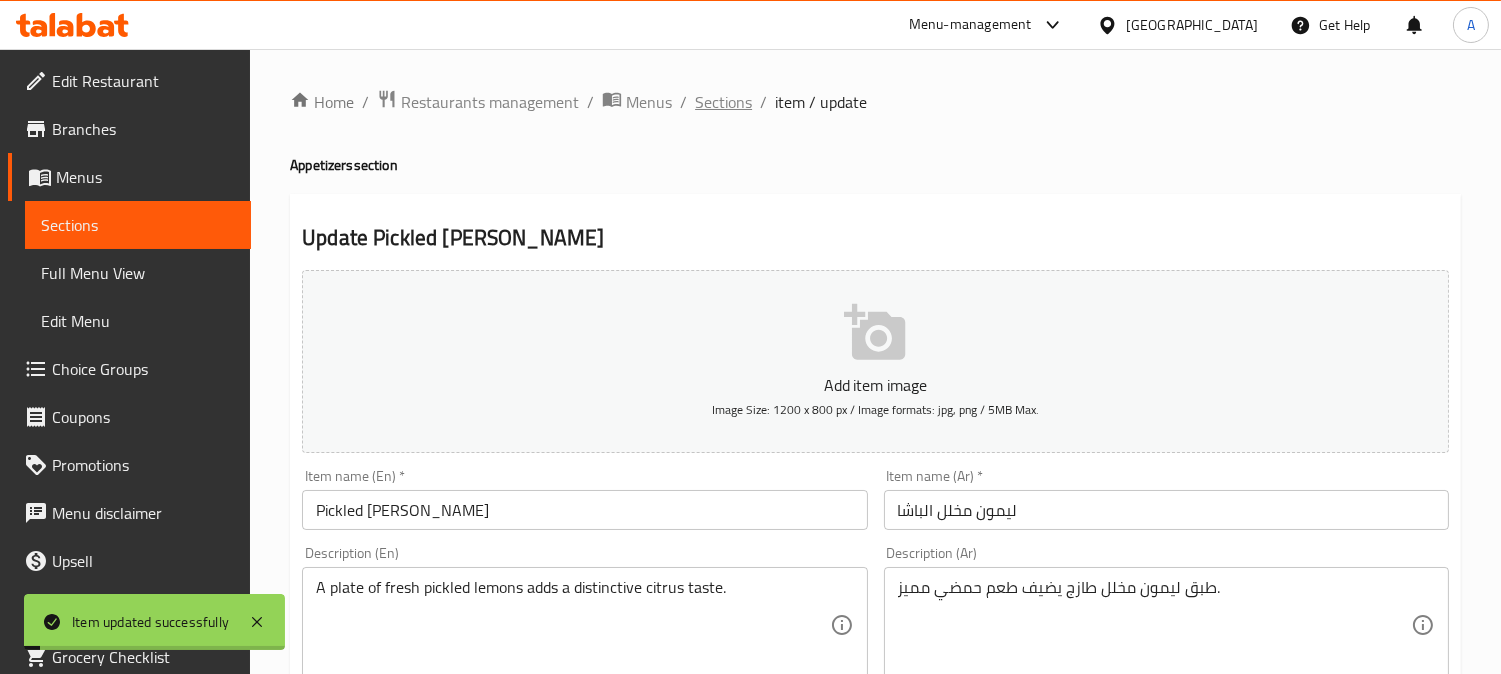 click on "Sections" at bounding box center (723, 102) 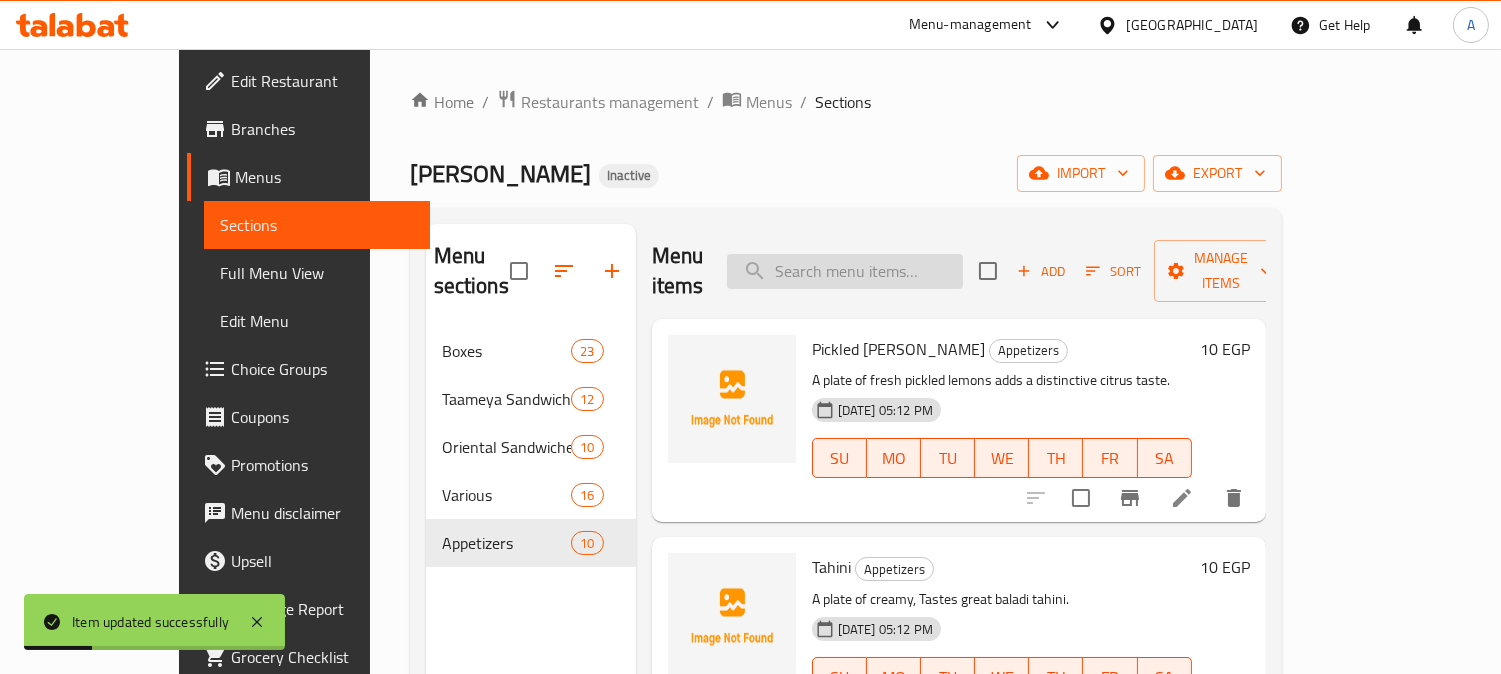 click at bounding box center [845, 271] 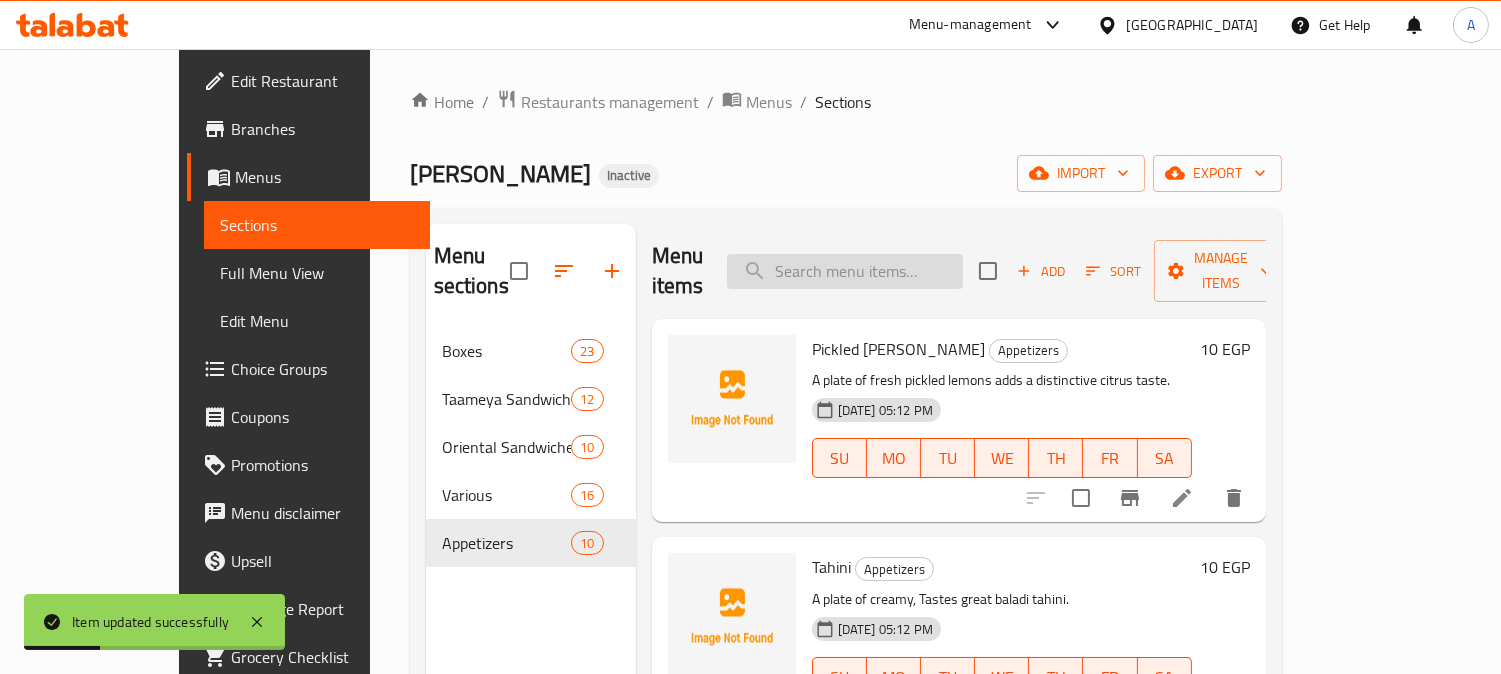 click at bounding box center (845, 271) 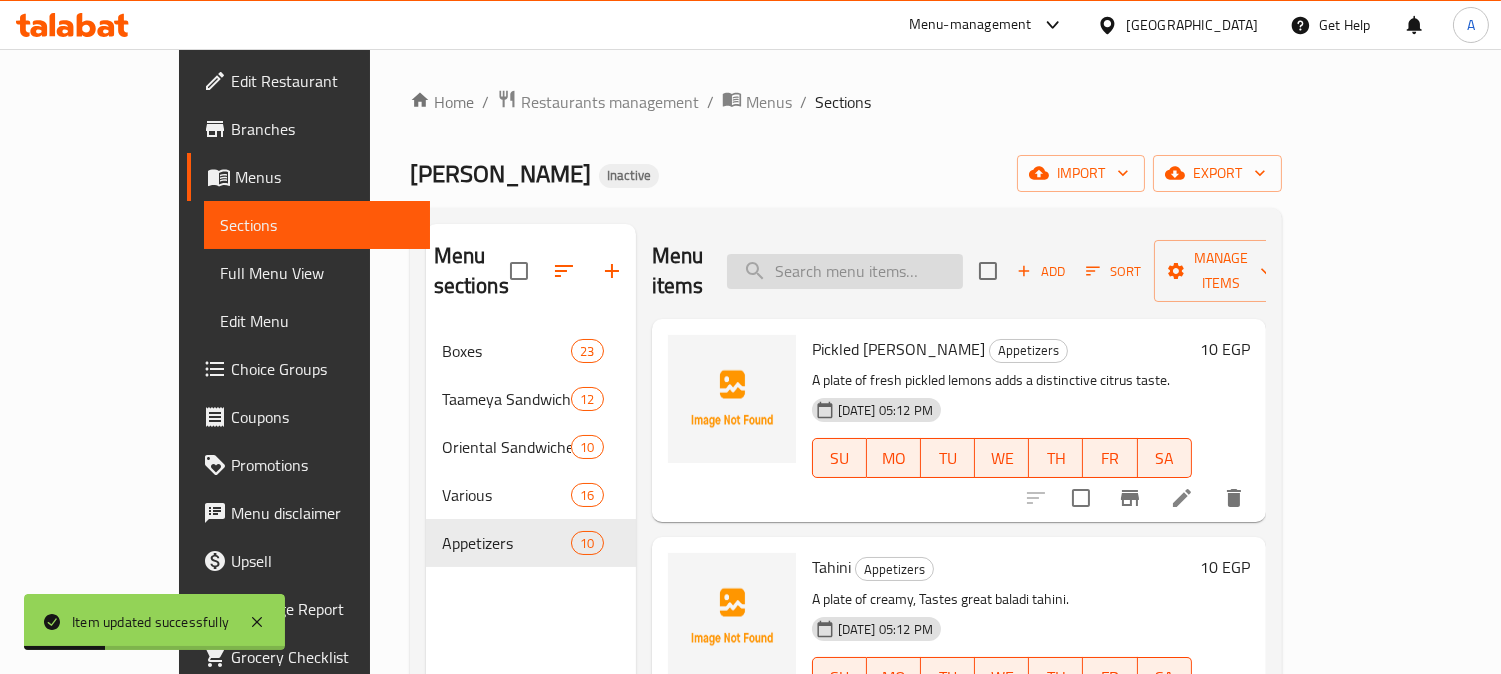click at bounding box center (845, 271) 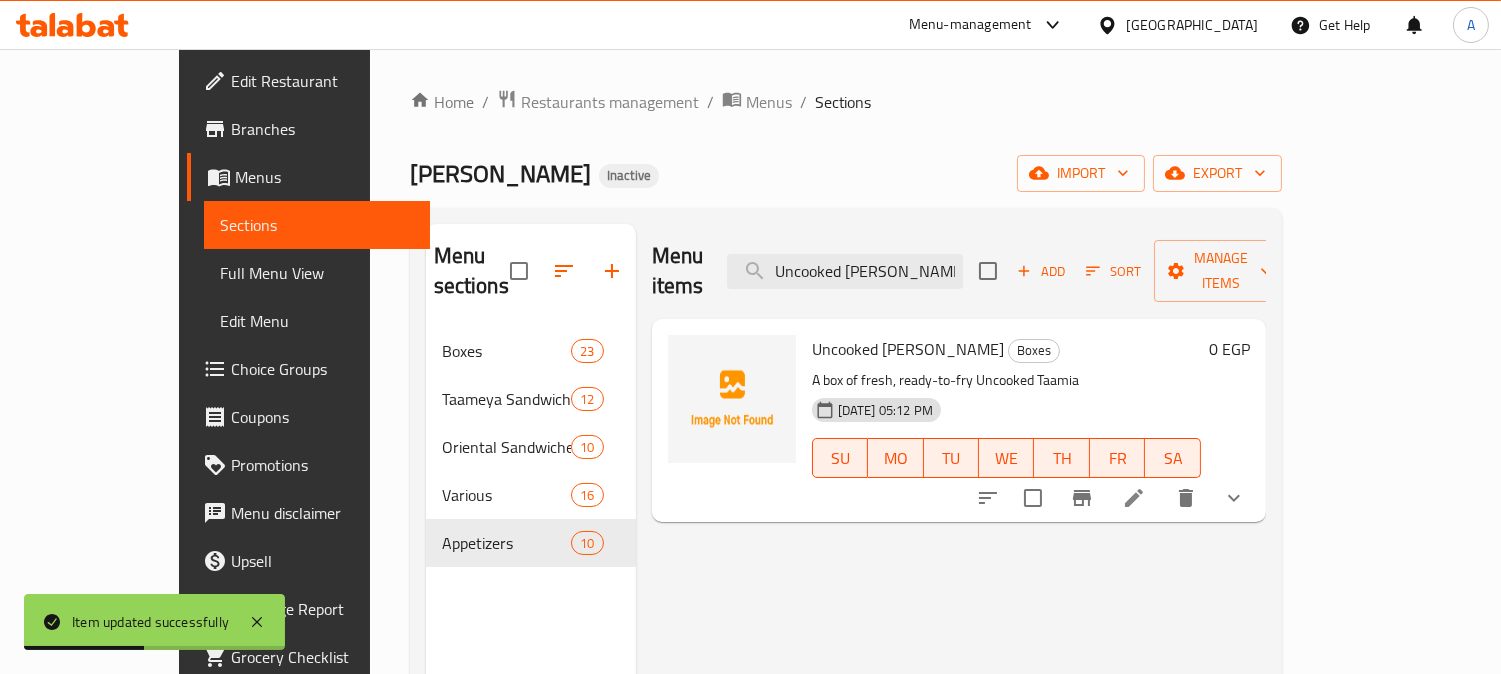 type on "Uncooked Taamia pasha" 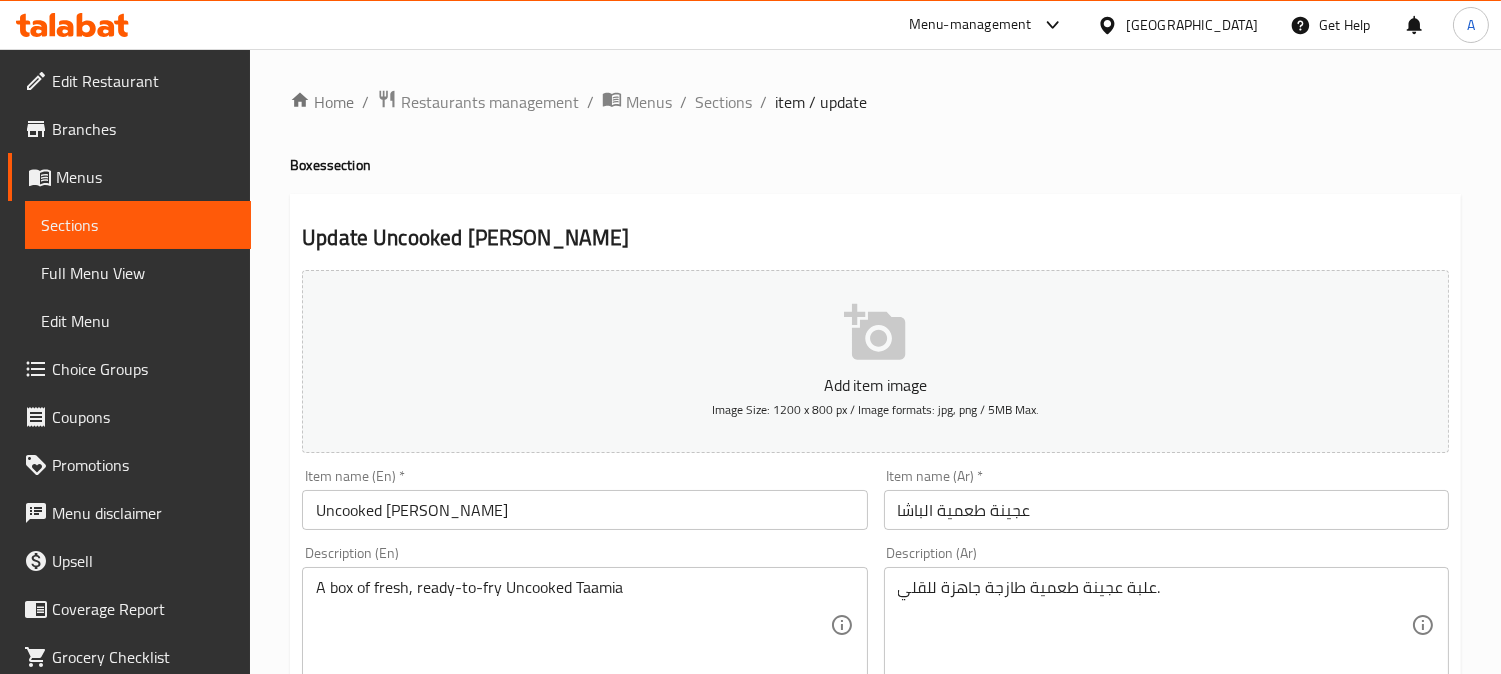 click on "Uncooked Taamia pasha" at bounding box center (584, 510) 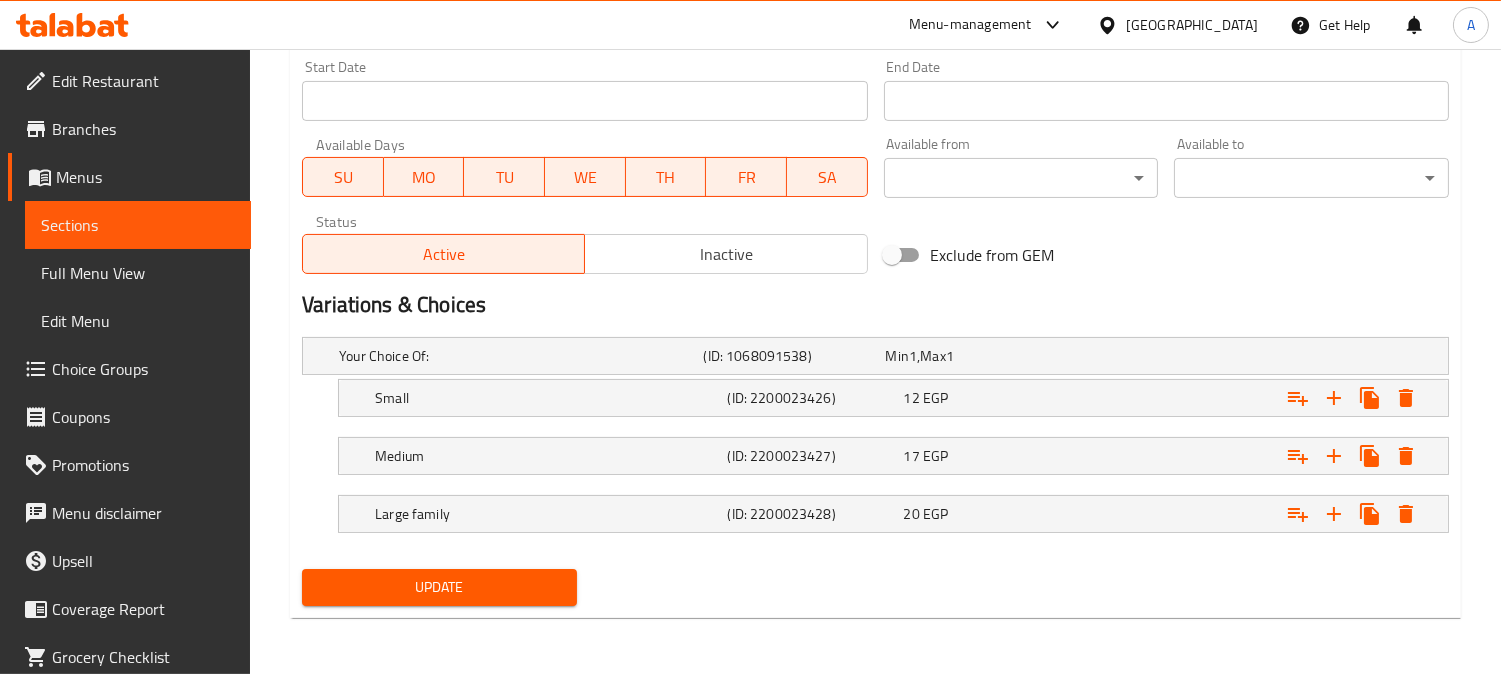 type on "Uncooked Taamia al pasha" 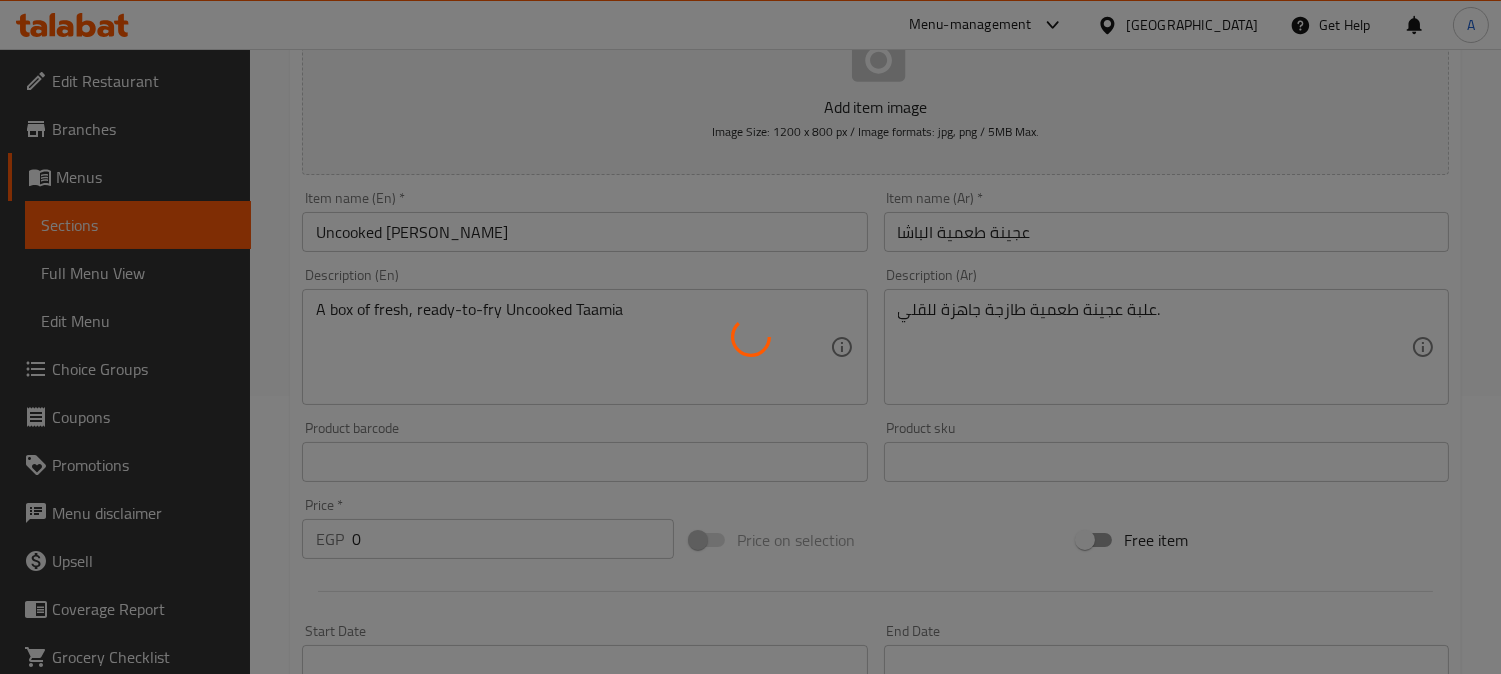 scroll, scrollTop: 0, scrollLeft: 0, axis: both 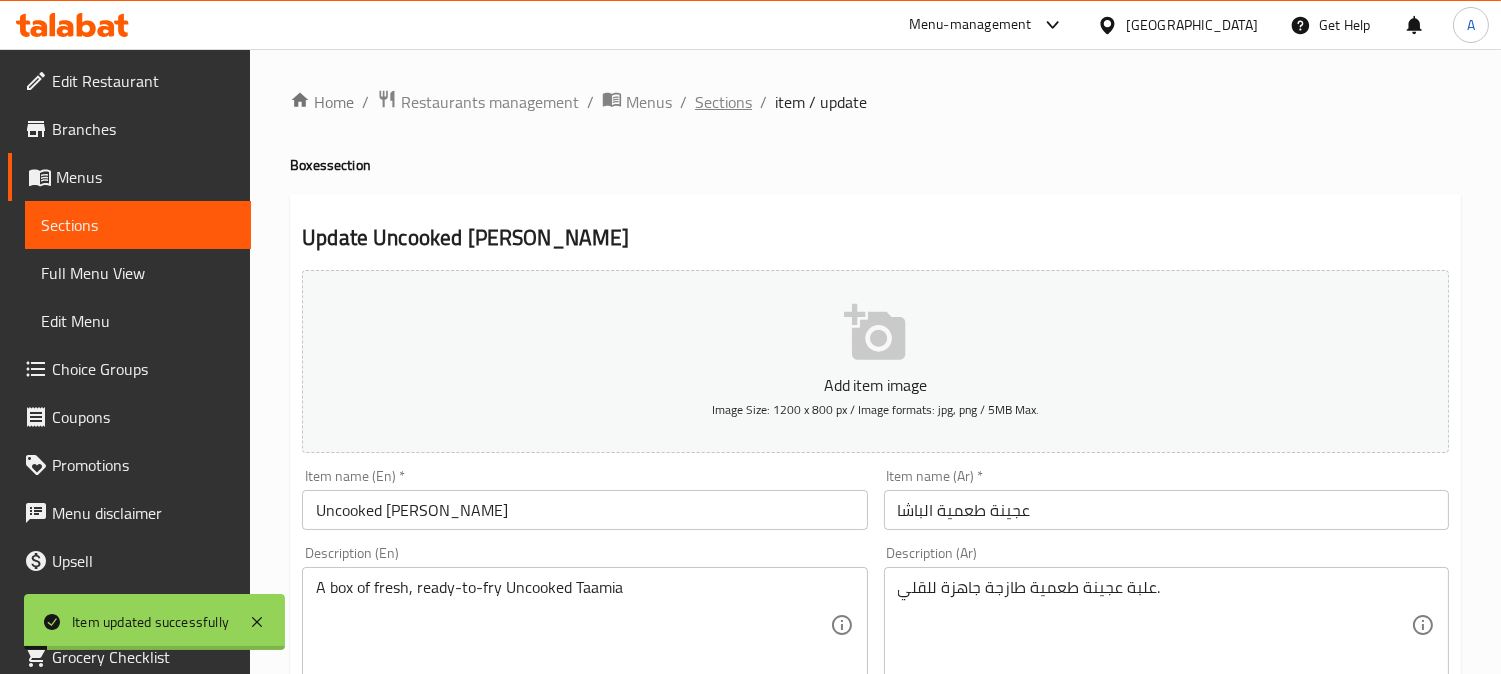 click on "Sections" at bounding box center [723, 102] 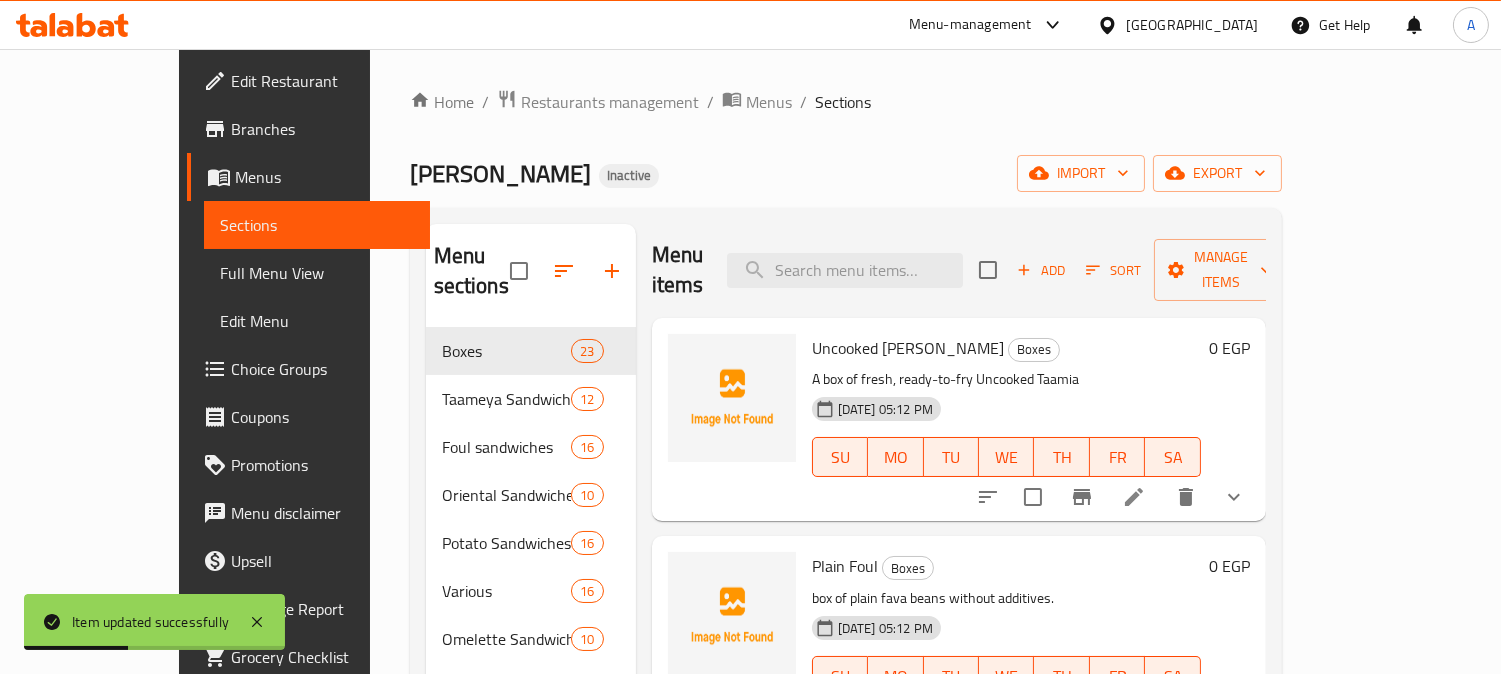 scroll, scrollTop: 0, scrollLeft: 0, axis: both 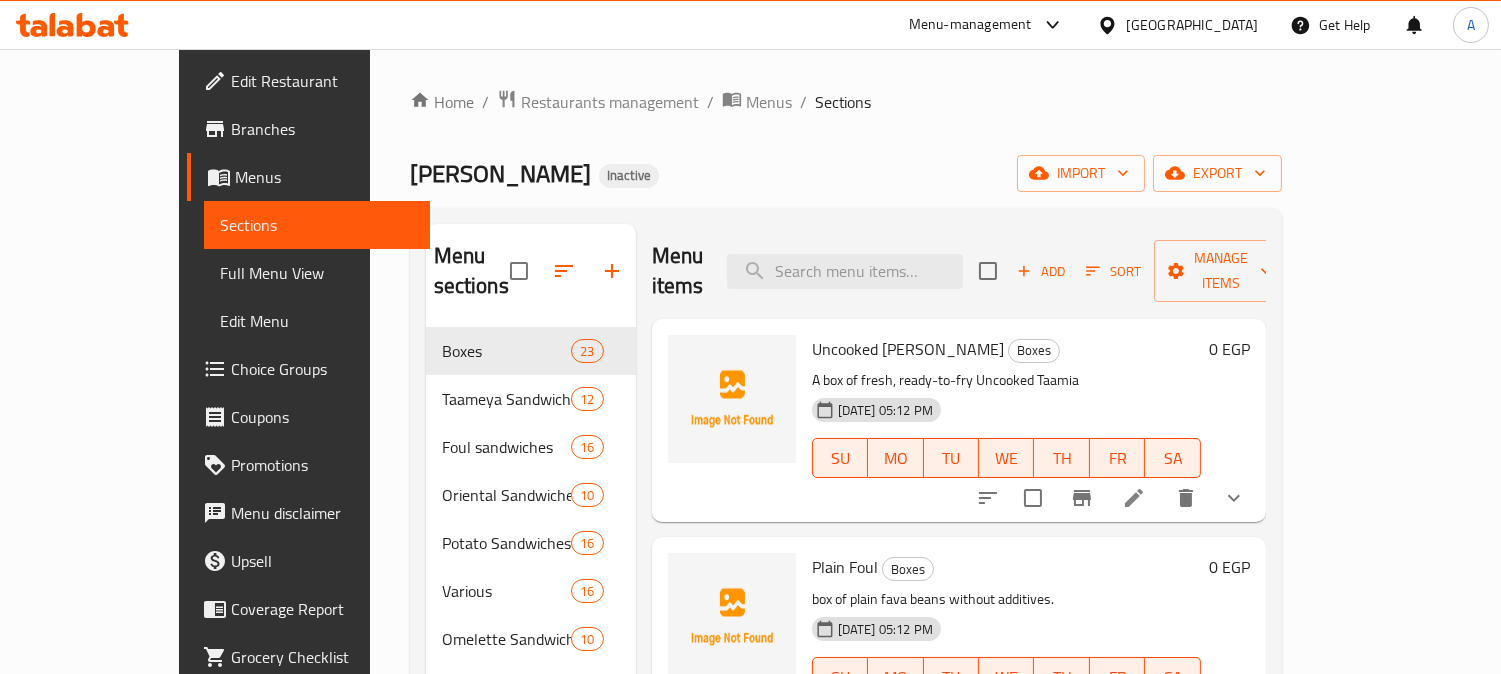click on "Menu-management" at bounding box center (970, 25) 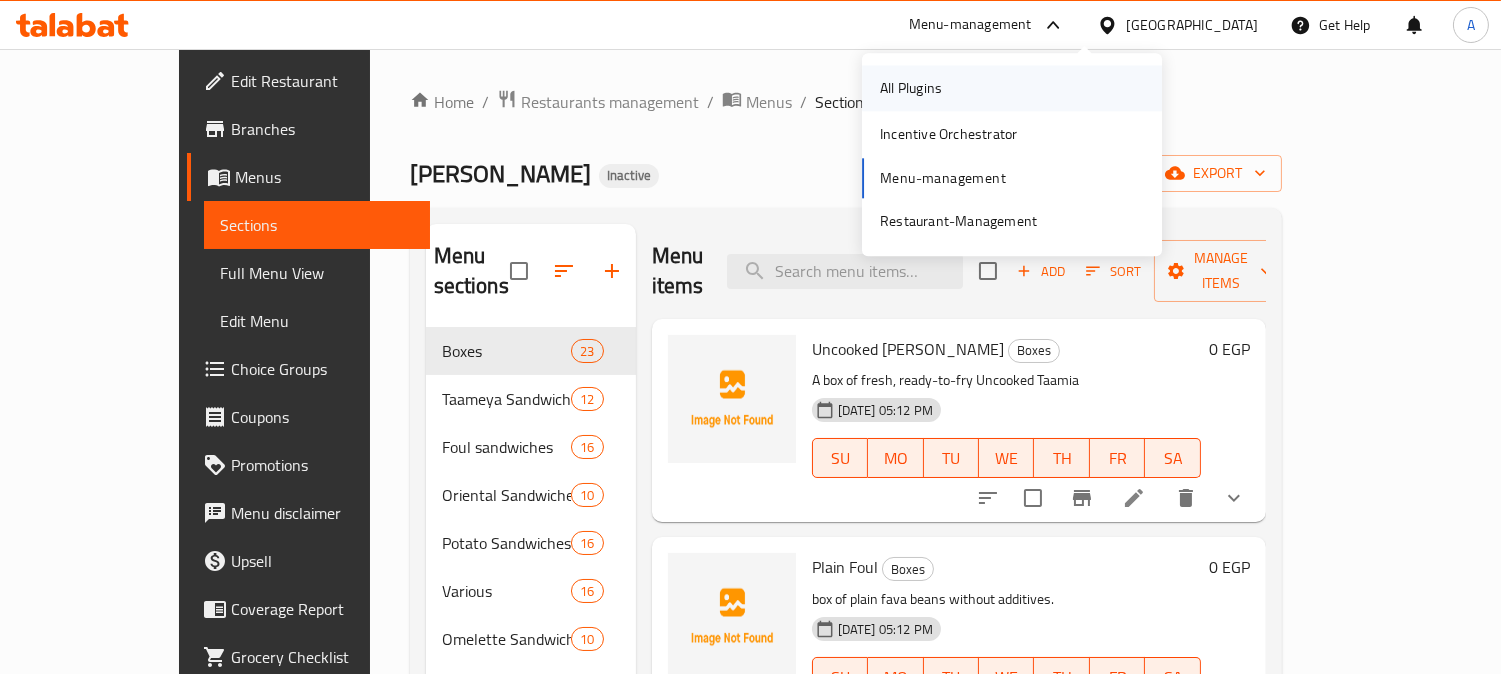 click on "All Plugins" at bounding box center [1012, 88] 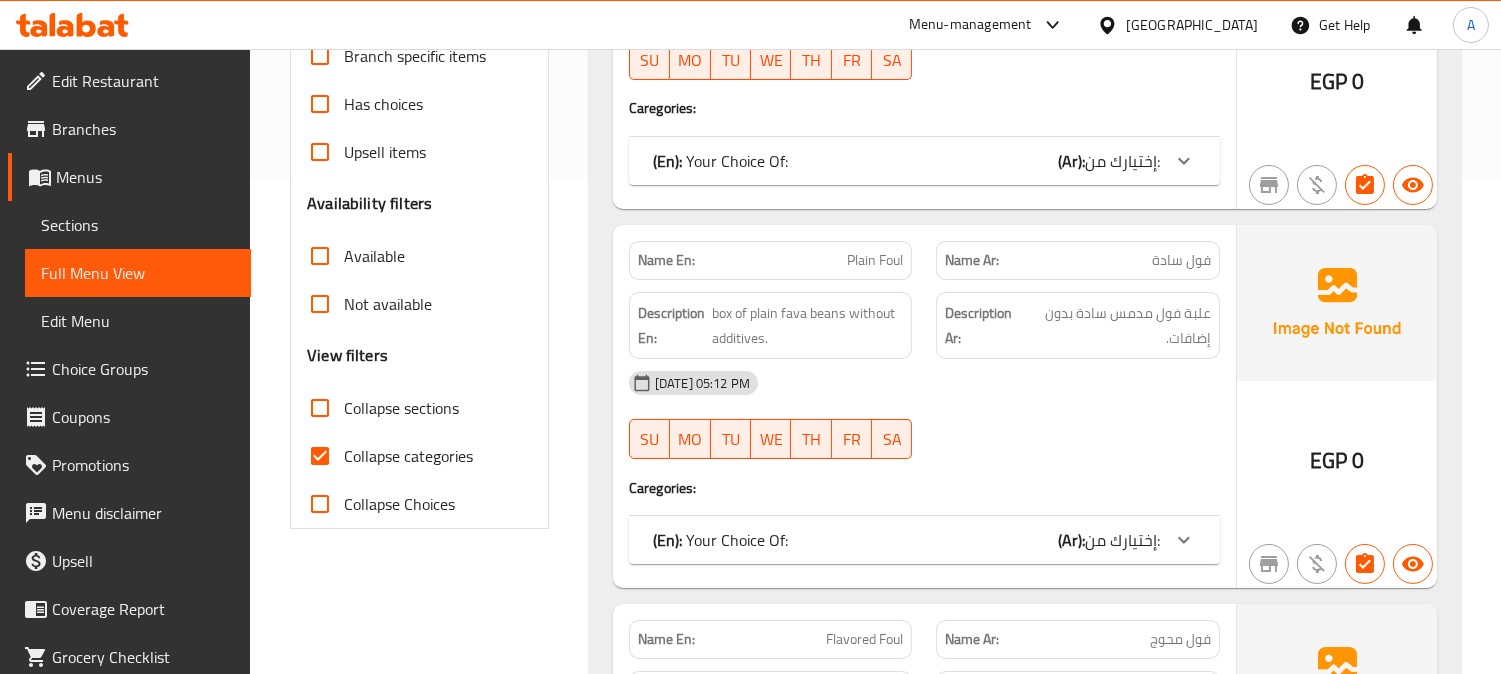 scroll, scrollTop: 555, scrollLeft: 0, axis: vertical 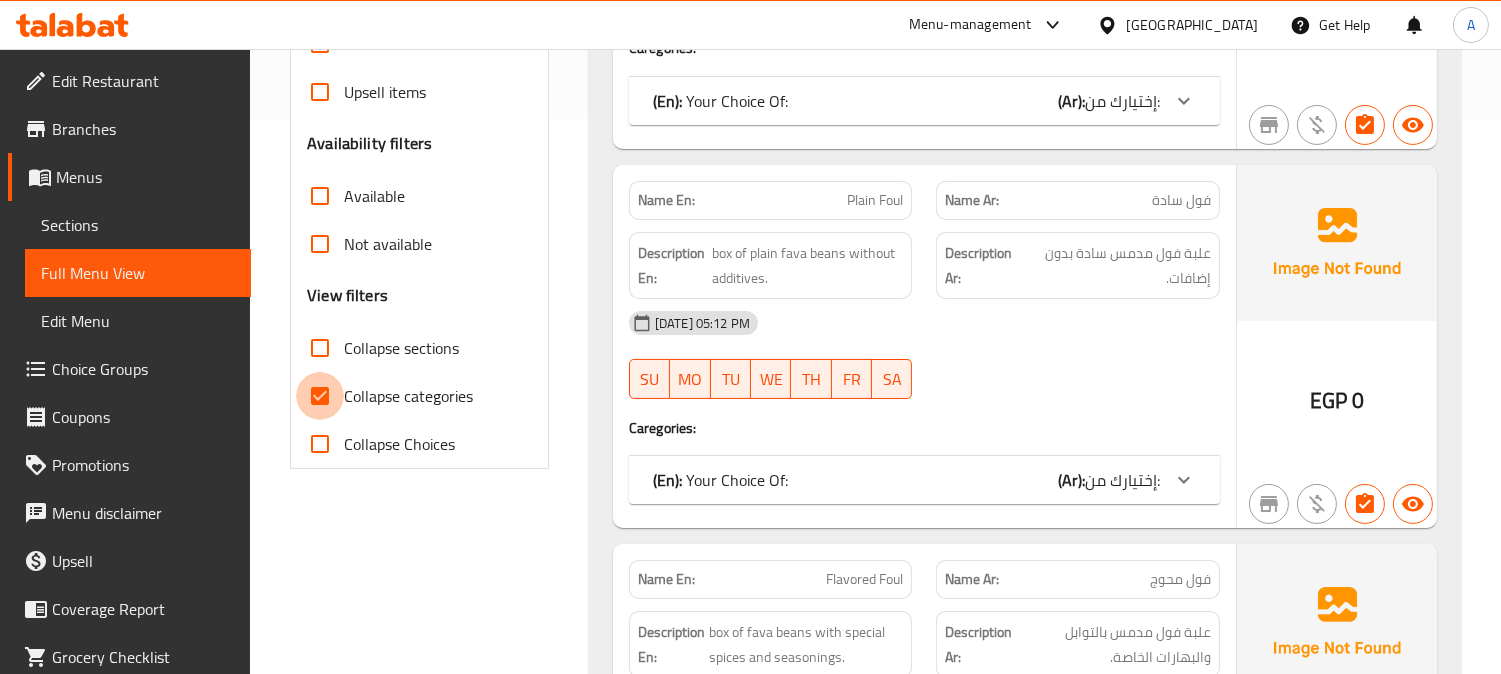 click on "Collapse categories" at bounding box center (320, 396) 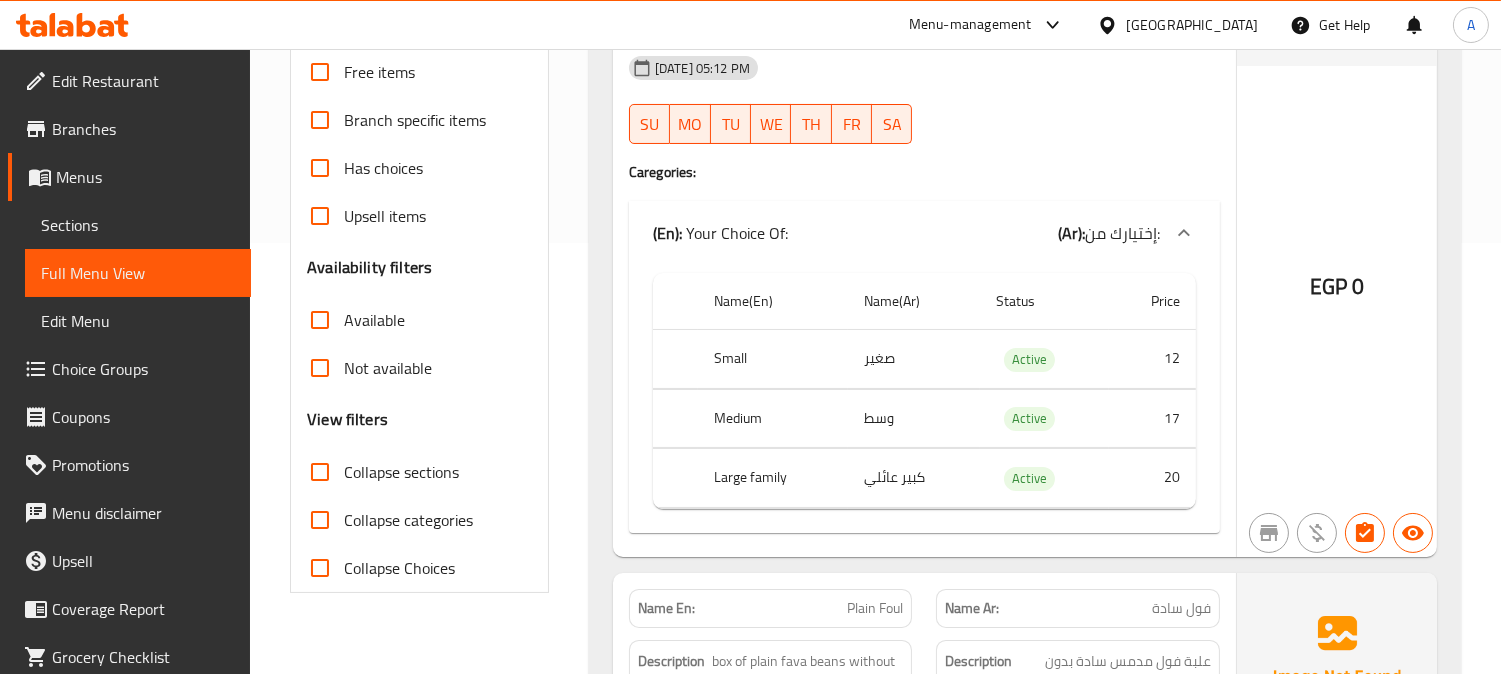 scroll, scrollTop: 0, scrollLeft: 0, axis: both 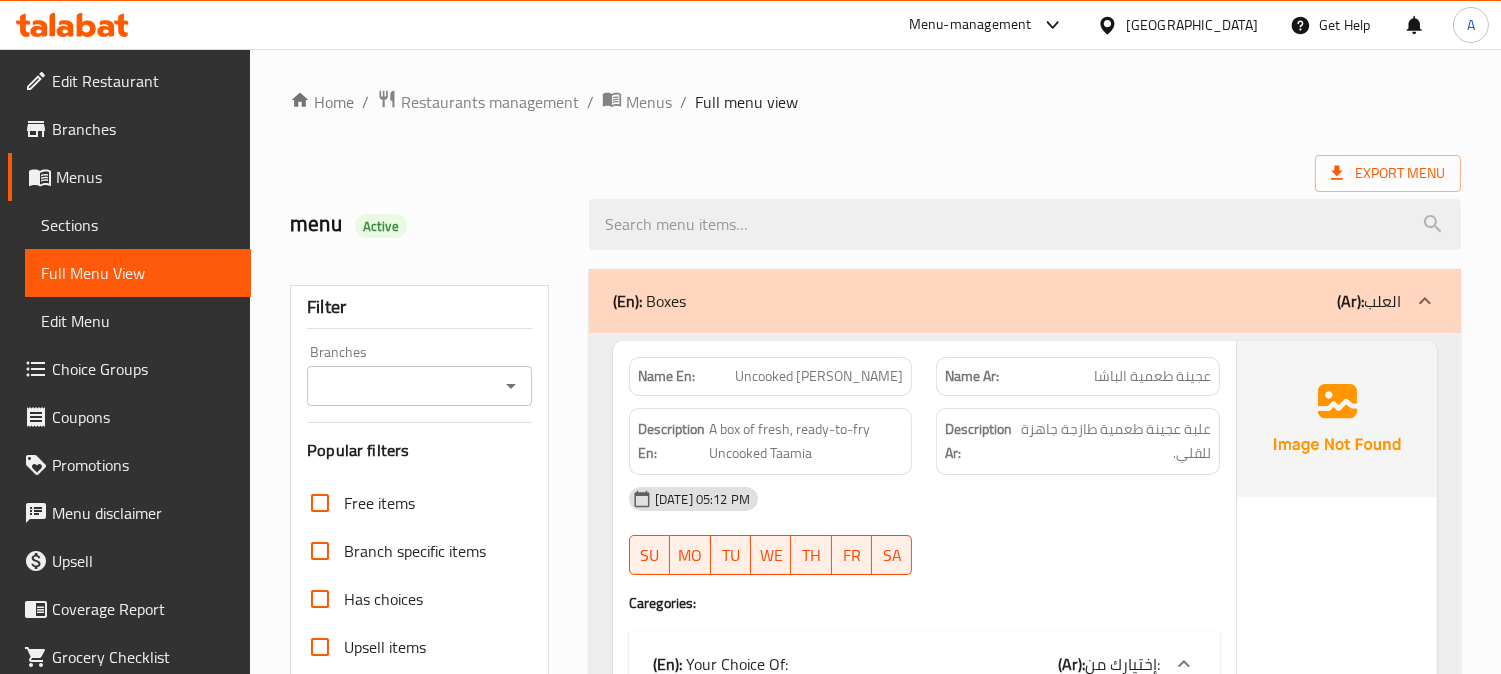 click on "Home / Restaurants management / Menus / Full menu view" at bounding box center (875, 102) 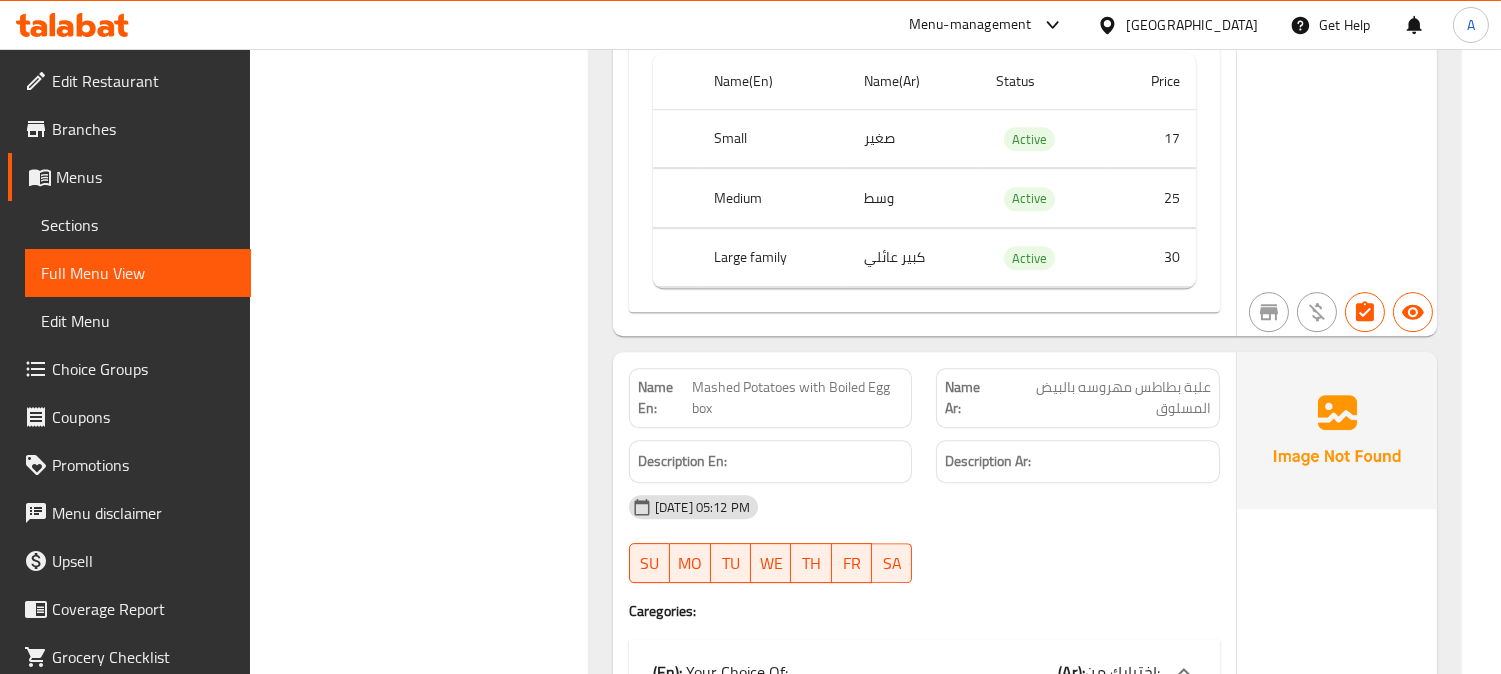 click on "علبة بطاطس مهروسه بالبيض المسلوق" at bounding box center [1103, 398] 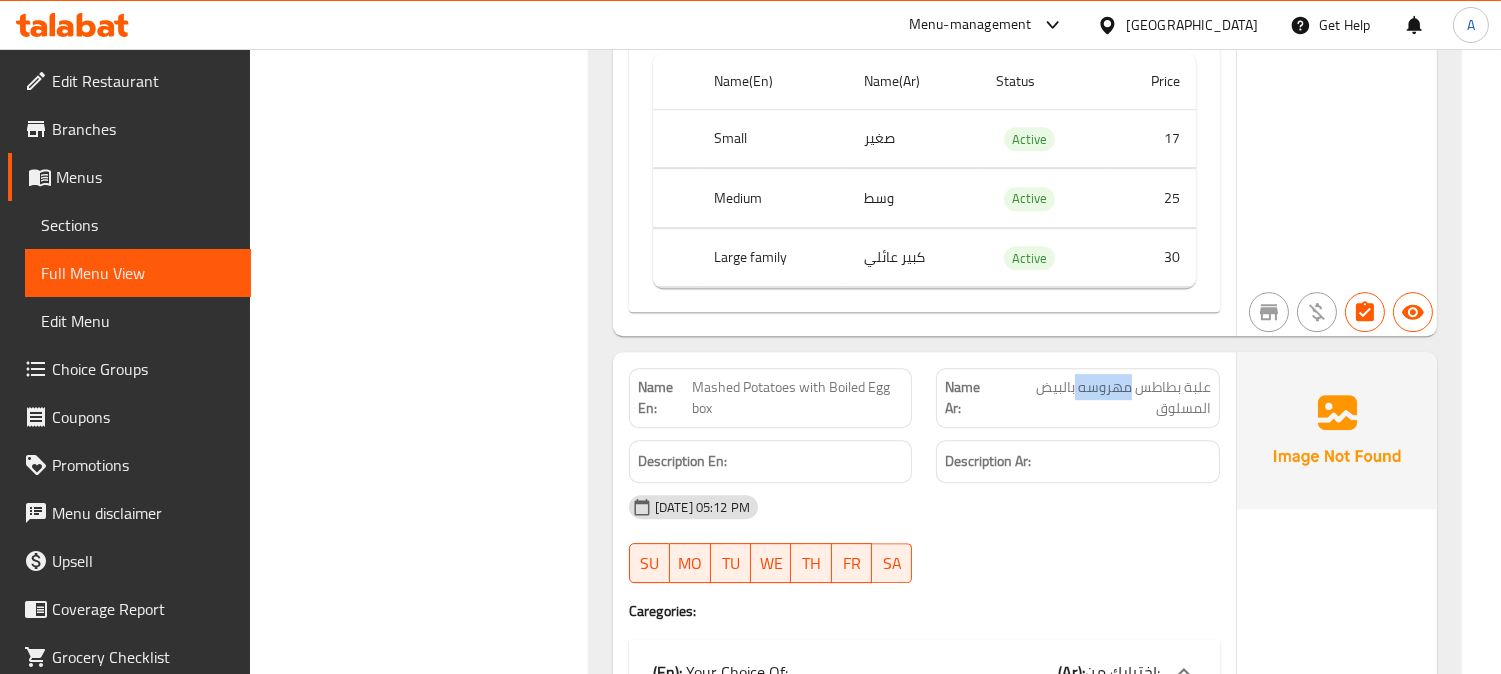 click on "علبة بطاطس مهروسه بالبيض المسلوق" at bounding box center (1103, 398) 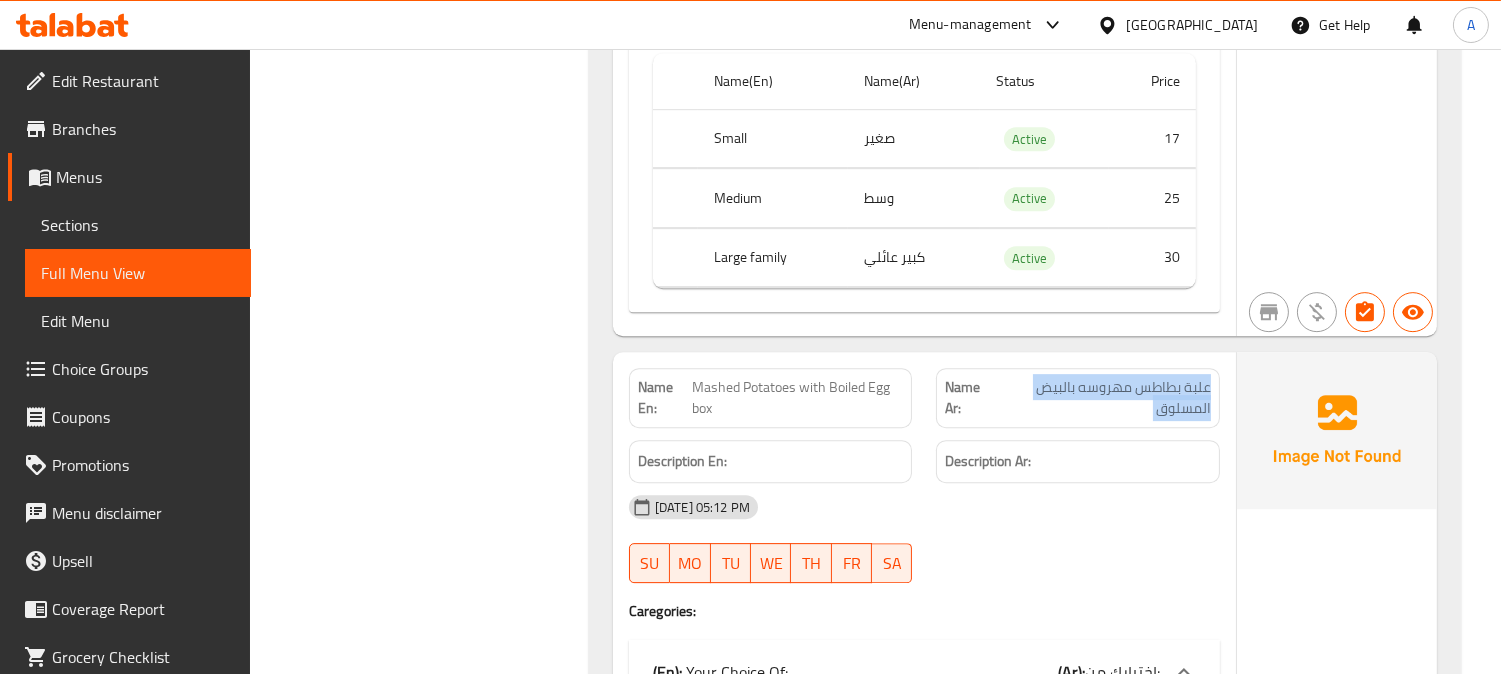 click on "علبة بطاطس مهروسه بالبيض المسلوق" at bounding box center (1103, 398) 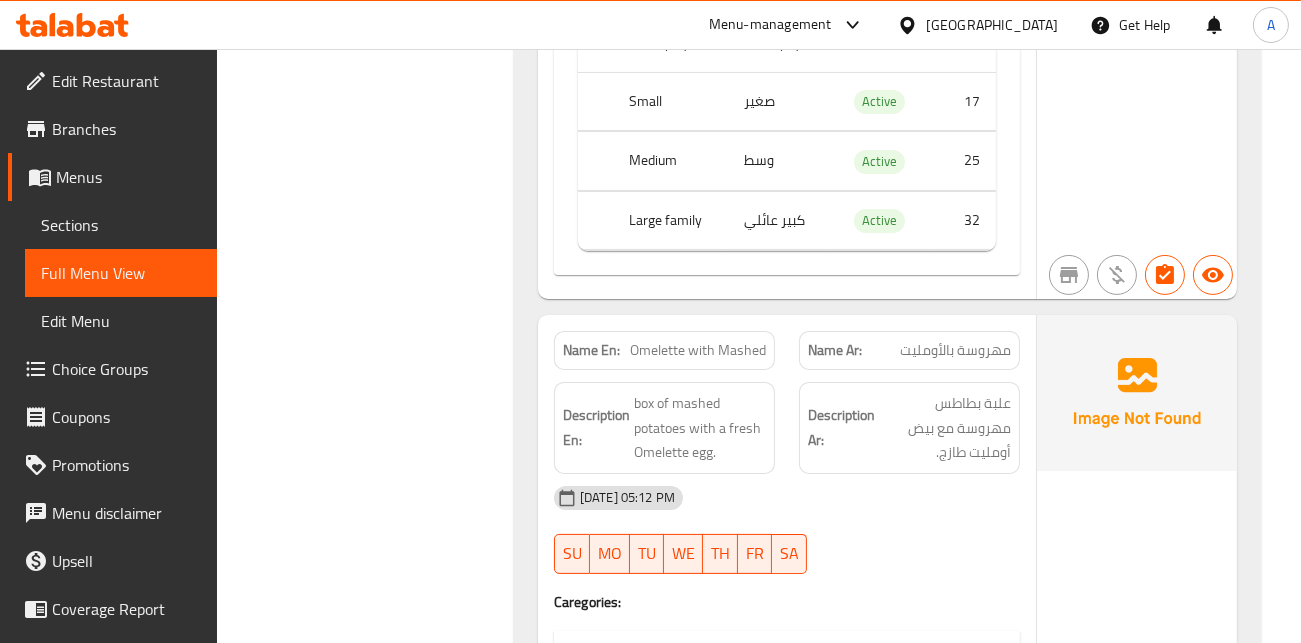 scroll, scrollTop: 12442, scrollLeft: 0, axis: vertical 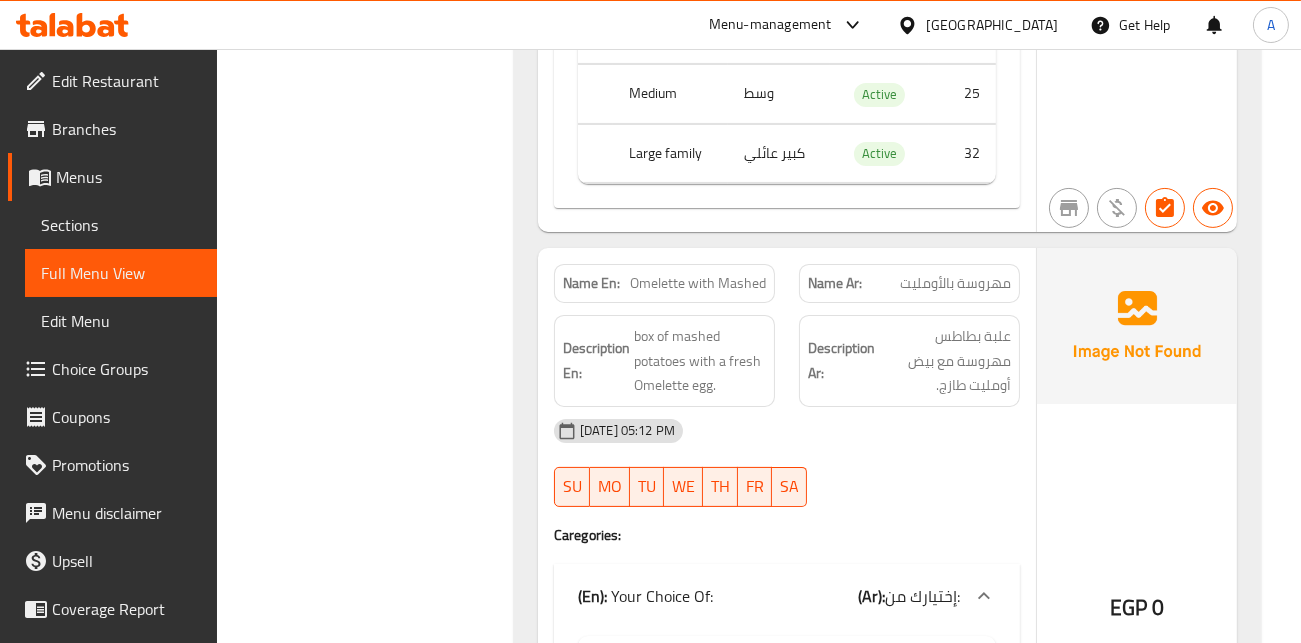 click on "مهروسة بالأومليت" at bounding box center [955, 283] 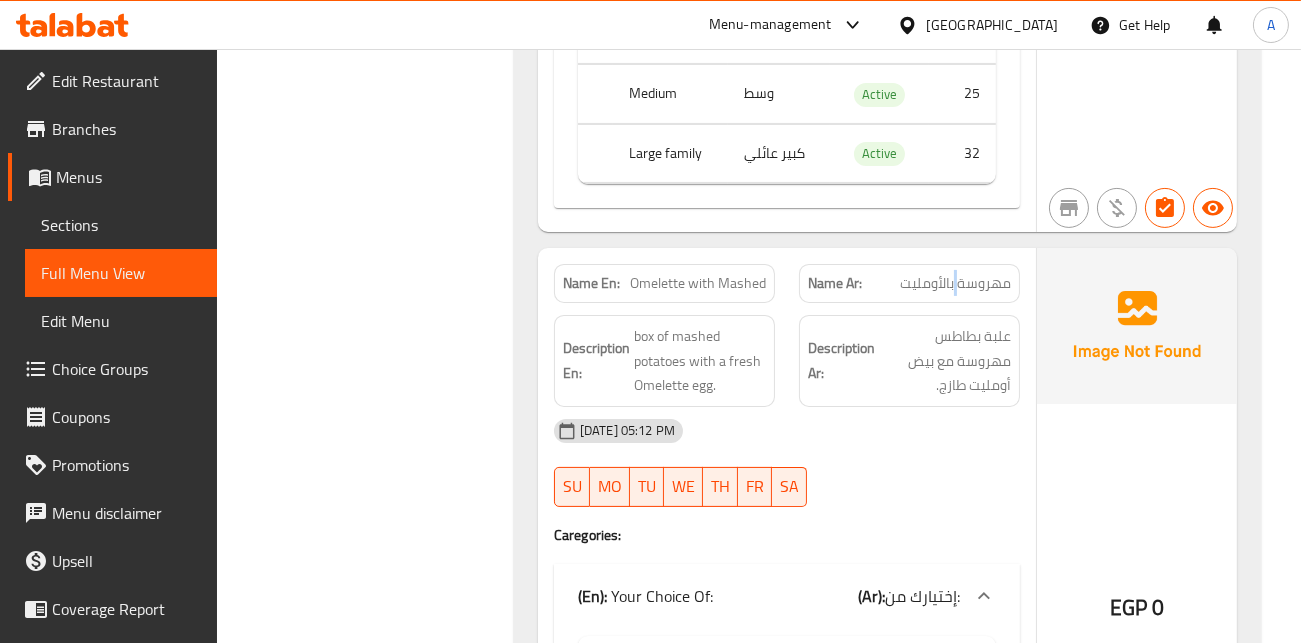 click on "مهروسة بالأومليت" at bounding box center (955, 283) 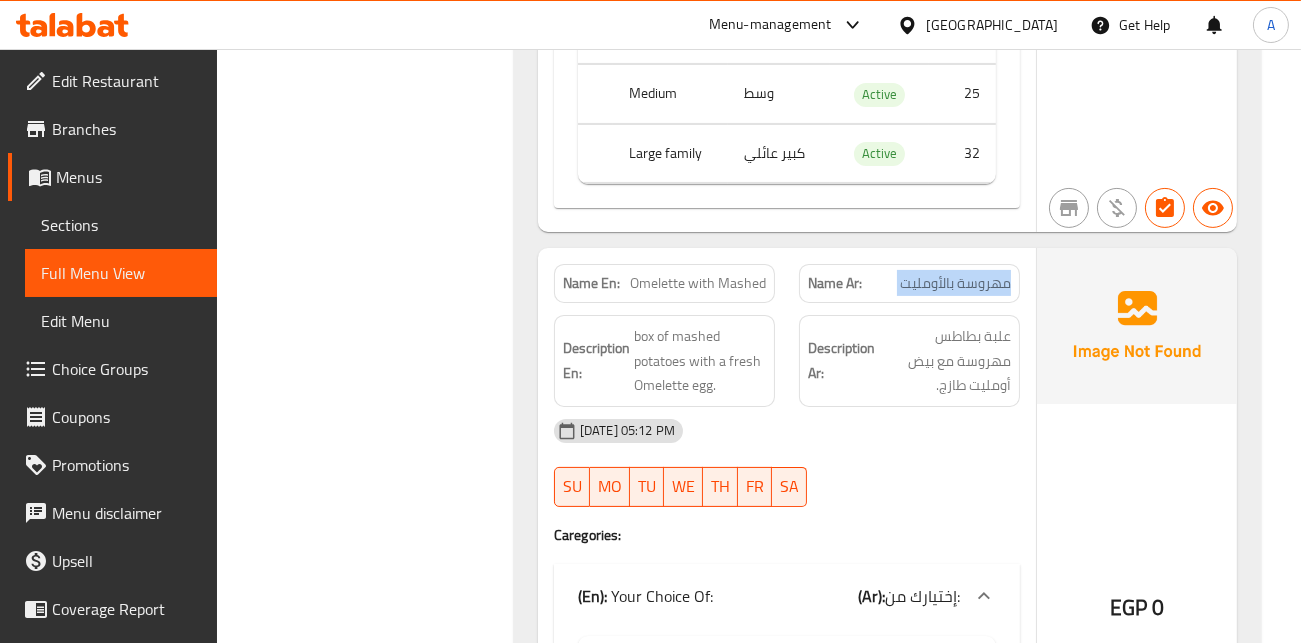click on "مهروسة بالأومليت" at bounding box center [955, 283] 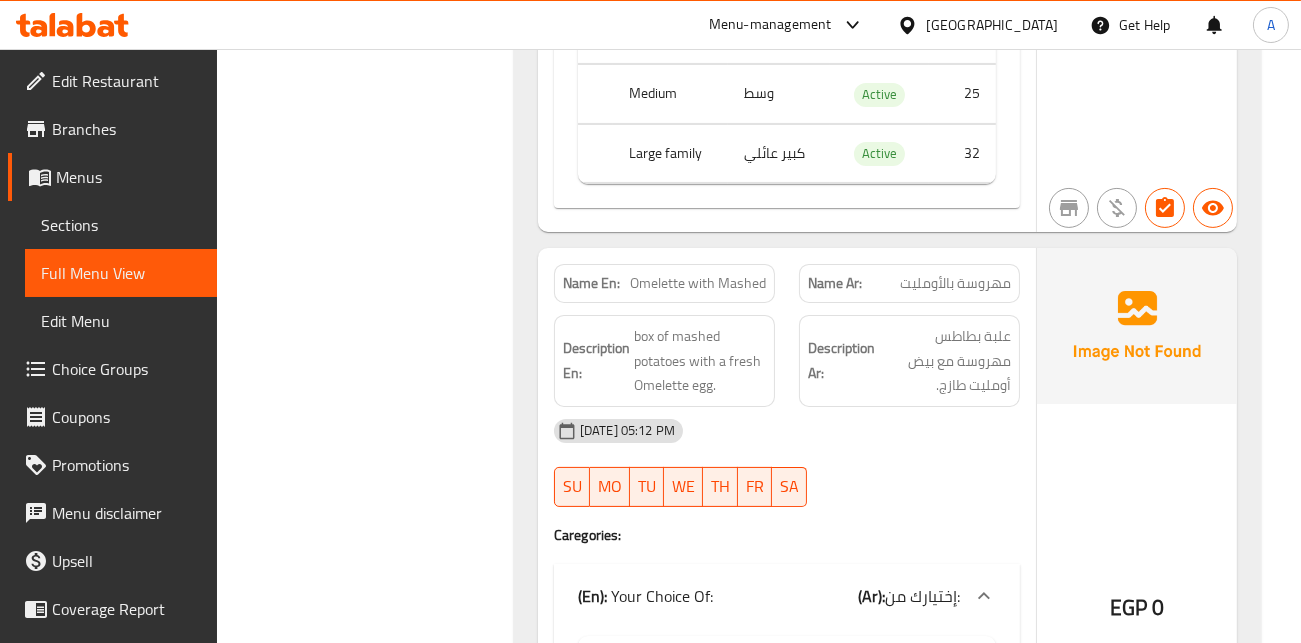 click on "Omelette with Mashed" at bounding box center (698, 283) 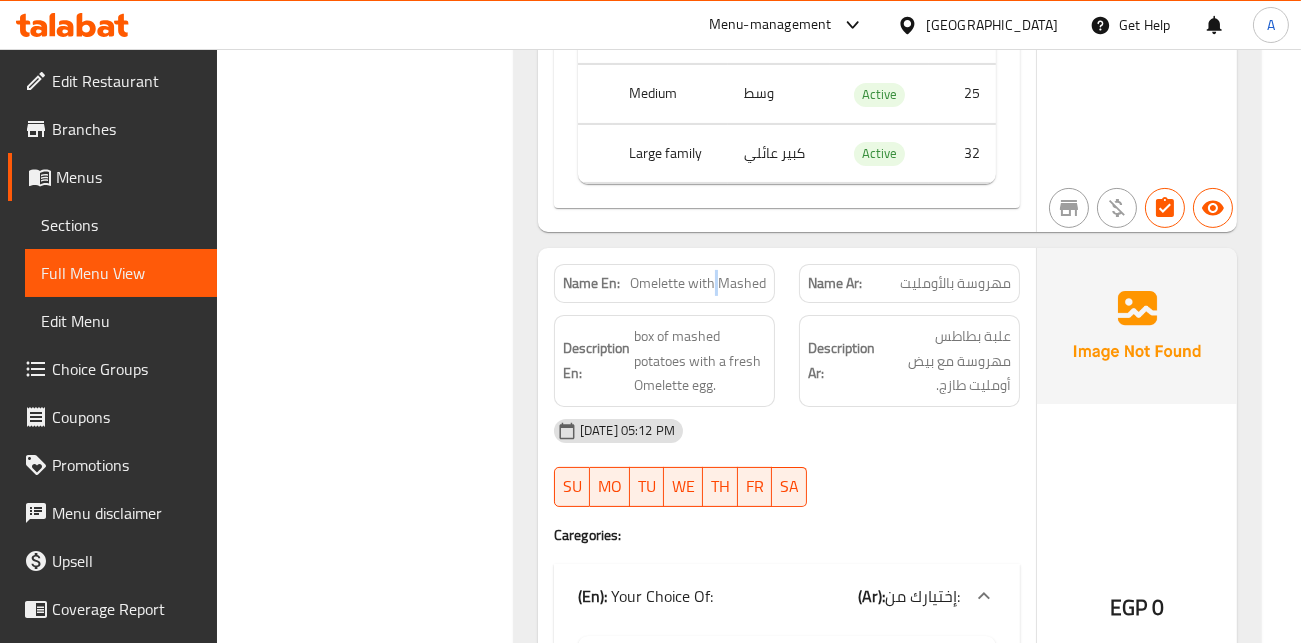 click on "Omelette with Mashed" at bounding box center (698, 283) 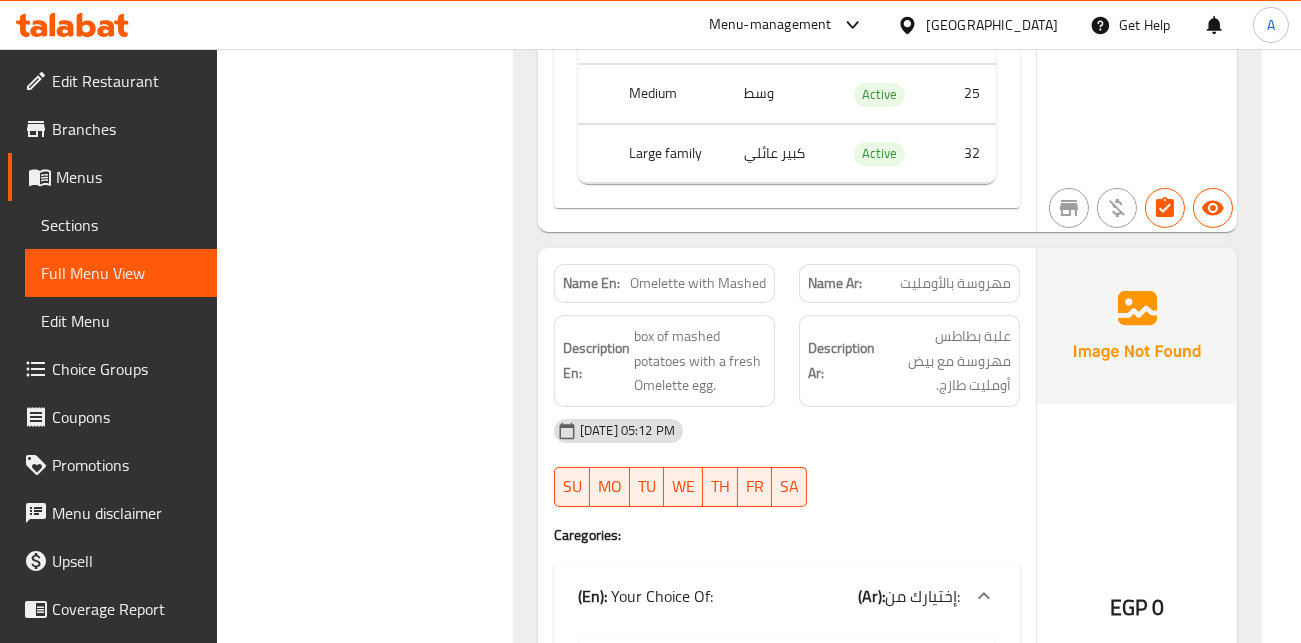 click on "Omelette with Mashed" at bounding box center (698, 283) 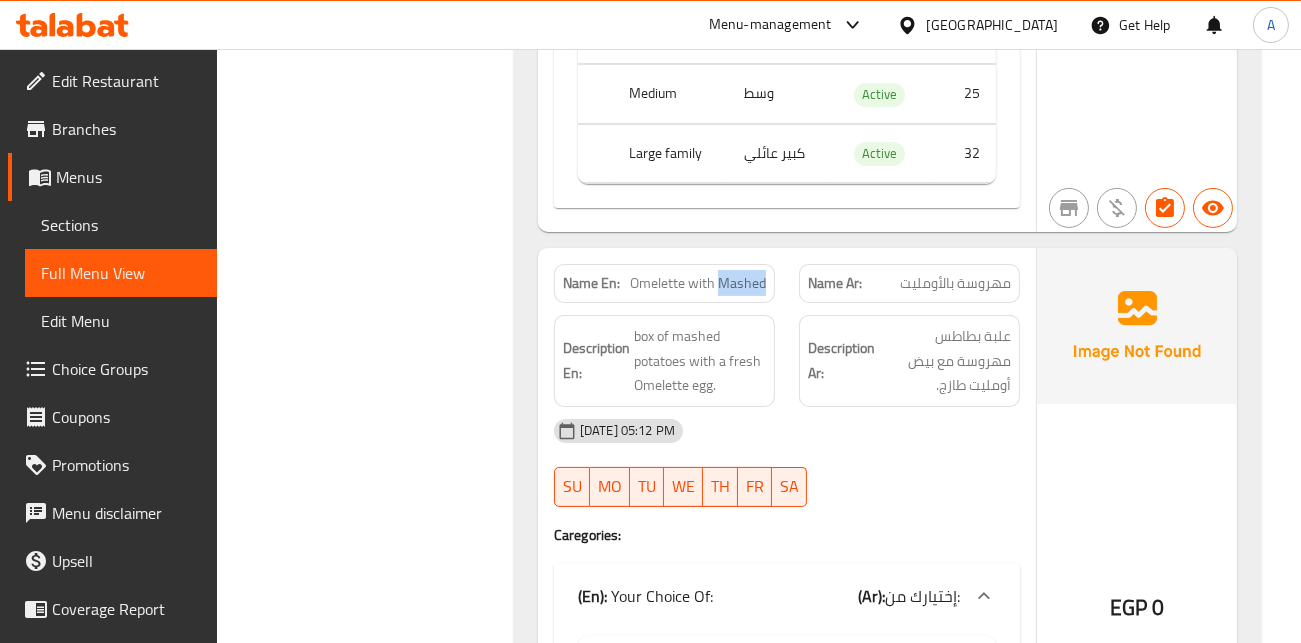 click on "Omelette with Mashed" at bounding box center [698, 283] 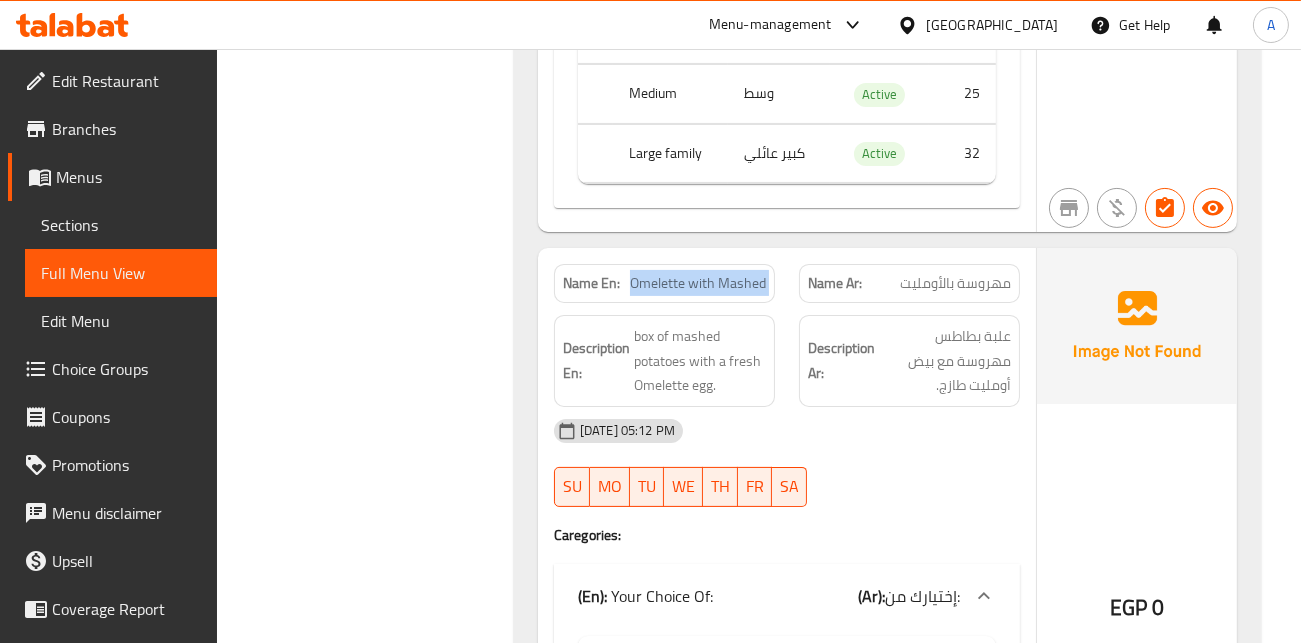 click on "Omelette with Mashed" at bounding box center [698, 283] 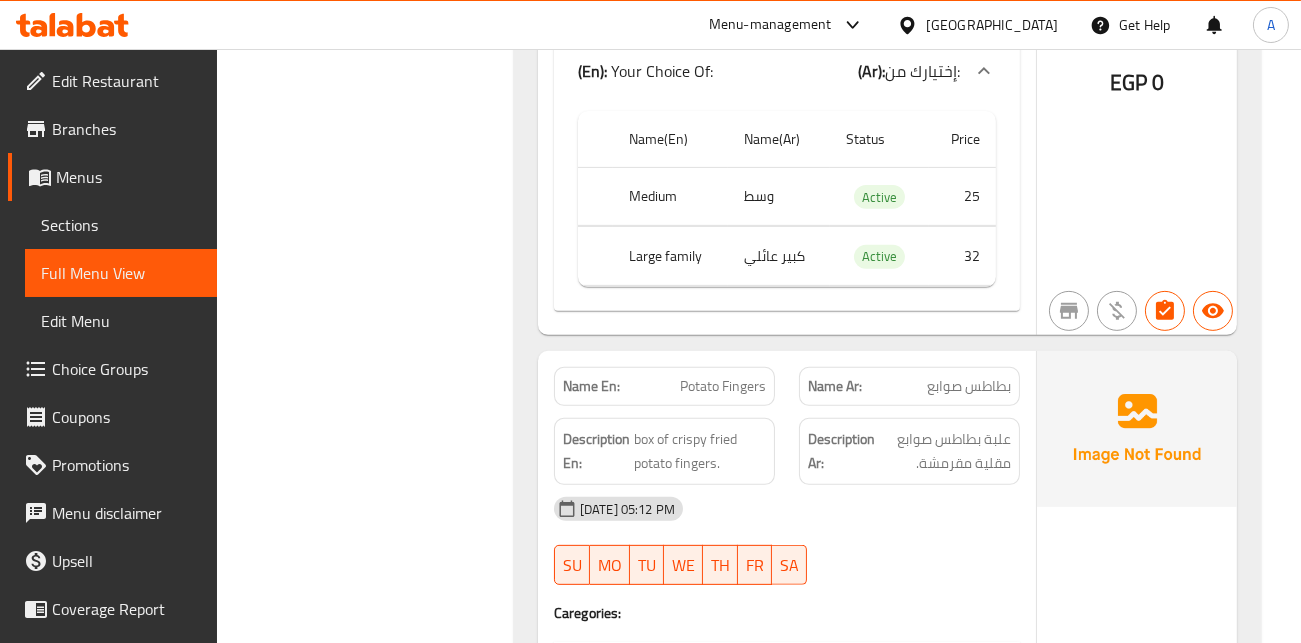 scroll, scrollTop: 12997, scrollLeft: 0, axis: vertical 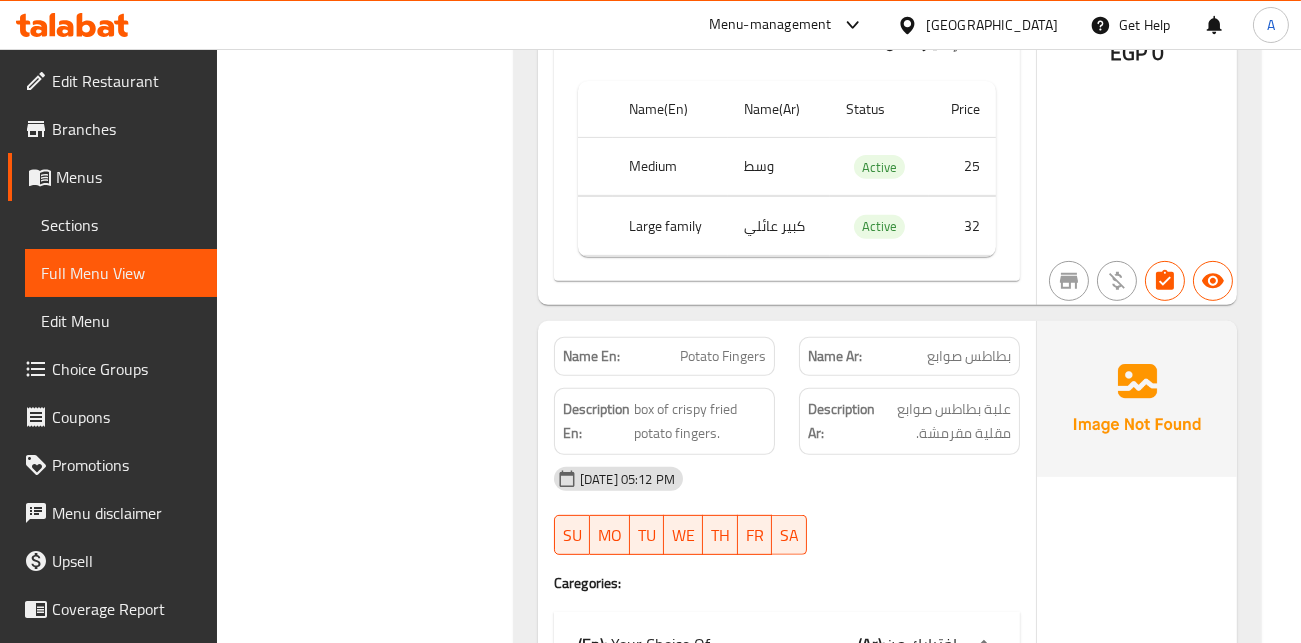 click on "بطاطس صوابع" at bounding box center (969, 356) 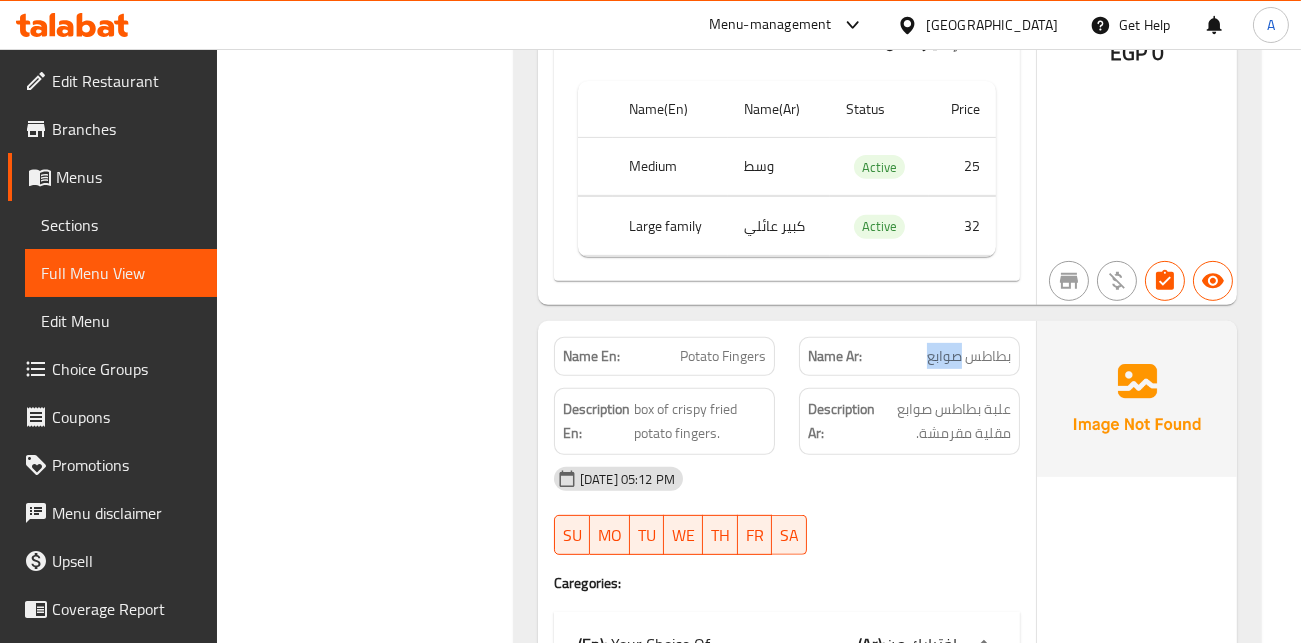 click on "بطاطس صوابع" at bounding box center (969, 356) 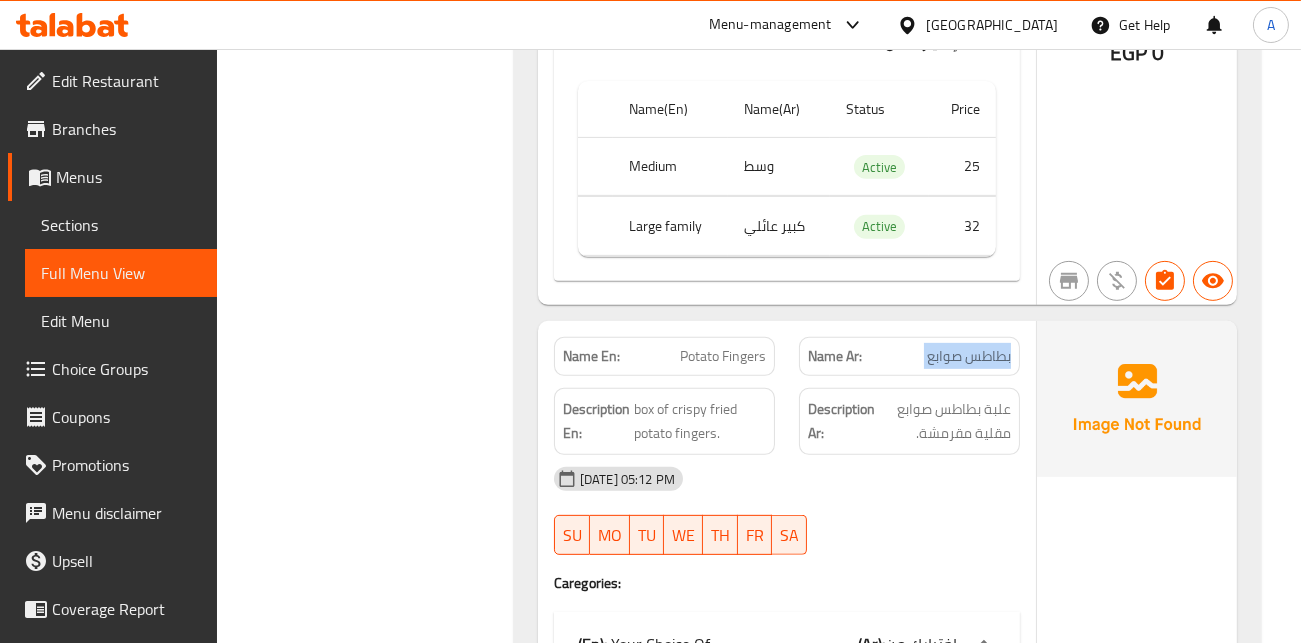 click on "بطاطس صوابع" at bounding box center (969, 356) 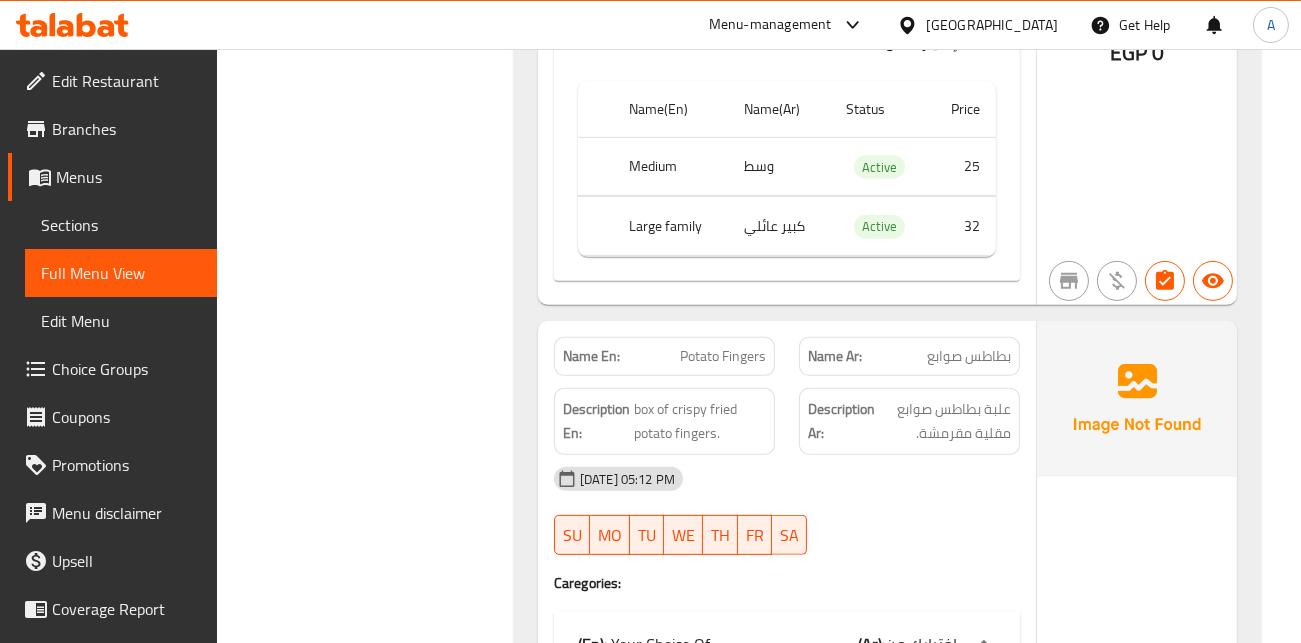 click on "Potato Fingers" at bounding box center (723, 356) 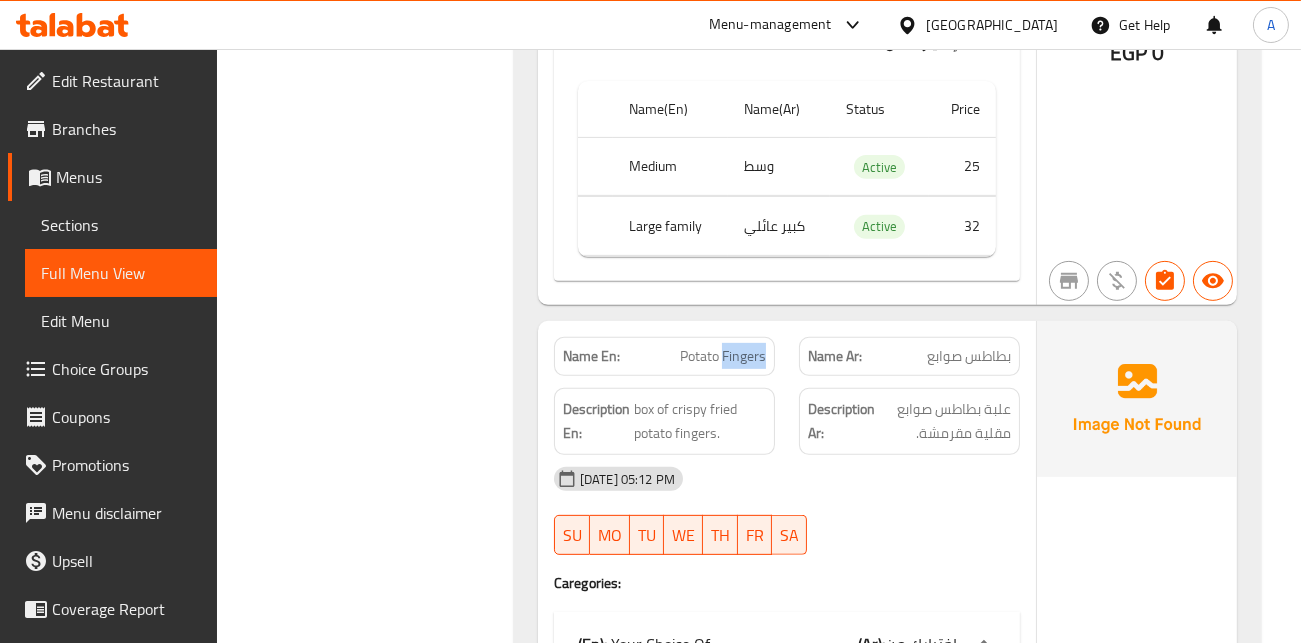 click on "Potato Fingers" at bounding box center (723, 356) 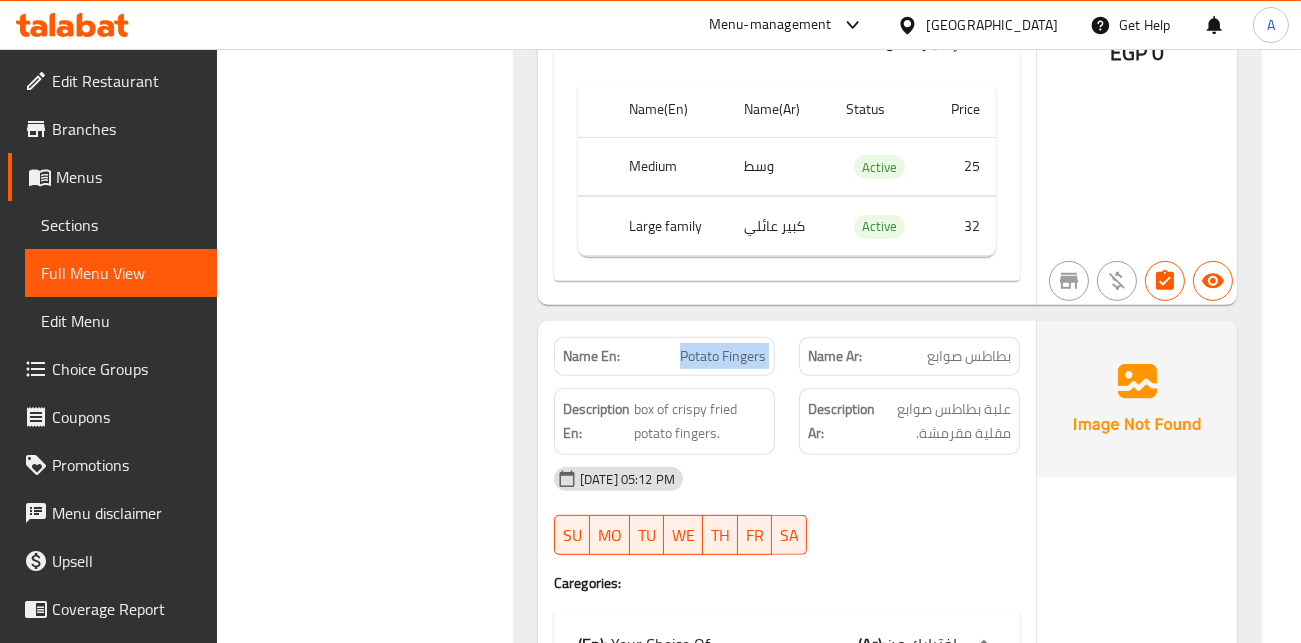 click on "Potato Fingers" at bounding box center (723, 356) 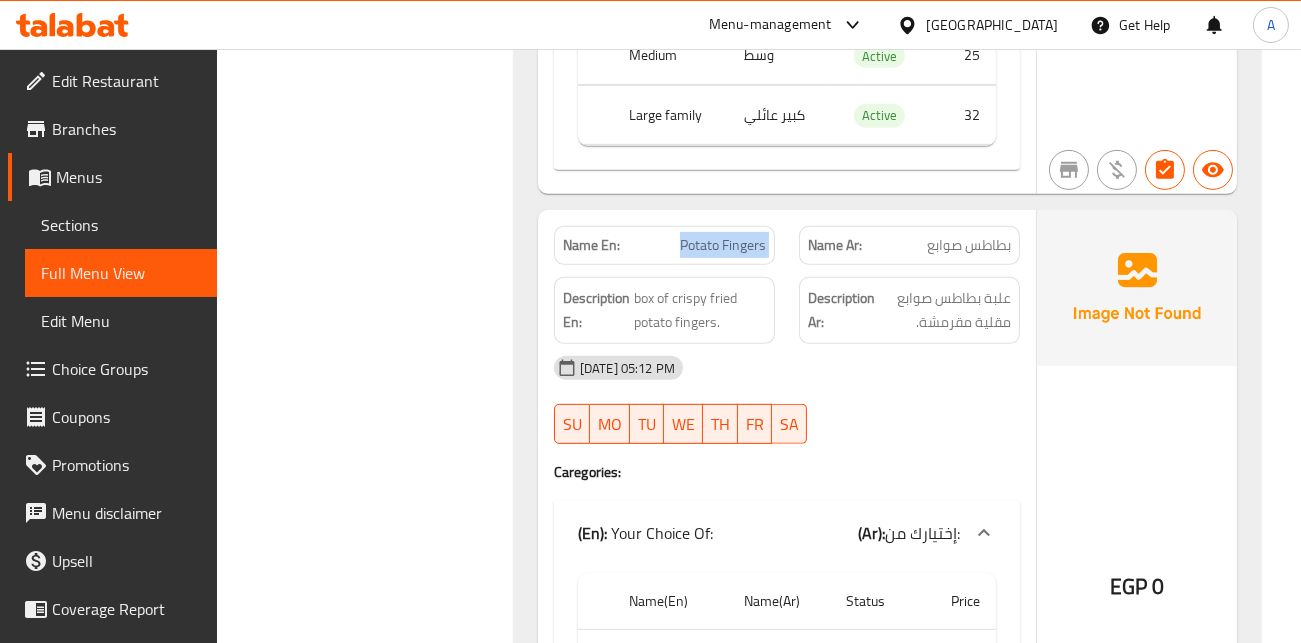 scroll, scrollTop: 12997, scrollLeft: 0, axis: vertical 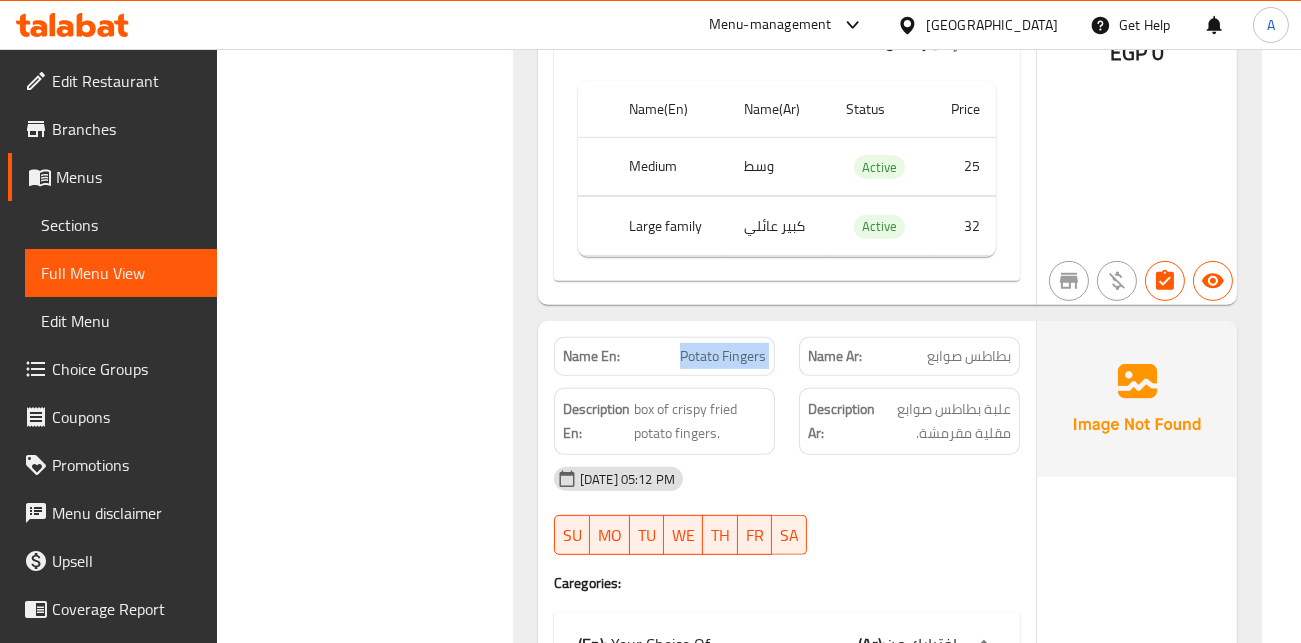 click on "Name En: Potato Fingers" at bounding box center (664, 356) 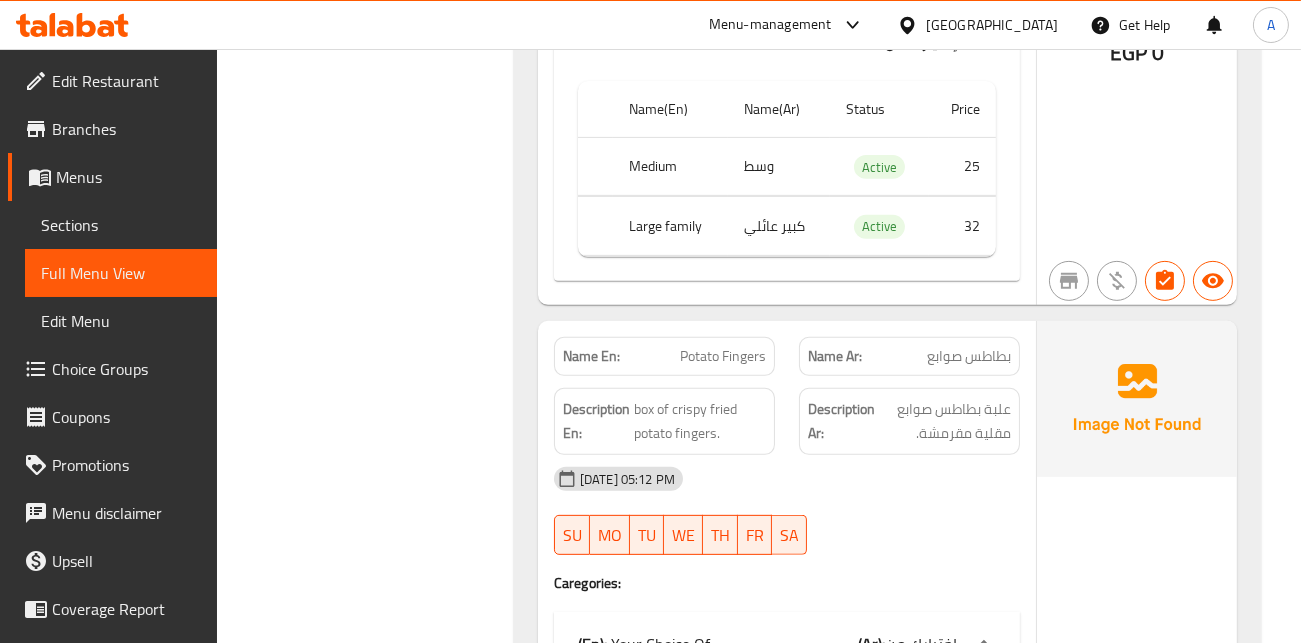 click on "Description En: box of crispy fried potato fingers." at bounding box center (664, 421) 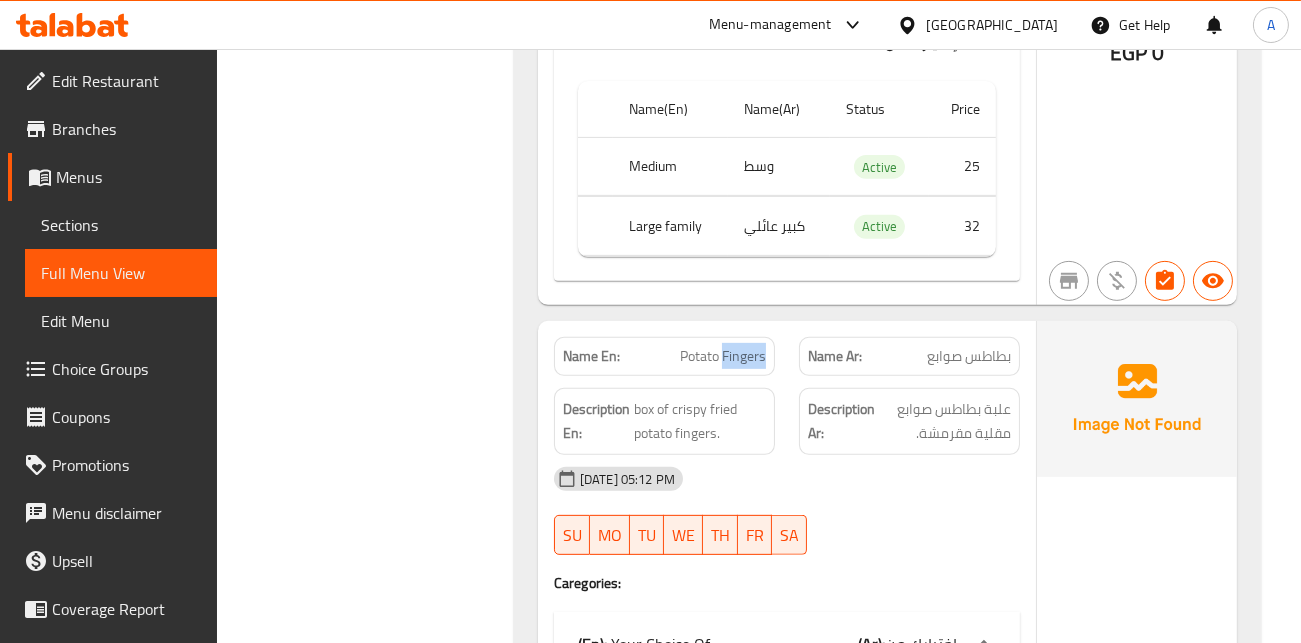 click on "Potato Fingers" at bounding box center (723, 356) 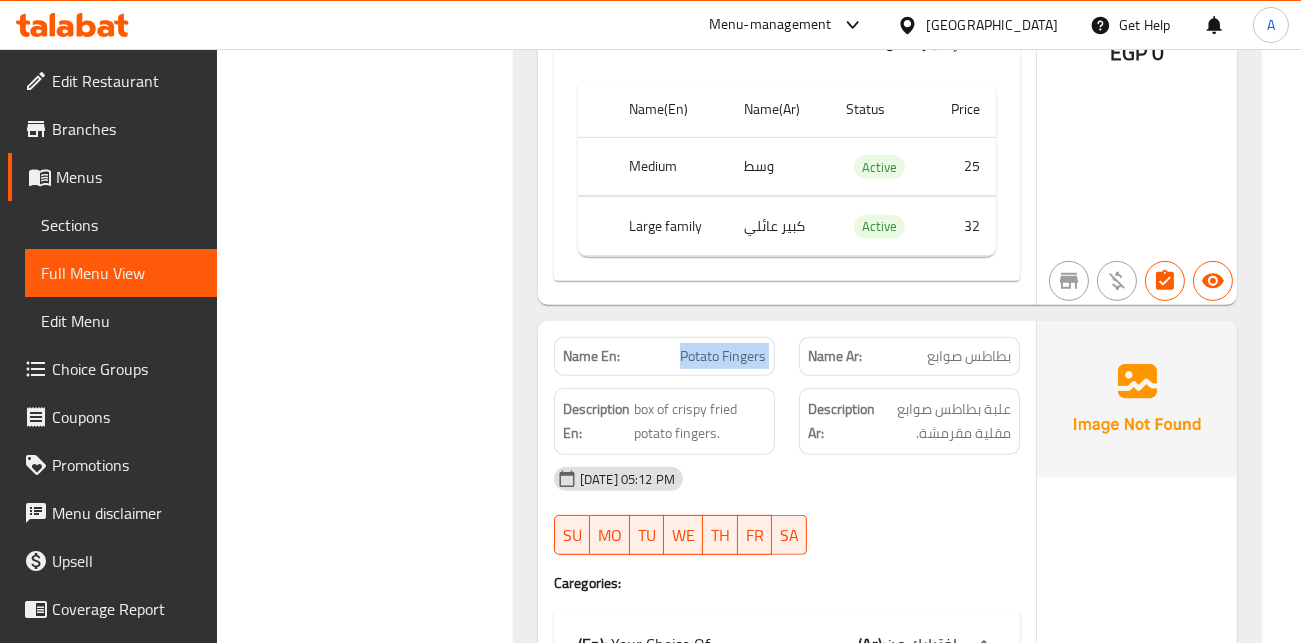 click on "Potato Fingers" at bounding box center (723, 356) 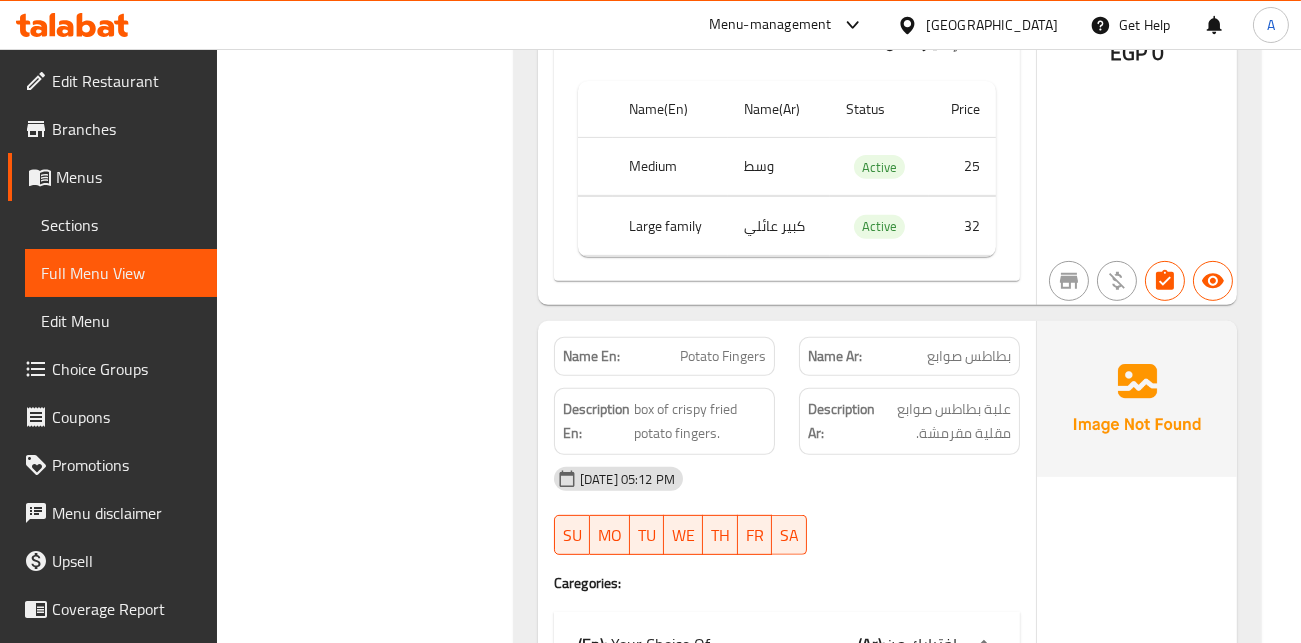 click on "[DATE] 05:12 PM" at bounding box center [787, 479] 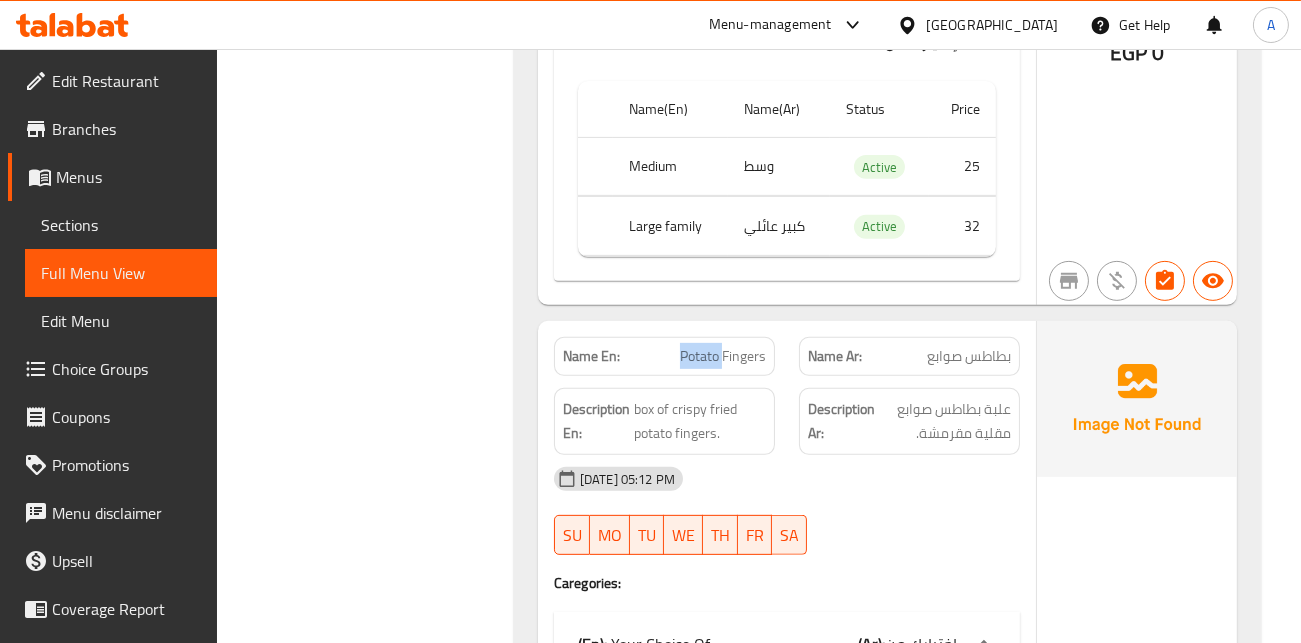 click on "Potato Fingers" at bounding box center [723, 356] 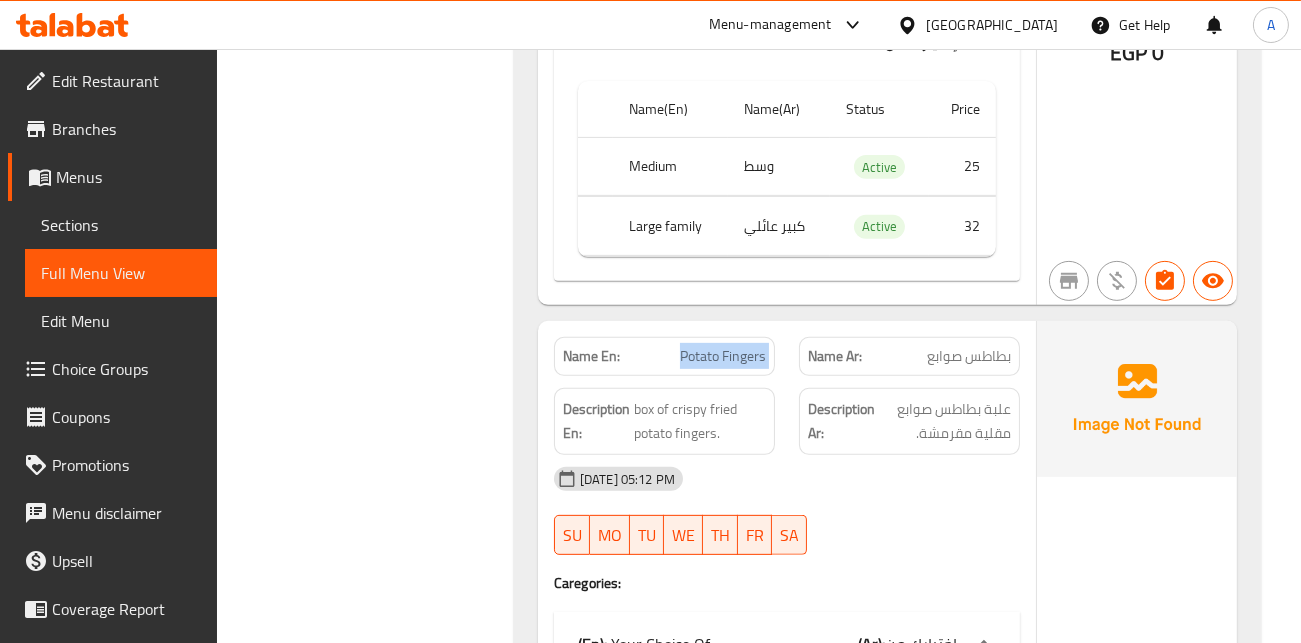 click on "Potato Fingers" at bounding box center (723, 356) 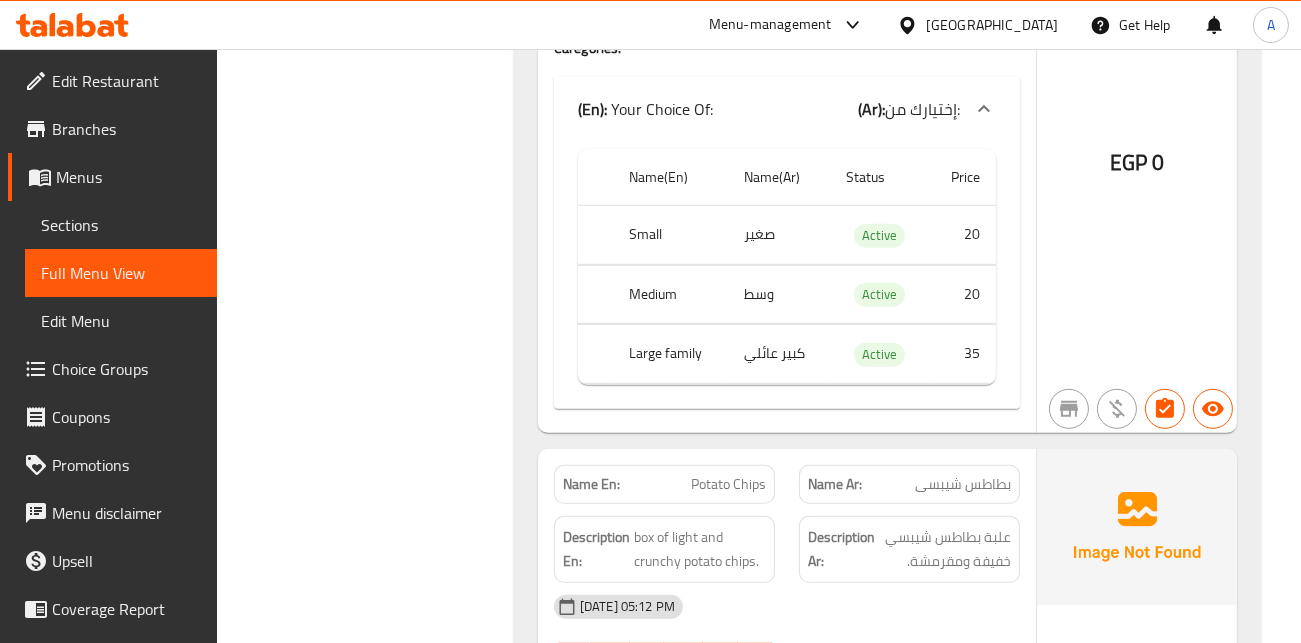 scroll, scrollTop: 13664, scrollLeft: 0, axis: vertical 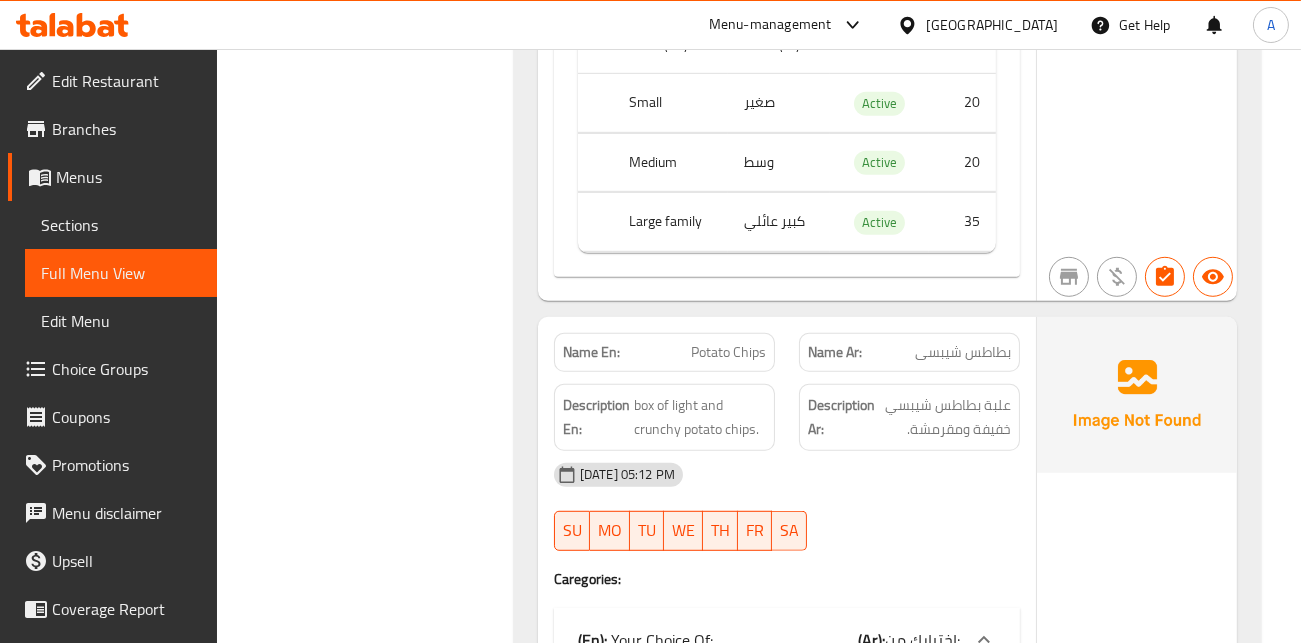 click on "Potato Chips" at bounding box center [728, 352] 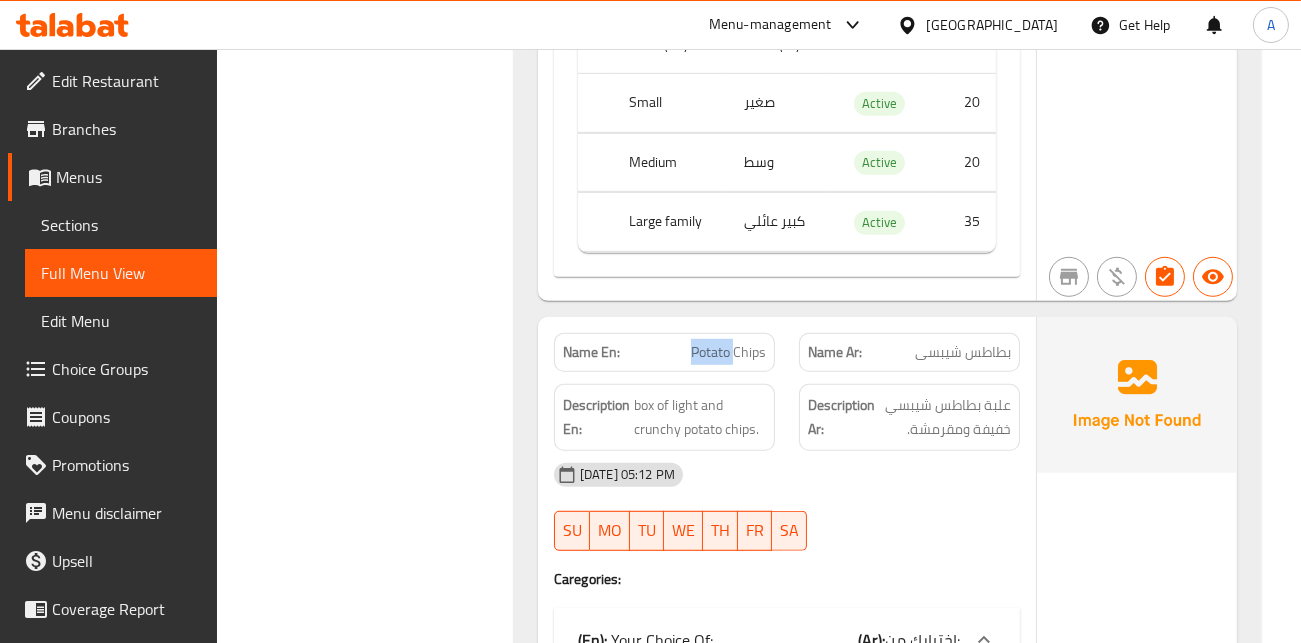 click on "Potato Chips" at bounding box center [728, 352] 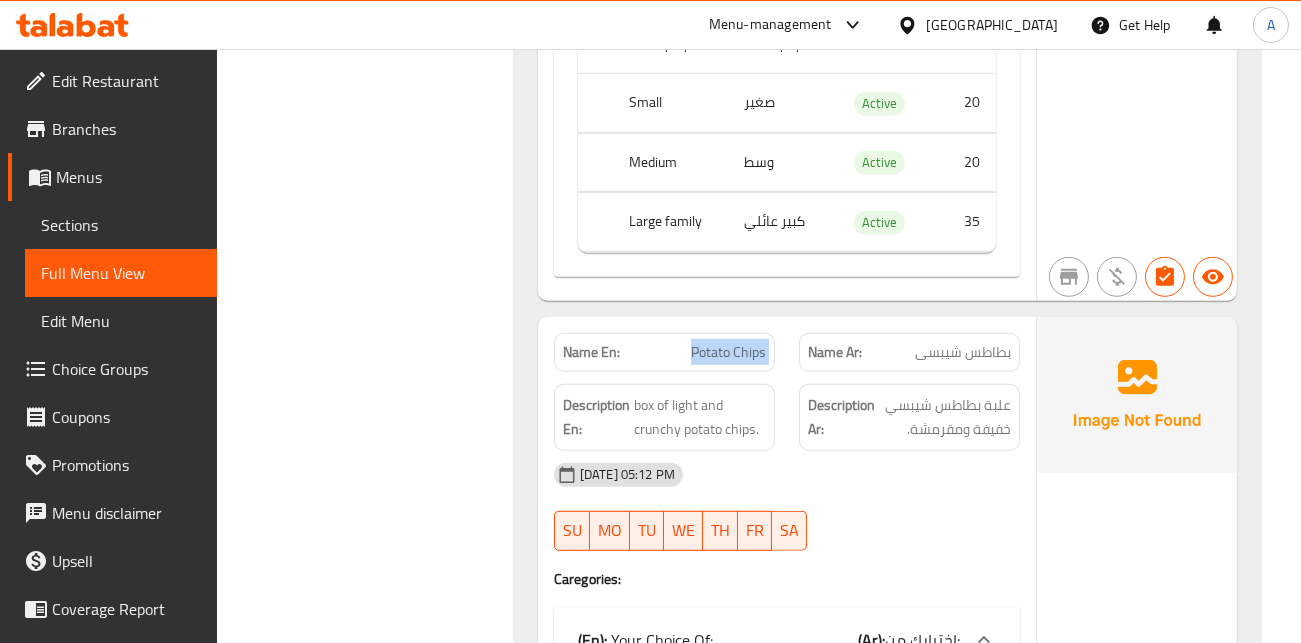click on "Potato Chips" at bounding box center (728, 352) 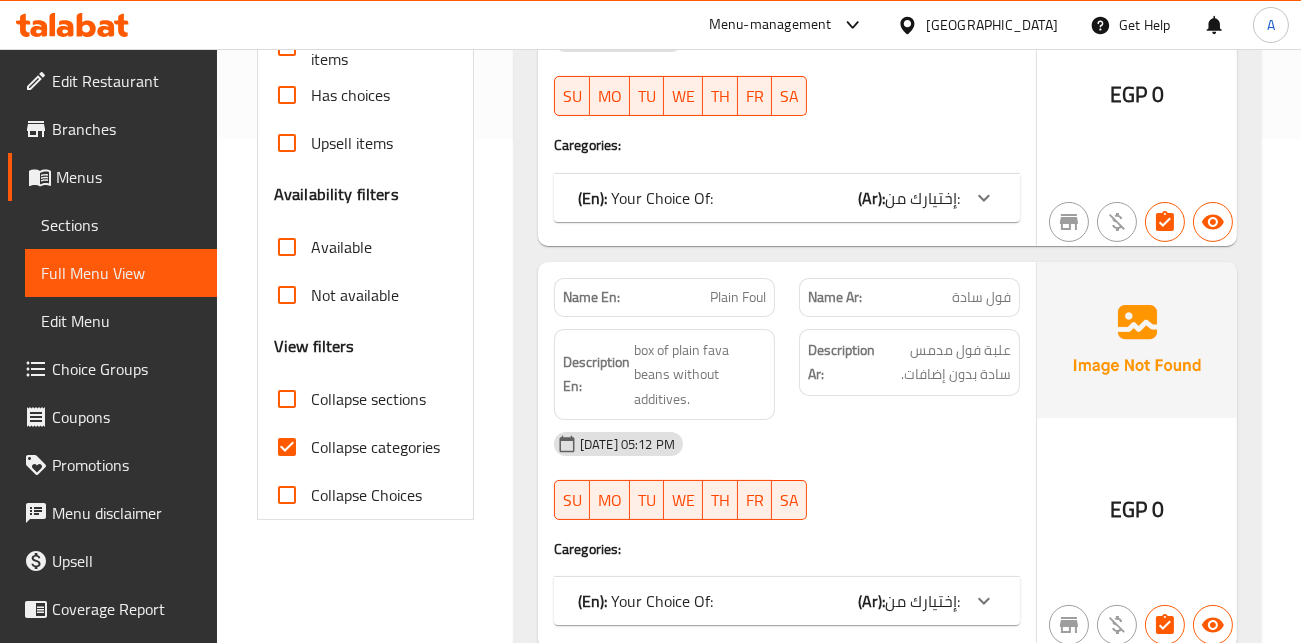 scroll, scrollTop: 555, scrollLeft: 0, axis: vertical 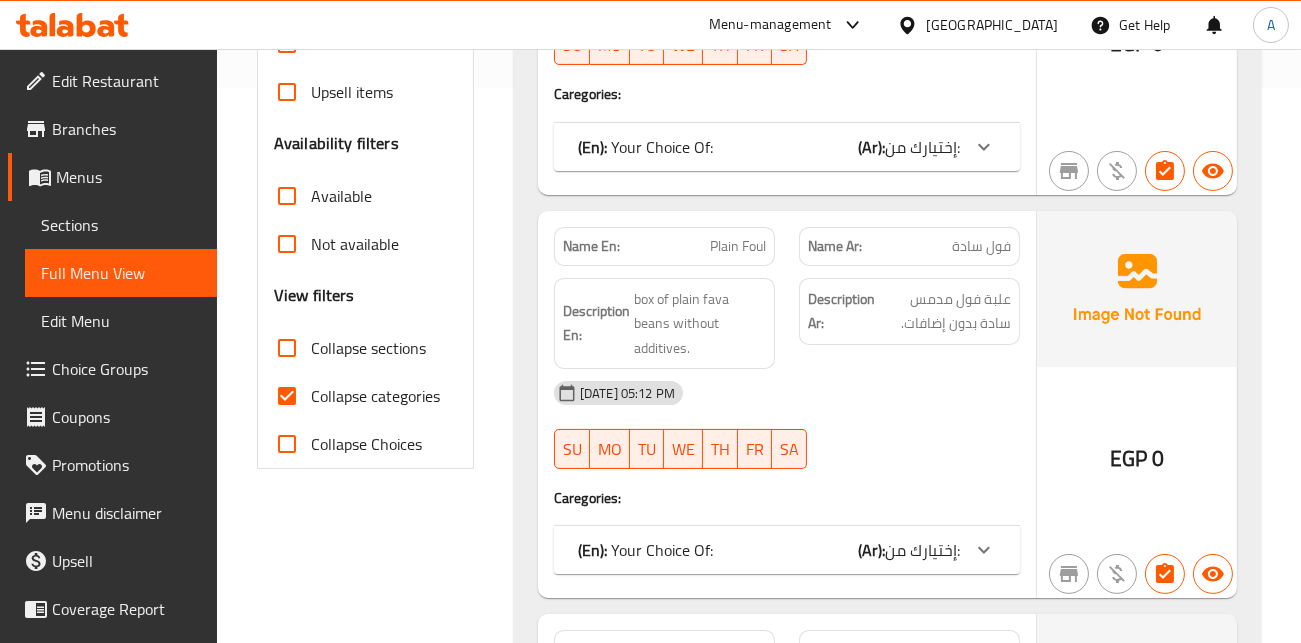 click on "Collapse categories" at bounding box center (375, 396) 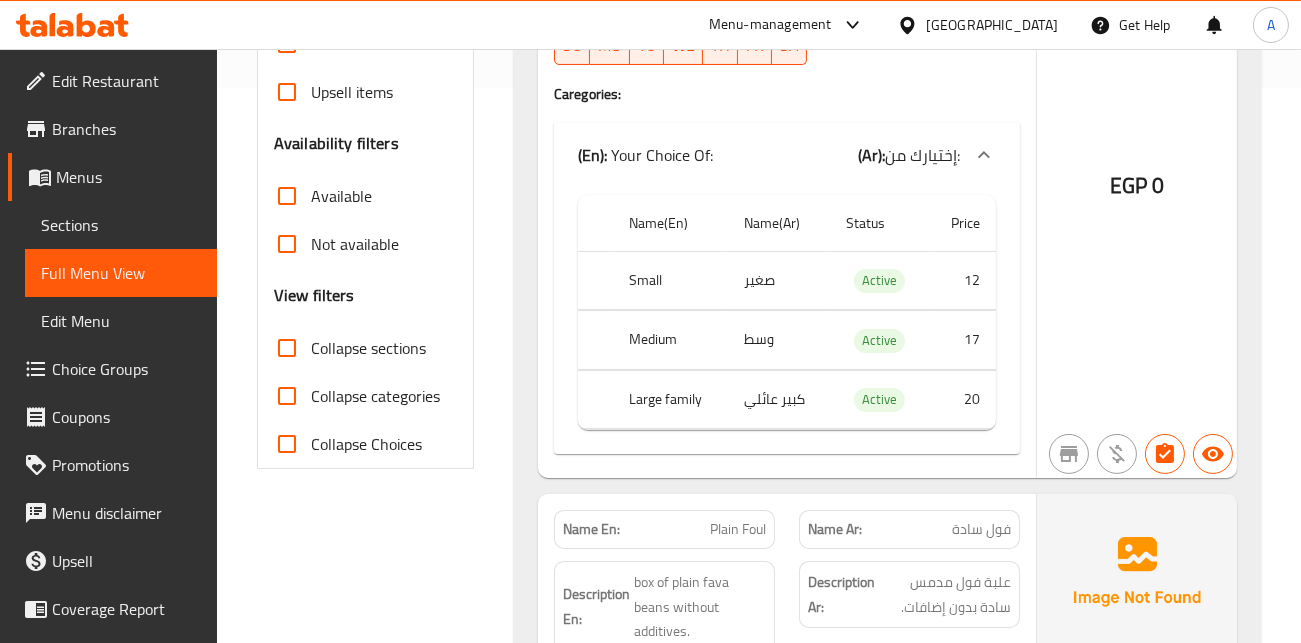 click on "Home / Restaurants management / Menus / Full menu view Export Menu menu   Active Filter Branches Branches Popular filters Free items Branch specific items Has choices Upsell items Availability filters Available Not available View filters Collapse sections Collapse categories Collapse Choices (En):   Boxes (Ar): العلب Name En: Uncooked Taamia pasha Name Ar: عجينة طعمية الباشا Description En: A box of fresh, ready-to-fry Uncooked Taamia Description Ar: علبة عجينة طعمية طازجة جاهزة للقلي. [DATE] 05:12 PM SU MO TU WE TH FR SA Caregories: (En):   Your Choice Of: (Ar): إختيارك من: Name(En) Name(Ar) Status Price Small صغير Active 12 Medium وسط Active 17 Large family كبير عائلي Active 20 EGP 0 Name En: Plain Foul Name Ar: فول سادة Description En: box of plain fava beans without additives. Description Ar: علبة فول مدمس سادة بدون إضافات. [DATE] 05:12 PM SU MO TU WE TH FR SA Caregories: (En):   (Ar): Status" at bounding box center [759, 18422] 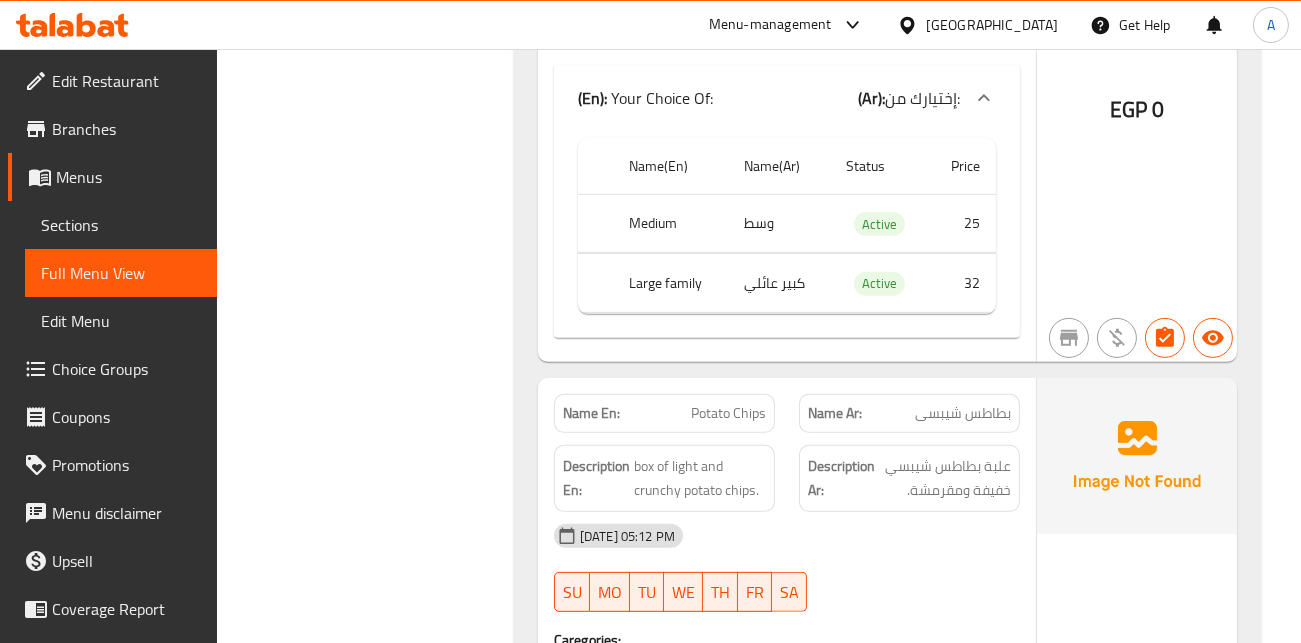 scroll, scrollTop: 12938, scrollLeft: 0, axis: vertical 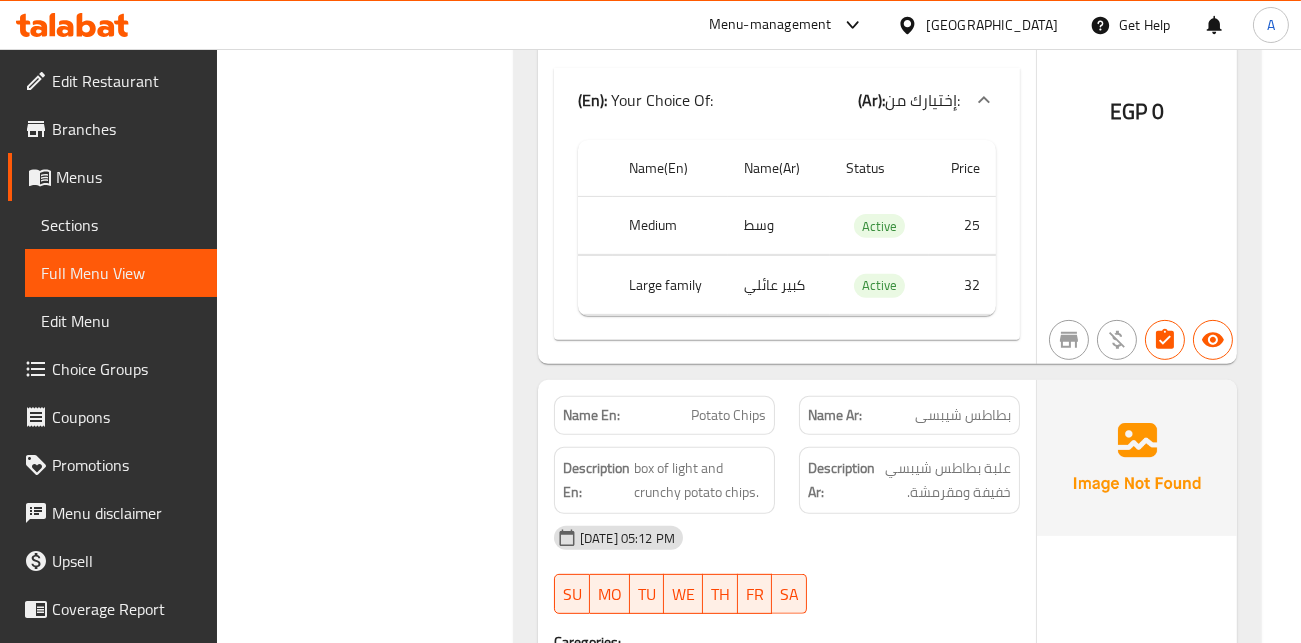click on "بطاطس شيبسى" at bounding box center [963, 415] 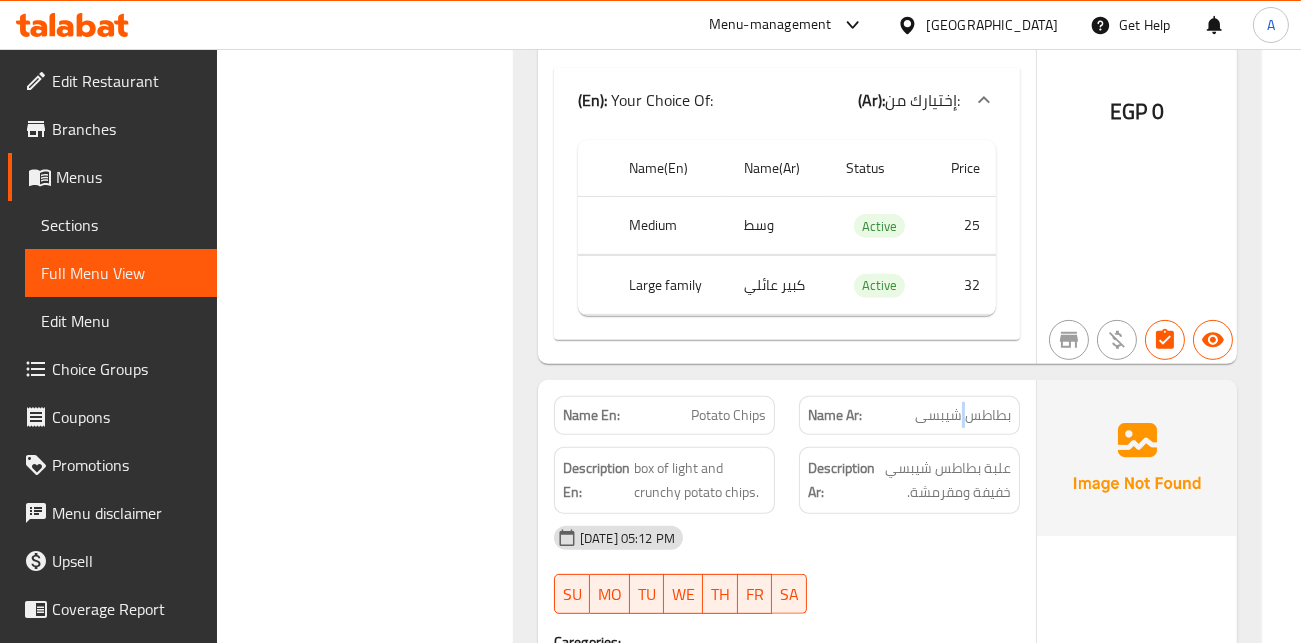 click on "بطاطس شيبسى" at bounding box center [963, 415] 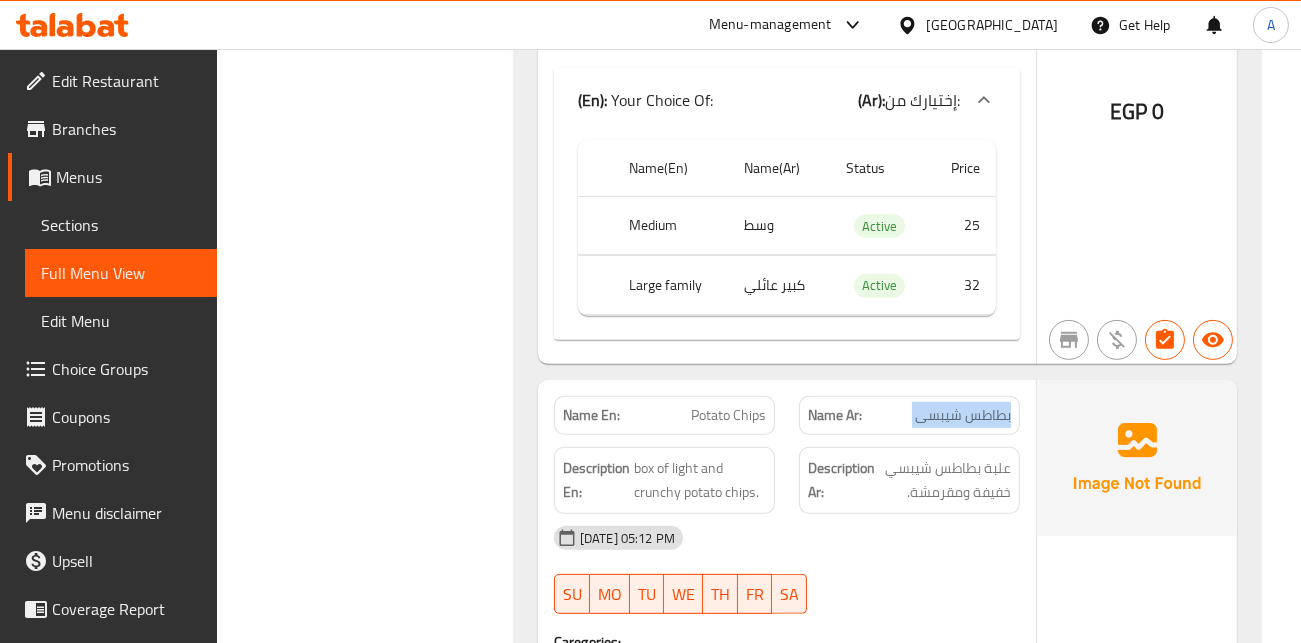 click on "بطاطس شيبسى" at bounding box center (963, 415) 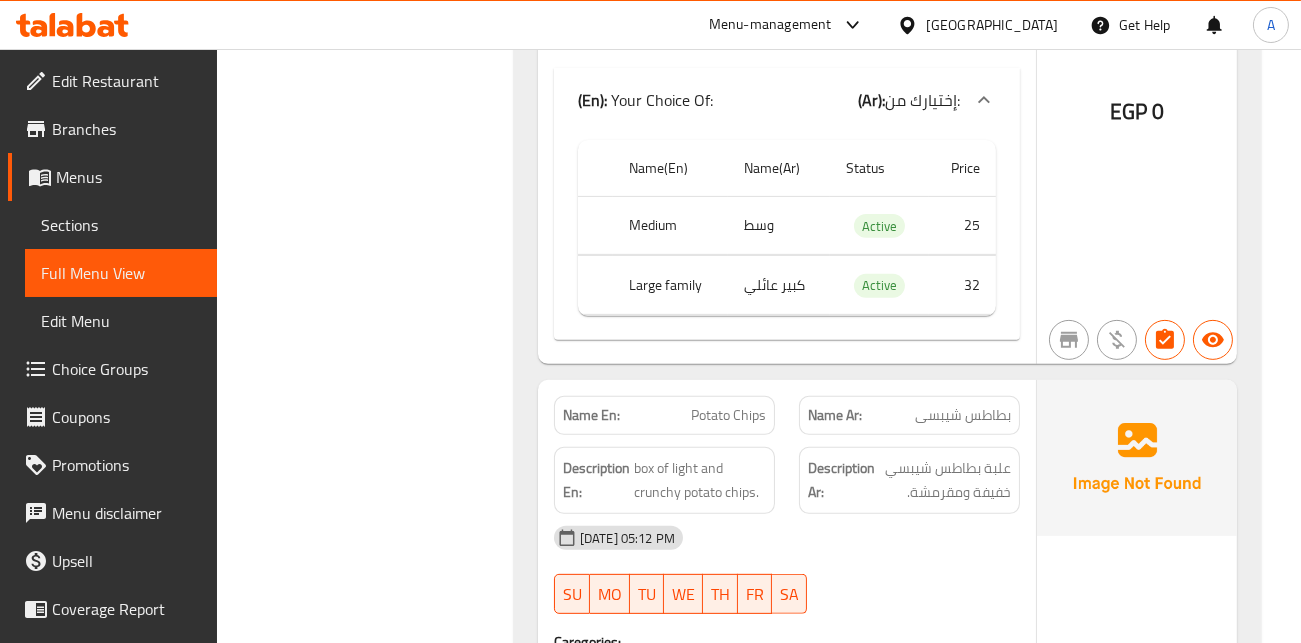 click on "Description Ar:" at bounding box center [841, 480] 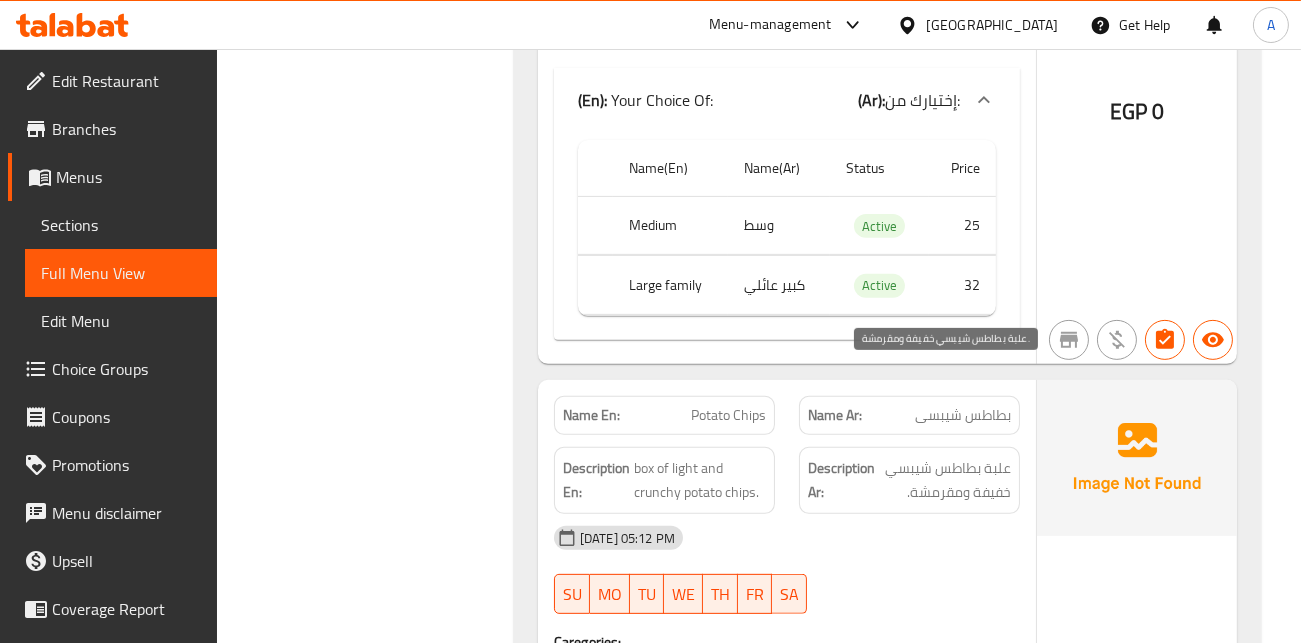click on "علبة بطاطس شيبسي خفيفة ومقرمشة." at bounding box center (945, 480) 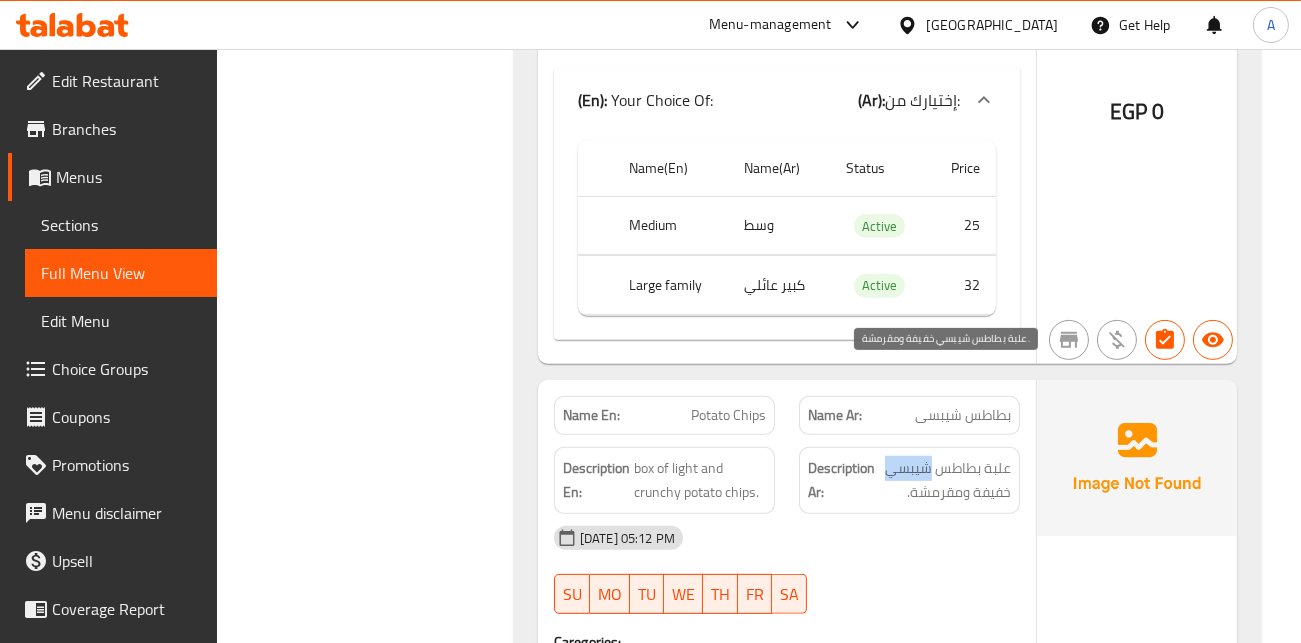 click on "علبة بطاطس شيبسي خفيفة ومقرمشة." at bounding box center [945, 480] 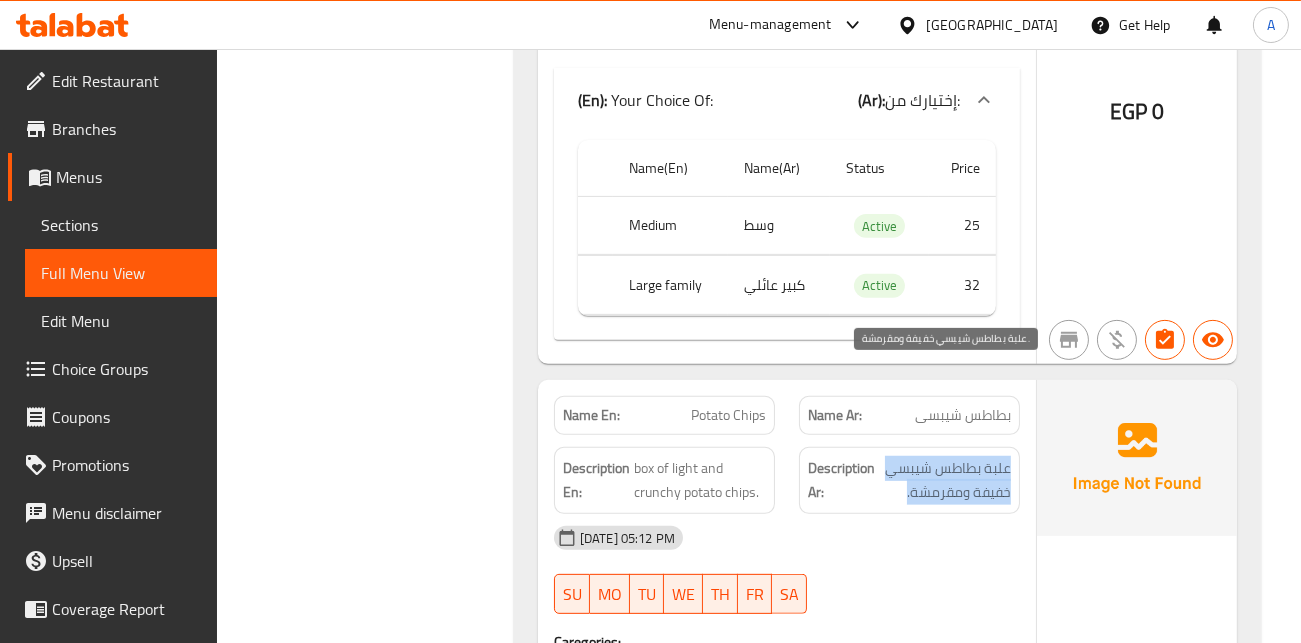 click on "علبة بطاطس شيبسي خفيفة ومقرمشة." at bounding box center [945, 480] 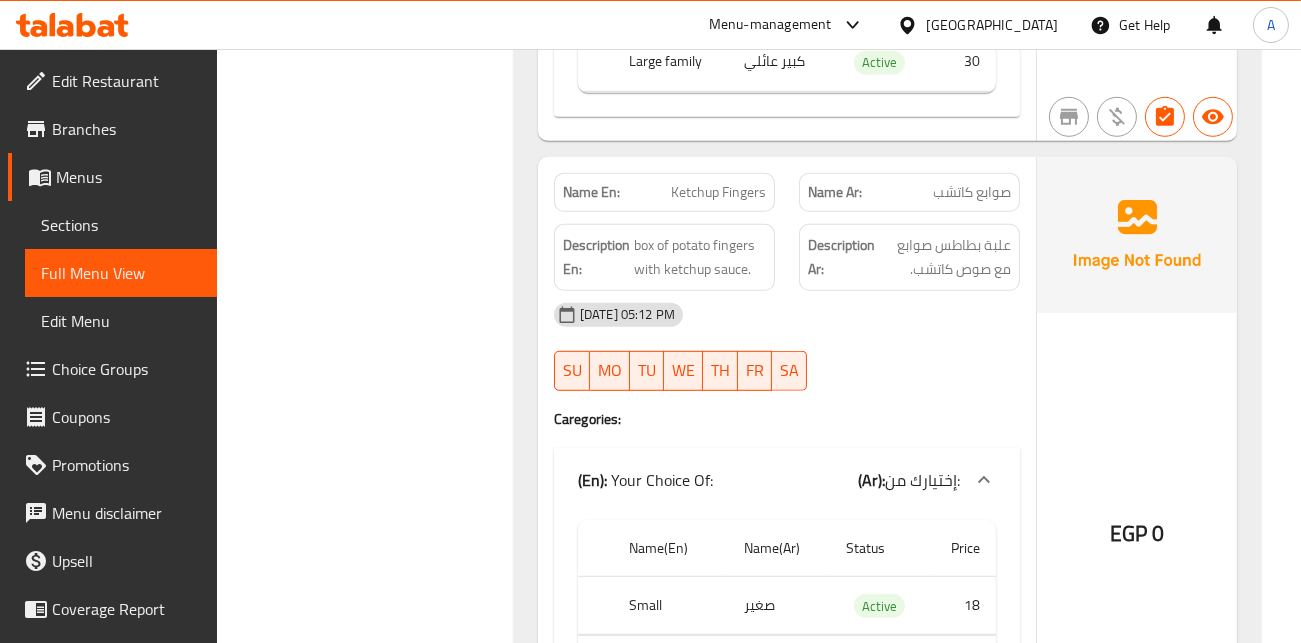 scroll, scrollTop: 13827, scrollLeft: 0, axis: vertical 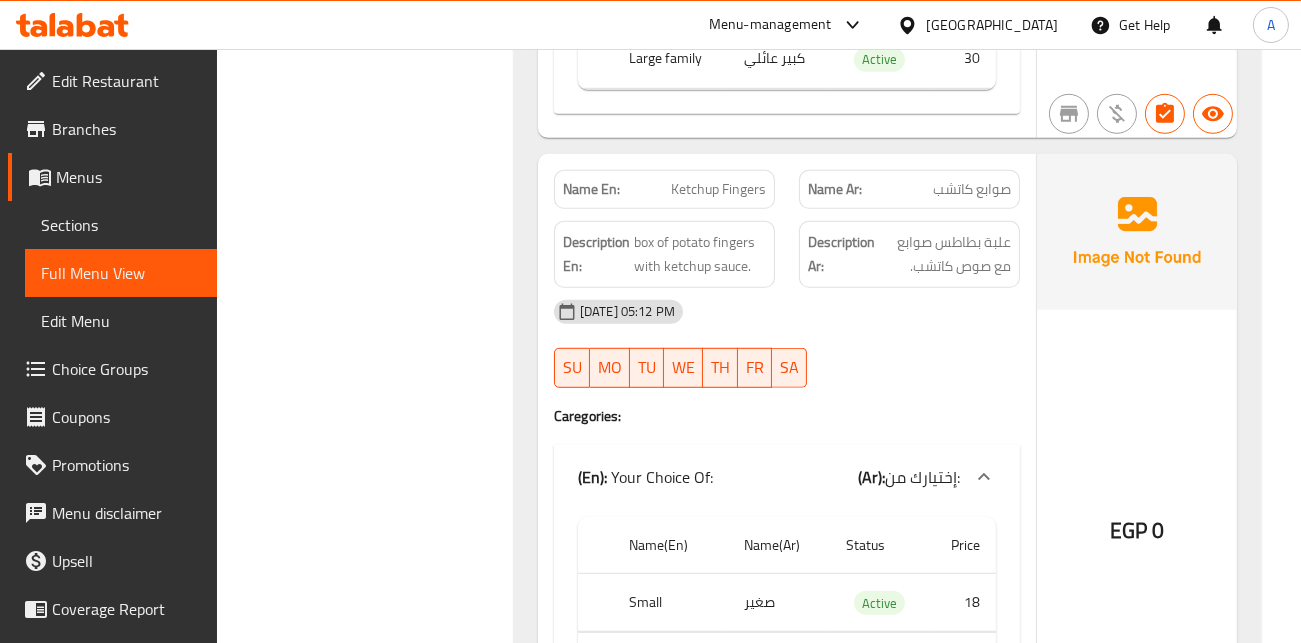 click on "صوابع كاتشب" at bounding box center [972, 189] 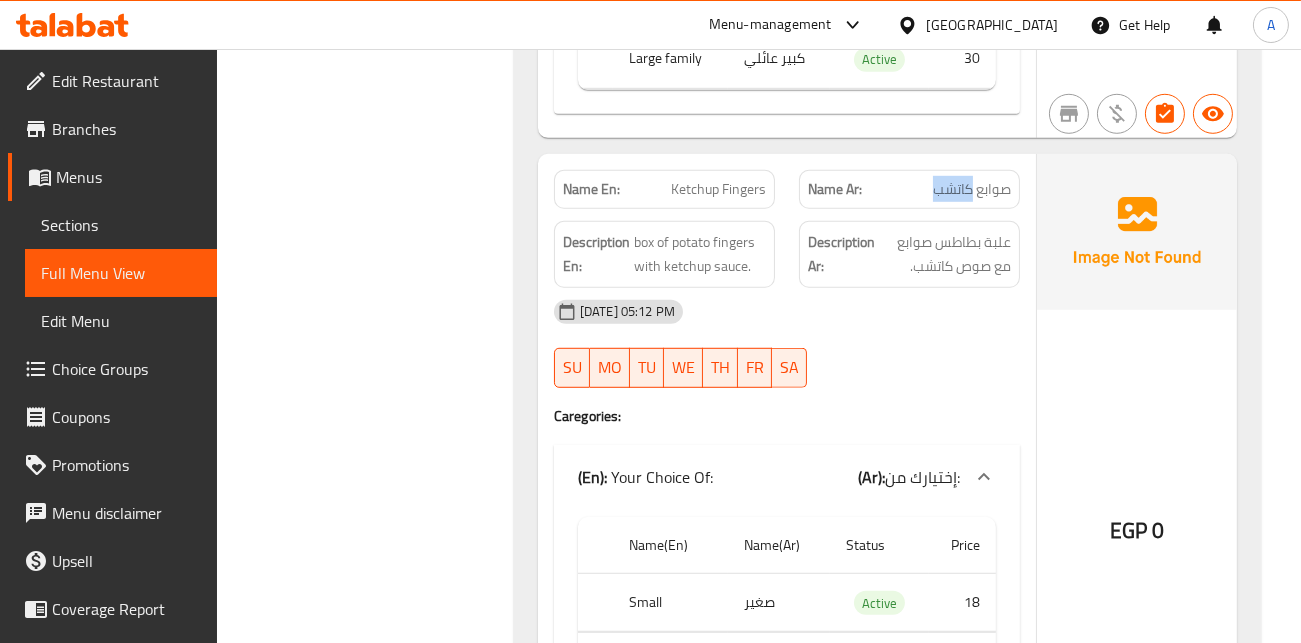 click on "صوابع كاتشب" at bounding box center [972, 189] 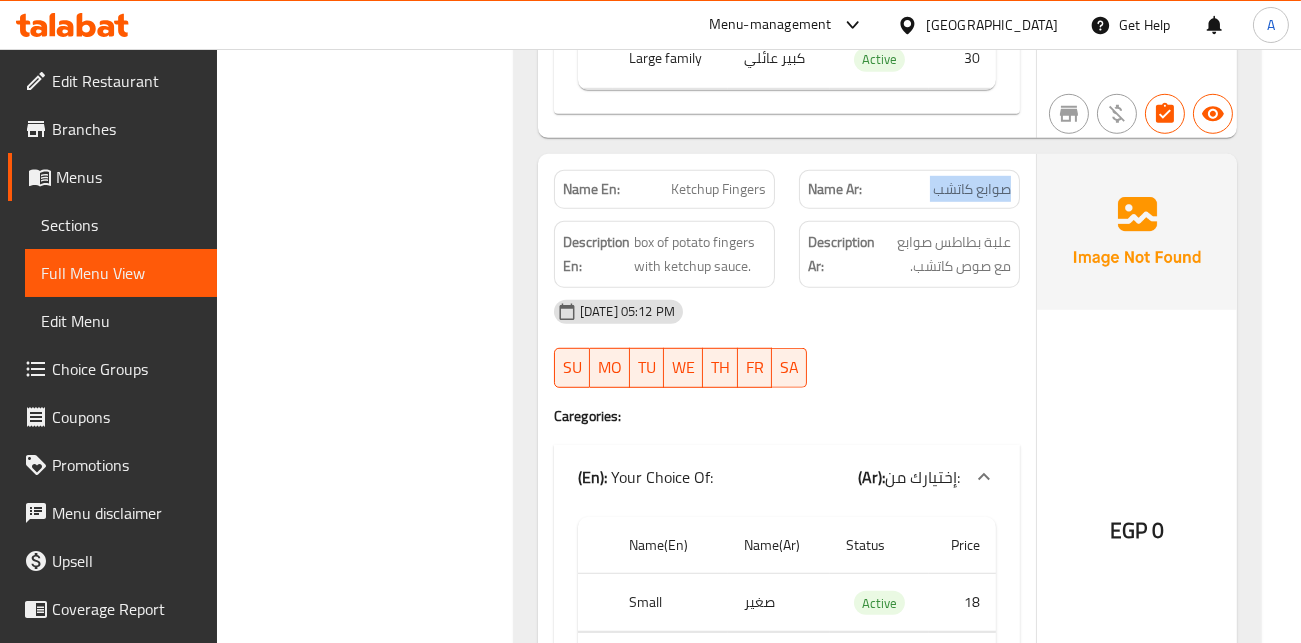 click on "صوابع كاتشب" at bounding box center [972, 189] 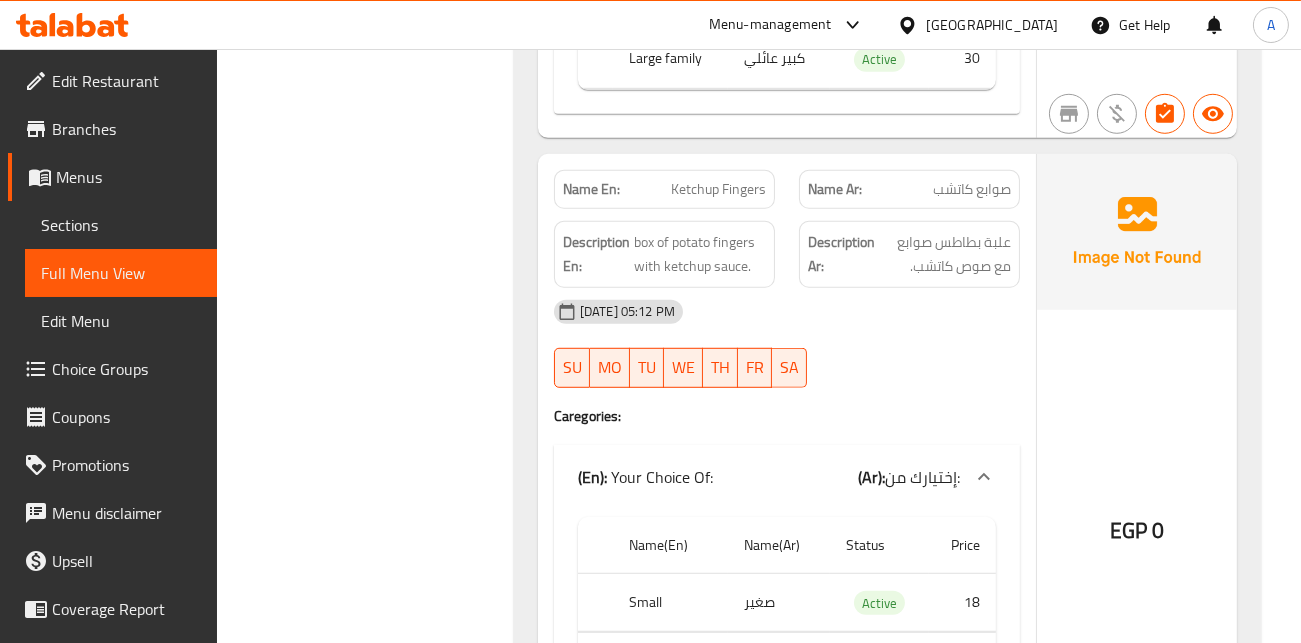click on "Ketchup Fingers" at bounding box center [718, 189] 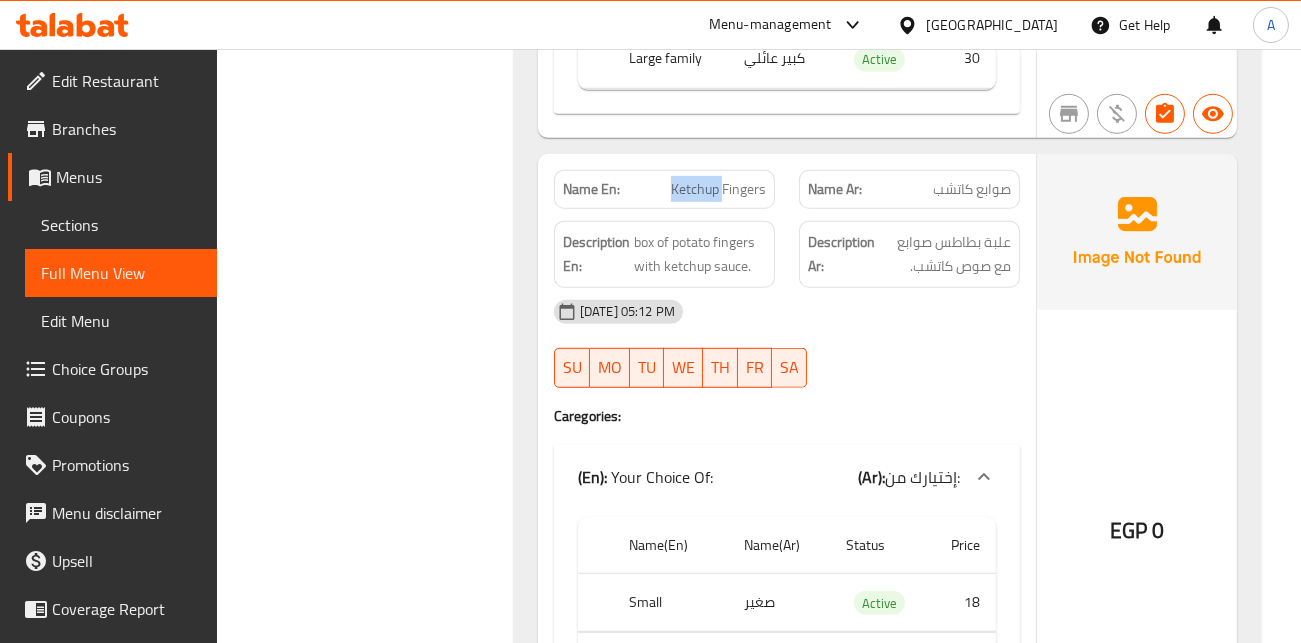 click on "Ketchup Fingers" at bounding box center (718, 189) 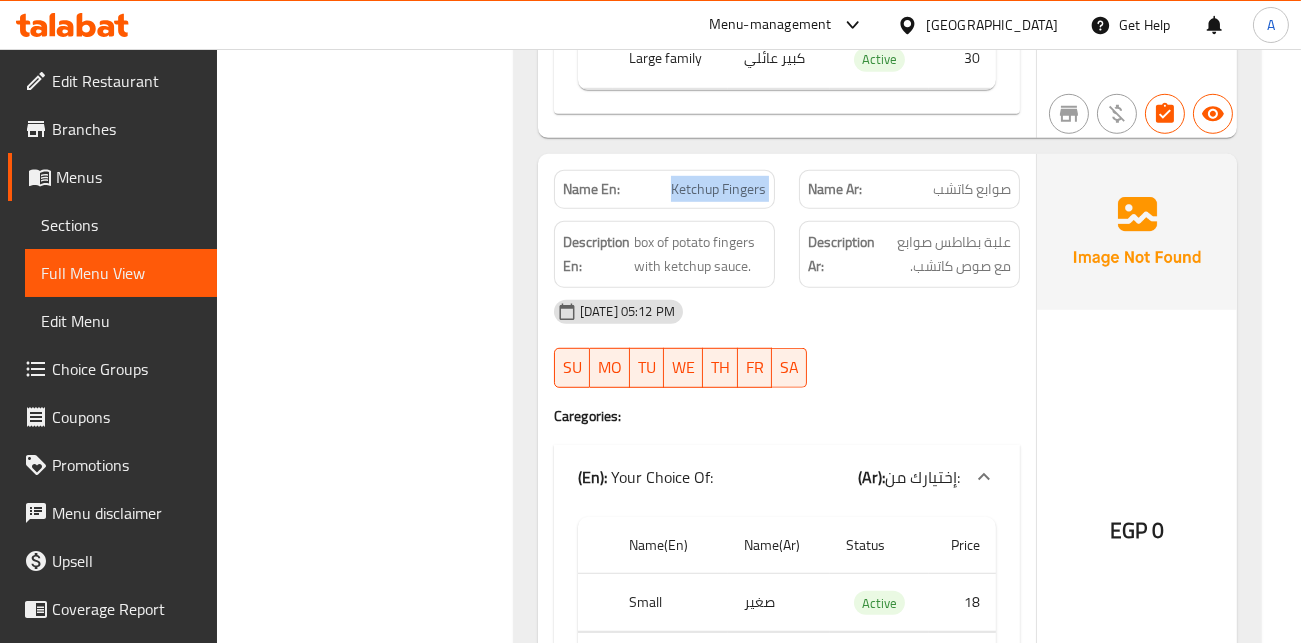 click on "Ketchup Fingers" at bounding box center (718, 189) 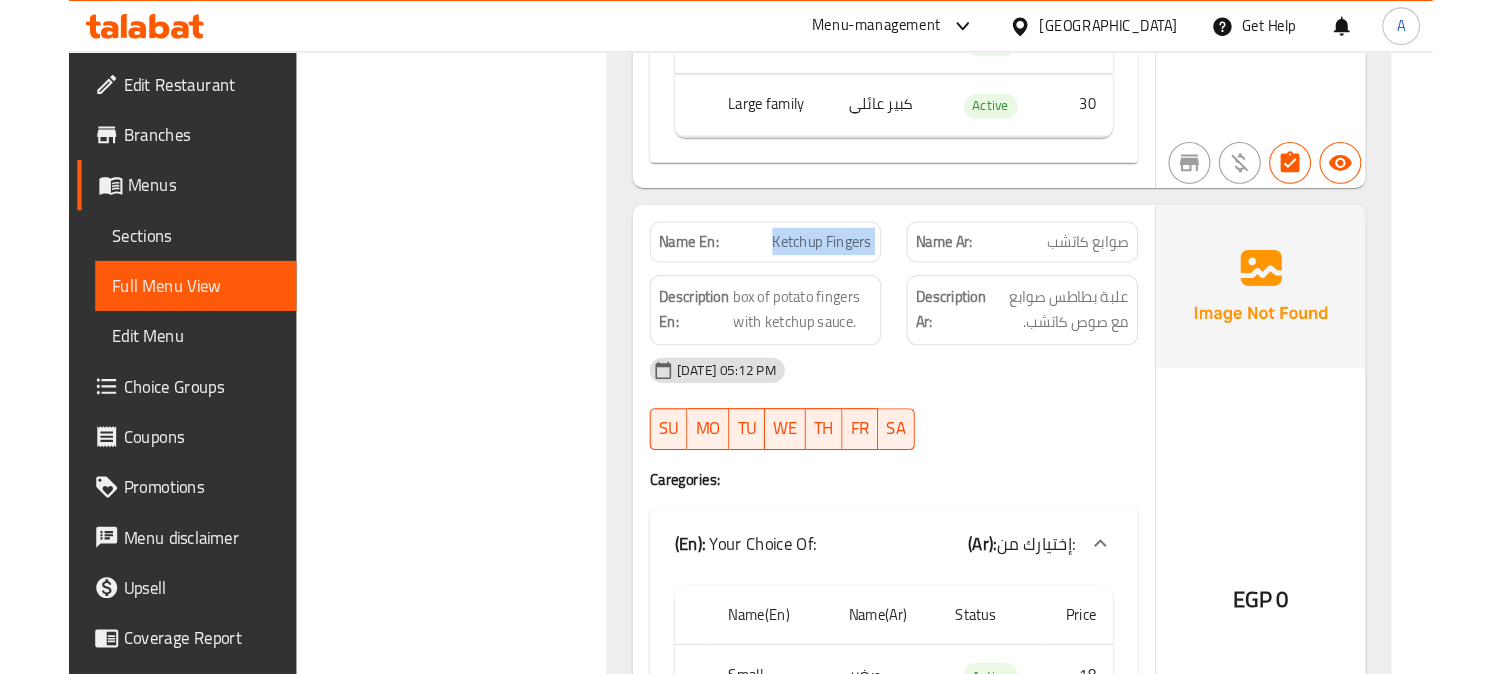 scroll, scrollTop: 13827, scrollLeft: 0, axis: vertical 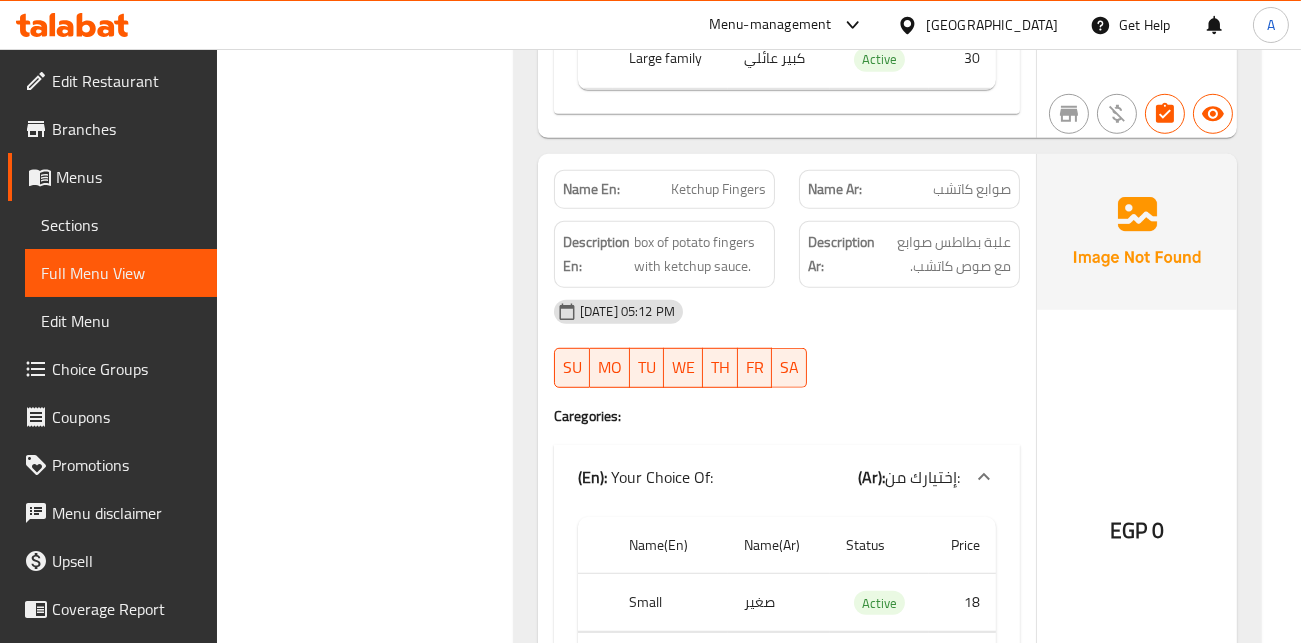click on "صوابع كاتشب" at bounding box center [972, 189] 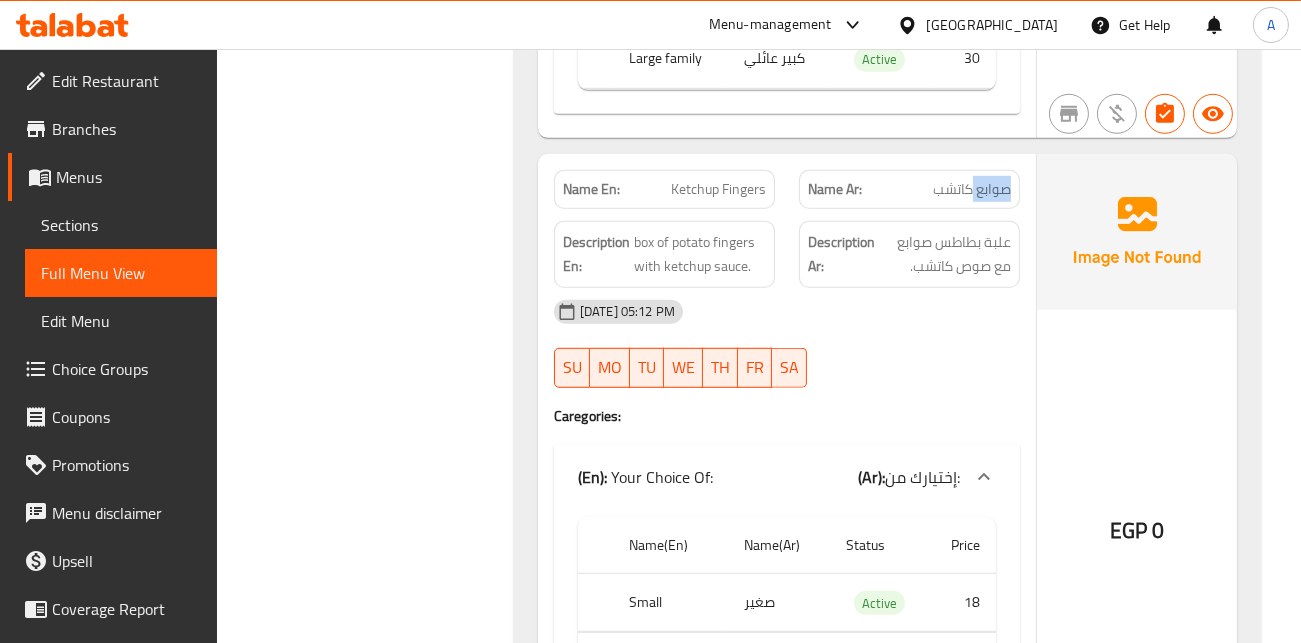 click on "صوابع كاتشب" at bounding box center [972, 189] 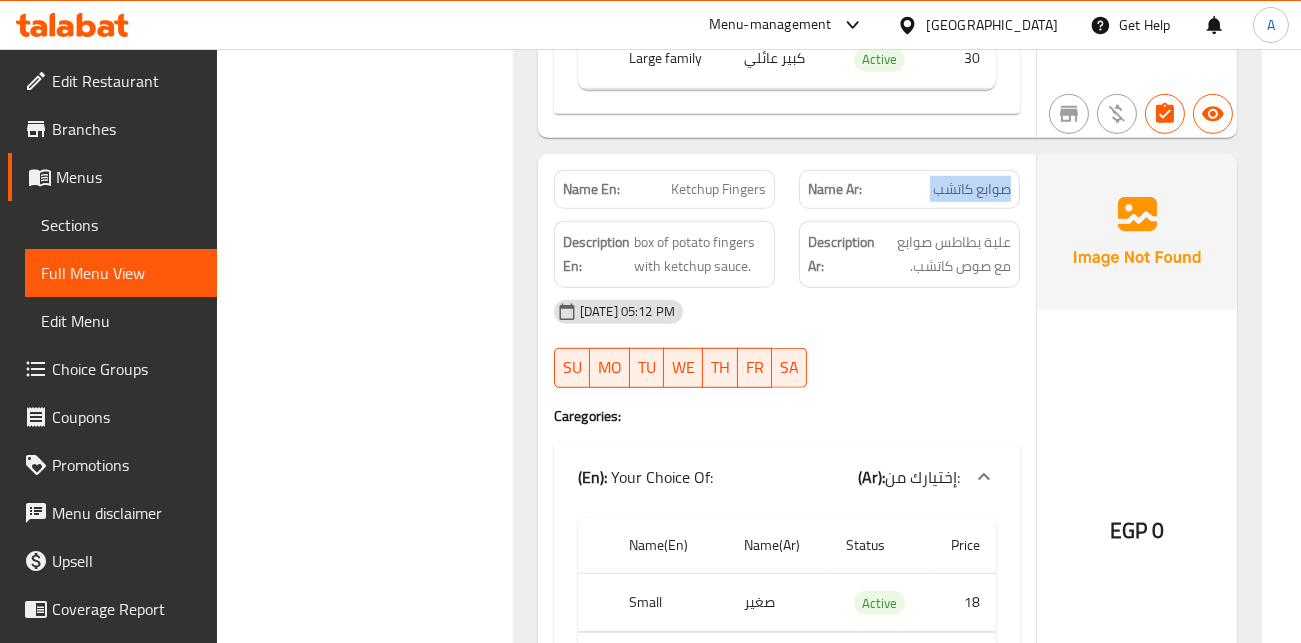 click on "صوابع كاتشب" at bounding box center (972, 189) 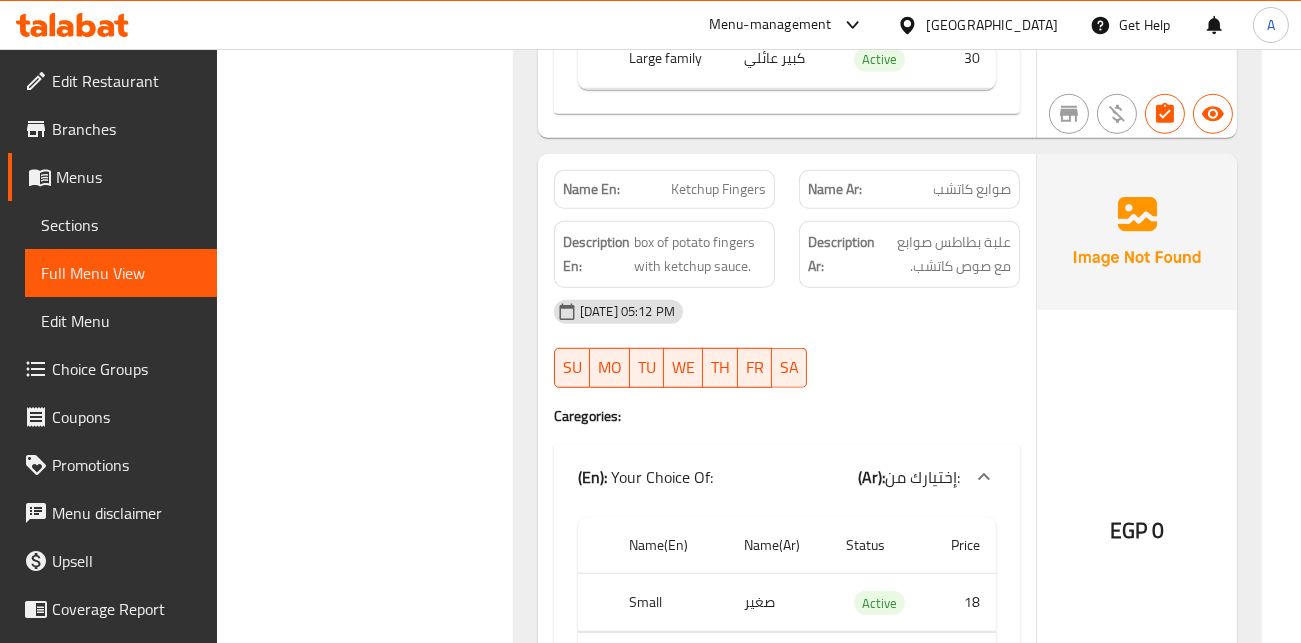 click on "Ketchup Fingers" at bounding box center (718, 189) 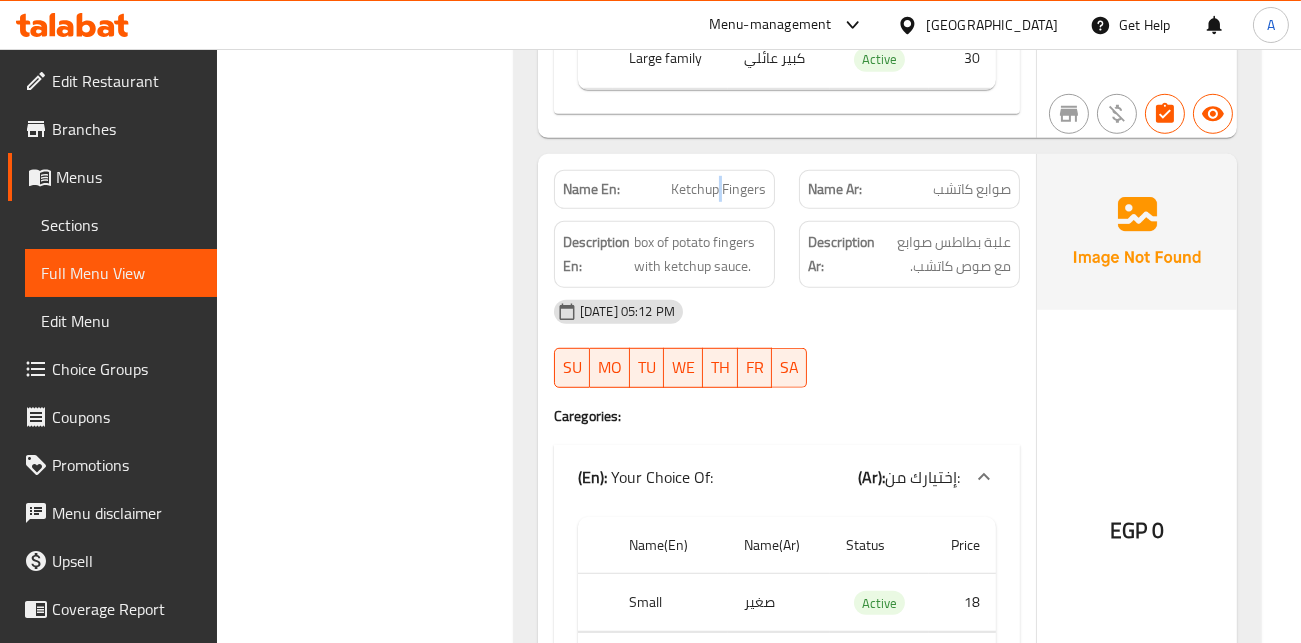 click on "Ketchup Fingers" at bounding box center (718, 189) 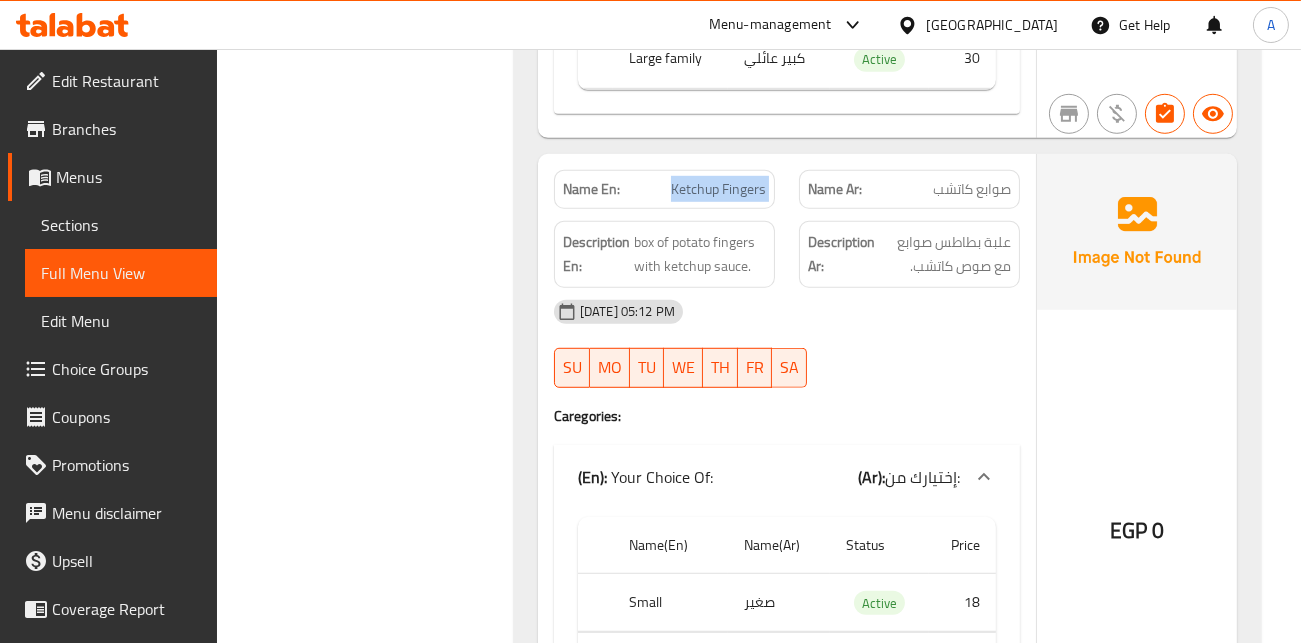 click on "Ketchup Fingers" at bounding box center [718, 189] 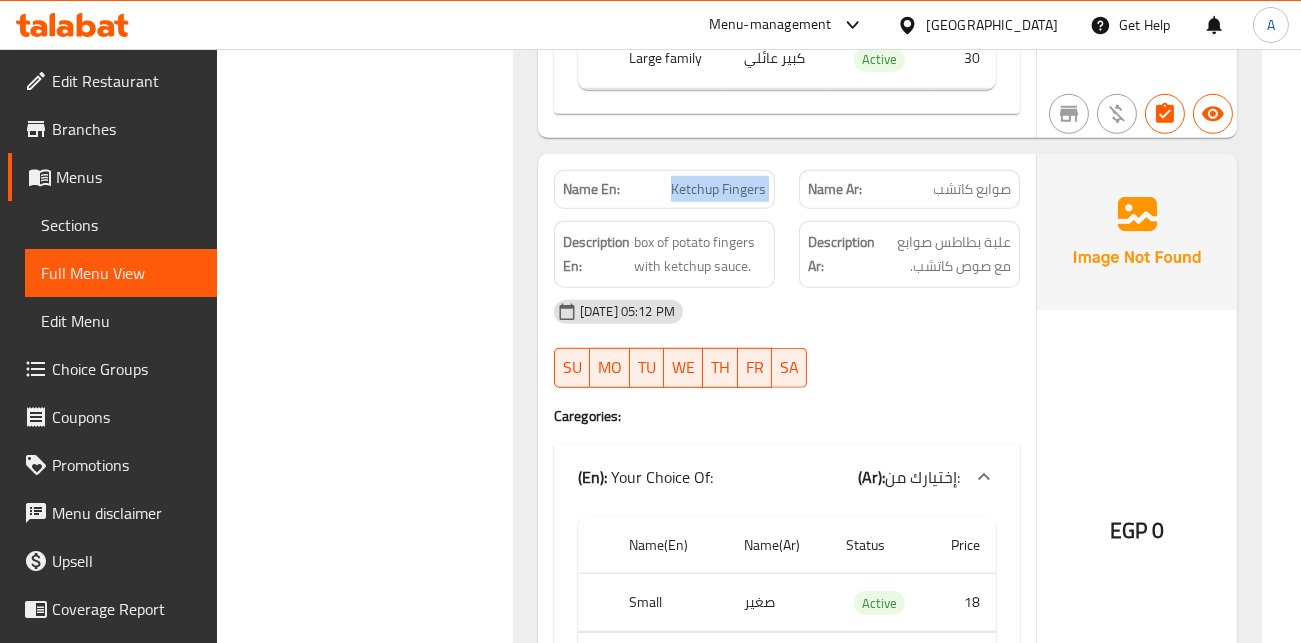 drag, startPoint x: 974, startPoint y: 243, endPoint x: 987, endPoint y: 216, distance: 29.966648 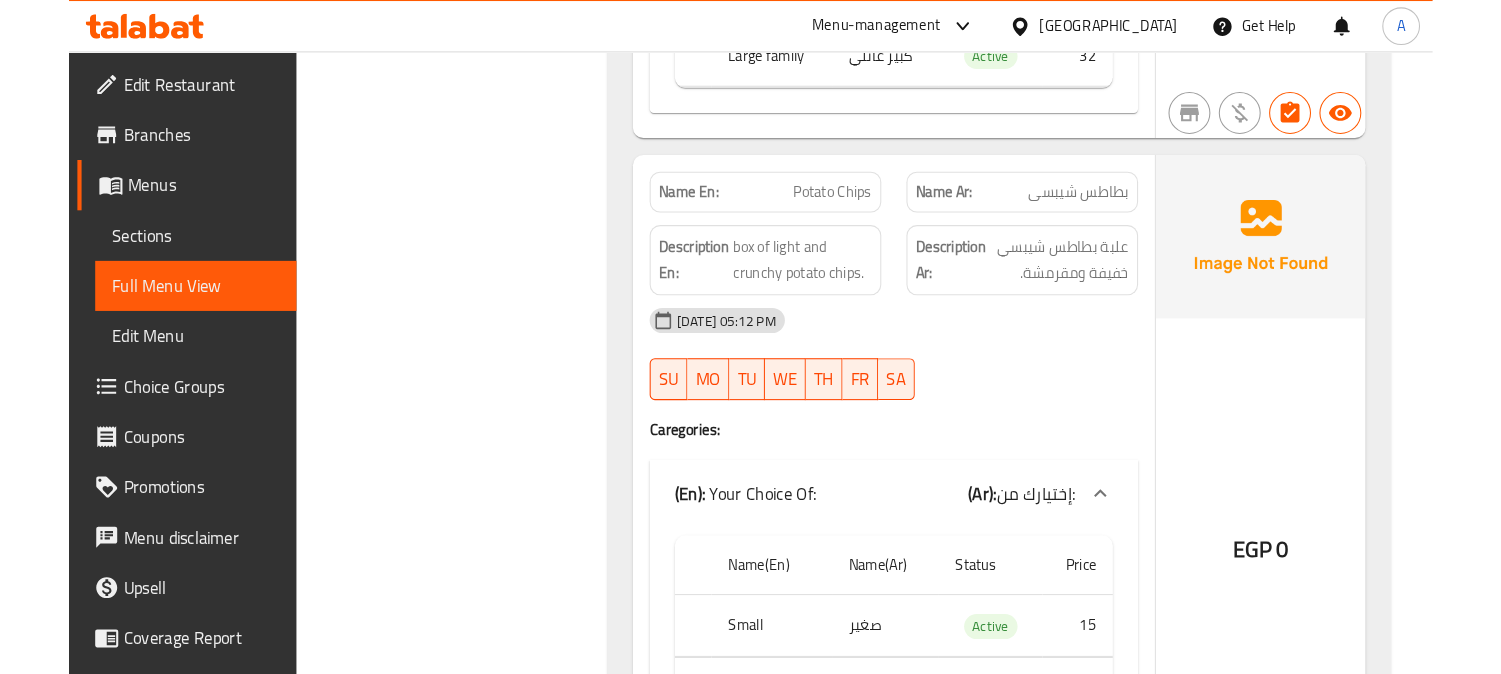 scroll, scrollTop: 13050, scrollLeft: 0, axis: vertical 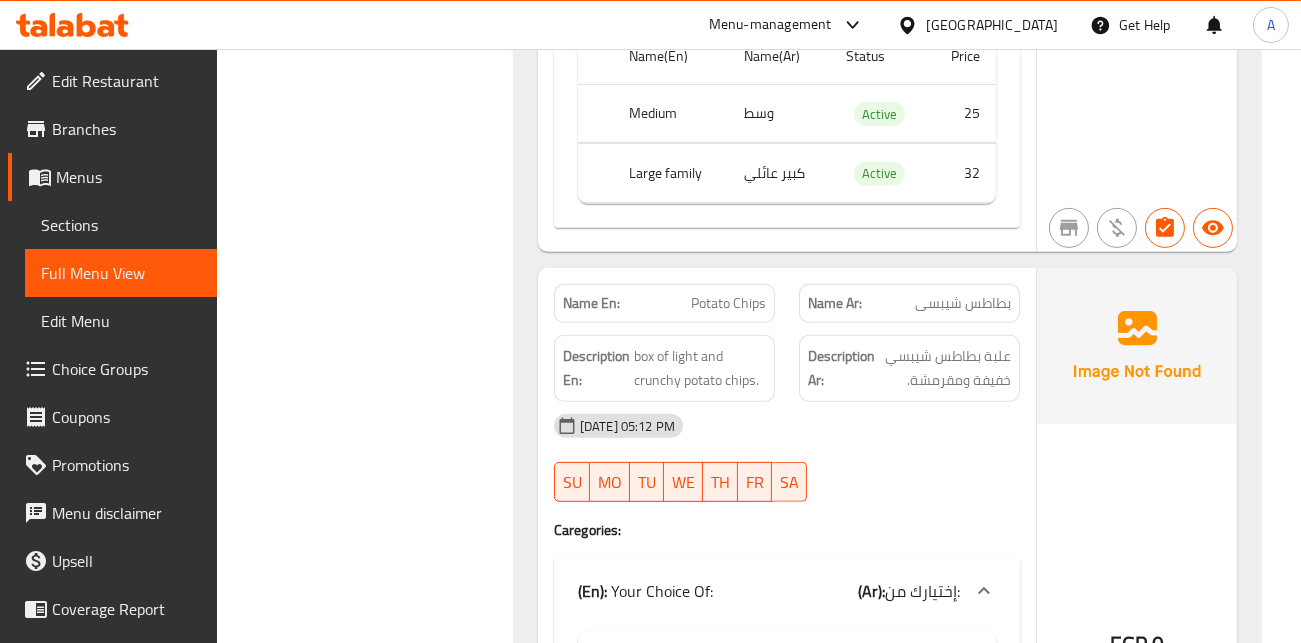 click on "[DATE] 05:12 PM" at bounding box center [787, 426] 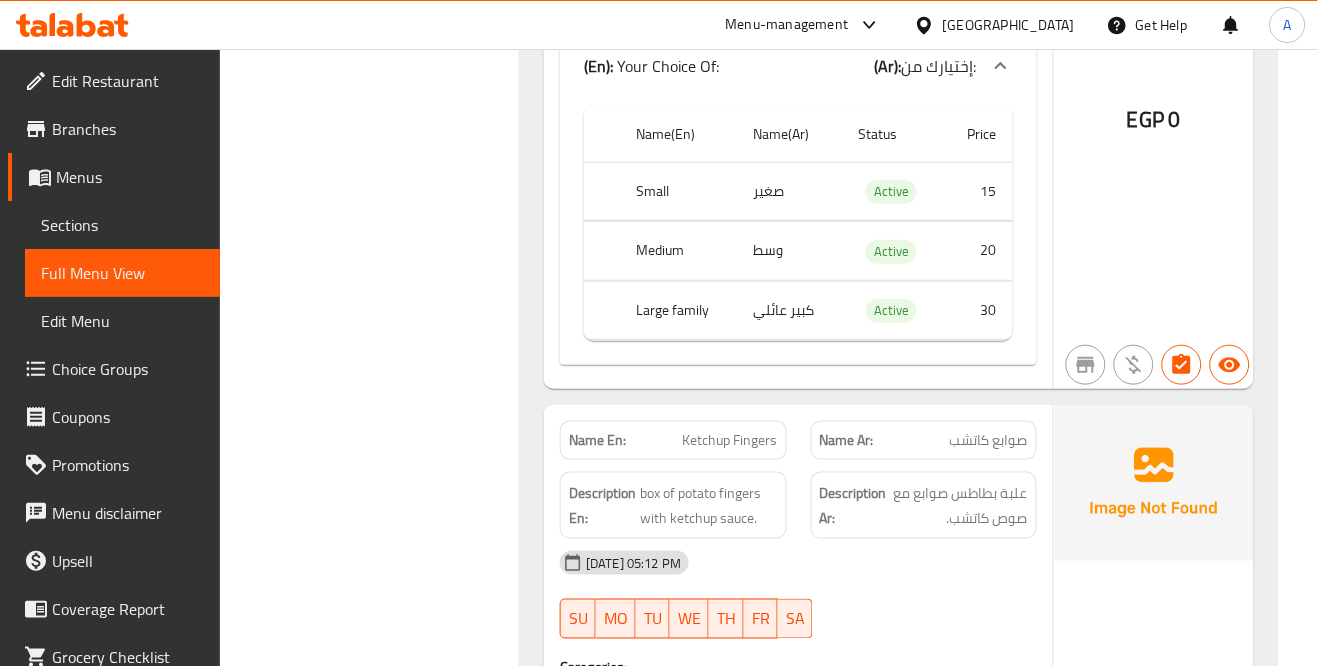 scroll, scrollTop: 13494, scrollLeft: 0, axis: vertical 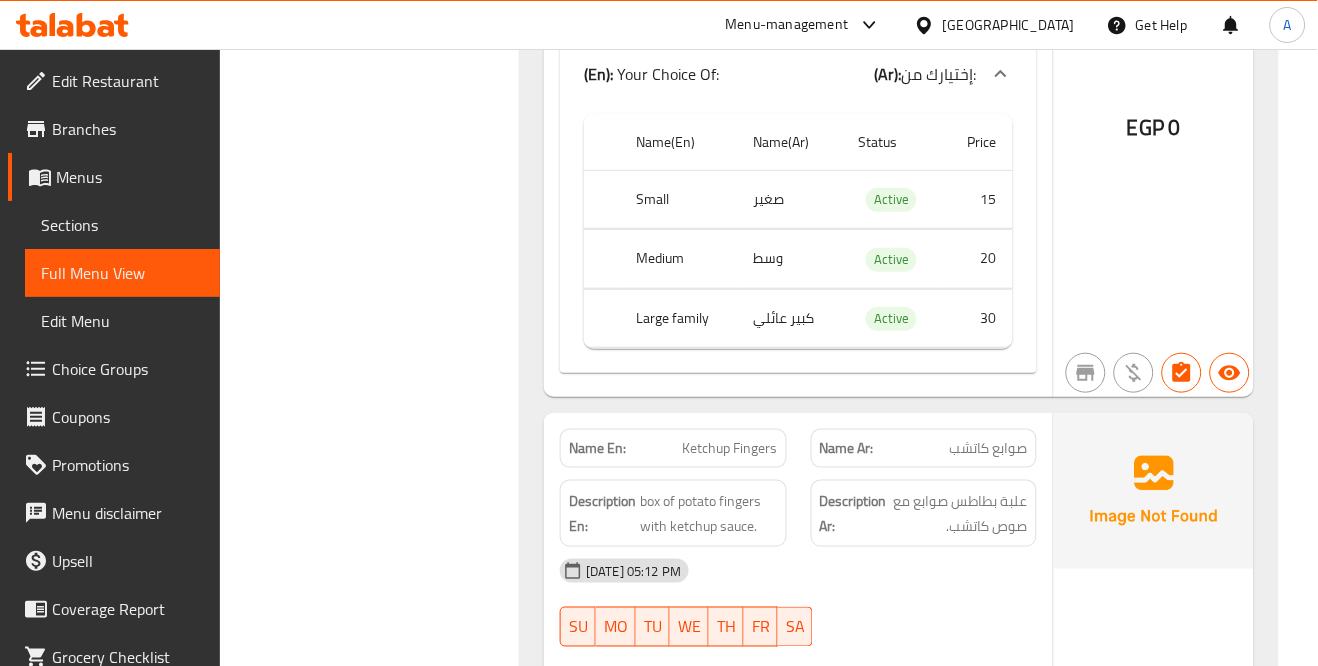click on "صوابع كاتشب" at bounding box center (989, 448) 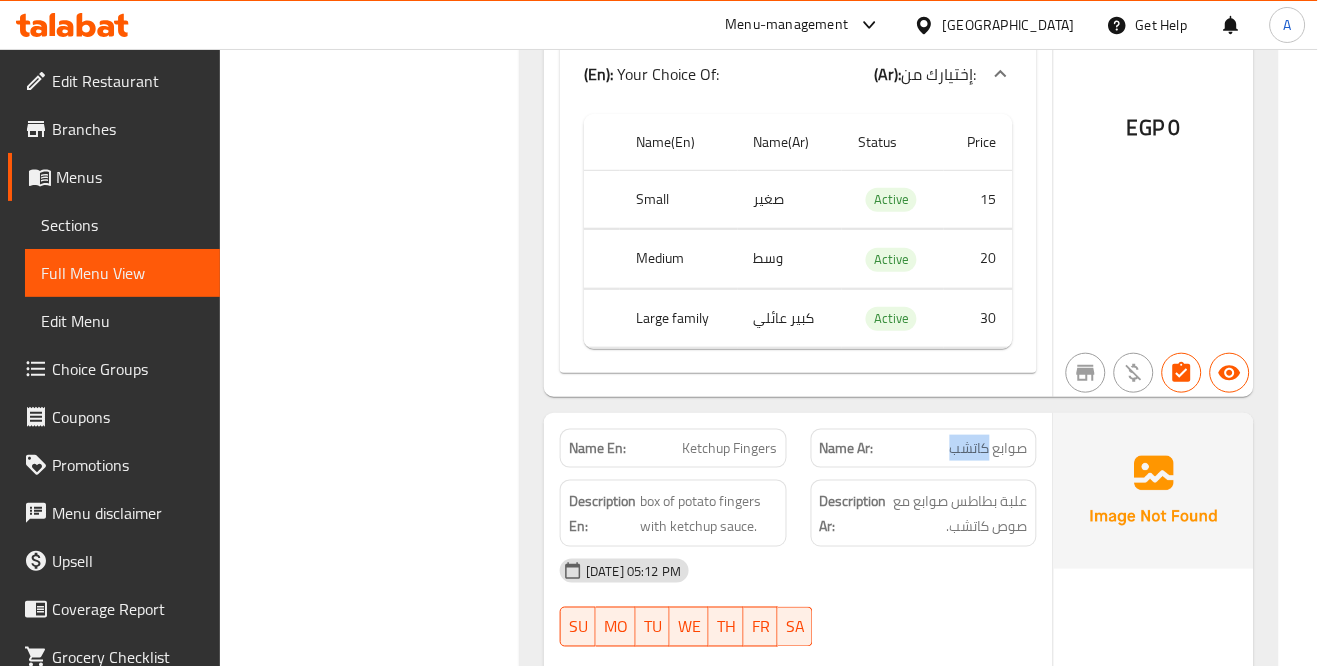 click on "صوابع كاتشب" at bounding box center [989, 448] 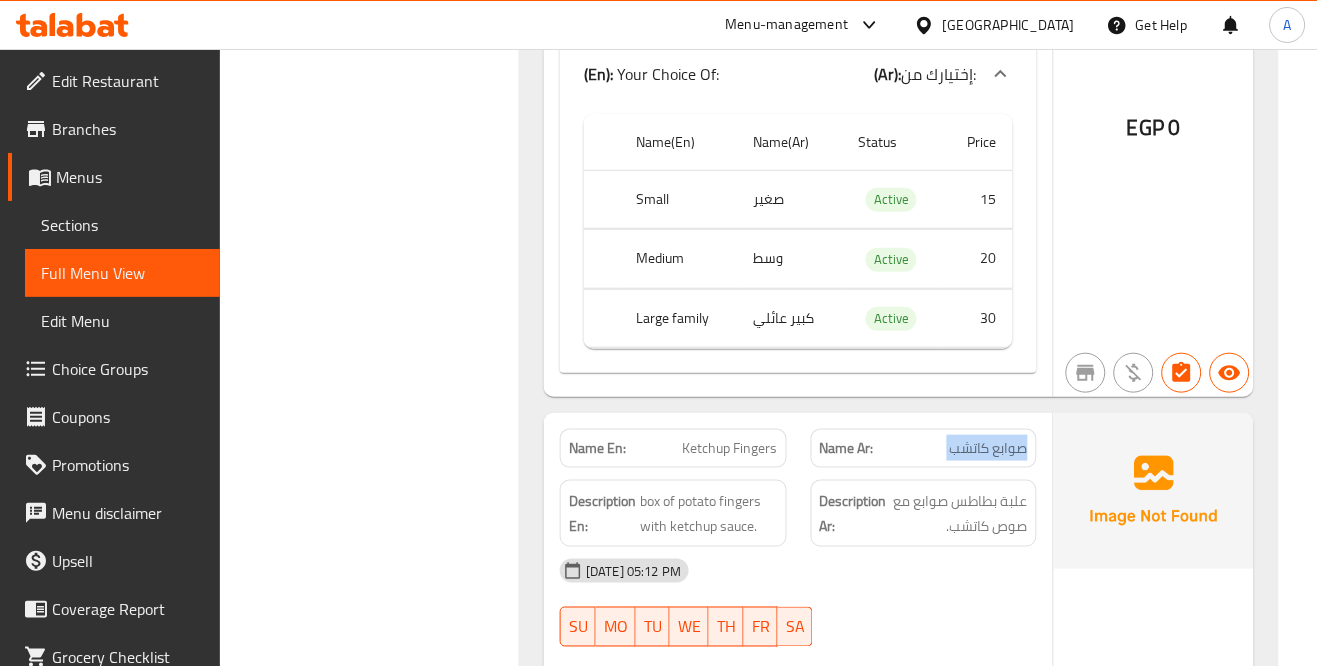 click on "صوابع كاتشب" at bounding box center (989, 448) 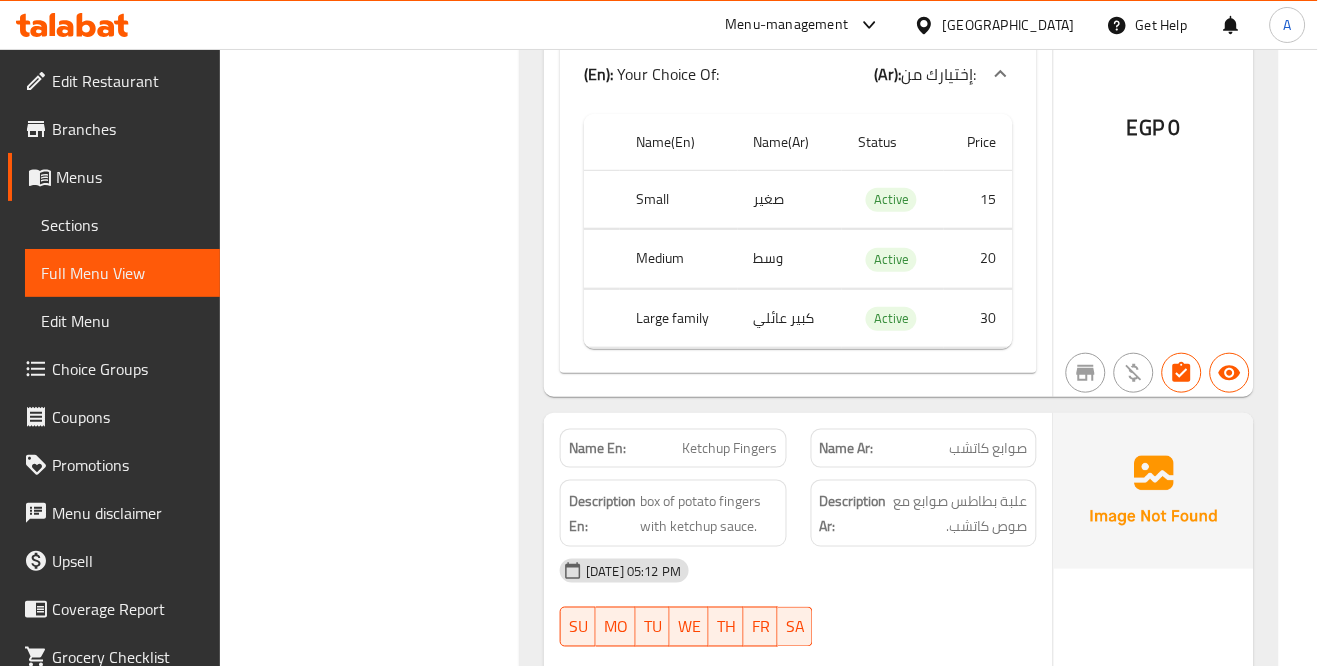 click on "Ketchup Fingers" at bounding box center [730, 448] 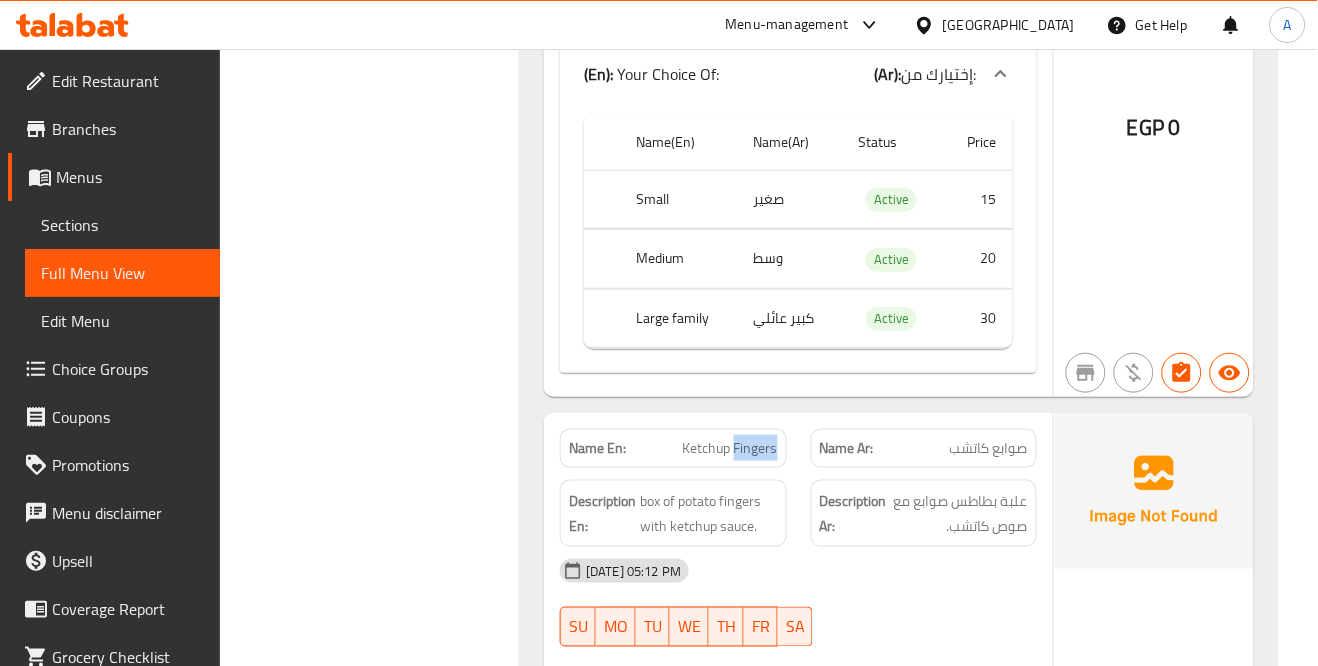 click on "Ketchup Fingers" at bounding box center [730, 448] 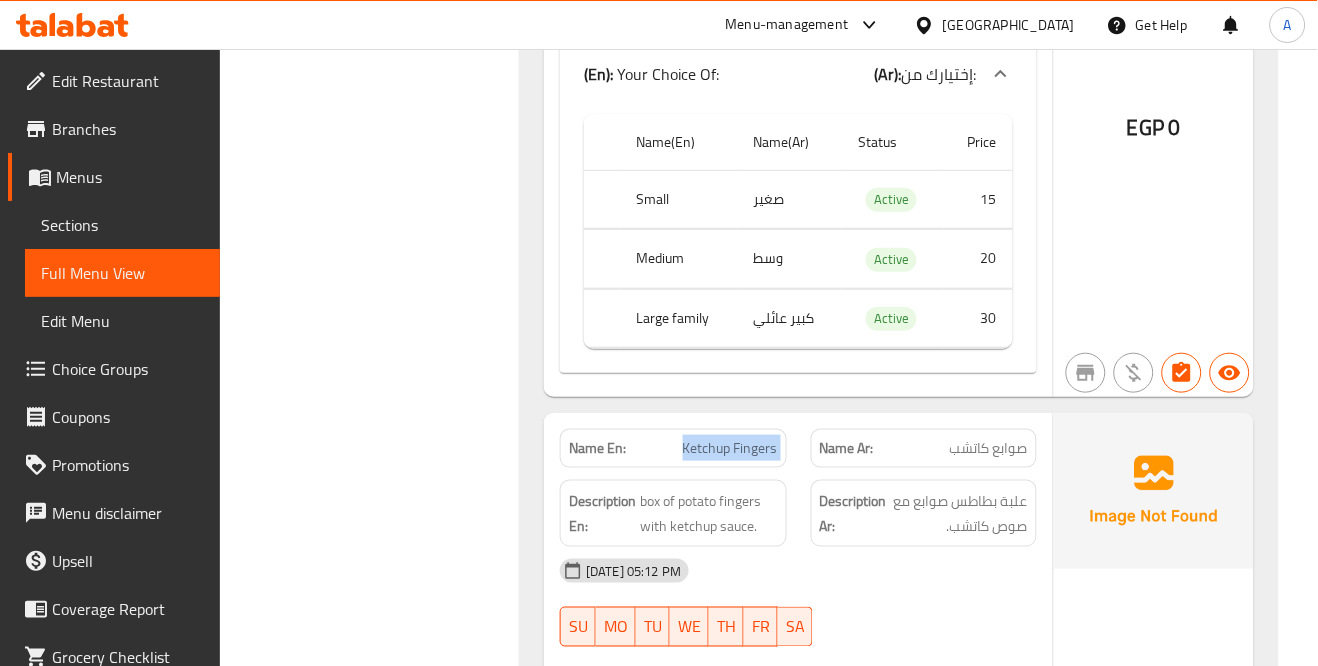 click on "Ketchup Fingers" at bounding box center (730, 448) 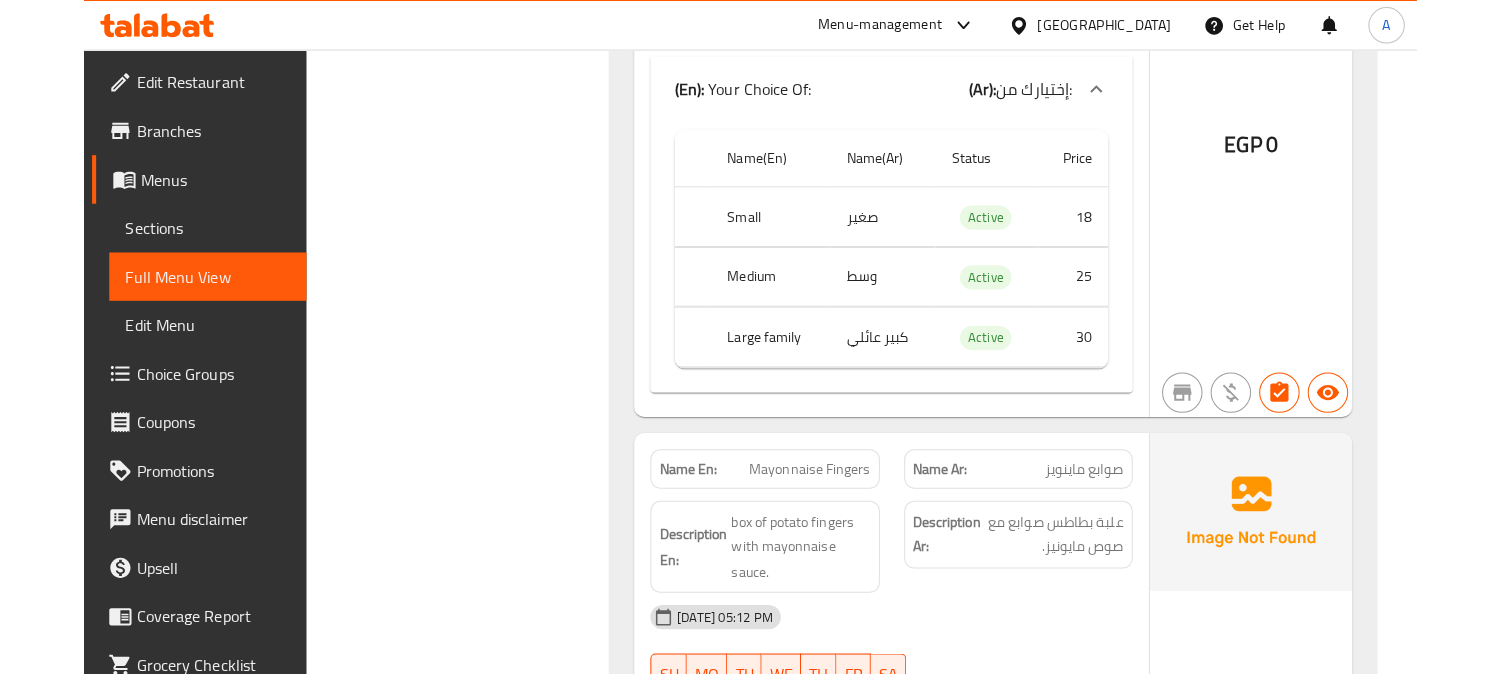 scroll, scrollTop: 14161, scrollLeft: 0, axis: vertical 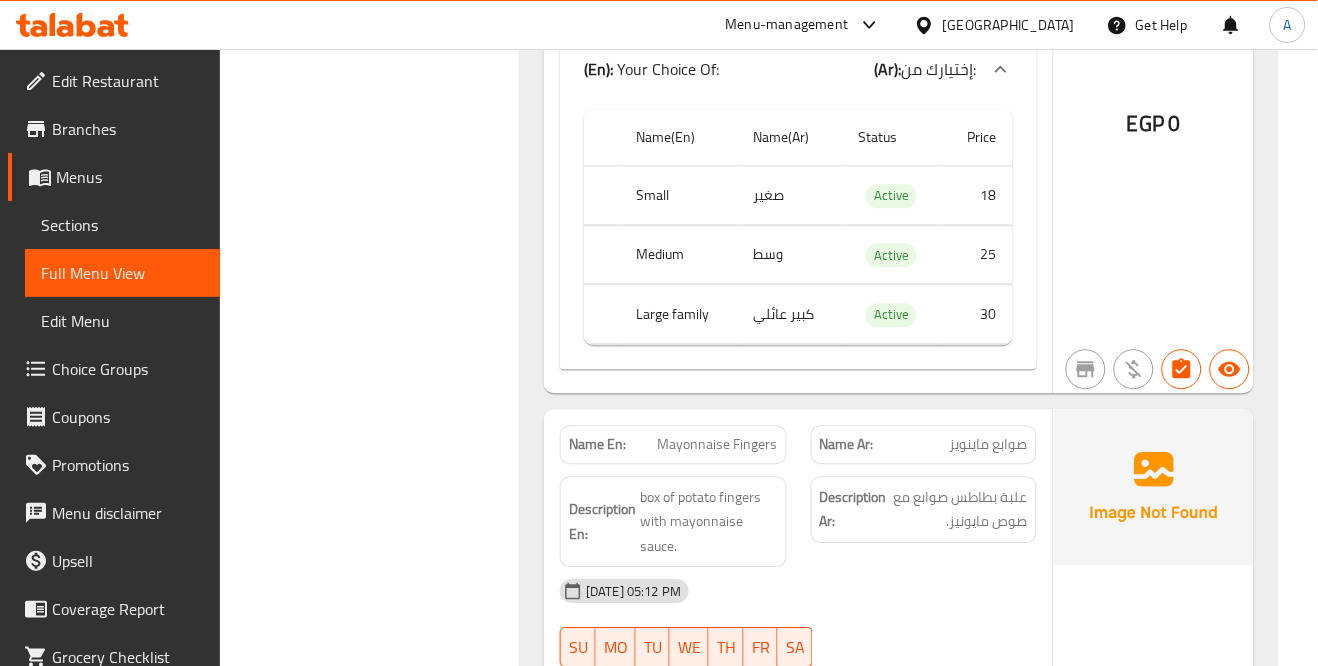 click on "صوابع ماينويز" at bounding box center (989, 444) 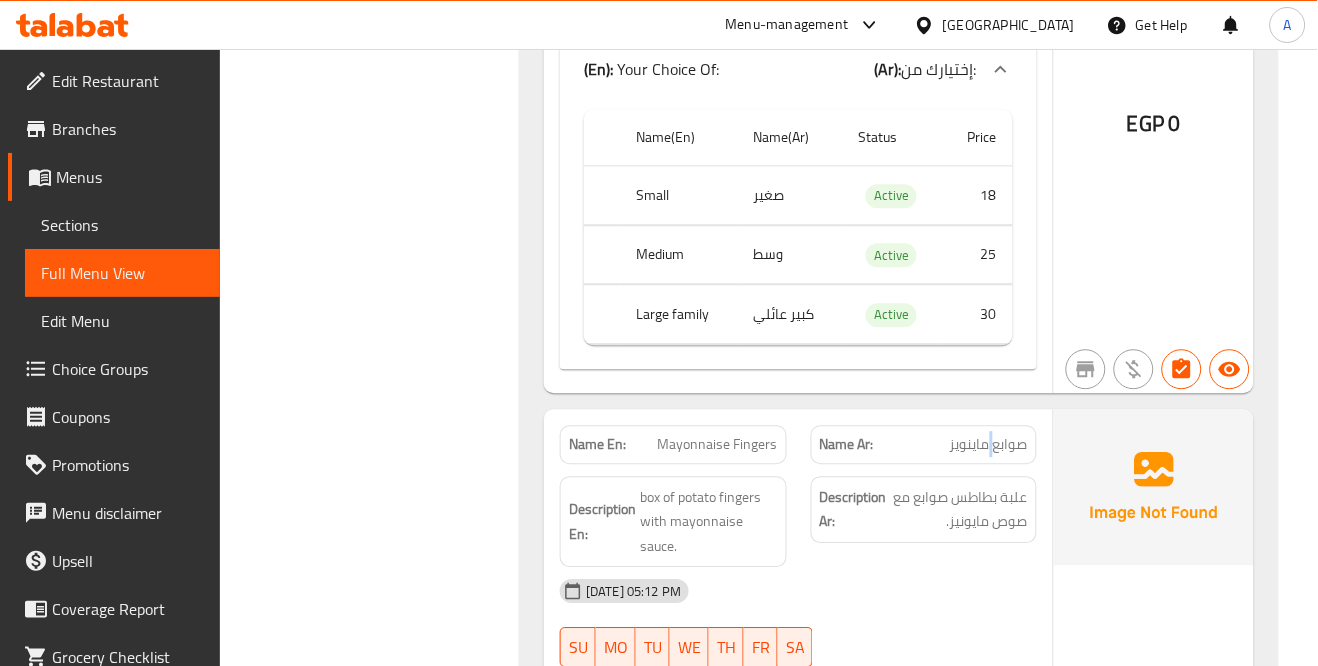 click on "صوابع ماينويز" at bounding box center [989, 444] 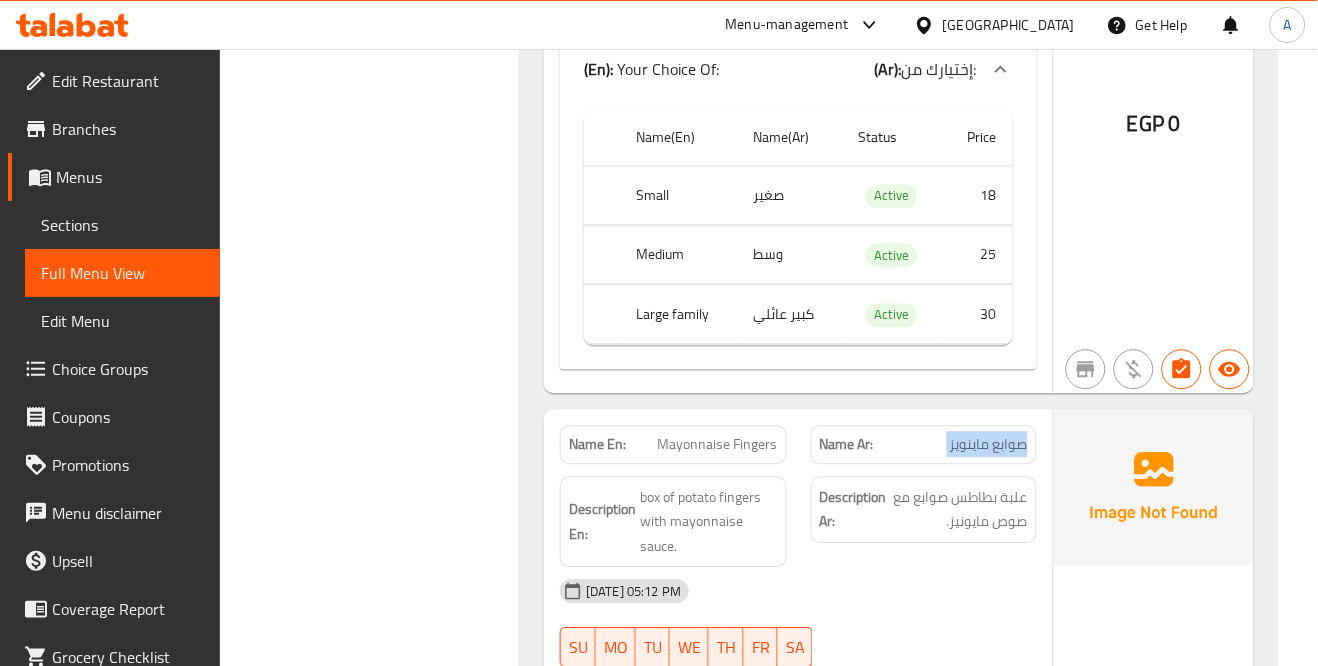 click on "صوابع ماينويز" at bounding box center (989, 444) 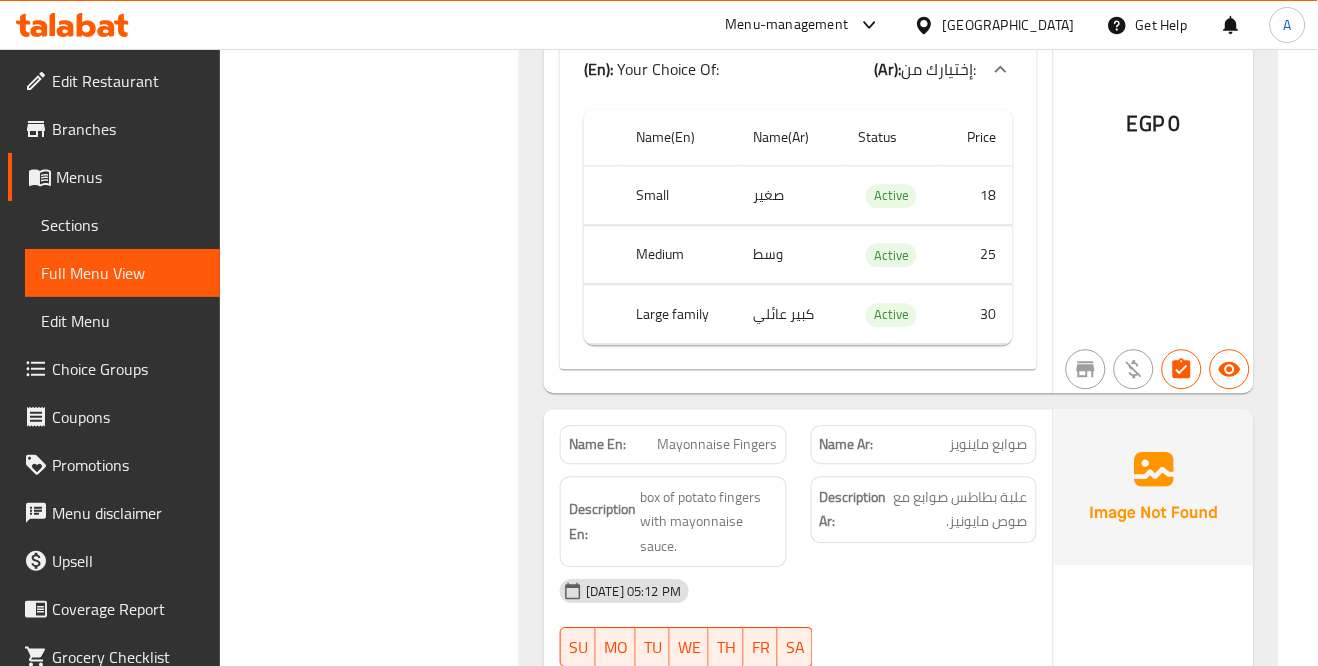 click on "Mayonnaise Fingers" at bounding box center (718, 444) 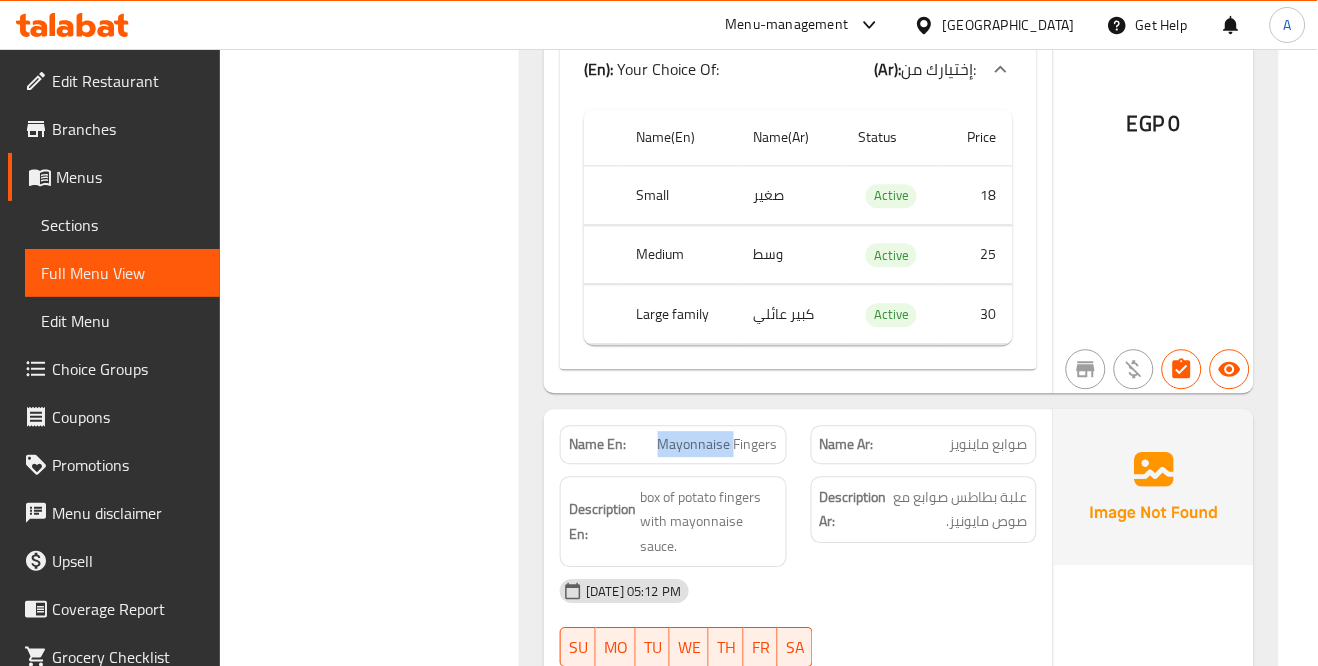 click on "Mayonnaise Fingers" at bounding box center [718, 444] 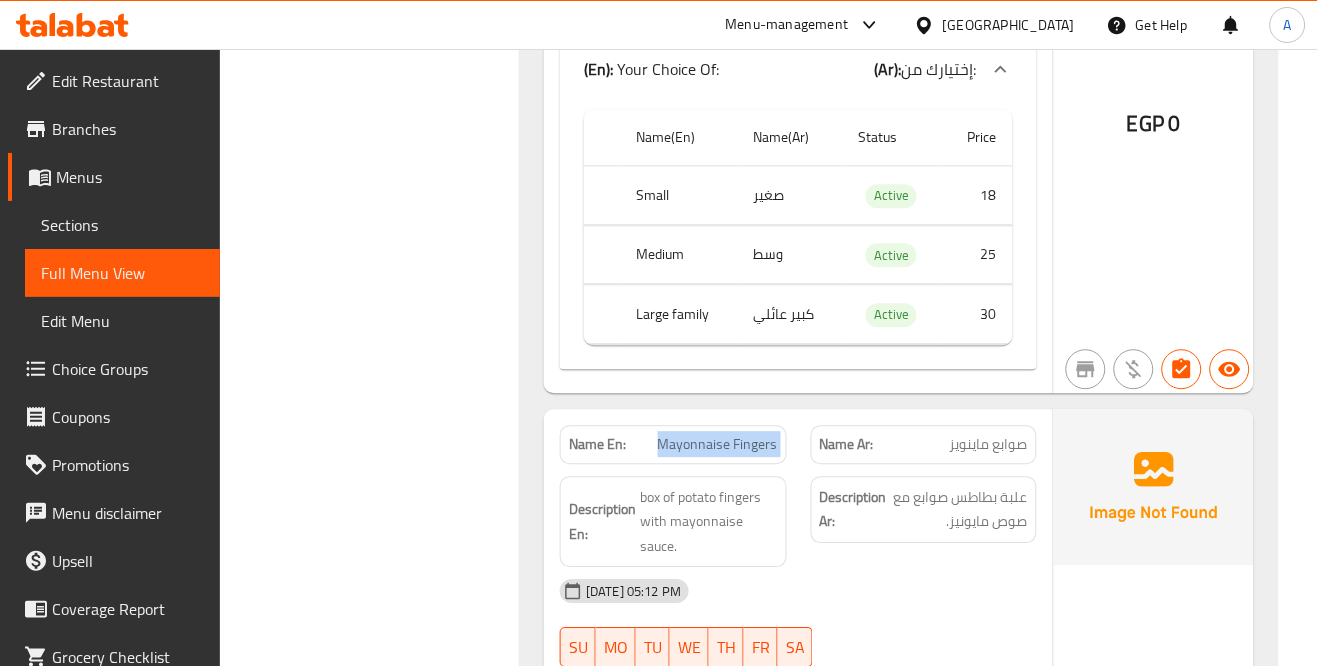 click on "Mayonnaise Fingers" at bounding box center (718, 444) 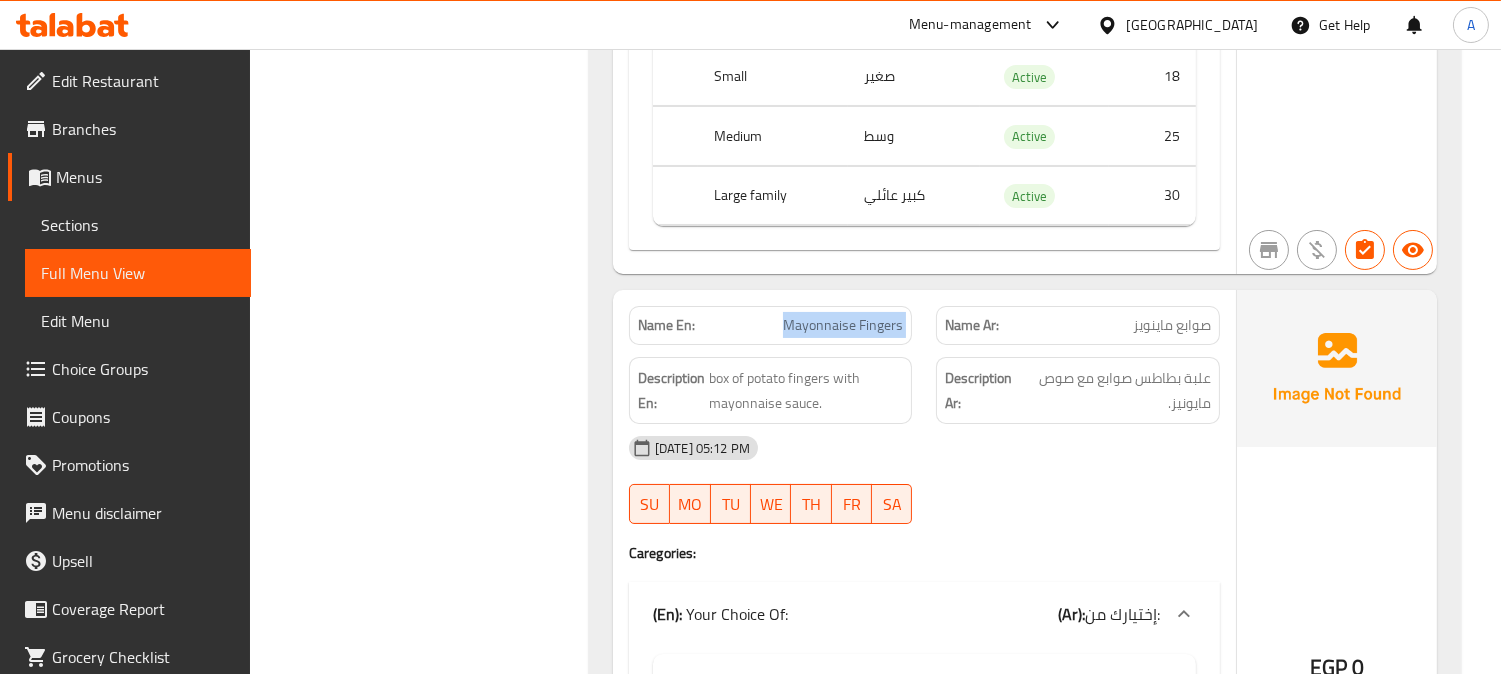 scroll, scrollTop: 13827, scrollLeft: 0, axis: vertical 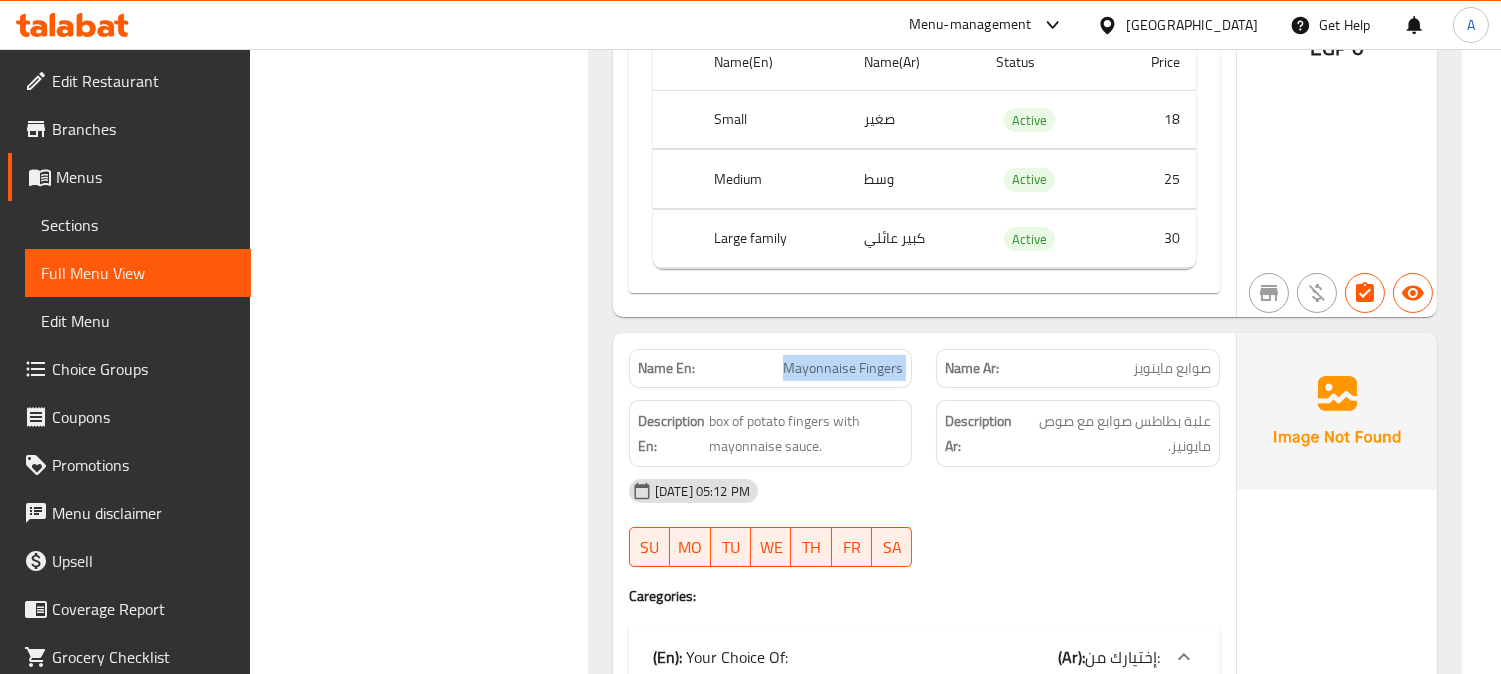 click on "Mayonnaise Fingers" at bounding box center (843, 368) 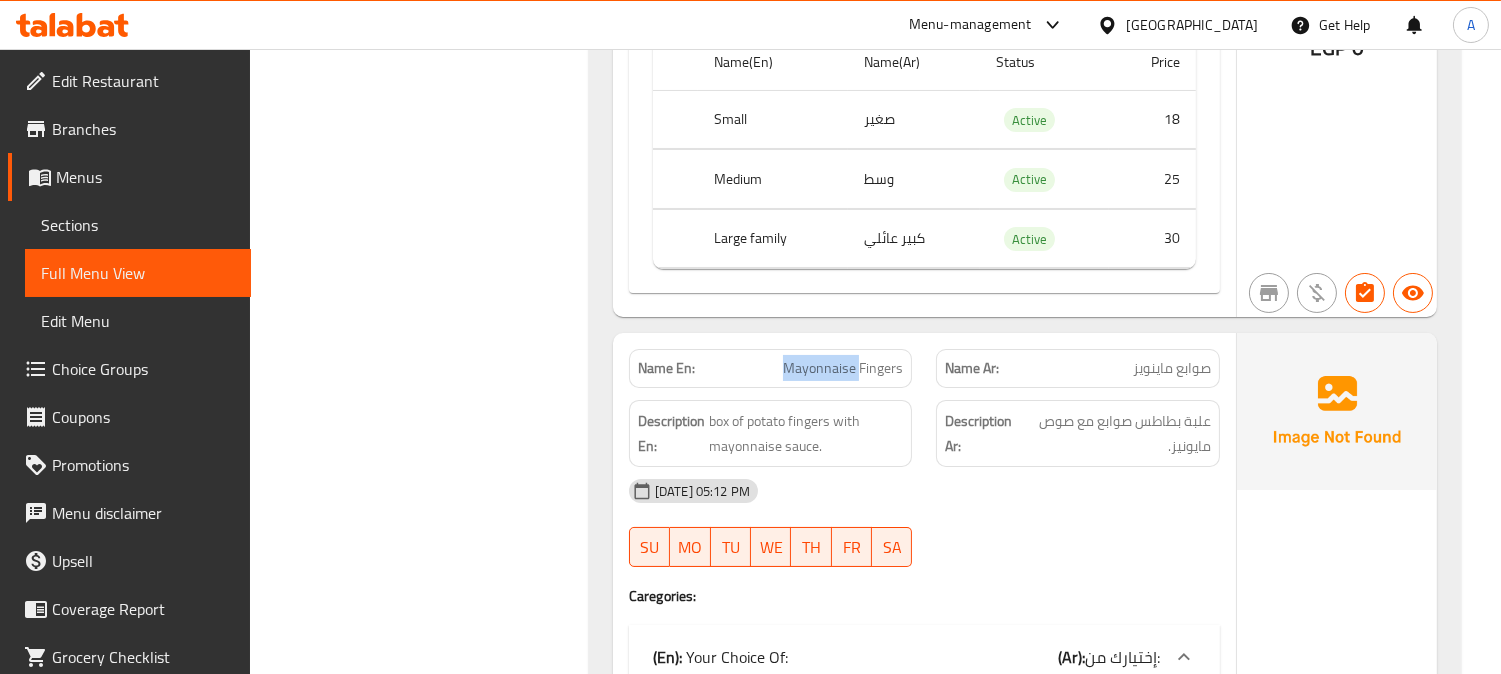 click on "Mayonnaise Fingers" at bounding box center [843, 368] 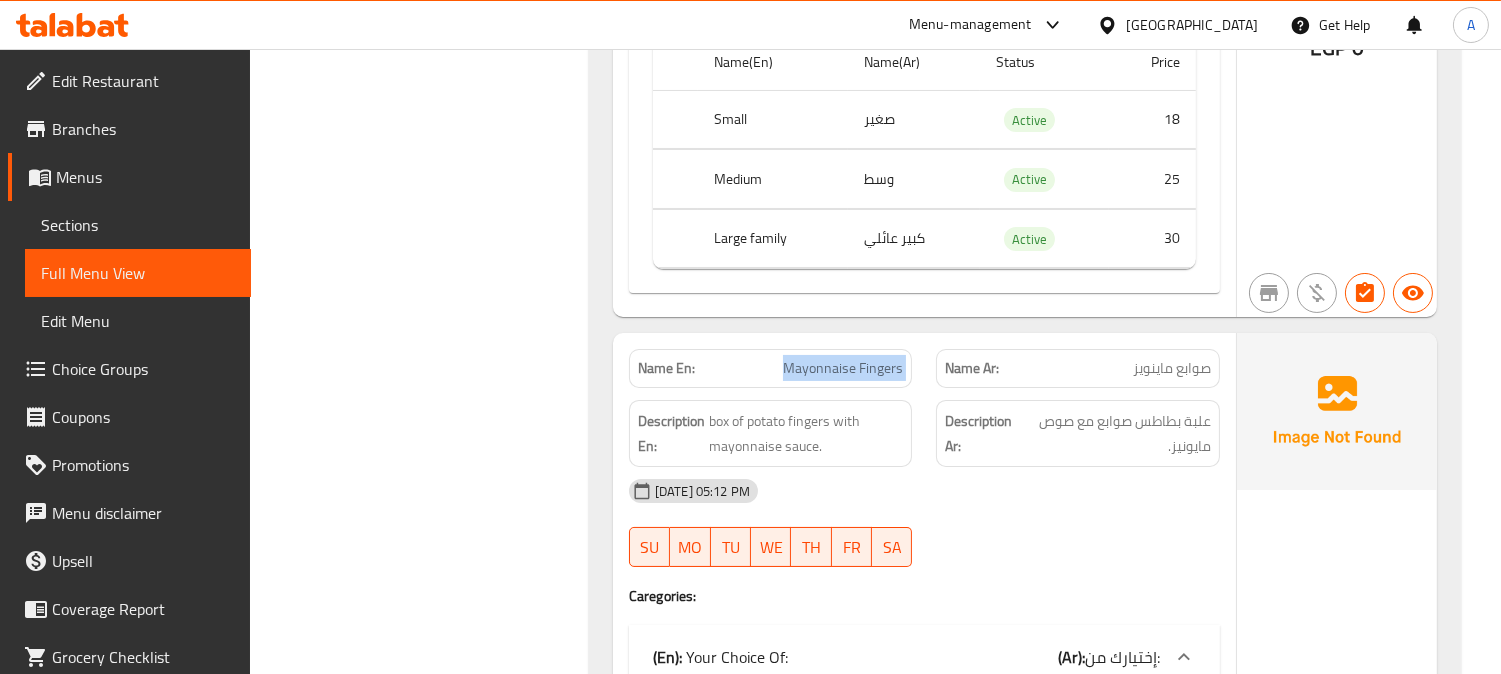 click on "Mayonnaise Fingers" at bounding box center [843, 368] 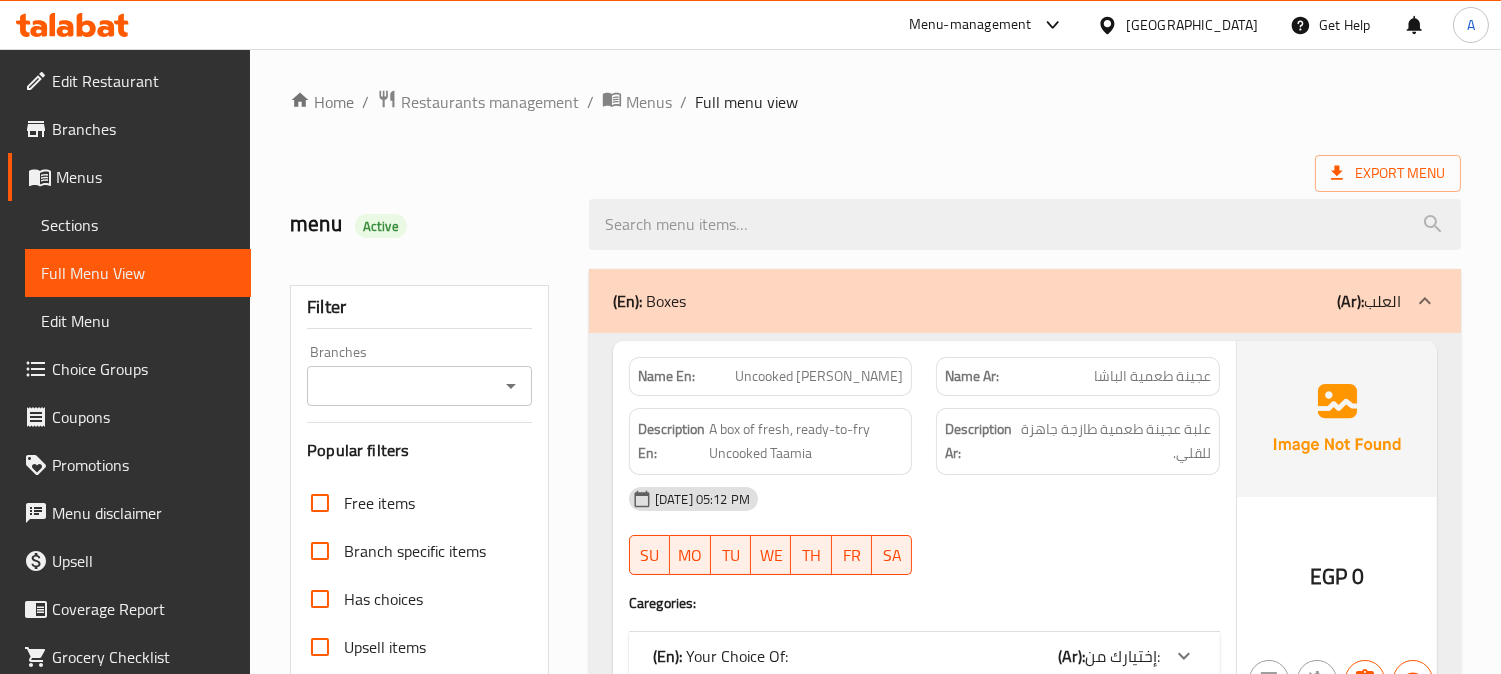 scroll, scrollTop: 333, scrollLeft: 0, axis: vertical 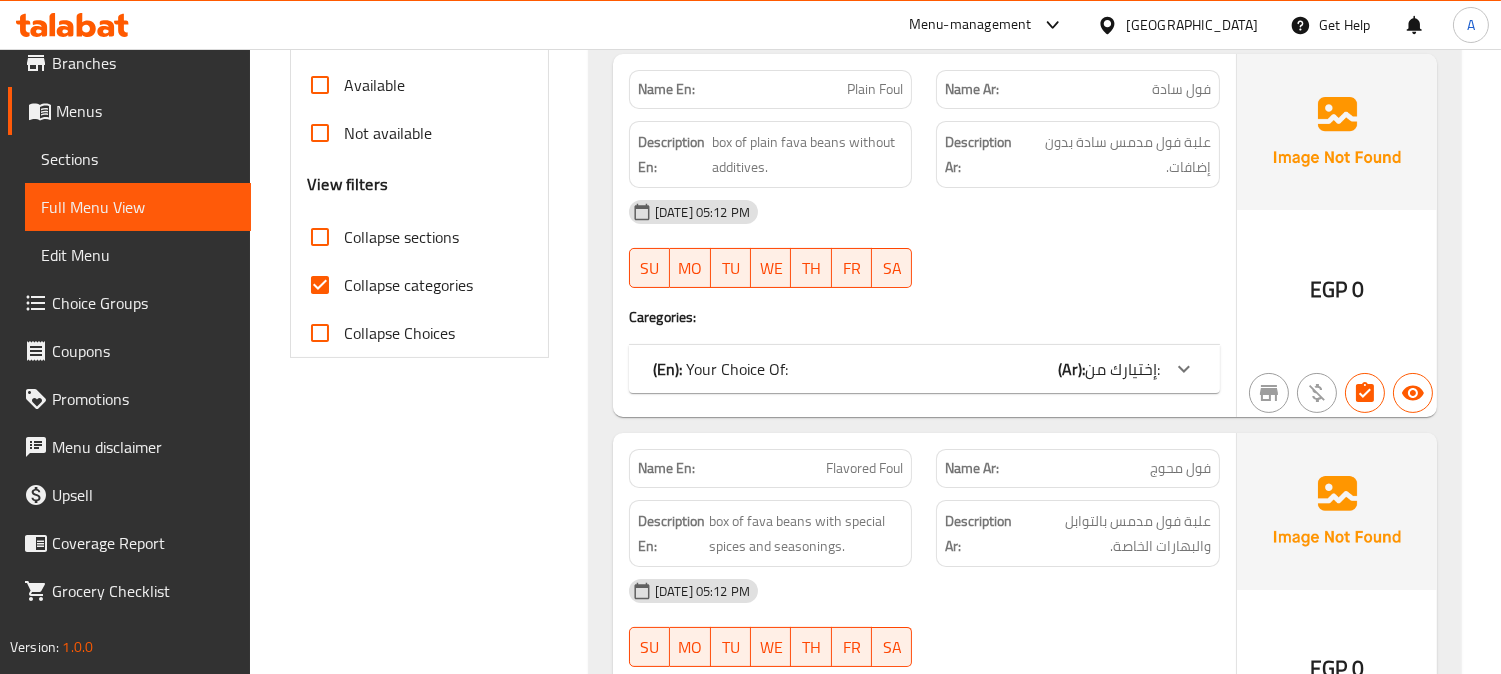 click on "Collapse categories" at bounding box center [408, 285] 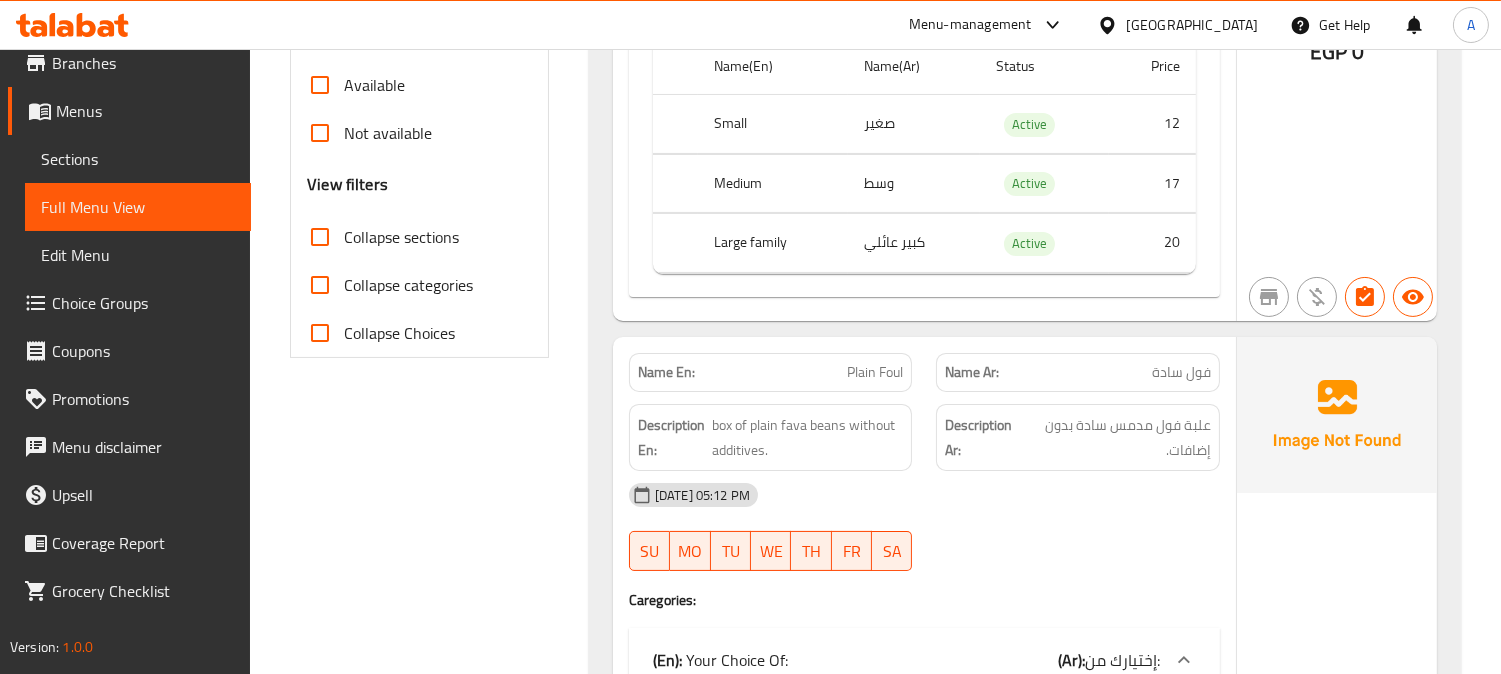 click on "Home / Restaurants management / Menus / Full menu view Export Menu menu   Active Filter Branches Branches Popular filters Free items Branch specific items Has choices Upsell items Availability filters Available Not available View filters Collapse sections Collapse categories Collapse Choices (En):   Boxes (Ar): العلب Name En: Uncooked Taamia pasha Name Ar: عجينة طعمية الباشا Description En: A box of fresh, ready-to-fry Uncooked Taamia Description Ar: علبة عجينة طعمية طازجة جاهزة للقلي. [DATE] 05:12 PM SU MO TU WE TH FR SA Caregories: (En):   Your Choice Of: (Ar): إختيارك من: Name(En) Name(Ar) Status Price Small صغير Active 12 Medium وسط Active 17 Large family كبير عائلي Active 20 EGP 0 Name En: Plain Foul Name Ar: فول سادة Description En: box of plain fava beans without additives. Description Ar: علبة فول مدمس سادة بدون إضافات. [DATE] 05:12 PM SU MO TU WE TH FR SA Caregories: (En):   (Ar): Status" at bounding box center (875, 17500) 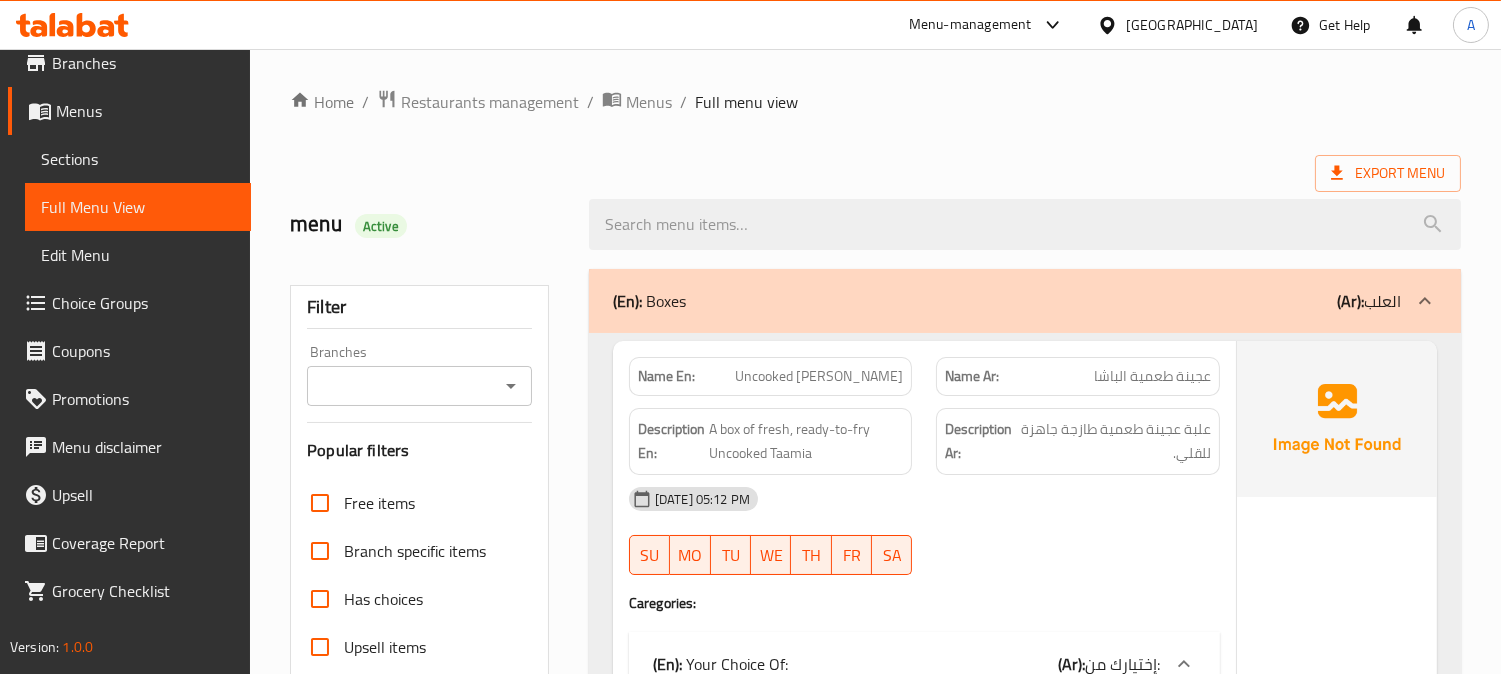 scroll, scrollTop: 13807, scrollLeft: 0, axis: vertical 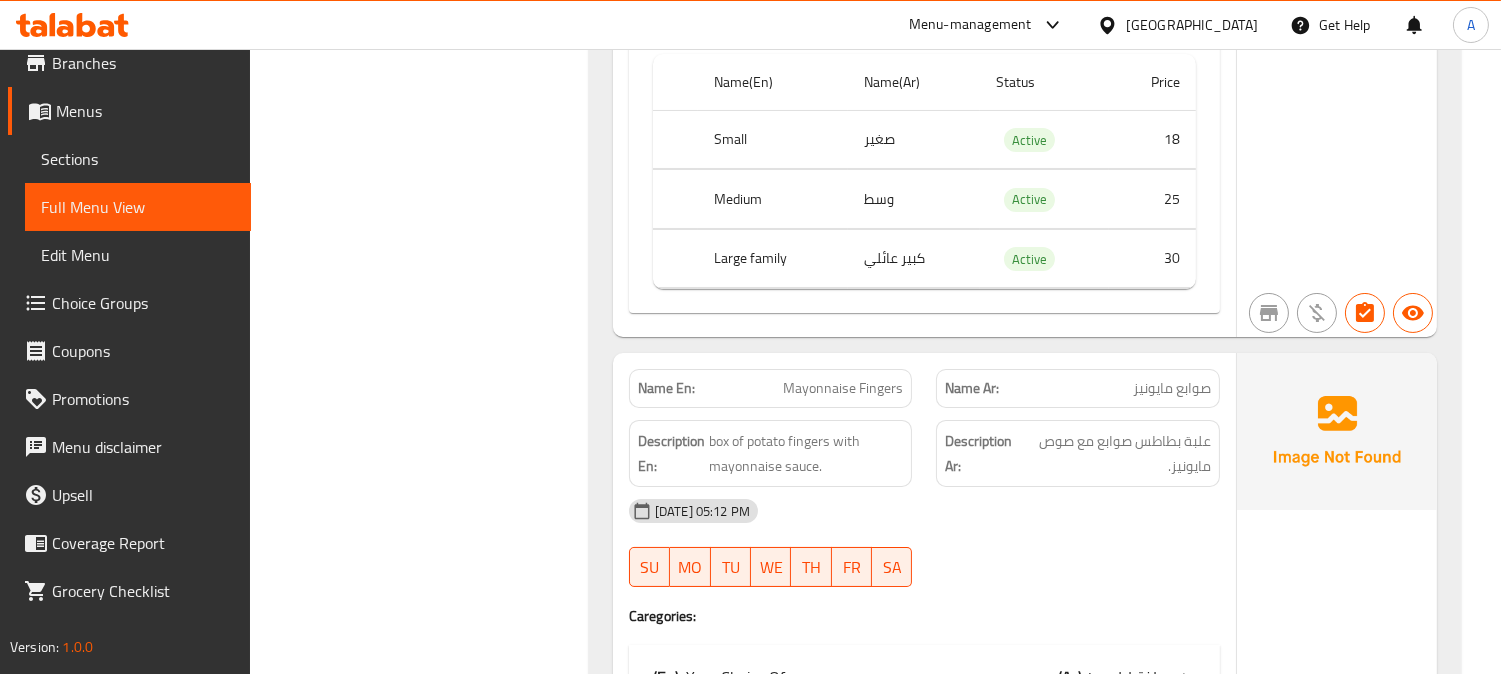 click on "صوابع مايونيز" at bounding box center [1172, 388] 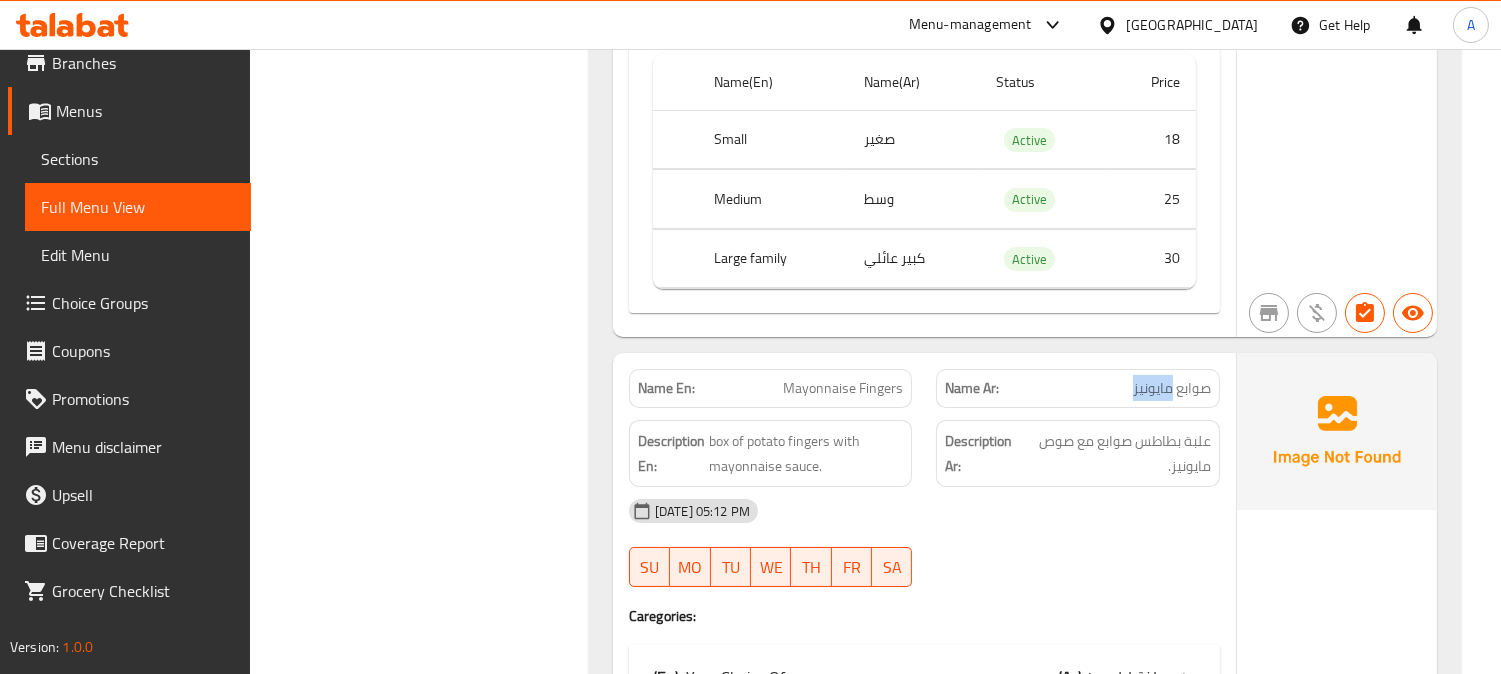 click on "صوابع مايونيز" at bounding box center (1172, 388) 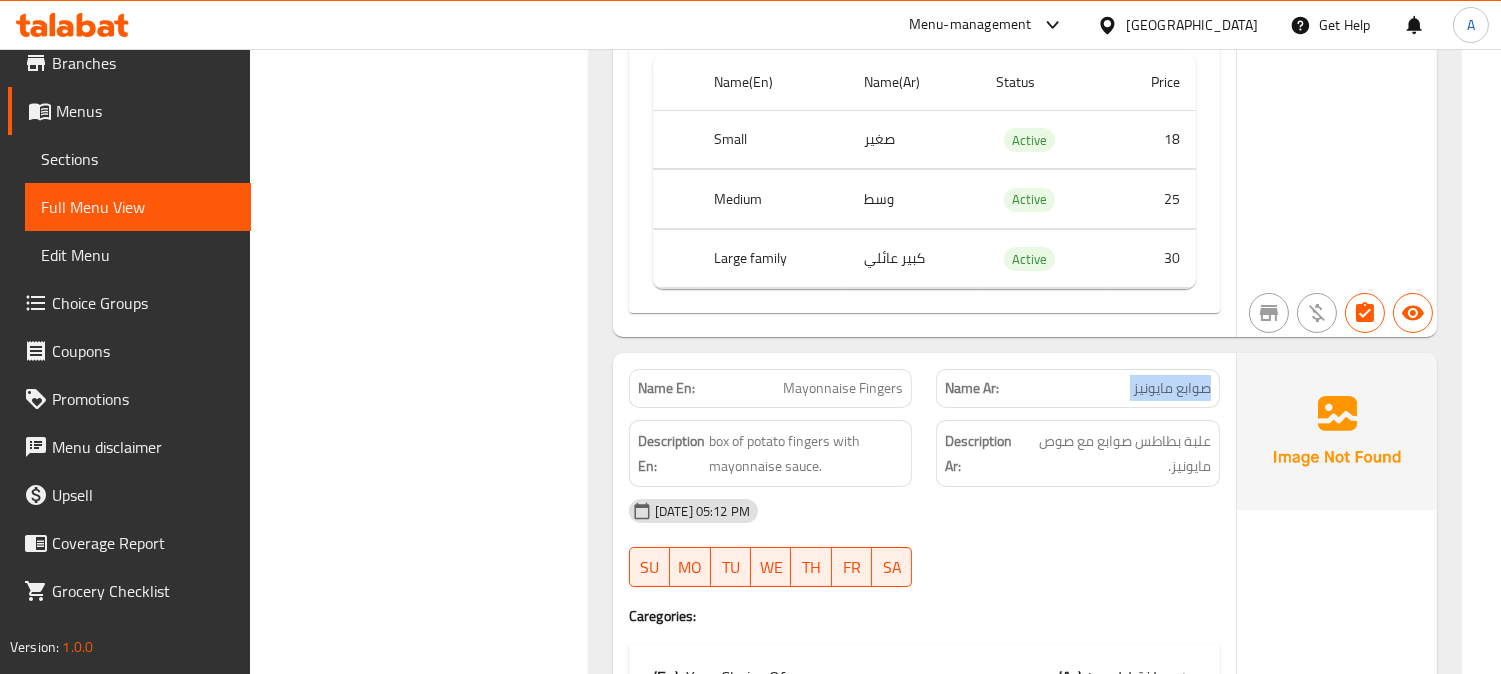 click on "صوابع مايونيز" at bounding box center [1172, 388] 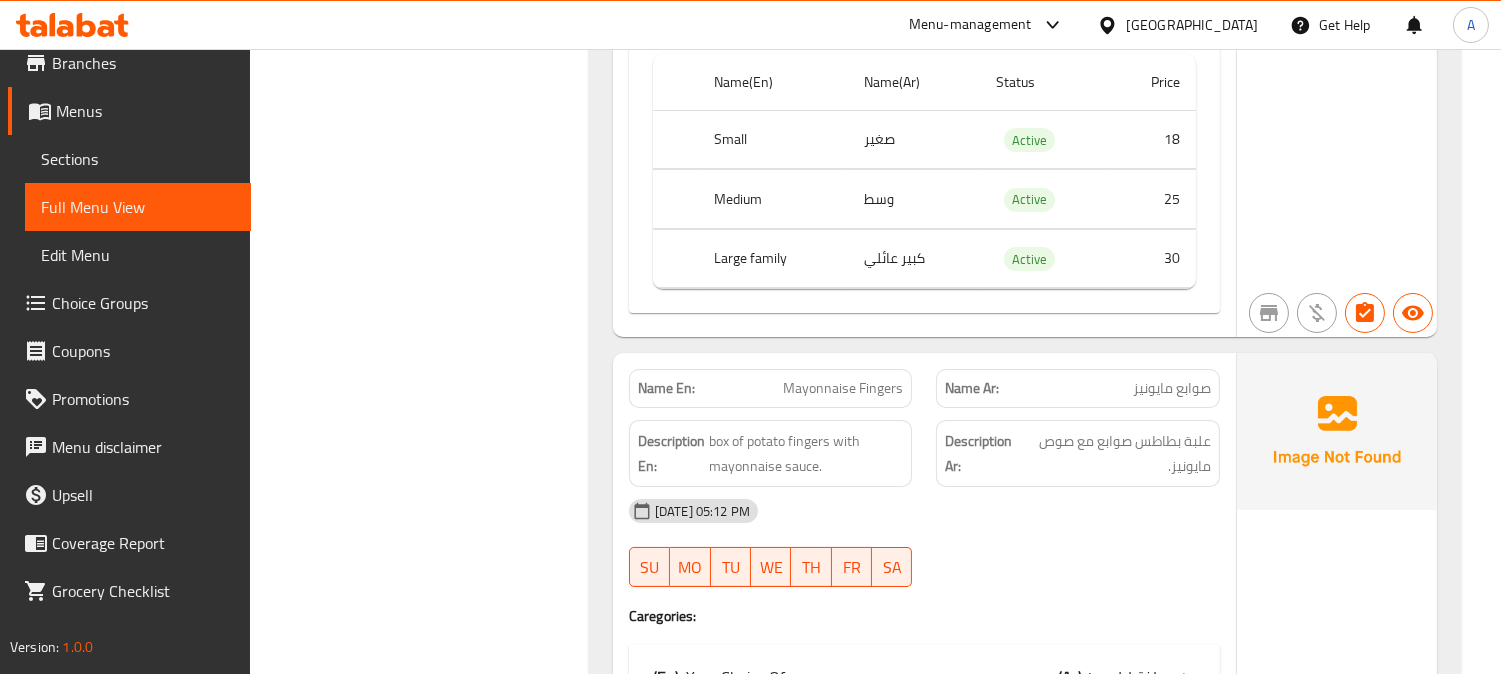 click on "Mayonnaise Fingers" at bounding box center [843, 388] 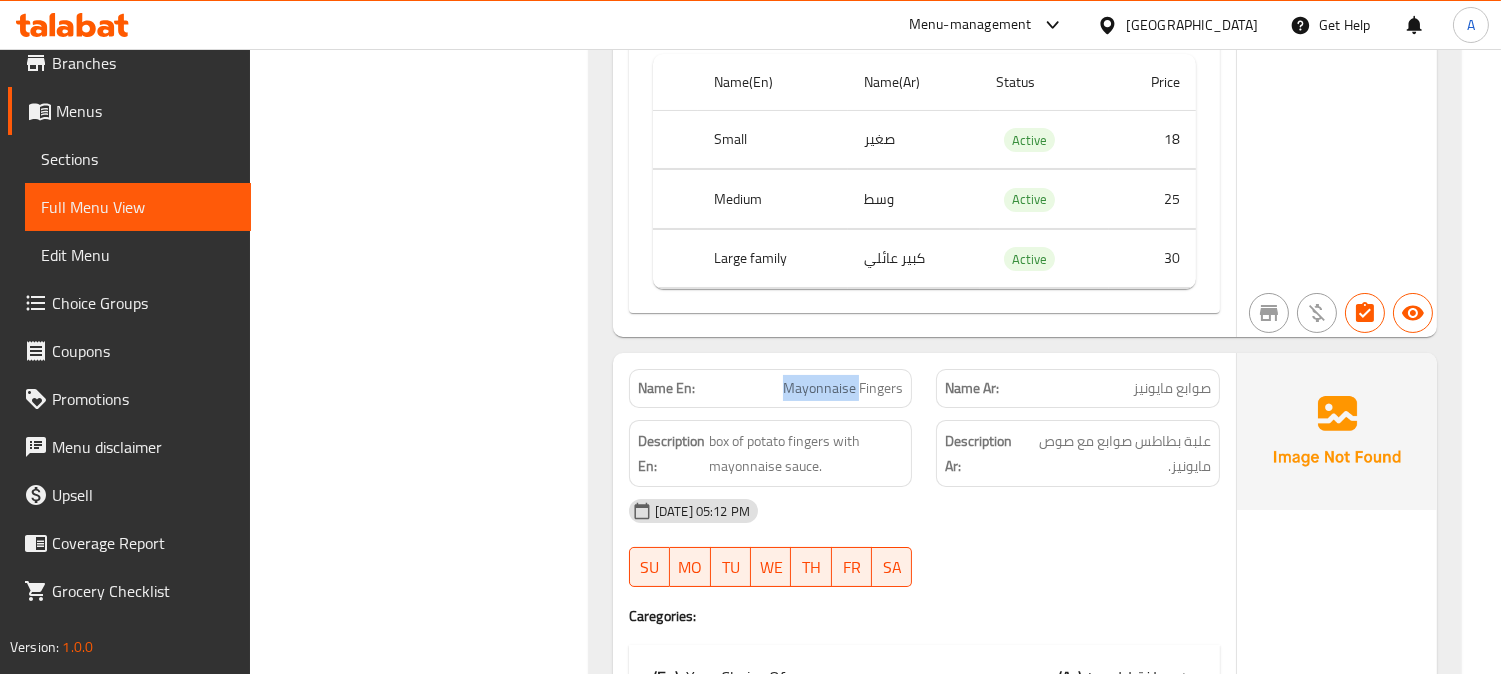 click on "Mayonnaise Fingers" at bounding box center [843, 388] 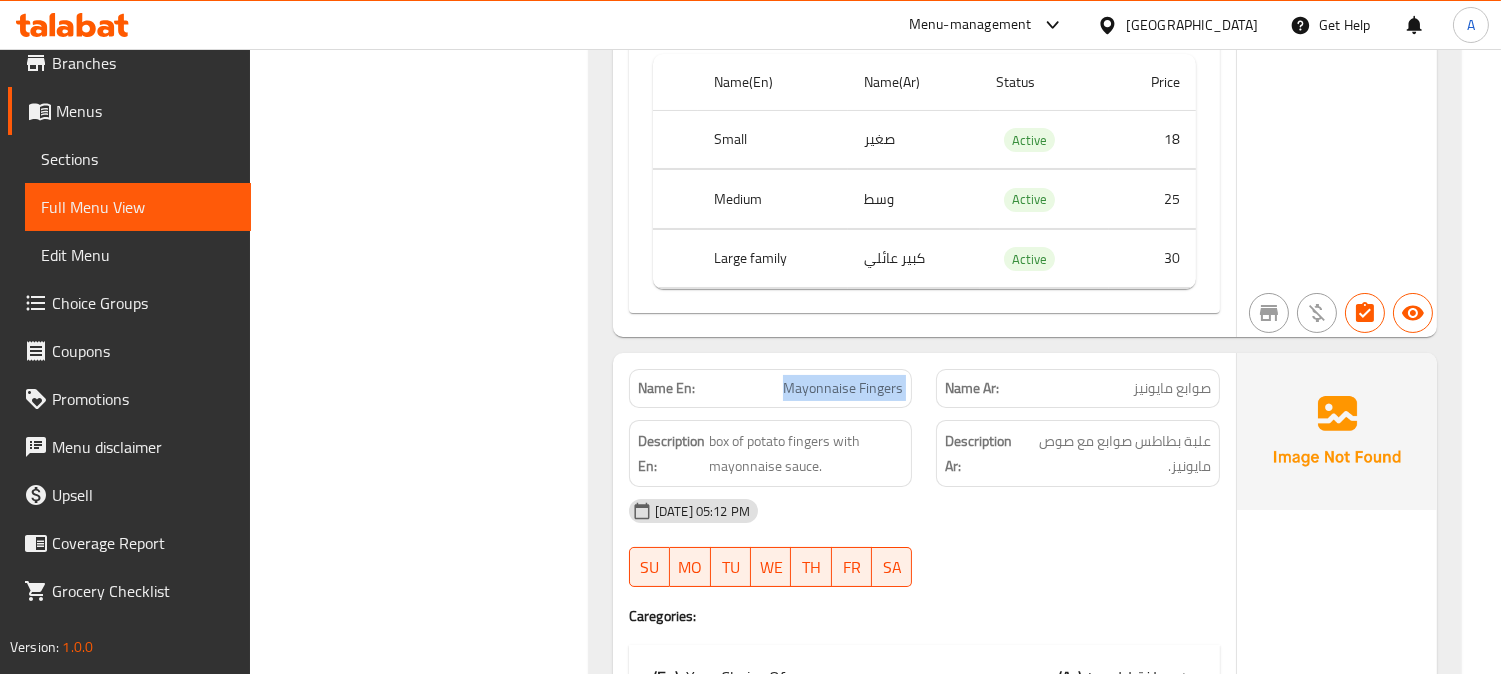 click on "Mayonnaise Fingers" at bounding box center (843, 388) 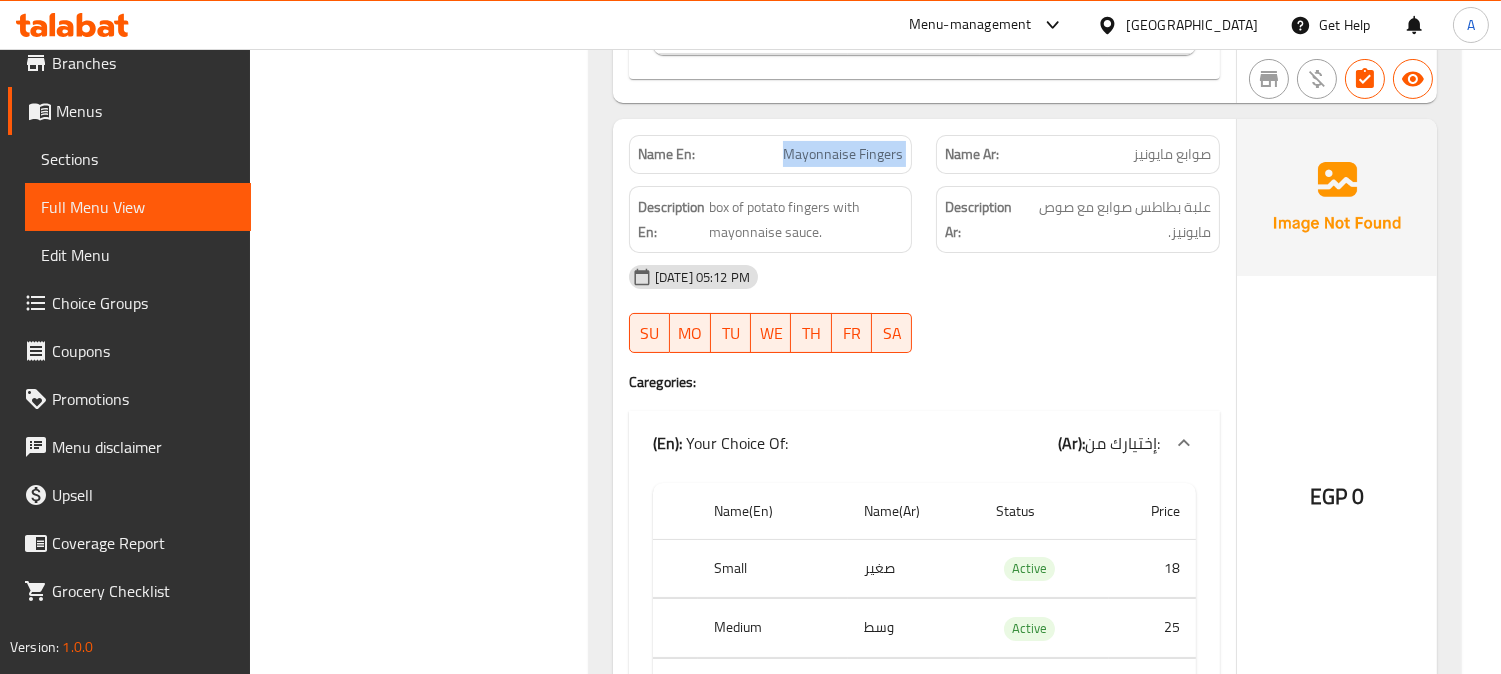 scroll, scrollTop: 13918, scrollLeft: 0, axis: vertical 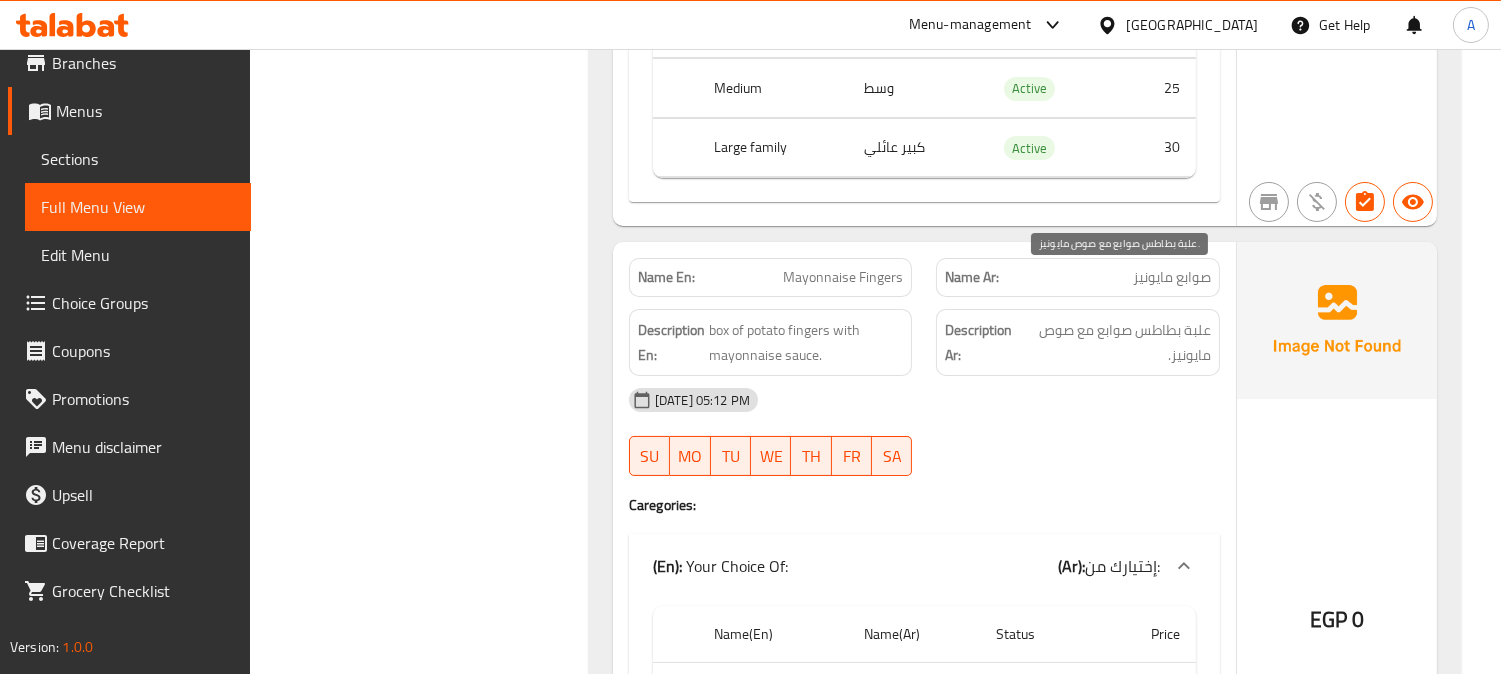 click on "علبة بطاطس صوابع مع صوص مايونيز." at bounding box center (1117, 342) 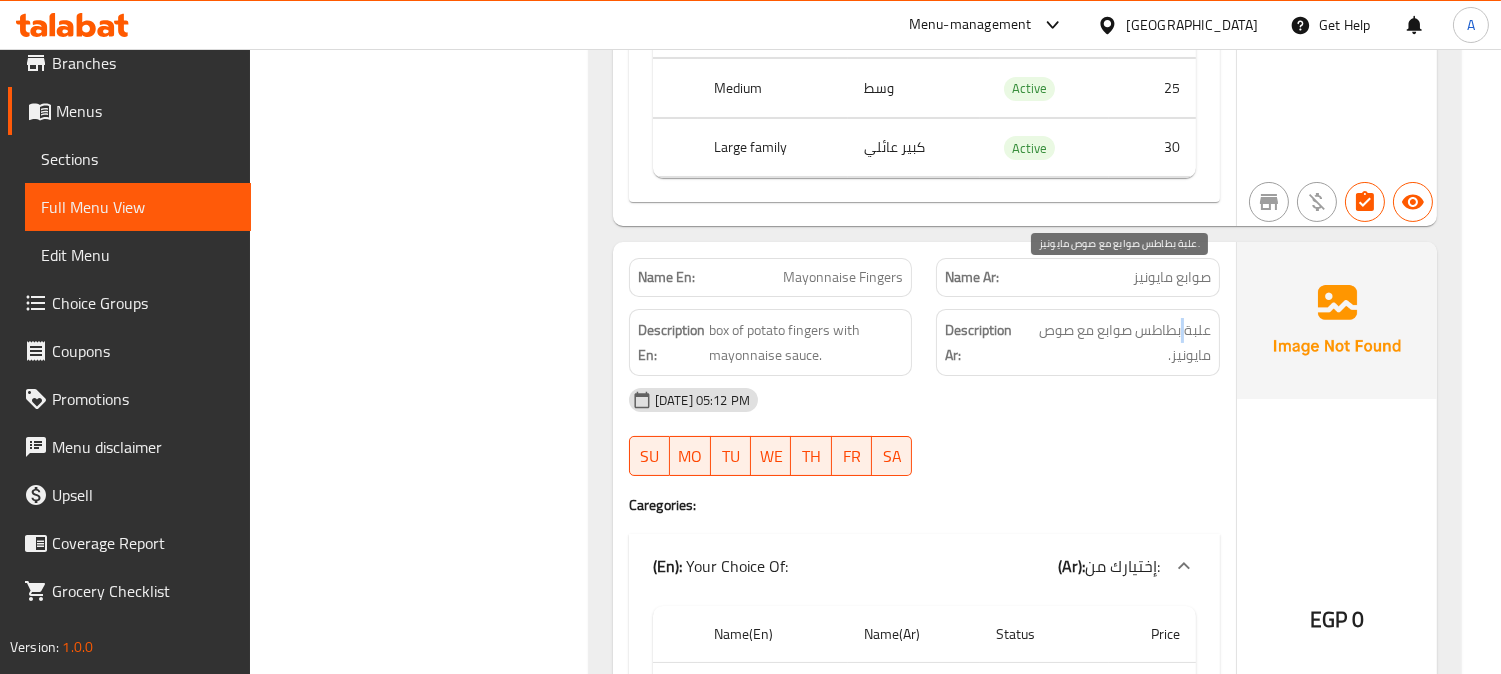 click on "علبة بطاطس صوابع مع صوص مايونيز." at bounding box center (1117, 342) 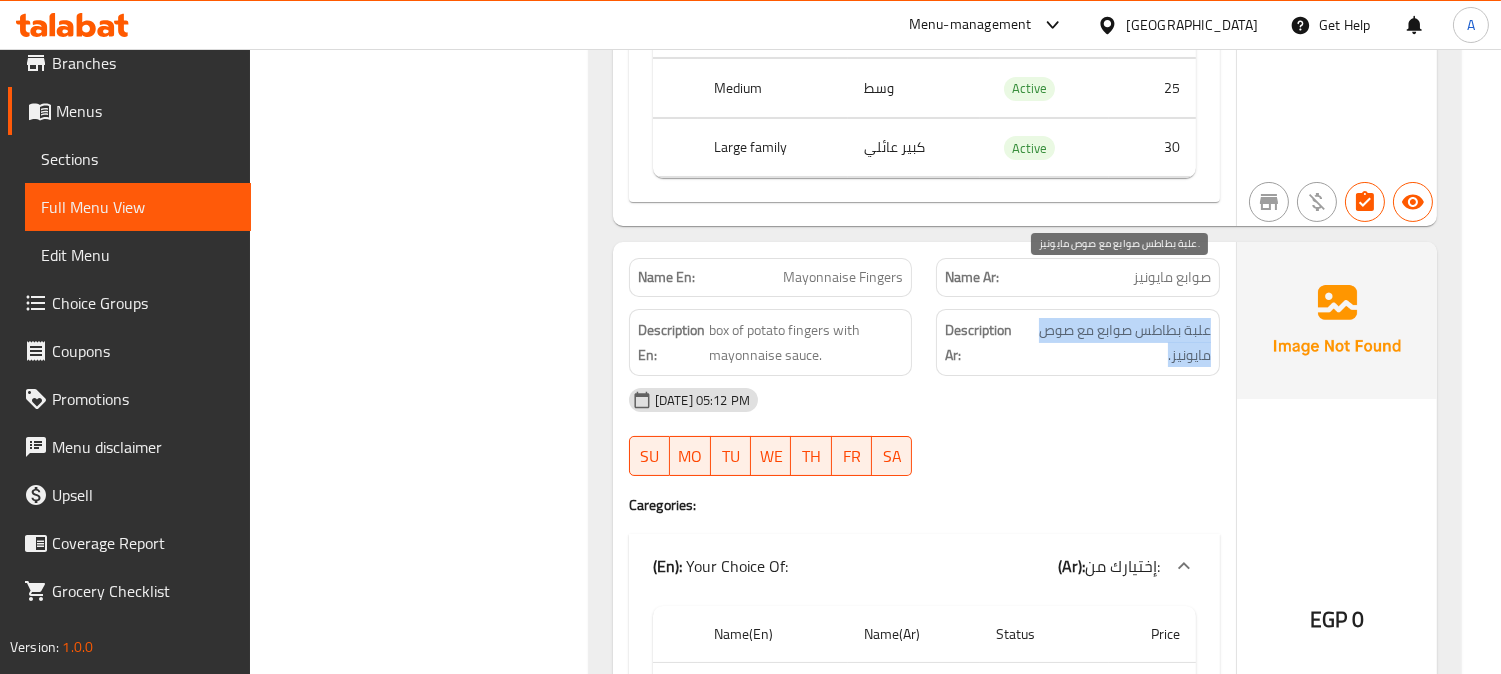 click on "علبة بطاطس صوابع مع صوص مايونيز." at bounding box center [1117, 342] 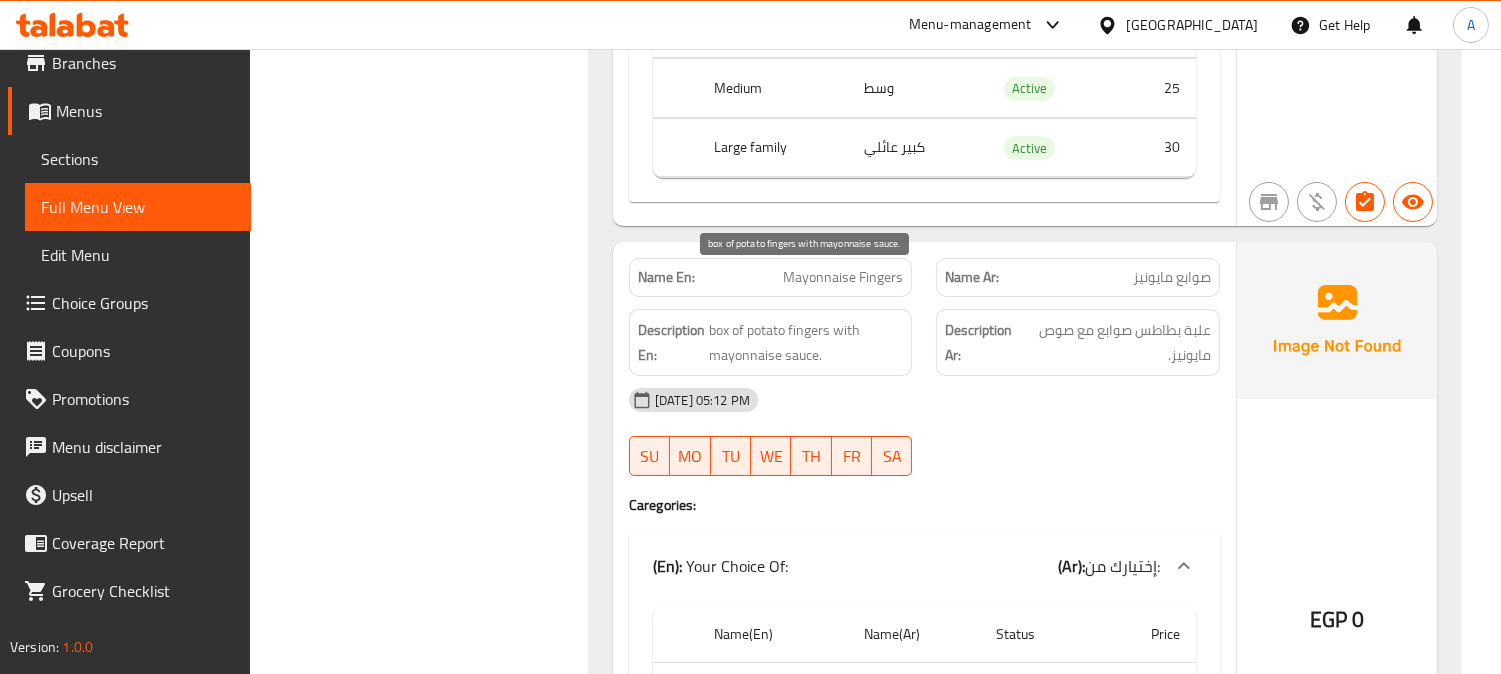 click on "box of potato fingers with mayonnaise sauce." at bounding box center [806, 342] 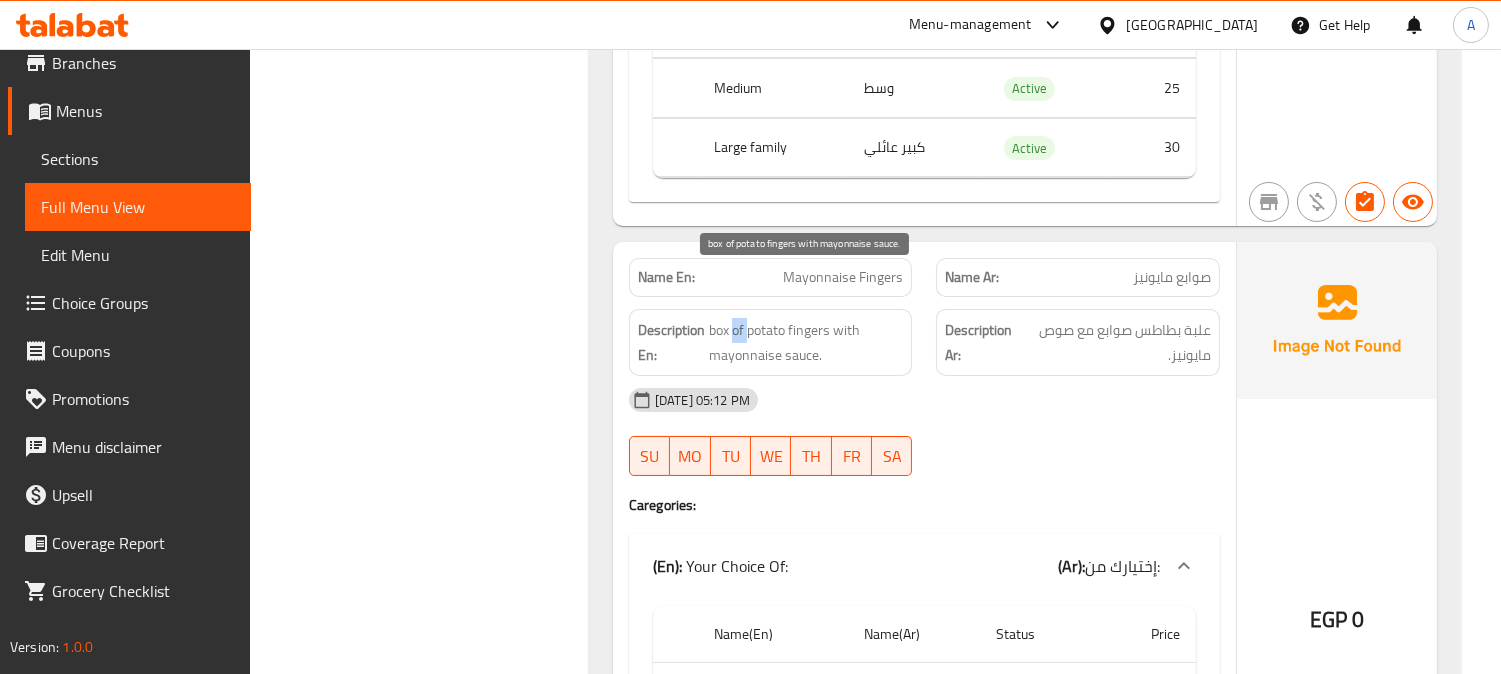 click on "box of potato fingers with mayonnaise sauce." at bounding box center (806, 342) 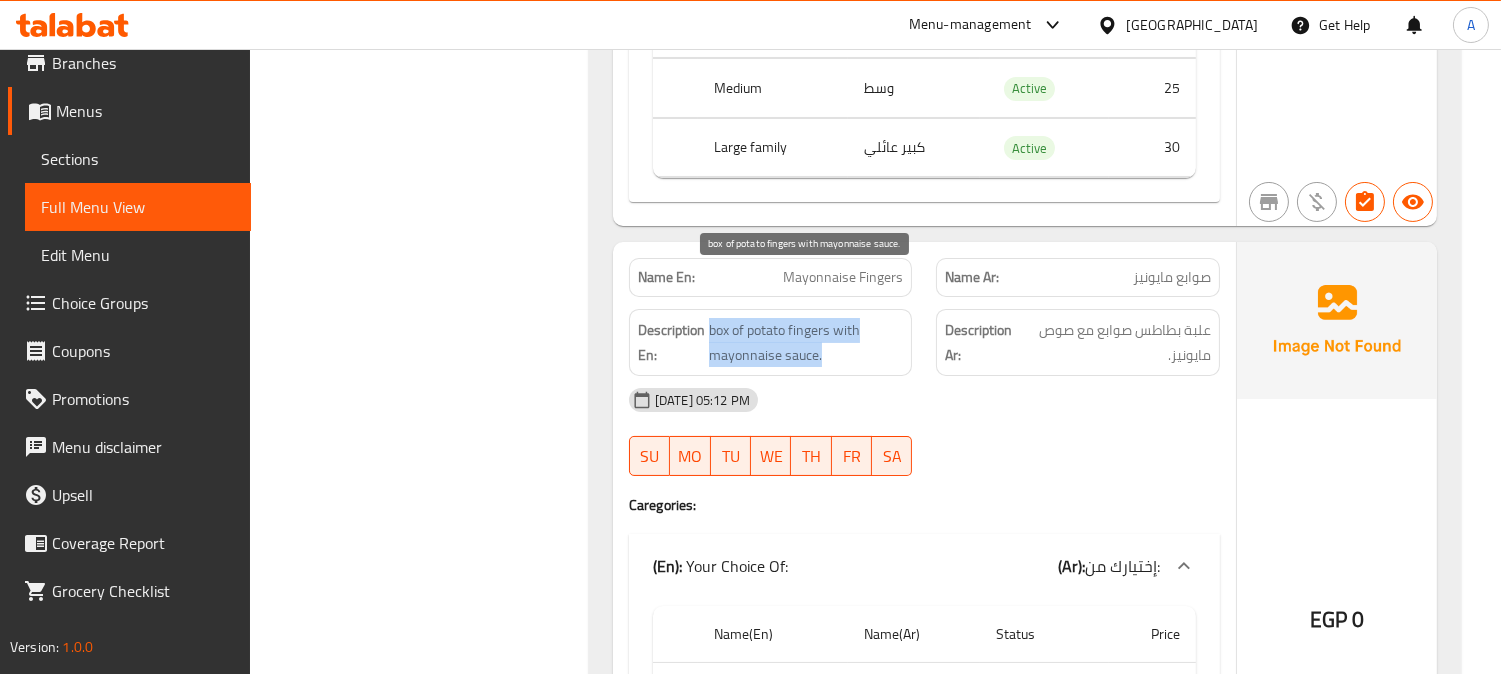 click on "box of potato fingers with mayonnaise sauce." at bounding box center (806, 342) 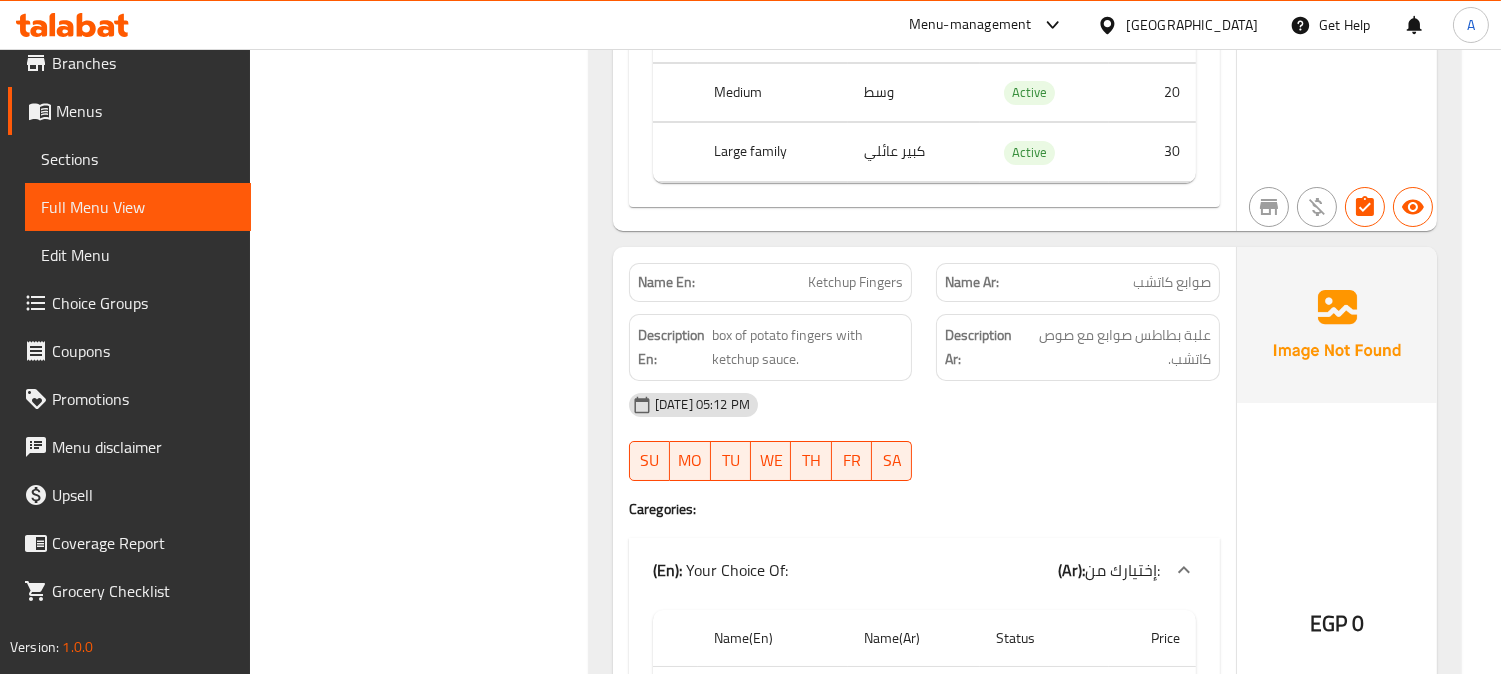scroll, scrollTop: 13252, scrollLeft: 0, axis: vertical 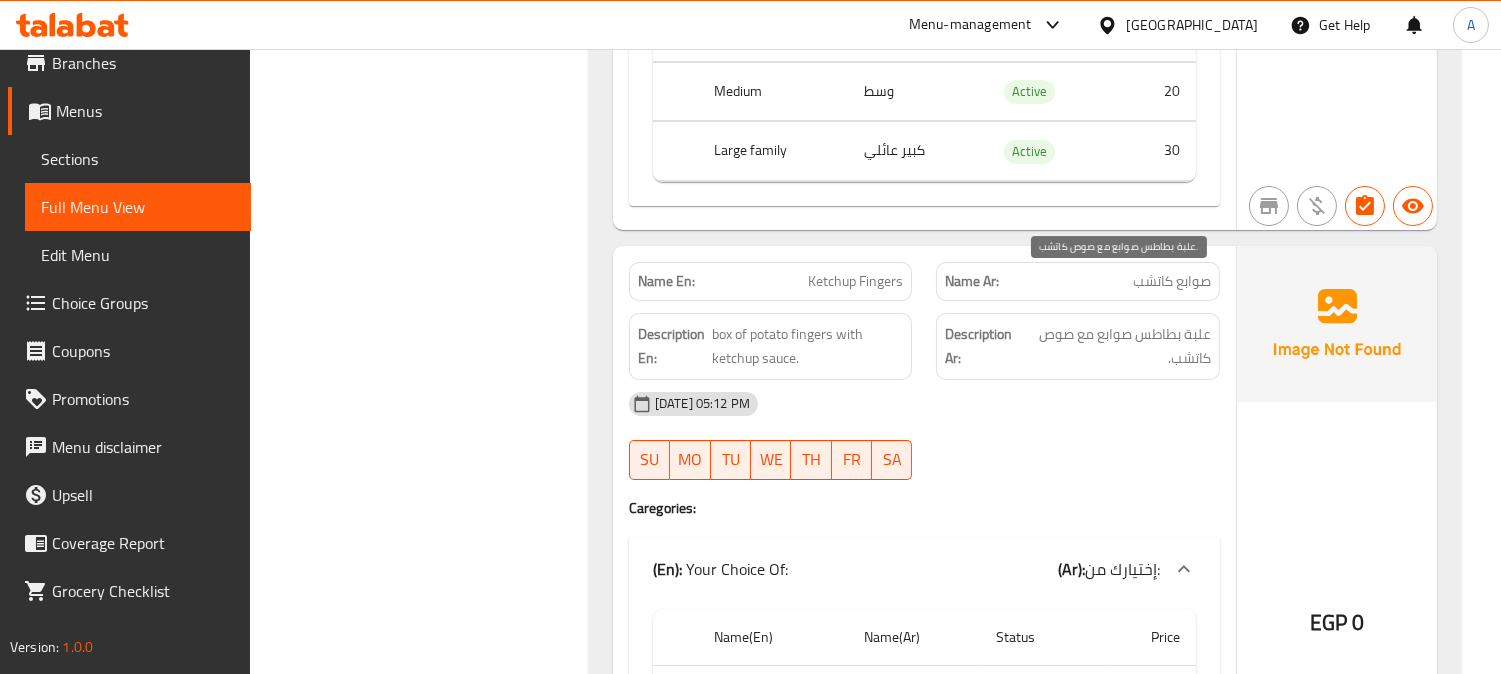 click on "علبة بطاطس صوابع مع صوص كاتشب." at bounding box center [1117, 346] 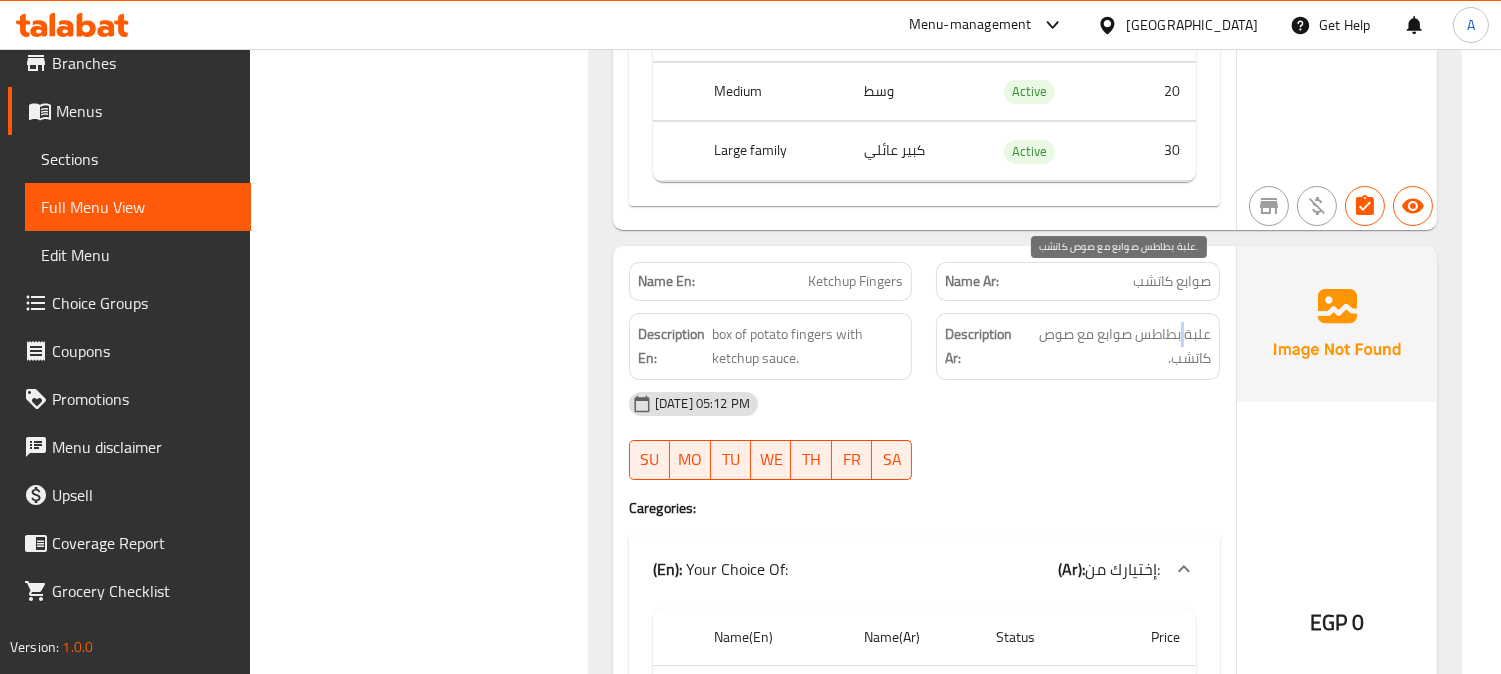 click on "علبة بطاطس صوابع مع صوص كاتشب." at bounding box center (1117, 346) 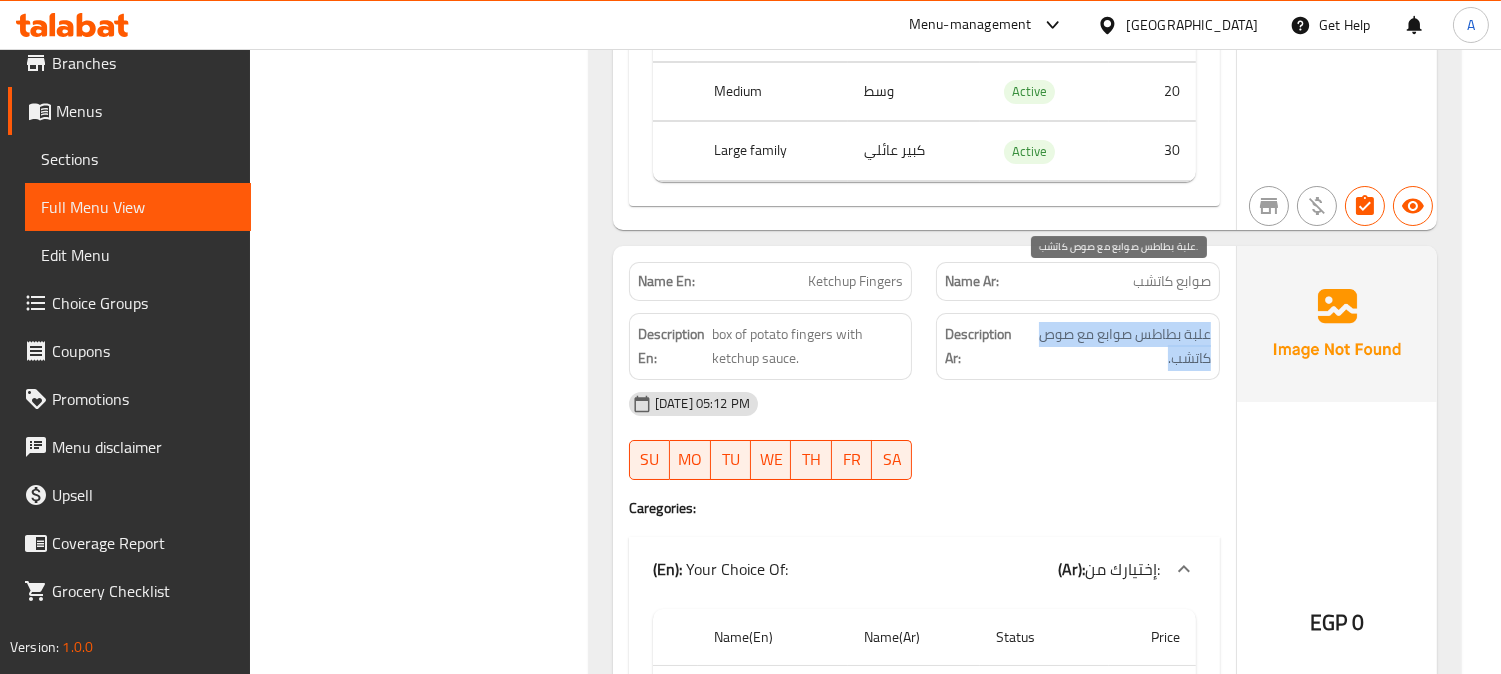 click on "علبة بطاطس صوابع مع صوص كاتشب." at bounding box center (1117, 346) 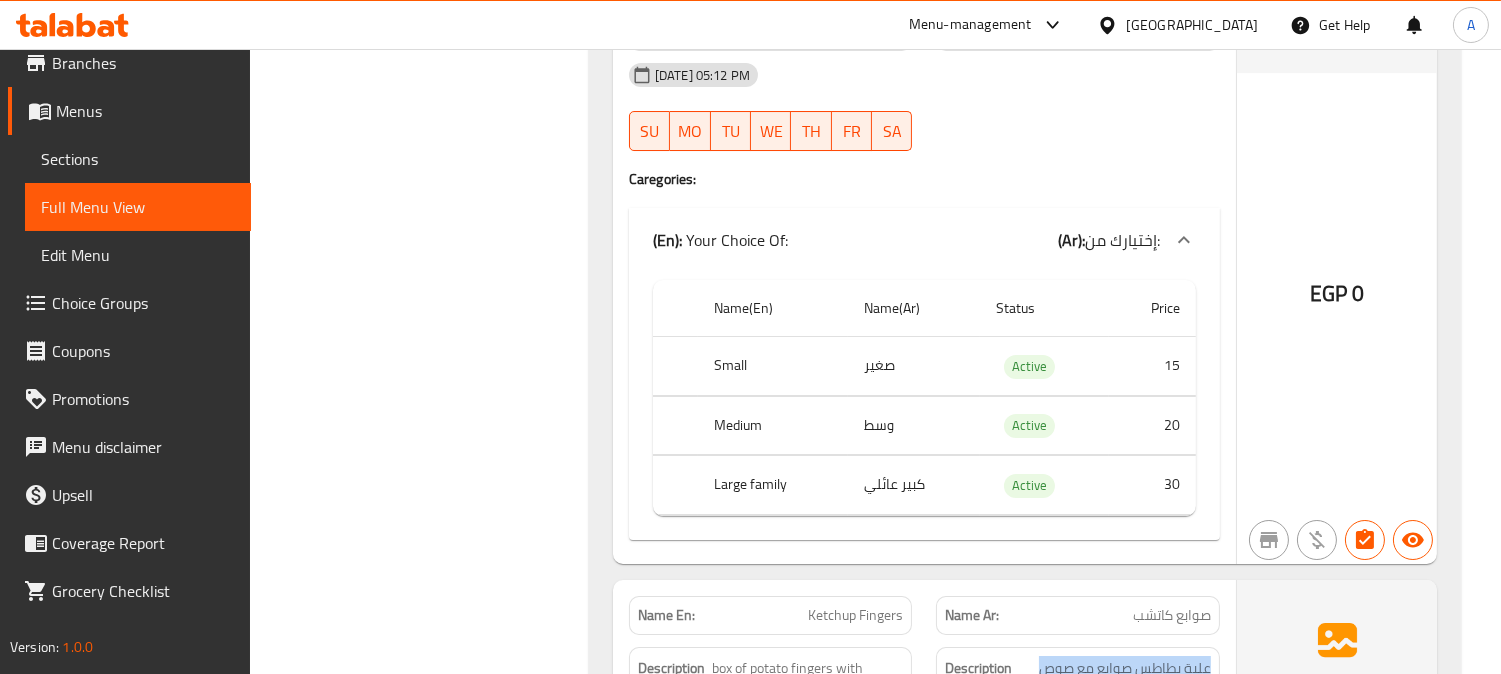 scroll, scrollTop: 12474, scrollLeft: 0, axis: vertical 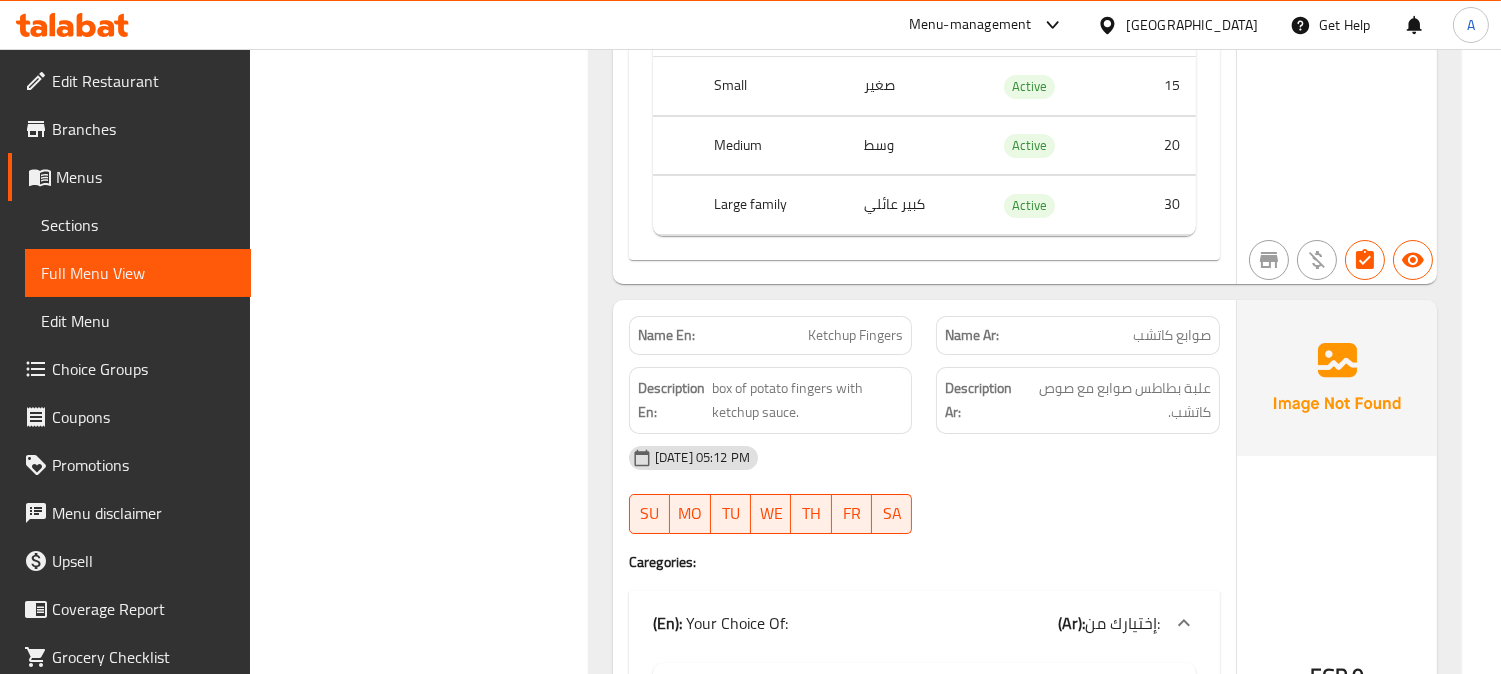 click on "Filter Branches Branches Popular filters Free items Branch specific items Has choices Upsell items Availability filters Available Not available View filters Collapse sections Collapse categories Collapse Choices" at bounding box center [427, 5071] 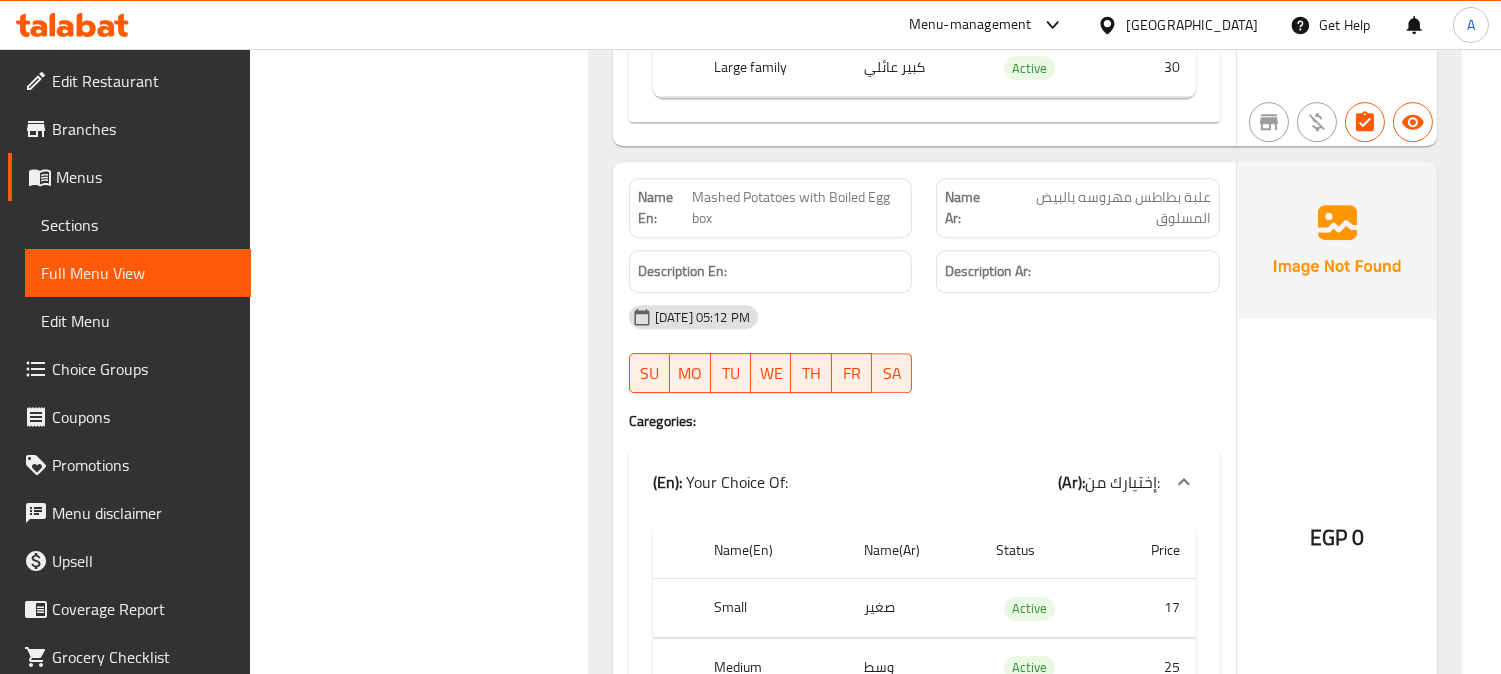 scroll, scrollTop: 11087, scrollLeft: 0, axis: vertical 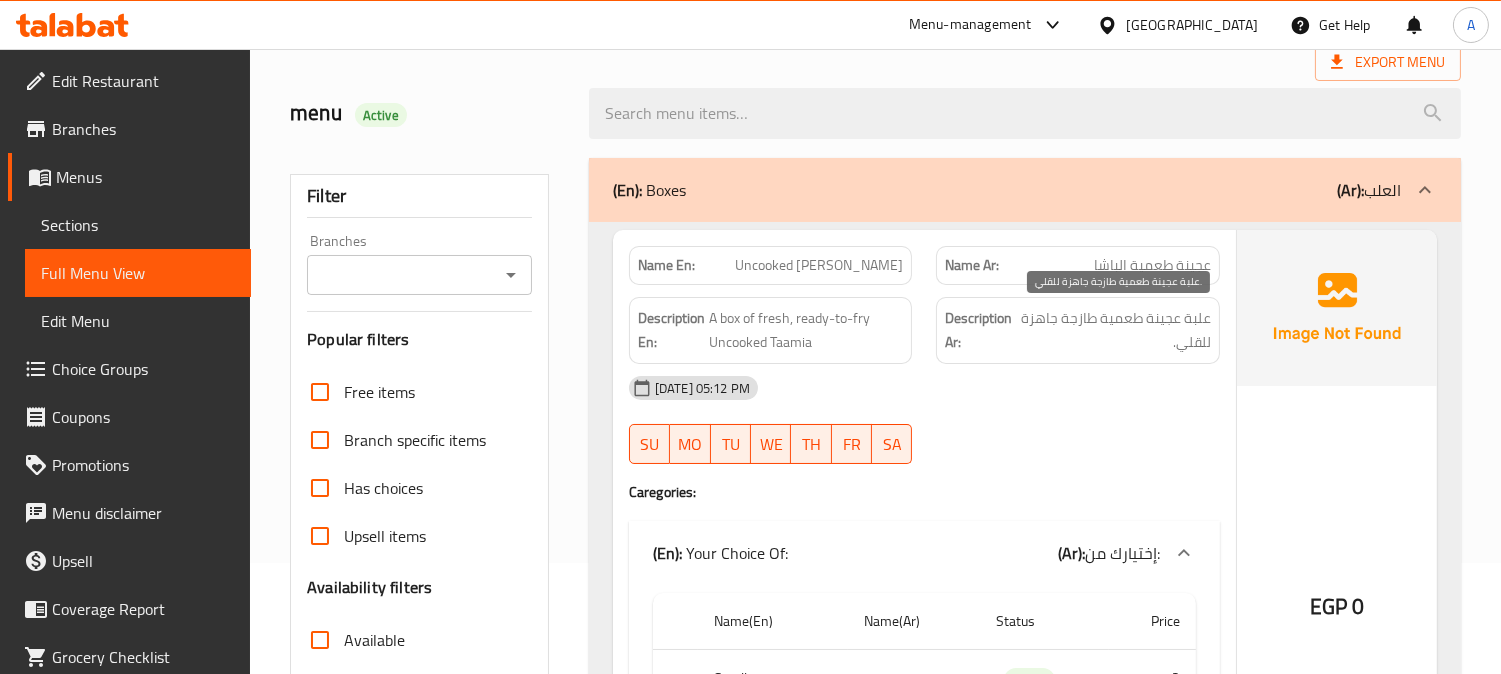 click on "علبة عجينة طعمية طازجة جاهزة للقلي." at bounding box center (1115, 330) 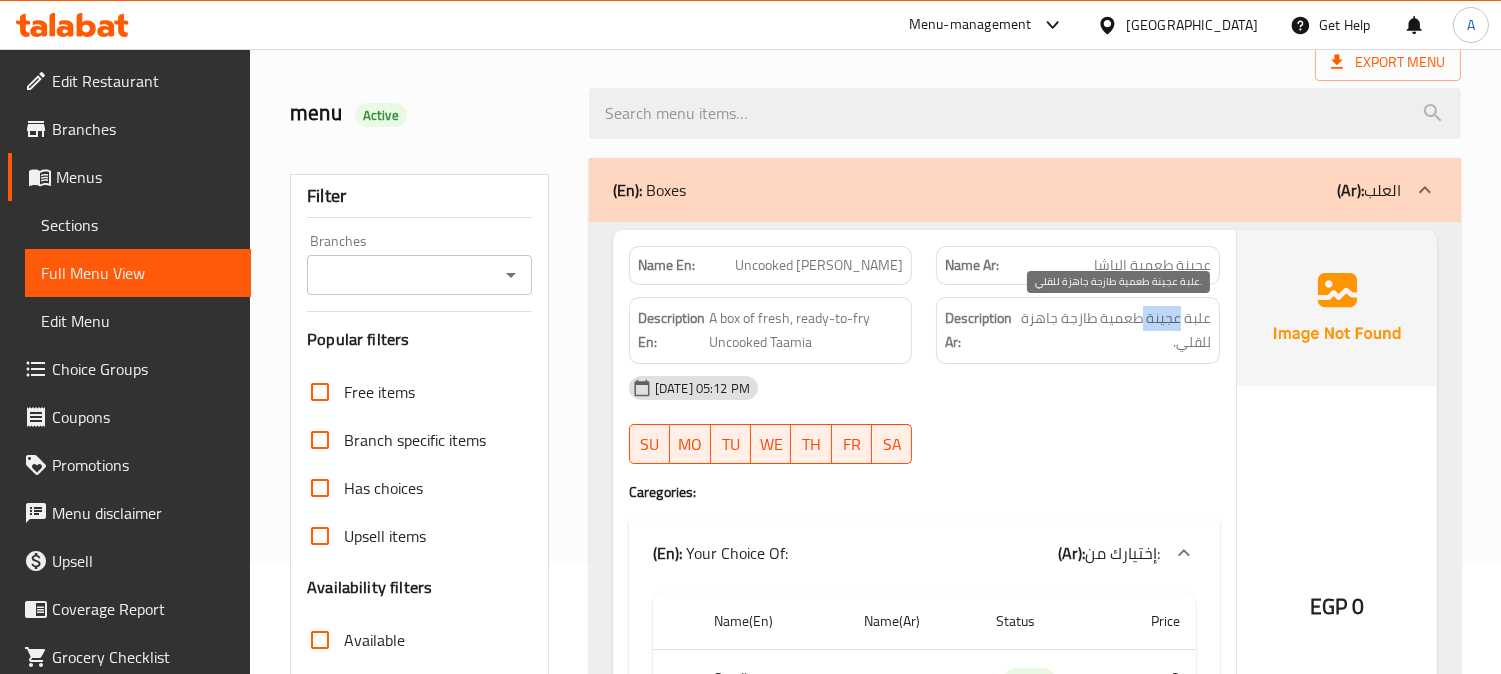 click on "علبة عجينة طعمية طازجة جاهزة للقلي." at bounding box center (1115, 330) 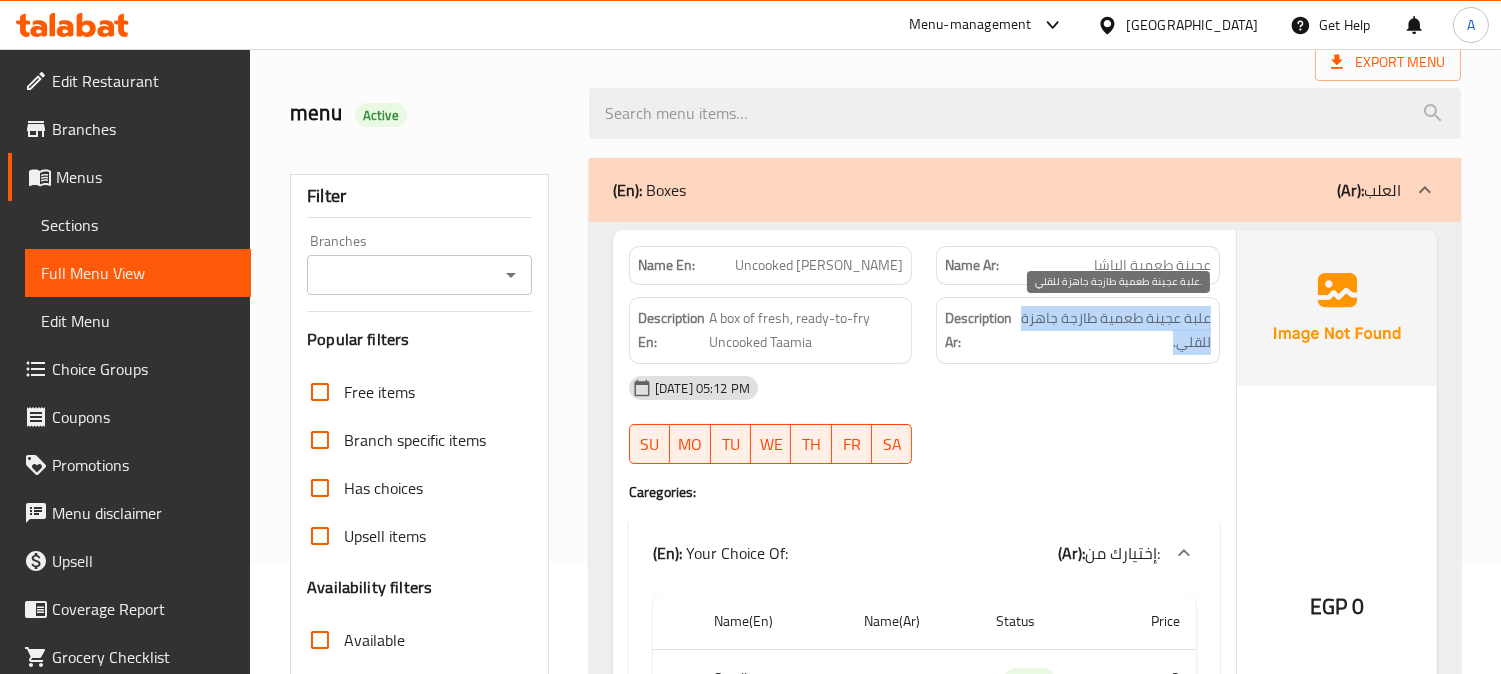 click on "علبة عجينة طعمية طازجة جاهزة للقلي." at bounding box center (1115, 330) 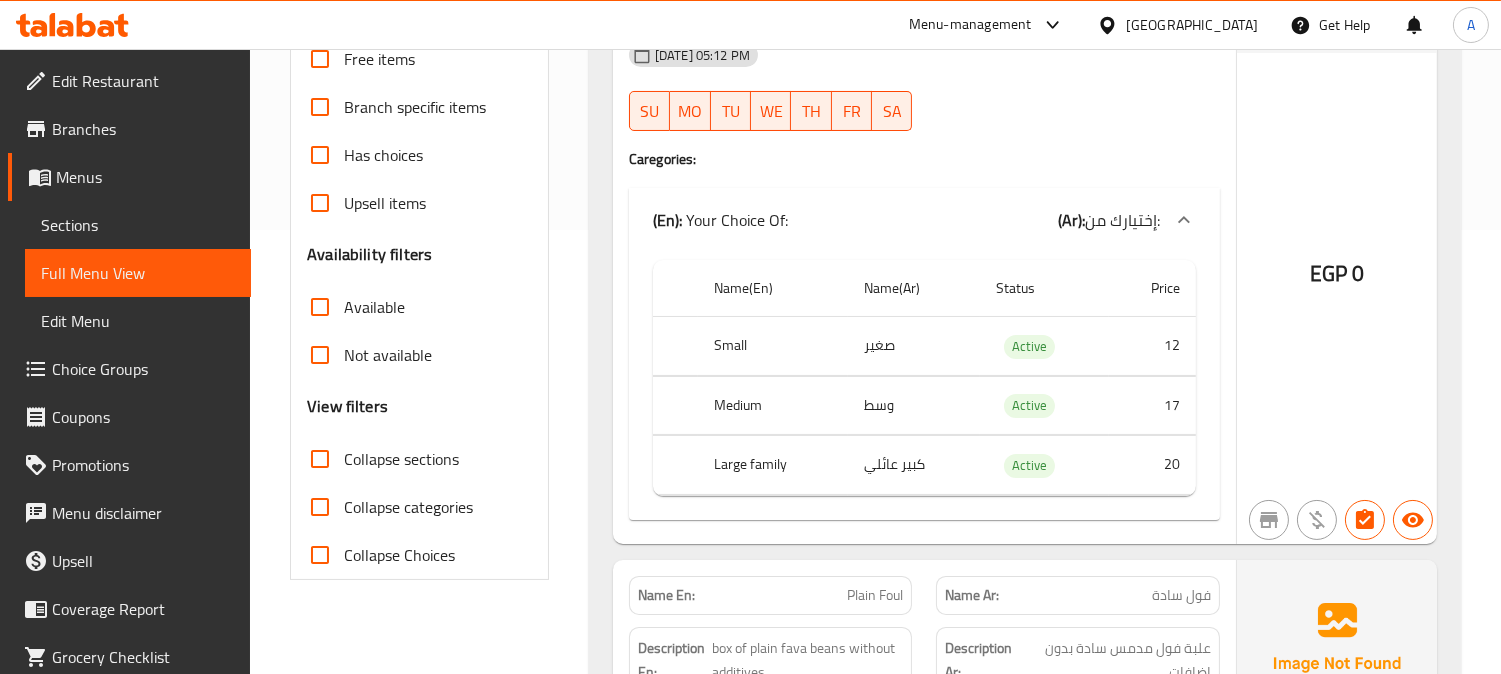 scroll, scrollTop: 777, scrollLeft: 0, axis: vertical 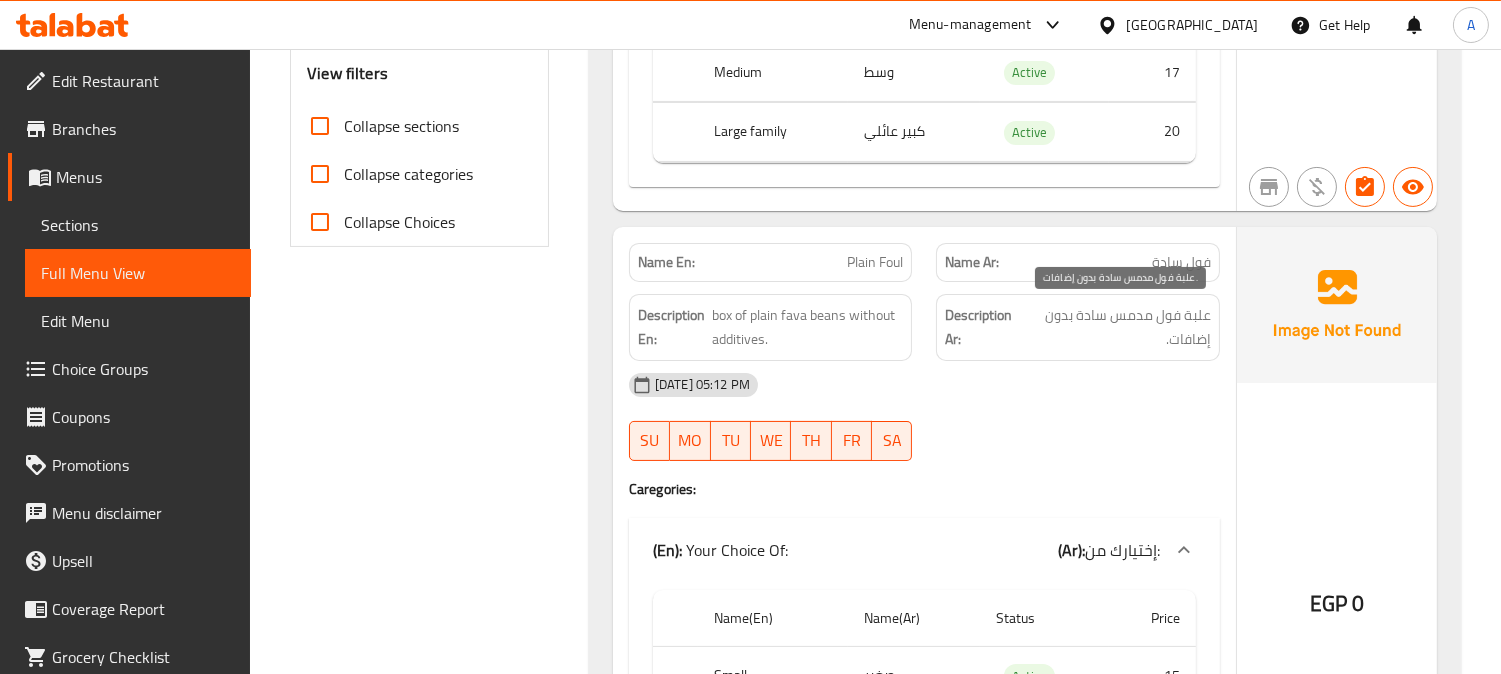 click on "علبة فول مدمس سادة بدون إضافات." at bounding box center [1117, 327] 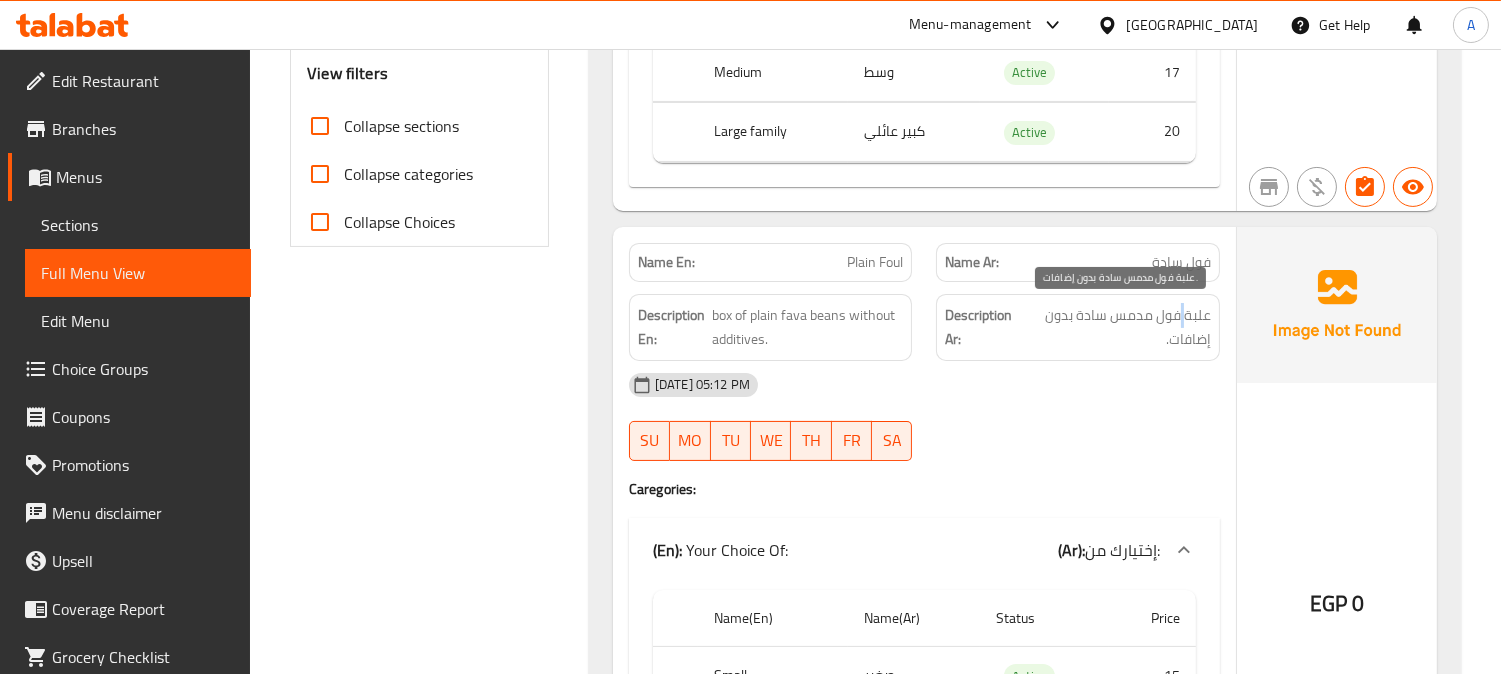 click on "علبة فول مدمس سادة بدون إضافات." at bounding box center [1117, 327] 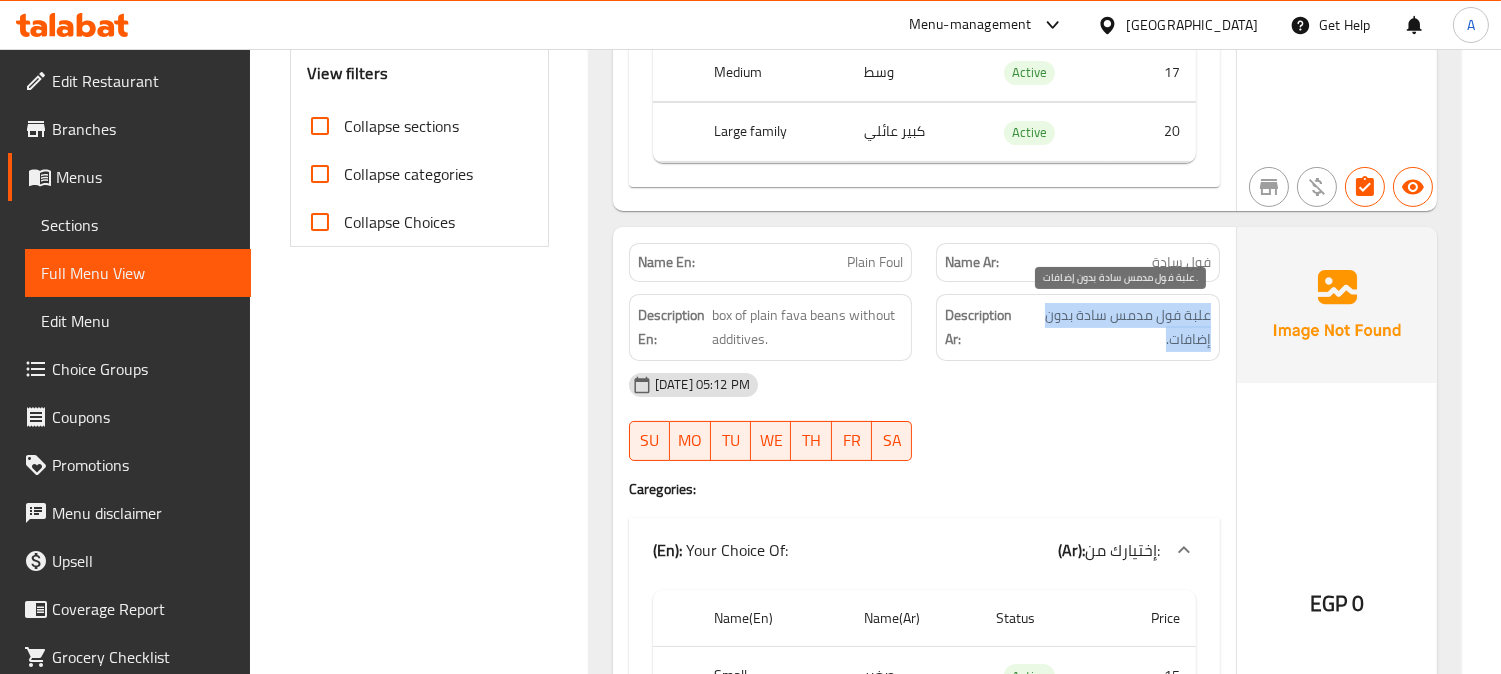 click on "علبة فول مدمس سادة بدون إضافات." at bounding box center [1117, 327] 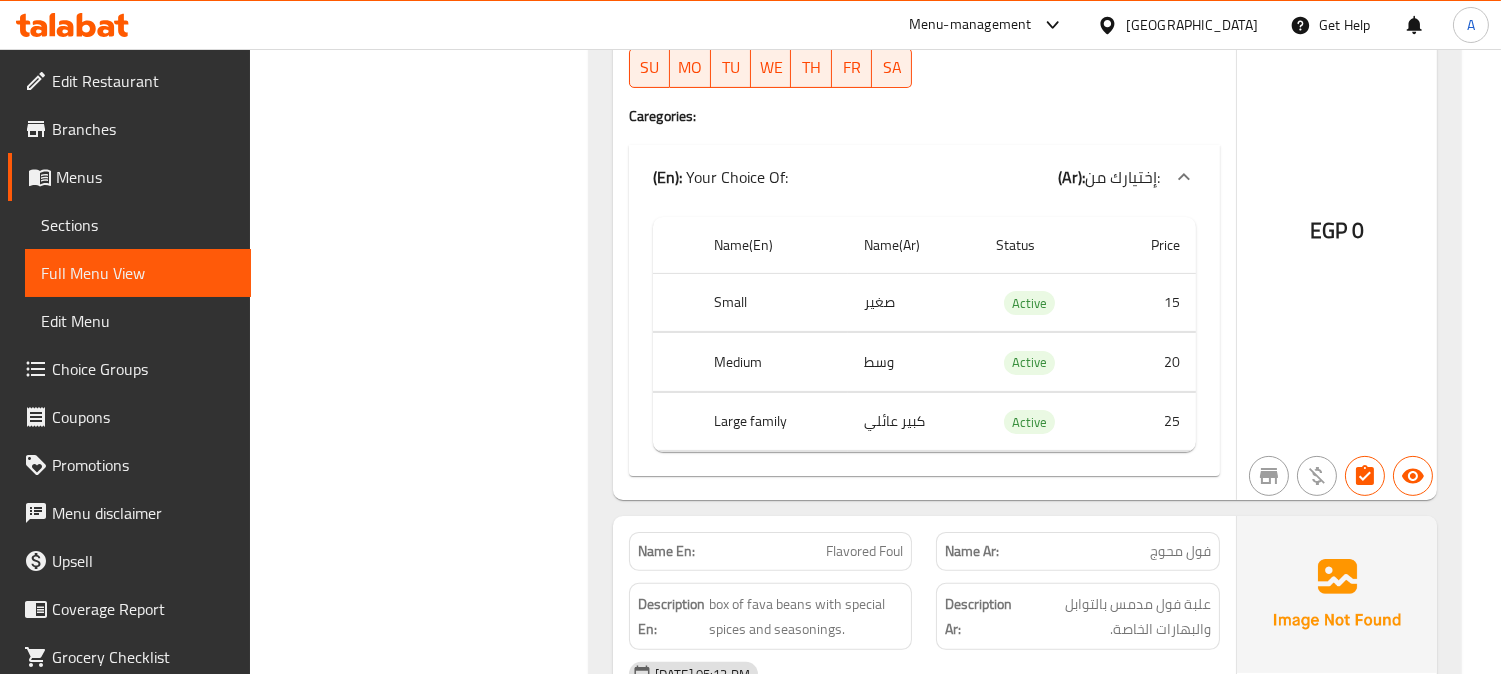 scroll, scrollTop: 1222, scrollLeft: 0, axis: vertical 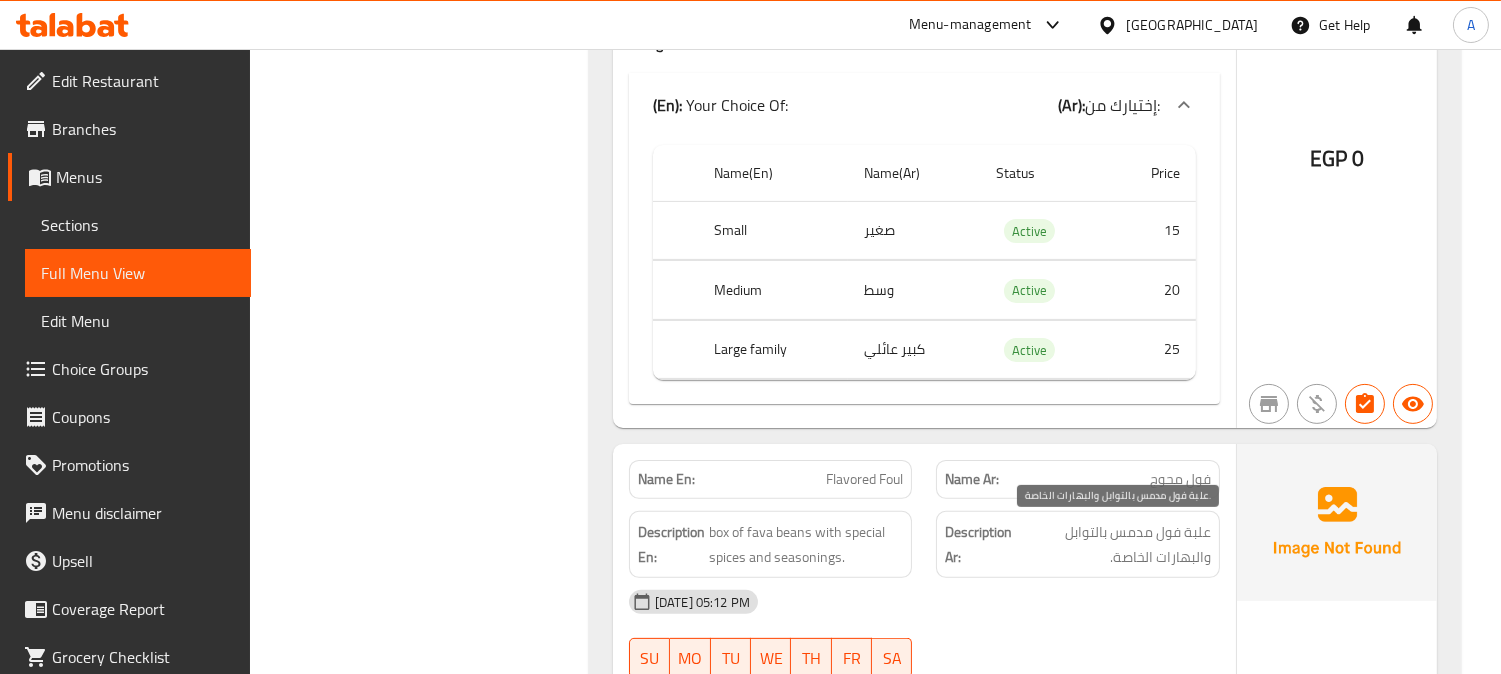 click on "علبة فول مدمس بالتوابل والبهارات الخاصة." at bounding box center [1113, 544] 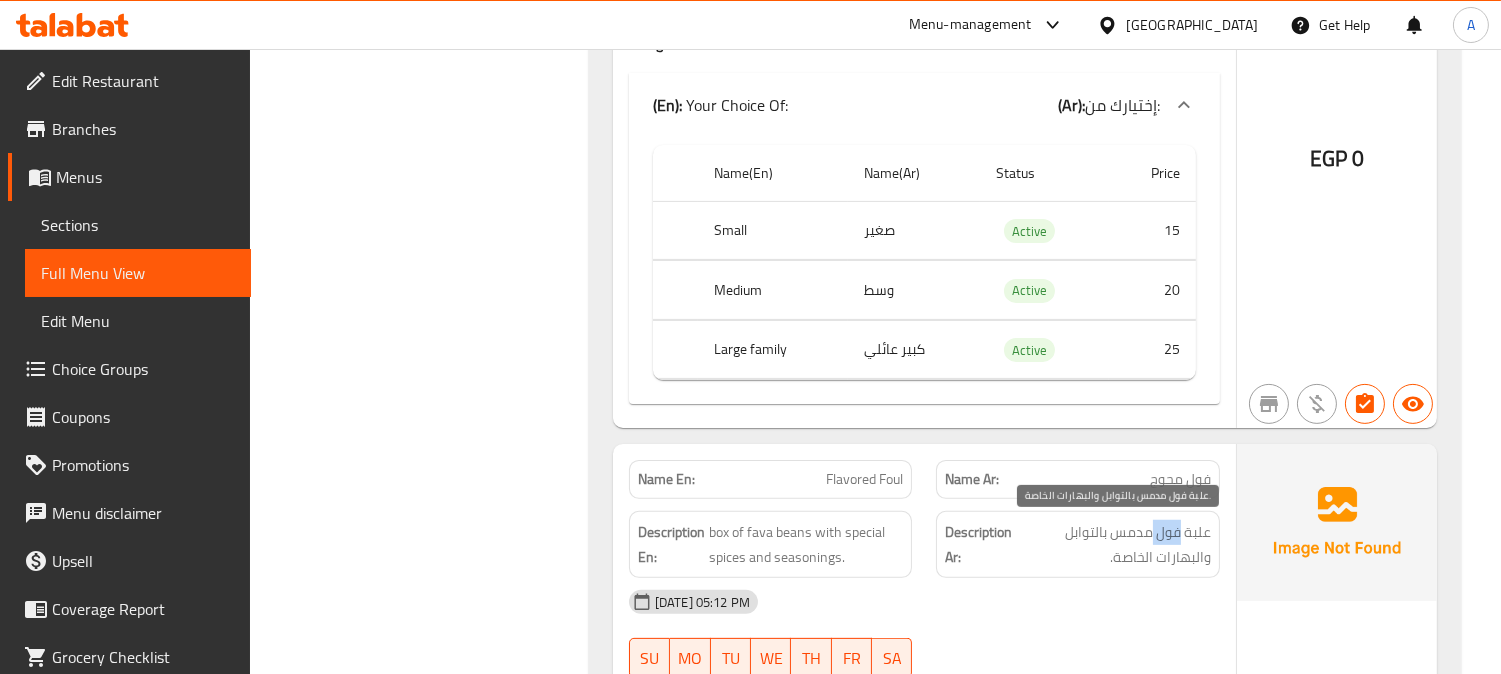click on "علبة فول مدمس بالتوابل والبهارات الخاصة." at bounding box center [1113, 544] 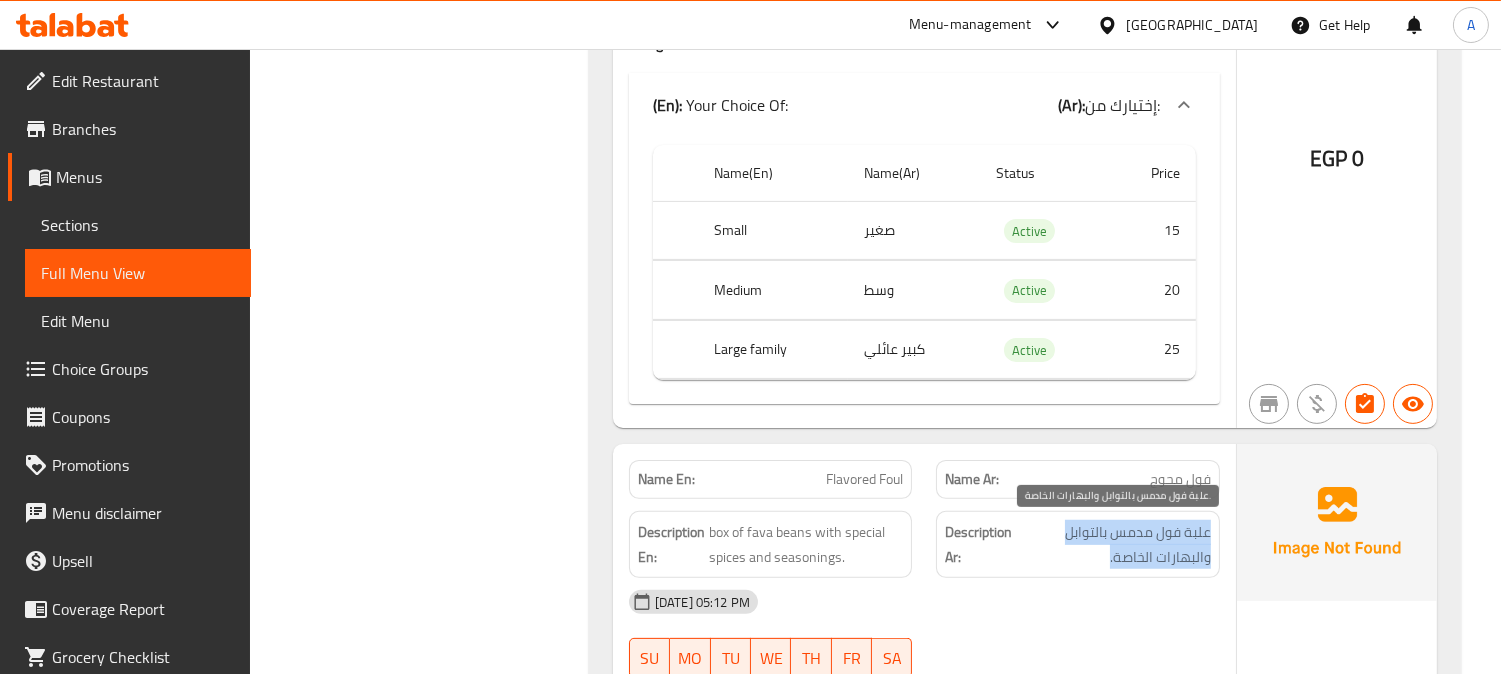 click on "علبة فول مدمس بالتوابل والبهارات الخاصة." at bounding box center (1113, 544) 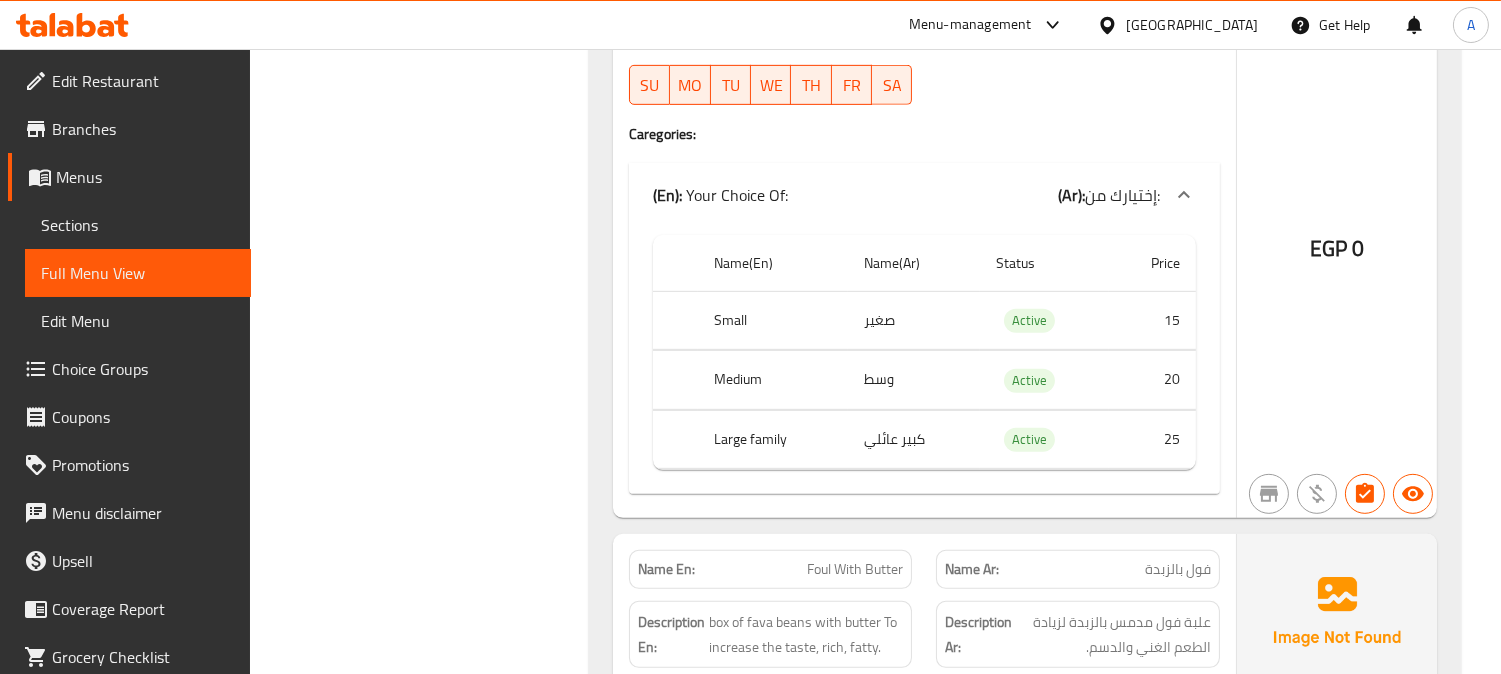 scroll, scrollTop: 2000, scrollLeft: 0, axis: vertical 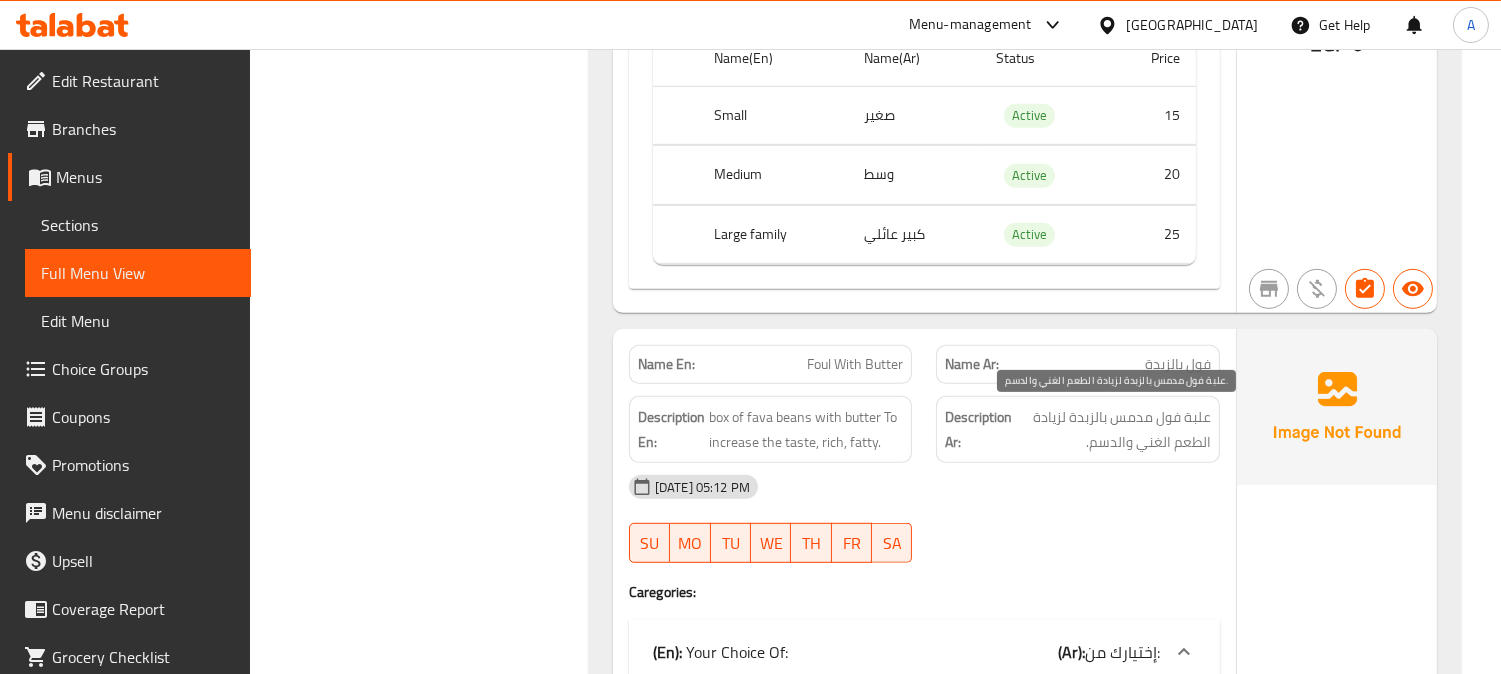 click on "علبة فول مدمس بالزبدة لزيادة الطعم الغني والدسم." at bounding box center [1113, 429] 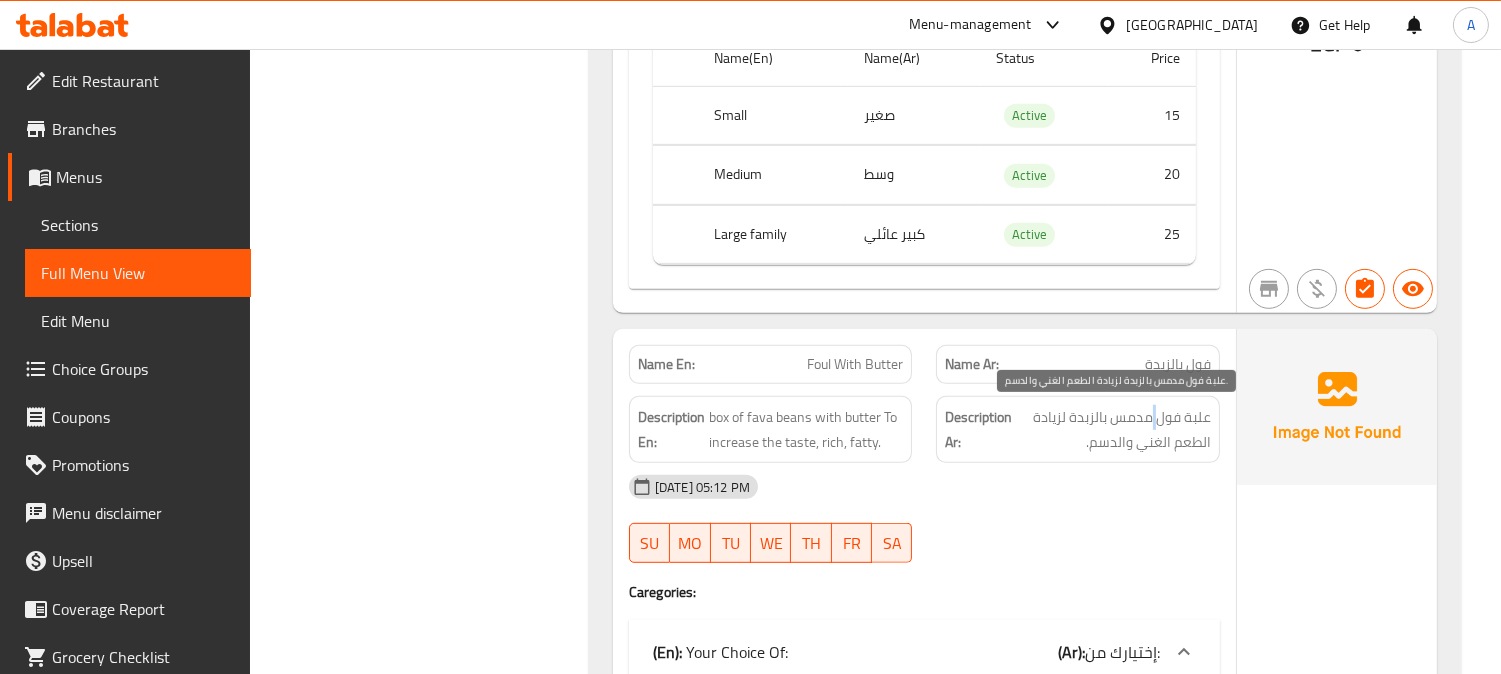 click on "علبة فول مدمس بالزبدة لزيادة الطعم الغني والدسم." at bounding box center [1113, 429] 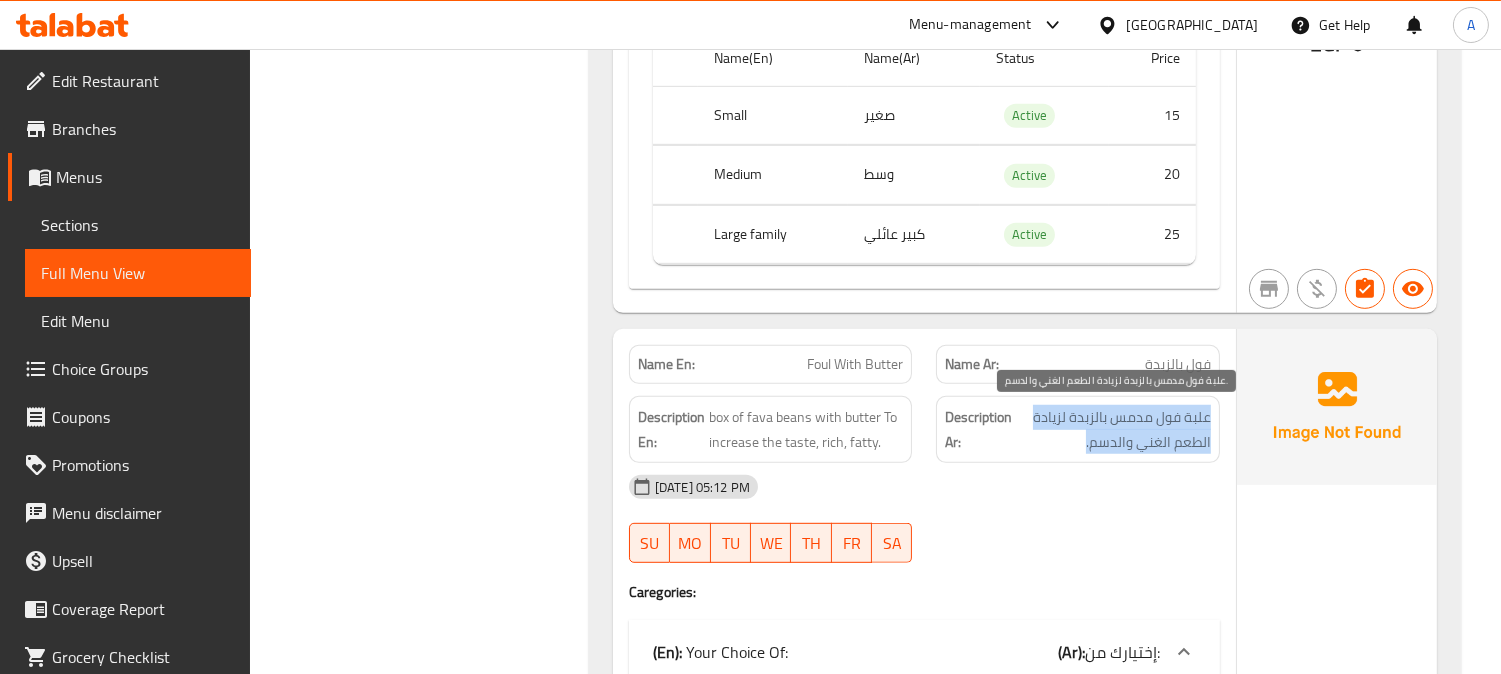 click on "علبة فول مدمس بالزبدة لزيادة الطعم الغني والدسم." at bounding box center [1113, 429] 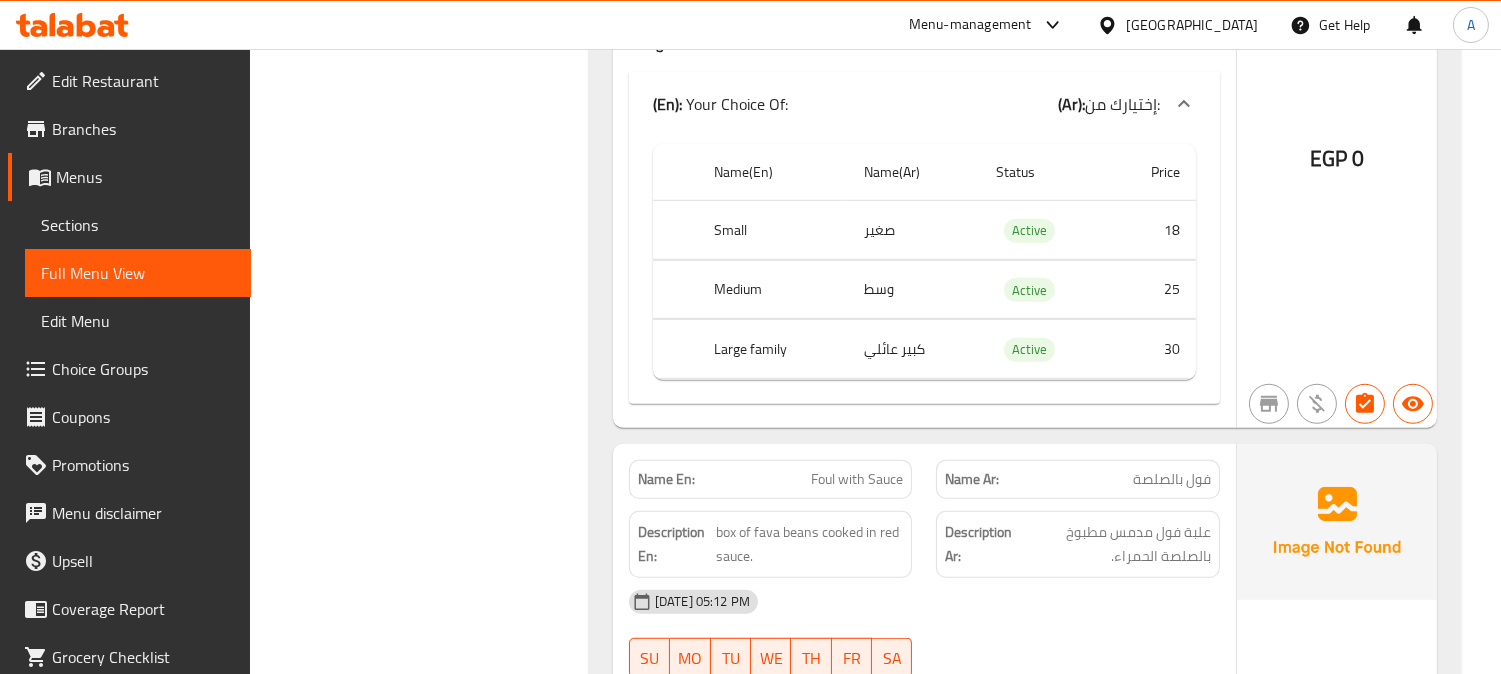 scroll, scrollTop: 2555, scrollLeft: 0, axis: vertical 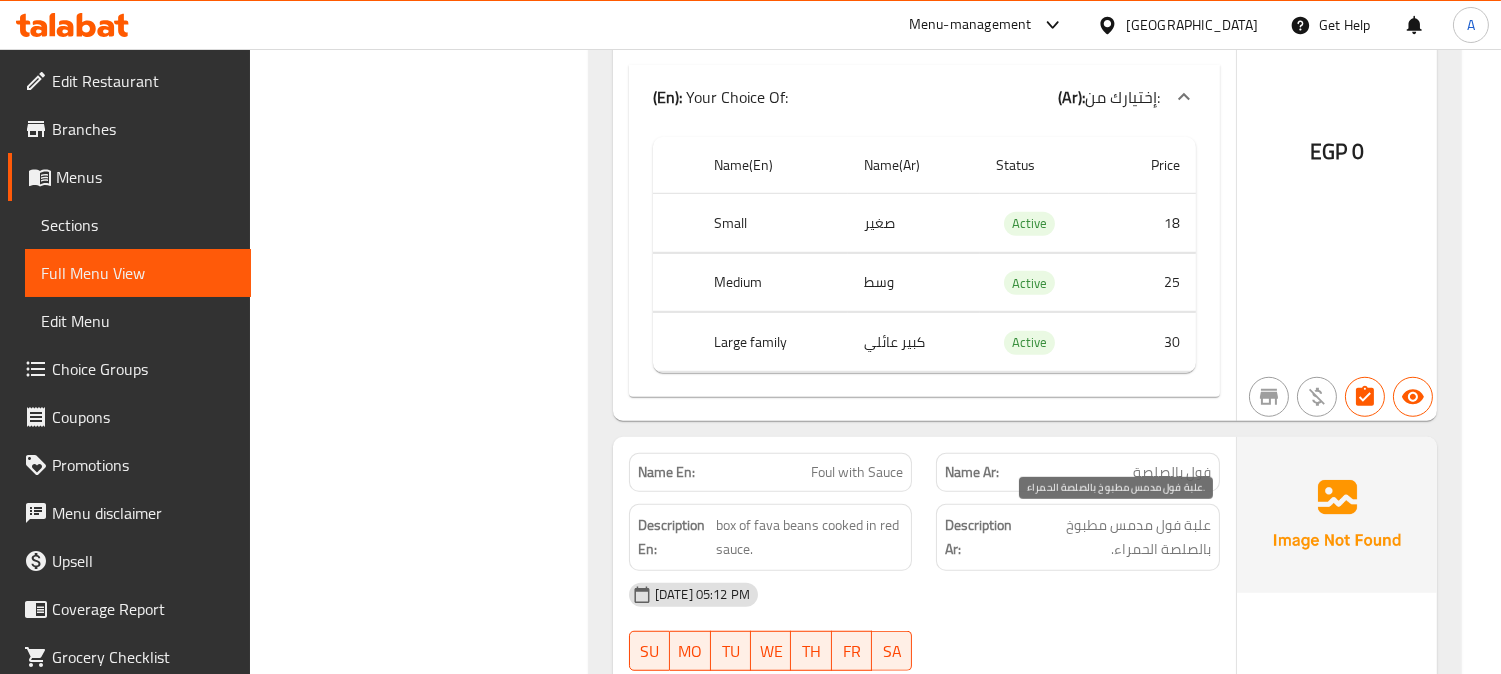 click on "علبة فول مدمس مطبوخ بالصلصة الحمراء." at bounding box center [1114, 537] 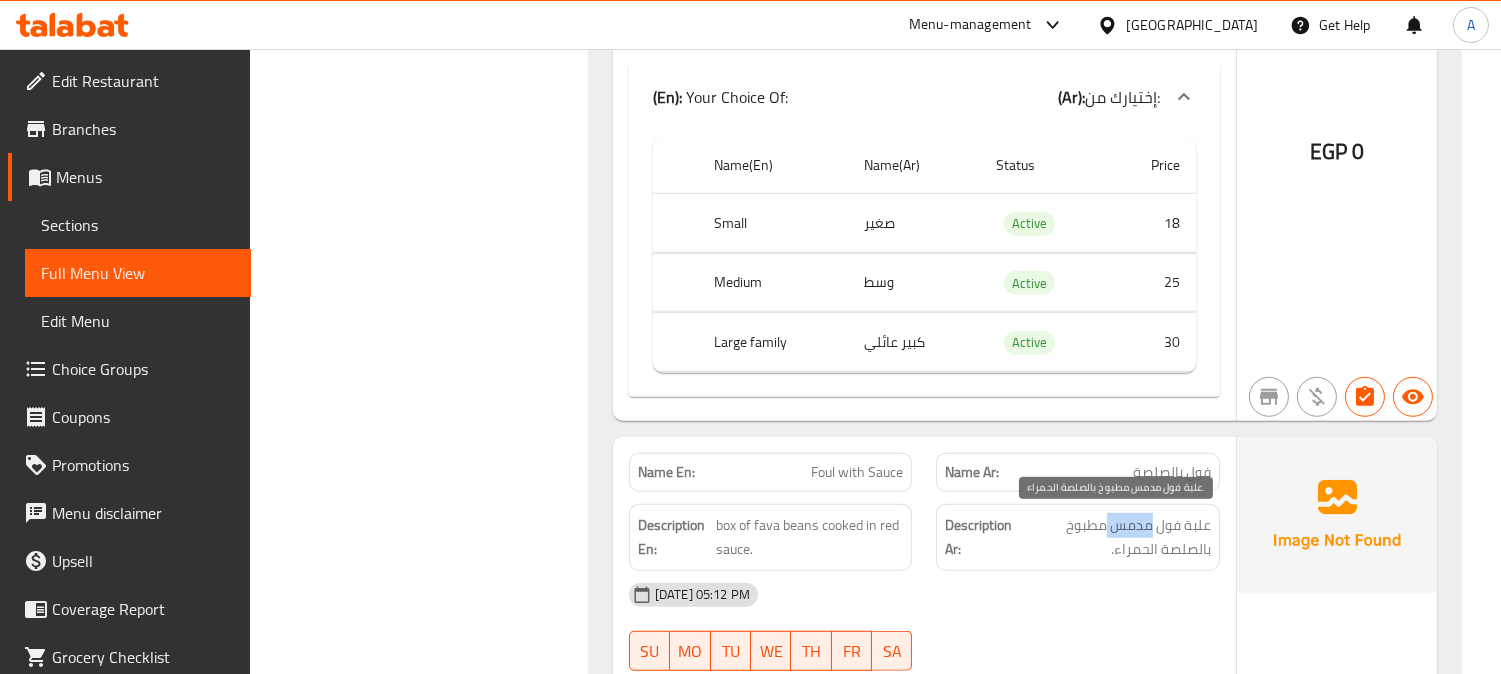 click on "علبة فول مدمس مطبوخ بالصلصة الحمراء." at bounding box center [1114, 537] 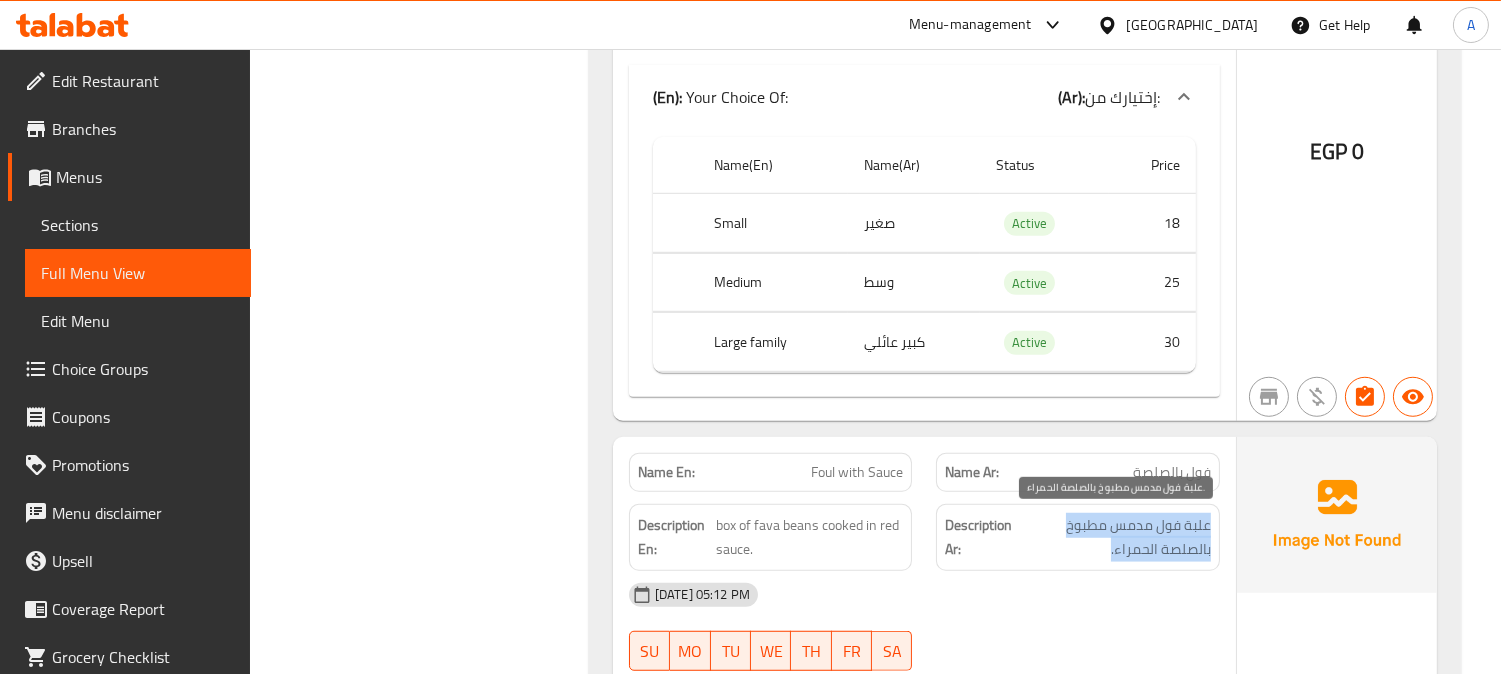 click on "علبة فول مدمس مطبوخ بالصلصة الحمراء." at bounding box center (1114, 537) 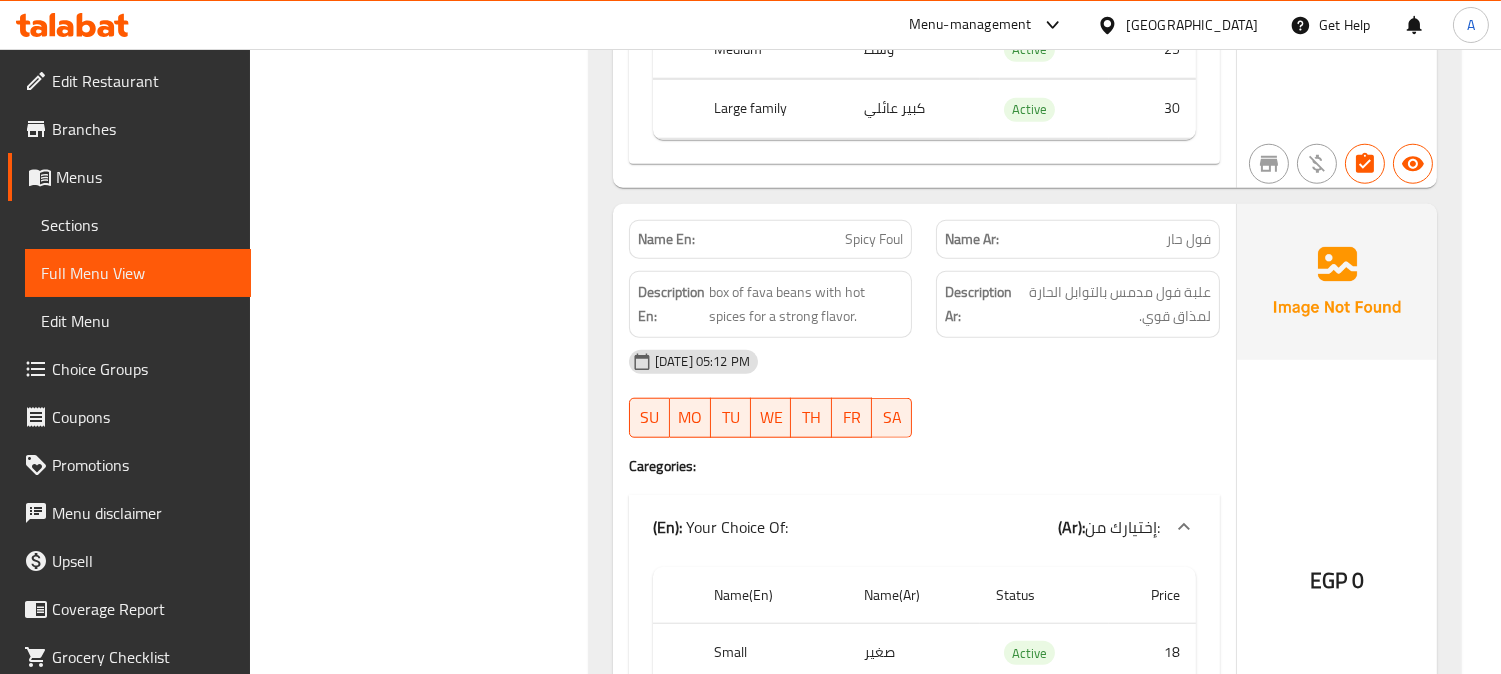 scroll, scrollTop: 3444, scrollLeft: 0, axis: vertical 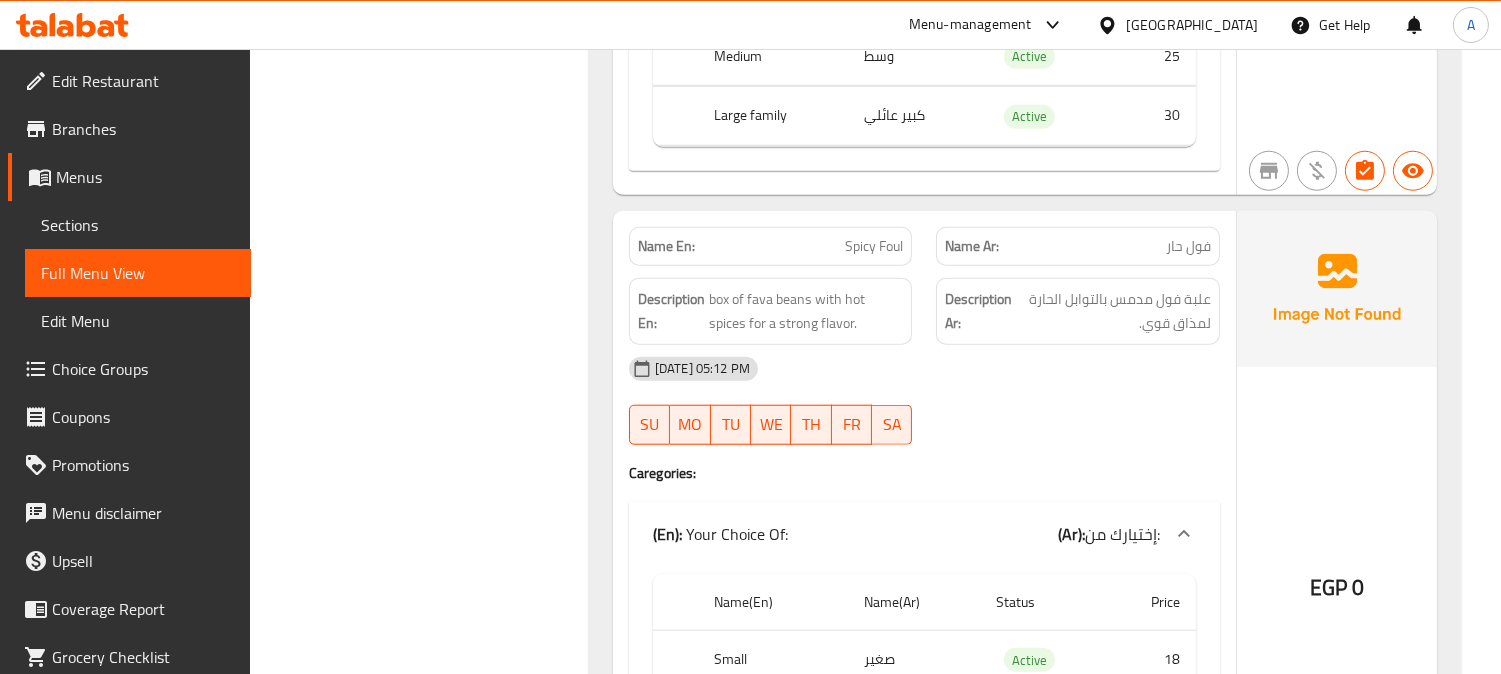 click on "علبة فول مدمس بالتوابل الحارة لمذاق قوي." at bounding box center (1113, 311) 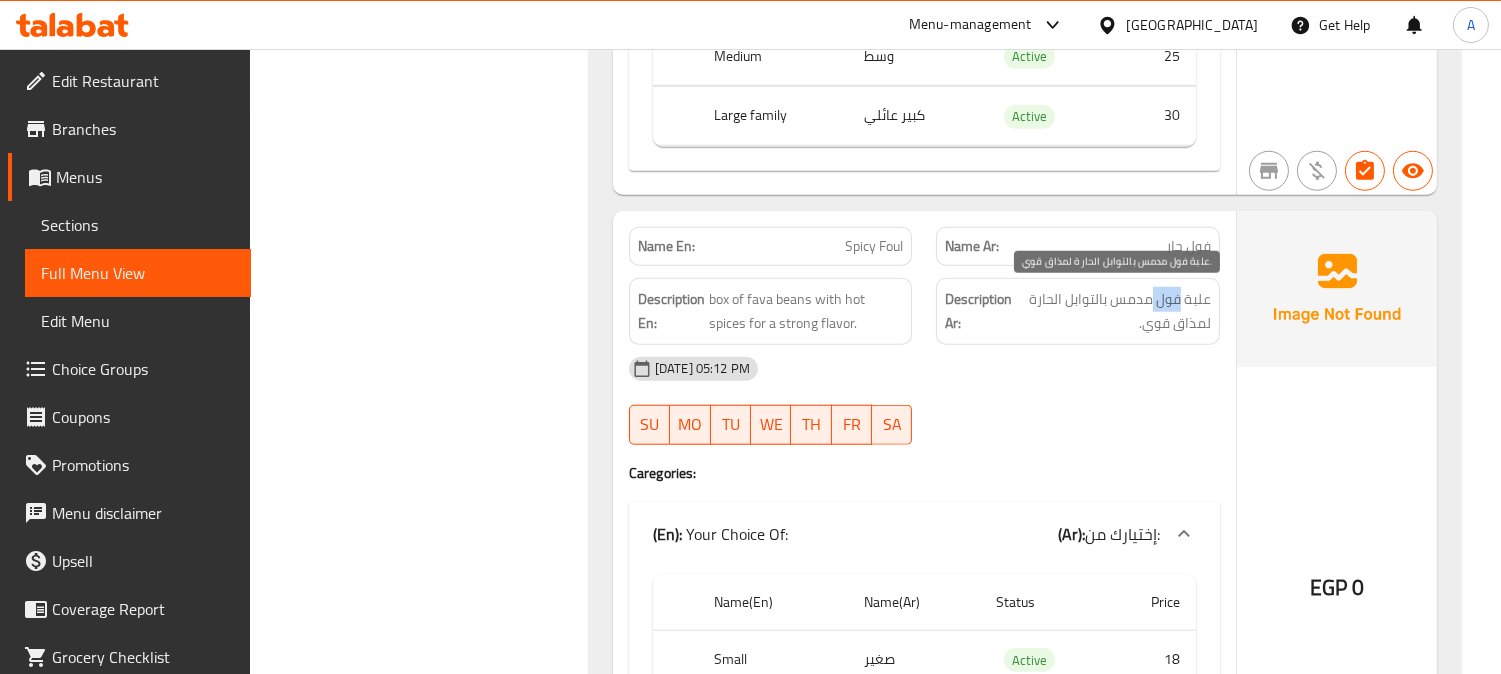 click on "علبة فول مدمس بالتوابل الحارة لمذاق قوي." at bounding box center (1113, 311) 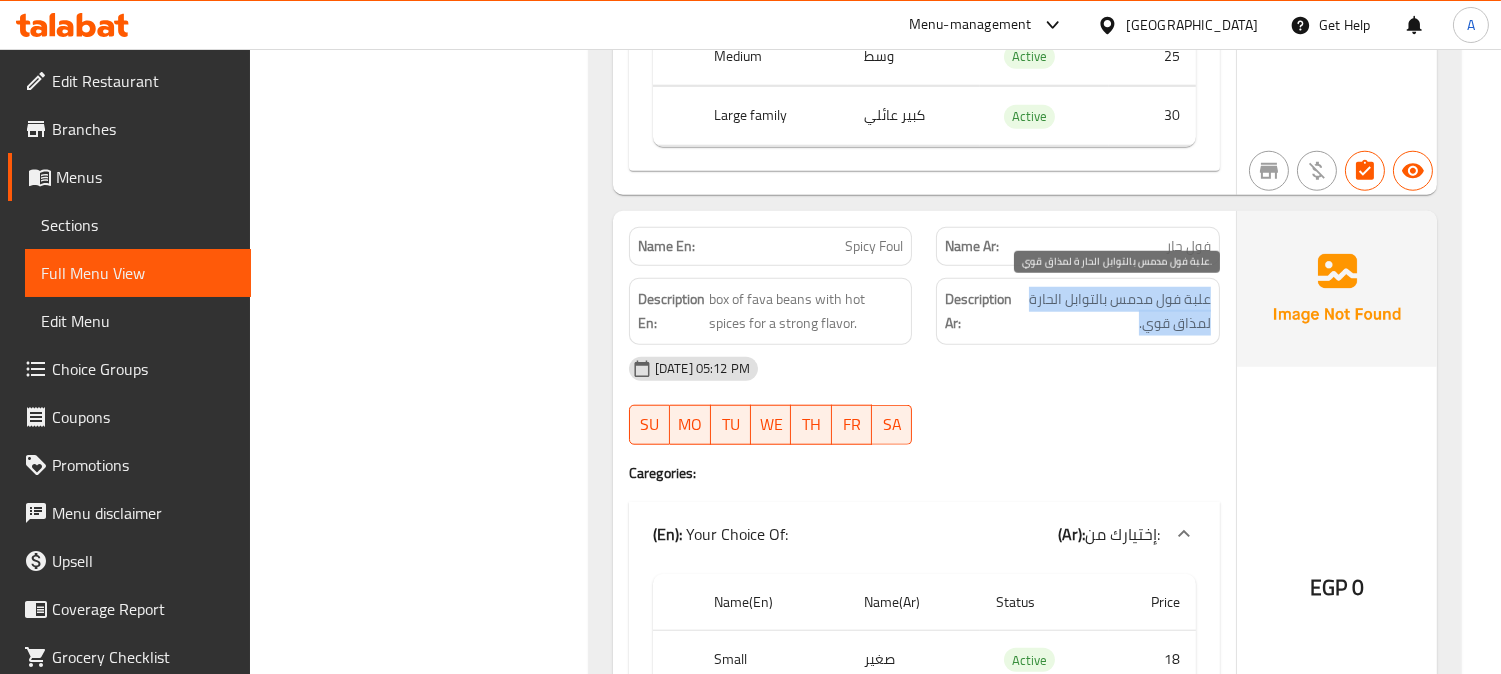 click on "علبة فول مدمس بالتوابل الحارة لمذاق قوي." at bounding box center [1113, 311] 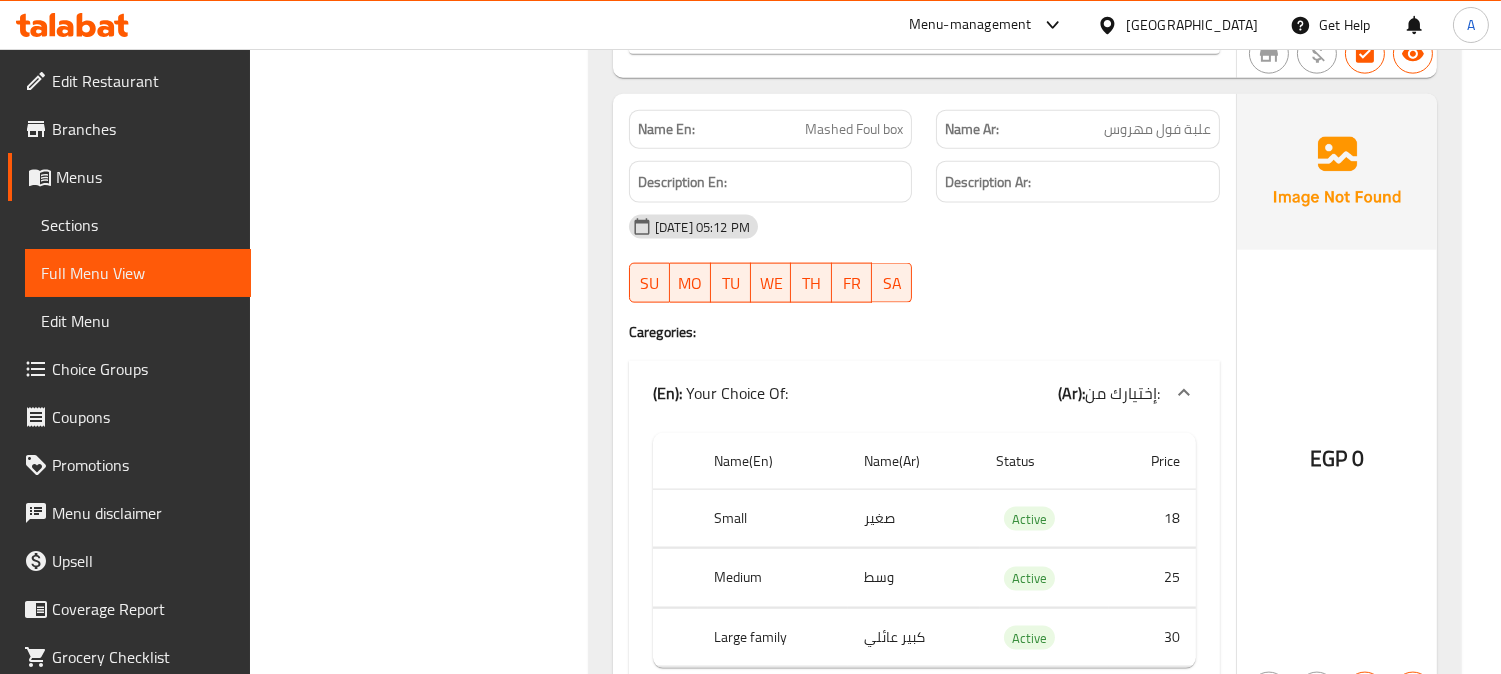 scroll, scrollTop: 4888, scrollLeft: 0, axis: vertical 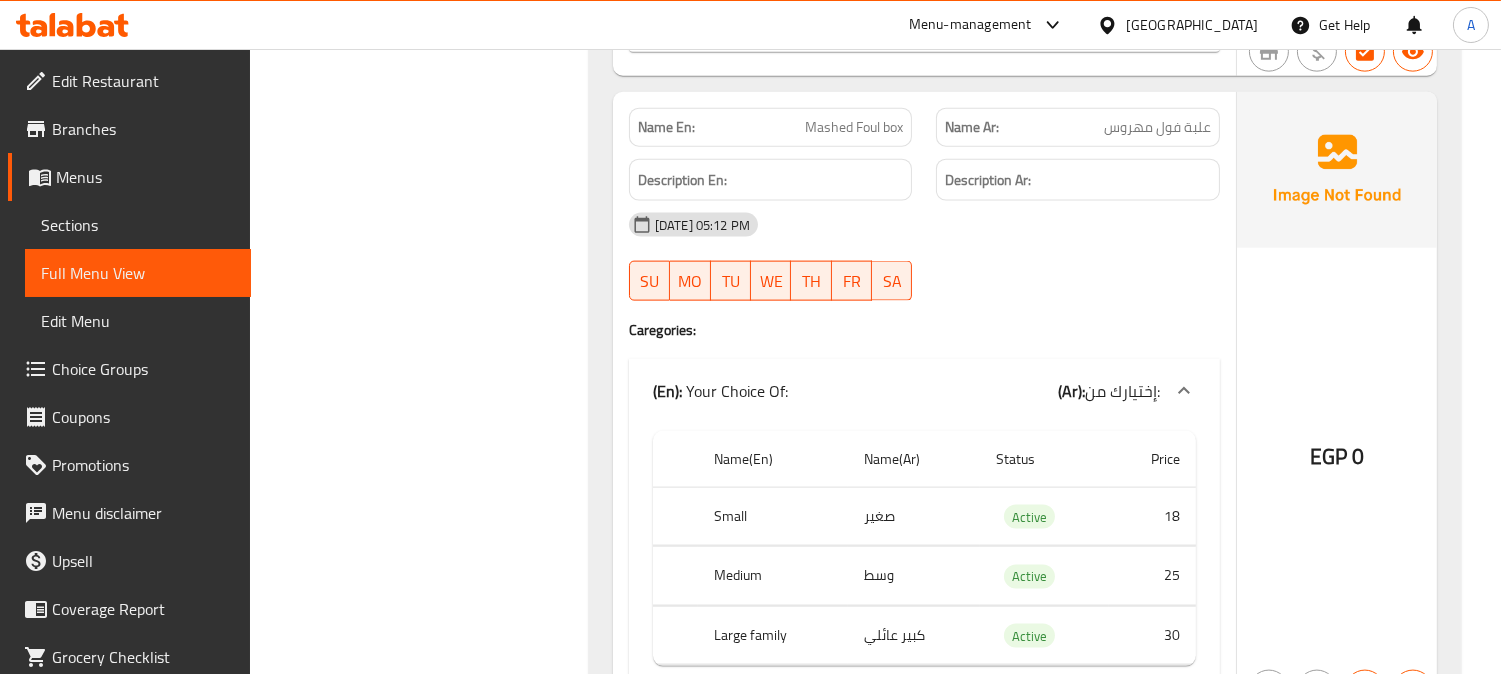 click on "علبة فول مهروس" at bounding box center (1157, 127) 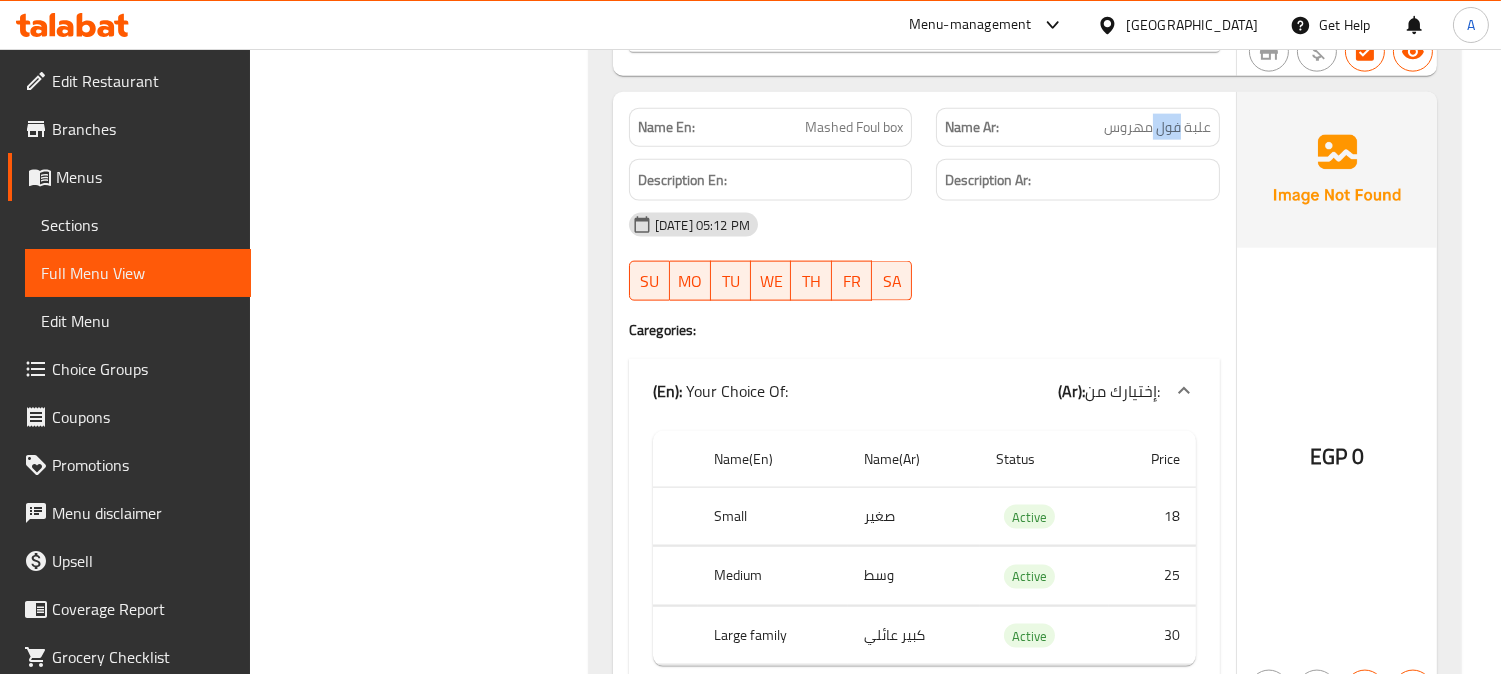 click on "علبة فول مهروس" at bounding box center [1157, 127] 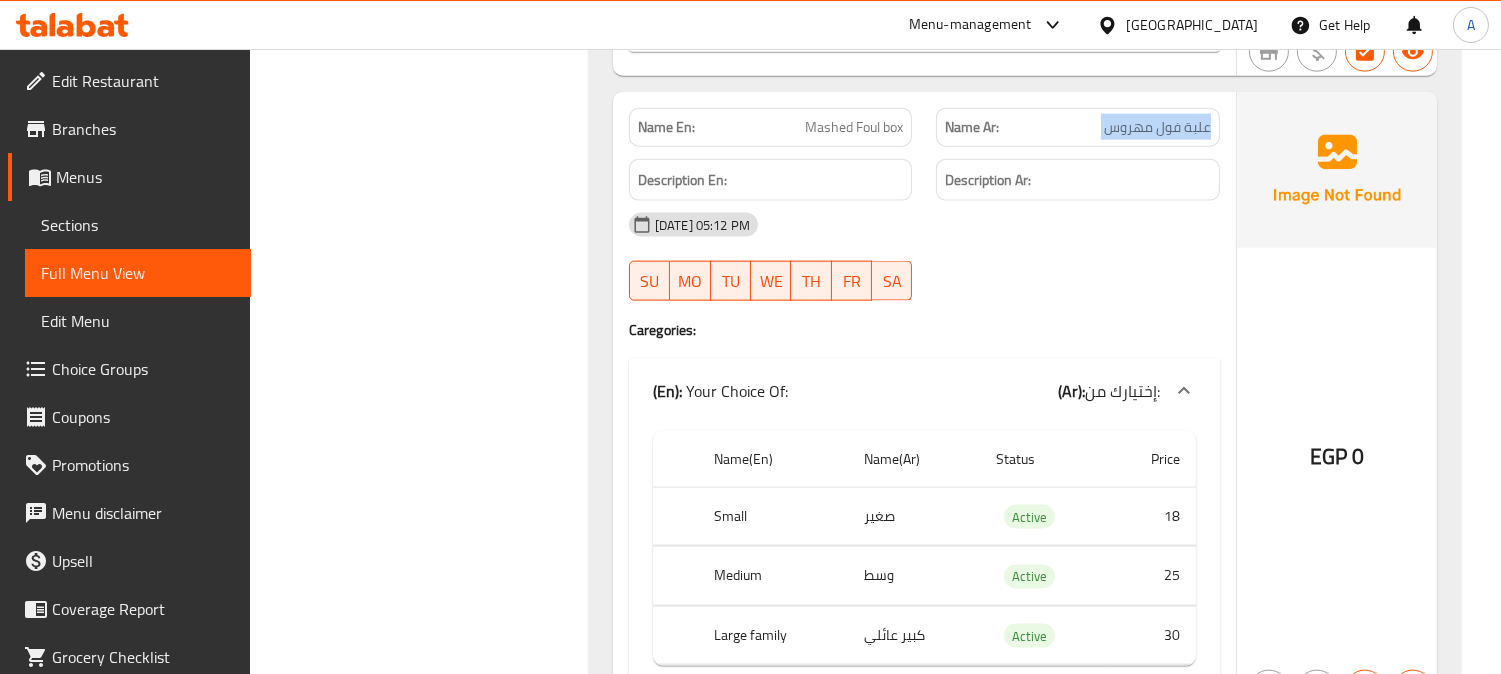 click on "علبة فول مهروس" at bounding box center (1157, 127) 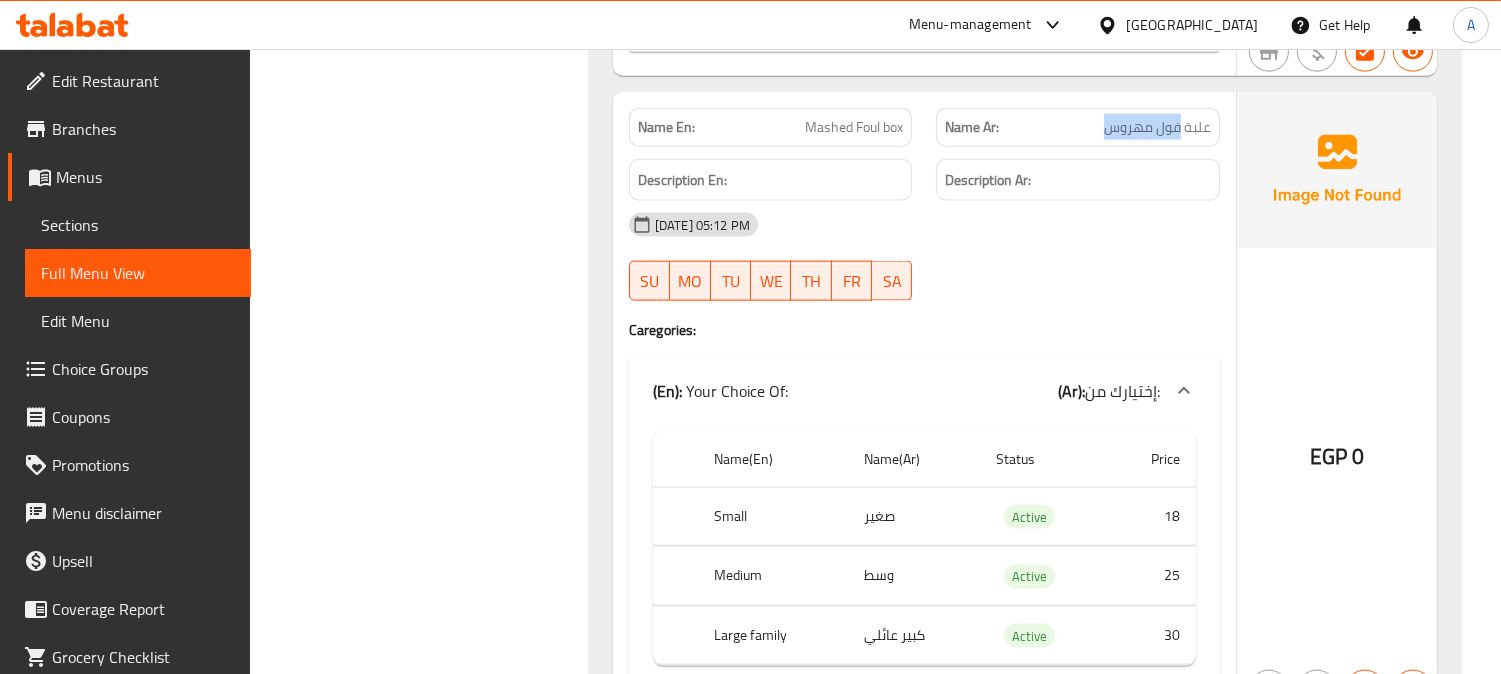 drag, startPoint x: 1178, startPoint y: 123, endPoint x: 1103, endPoint y: 131, distance: 75.42546 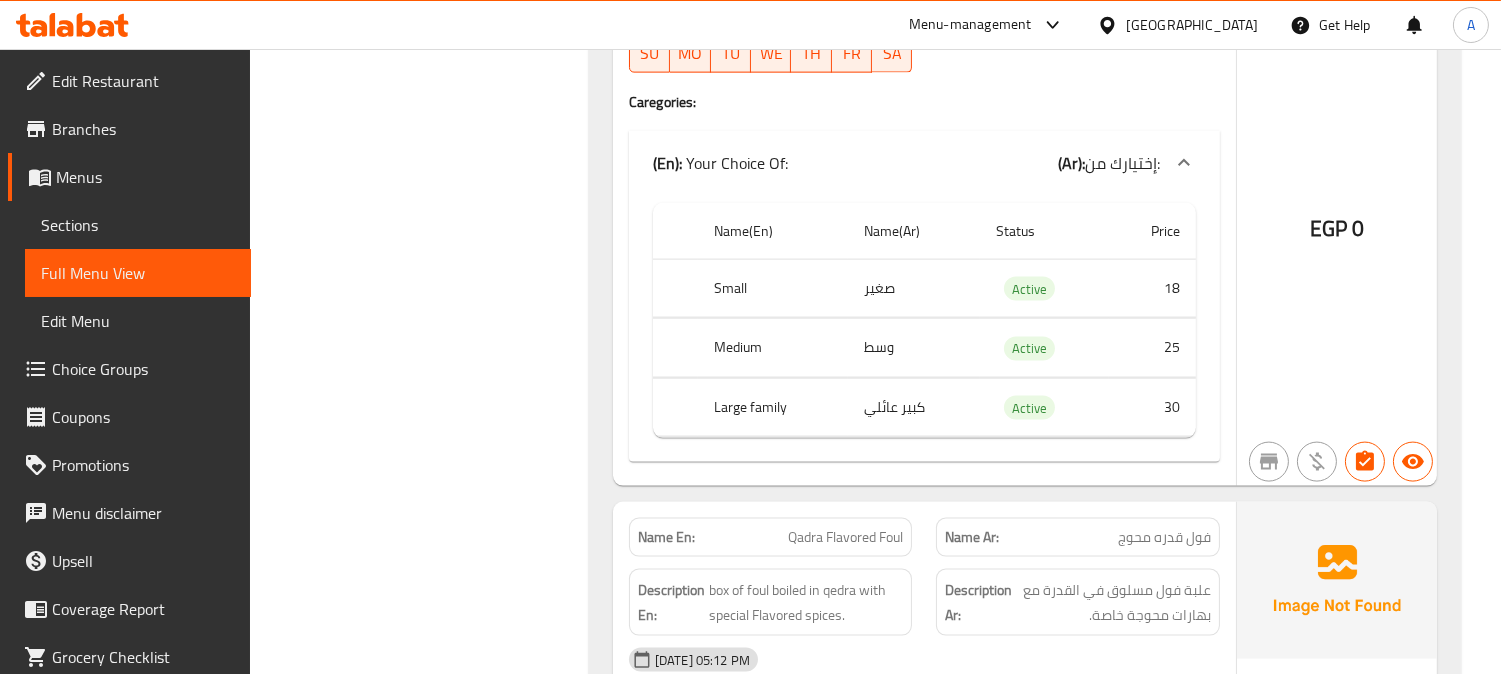 scroll, scrollTop: 4888, scrollLeft: 0, axis: vertical 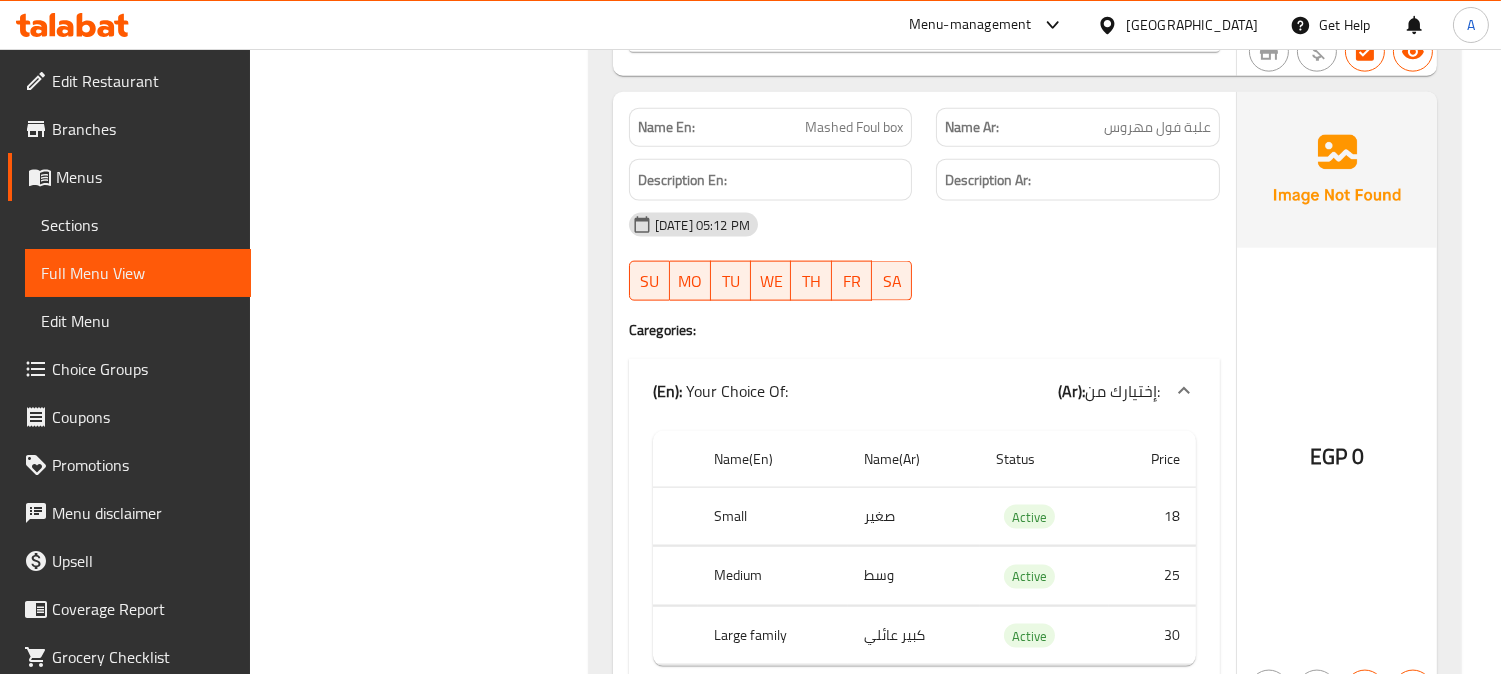 click on "Mashed Foul box" at bounding box center [854, 127] 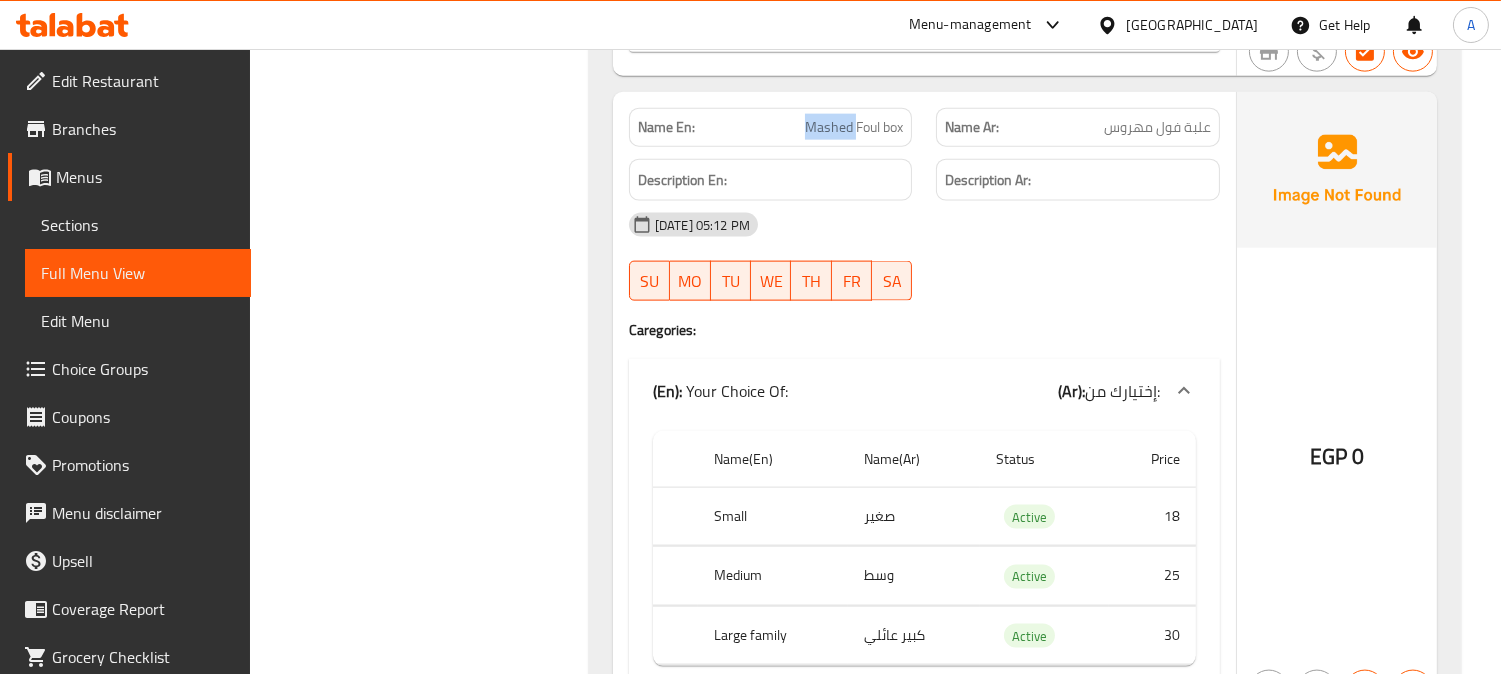 click on "Mashed Foul box" at bounding box center [854, 127] 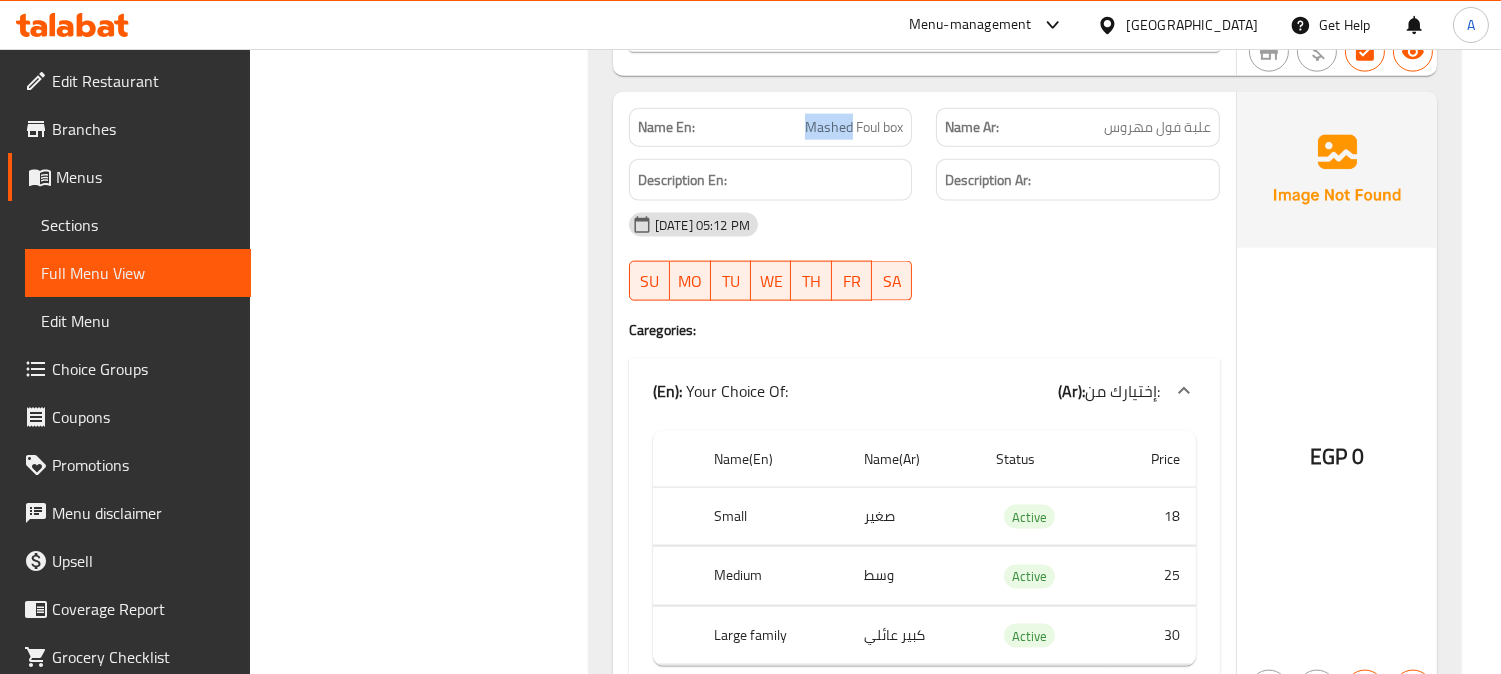 copy on "Mashed" 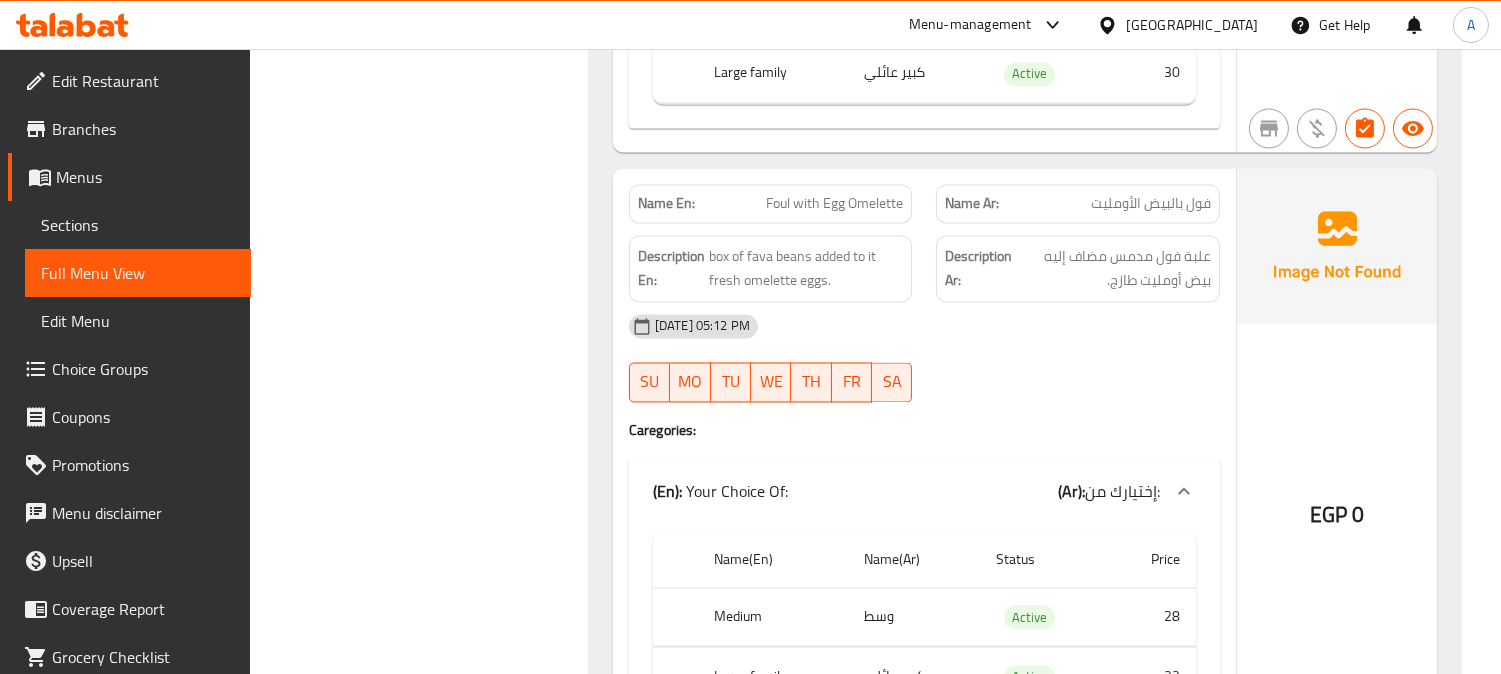scroll, scrollTop: 6777, scrollLeft: 0, axis: vertical 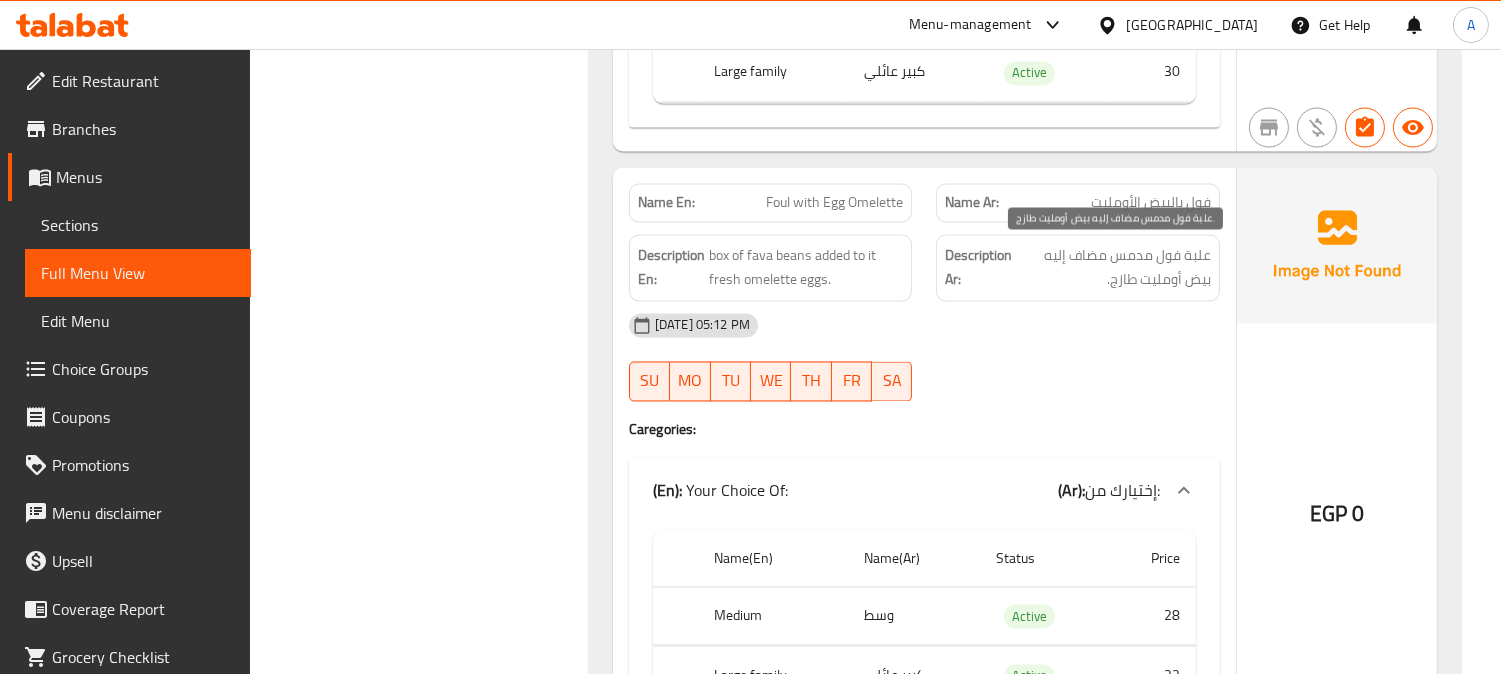 click on "علبة فول مدمس مضاف إليه بيض أومليت طازج." at bounding box center [1113, 267] 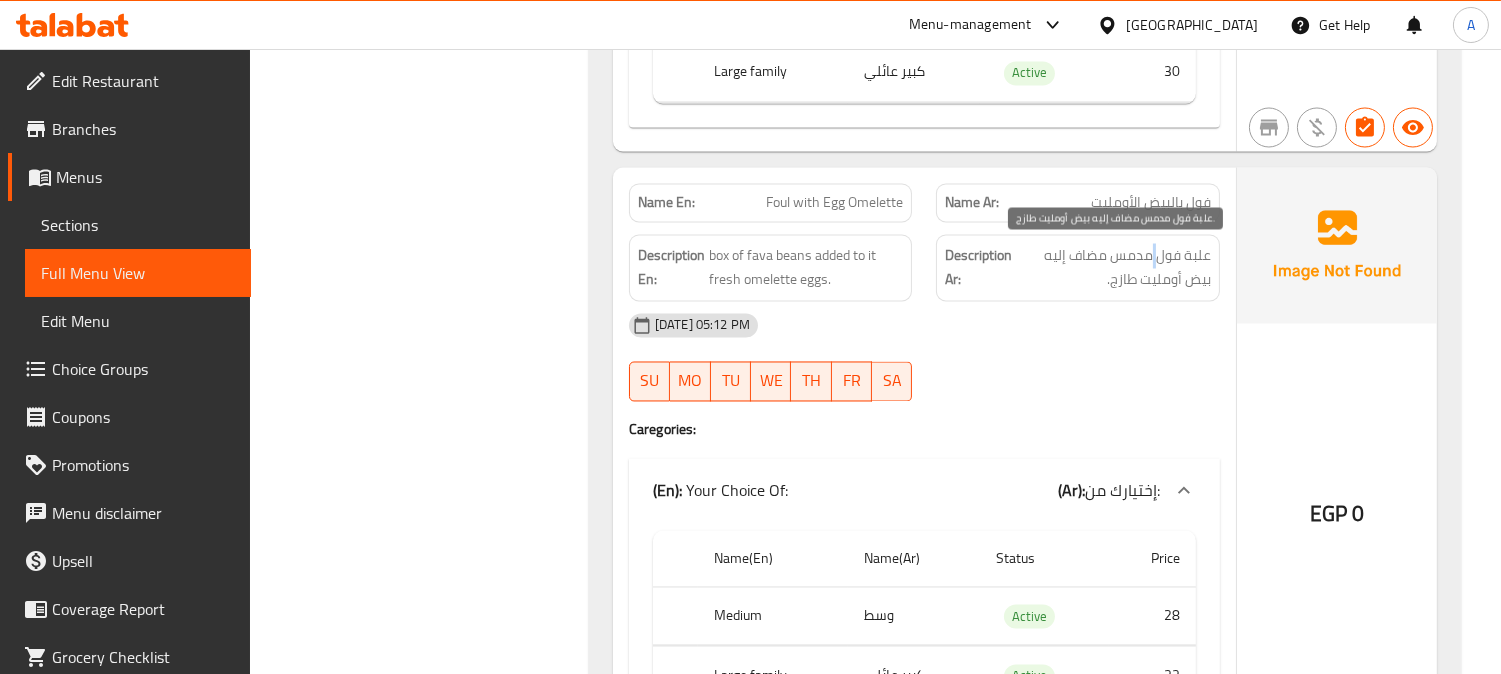 click on "علبة فول مدمس مضاف إليه بيض أومليت طازج." at bounding box center [1113, 267] 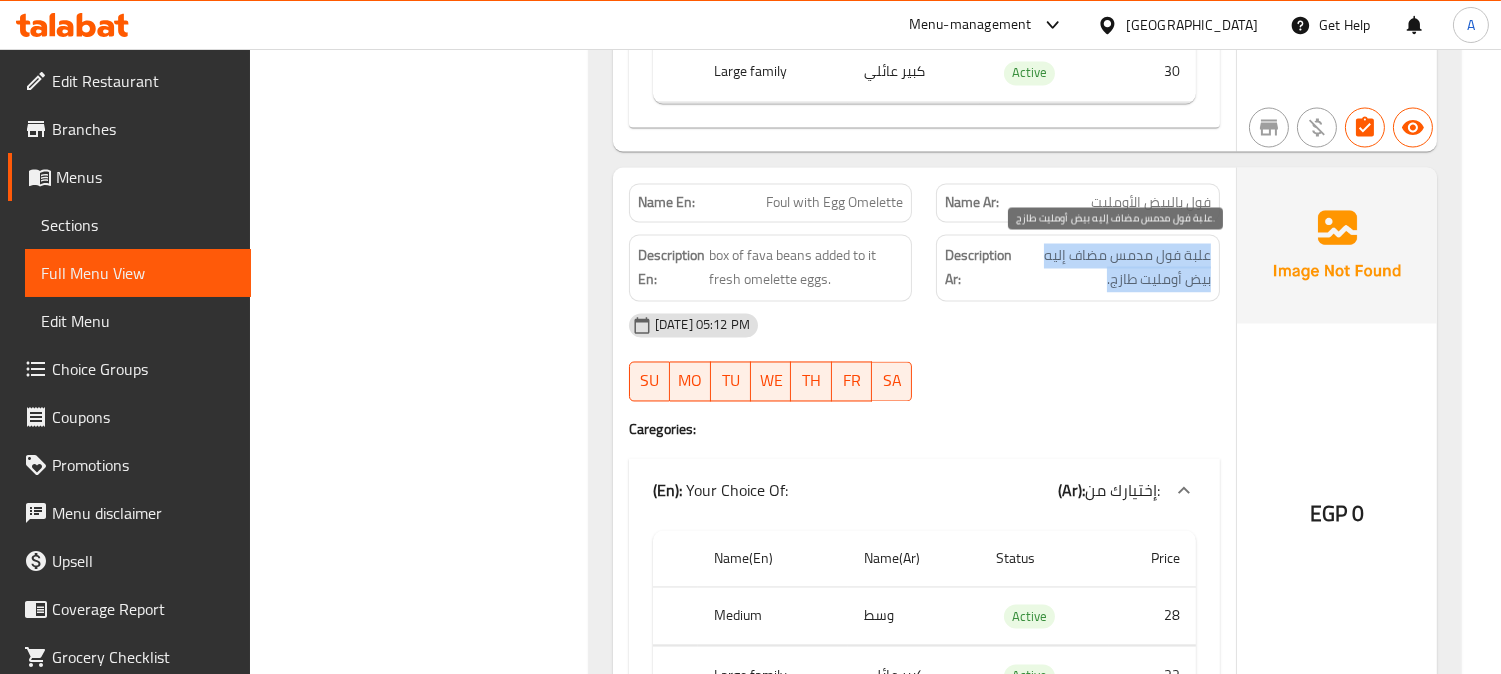 click on "علبة فول مدمس مضاف إليه بيض أومليت طازج." at bounding box center [1113, 267] 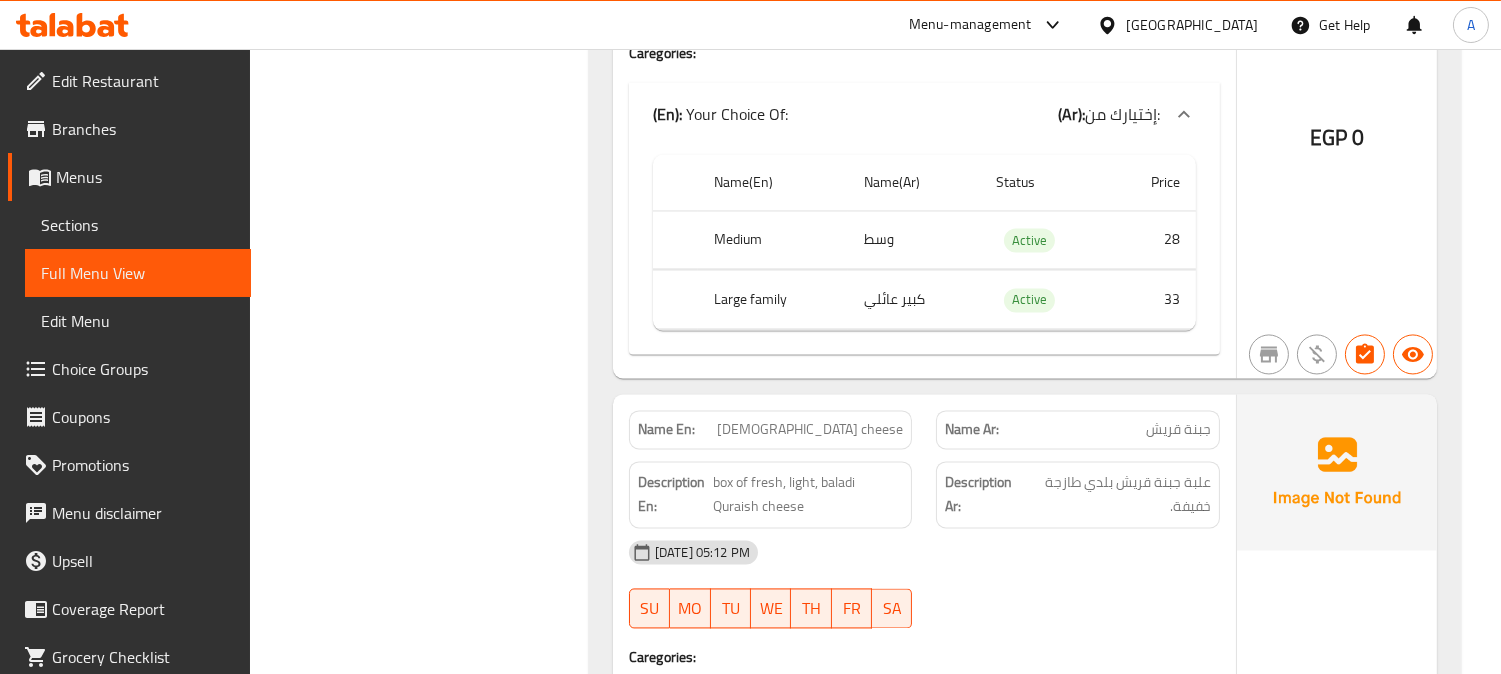 scroll, scrollTop: 7222, scrollLeft: 0, axis: vertical 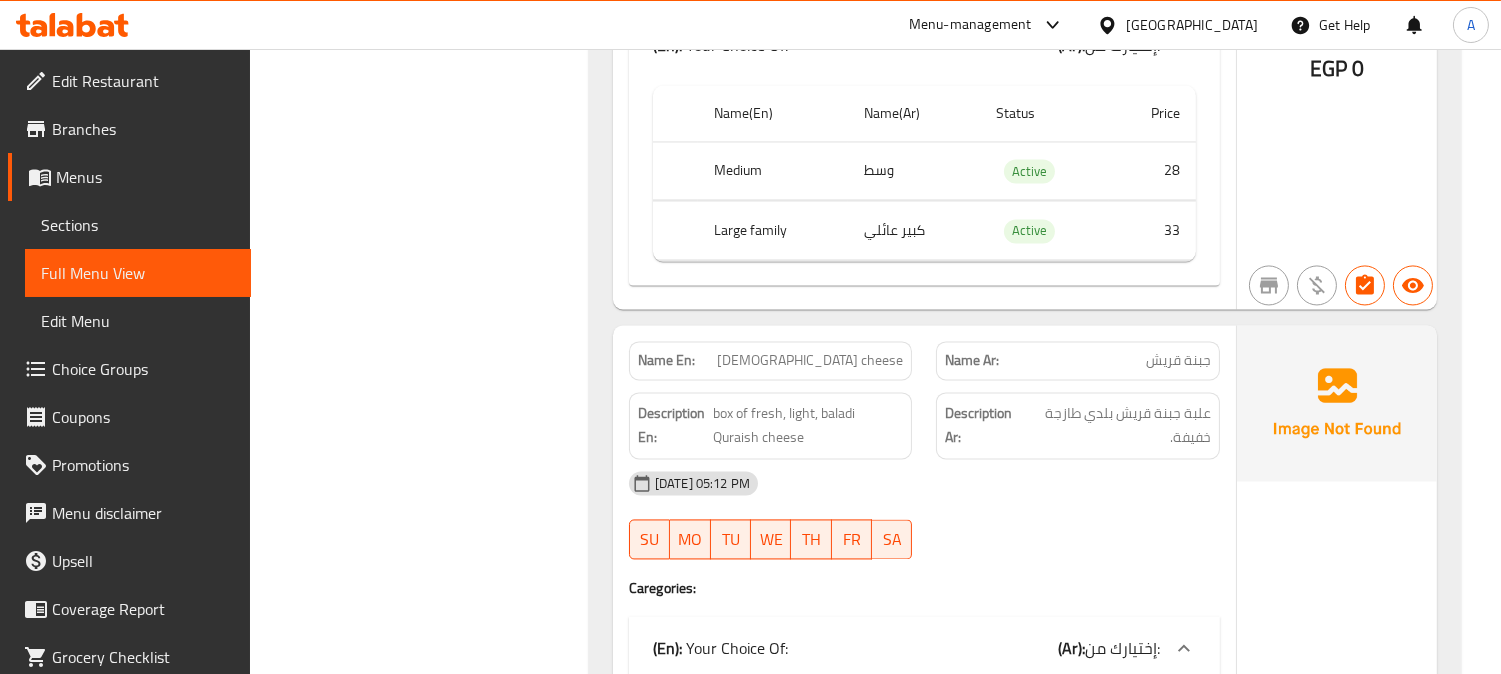 click on "جبنة قريش" at bounding box center (1178, 360) 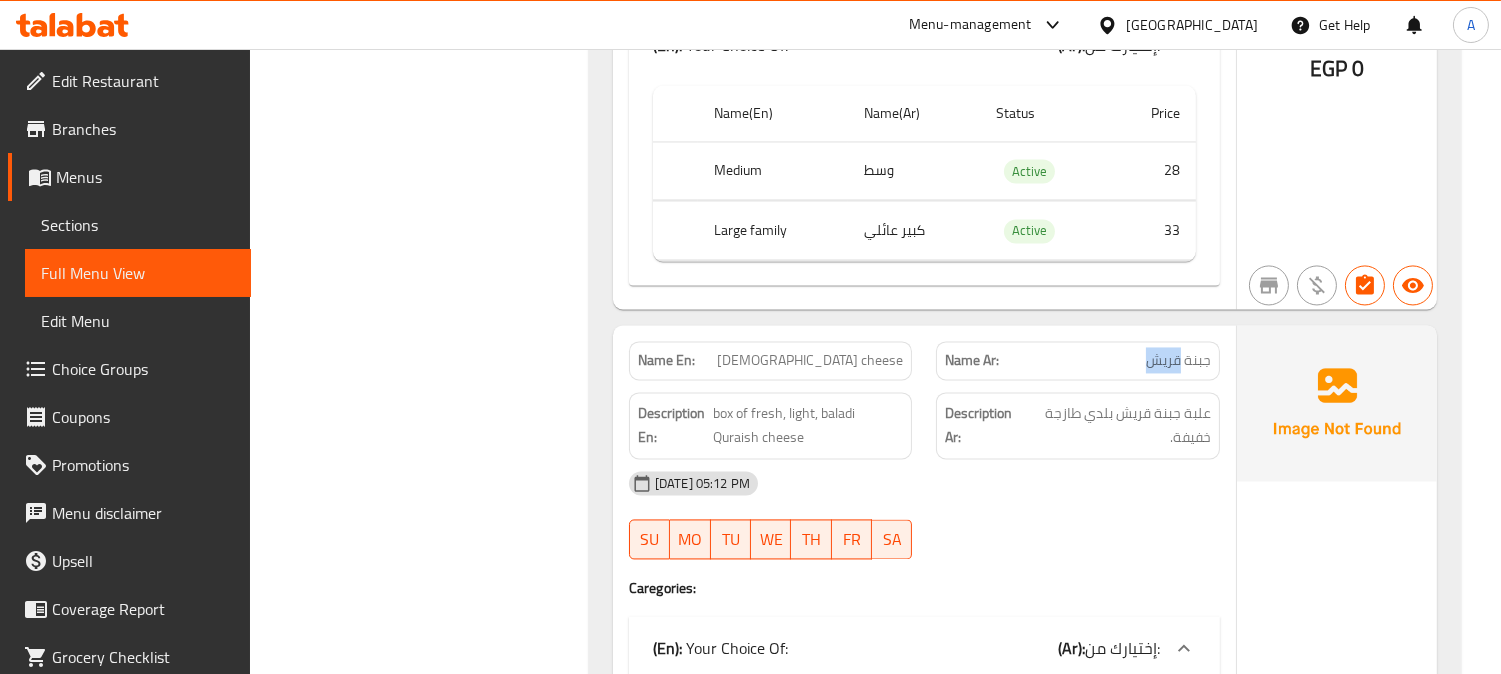 click on "جبنة قريش" at bounding box center (1178, 360) 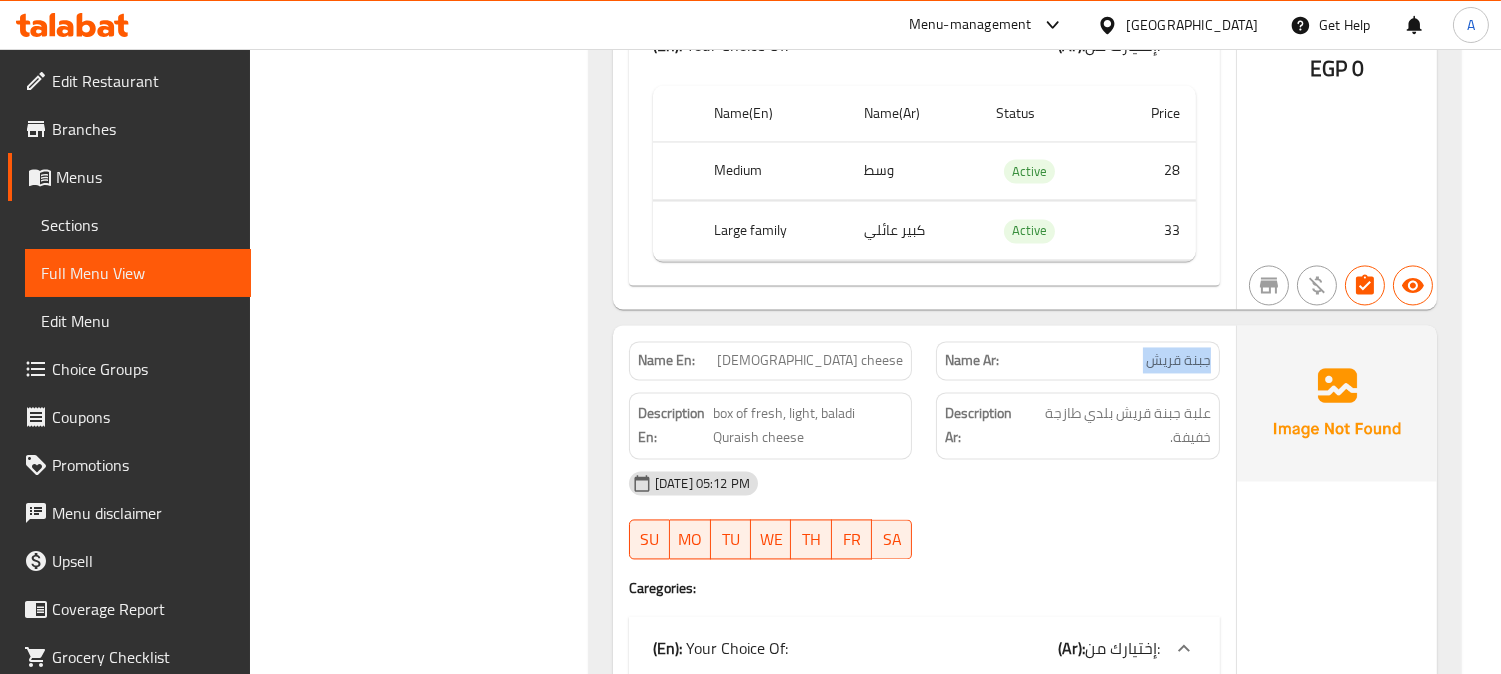 click on "جبنة قريش" at bounding box center (1178, 360) 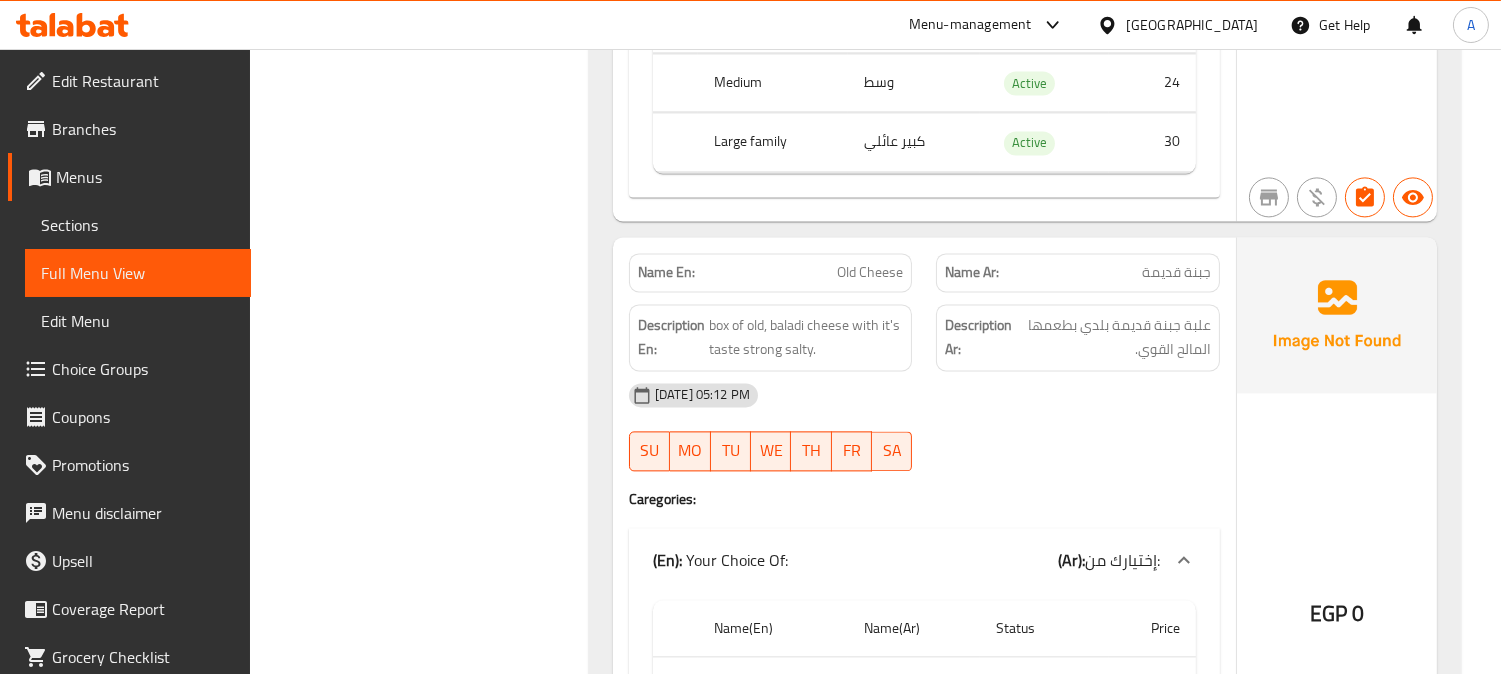 scroll, scrollTop: 8000, scrollLeft: 0, axis: vertical 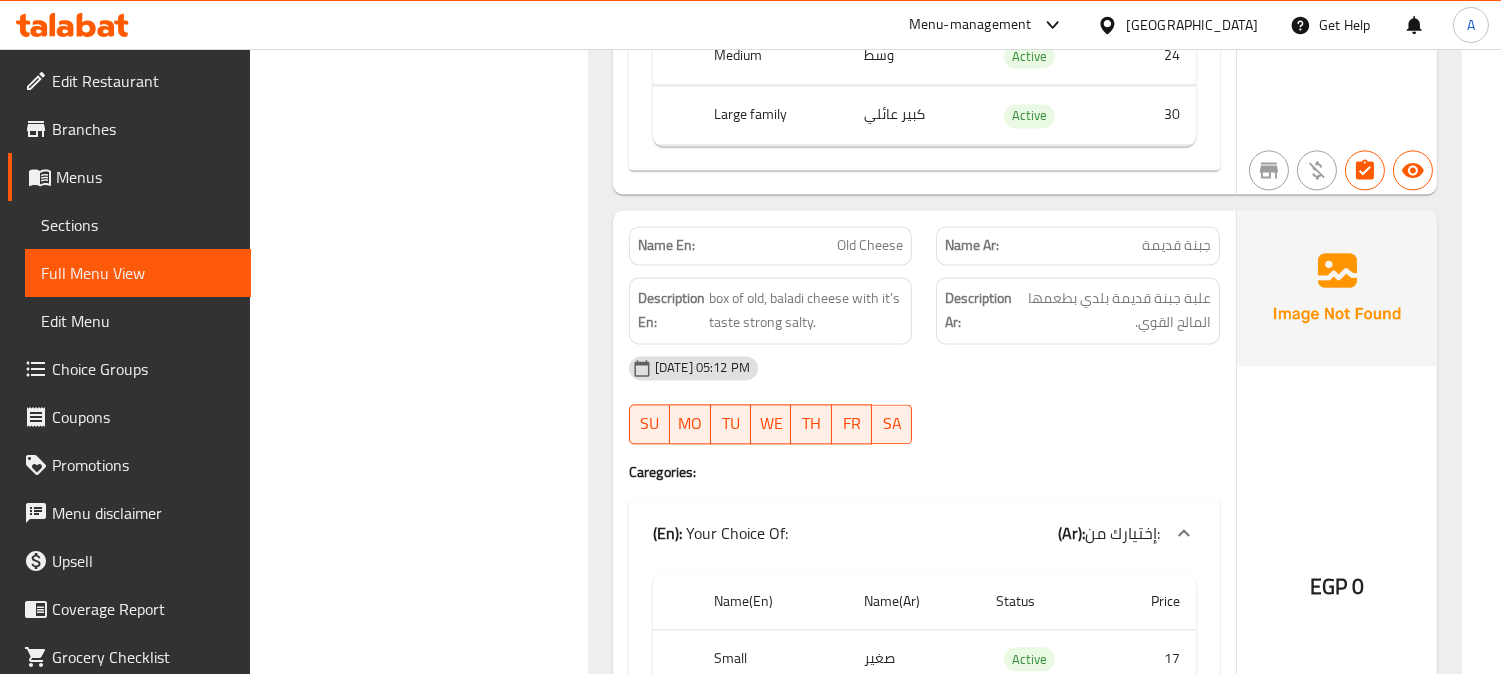 click on "Name Ar: جبنة قديمة" at bounding box center [1078, 245] 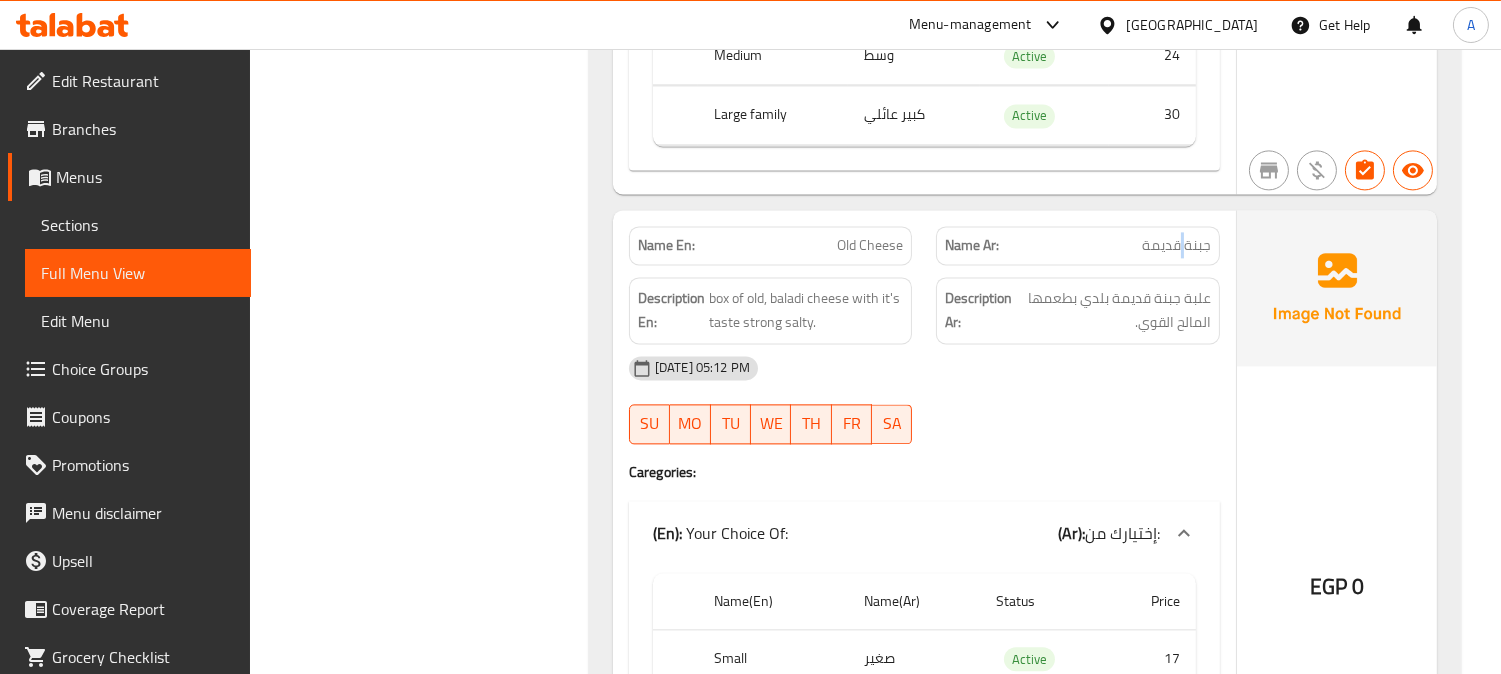 click on "جبنة قديمة" at bounding box center [1176, 245] 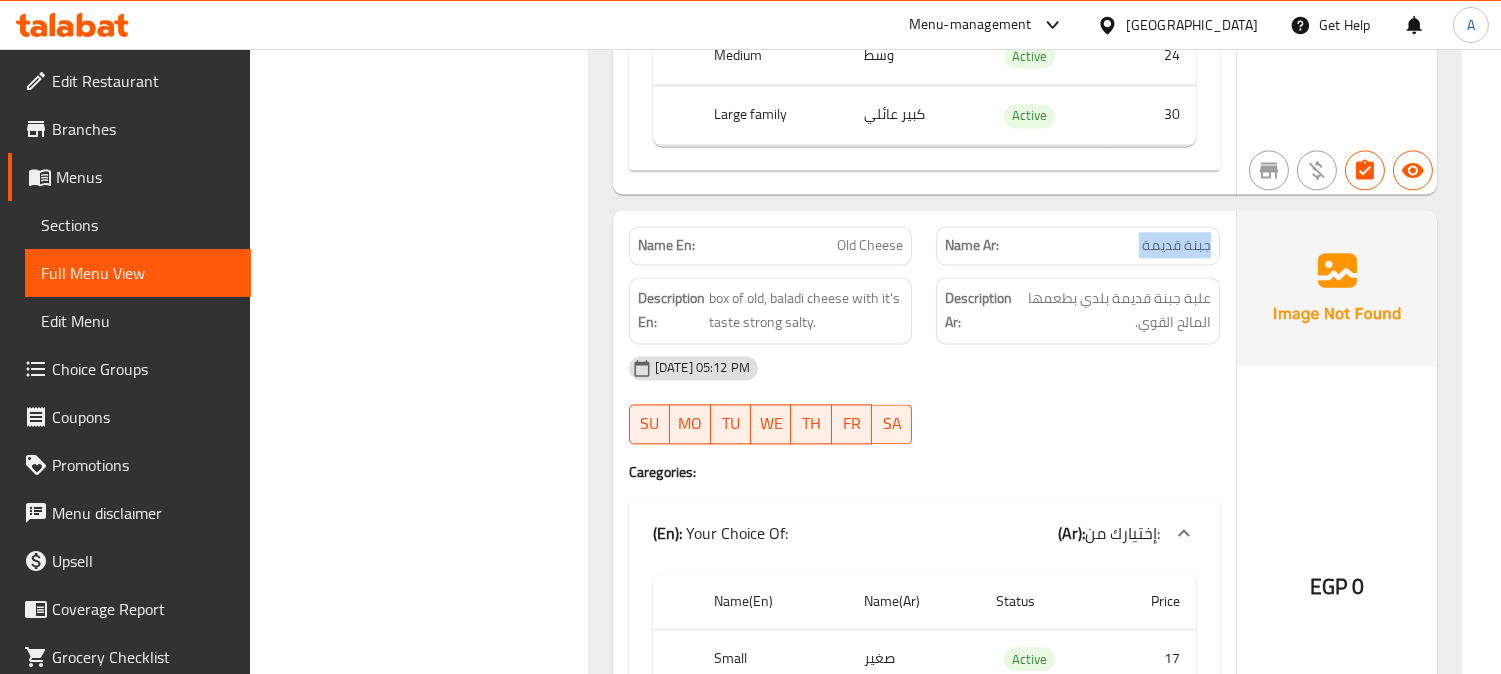 click on "جبنة قديمة" at bounding box center [1176, 245] 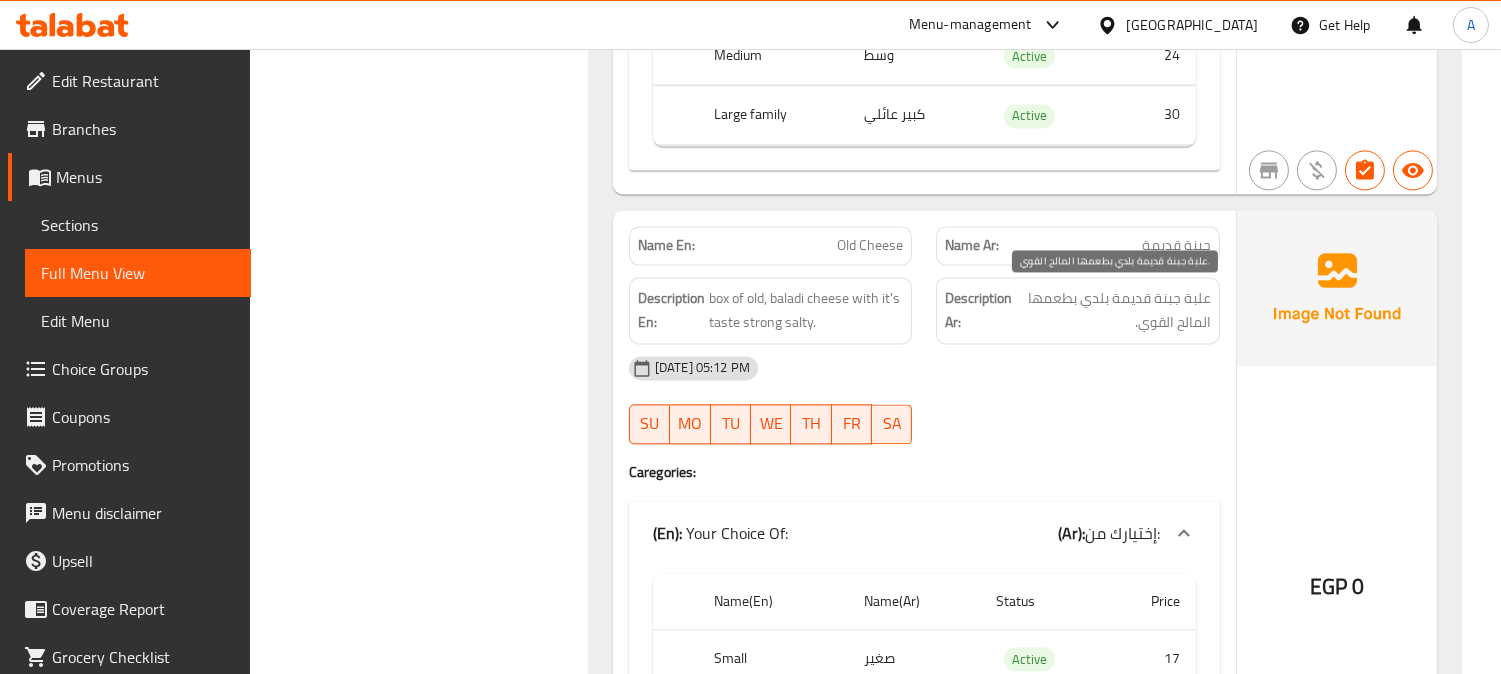 click on "علبة جبنة قديمة بلدي بطعمها المالح القوي." at bounding box center [1113, 310] 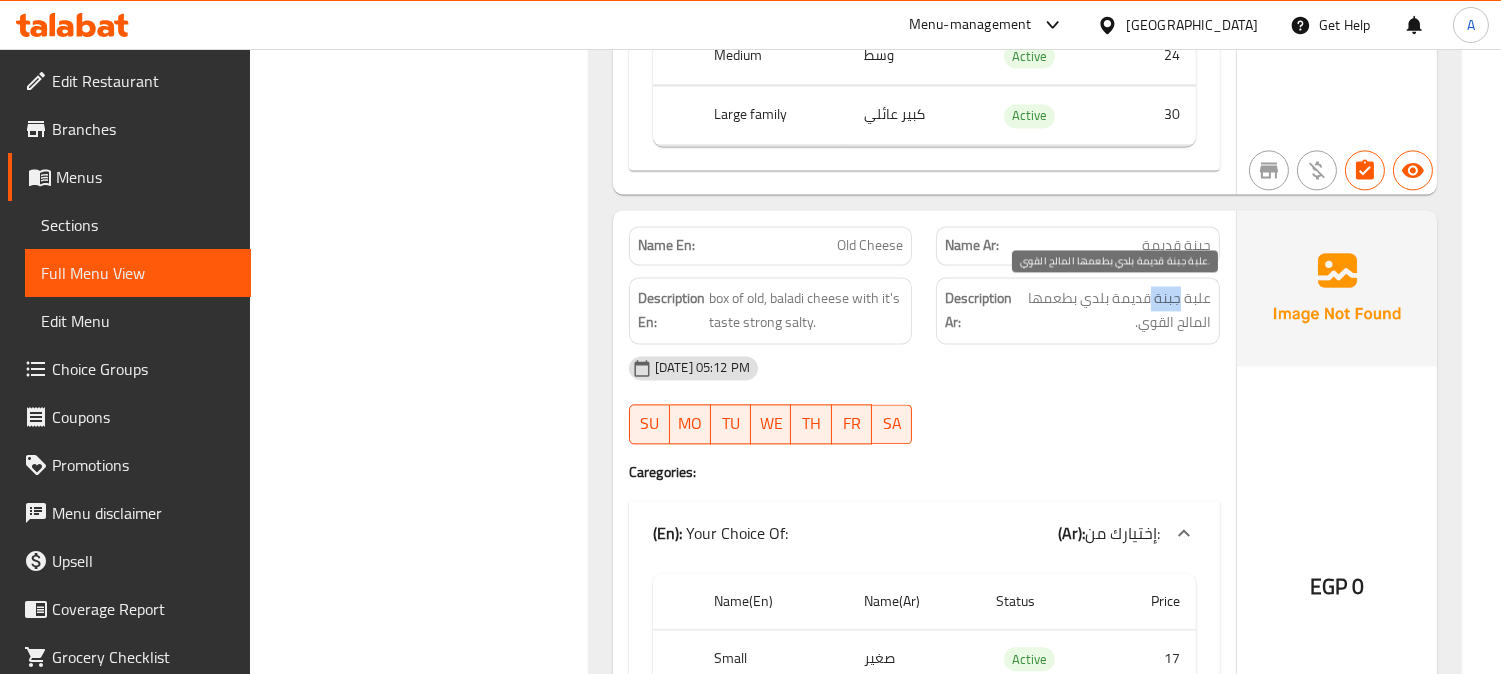 click on "علبة جبنة قديمة بلدي بطعمها المالح القوي." at bounding box center [1113, 310] 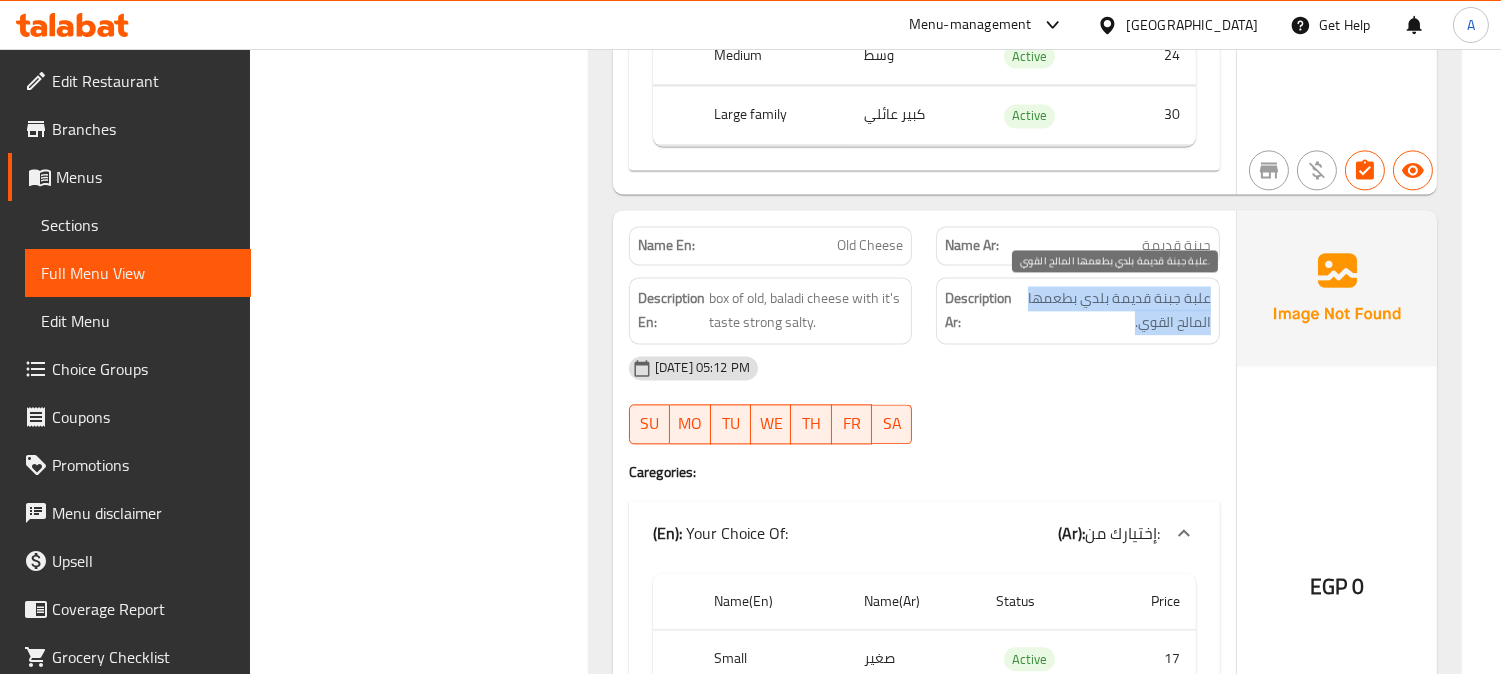 click on "علبة جبنة قديمة بلدي بطعمها المالح القوي." at bounding box center (1113, 310) 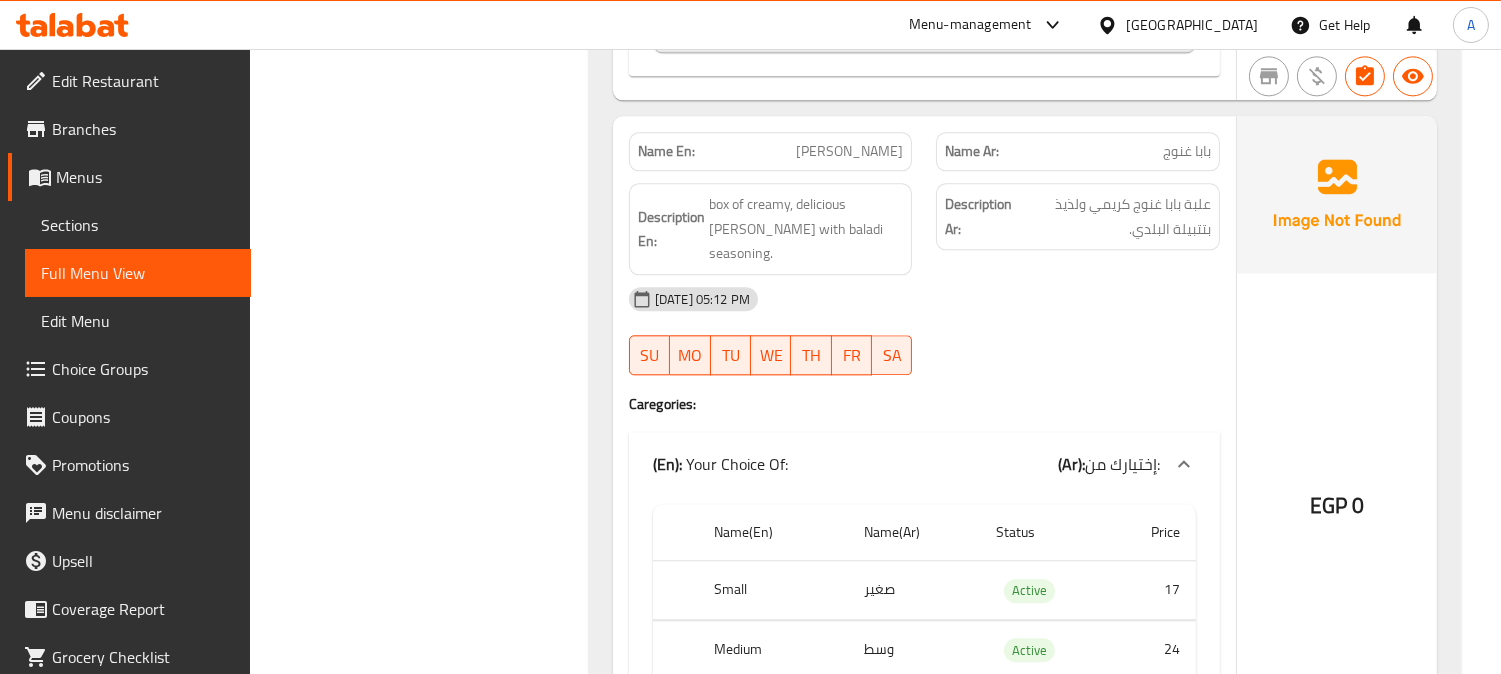 scroll, scrollTop: 8777, scrollLeft: 0, axis: vertical 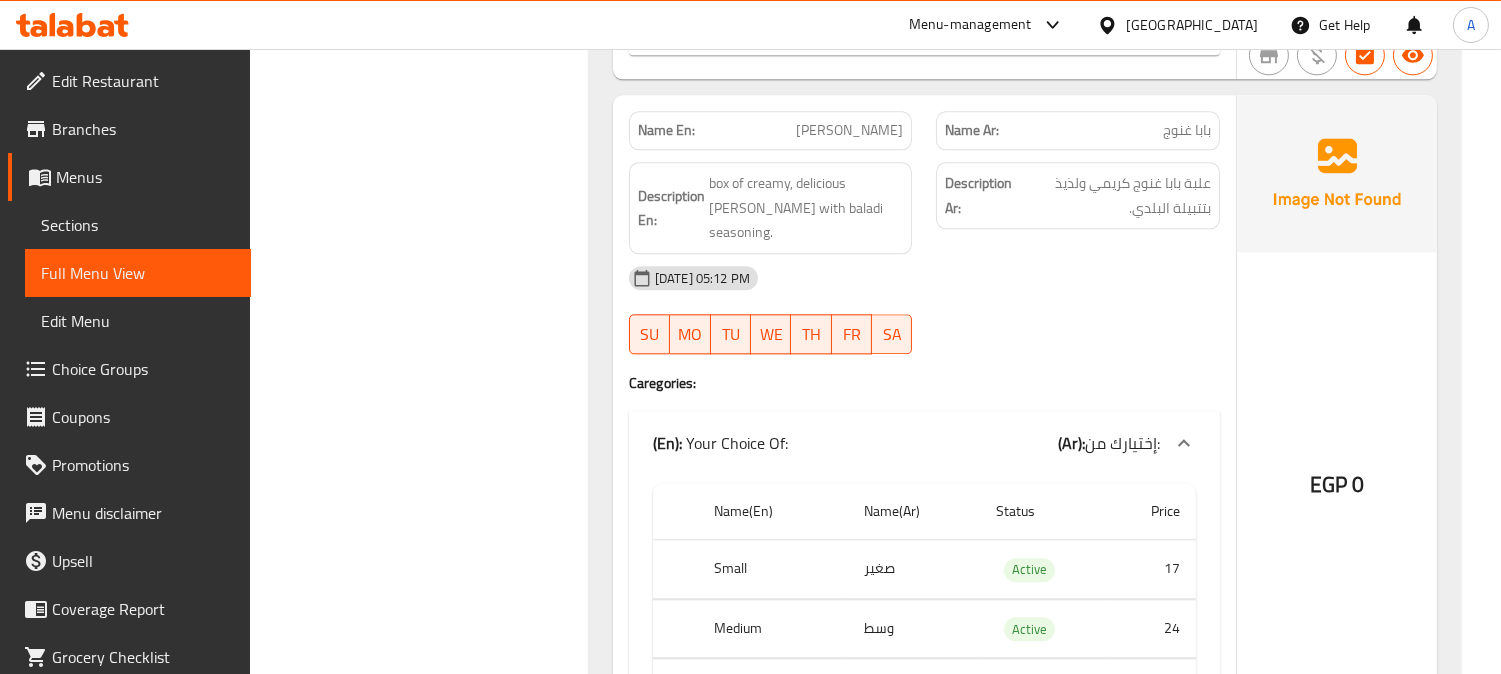 click on "بابا غنوج" at bounding box center [1187, 130] 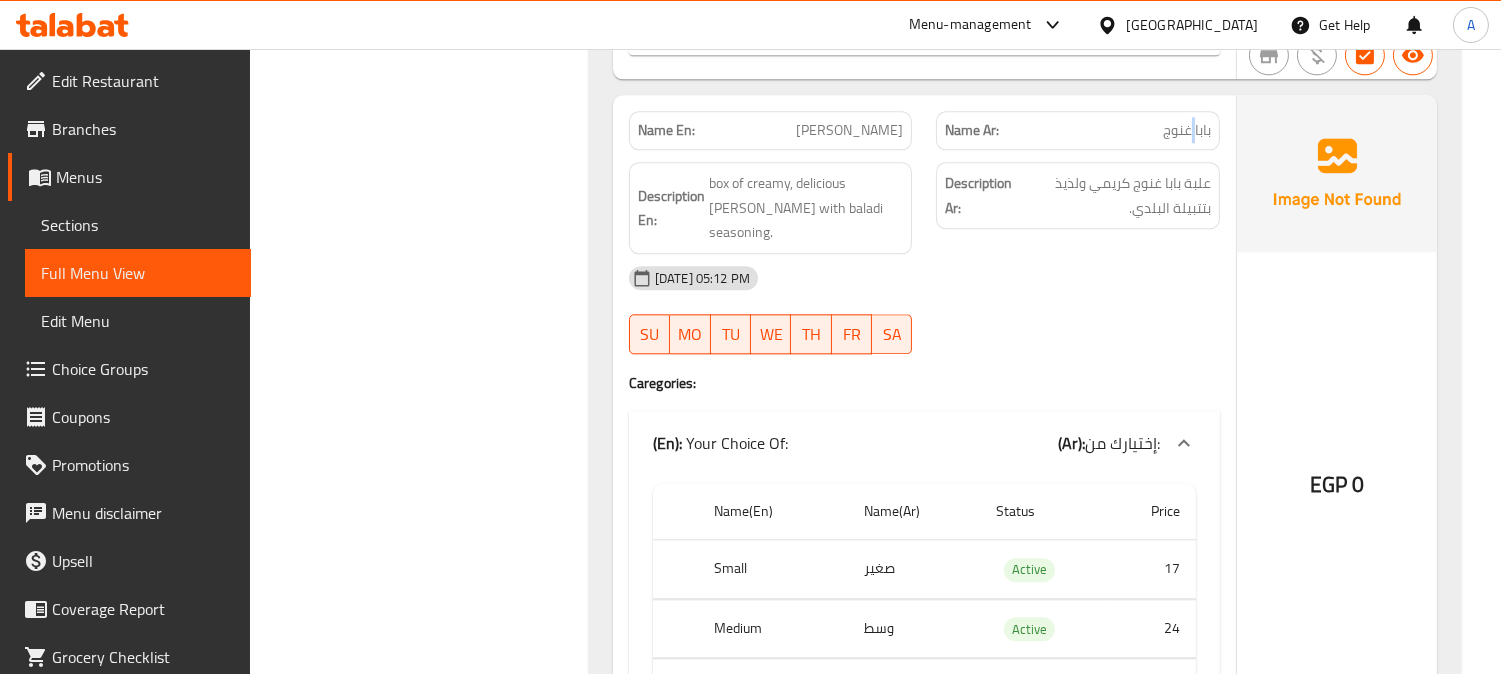click on "بابا غنوج" at bounding box center [1187, 130] 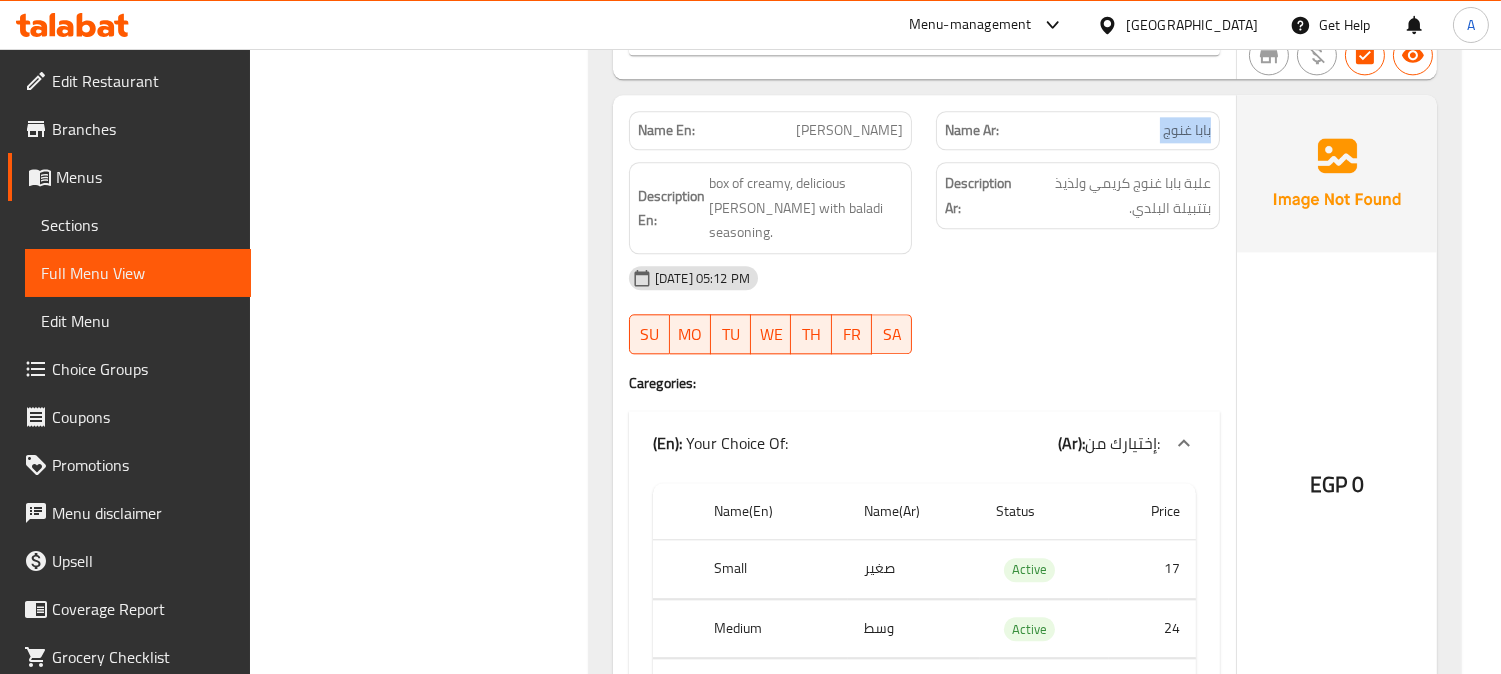 click on "بابا غنوج" at bounding box center (1187, 130) 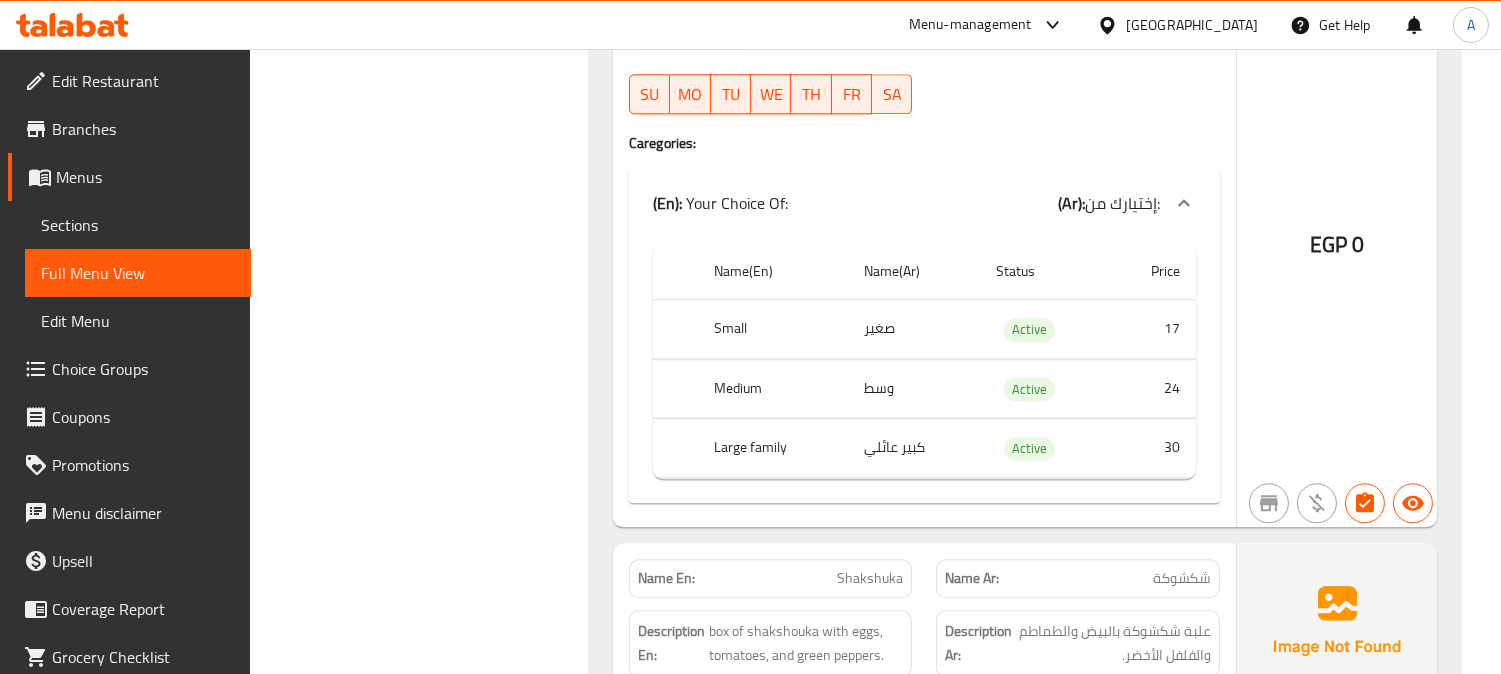 scroll, scrollTop: 9222, scrollLeft: 0, axis: vertical 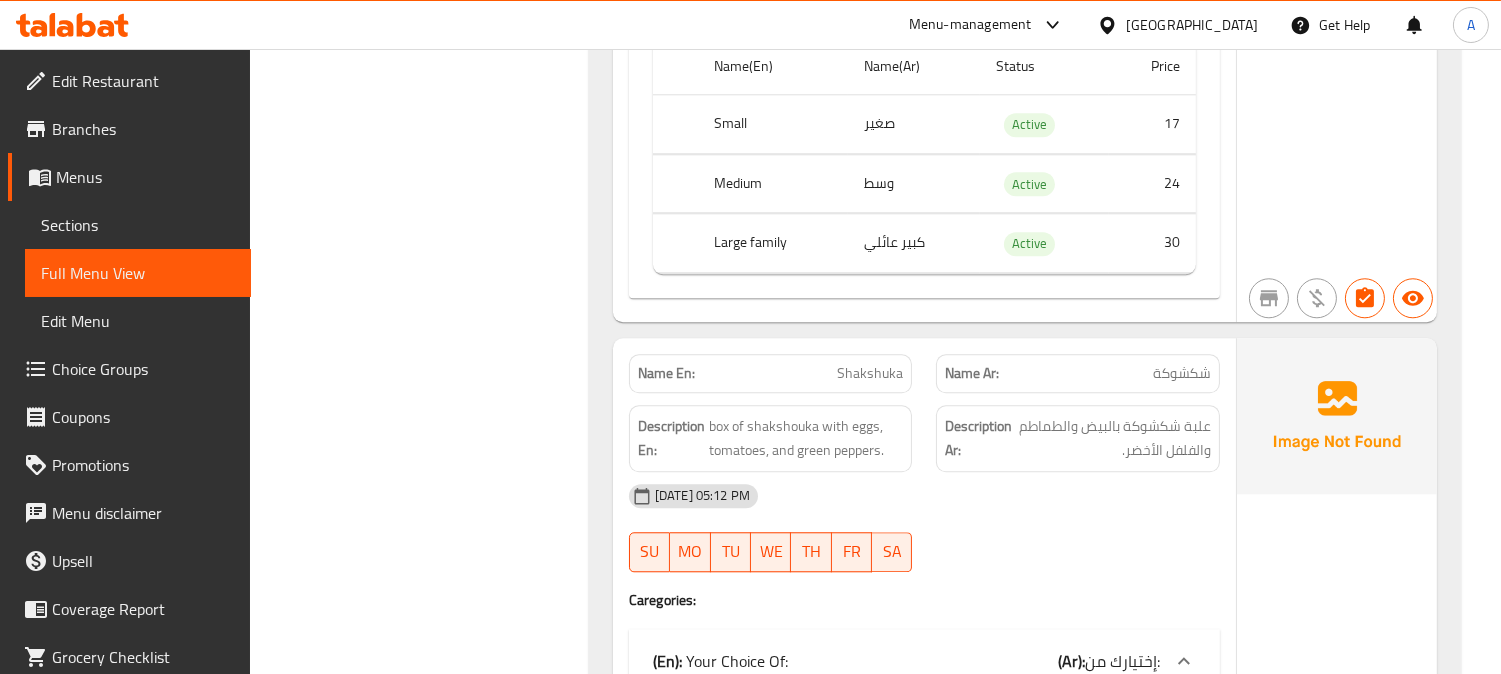 click on "شكشوكة" at bounding box center [1182, 373] 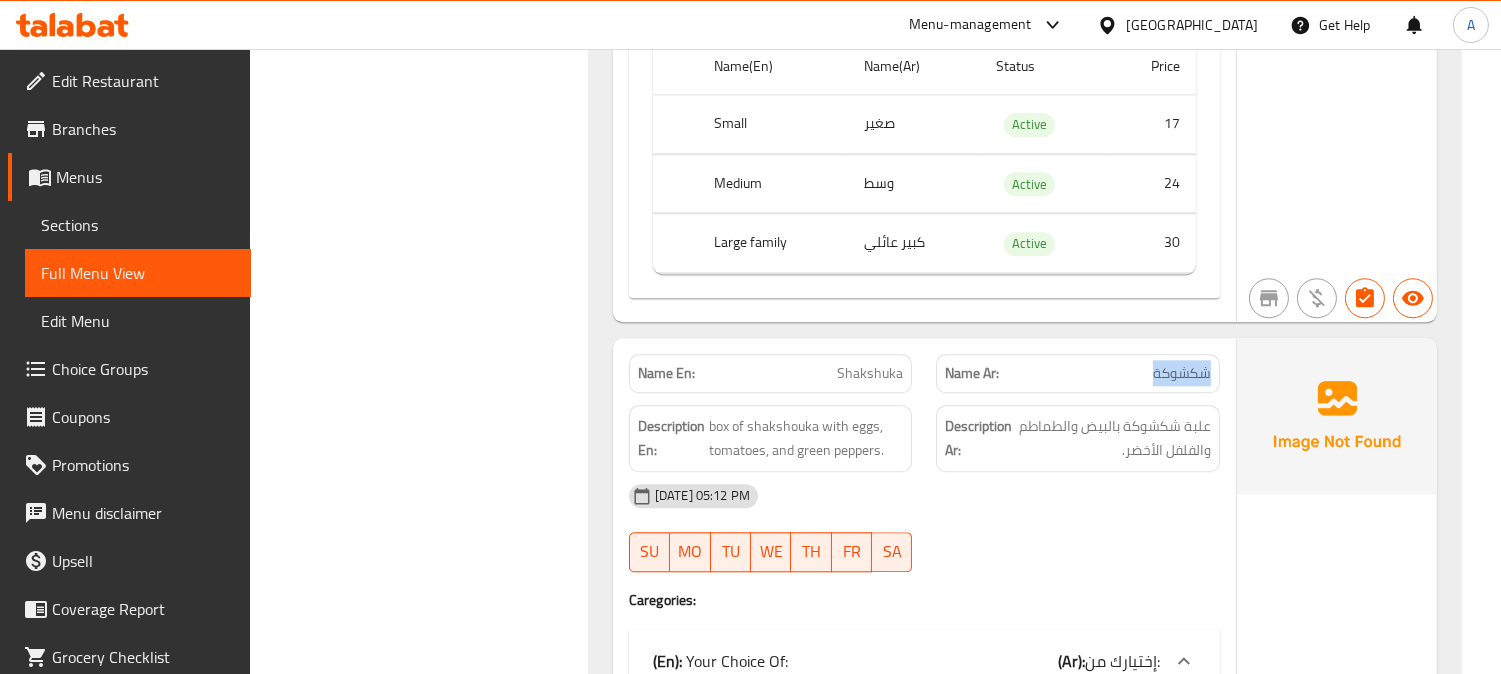click on "شكشوكة" at bounding box center [1182, 373] 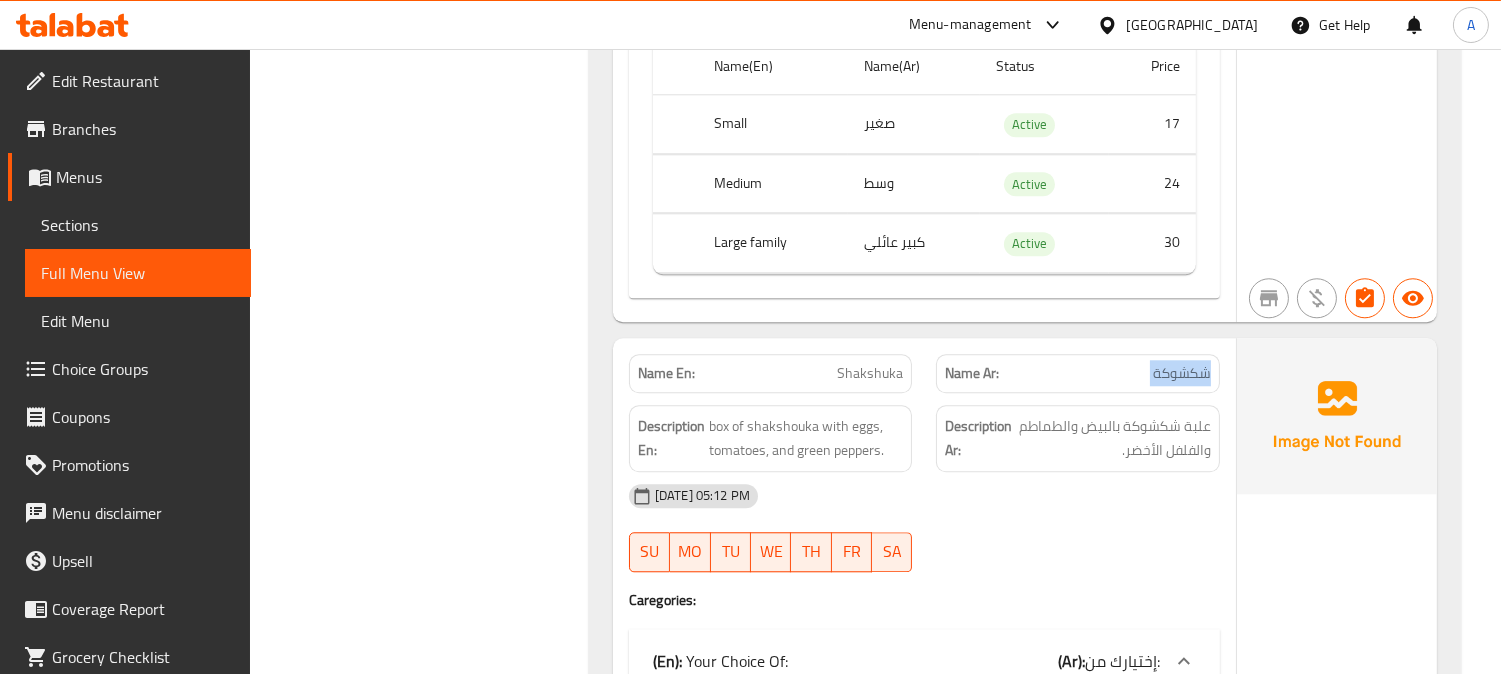 click on "شكشوكة" at bounding box center (1182, 373) 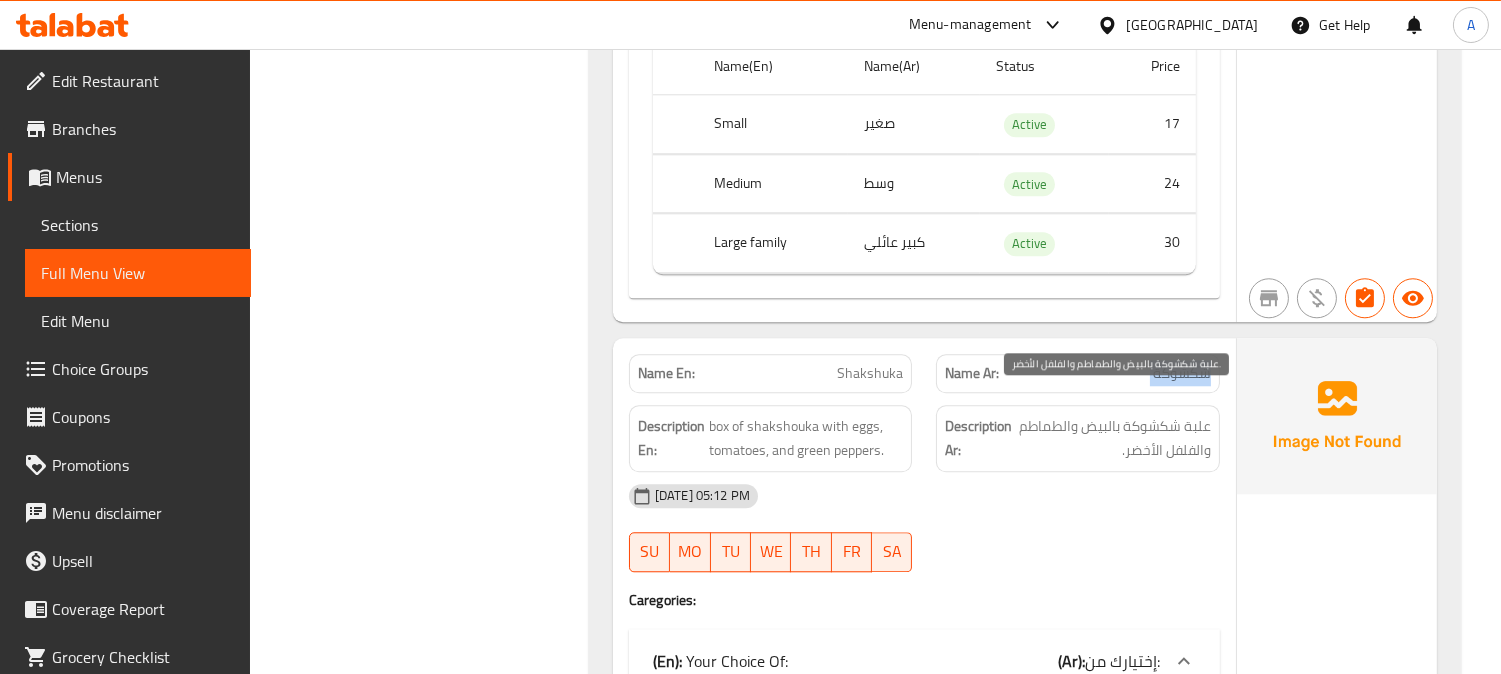 click on "علبة شكشوكة بالبيض والطماطم والفلفل الأخضر." at bounding box center (1113, 438) 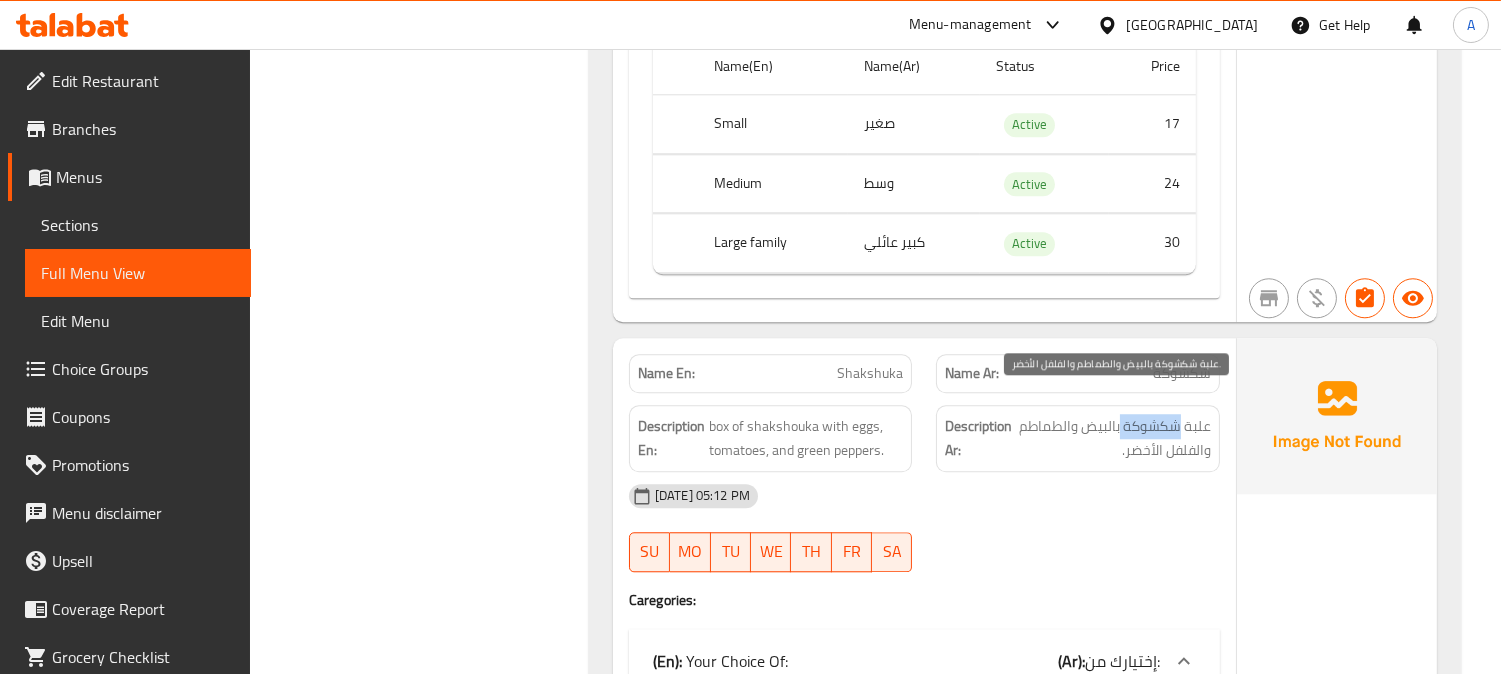 click on "علبة شكشوكة بالبيض والطماطم والفلفل الأخضر." at bounding box center (1113, 438) 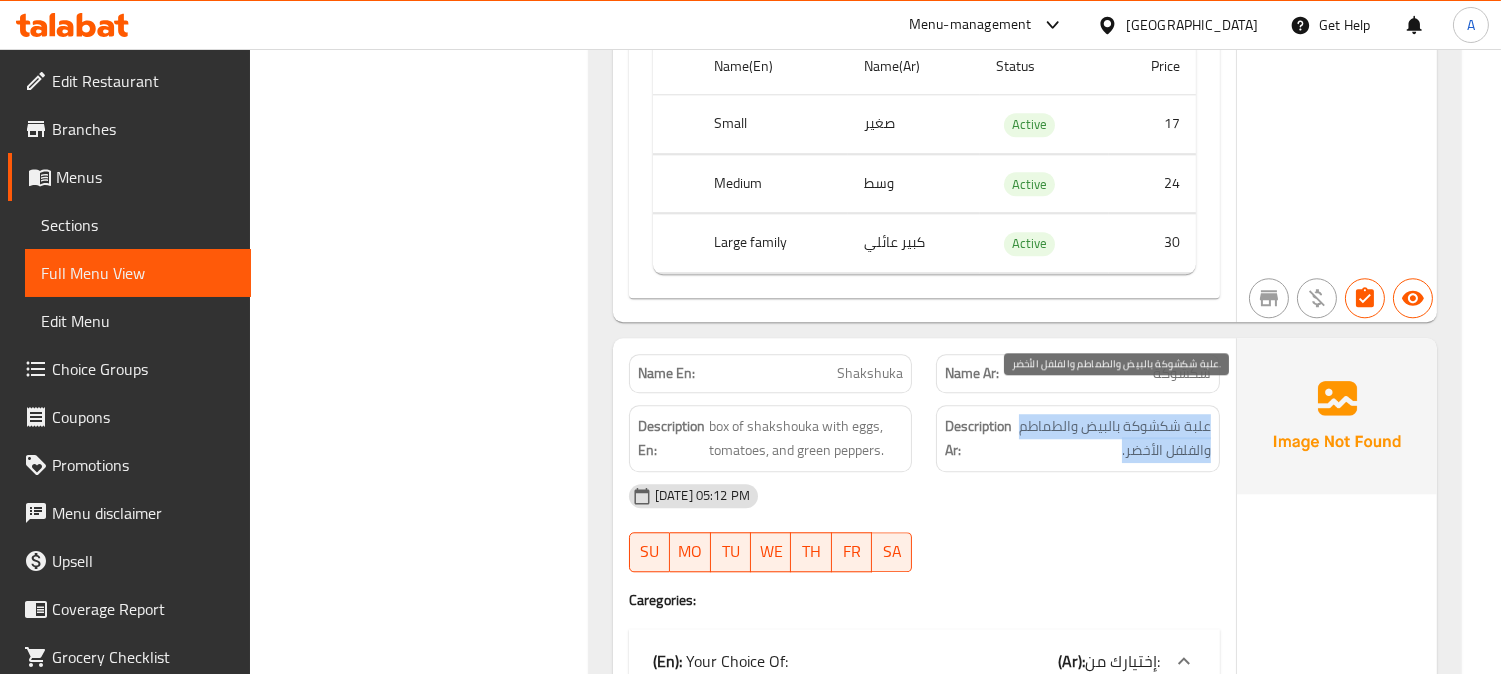 click on "علبة شكشوكة بالبيض والطماطم والفلفل الأخضر." at bounding box center (1113, 438) 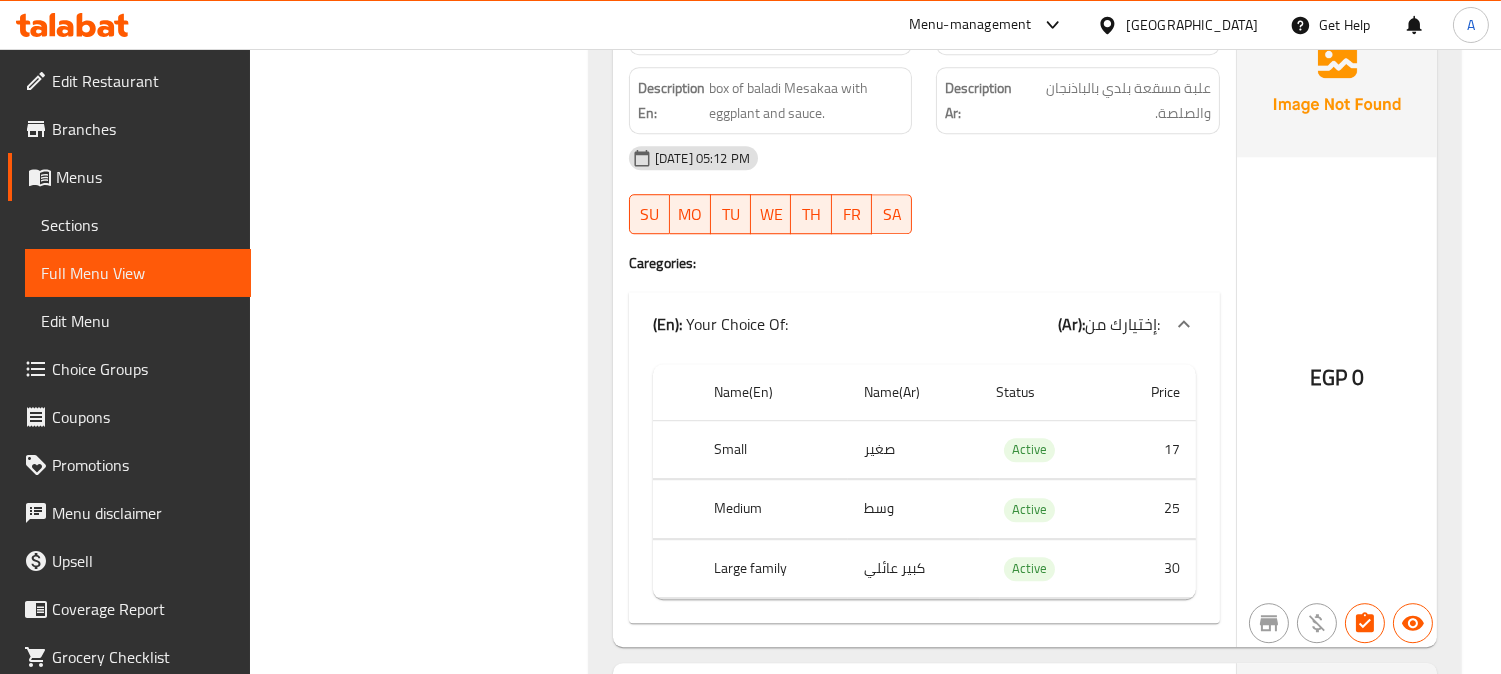 scroll, scrollTop: 10666, scrollLeft: 0, axis: vertical 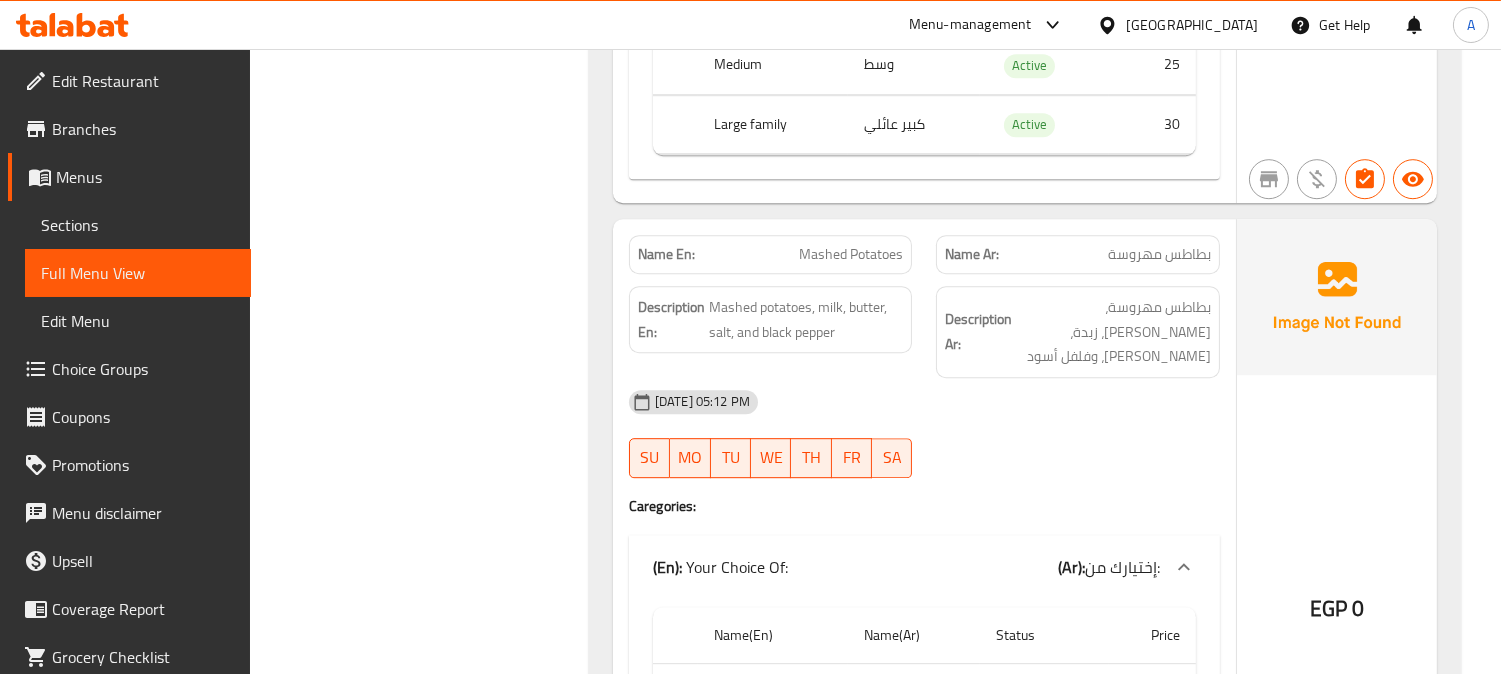click on "بطاطس مهروسة" at bounding box center [1159, 254] 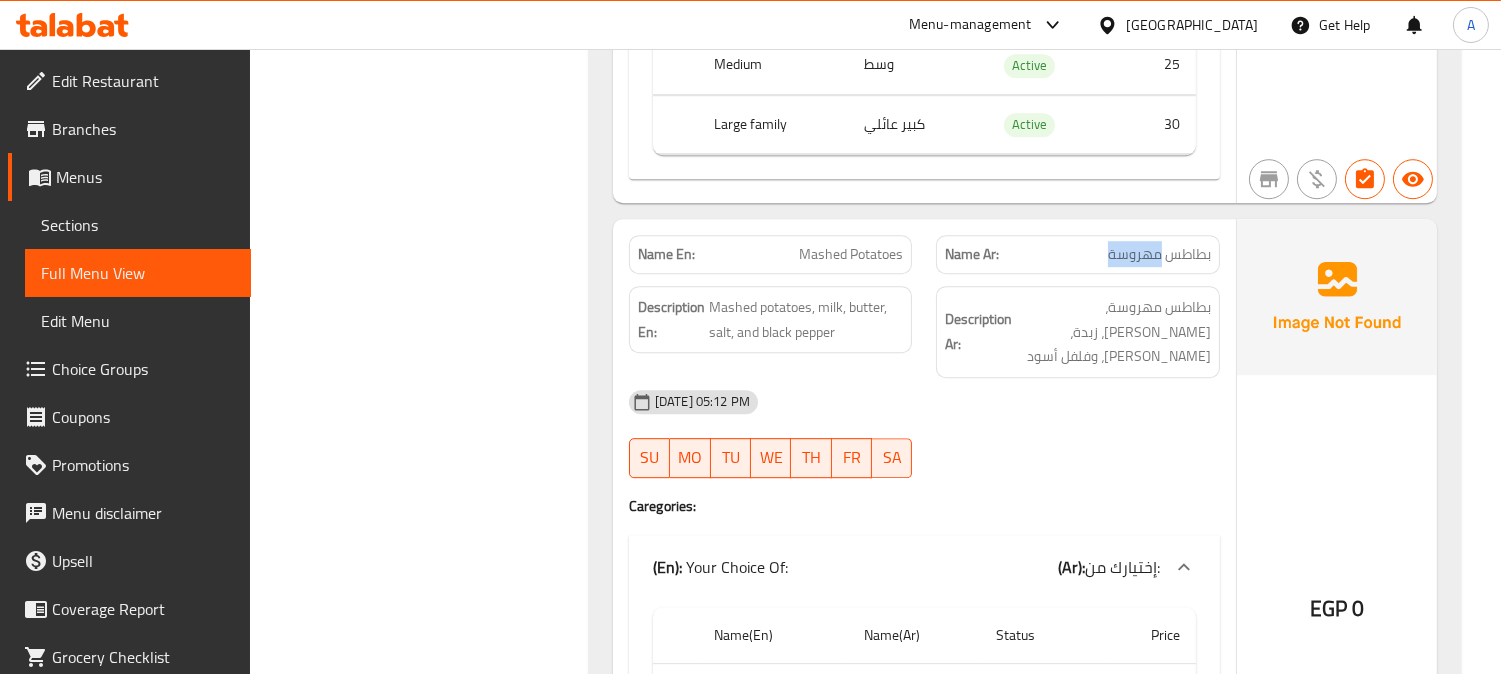 click on "بطاطس مهروسة" at bounding box center (1159, 254) 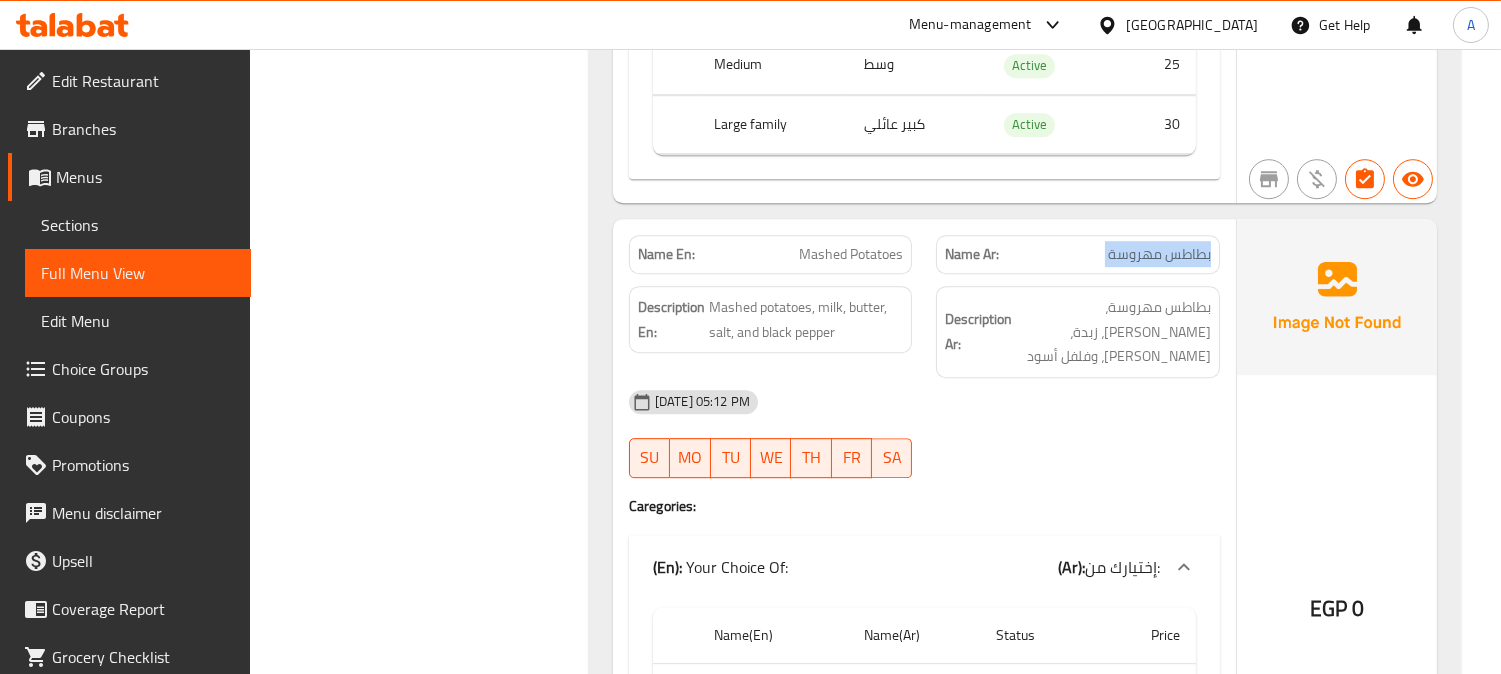 click on "بطاطس مهروسة" at bounding box center (1159, 254) 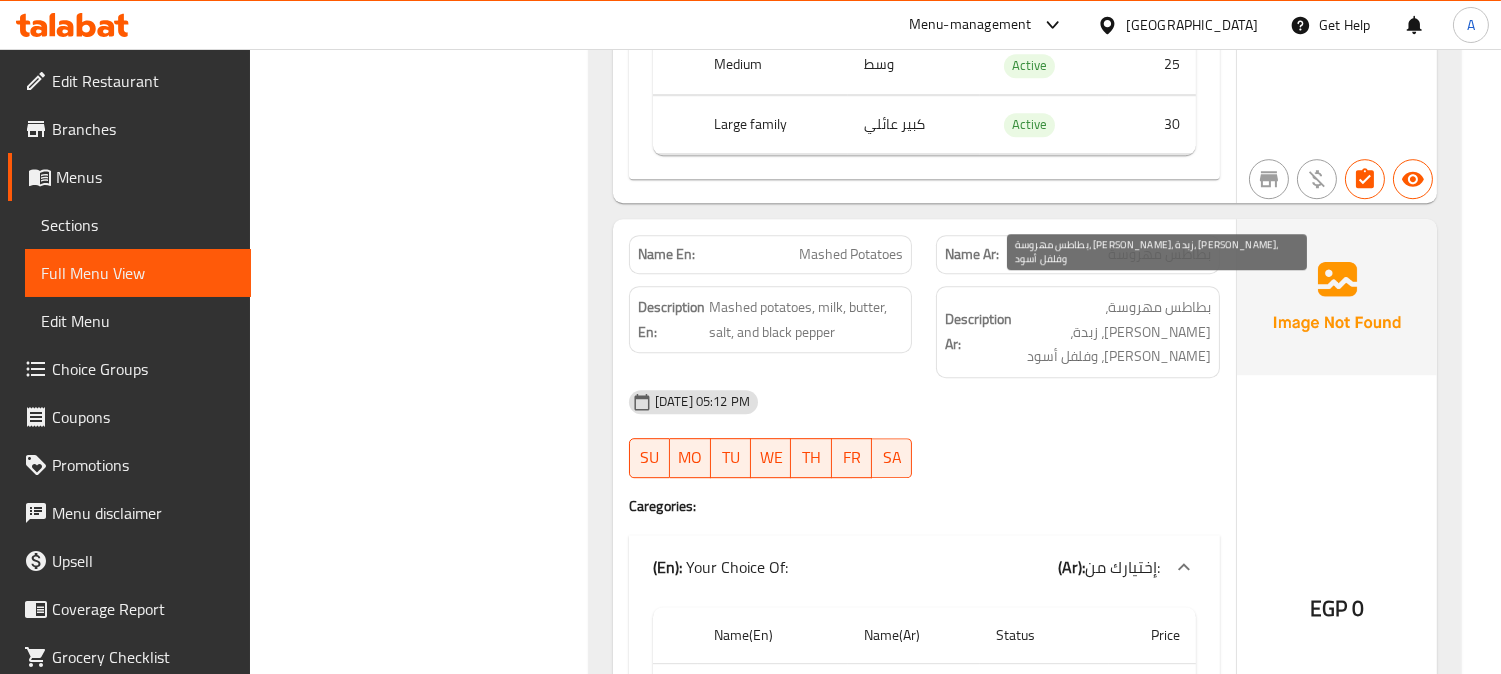 click on "بطاطس مهروسة، حليب، زبدة، ملح، وفلفل أسود" at bounding box center (1113, 332) 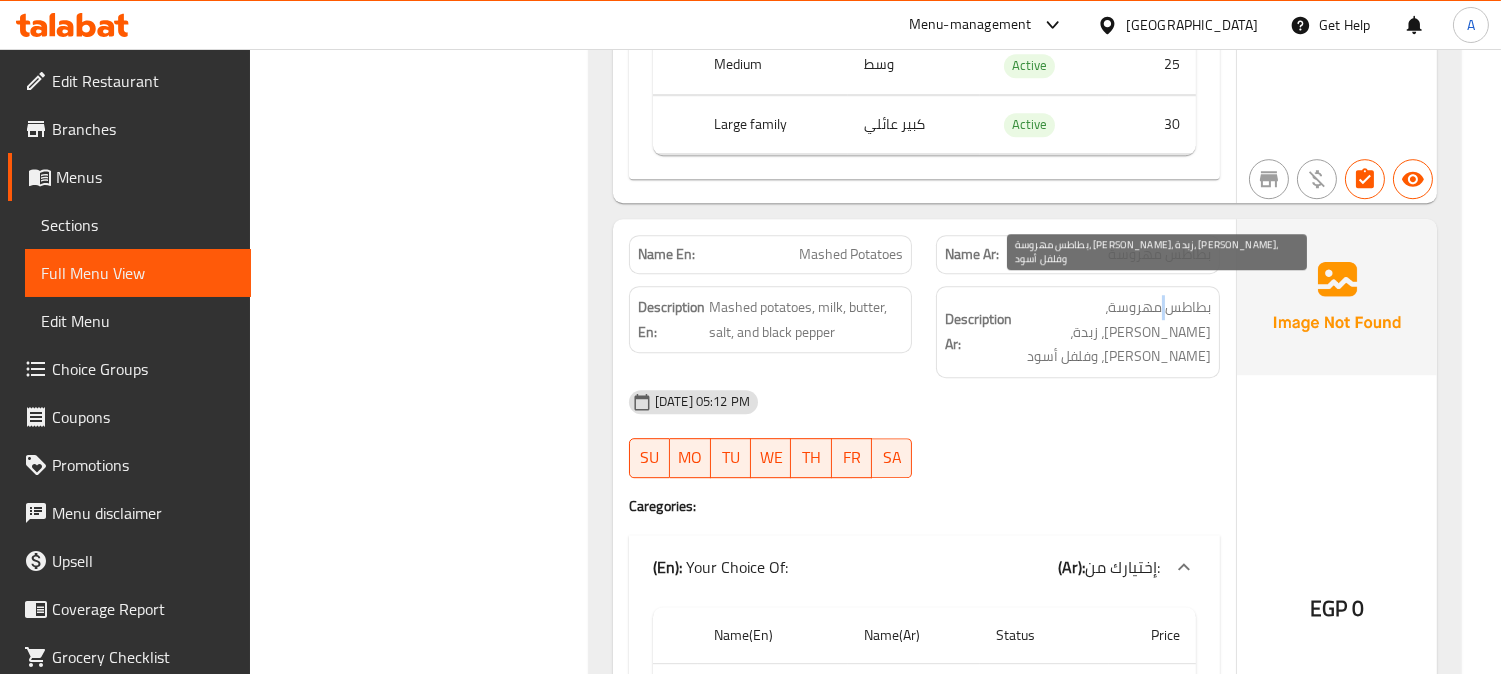 click on "بطاطس مهروسة، حليب، زبدة، ملح، وفلفل أسود" at bounding box center [1113, 332] 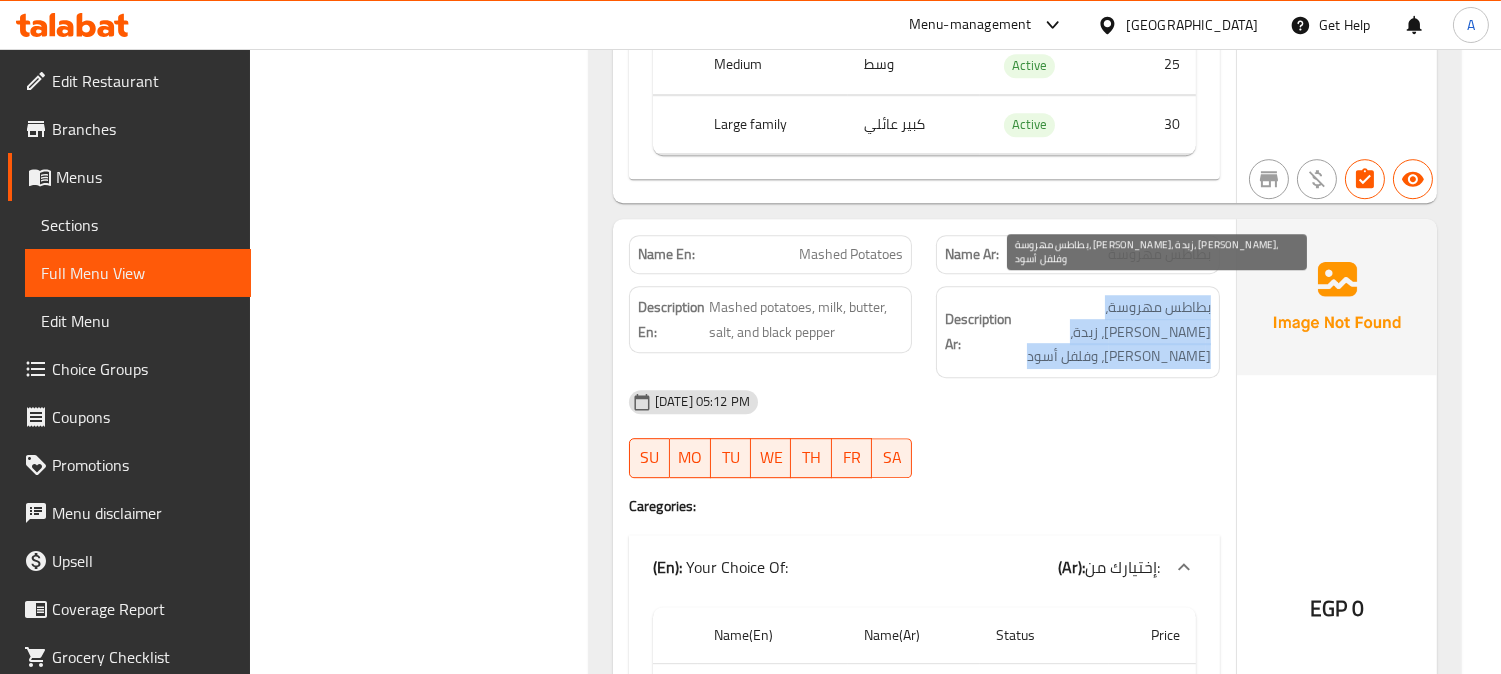 click on "بطاطس مهروسة، حليب، زبدة، ملح، وفلفل أسود" at bounding box center [1113, 332] 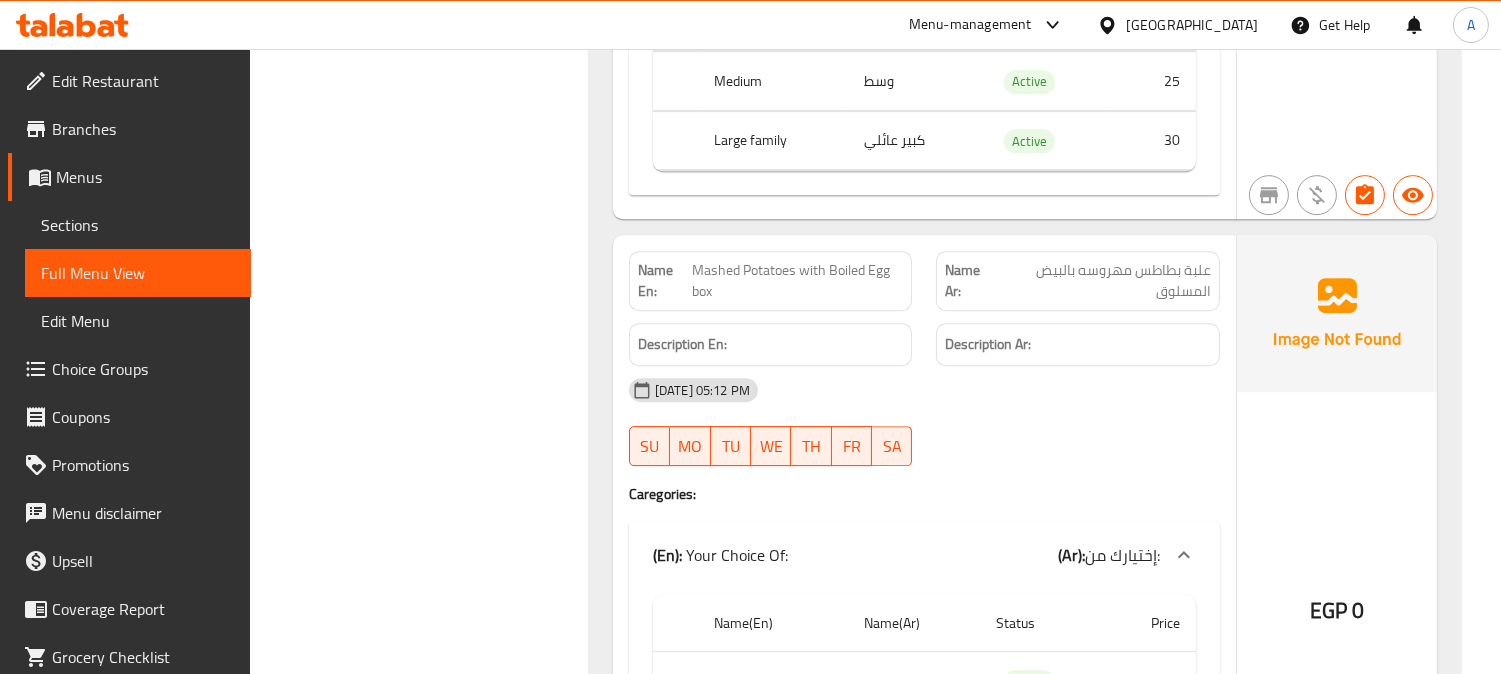 scroll, scrollTop: 11444, scrollLeft: 0, axis: vertical 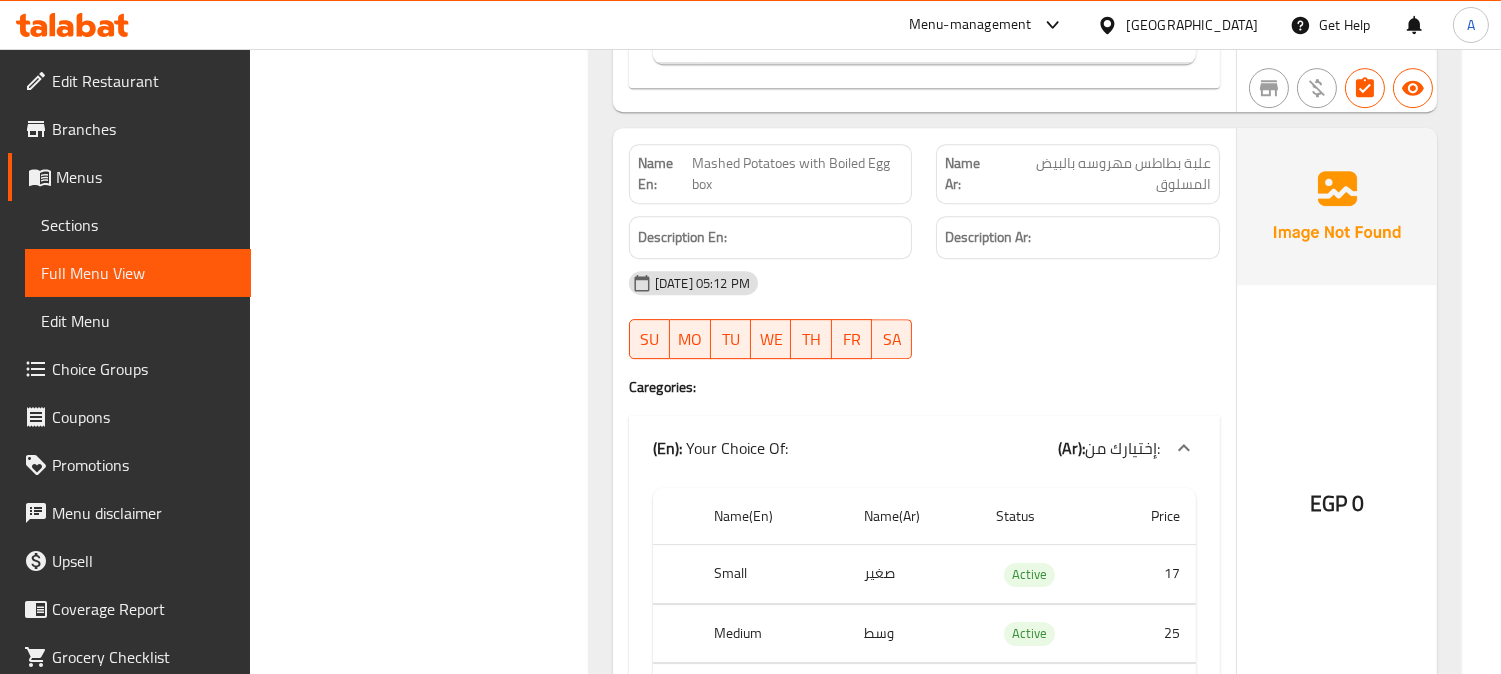 click on "علبة بطاطس مهروسه بالبيض المسلوق" at bounding box center [1103, 174] 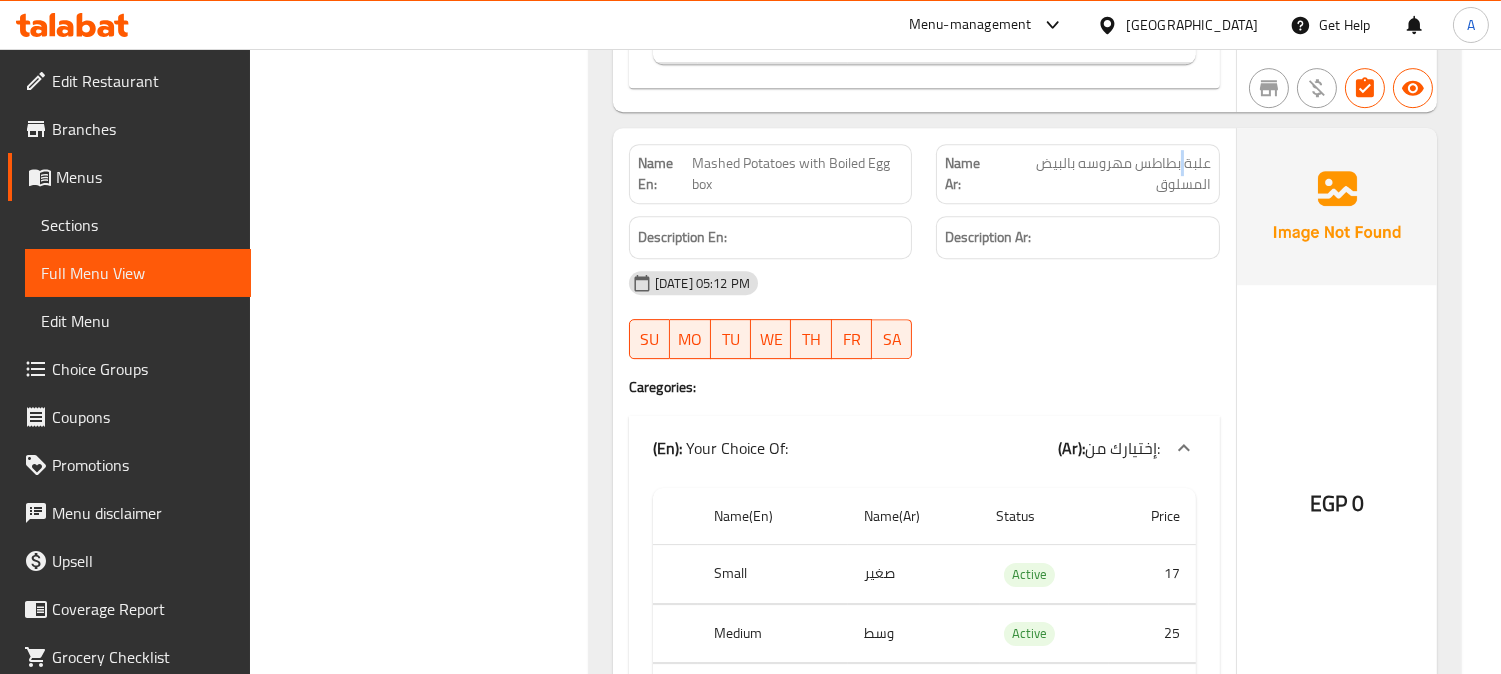 click on "علبة بطاطس مهروسه بالبيض المسلوق" at bounding box center [1103, 174] 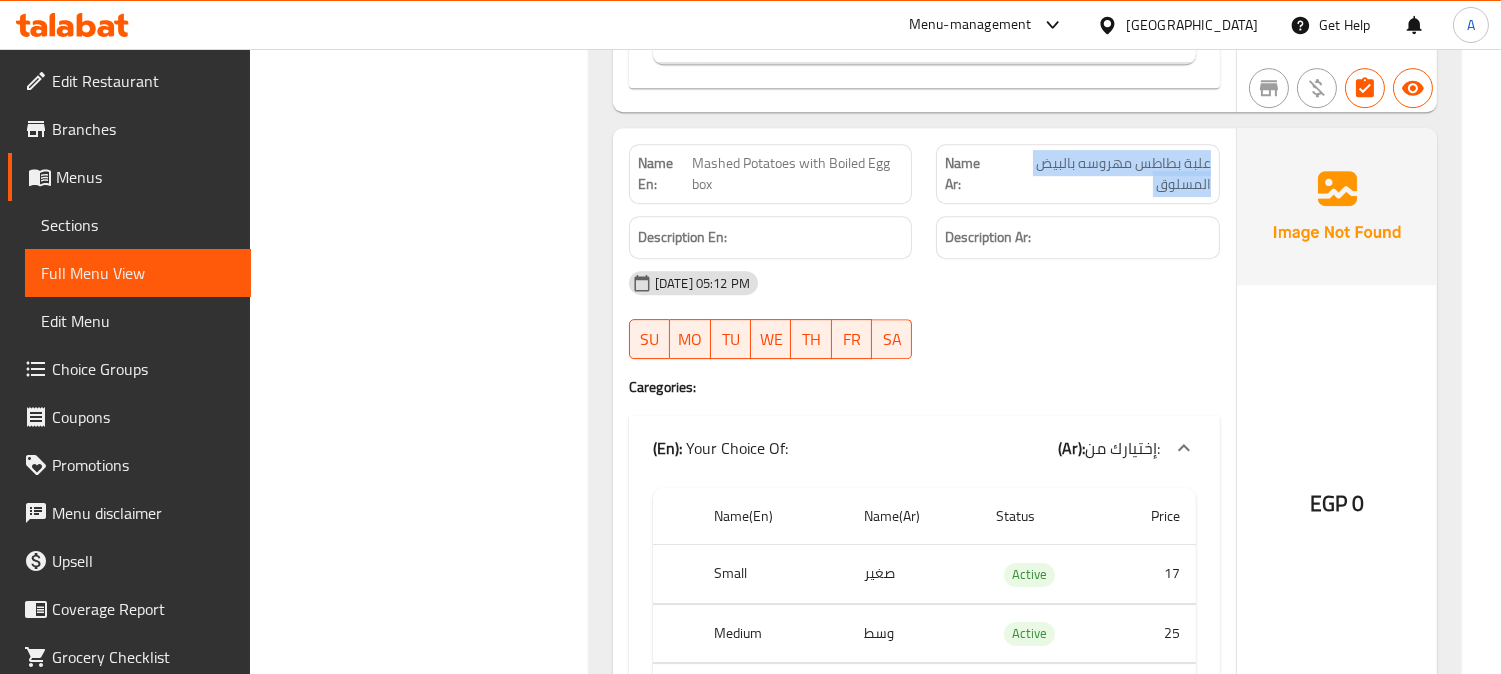 click on "علبة بطاطس مهروسه بالبيض المسلوق" at bounding box center [1103, 174] 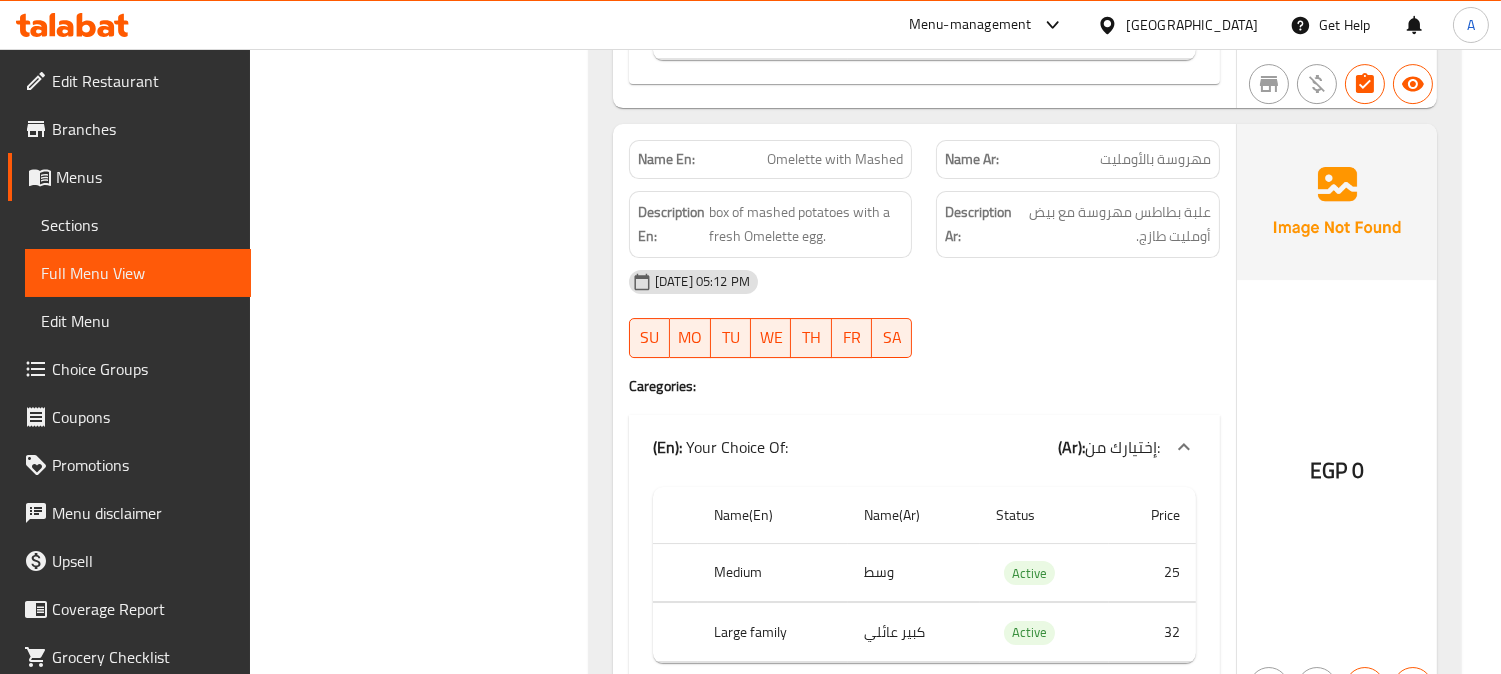 scroll, scrollTop: 12111, scrollLeft: 0, axis: vertical 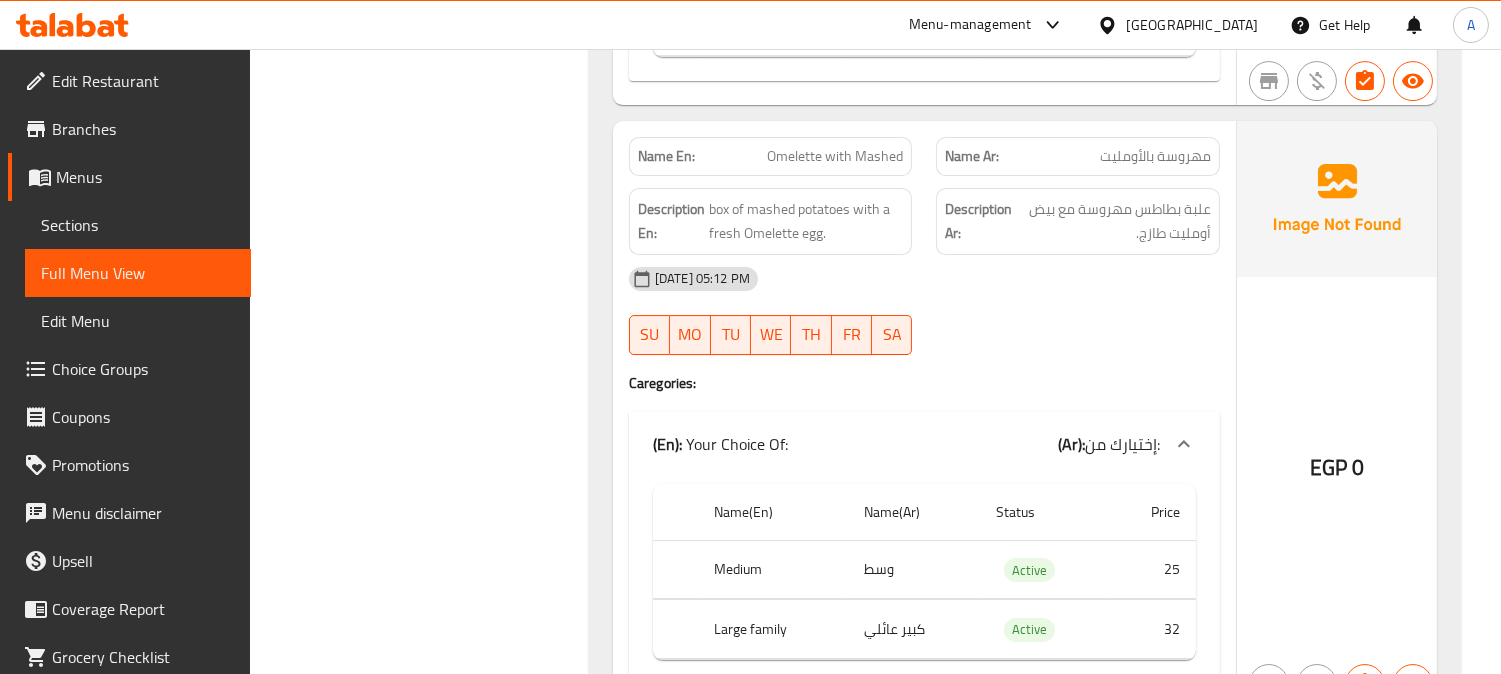 click on "مهروسة بالأومليت" at bounding box center (1155, 156) 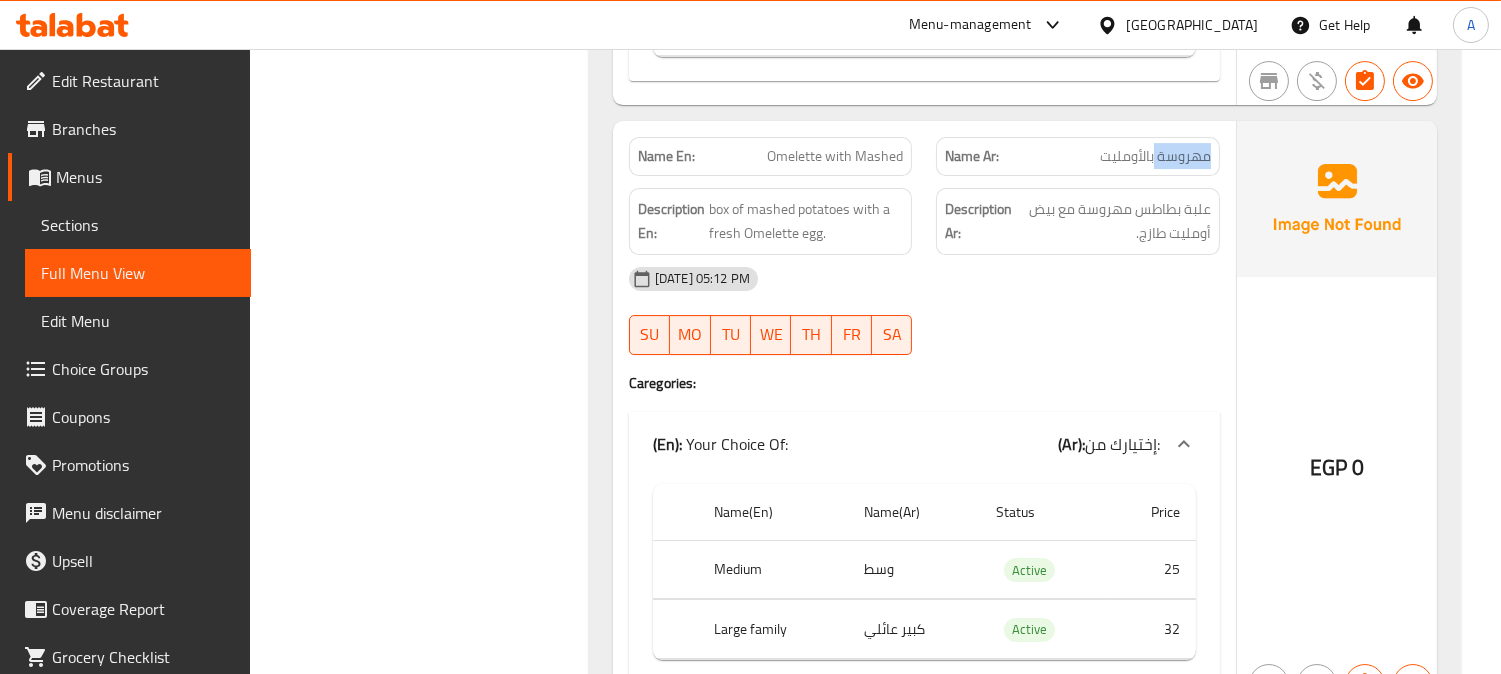 click on "مهروسة بالأومليت" at bounding box center [1155, 156] 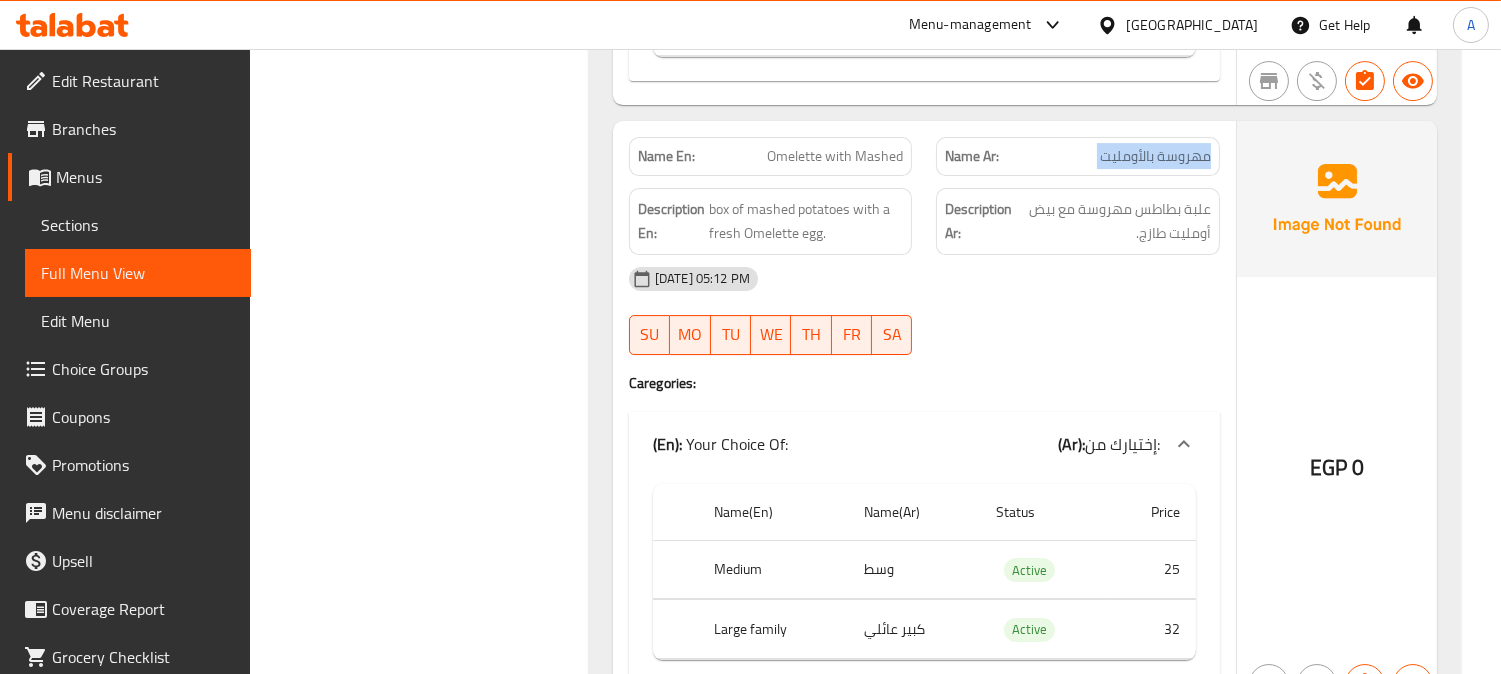click on "مهروسة بالأومليت" at bounding box center (1155, 156) 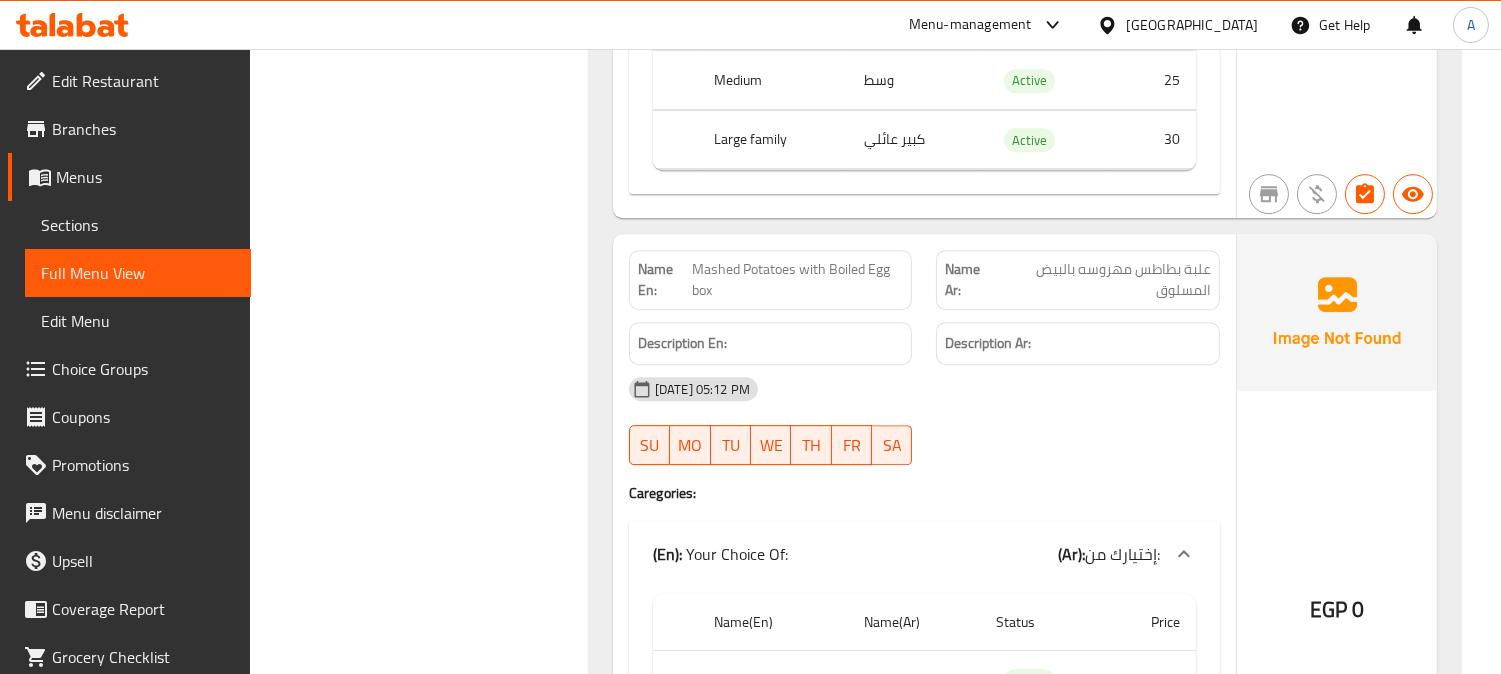 scroll, scrollTop: 11333, scrollLeft: 0, axis: vertical 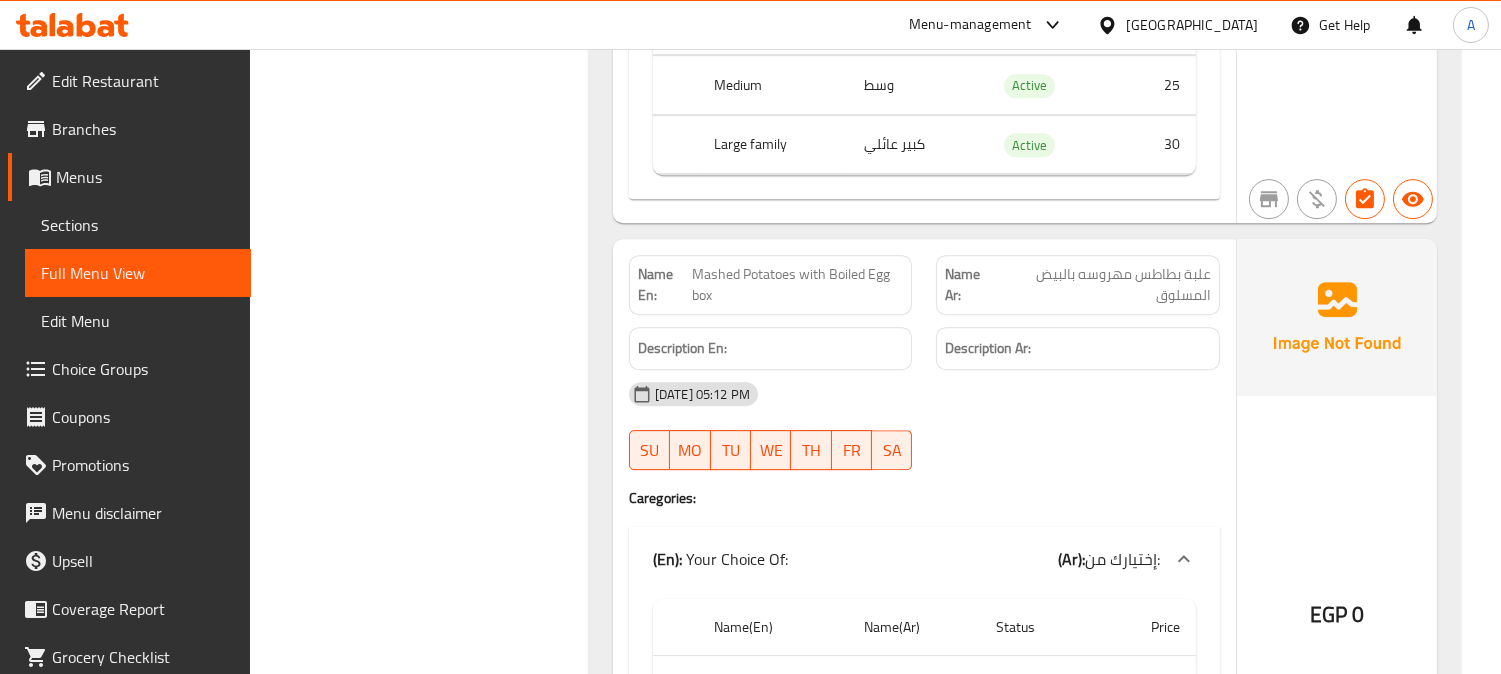 click on "علبة بطاطس مهروسه بالبيض المسلوق" at bounding box center [1103, 285] 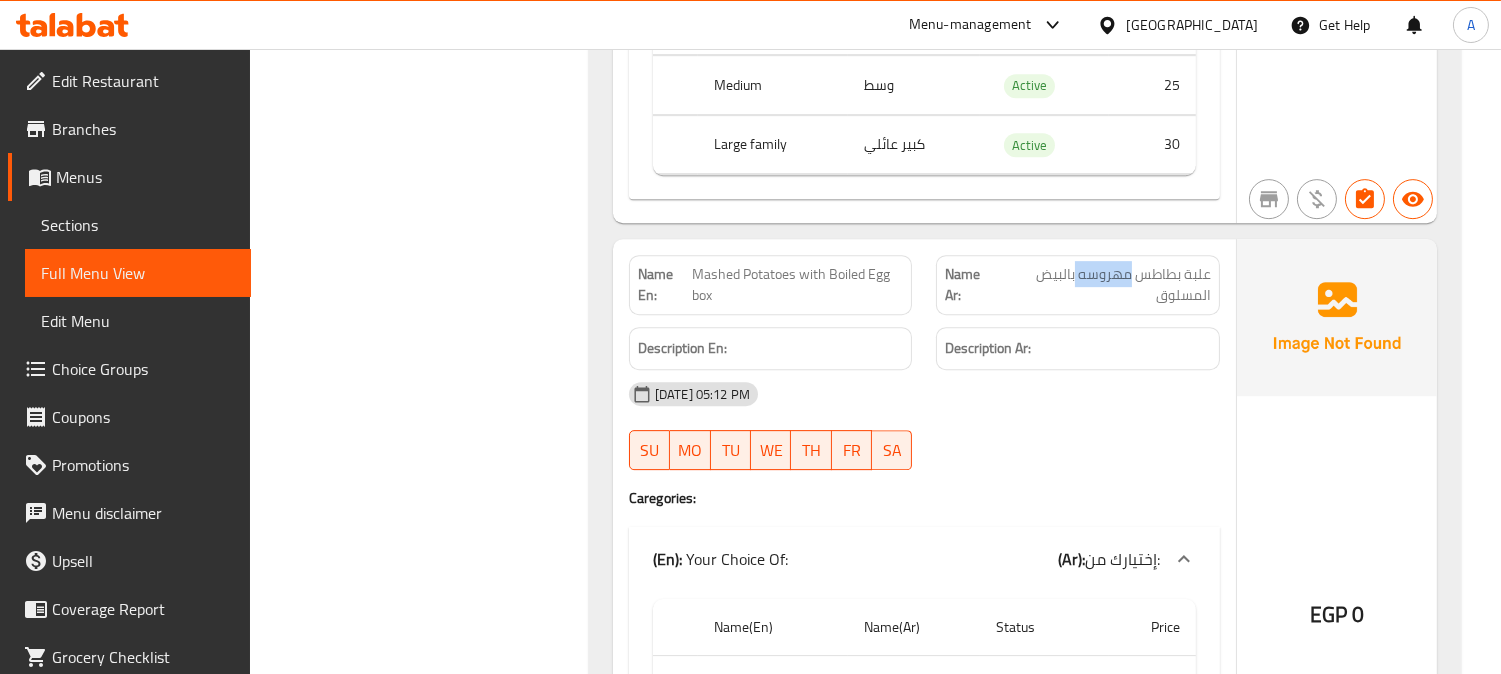 click on "علبة بطاطس مهروسه بالبيض المسلوق" at bounding box center [1103, 285] 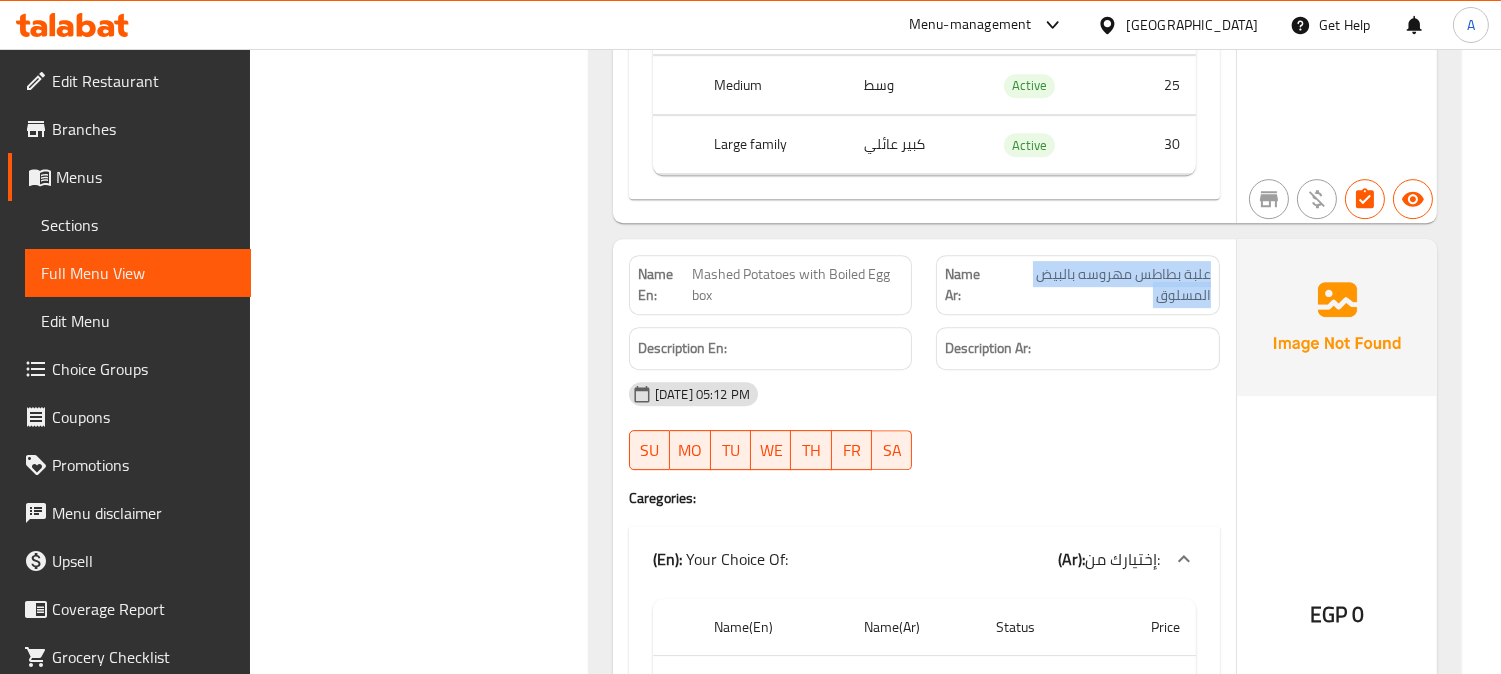 click on "علبة بطاطس مهروسه بالبيض المسلوق" at bounding box center [1103, 285] 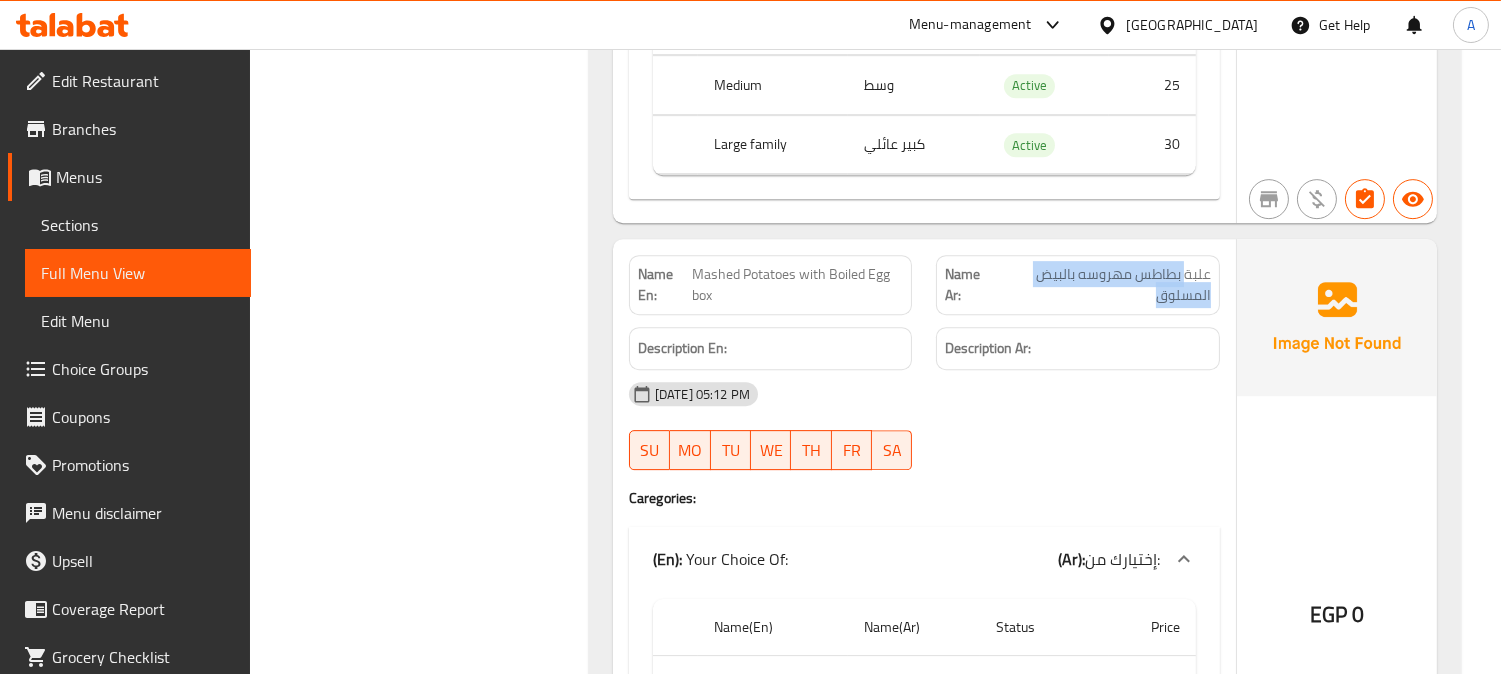drag, startPoint x: 1183, startPoint y: 222, endPoint x: 1008, endPoint y: 248, distance: 176.92088 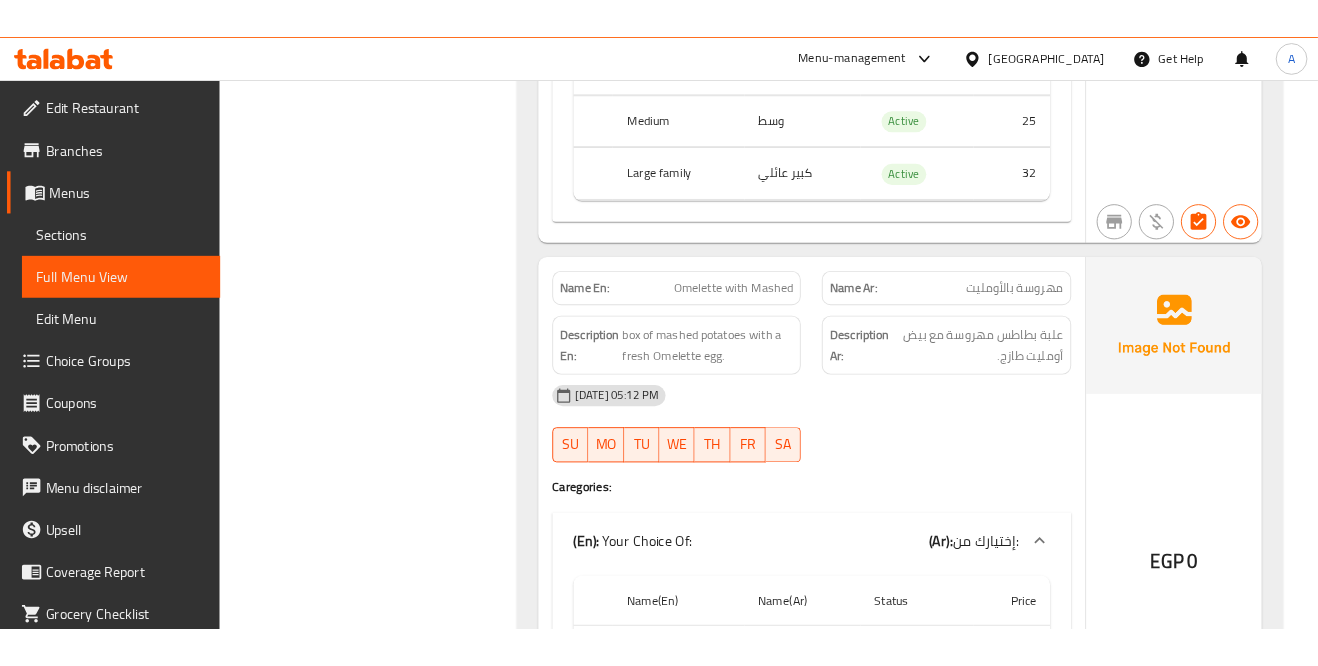 scroll, scrollTop: 12000, scrollLeft: 0, axis: vertical 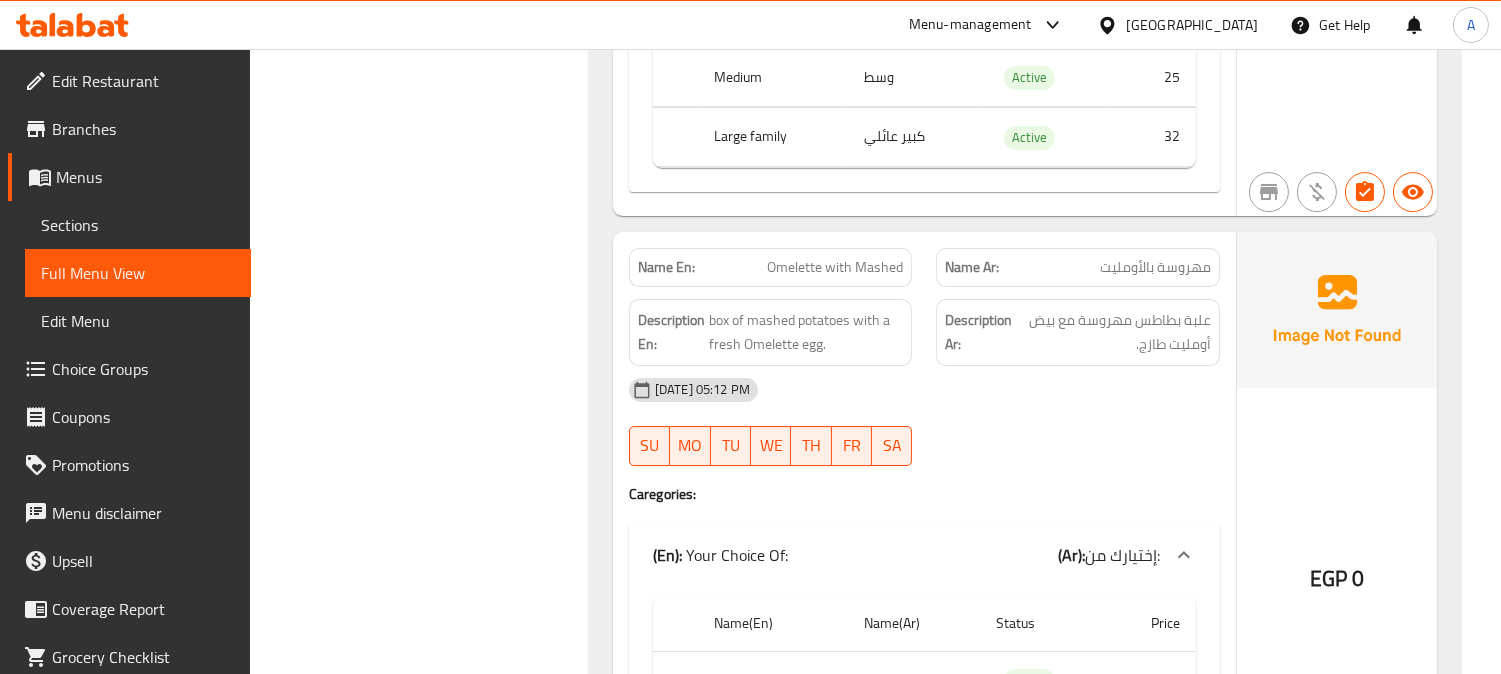 click on "مهروسة بالأومليت" at bounding box center [1155, 267] 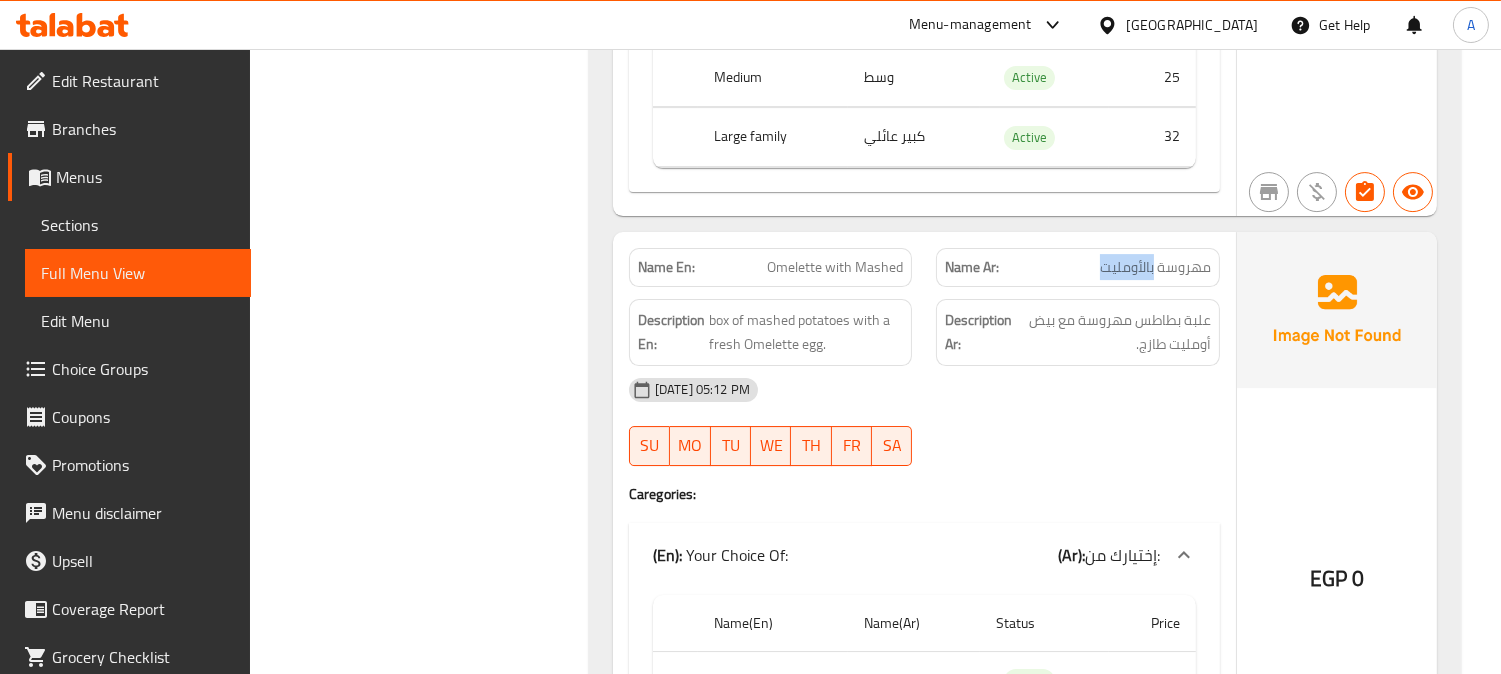 click on "مهروسة بالأومليت" at bounding box center (1155, 267) 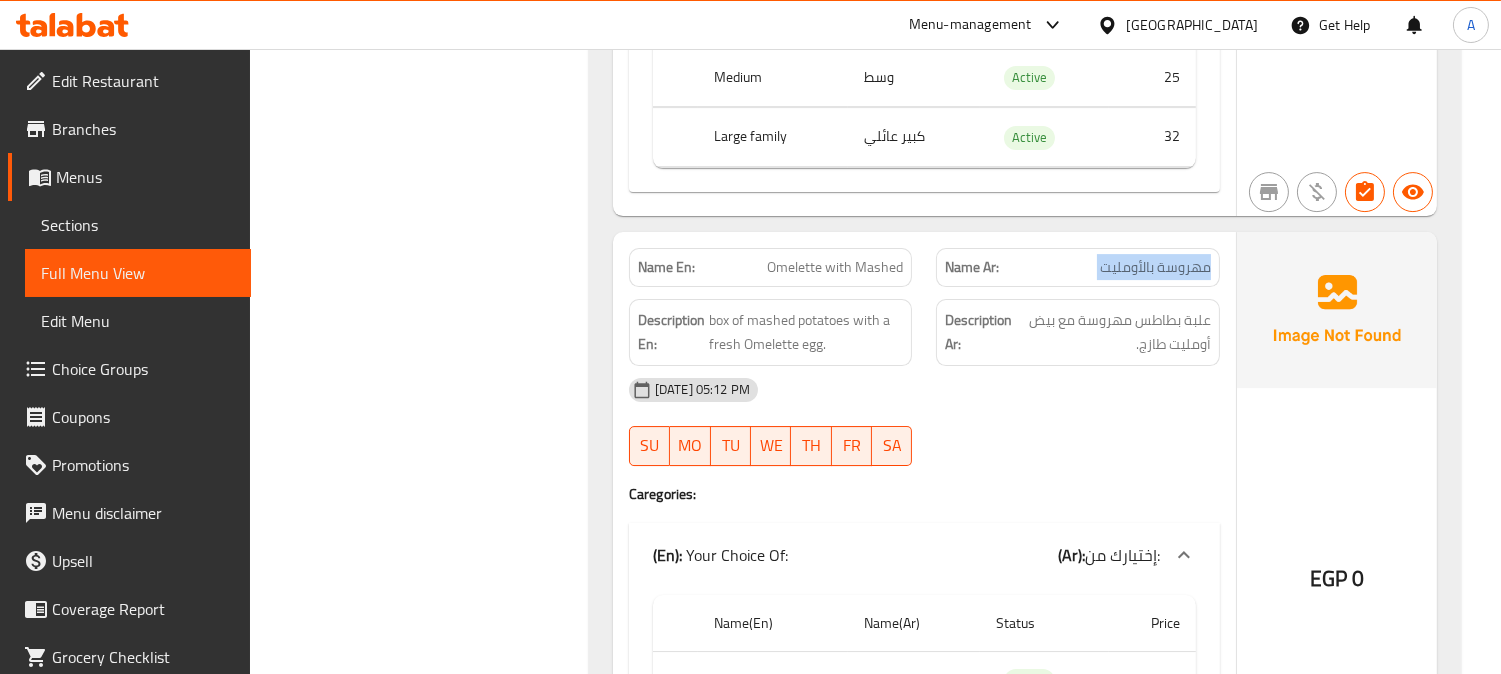 click on "مهروسة بالأومليت" at bounding box center (1155, 267) 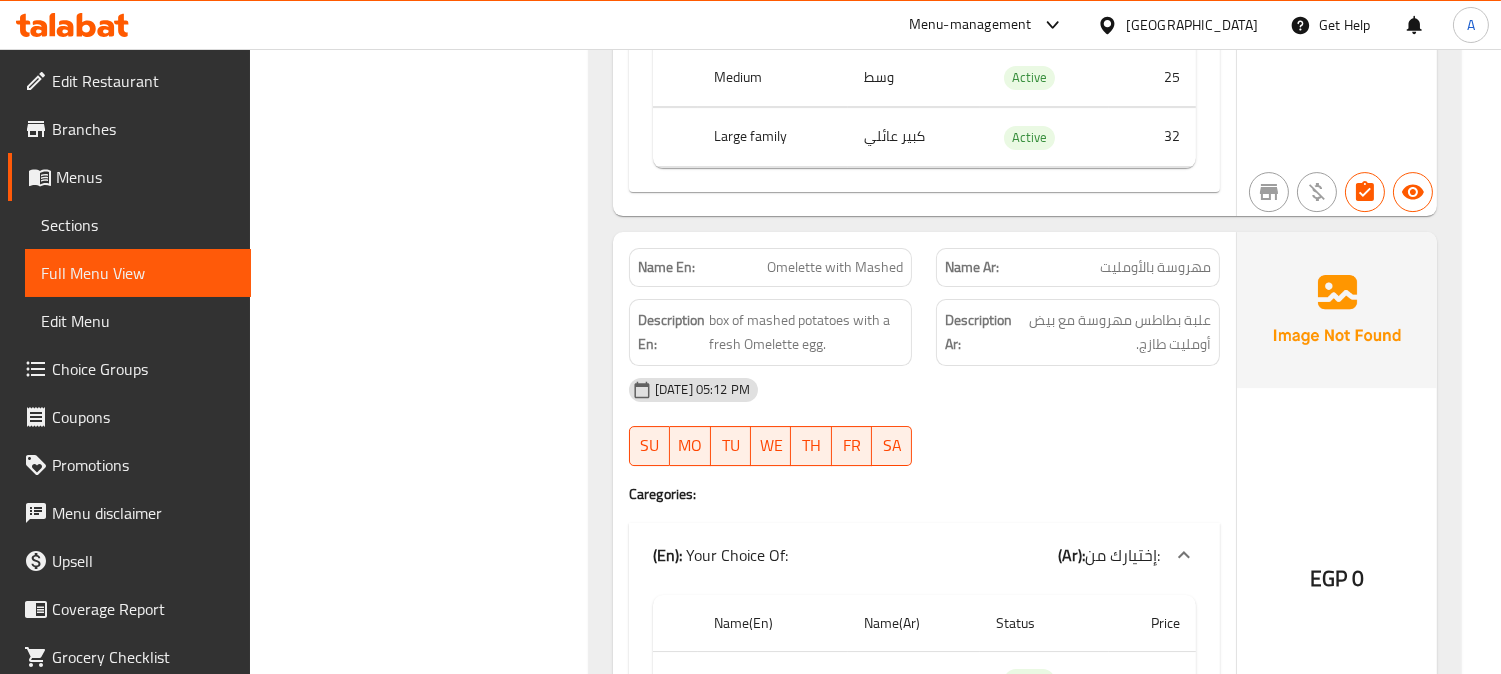 click on "Omelette with Mashed" at bounding box center [835, 267] 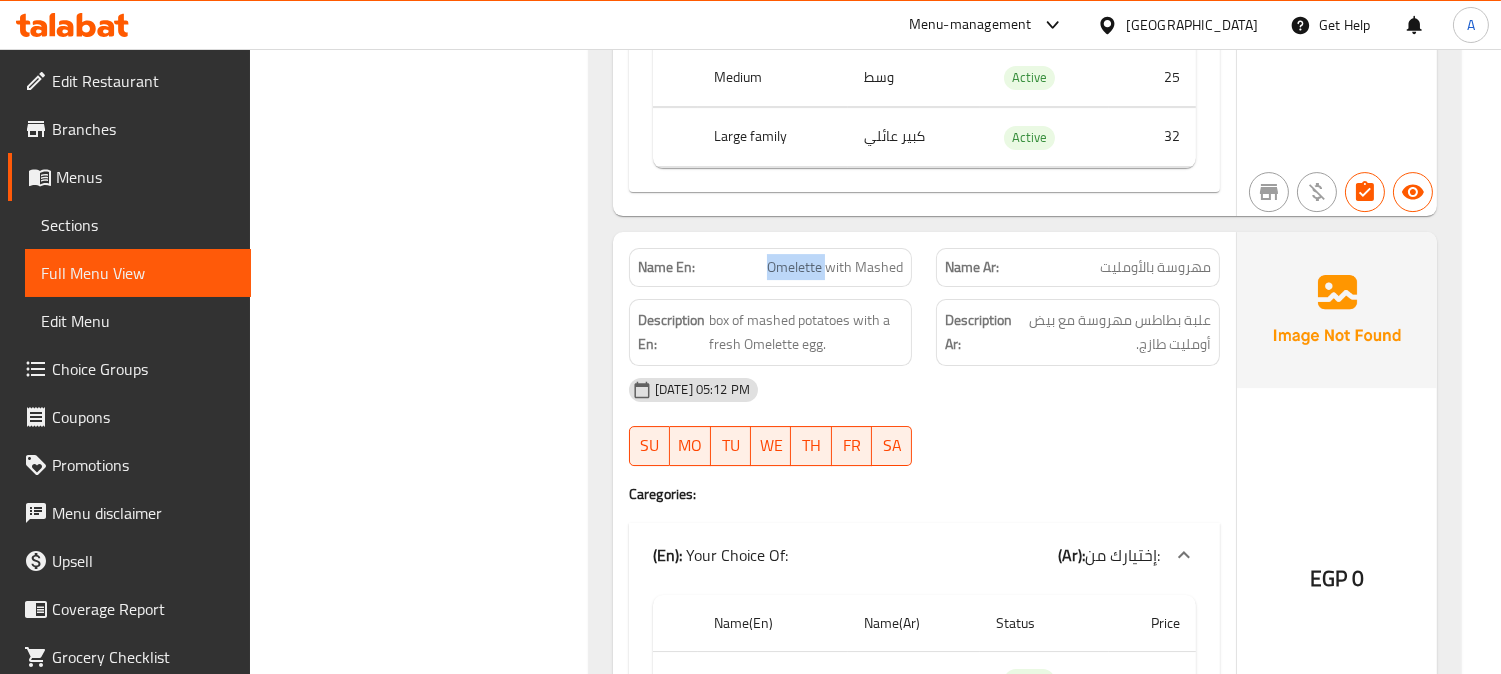 click on "Omelette with Mashed" at bounding box center [835, 267] 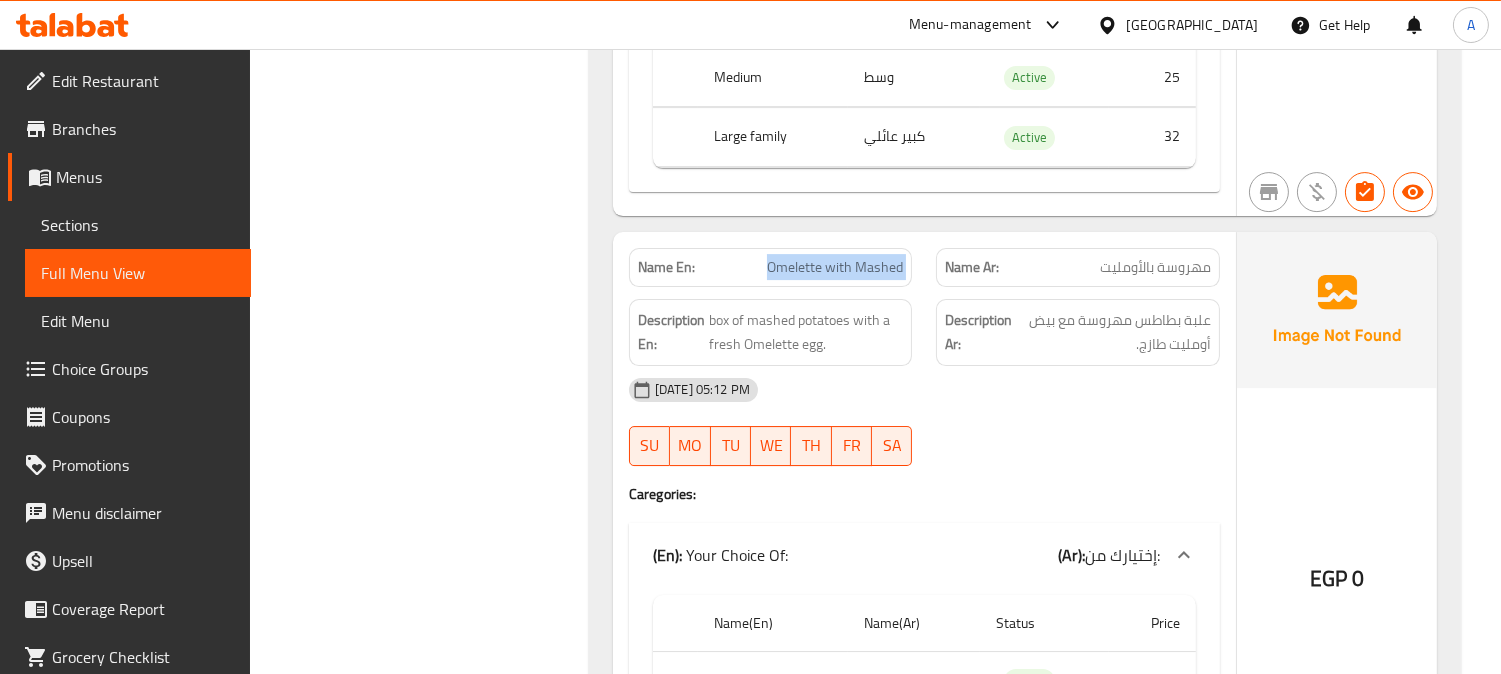 click on "Omelette with Mashed" at bounding box center [835, 267] 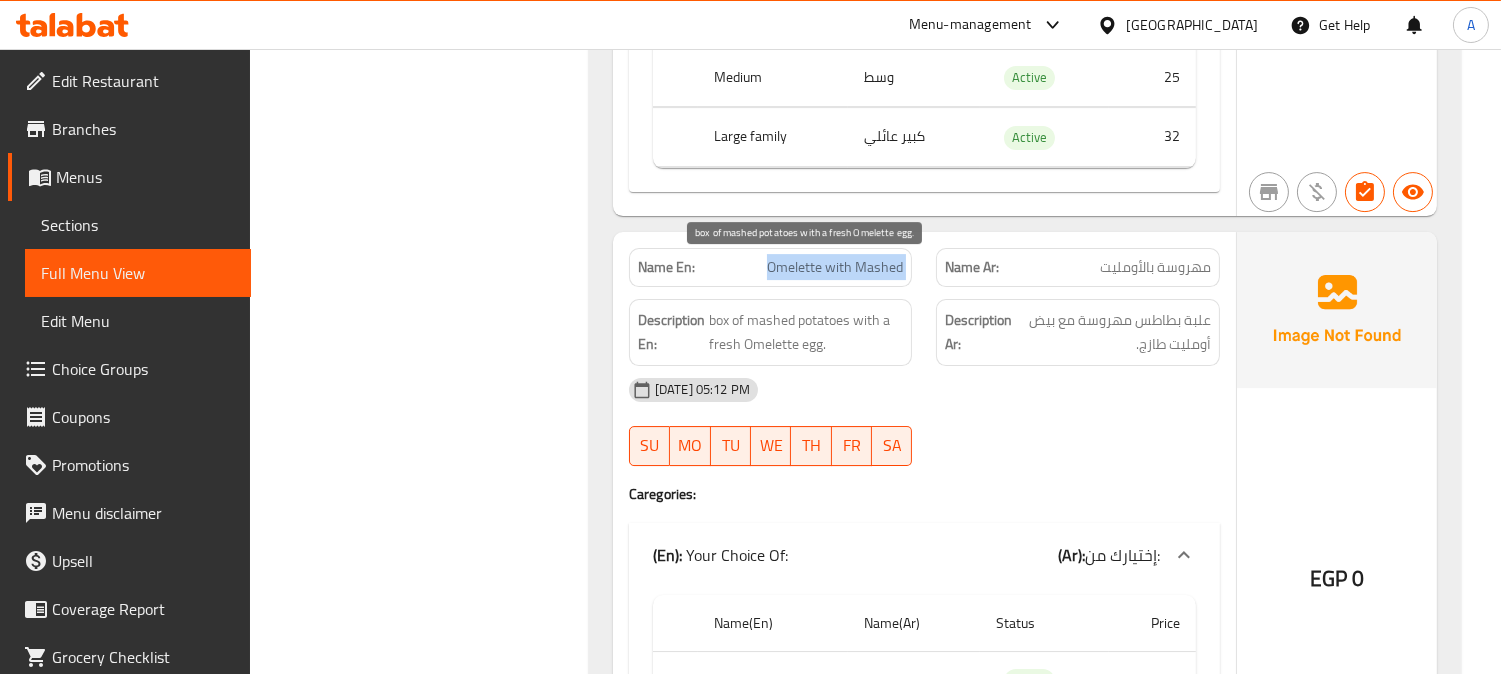 click on "box of mashed potatoes with a fresh Omelette egg." at bounding box center (806, 332) 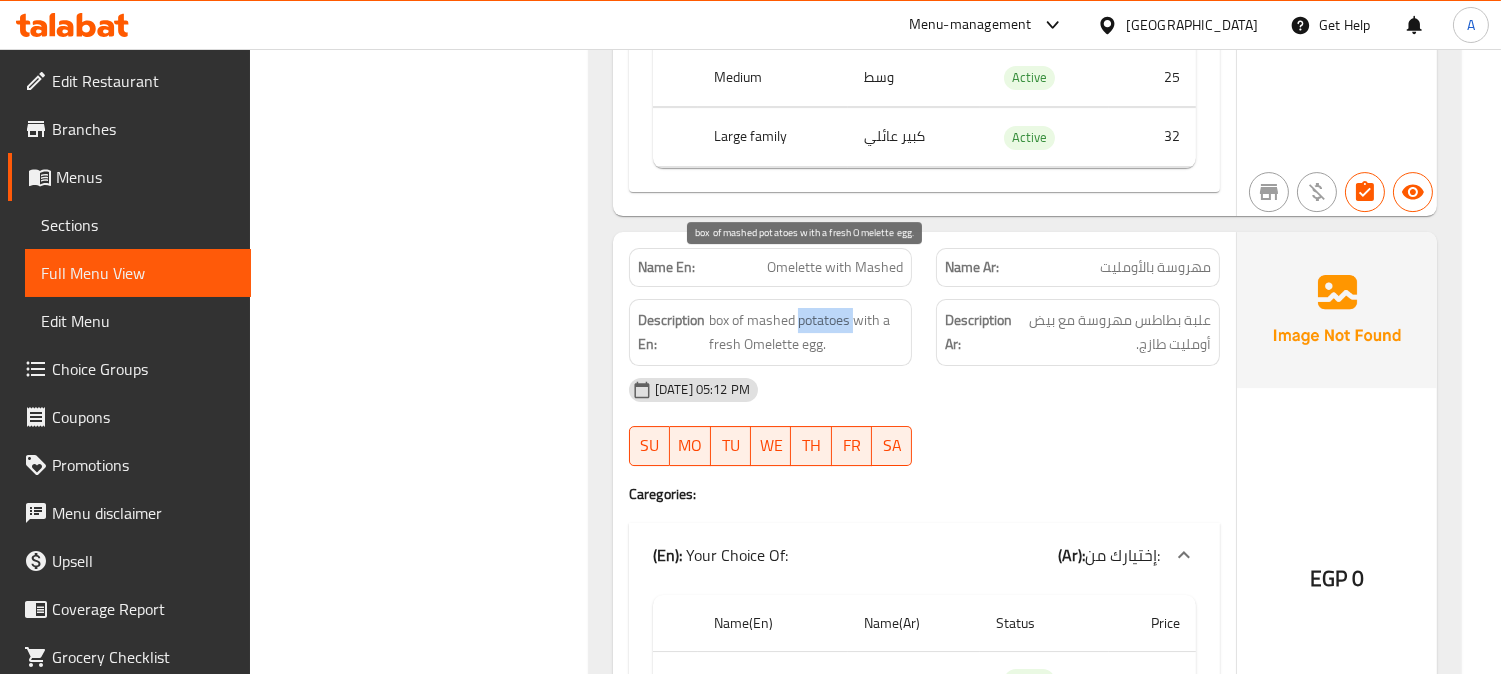 click on "box of mashed potatoes with a fresh Omelette egg." at bounding box center [806, 332] 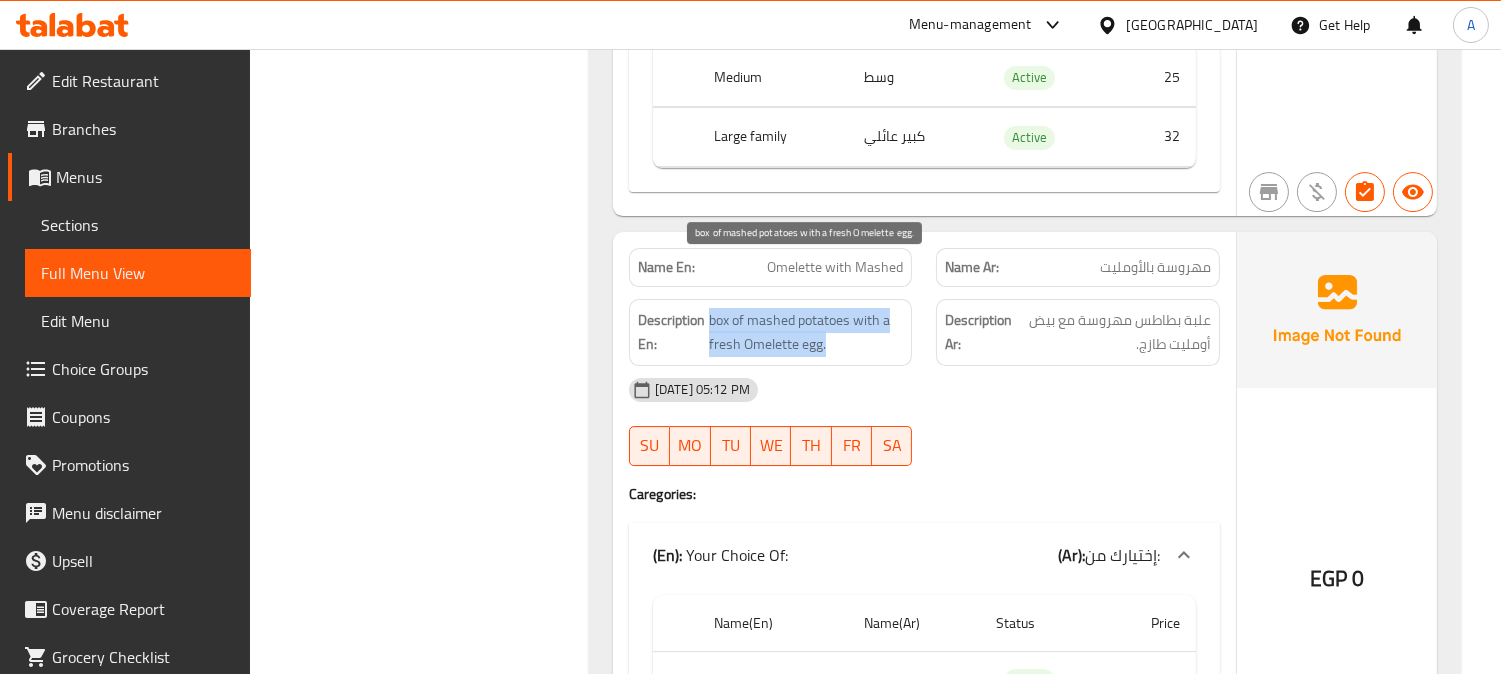 click on "box of mashed potatoes with a fresh Omelette egg." at bounding box center [806, 332] 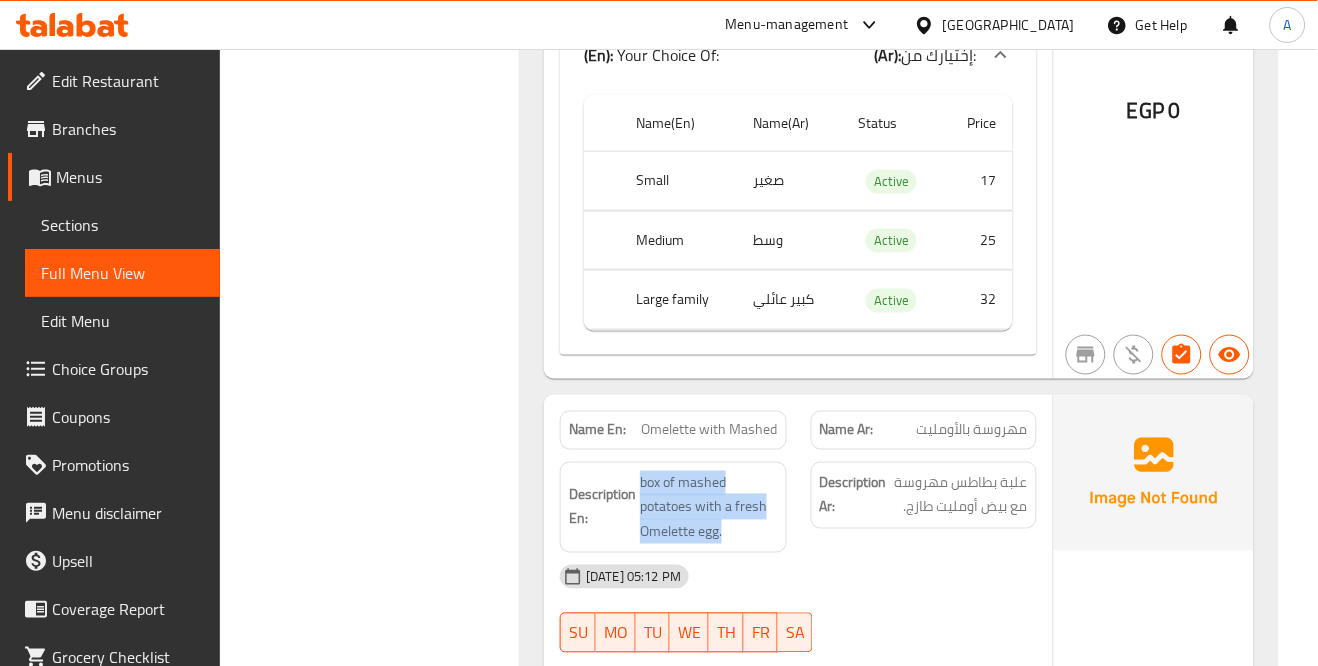 scroll, scrollTop: 12333, scrollLeft: 0, axis: vertical 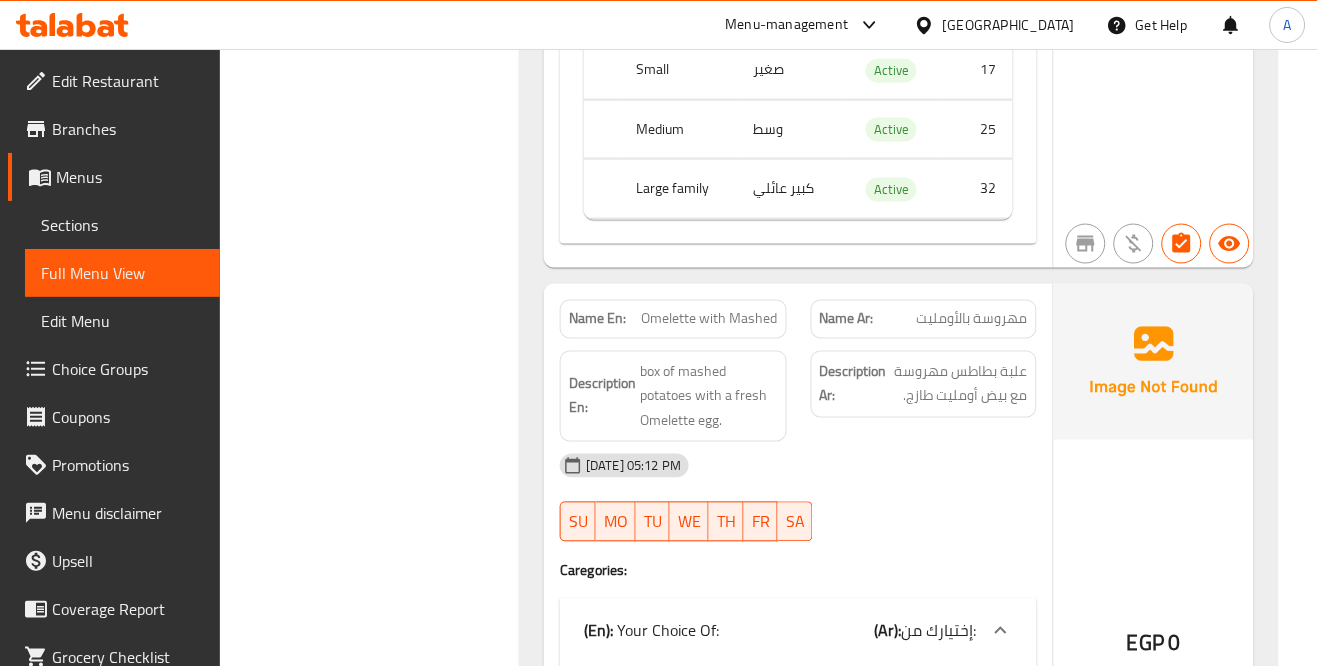 click on "Description Ar: علبة بطاطس مهروسة مع بيض أومليت طازج." at bounding box center [924, 384] 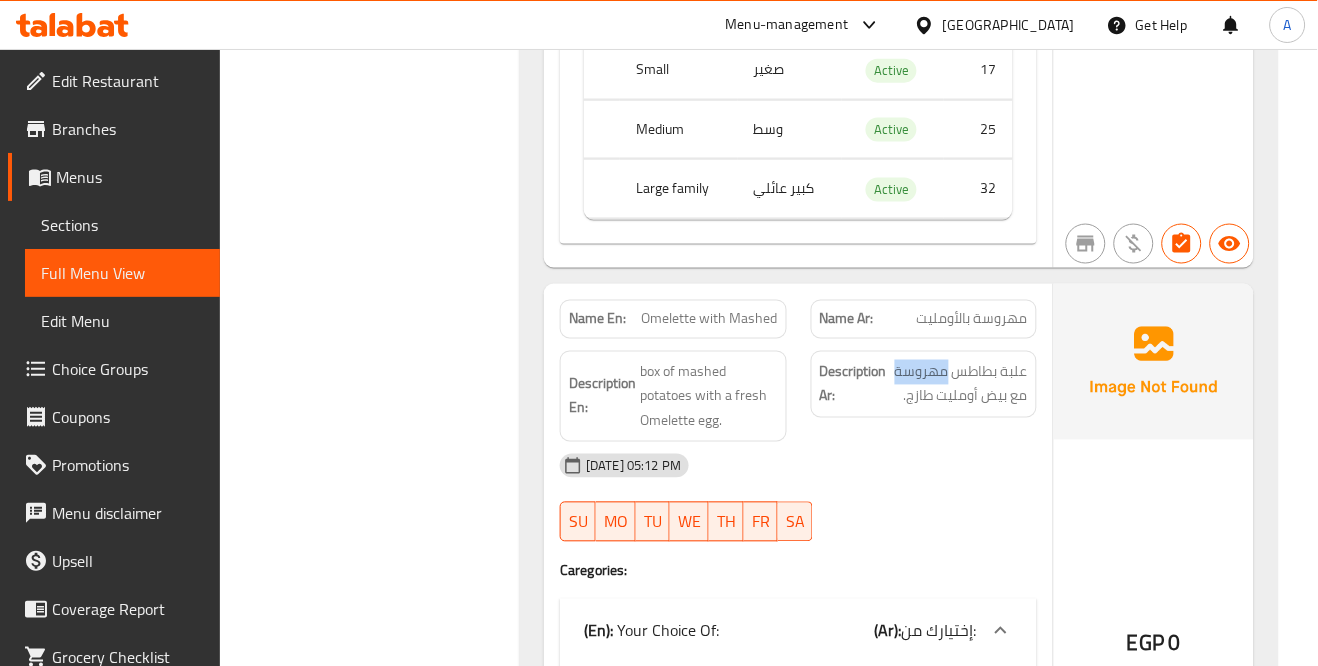 click on "Description Ar: علبة بطاطس مهروسة مع بيض أومليت طازج." at bounding box center (924, 384) 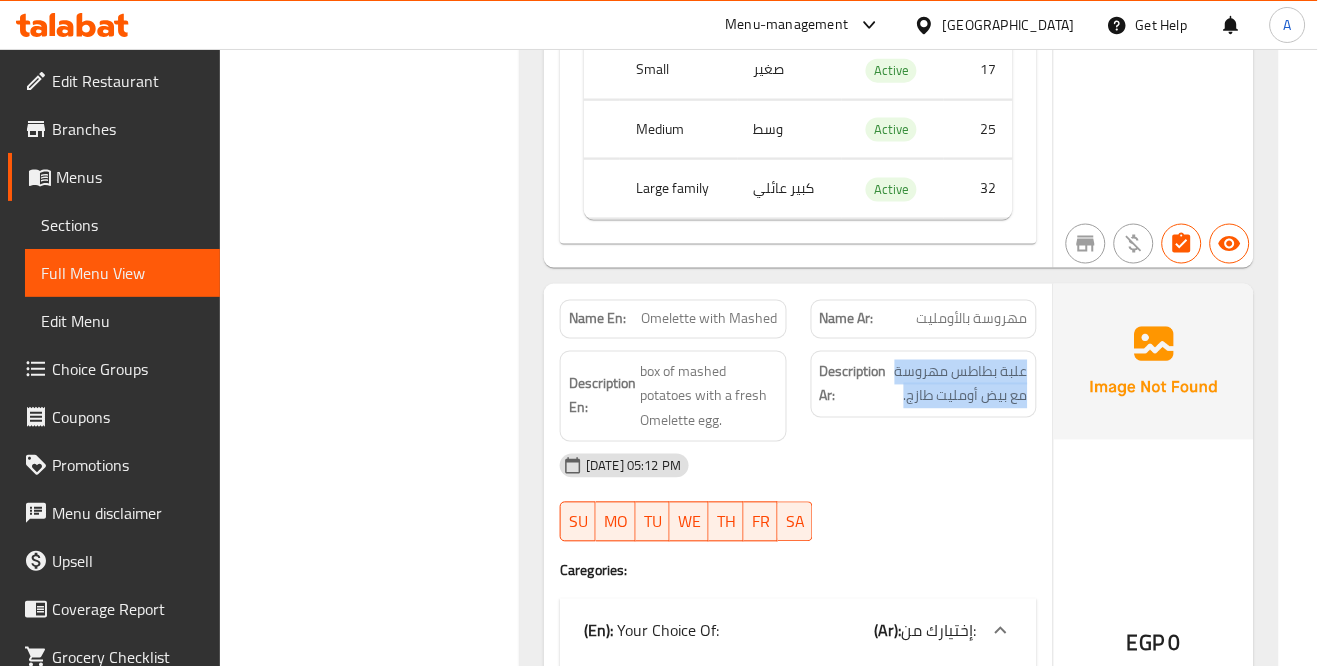 click on "Description Ar: علبة بطاطس مهروسة مع بيض أومليت طازج." at bounding box center (924, 384) 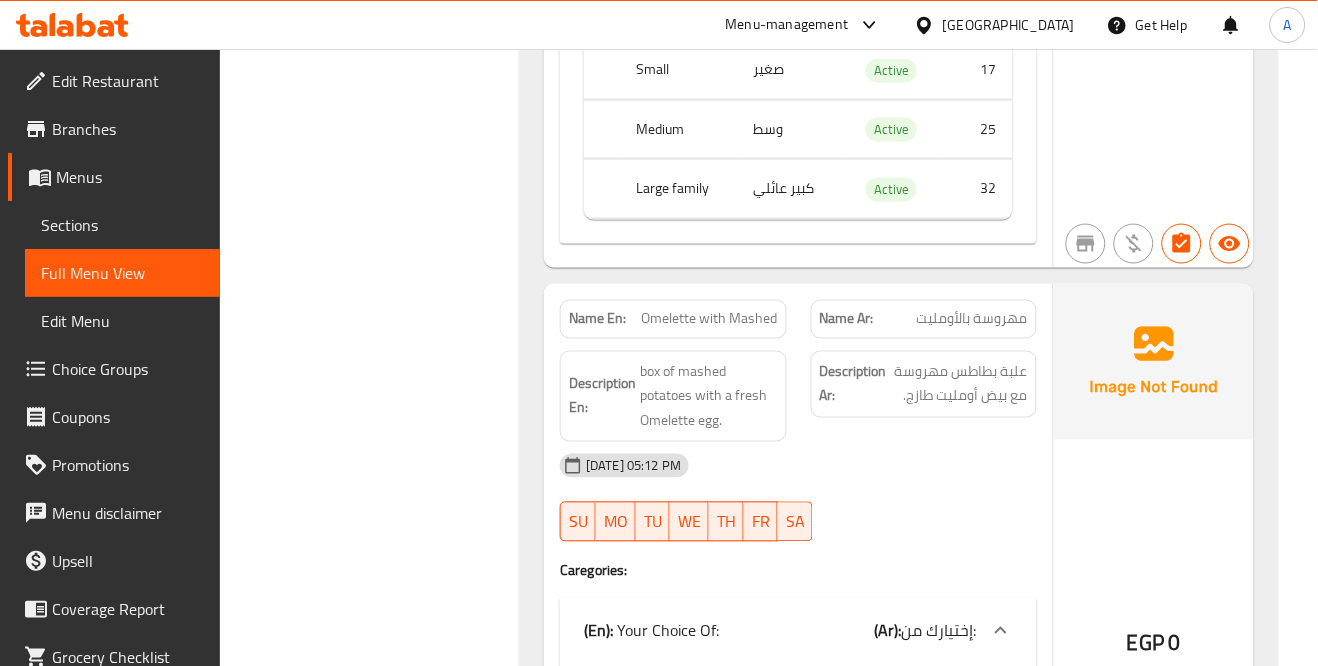 click on "مهروسة بالأومليت" at bounding box center [972, 319] 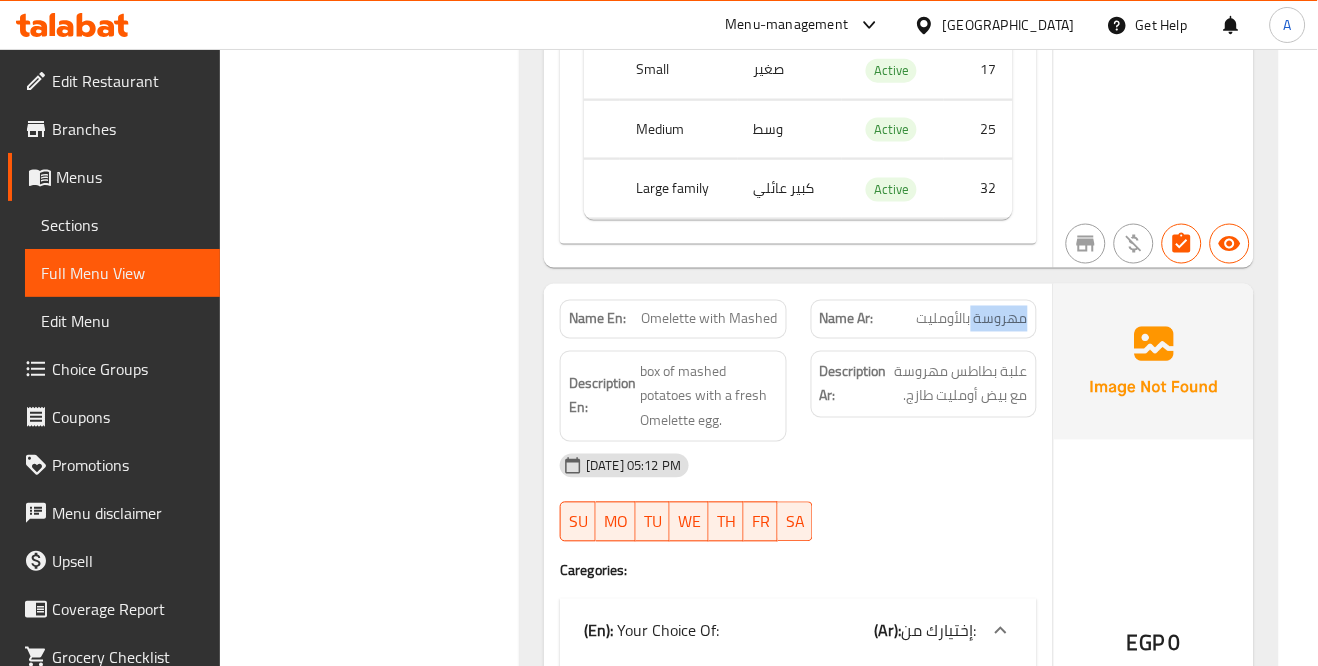 click on "مهروسة بالأومليت" at bounding box center [972, 319] 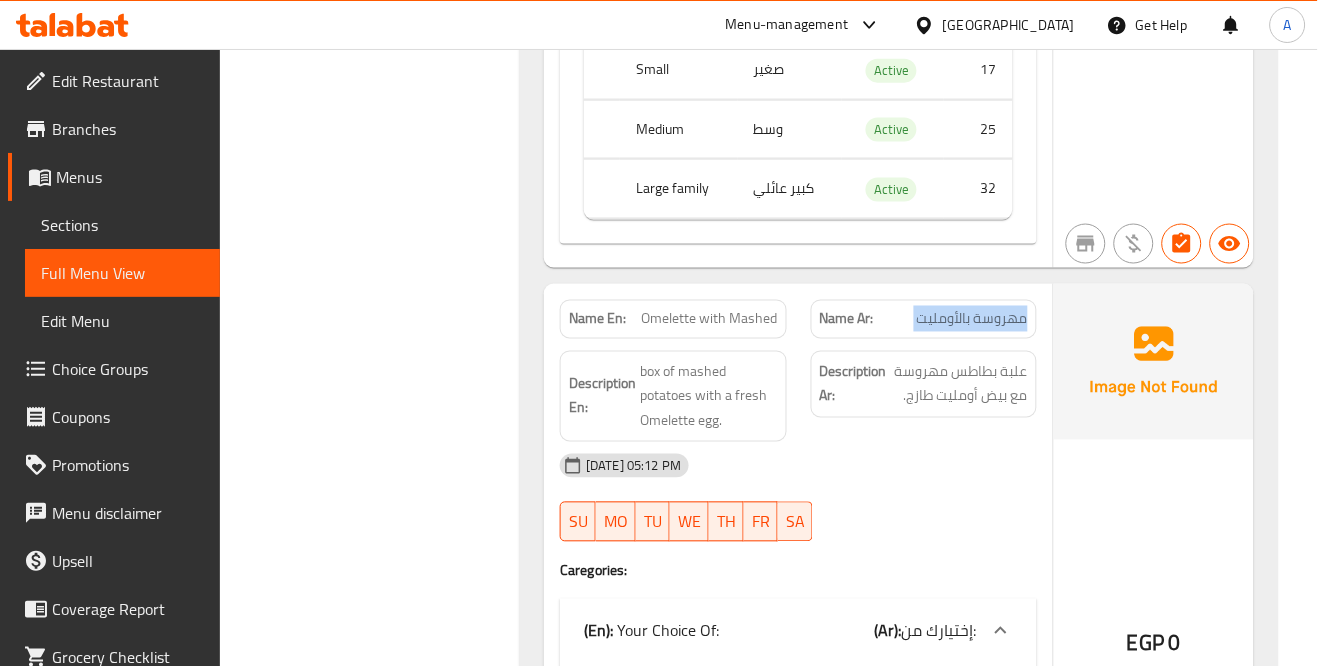 click on "مهروسة بالأومليت" at bounding box center [972, 319] 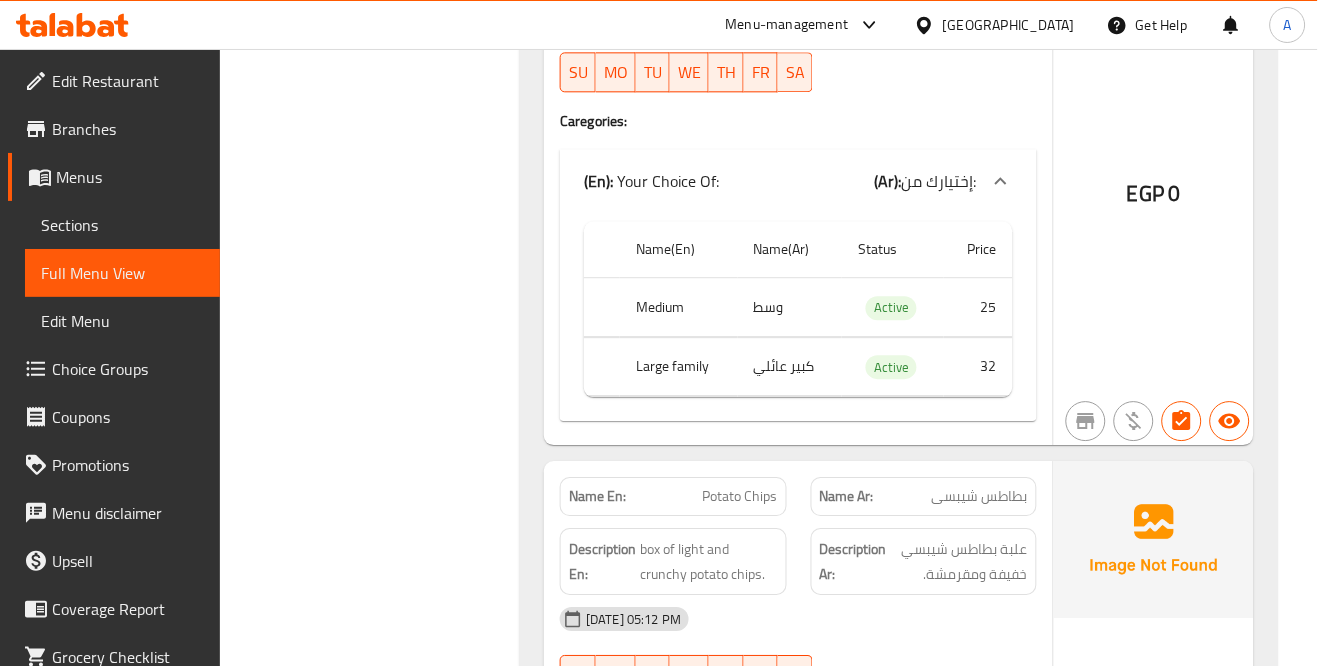 scroll, scrollTop: 13000, scrollLeft: 0, axis: vertical 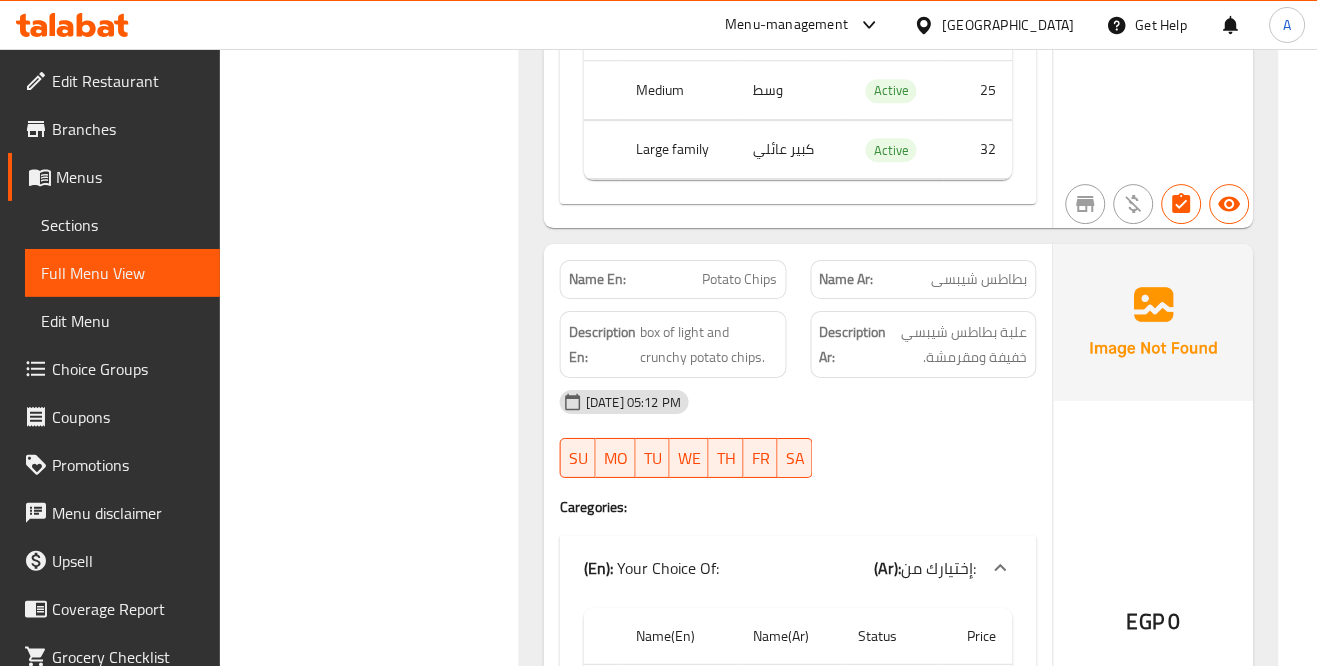 click on "بطاطس شيبسى" at bounding box center (980, 279) 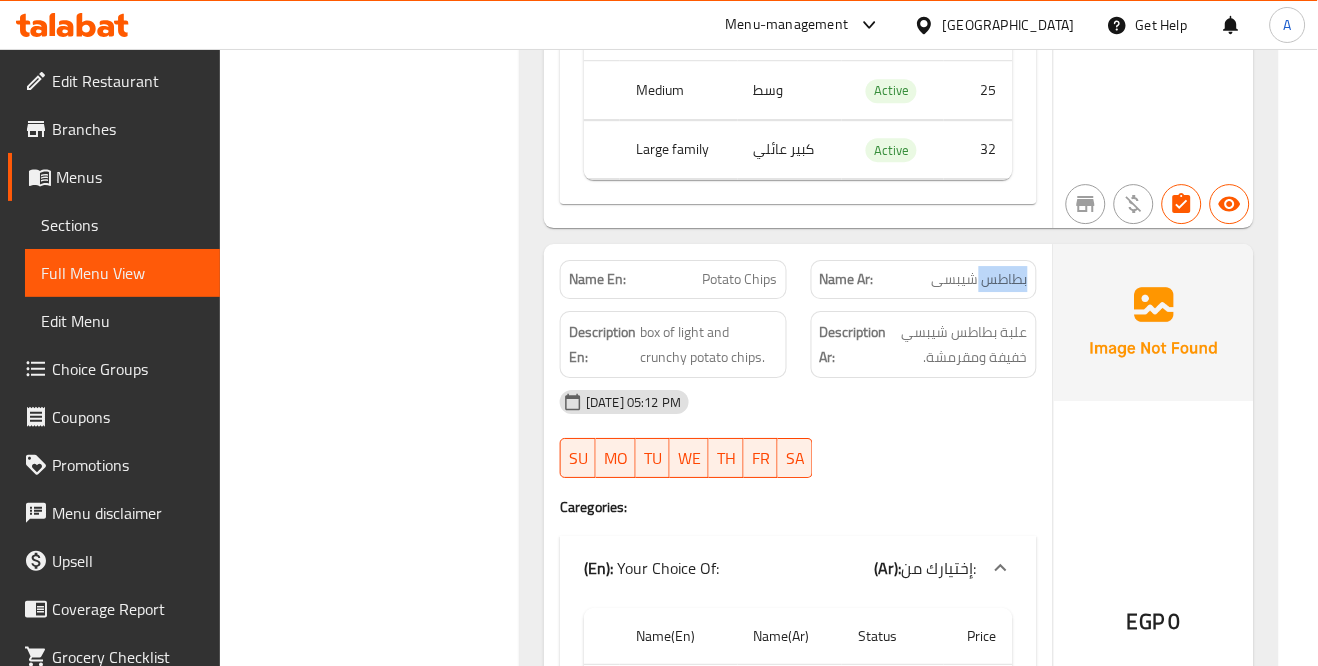 click on "بطاطس شيبسى" at bounding box center (980, 279) 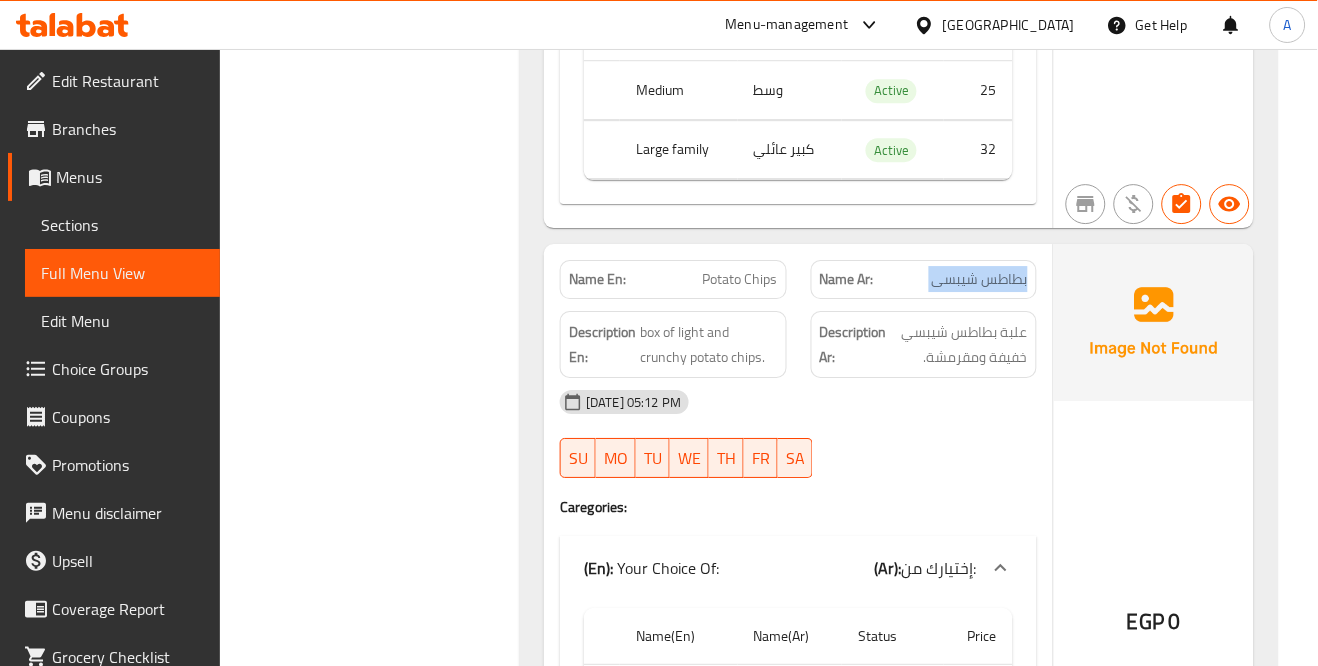 click on "بطاطس شيبسى" at bounding box center (980, 279) 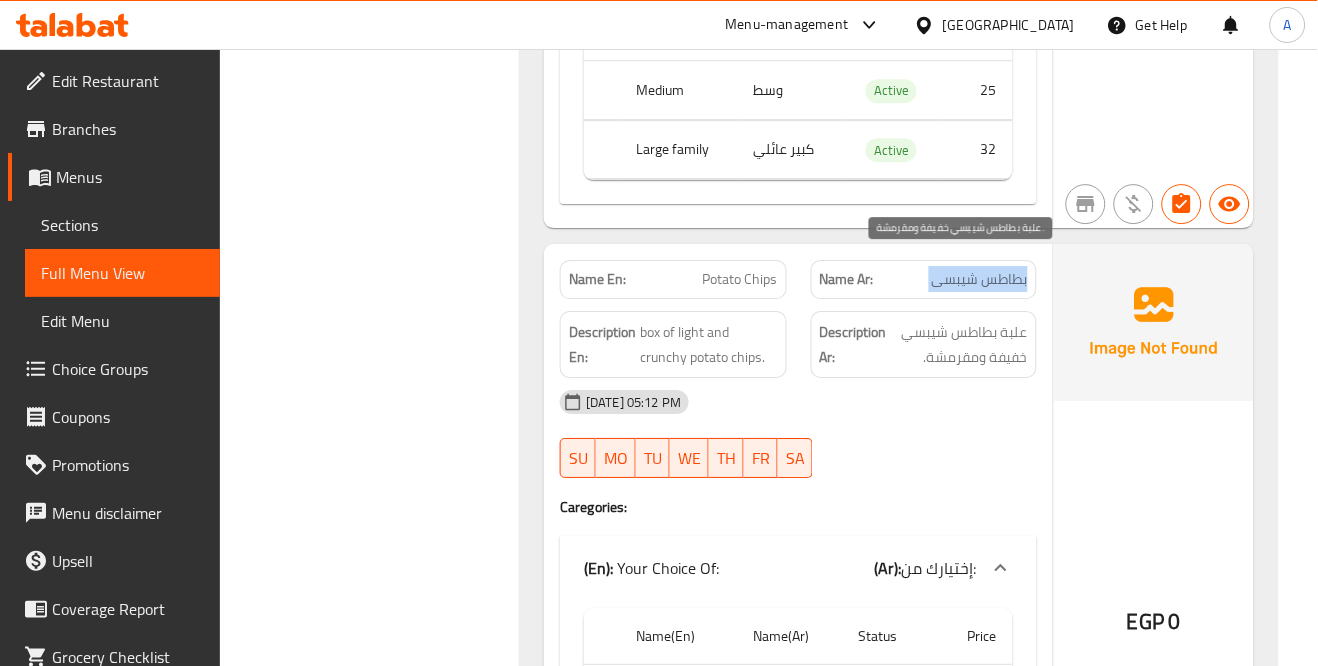 click on "علبة بطاطس شيبسي خفيفة ومقرمشة." at bounding box center (959, 344) 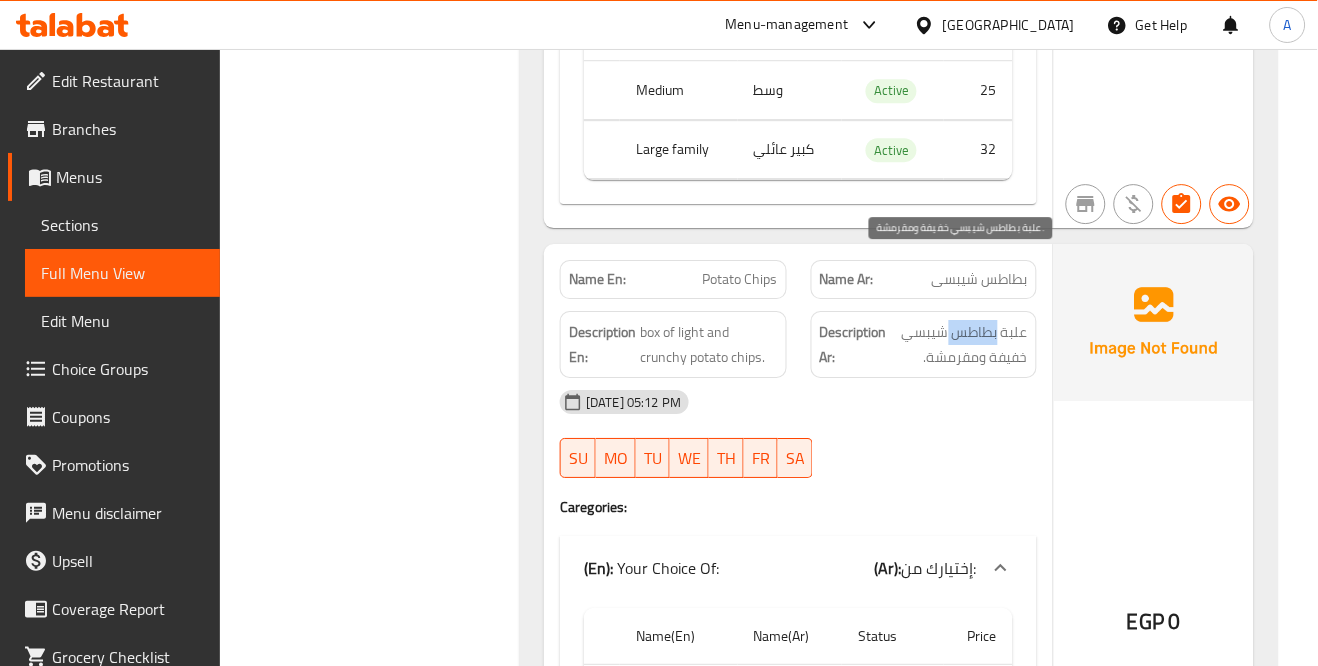 click on "علبة بطاطس شيبسي خفيفة ومقرمشة." at bounding box center [959, 344] 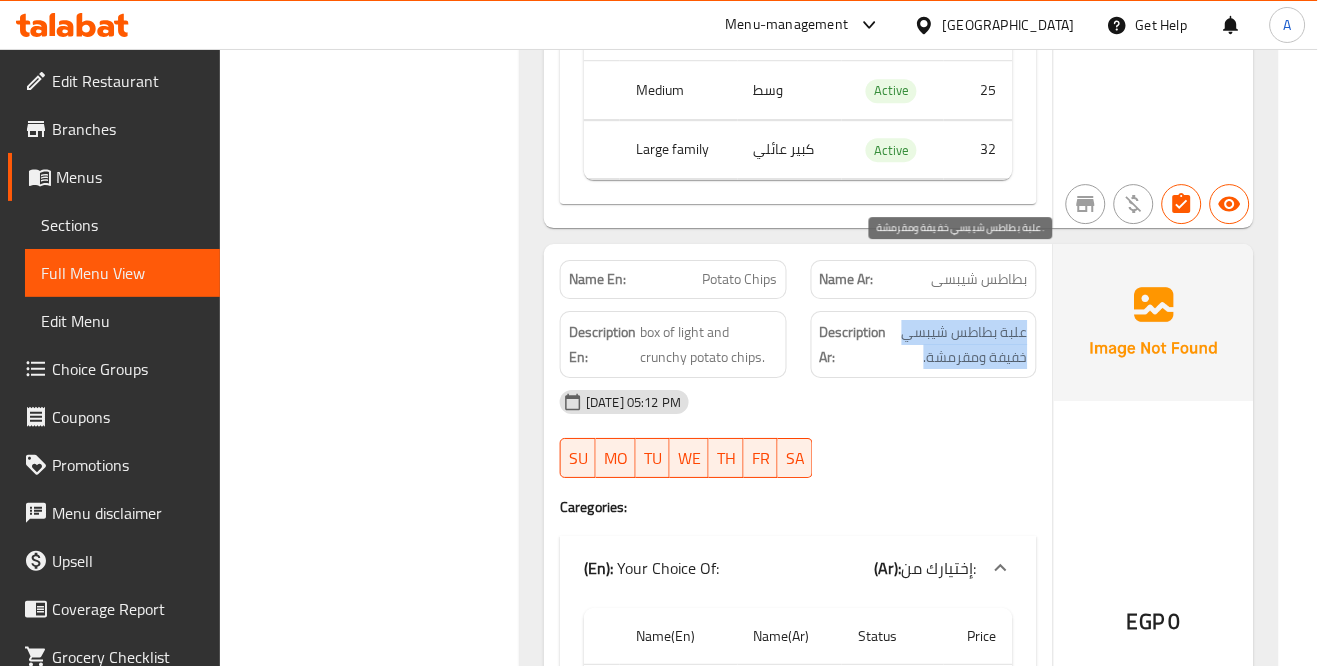 click on "علبة بطاطس شيبسي خفيفة ومقرمشة." at bounding box center (959, 344) 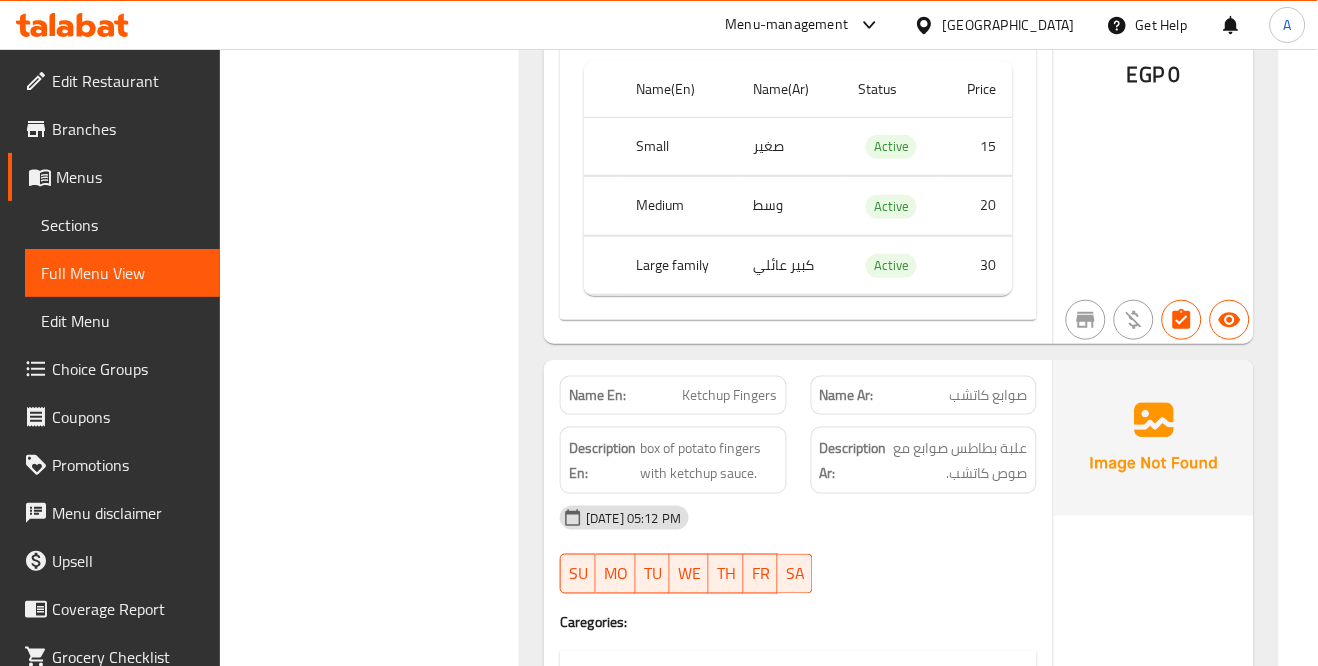 scroll, scrollTop: 13555, scrollLeft: 0, axis: vertical 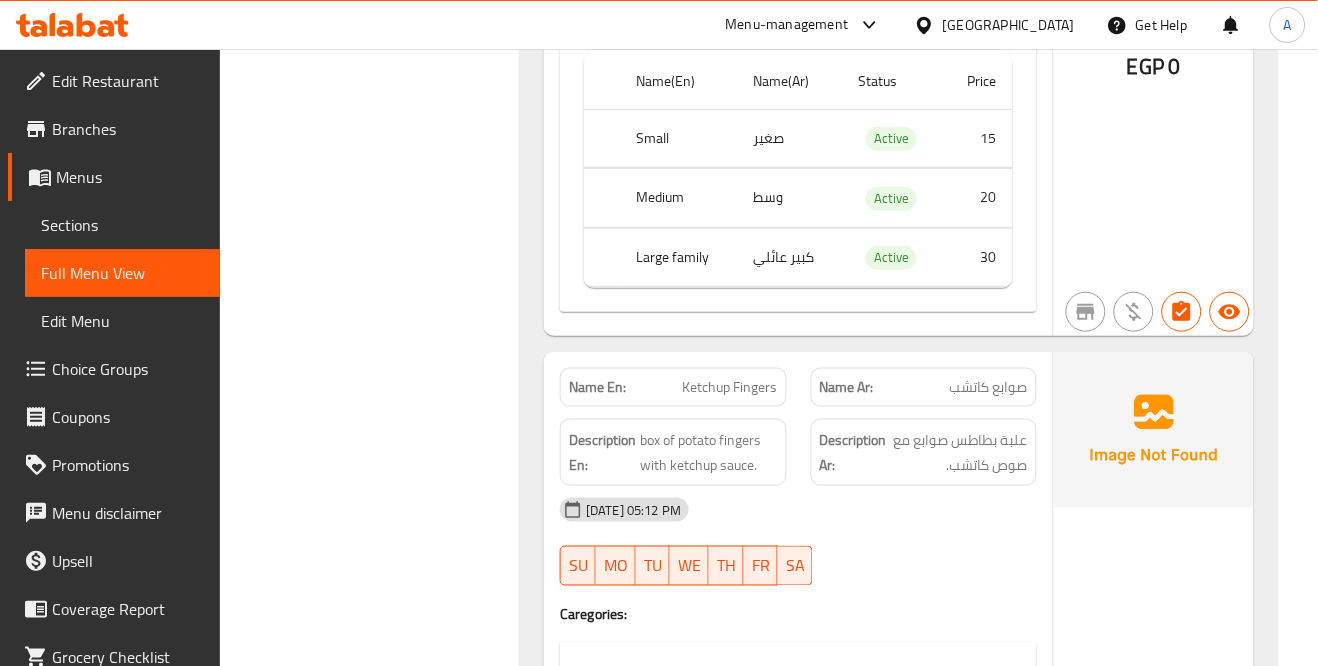 click on "صوابع كاتشب" at bounding box center [989, 387] 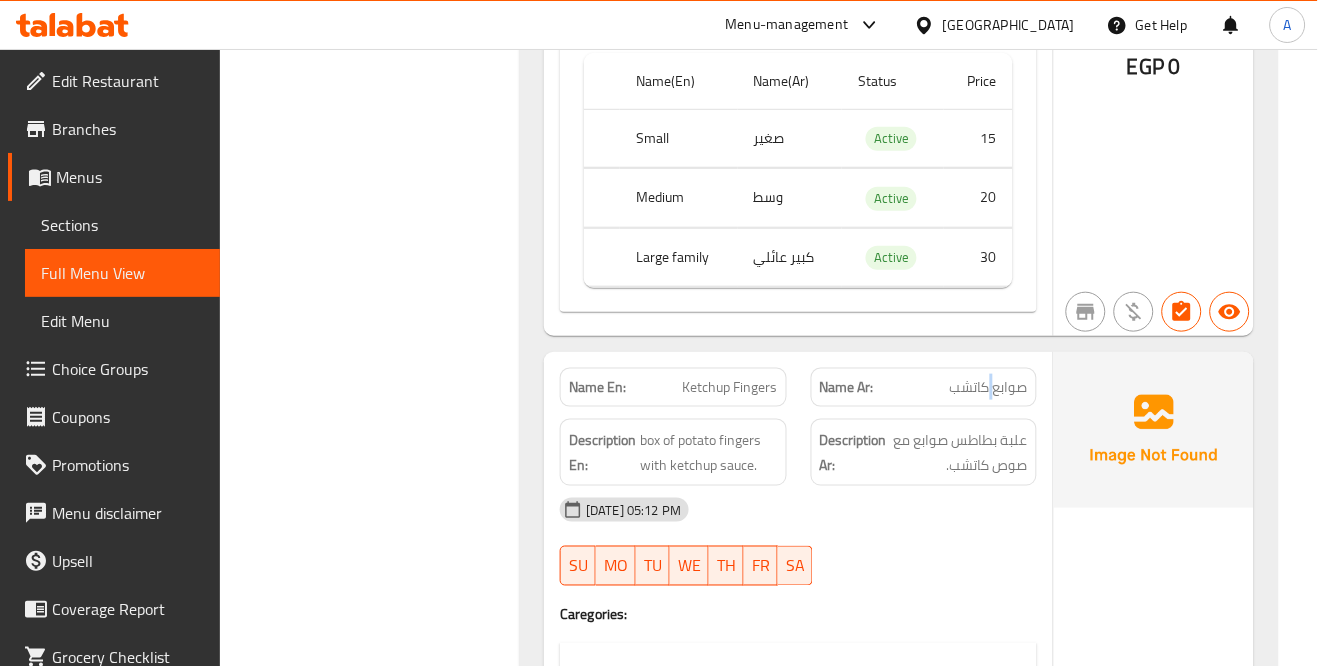 click on "صوابع كاتشب" at bounding box center (989, 387) 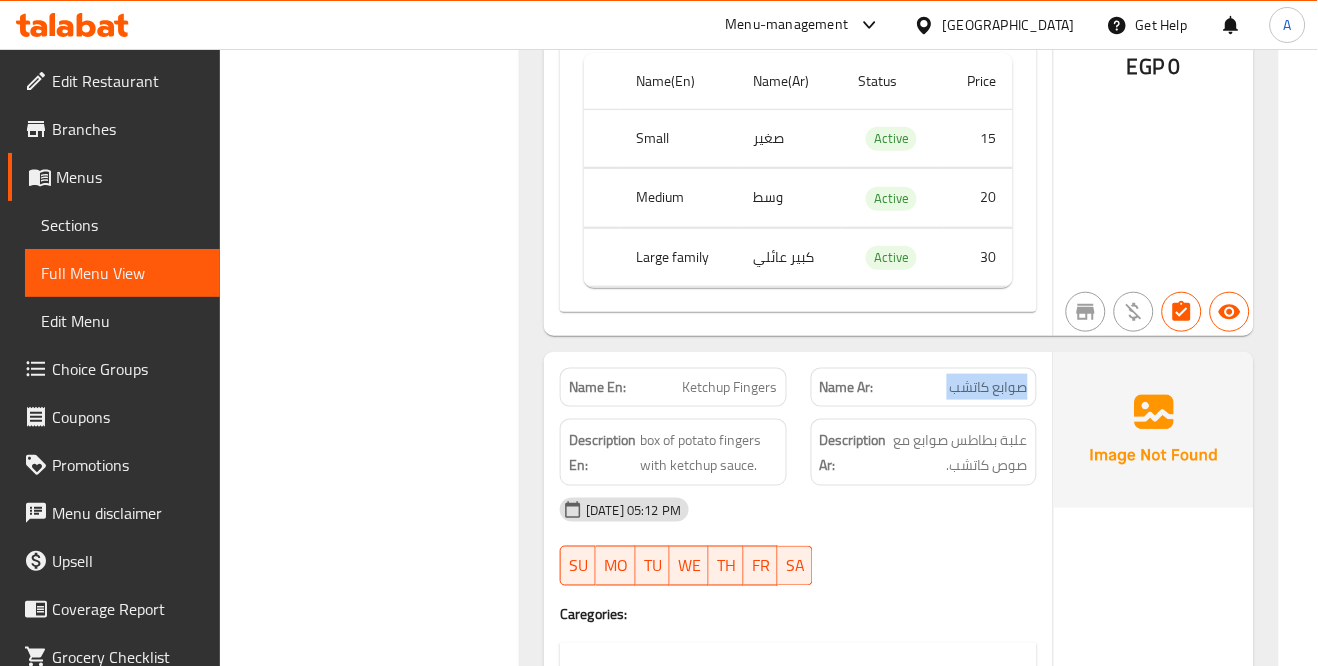 click on "صوابع كاتشب" at bounding box center [989, 387] 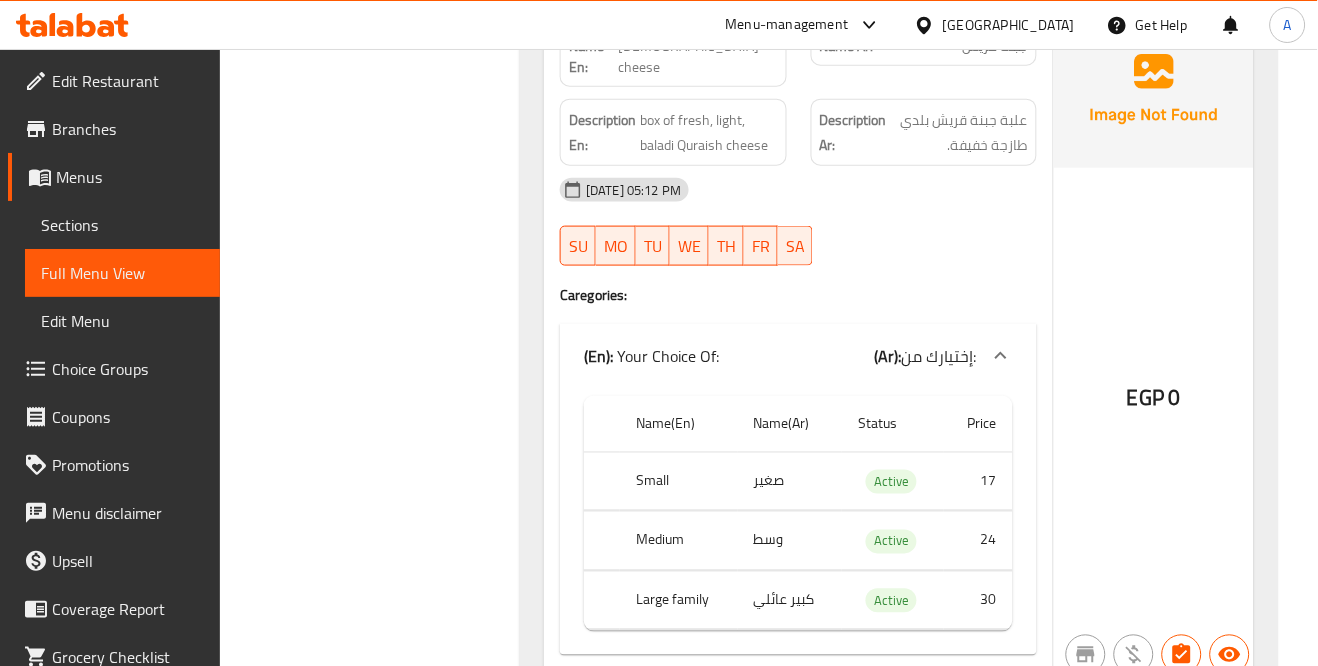 scroll, scrollTop: 8111, scrollLeft: 0, axis: vertical 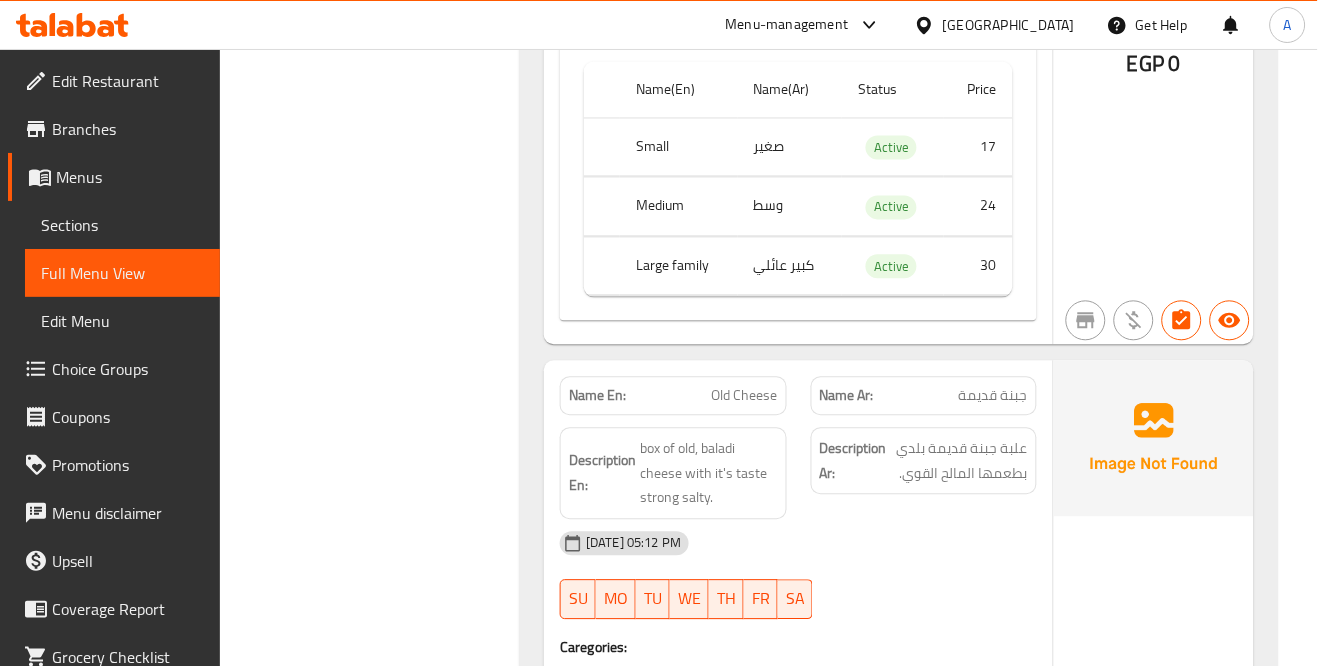 click on "علبة جبنة قديمة بلدي بطعمها المالح القوي." at bounding box center (959, 461) 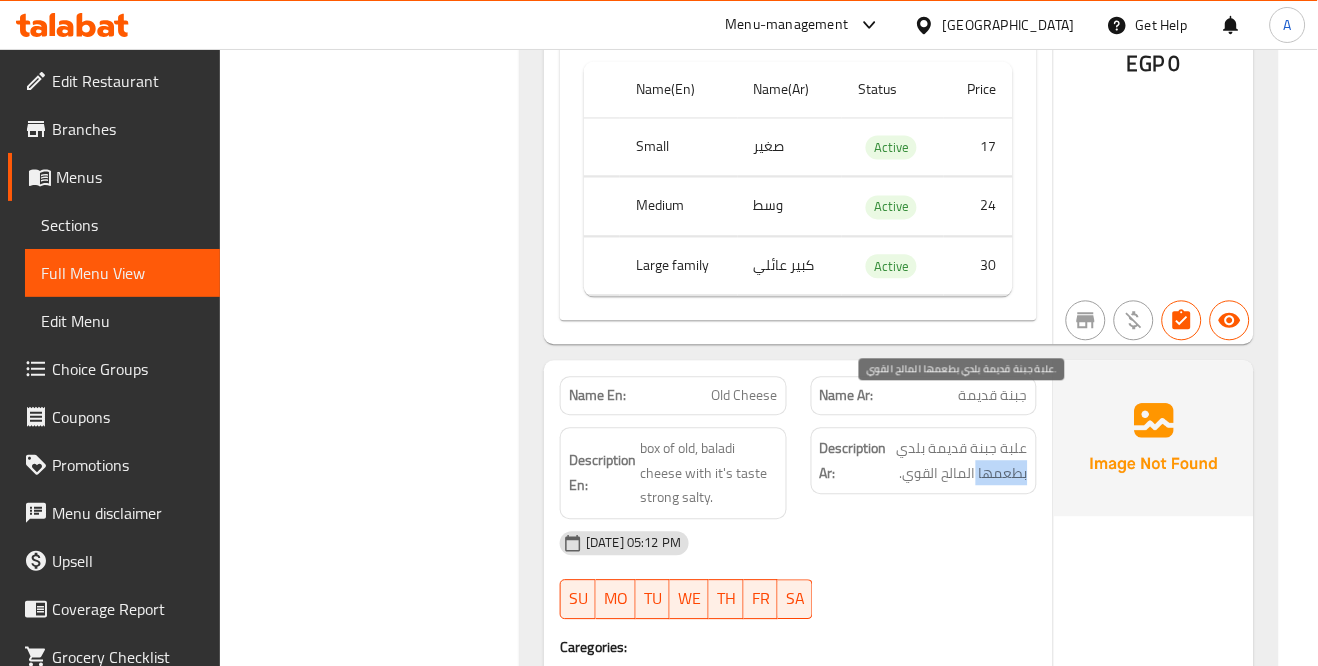 click on "علبة جبنة قديمة بلدي بطعمها المالح القوي." at bounding box center [959, 461] 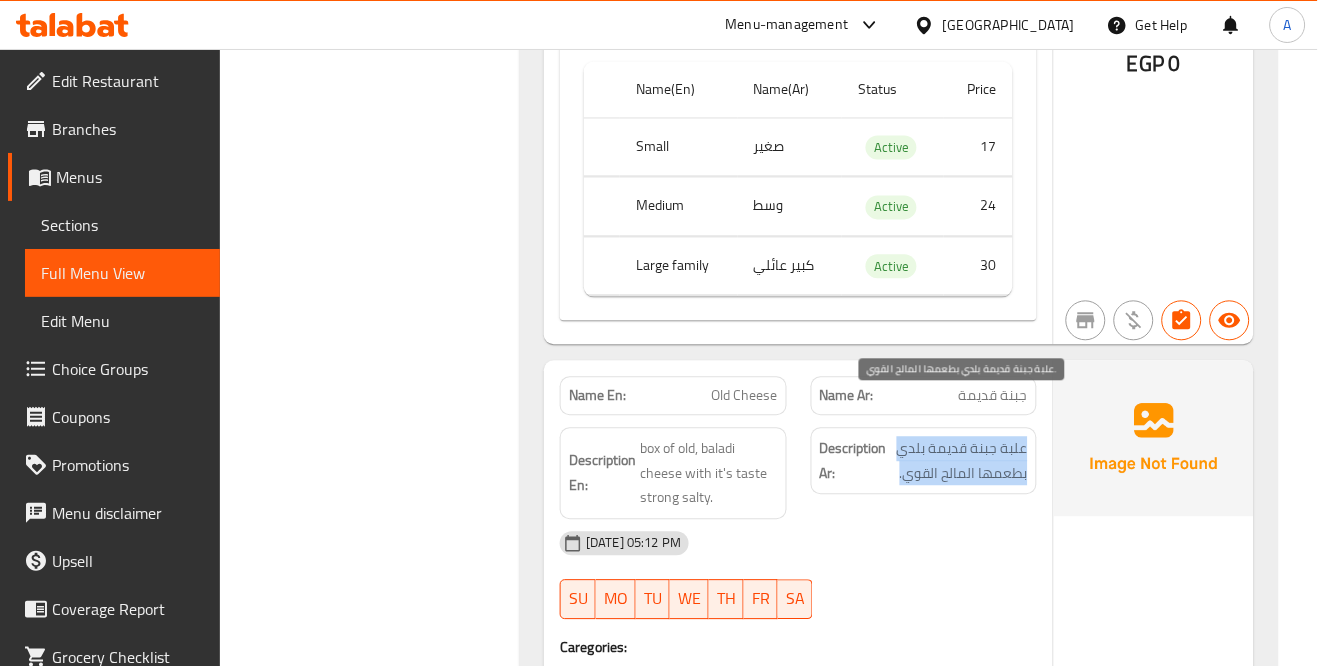 click on "علبة جبنة قديمة بلدي بطعمها المالح القوي." at bounding box center [959, 461] 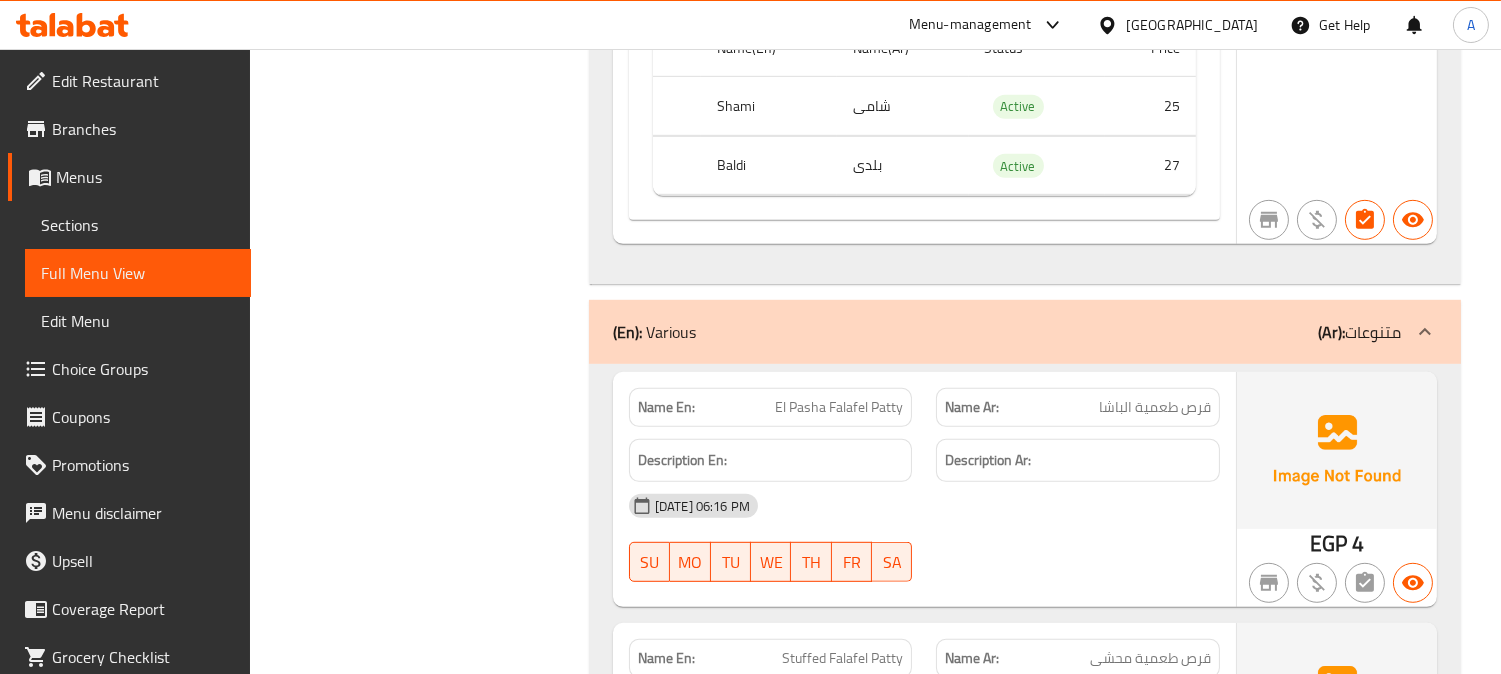 scroll, scrollTop: 33143, scrollLeft: 0, axis: vertical 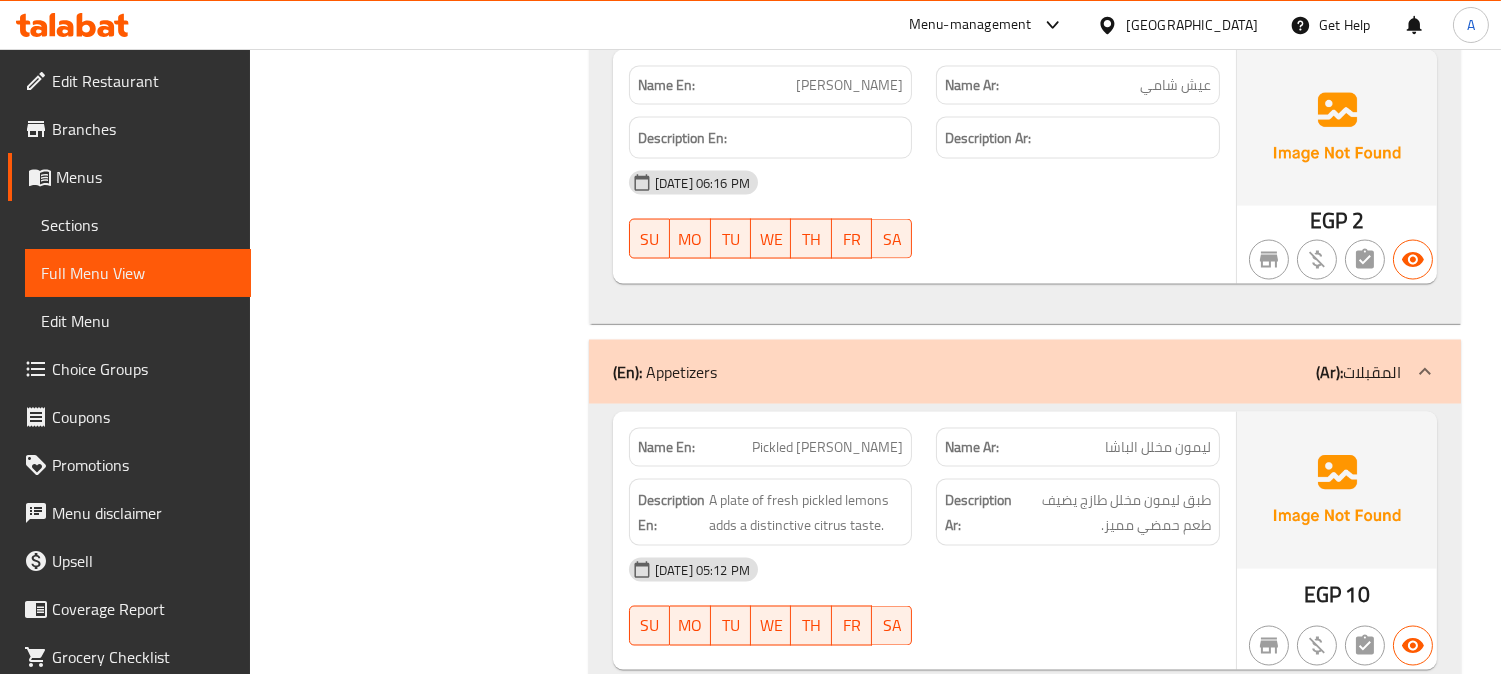 click on "Pickled Lemon pasha" at bounding box center [819, -32767] 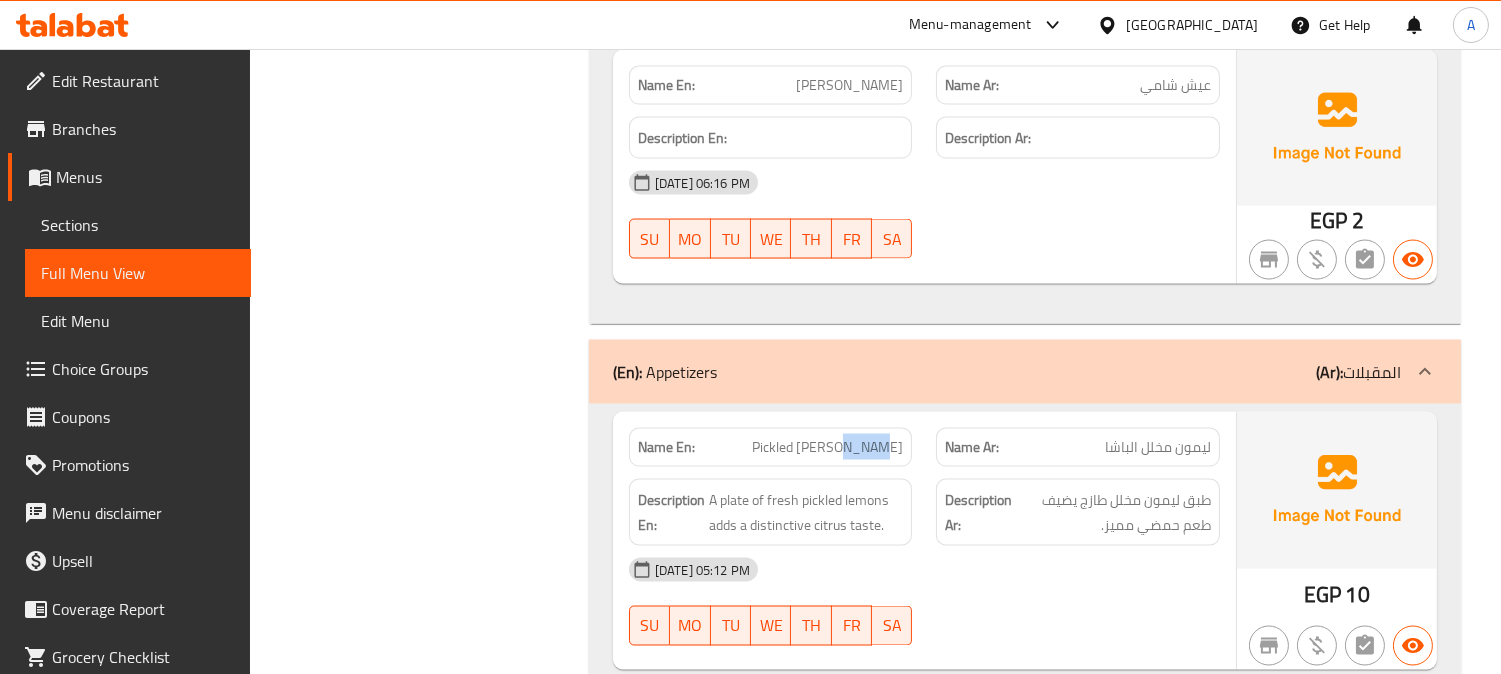click on "Pickled Lemon pasha" at bounding box center [819, -32767] 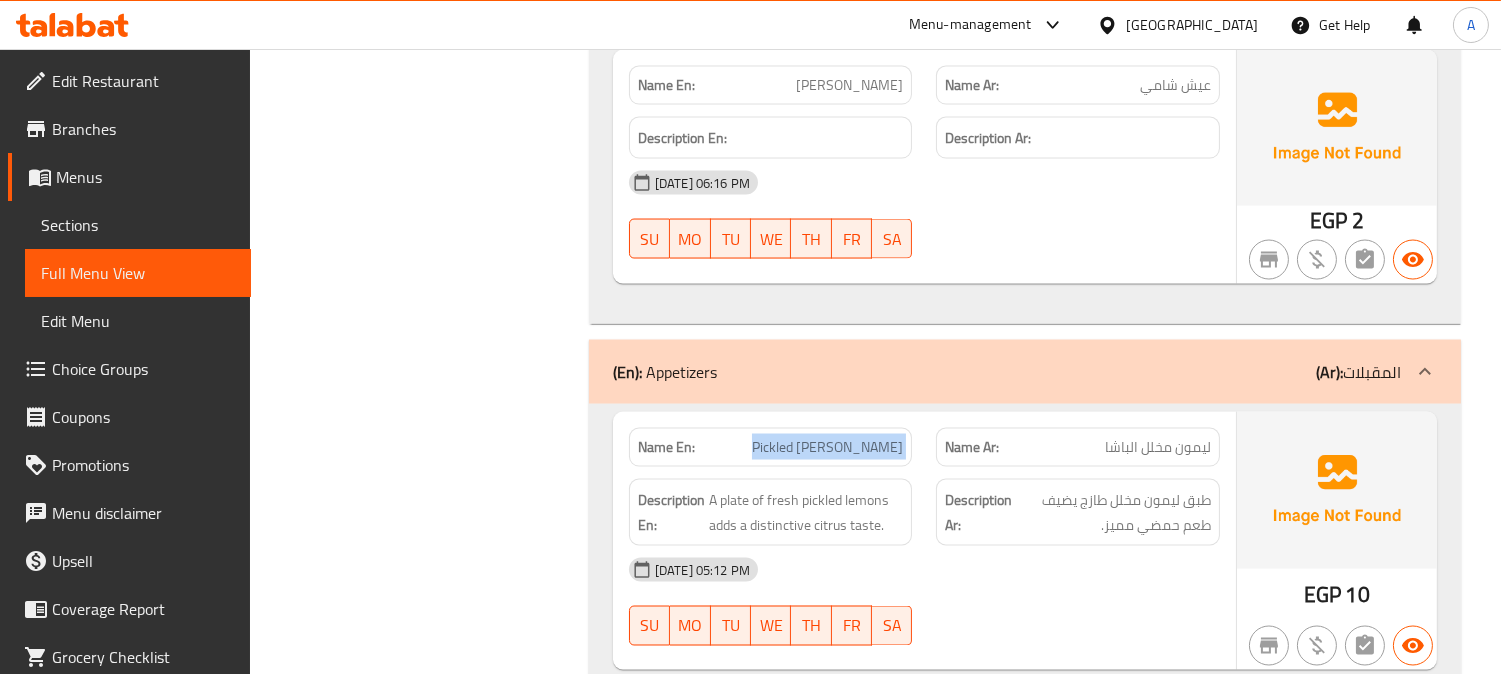 click on "Pickled Lemon pasha" at bounding box center [819, -32767] 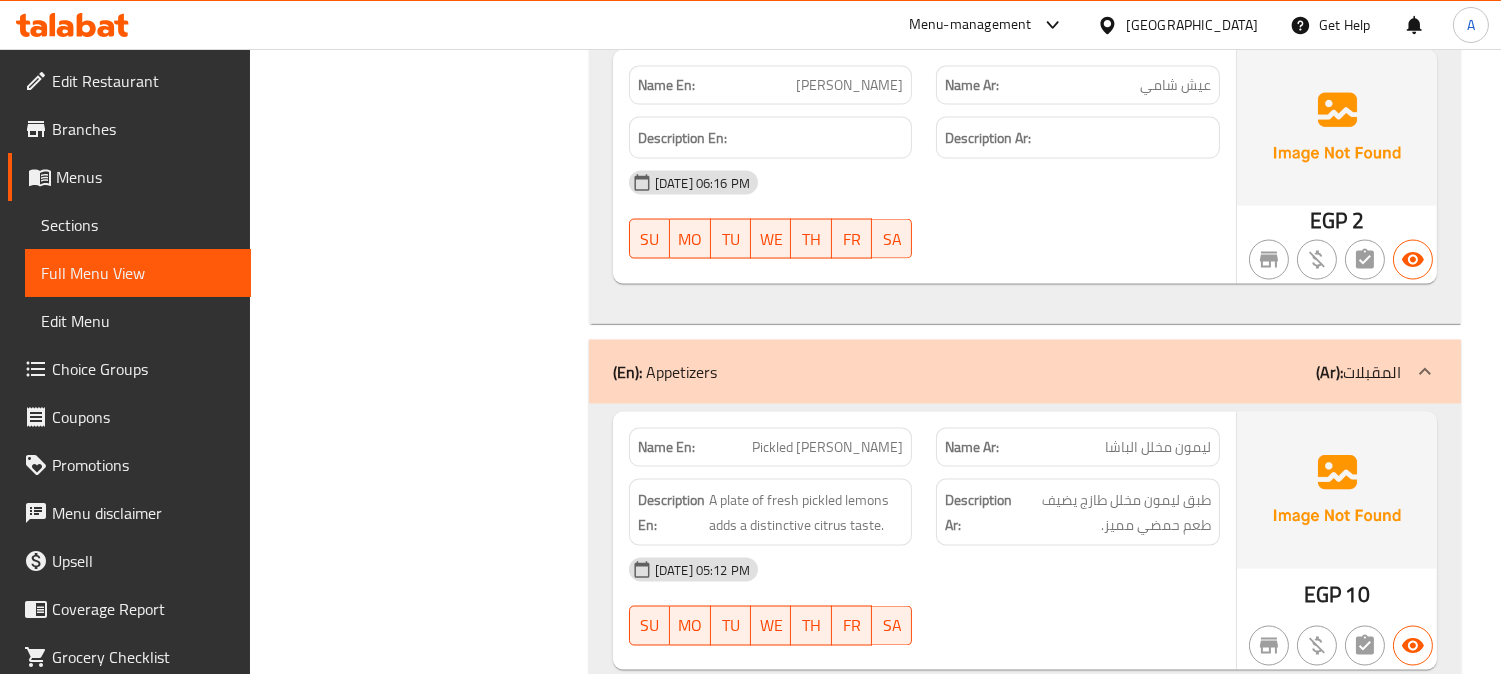 scroll, scrollTop: 38, scrollLeft: 0, axis: vertical 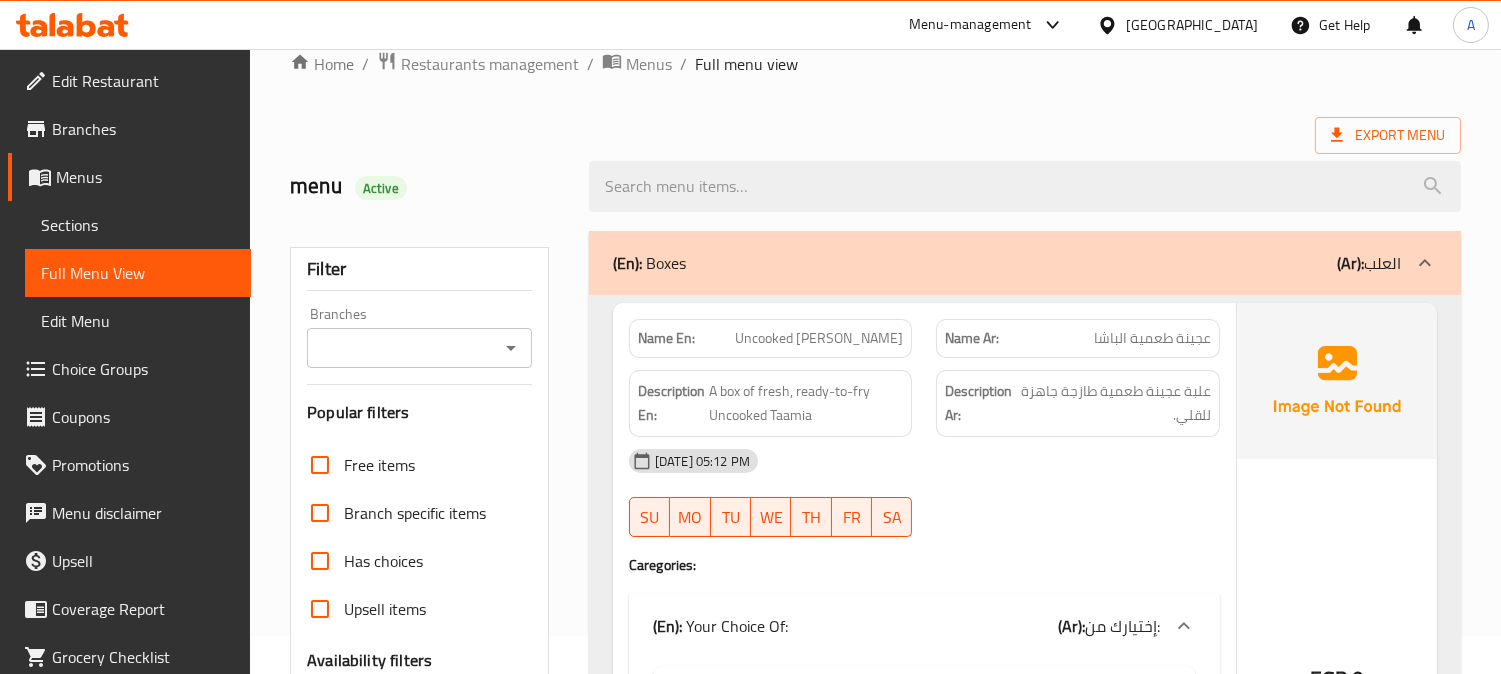 click on "Uncooked Taamia pasha" at bounding box center (819, 338) 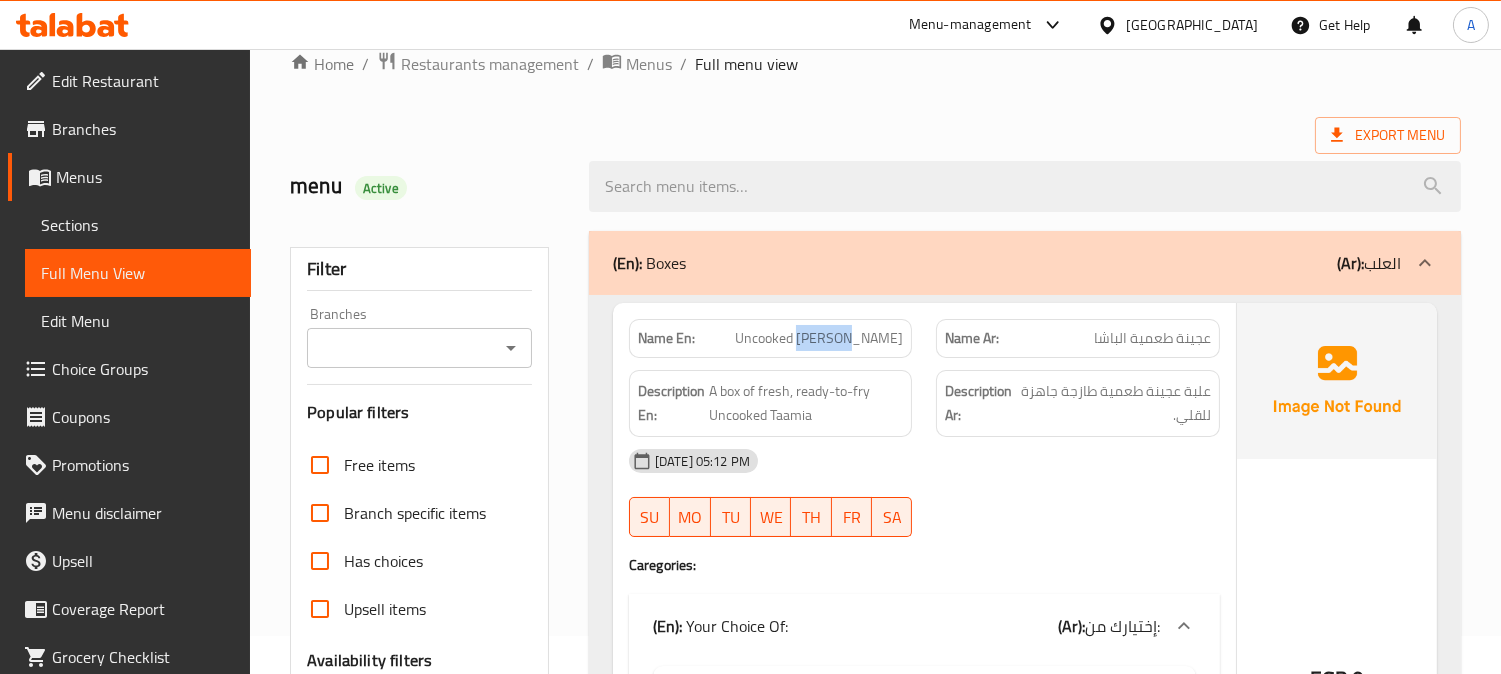 click on "Uncooked Taamia pasha" at bounding box center [819, 338] 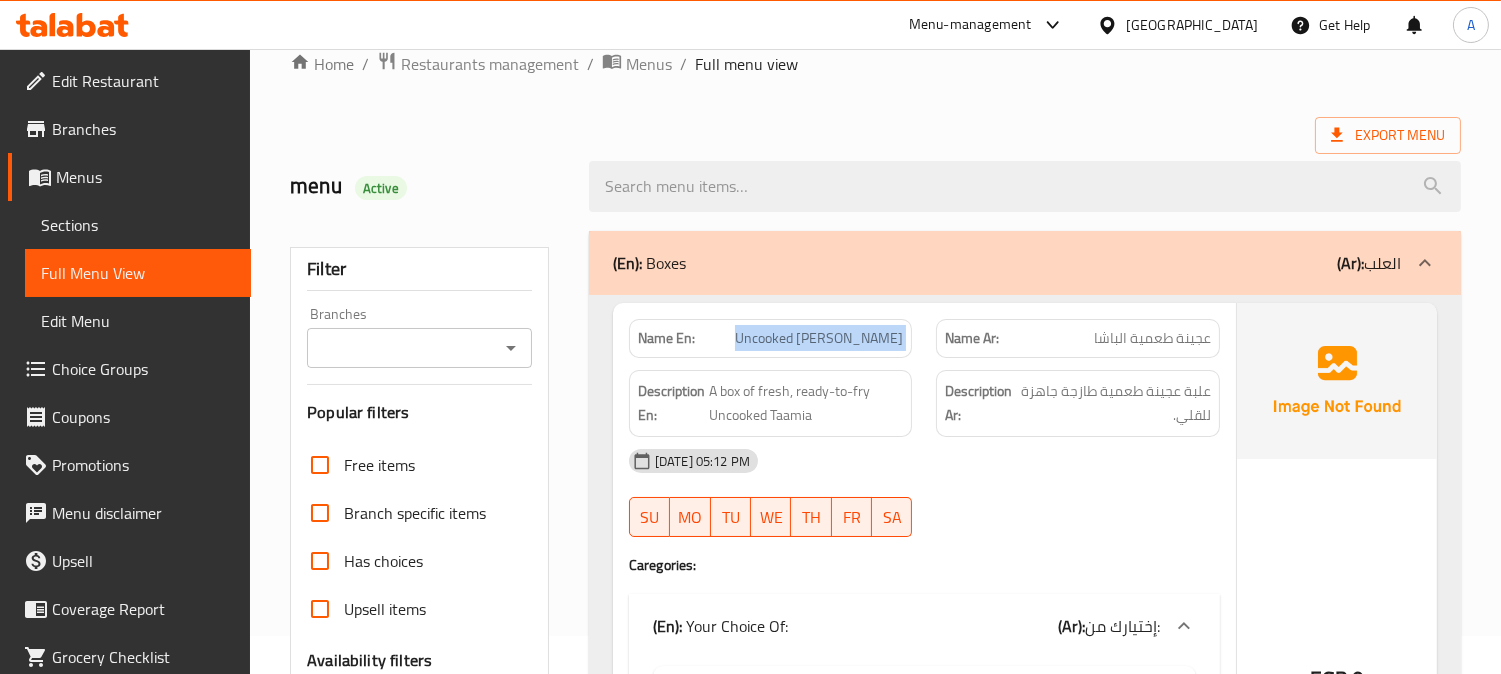 click on "Uncooked Taamia pasha" at bounding box center (819, 338) 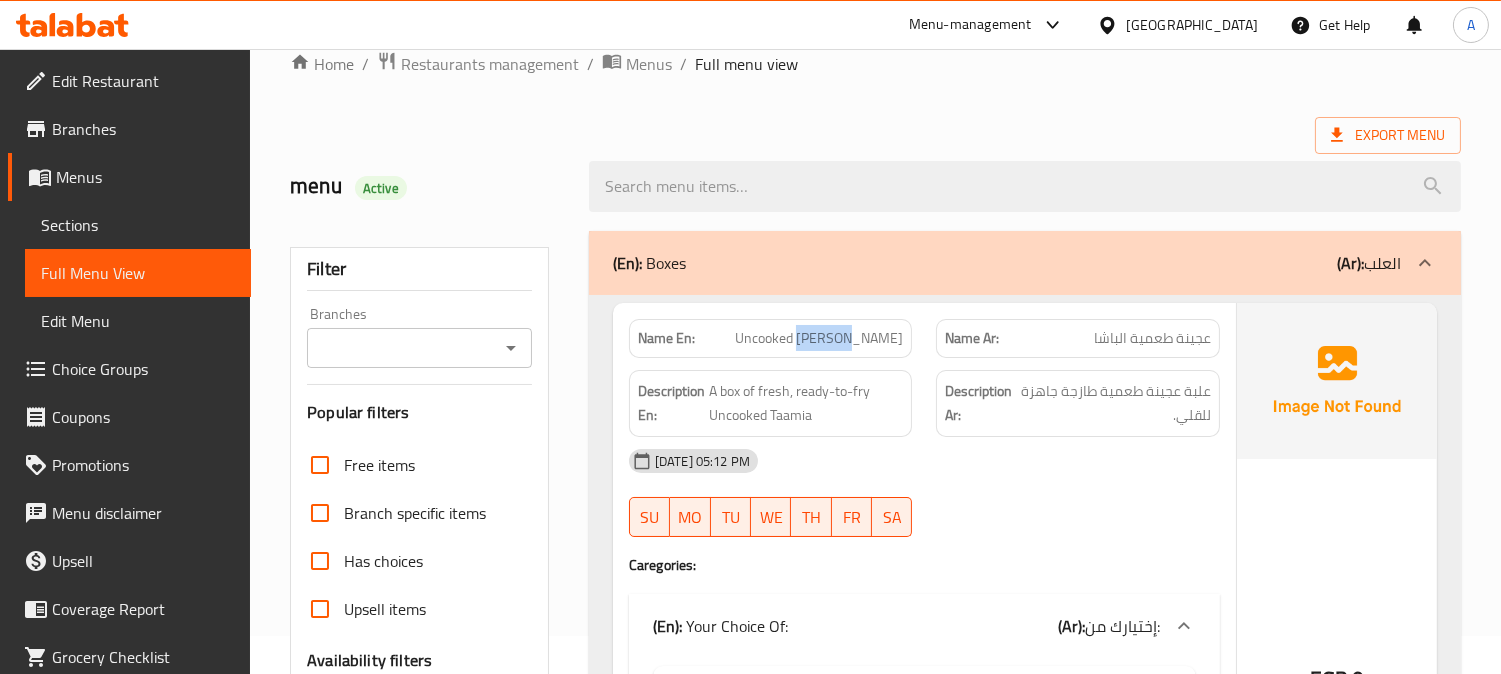 click on "Uncooked Taamia pasha" at bounding box center (819, 338) 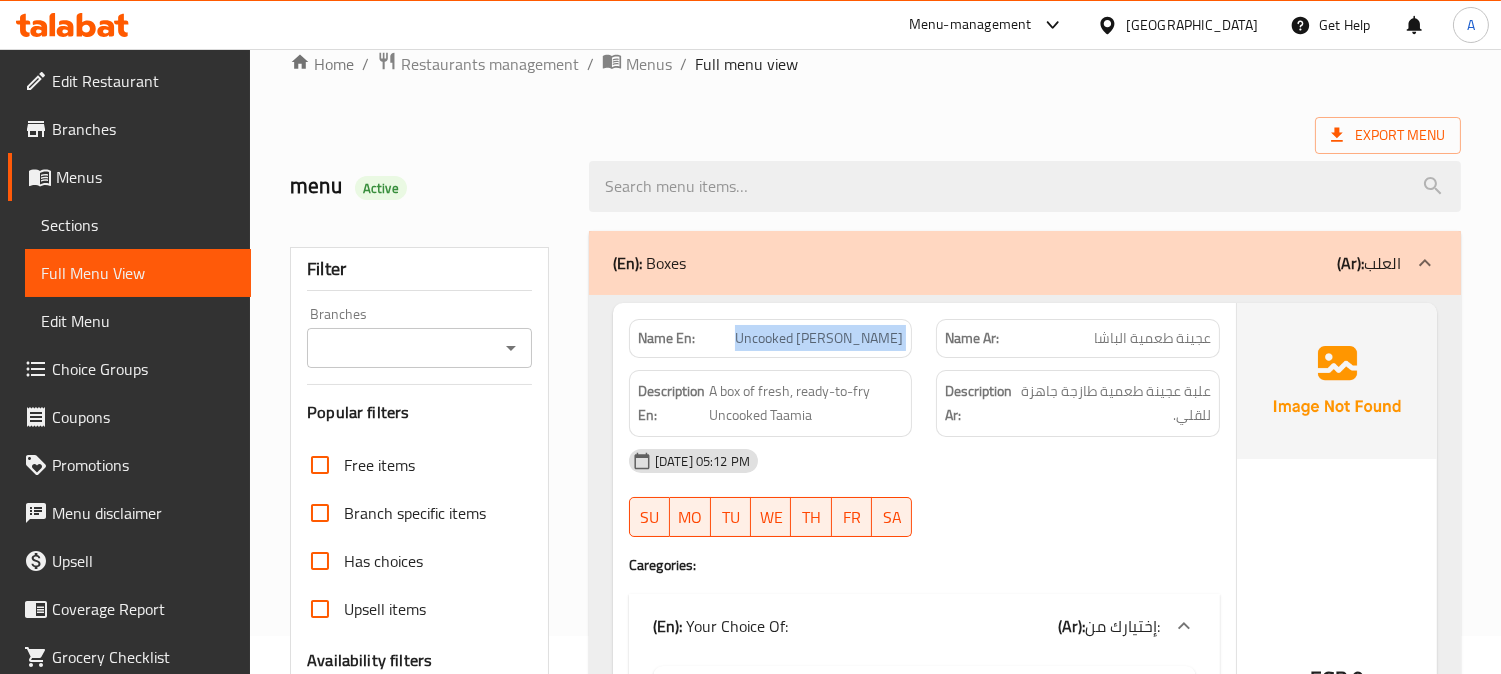 click on "Uncooked Taamia pasha" at bounding box center [819, 338] 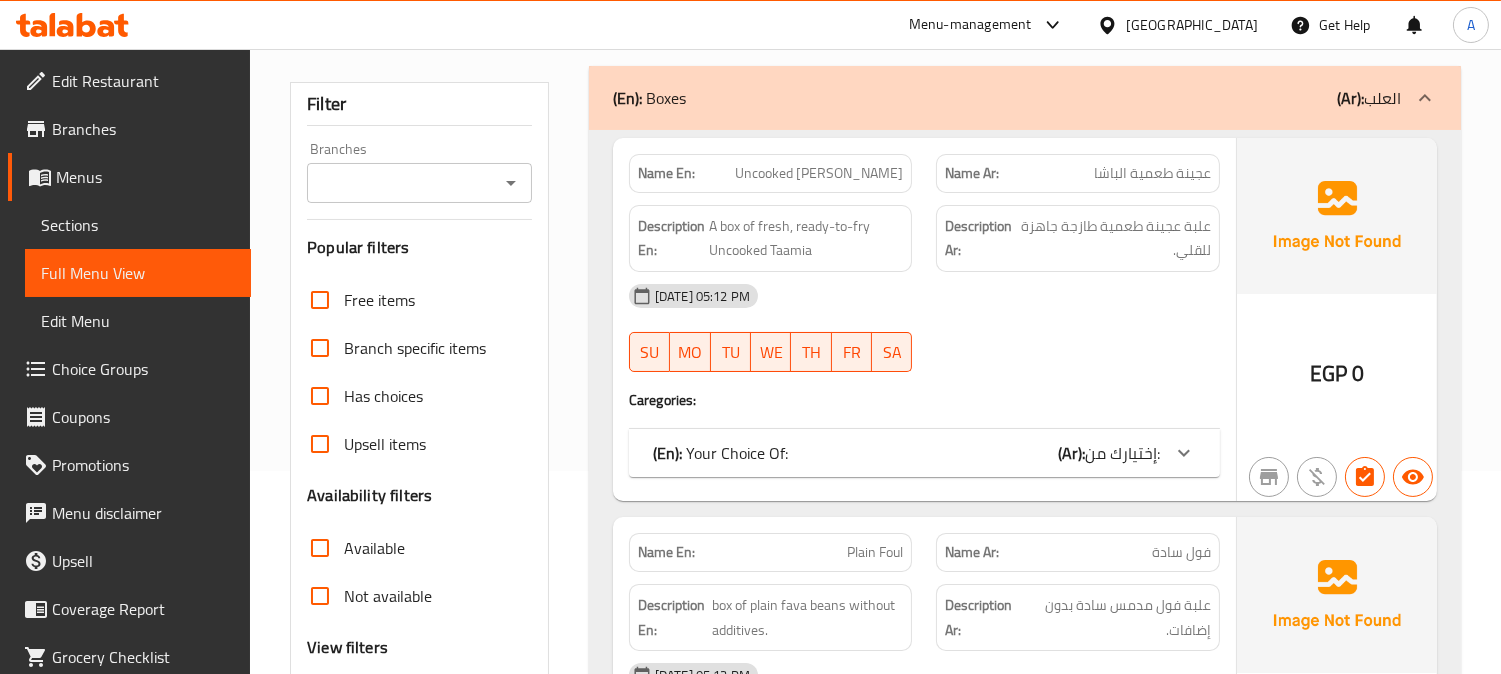 scroll, scrollTop: 222, scrollLeft: 0, axis: vertical 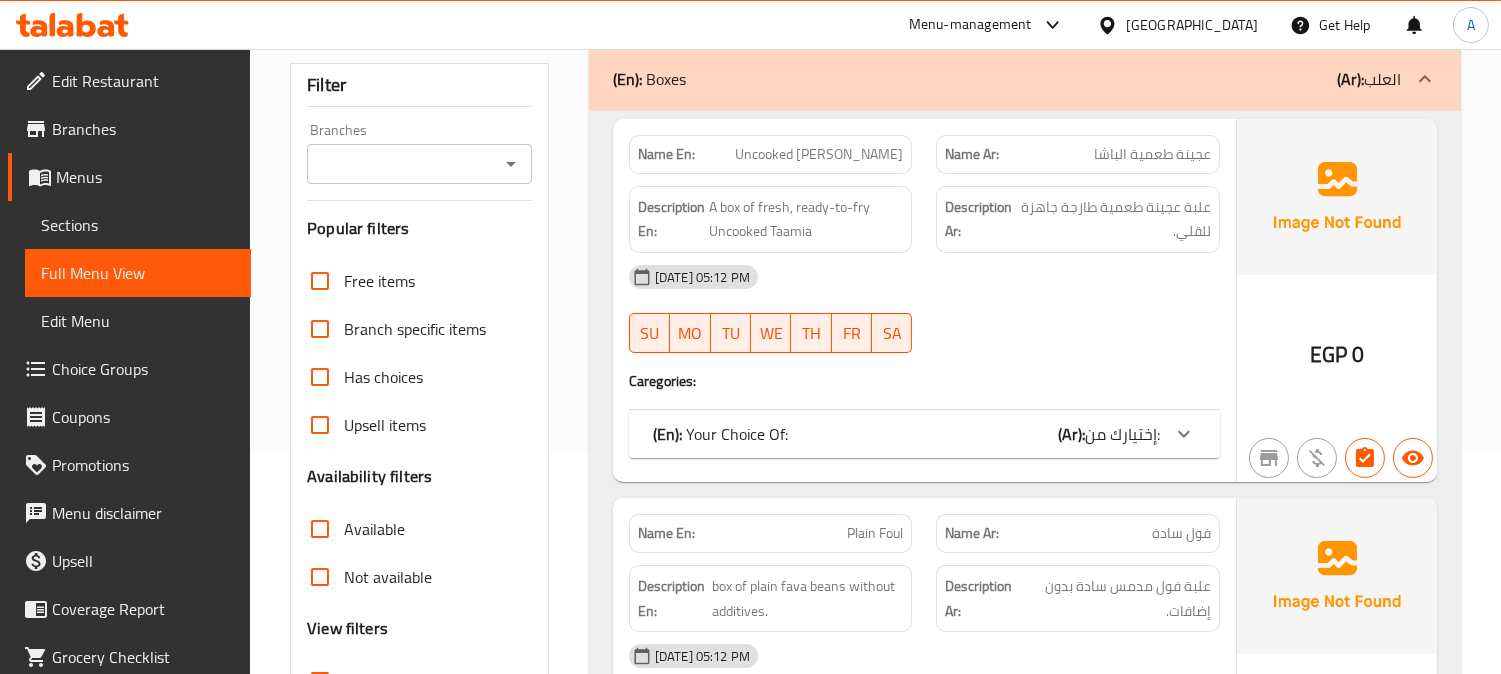 click on "[DATE] 05:12 PM SU MO TU WE TH FR SA" at bounding box center (924, 309) 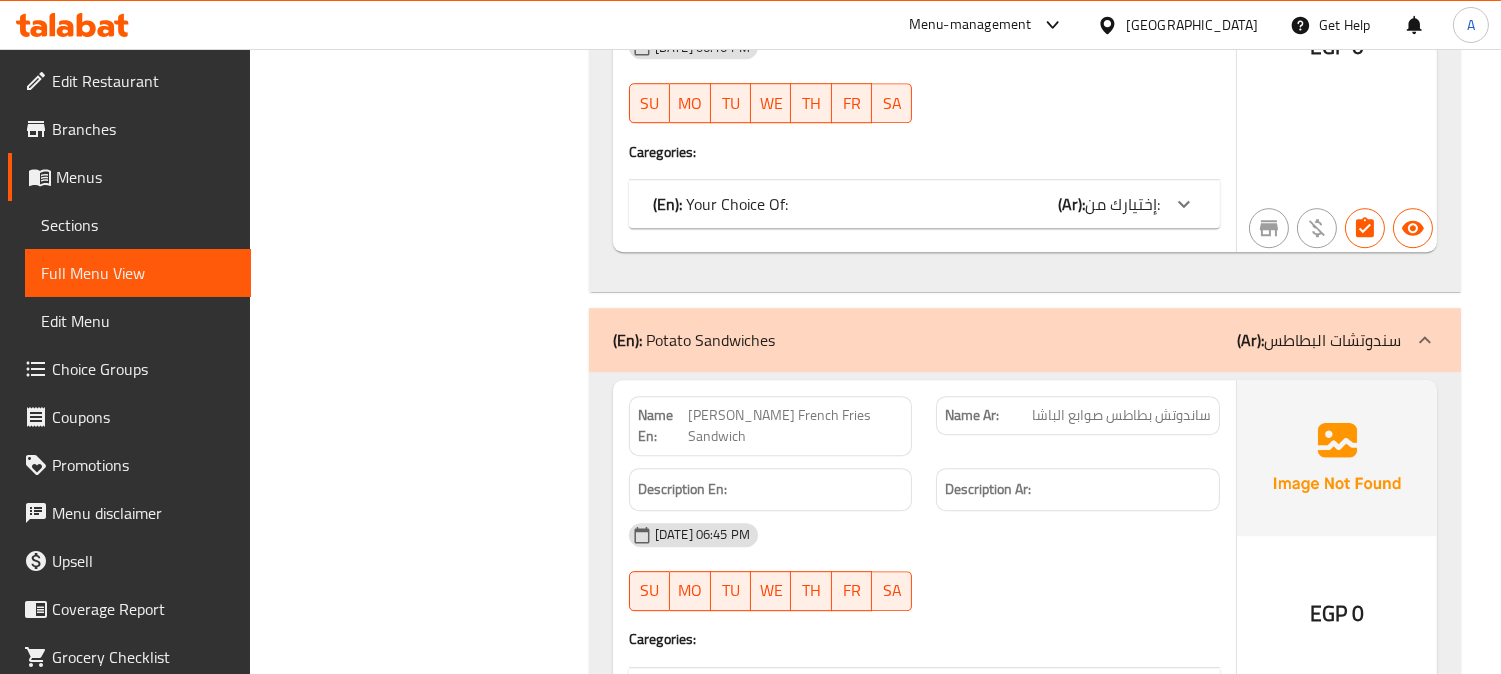 scroll, scrollTop: 38642, scrollLeft: 0, axis: vertical 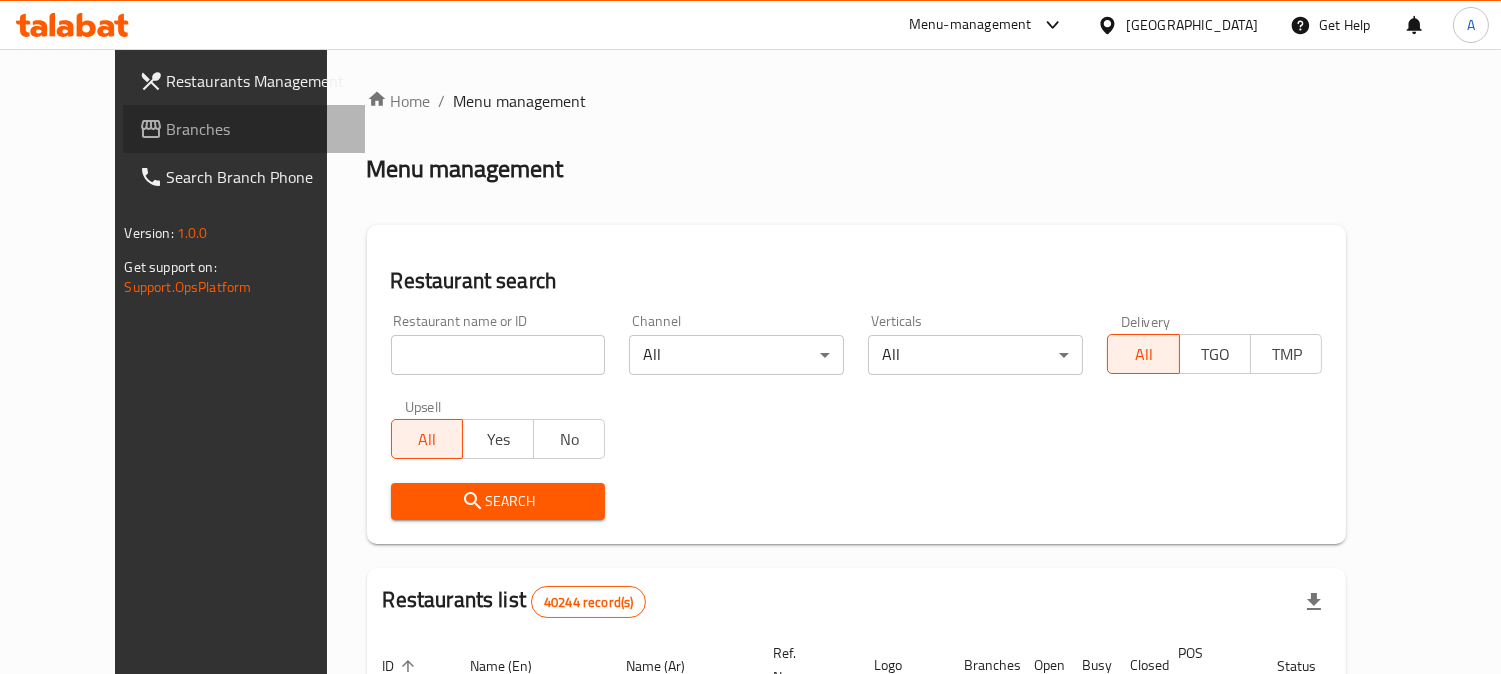 click on "Branches" at bounding box center (258, 129) 